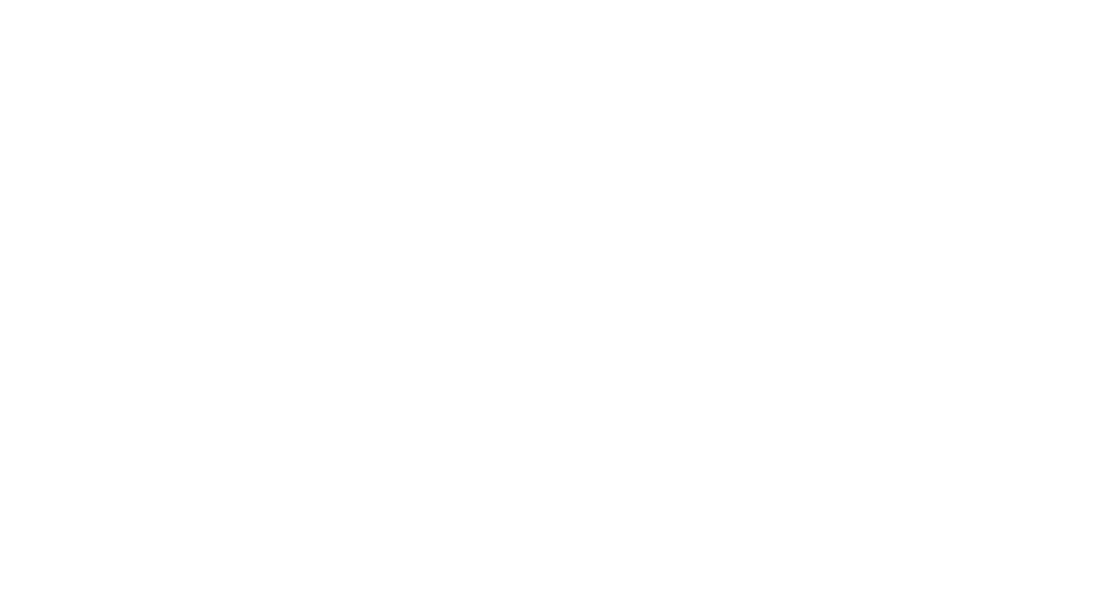 scroll, scrollTop: 0, scrollLeft: 0, axis: both 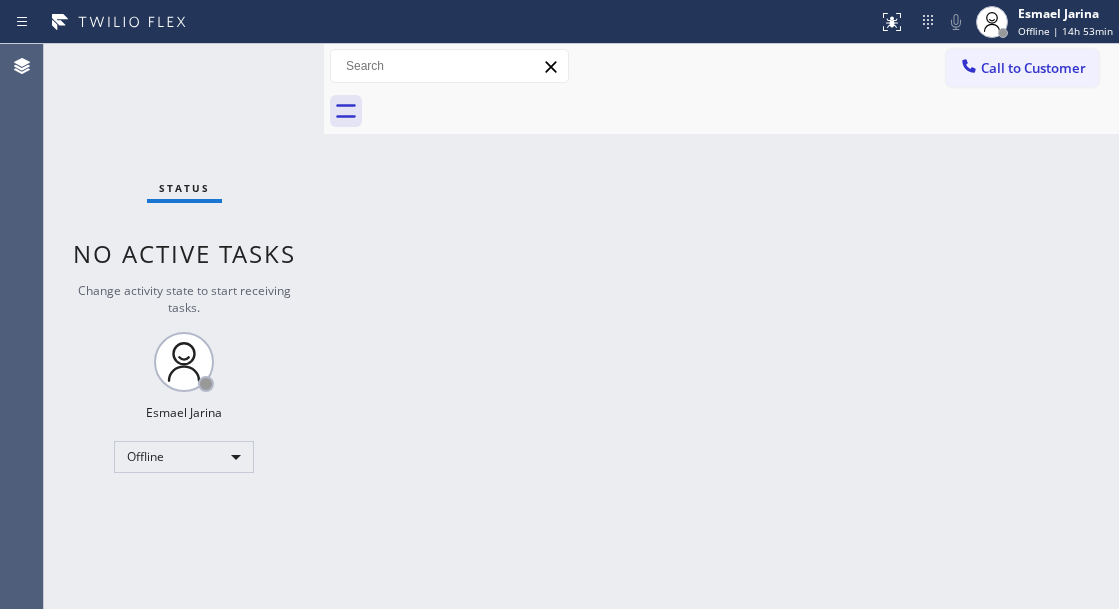 click on "Back to Dashboard Change Sender ID Customers Technicians Select a contact Outbound call Technician Search Technician Your caller id phone number Your caller id phone number Call Technician info Name   Phone none Address none Change Sender ID HVAC +18559994417 5 Star Appliance +18557314952 Appliance Repair +18554611149 Plumbing +18889090120 Air Duct Cleaning +18006865038  Electricians +18005688664 Cancel Change Check personal SMS Reset Change No tabs Call to Customer Outbound call Location Search location Your caller id phone number Customer number Call Outbound call Technician Search Technician Your caller id phone number Your caller id phone number Call" at bounding box center [721, 326] 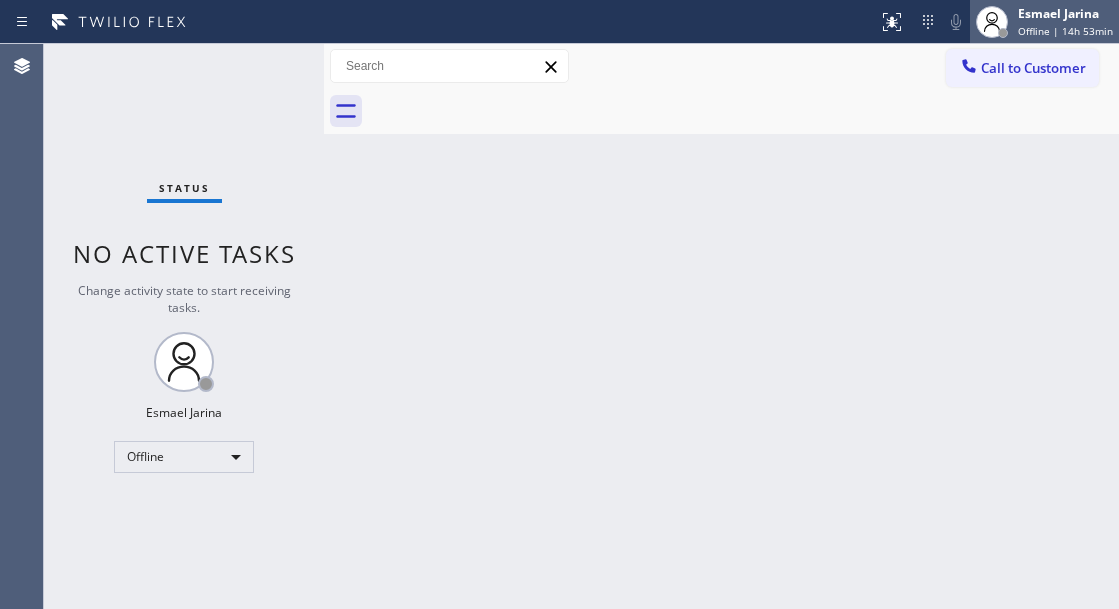 click on "Offline | 14h 53min" at bounding box center [1065, 31] 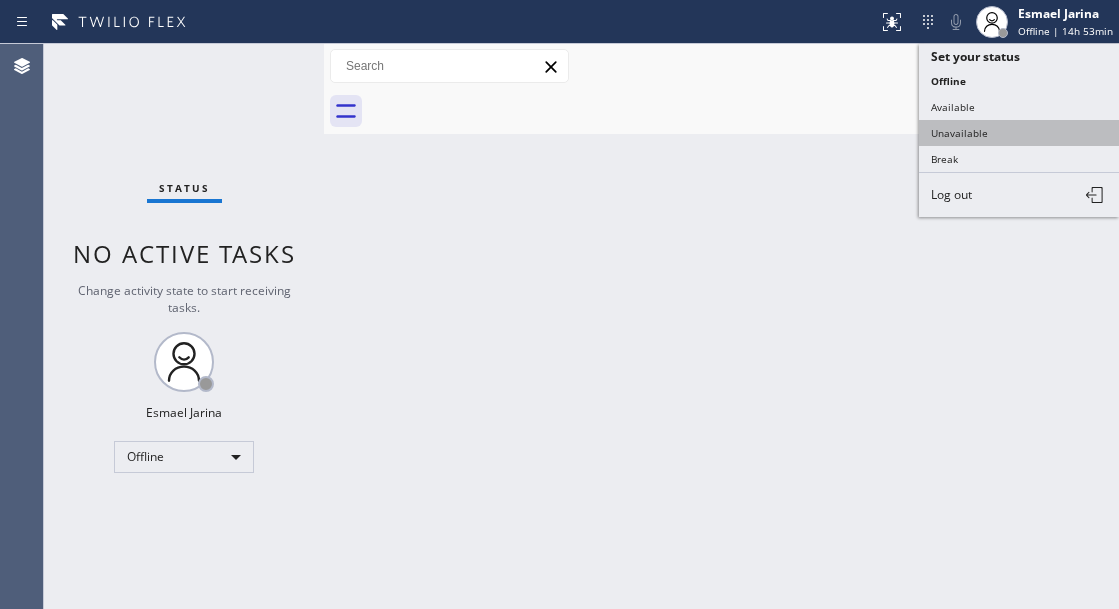 click on "Unavailable" at bounding box center [1019, 133] 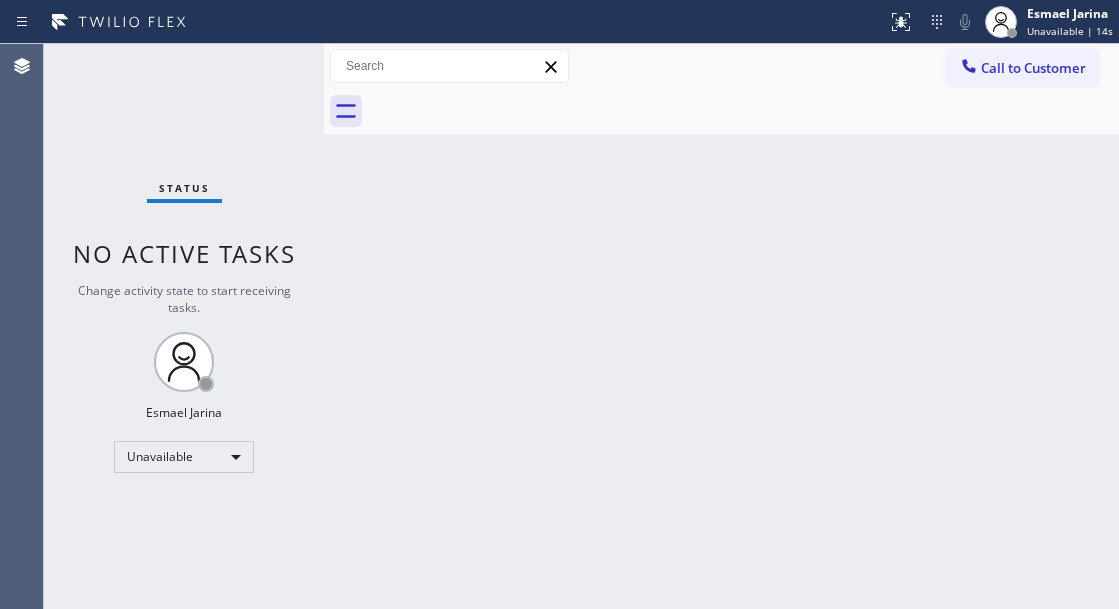 click on "Back to Dashboard Change Sender ID Customers Technicians Select a contact Outbound call Technician Search Technician Your caller id phone number Your caller id phone number Call Technician info Name   Phone none Address none Change Sender ID HVAC +18559994417 5 Star Appliance +18557314952 Appliance Repair +18554611149 Plumbing +18889090120 Air Duct Cleaning +18006865038  Electricians +18005688664 Cancel Change Check personal SMS Reset Change No tabs Call to Customer Outbound call Location Search location Your caller id phone number Customer number Call Outbound call Technician Search Technician Your caller id phone number Your caller id phone number Call" at bounding box center [721, 326] 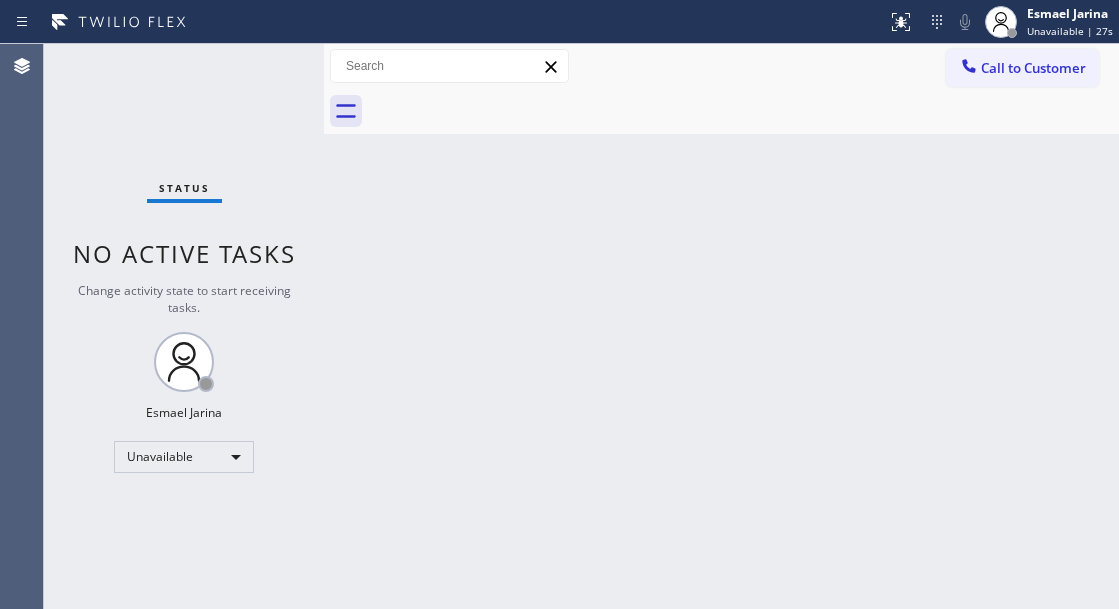 click on "Back to Dashboard Change Sender ID Customers Technicians Select a contact Outbound call Technician Search Technician Your caller id phone number Your caller id phone number Call Technician info Name   Phone none Address none Change Sender ID HVAC +18559994417 5 Star Appliance +18557314952 Appliance Repair +18554611149 Plumbing +18889090120 Air Duct Cleaning +18006865038  Electricians +18005688664 Cancel Change Check personal SMS Reset Change No tabs Call to Customer Outbound call Location Search location Your caller id phone number Customer number Call Outbound call Technician Search Technician Your caller id phone number Your caller id phone number Call" at bounding box center [721, 326] 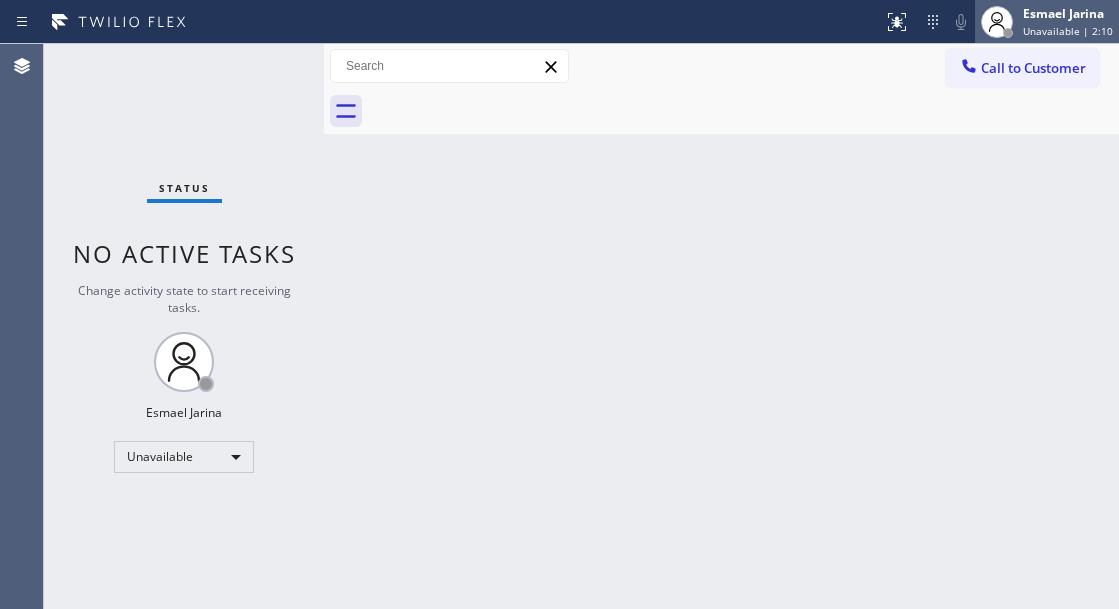 click on "Esmael Jarina" at bounding box center [1068, 13] 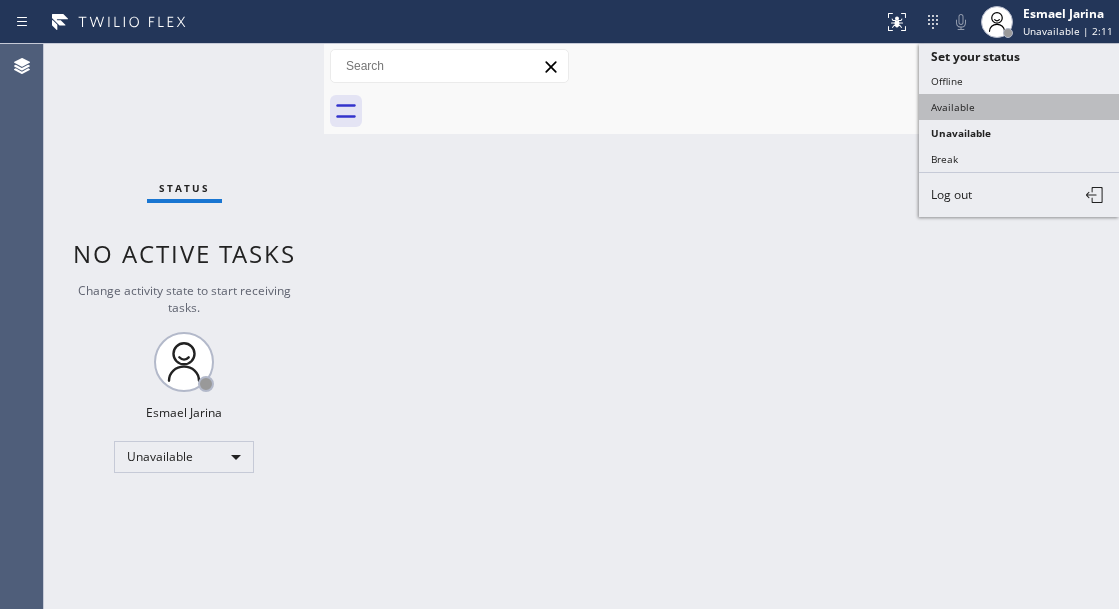 click on "Available" at bounding box center (1019, 107) 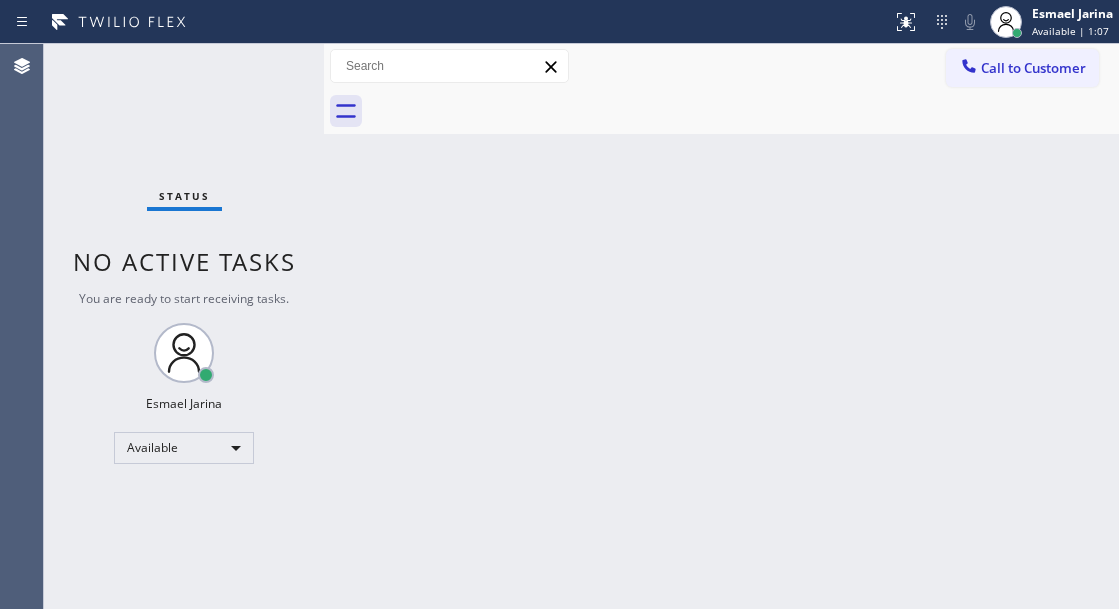 click on "Back to Dashboard Change Sender ID Customers Technicians Select a contact Outbound call Technician Search Technician Your caller id phone number Your caller id phone number Call Technician info Name   Phone none Address none Change Sender ID HVAC +18559994417 5 Star Appliance +18557314952 Appliance Repair +18554611149 Plumbing +18889090120 Air Duct Cleaning +18006865038  Electricians +18005688664 Cancel Change Check personal SMS Reset Change No tabs Call to Customer Outbound call Location Search location Your caller id phone number Customer number Call Outbound call Technician Search Technician Your caller id phone number Your caller id phone number Call" at bounding box center (721, 326) 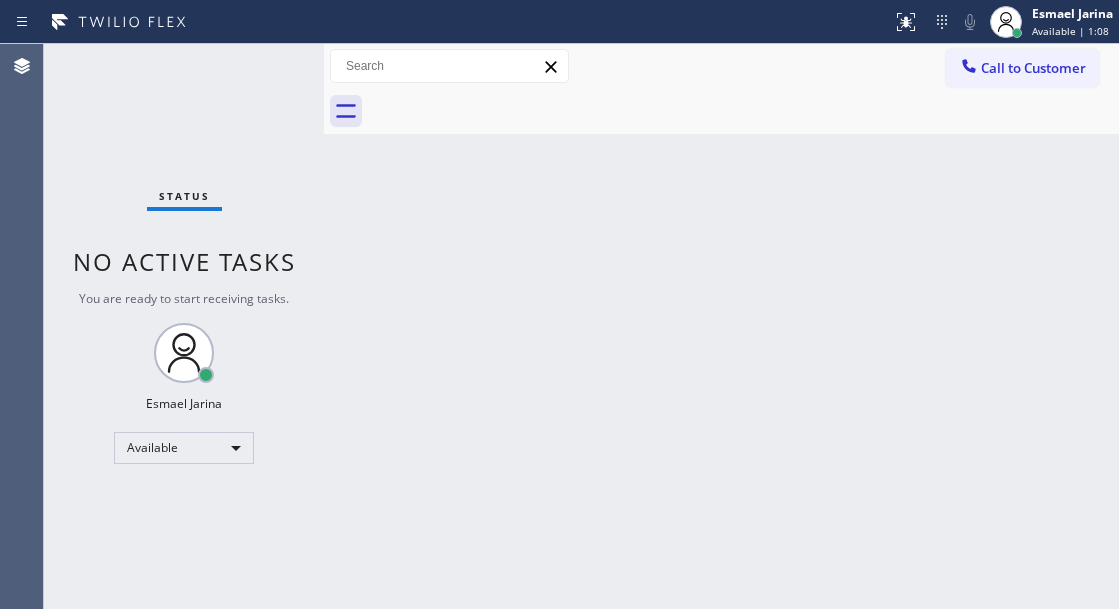click on "Status   No active tasks     You are ready to start receiving tasks.   [FIRST] [LAST] Available" at bounding box center (184, 326) 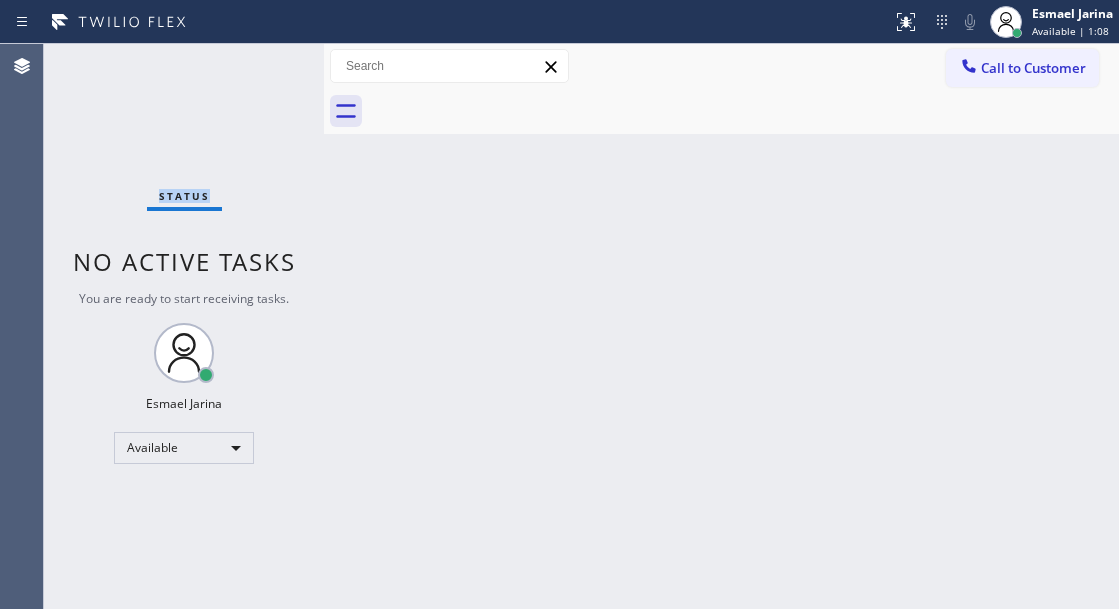 click on "Status   No active tasks     You are ready to start receiving tasks.   [FIRST] [LAST] Available" at bounding box center (184, 326) 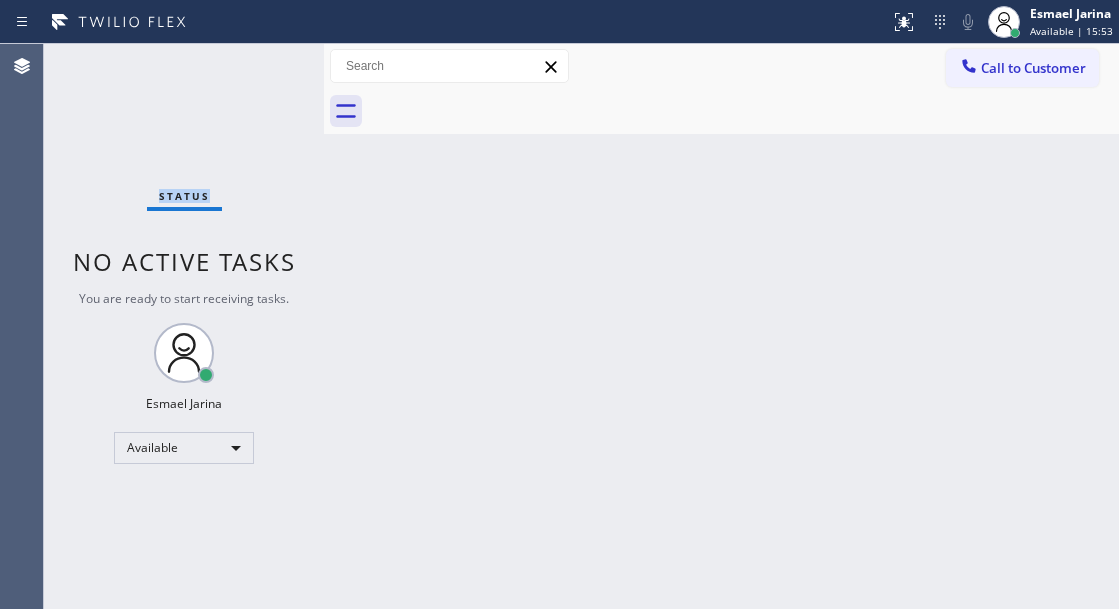 click on "Status   No active tasks     You are ready to start receiving tasks.   [FIRST] [LAST] Available" at bounding box center [184, 326] 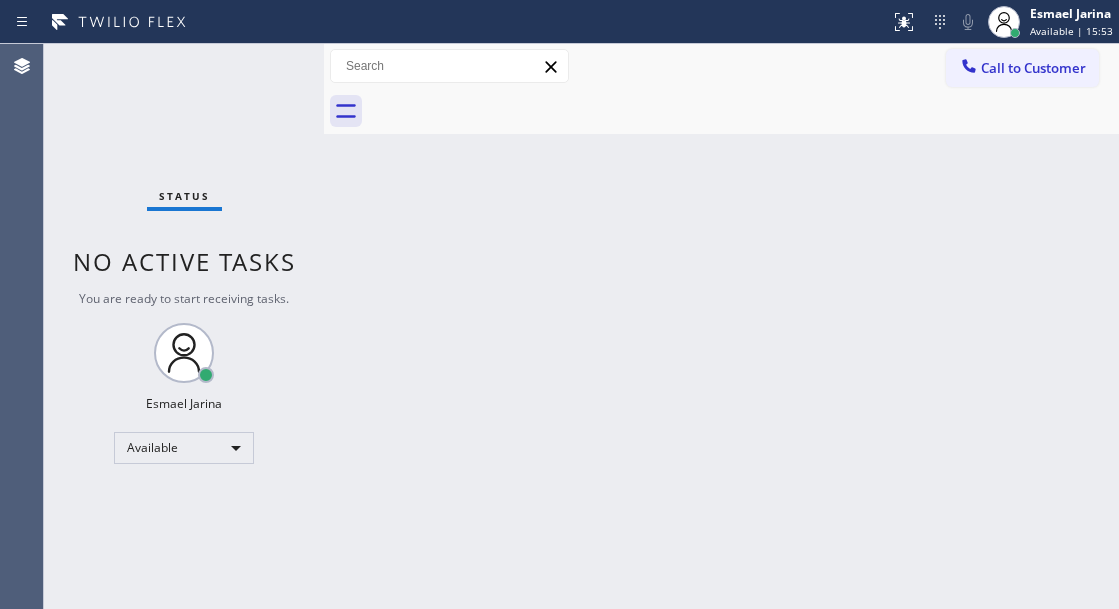 click on "Status   No active tasks     You are ready to start receiving tasks.   [FIRST] [LAST] Available" at bounding box center (184, 326) 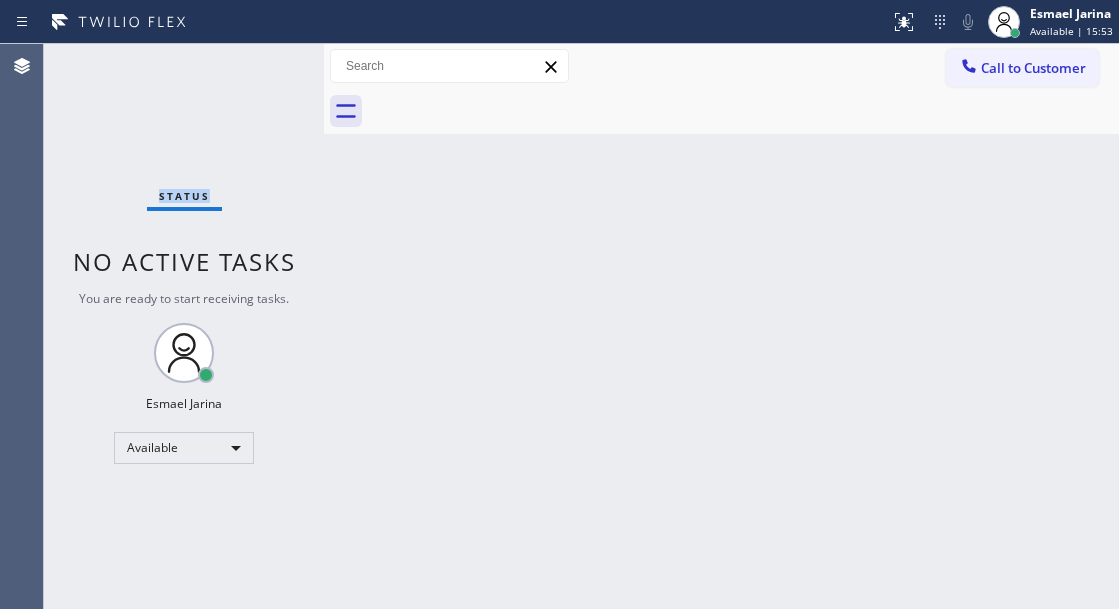 click on "Status   No active tasks     You are ready to start receiving tasks.   [FIRST] [LAST] Available" at bounding box center [184, 326] 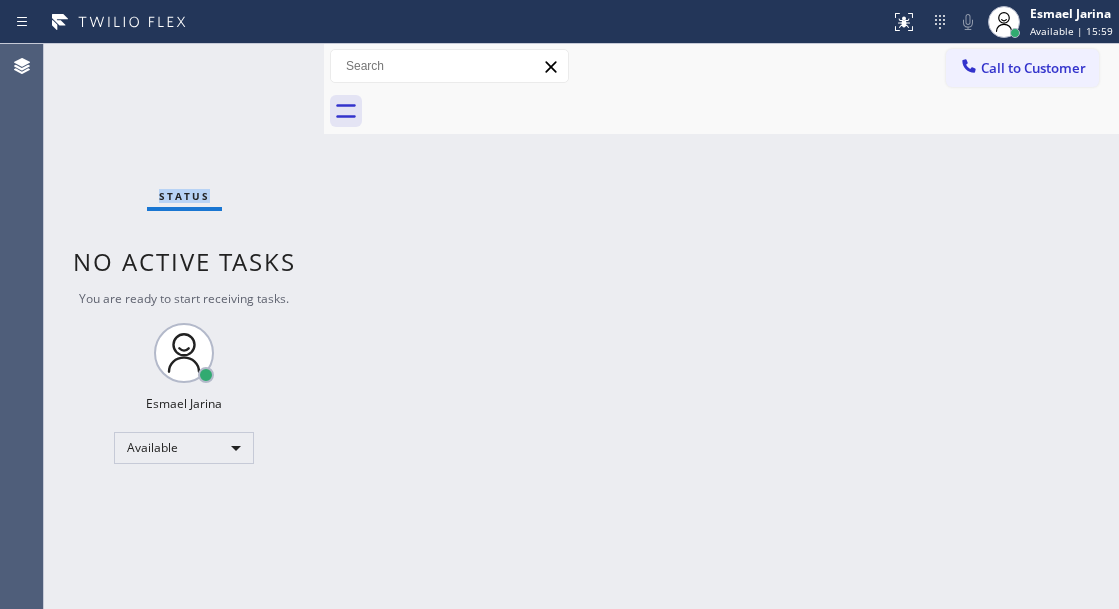 click on "Status   No active tasks     You are ready to start receiving tasks.   [FIRST] [LAST] Available" at bounding box center [184, 326] 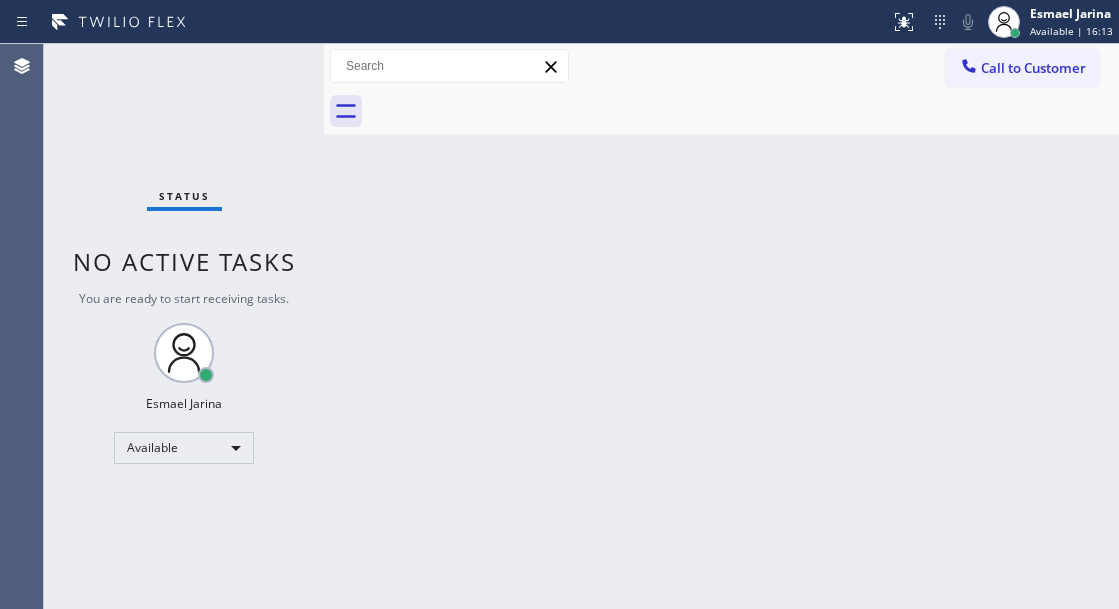 click on "Back to Dashboard Change Sender ID Customers Technicians Select a contact Outbound call Technician Search Technician Your caller id phone number Your caller id phone number Call Technician info Name   Phone none Address none Change Sender ID HVAC +18559994417 5 Star Appliance +18557314952 Appliance Repair +18554611149 Plumbing +18889090120 Air Duct Cleaning +18006865038  Electricians +18005688664 Cancel Change Check personal SMS Reset Change No tabs Call to Customer Outbound call Location Search location Your caller id phone number Customer number Call Outbound call Technician Search Technician Your caller id phone number Your caller id phone number Call" at bounding box center (721, 326) 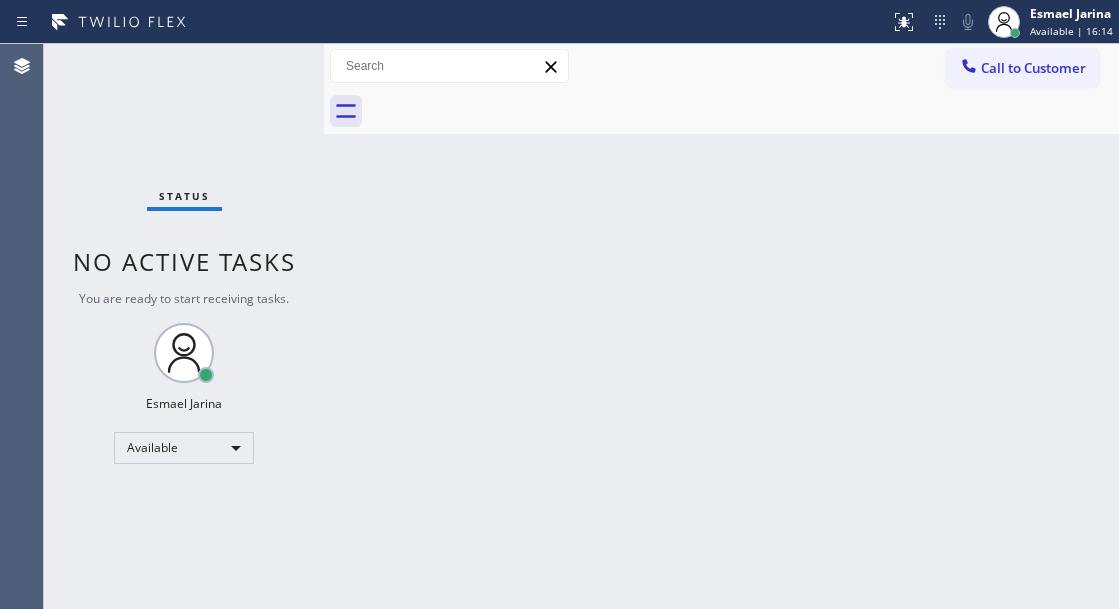 click on "Status   No active tasks     You are ready to start receiving tasks.   [FIRST] [LAST] Available" at bounding box center [184, 326] 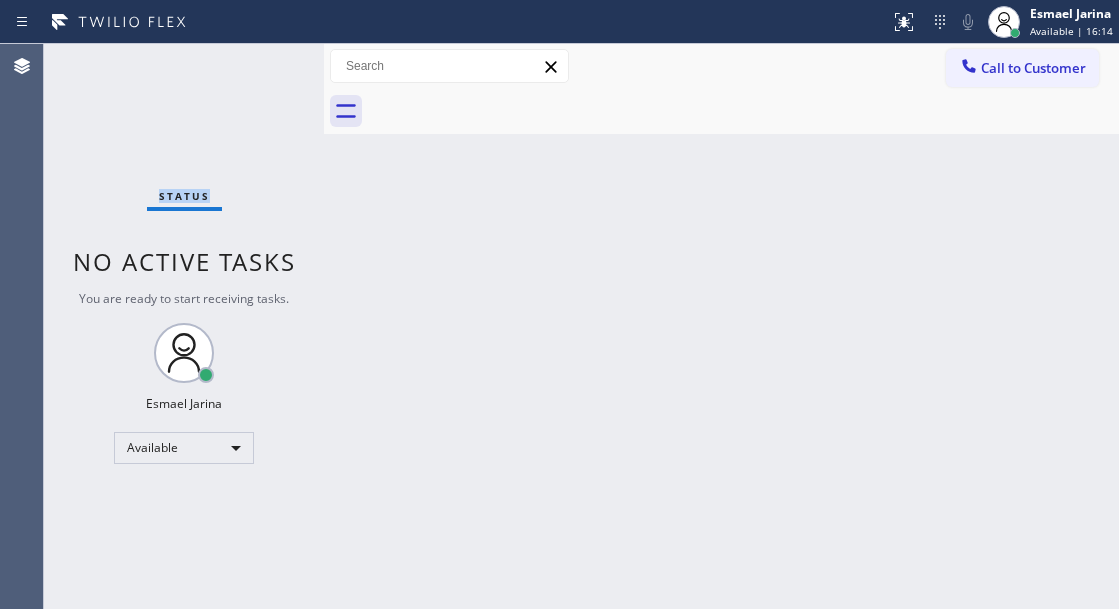 click on "Status   No active tasks     You are ready to start receiving tasks.   [FIRST] [LAST] Available" at bounding box center (184, 326) 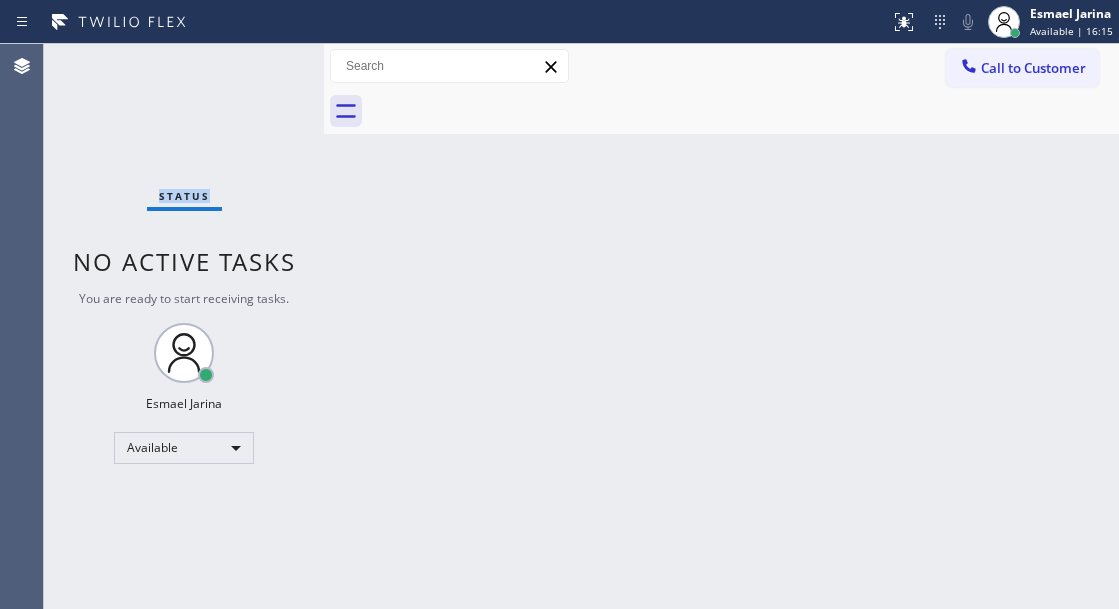 click on "Status   No active tasks     You are ready to start receiving tasks.   [FIRST] [LAST] Available" at bounding box center (184, 326) 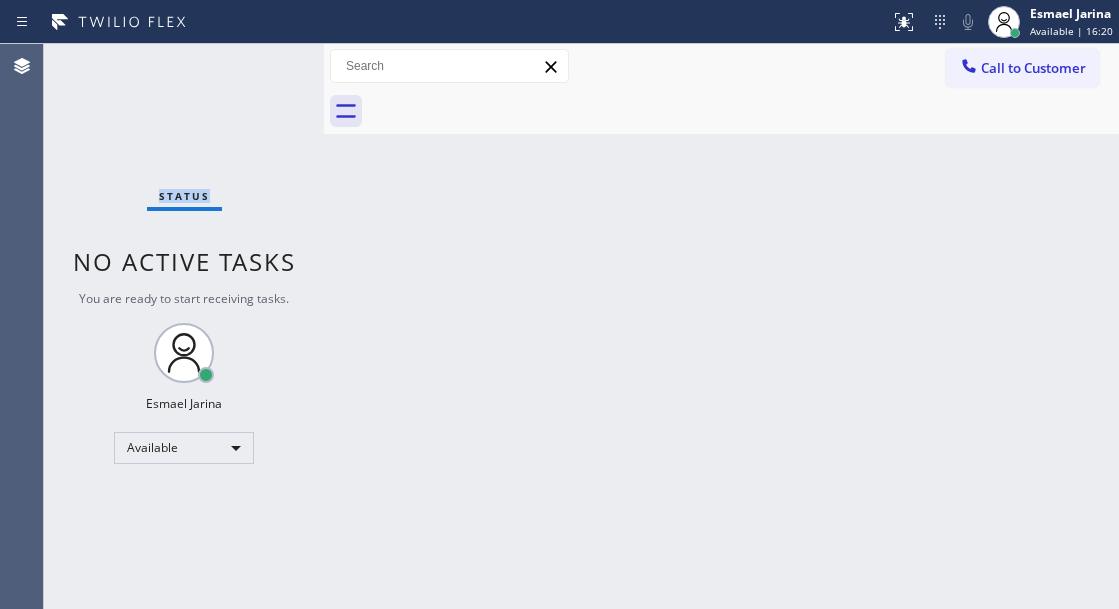 click on "Status   No active tasks     You are ready to start receiving tasks.   [FIRST] [LAST] Available" at bounding box center (184, 326) 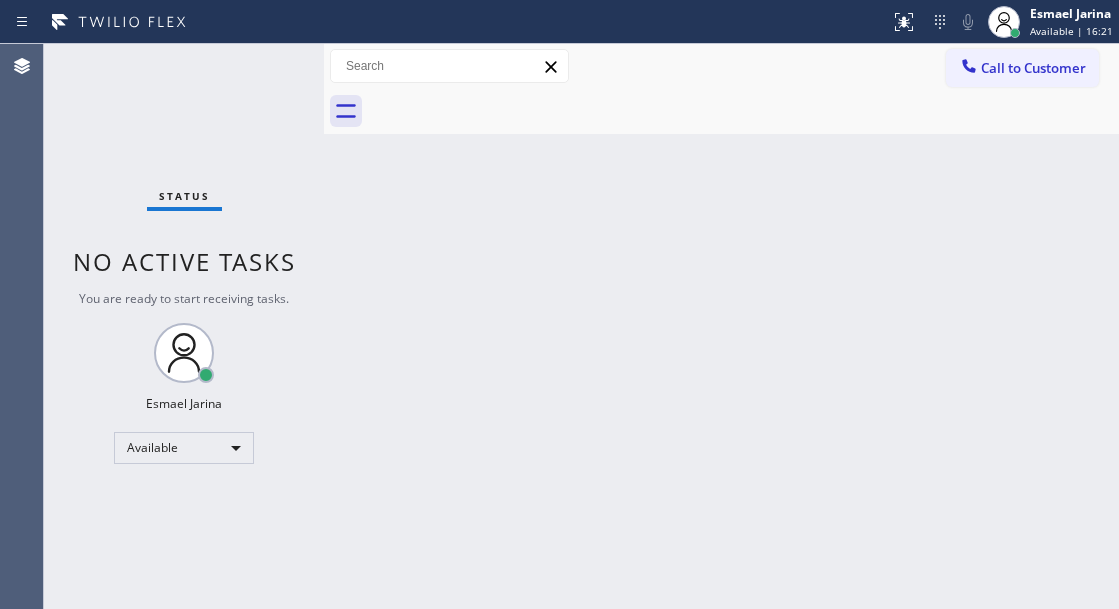 click on "Status   No active tasks     You are ready to start receiving tasks.   [FIRST] [LAST] Available" at bounding box center [184, 326] 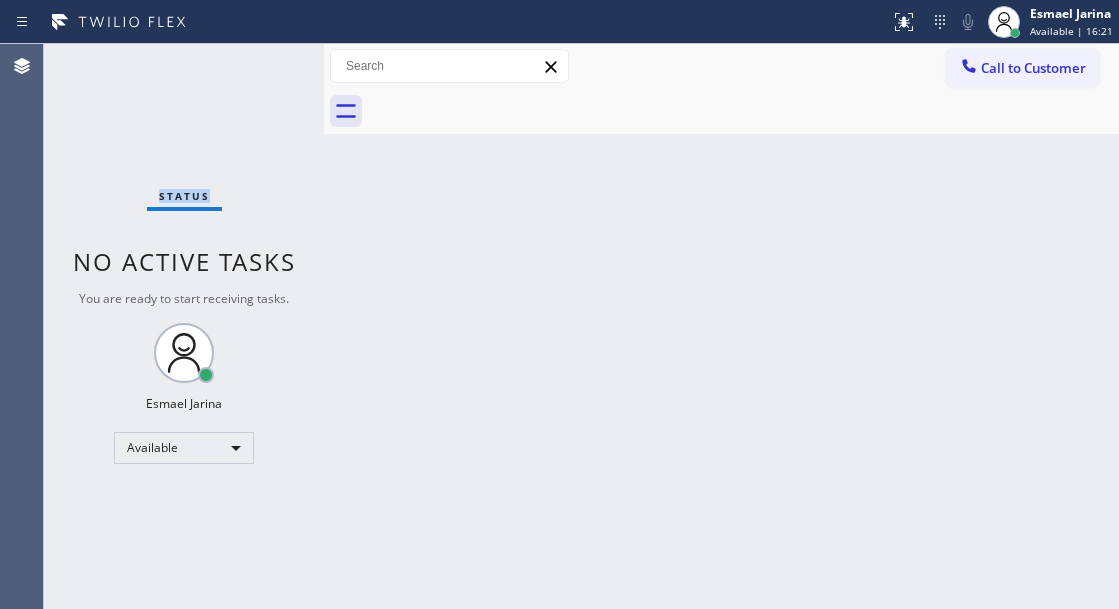 click on "Status   No active tasks     You are ready to start receiving tasks.   [FIRST] [LAST] Available" at bounding box center [184, 326] 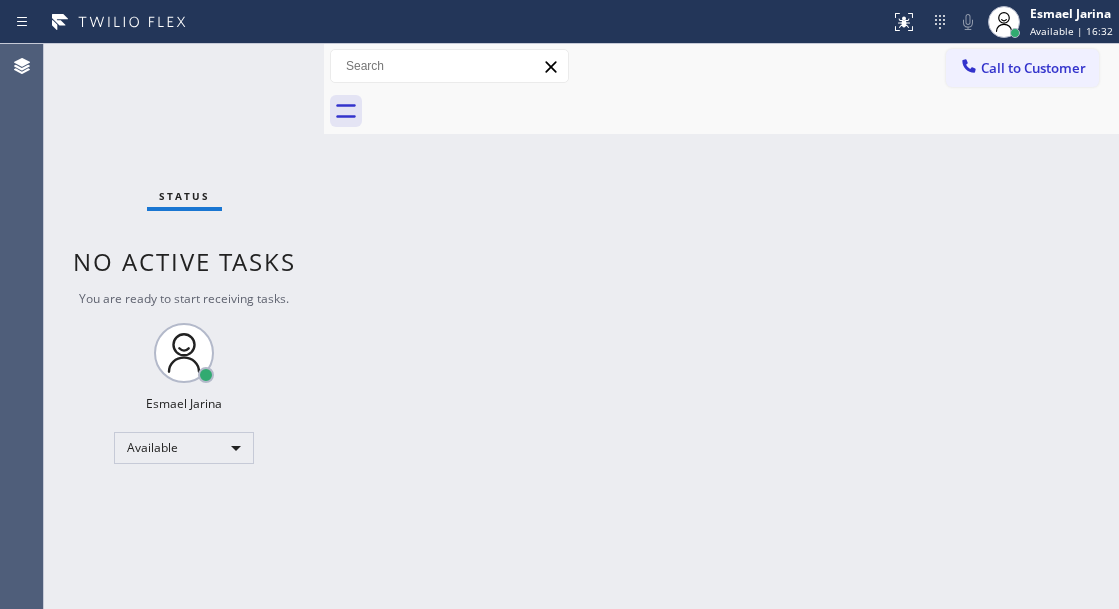 click on "Back to Dashboard Change Sender ID Customers Technicians Select a contact Outbound call Technician Search Technician Your caller id phone number Your caller id phone number Call Technician info Name   Phone none Address none Change Sender ID HVAC +18559994417 5 Star Appliance +18557314952 Appliance Repair +18554611149 Plumbing +18889090120 Air Duct Cleaning +18006865038  Electricians +18005688664 Cancel Change Check personal SMS Reset Change No tabs Call to Customer Outbound call Location Search location Your caller id phone number Customer number Call Outbound call Technician Search Technician Your caller id phone number Your caller id phone number Call" at bounding box center (721, 326) 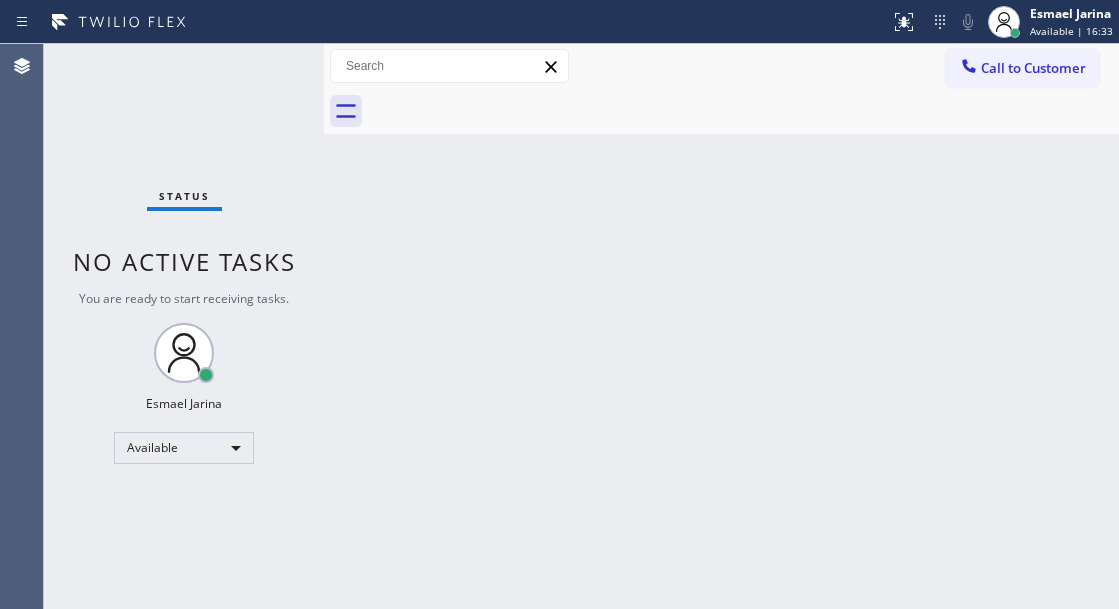 click on "Status   No active tasks     You are ready to start receiving tasks.   [FIRST] [LAST] Available" at bounding box center (184, 326) 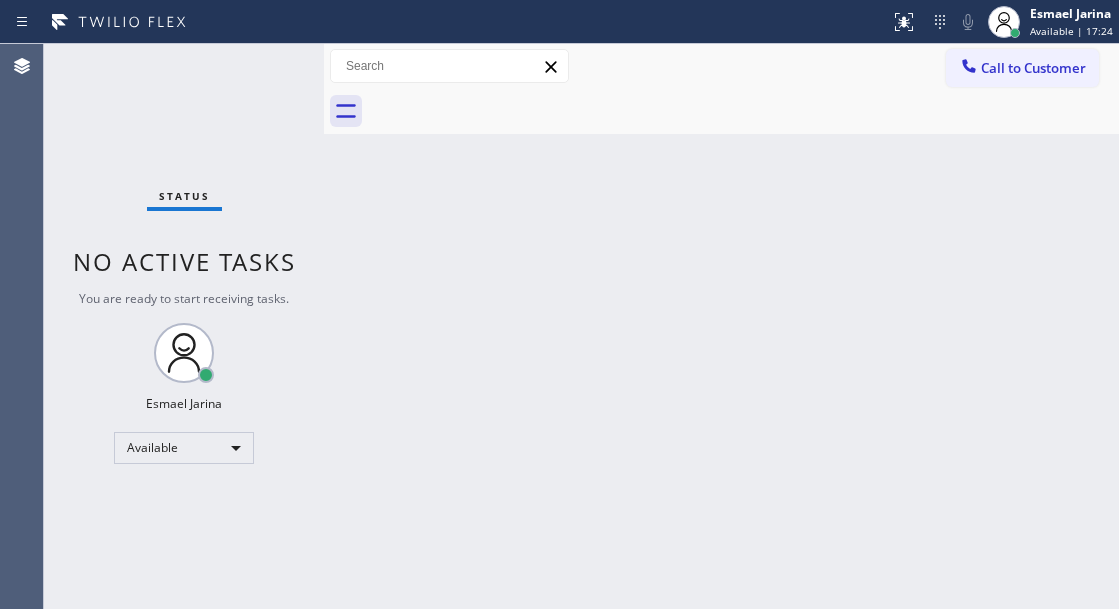 click on "Status   No active tasks     You are ready to start receiving tasks.   [FIRST] [LAST] Available" at bounding box center (184, 326) 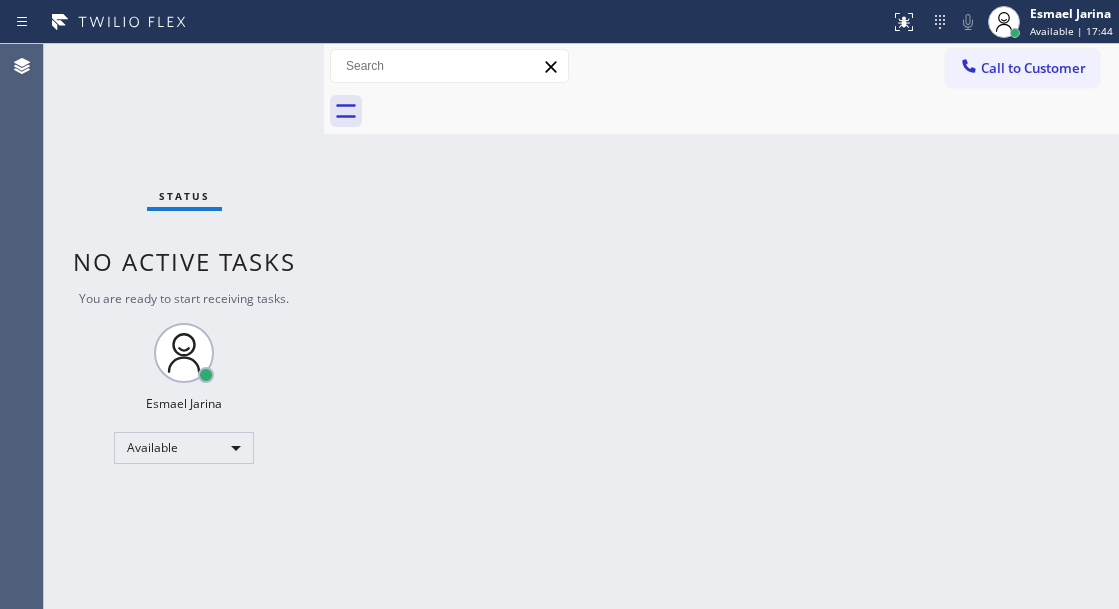 click on "Status   No active tasks     You are ready to start receiving tasks.   [FIRST] [LAST] Available" at bounding box center [184, 326] 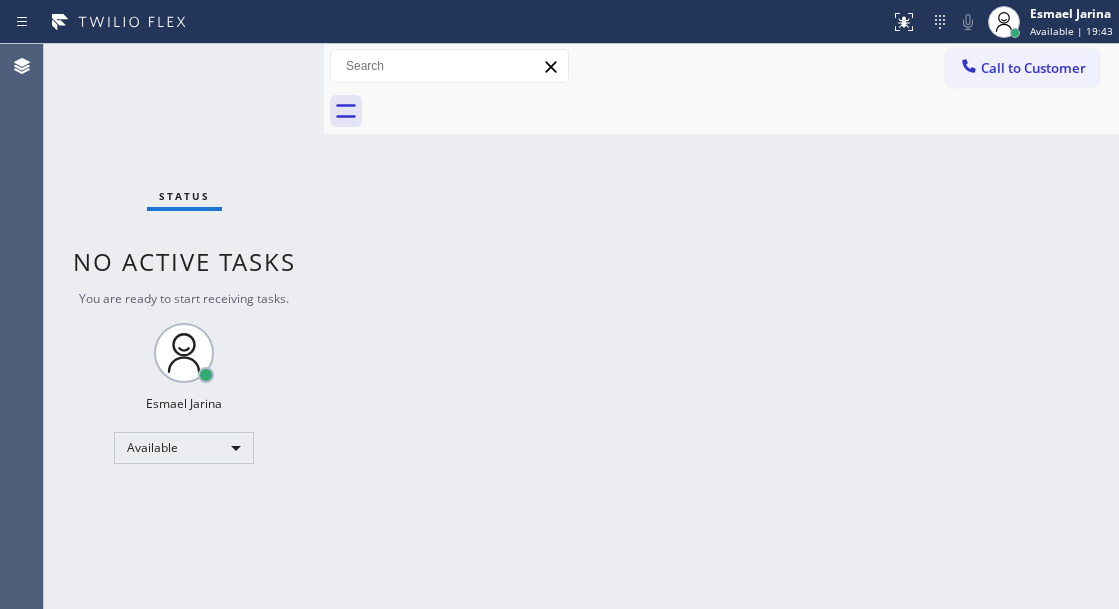 click on "Back to Dashboard Change Sender ID Customers Technicians Select a contact Outbound call Technician Search Technician Your caller id phone number Your caller id phone number Call Technician info Name   Phone none Address none Change Sender ID HVAC +18559994417 5 Star Appliance +18557314952 Appliance Repair +18554611149 Plumbing +18889090120 Air Duct Cleaning +18006865038  Electricians +18005688664 Cancel Change Check personal SMS Reset Change No tabs Call to Customer Outbound call Location Search location Your caller id phone number Customer number Call Outbound call Technician Search Technician Your caller id phone number Your caller id phone number Call" at bounding box center [721, 326] 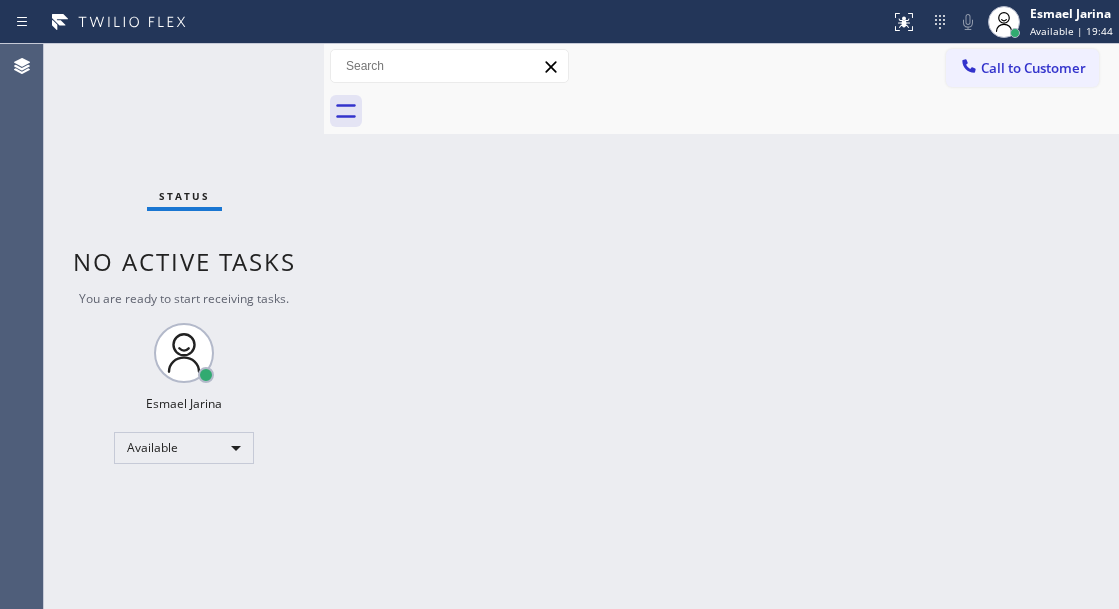 click on "Status   No active tasks     You are ready to start receiving tasks.   [FIRST] [LAST] Available" at bounding box center [184, 326] 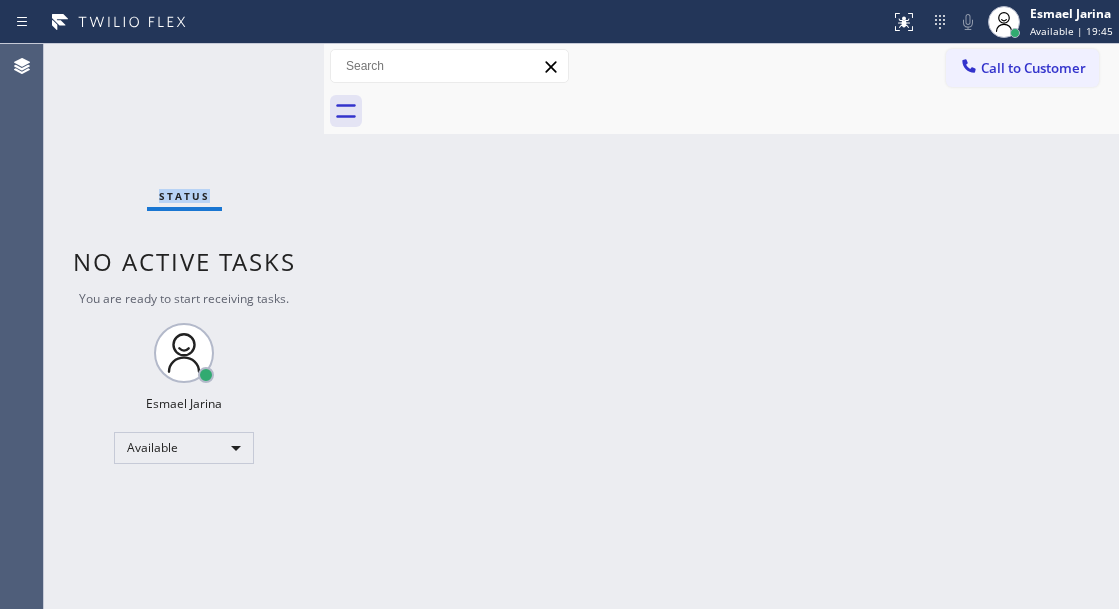 click on "Status   No active tasks     You are ready to start receiving tasks.   [FIRST] [LAST] Available" at bounding box center (184, 326) 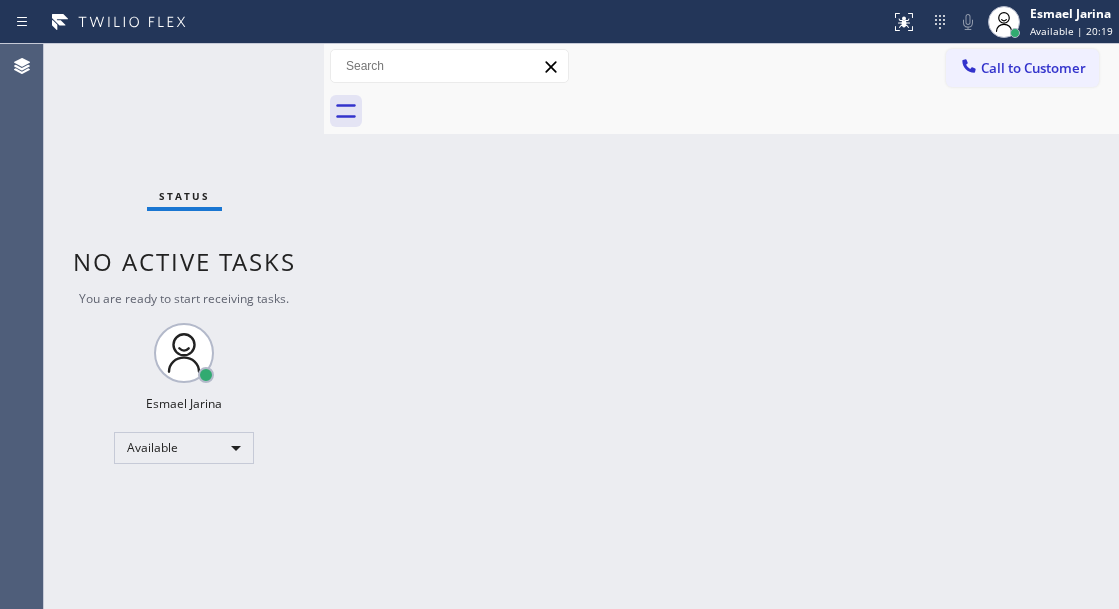 click on "Back to Dashboard Change Sender ID Customers Technicians Select a contact Outbound call Technician Search Technician Your caller id phone number Your caller id phone number Call Technician info Name   Phone none Address none Change Sender ID HVAC +18559994417 5 Star Appliance +18557314952 Appliance Repair +18554611149 Plumbing +18889090120 Air Duct Cleaning +18006865038  Electricians +18005688664 Cancel Change Check personal SMS Reset Change No tabs Call to Customer Outbound call Location Search location Your caller id phone number Customer number Call Outbound call Technician Search Technician Your caller id phone number Your caller id phone number Call" at bounding box center (721, 326) 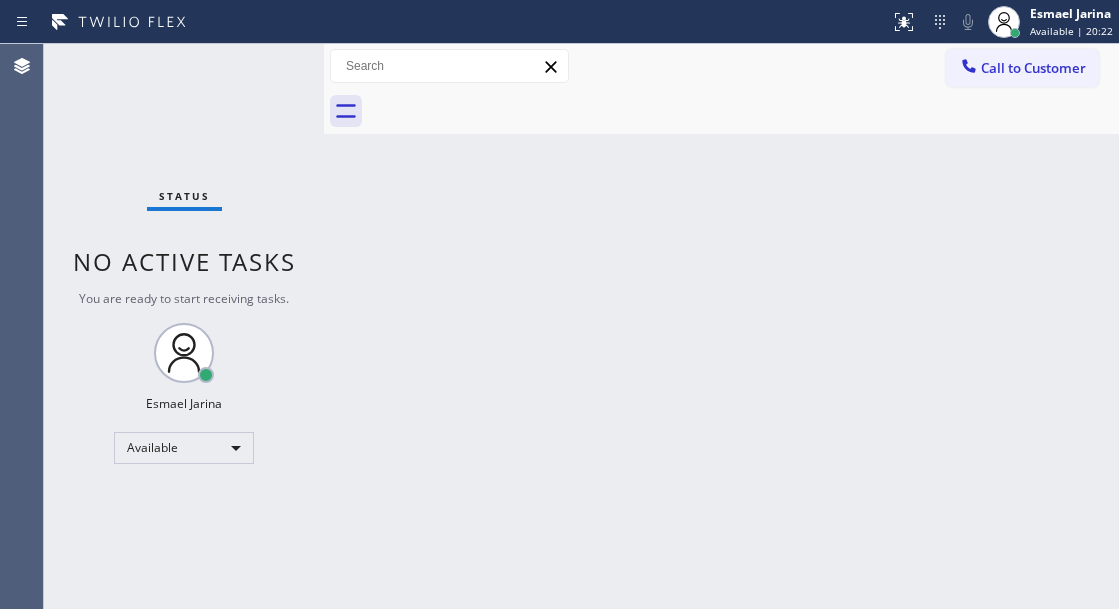 click on "Status   No active tasks     You are ready to start receiving tasks.   [FIRST] [LAST] Available" at bounding box center (184, 326) 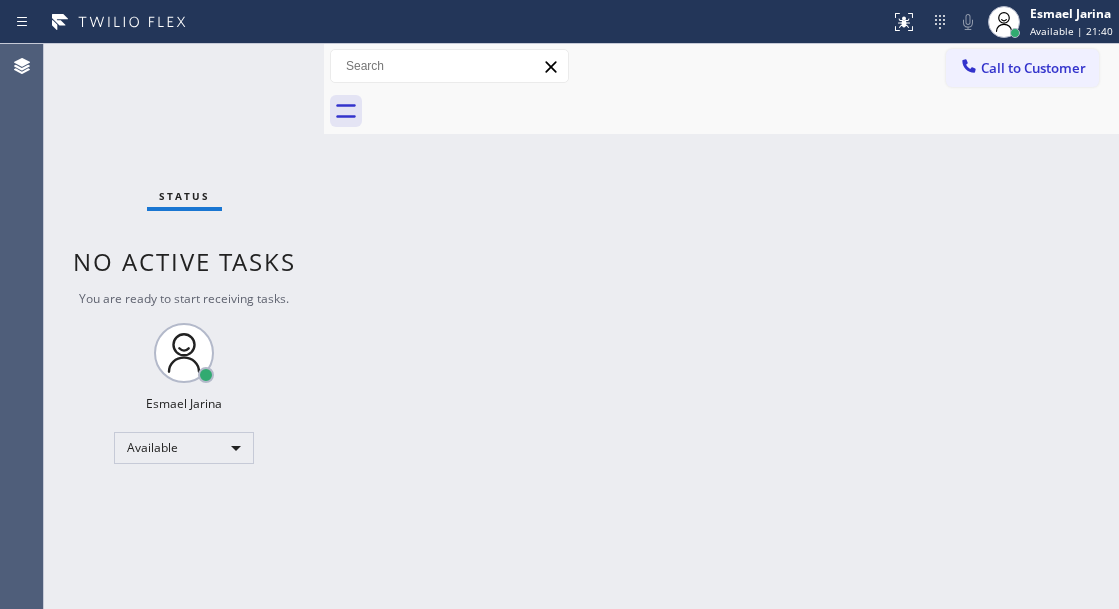 click on "Back to Dashboard Change Sender ID Customers Technicians Select a contact Outbound call Technician Search Technician Your caller id phone number Your caller id phone number Call Technician info Name   Phone none Address none Change Sender ID HVAC +18559994417 5 Star Appliance +18557314952 Appliance Repair +18554611149 Plumbing +18889090120 Air Duct Cleaning +18006865038  Electricians +18005688664 Cancel Change Check personal SMS Reset Change No tabs Call to Customer Outbound call Location Search location Your caller id phone number Customer number Call Outbound call Technician Search Technician Your caller id phone number Your caller id phone number Call" at bounding box center [721, 326] 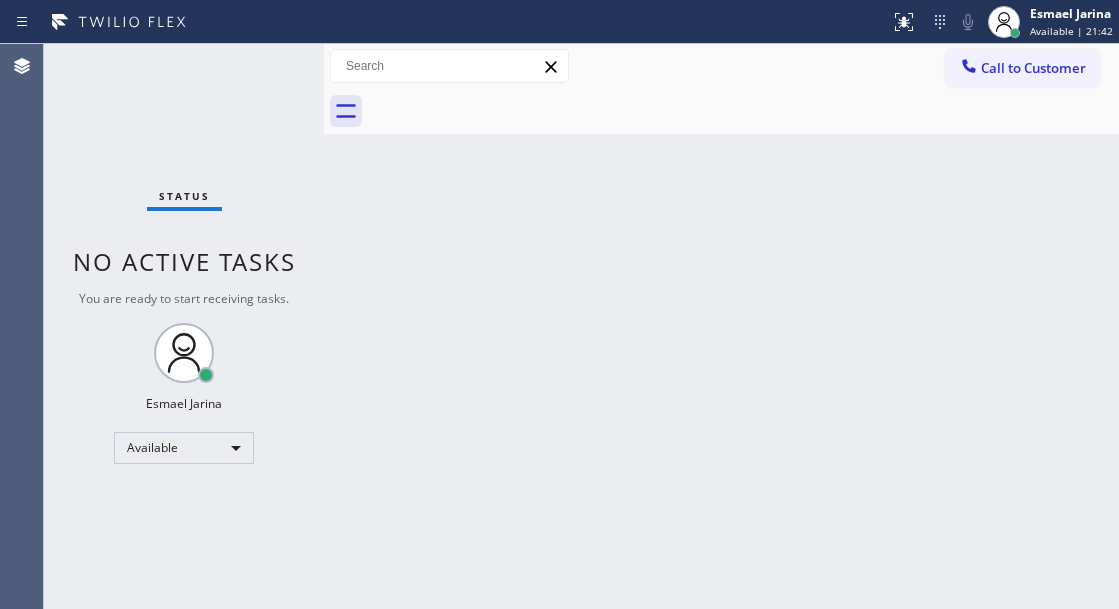 click on "Status   No active tasks     You are ready to start receiving tasks.   [FIRST] [LAST] Available" at bounding box center [184, 326] 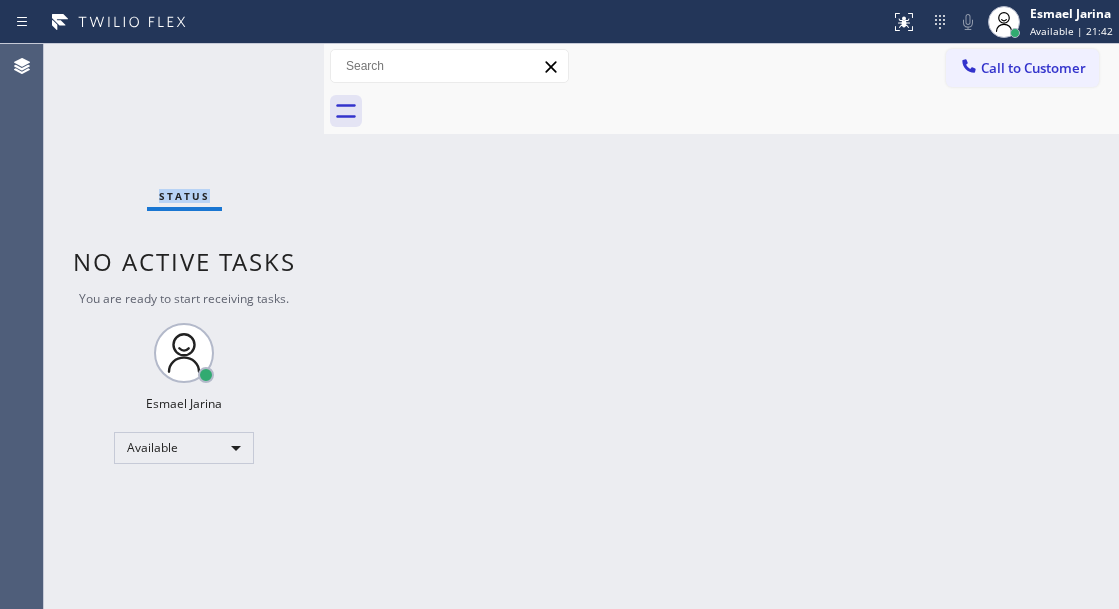 click on "Status   No active tasks     You are ready to start receiving tasks.   [FIRST] [LAST] Available" at bounding box center (184, 326) 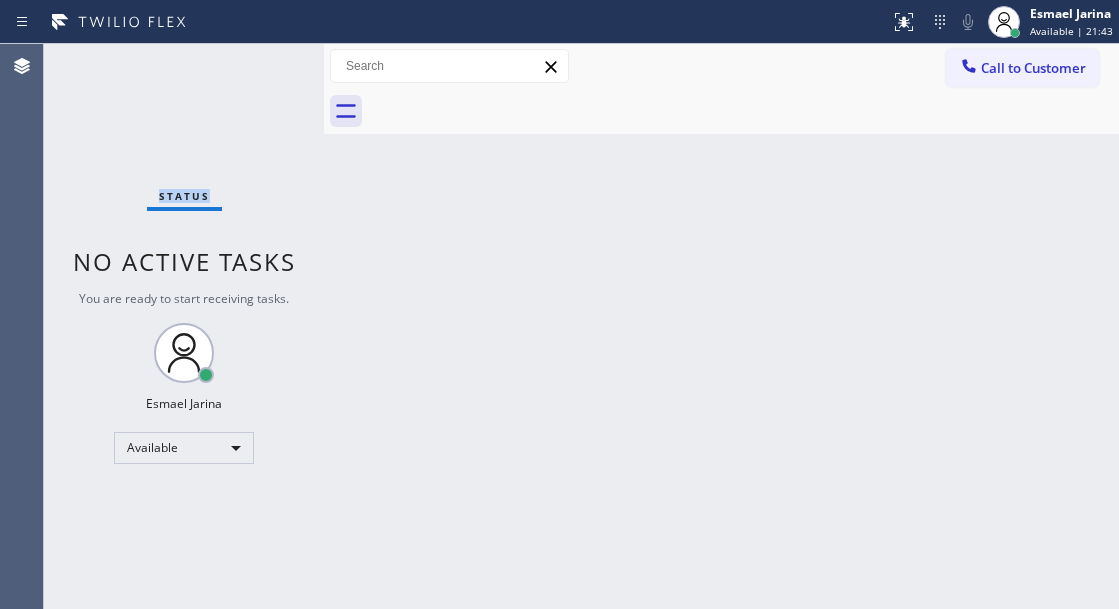 click on "Status   No active tasks     You are ready to start receiving tasks.   [FIRST] [LAST] Available" at bounding box center [184, 326] 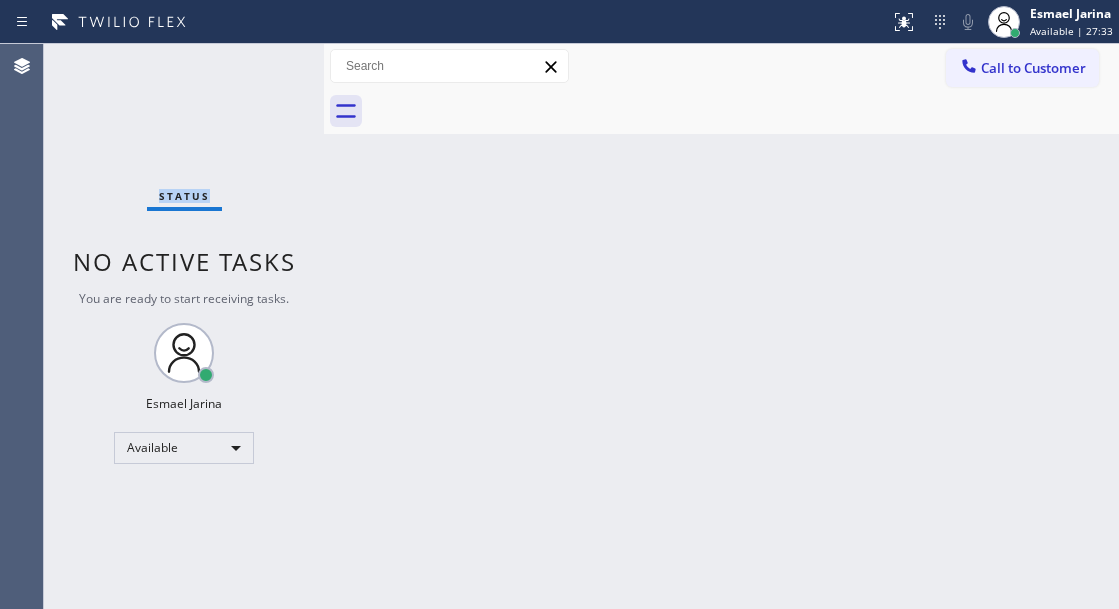 click on "Status   No active tasks     You are ready to start receiving tasks.   [FIRST] [LAST] Available" at bounding box center [184, 326] 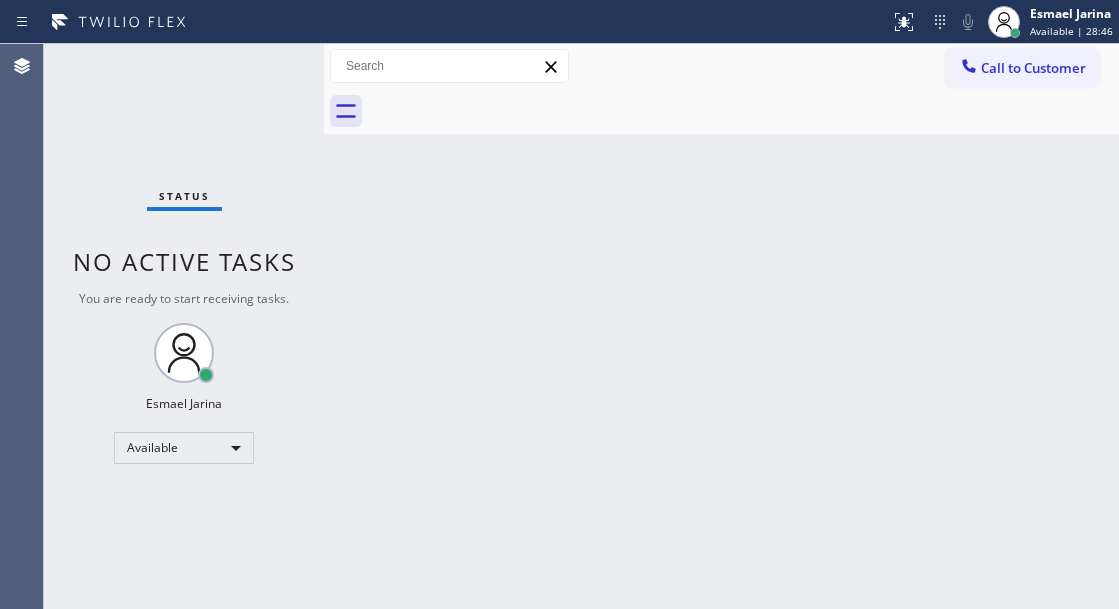 click on "Status   No active tasks     You are ready to start receiving tasks.   [FIRST] [LAST] Available" at bounding box center [184, 326] 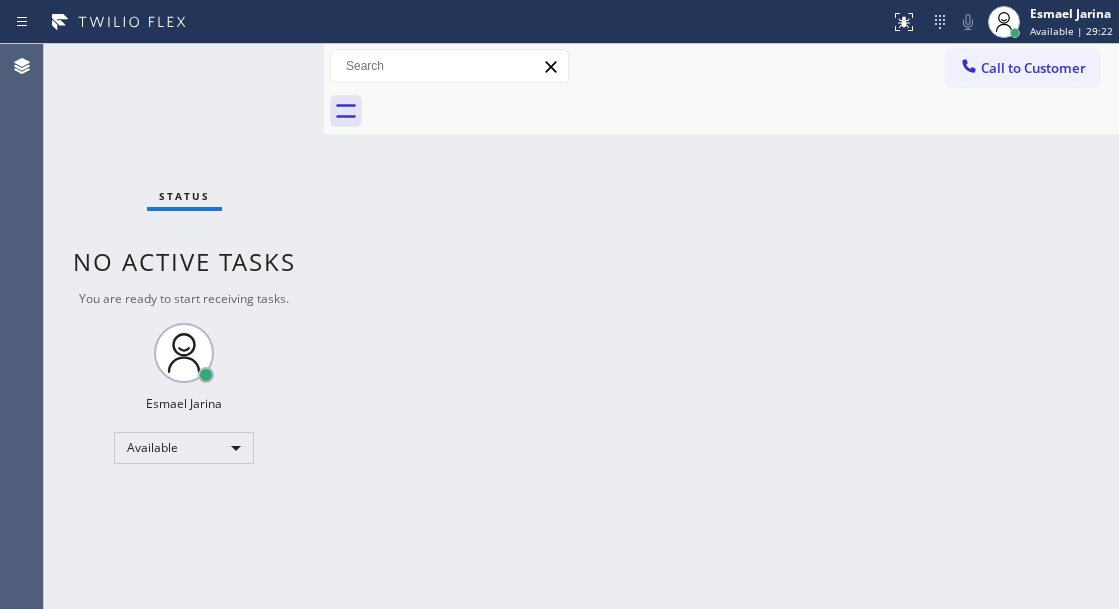 click on "Status   No active tasks     You are ready to start receiving tasks.   [FIRST] [LAST] Available" at bounding box center [184, 326] 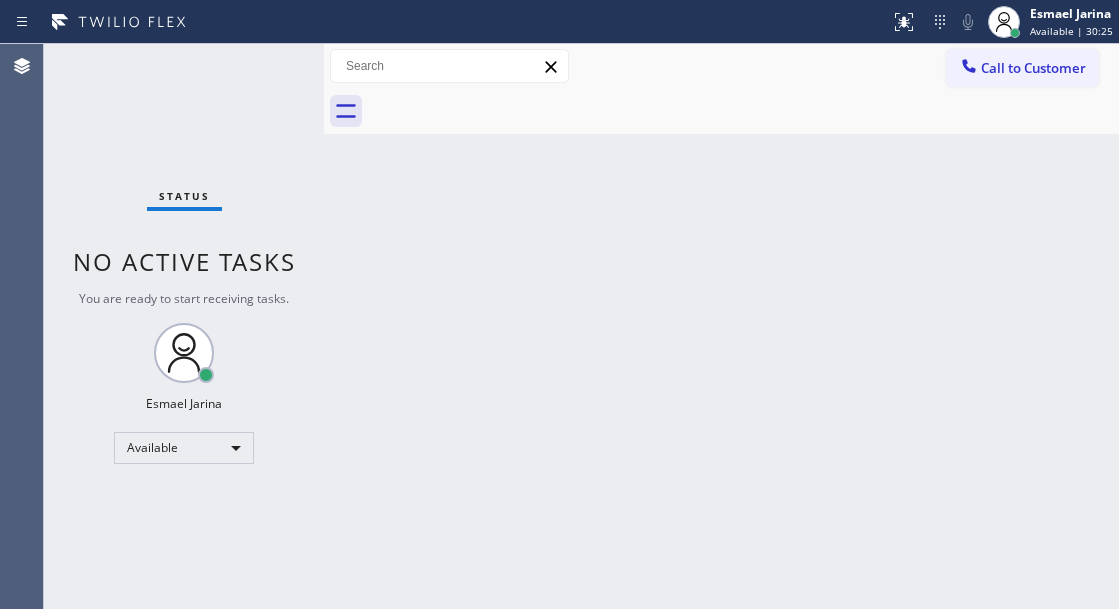 click on "Status   No active tasks     You are ready to start receiving tasks.   [FIRST] [LAST] Available" at bounding box center (184, 326) 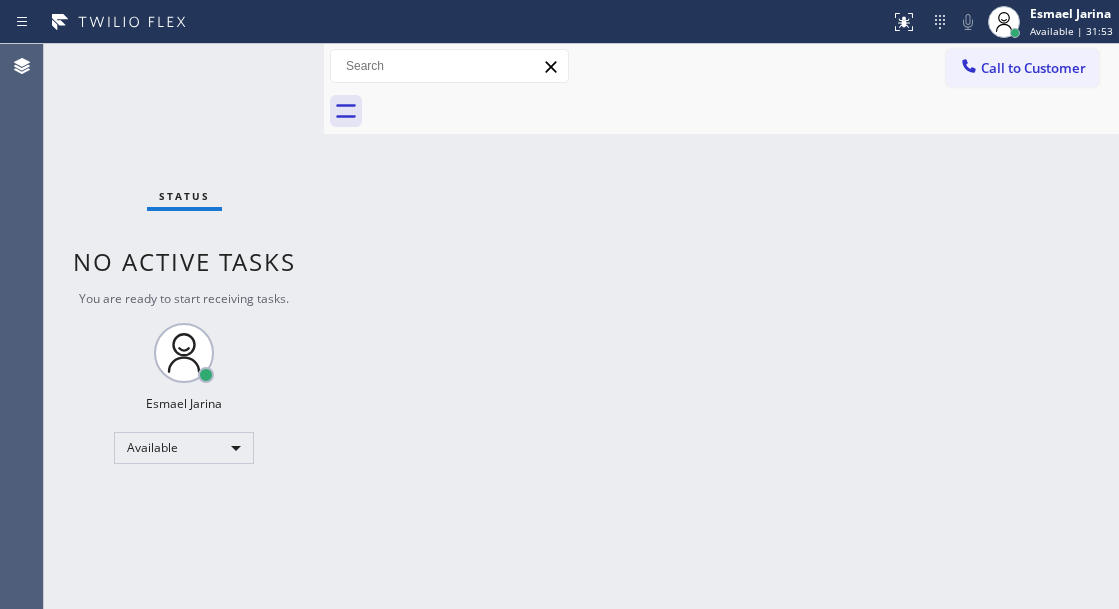 click on "Status   No active tasks     You are ready to start receiving tasks.   [FIRST] [LAST] Available" at bounding box center [184, 326] 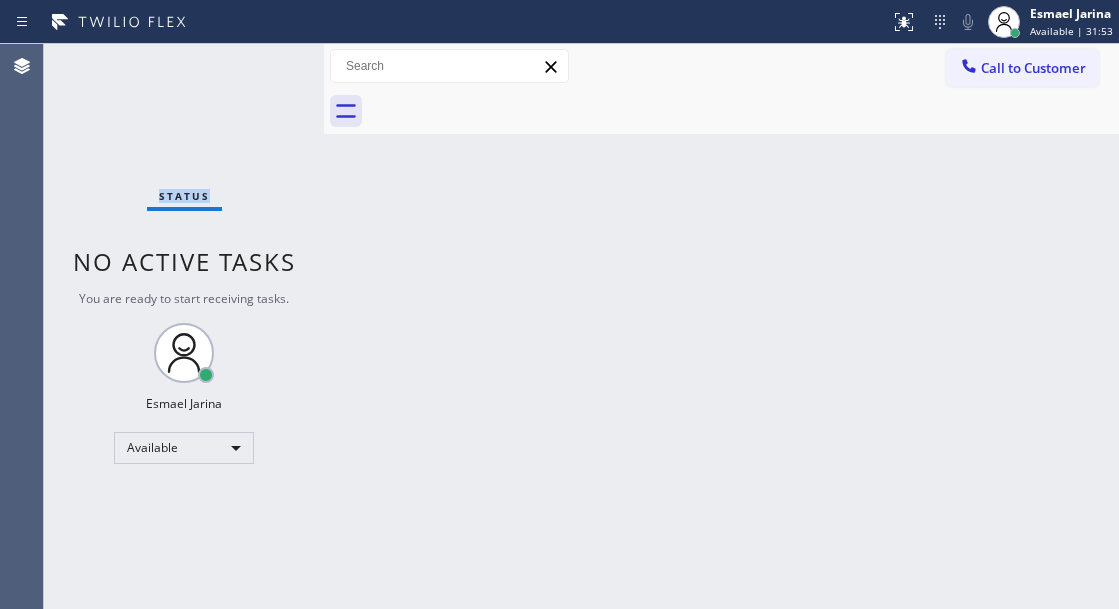 click on "Status   No active tasks     You are ready to start receiving tasks.   [FIRST] [LAST] Available" at bounding box center (184, 326) 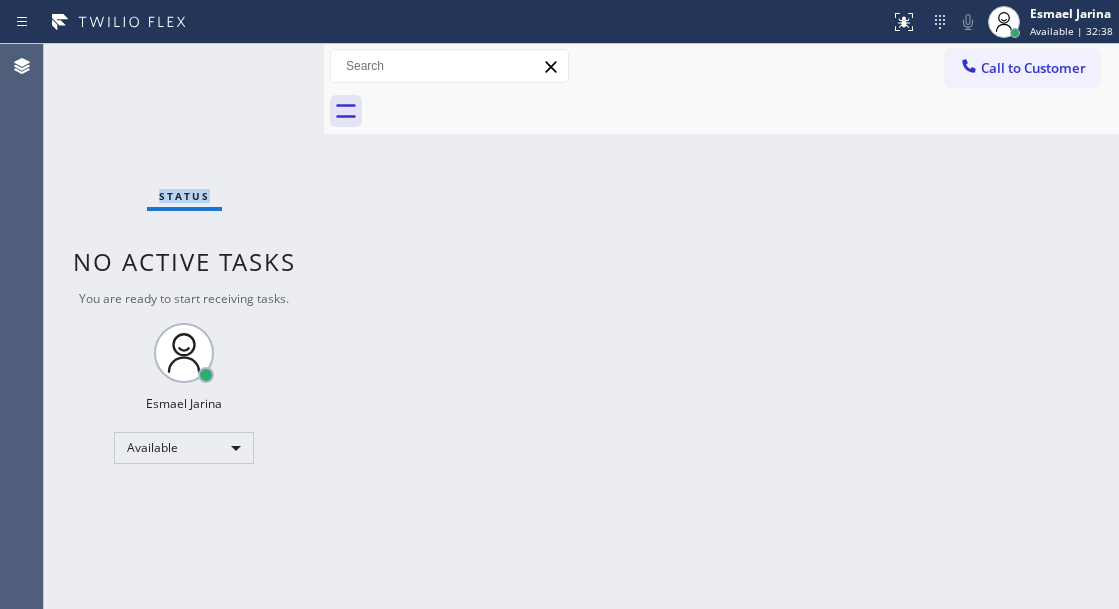 click on "Status   No active tasks     You are ready to start receiving tasks.   [FIRST] [LAST] Available" at bounding box center (184, 326) 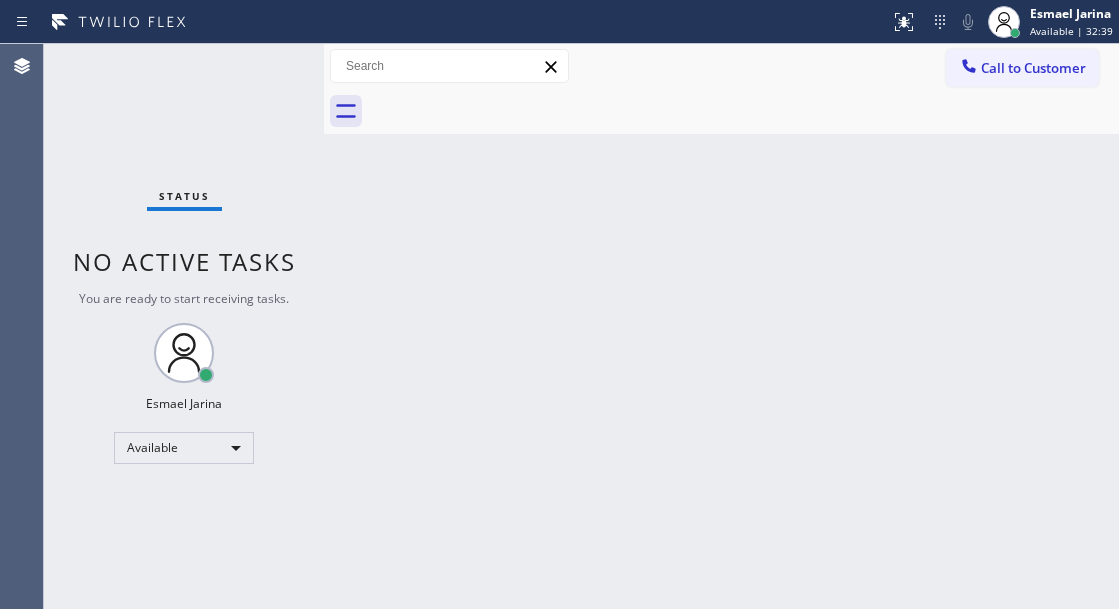 click on "Status   No active tasks     You are ready to start receiving tasks.   [FIRST] [LAST] Available" at bounding box center [184, 326] 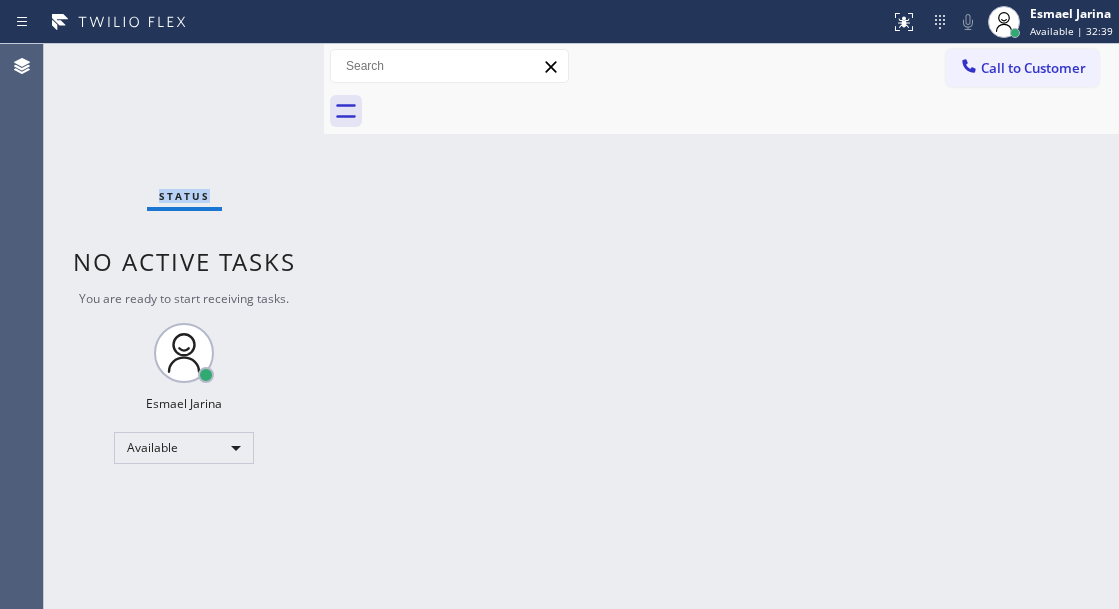 click on "Status   No active tasks     You are ready to start receiving tasks.   [FIRST] [LAST] Available" at bounding box center [184, 326] 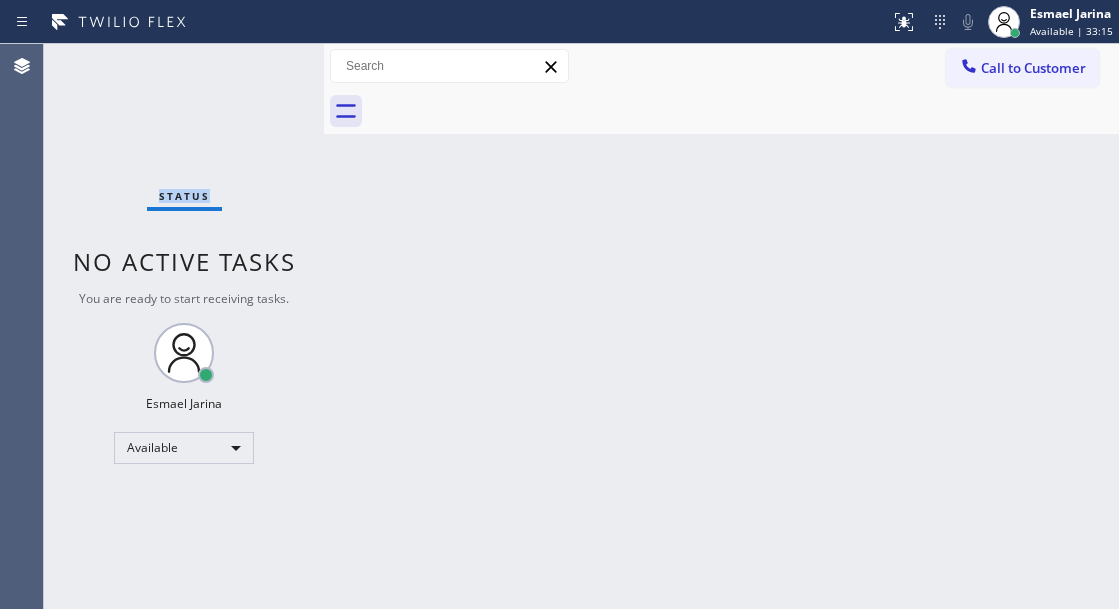 click on "Status   No active tasks     You are ready to start receiving tasks.   [FIRST] [LAST] Available" at bounding box center [184, 326] 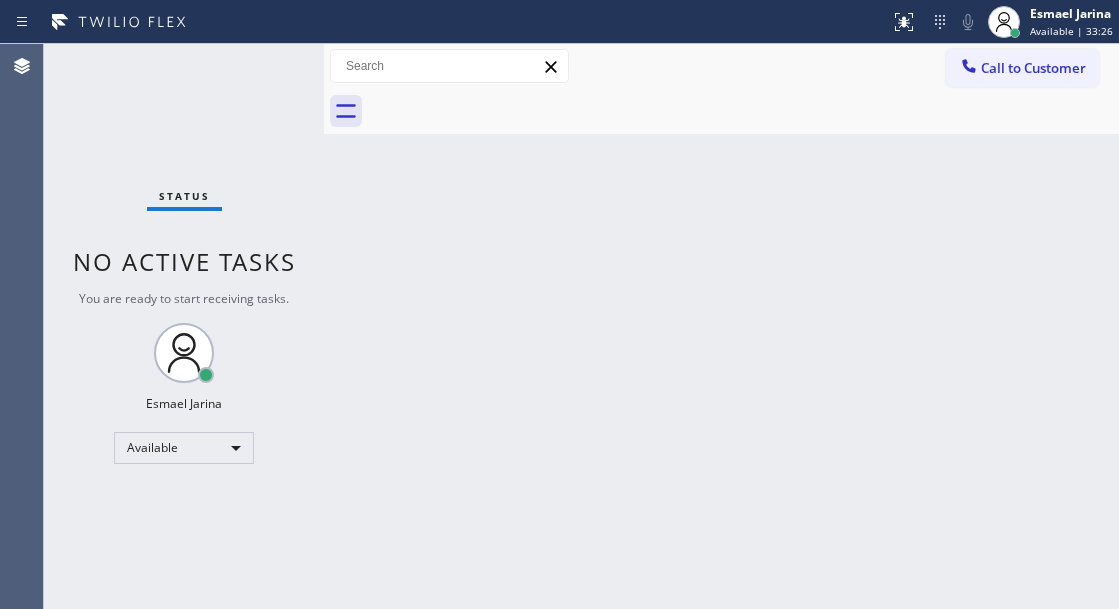 click at bounding box center (721, 111) 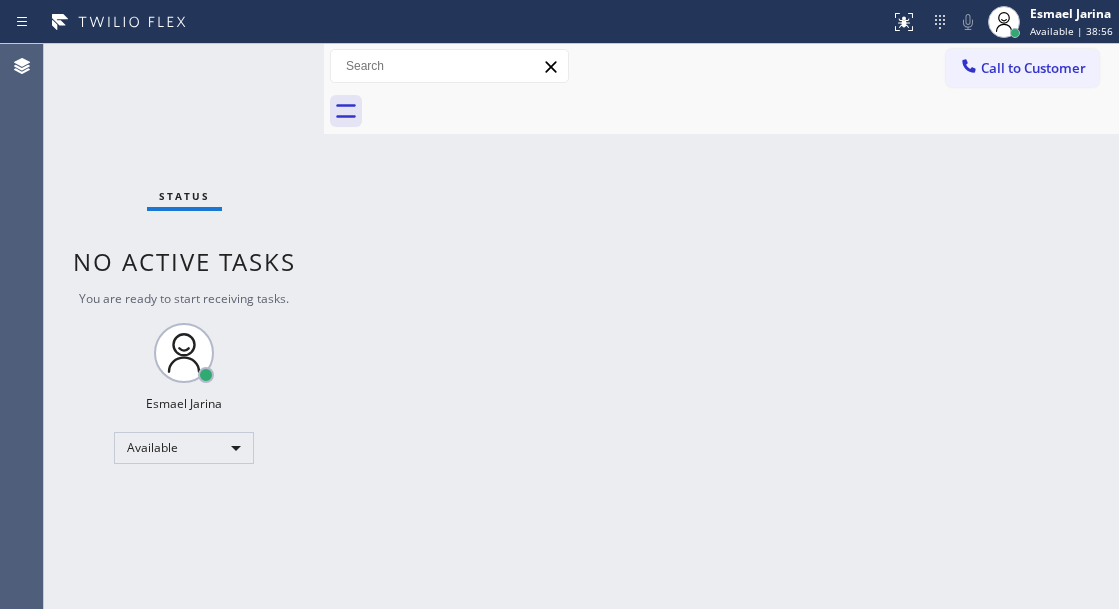 click on "Status   No active tasks     You are ready to start receiving tasks.   [FIRST] [LAST] Available" at bounding box center (184, 326) 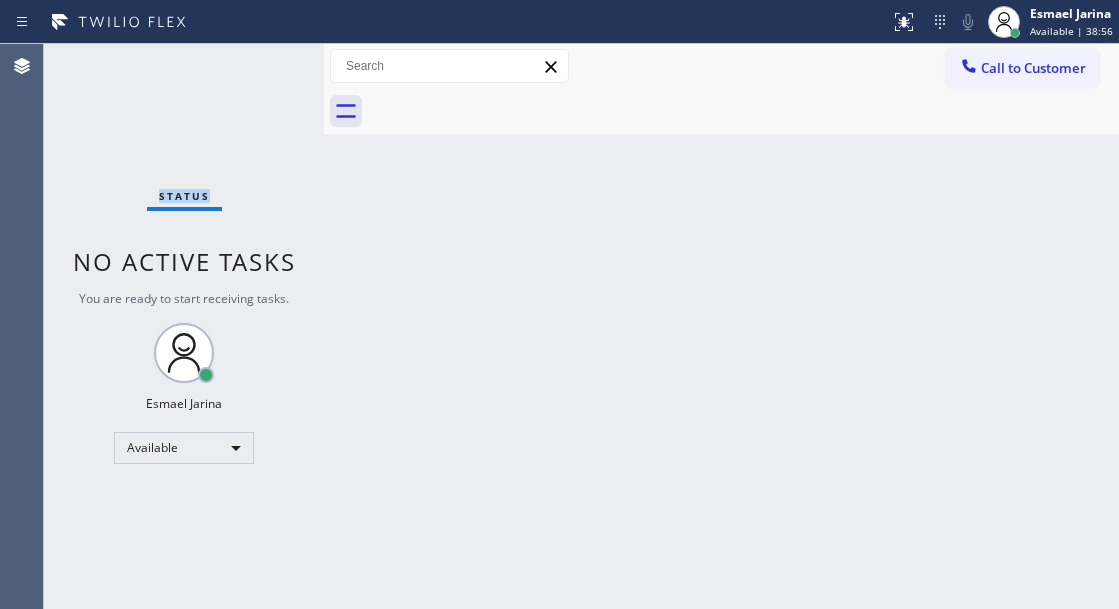 click on "Status   No active tasks     You are ready to start receiving tasks.   [FIRST] [LAST] Available" at bounding box center [184, 326] 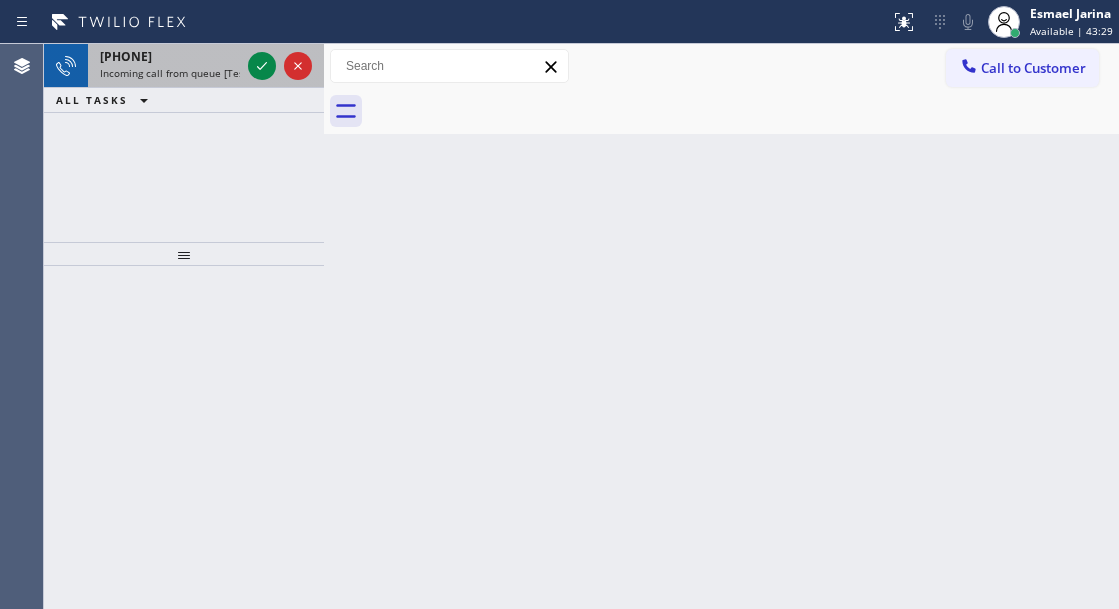 click at bounding box center (280, 66) 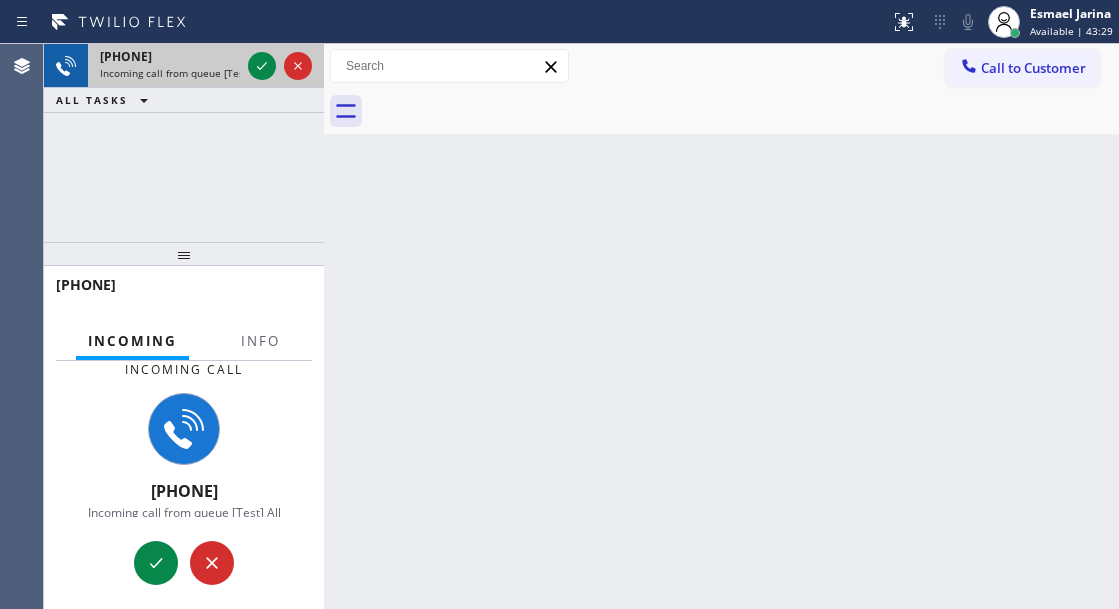 click at bounding box center (280, 66) 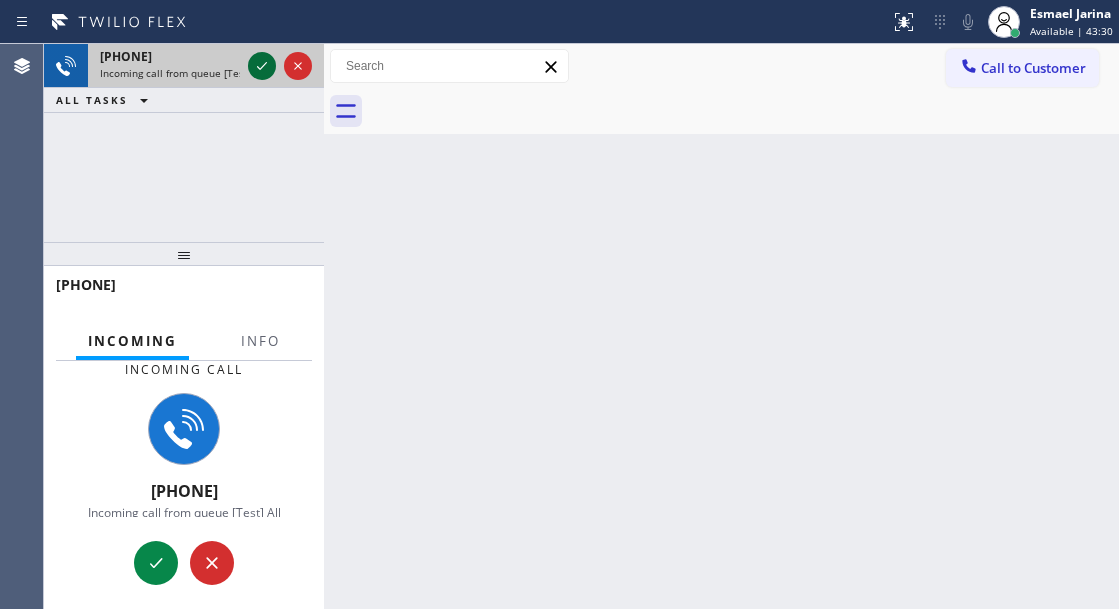 click 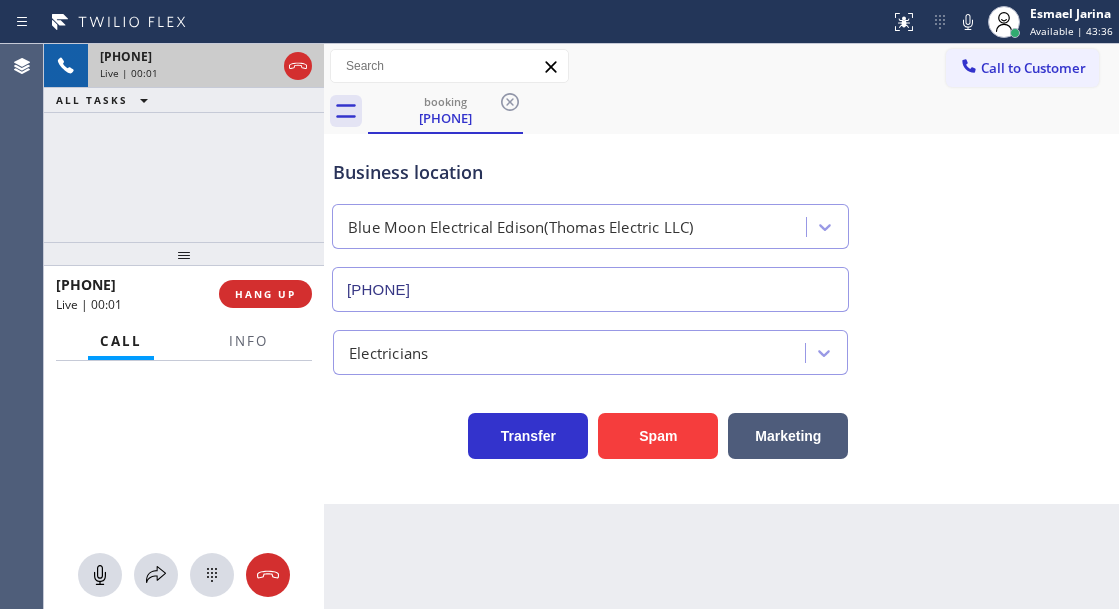 type on "[PHONE]" 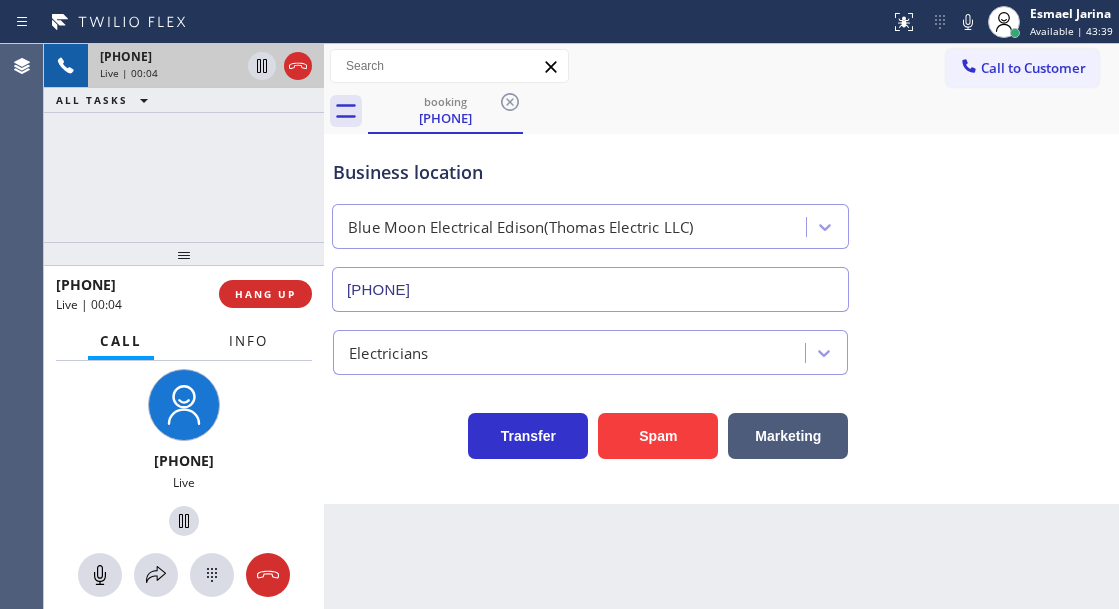 click on "Info" at bounding box center (248, 341) 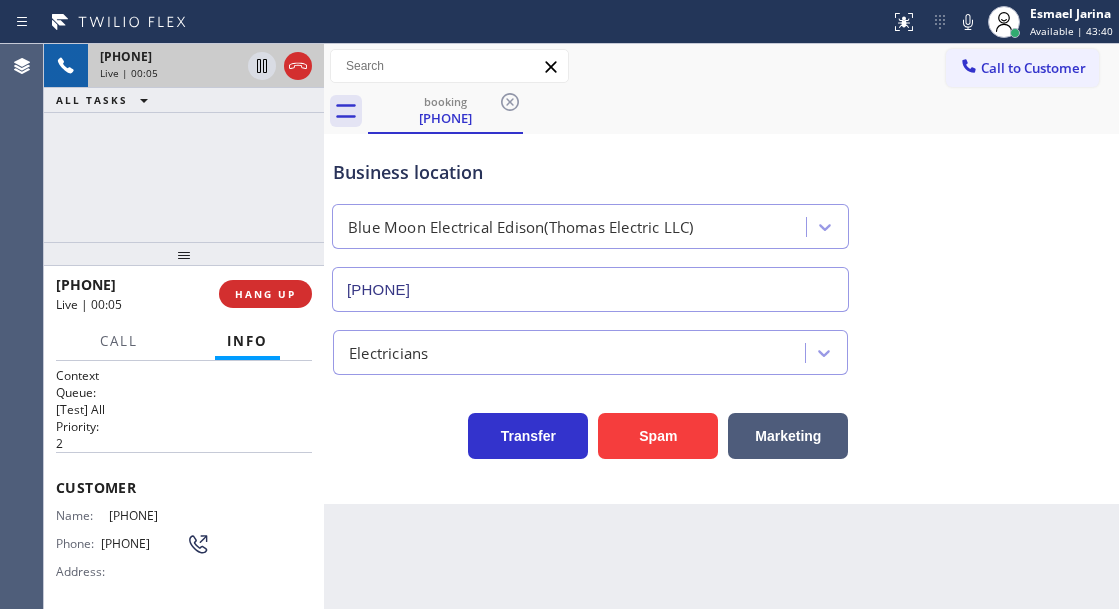 click on "[PHONE]" at bounding box center (159, 515) 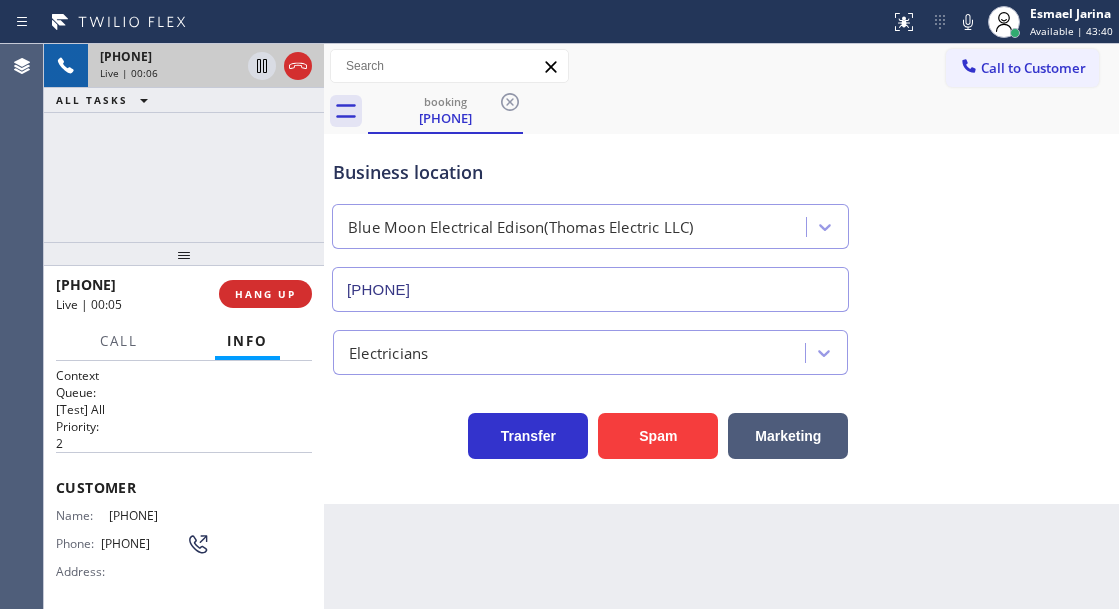 click on "[PHONE]" at bounding box center (159, 515) 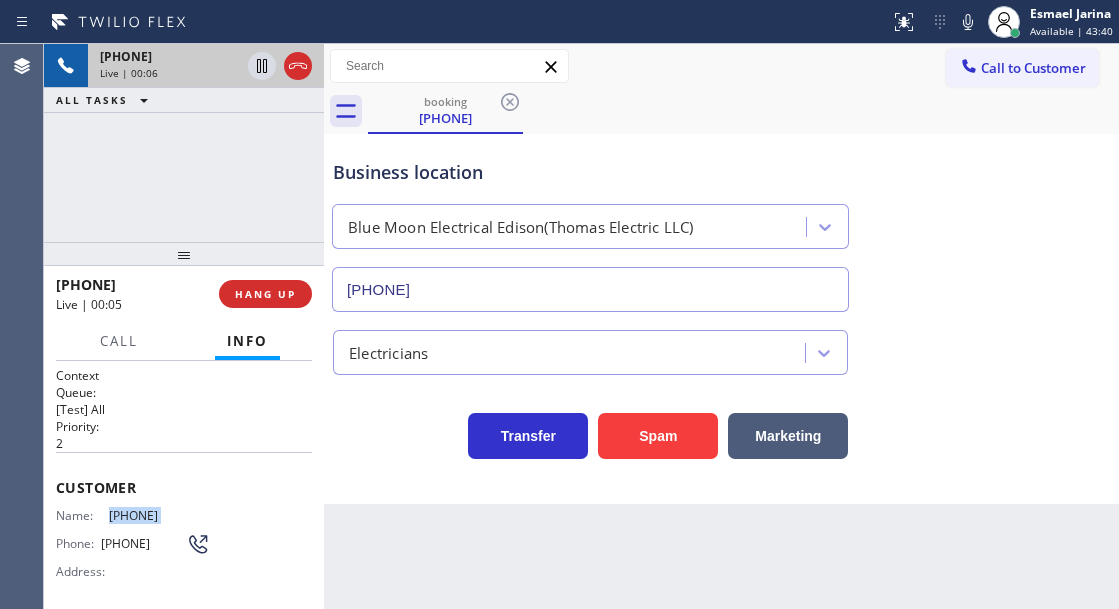 click on "[PHONE]" at bounding box center [159, 515] 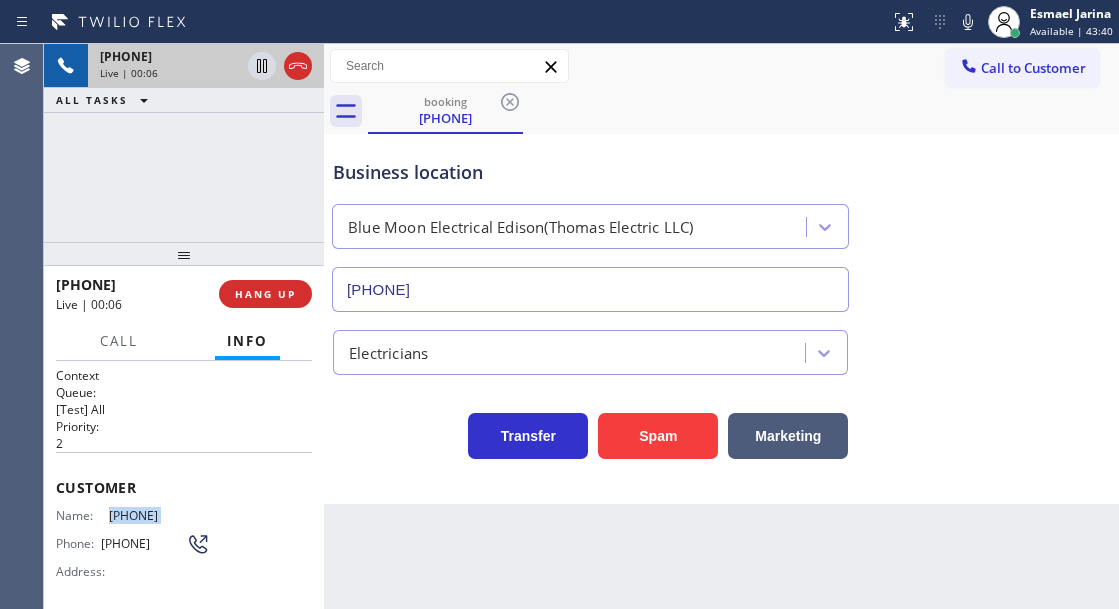 copy on "[PHONE]" 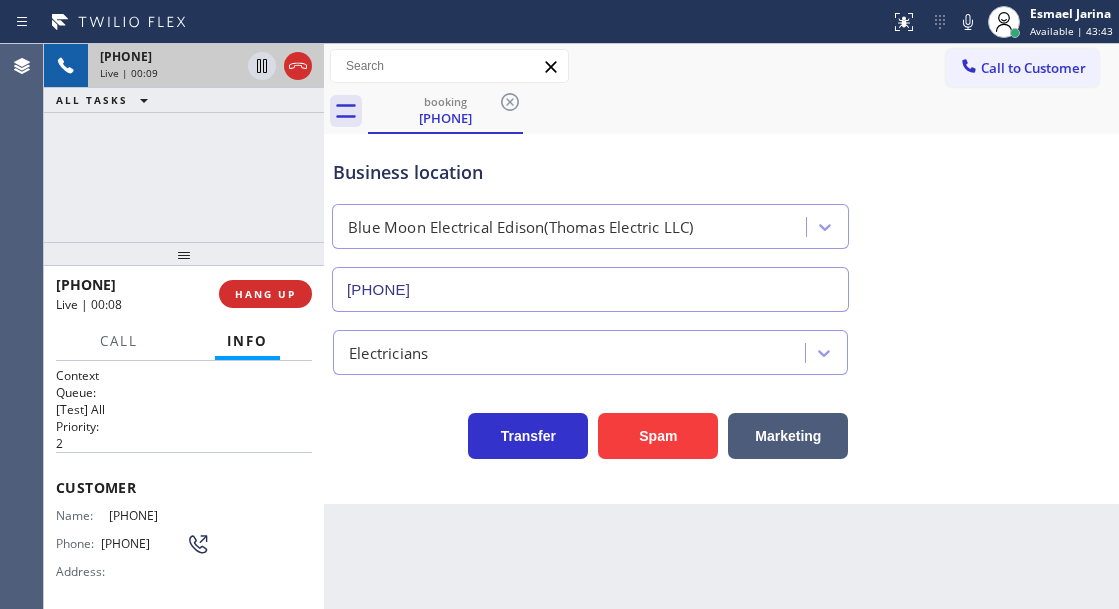 click on "Back to Dashboard Change Sender ID Customers Technicians Select a contact Outbound call Technician Search Technician Your caller id phone number Your caller id phone number Call Technician info Name   Phone none Address none Change Sender ID HVAC +1[PHONE] [COMPANY] +1[PHONE] [COMPANY] +1[PHONE] [COMPANY] +1[PHONE]  Electricians +1[PHONE]  Cancel Change Check personal SMS Reset Change booking [PHONE] Call to Customer Outbound call Location Search location Your caller id phone number Customer number Call Outbound call Technician Search Technician Your caller id phone number Your caller id phone number Call booking [PHONE] Business location [COMPANY] [COMPANY] [PHONE] Electricians Transfer Spam Marketing" at bounding box center [721, 326] 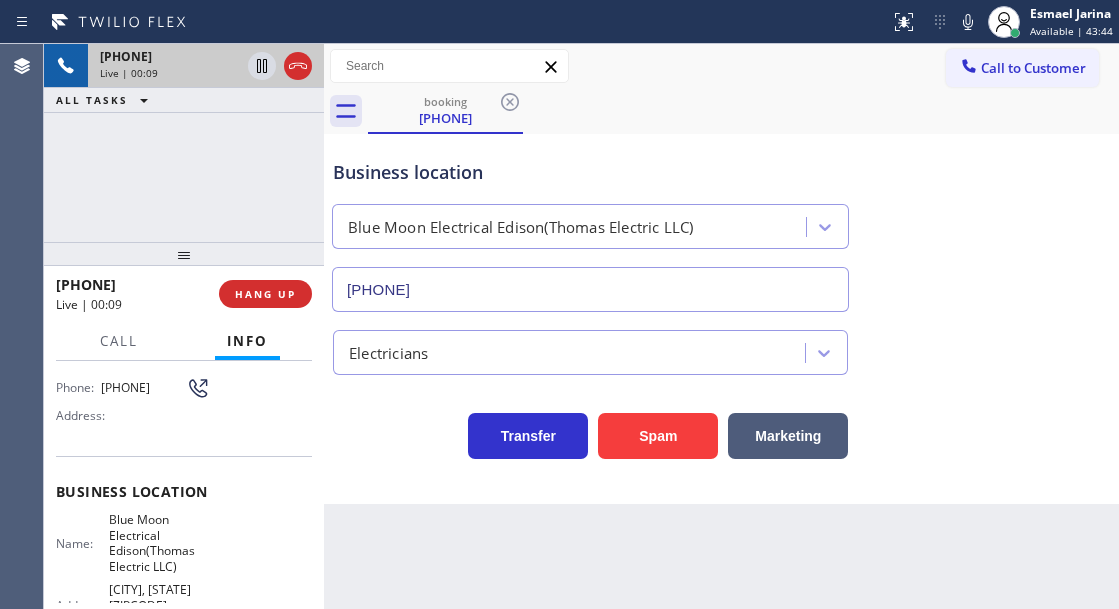 scroll, scrollTop: 200, scrollLeft: 0, axis: vertical 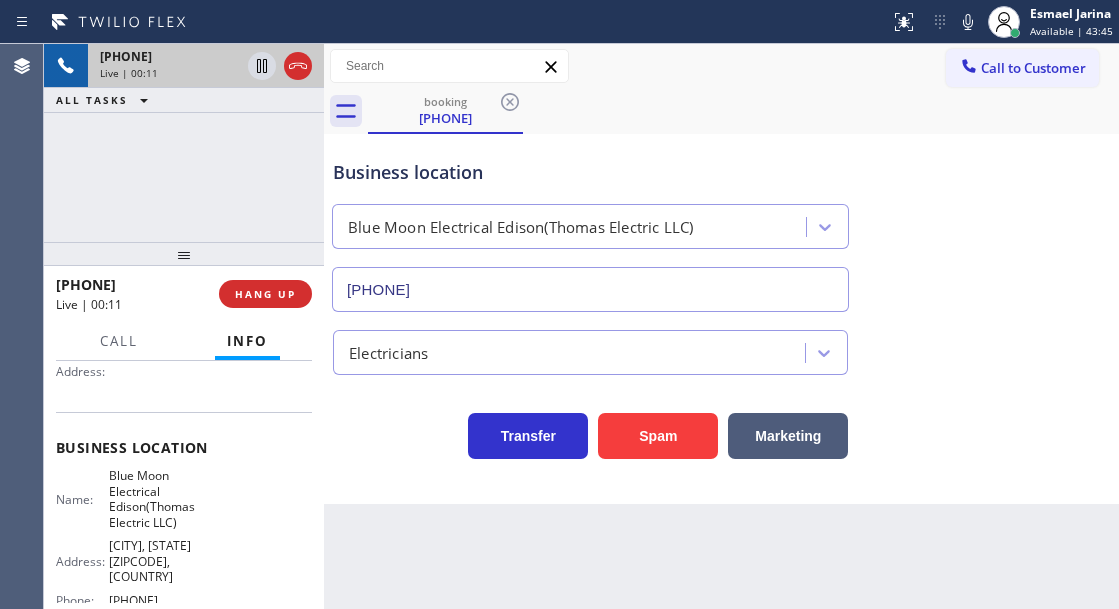 click on "Blue Moon Electrical Edison(Thomas Electric LLC)" at bounding box center (159, 499) 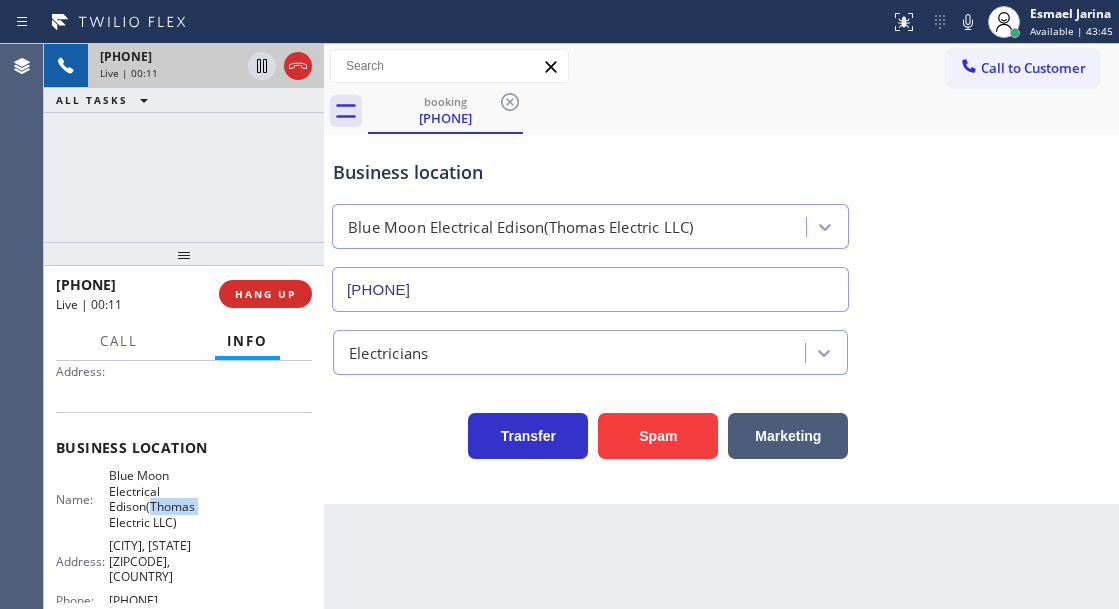 click on "Blue Moon Electrical Edison(Thomas Electric LLC)" at bounding box center (159, 499) 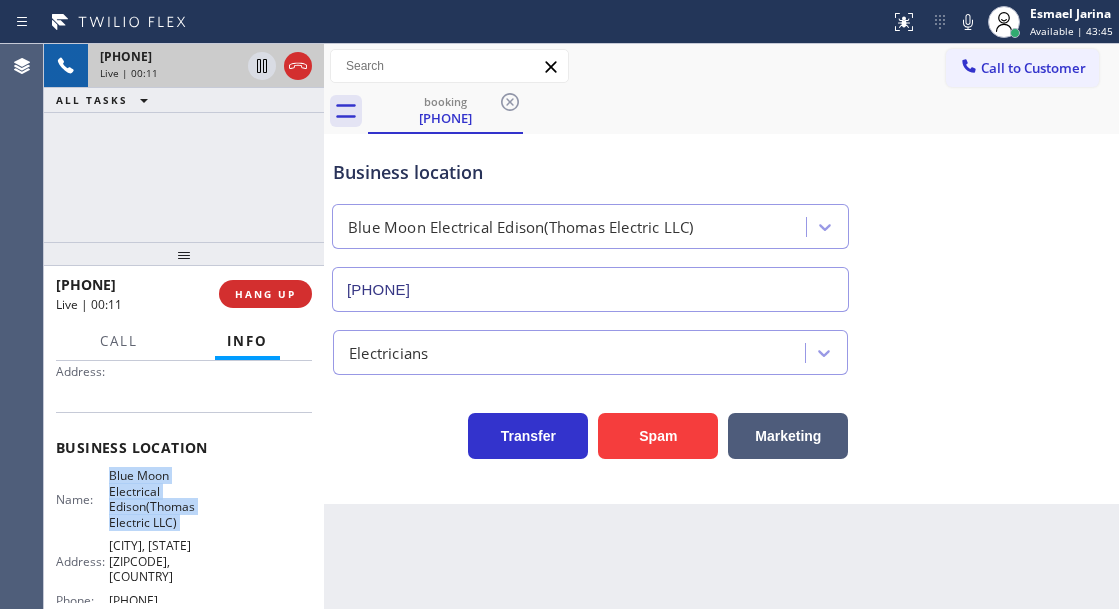 click on "Blue Moon Electrical Edison(Thomas Electric LLC)" at bounding box center [159, 499] 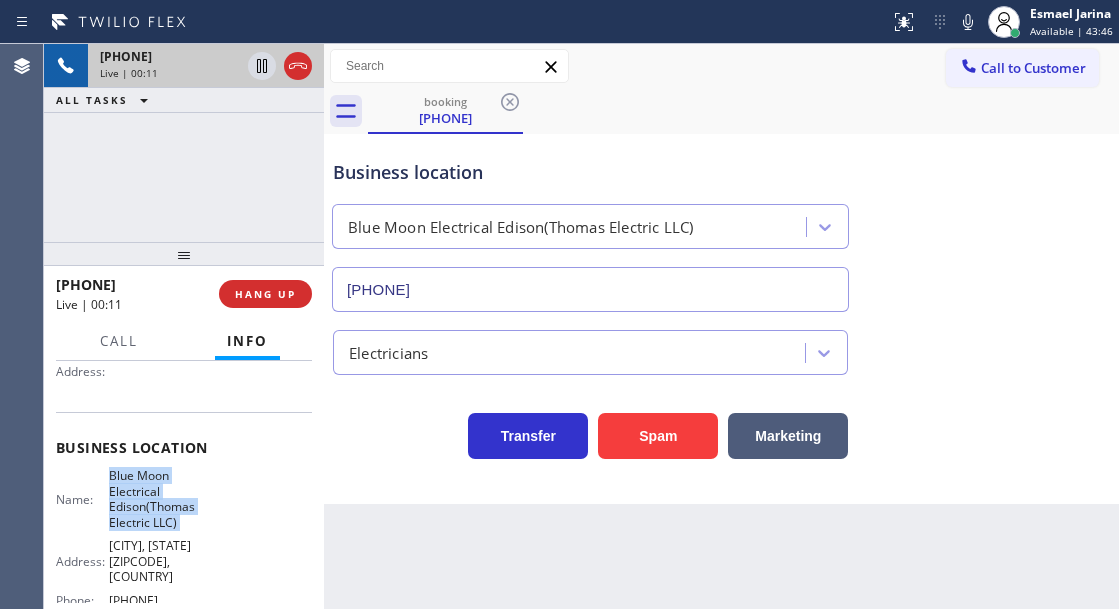click on "Blue Moon Electrical Edison(Thomas Electric LLC)" at bounding box center (159, 499) 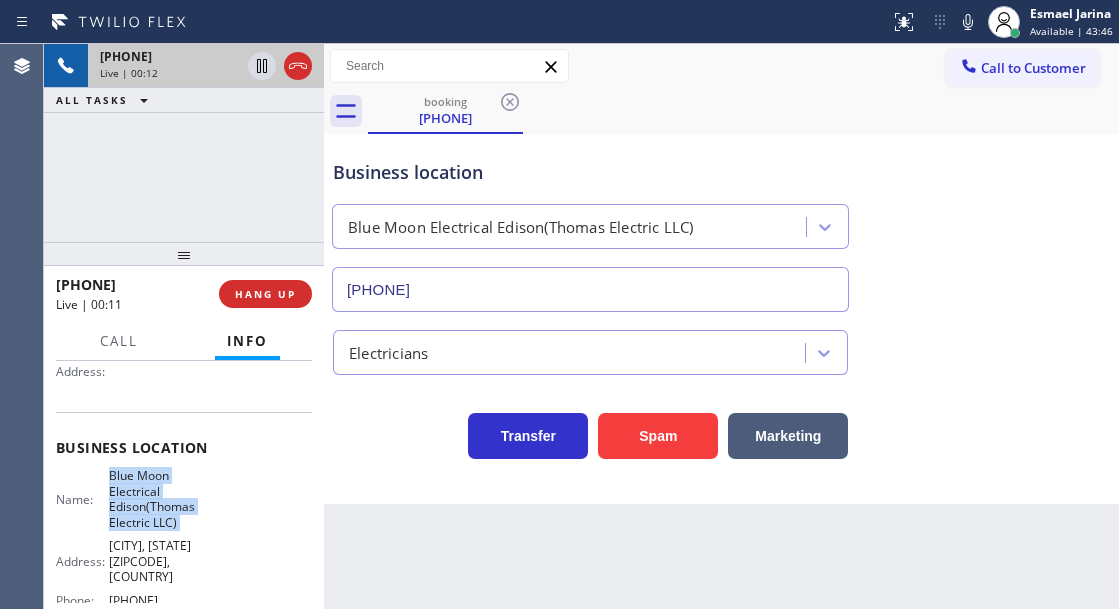 copy on "Blue Moon Electrical Edison(Thomas Electric LLC)" 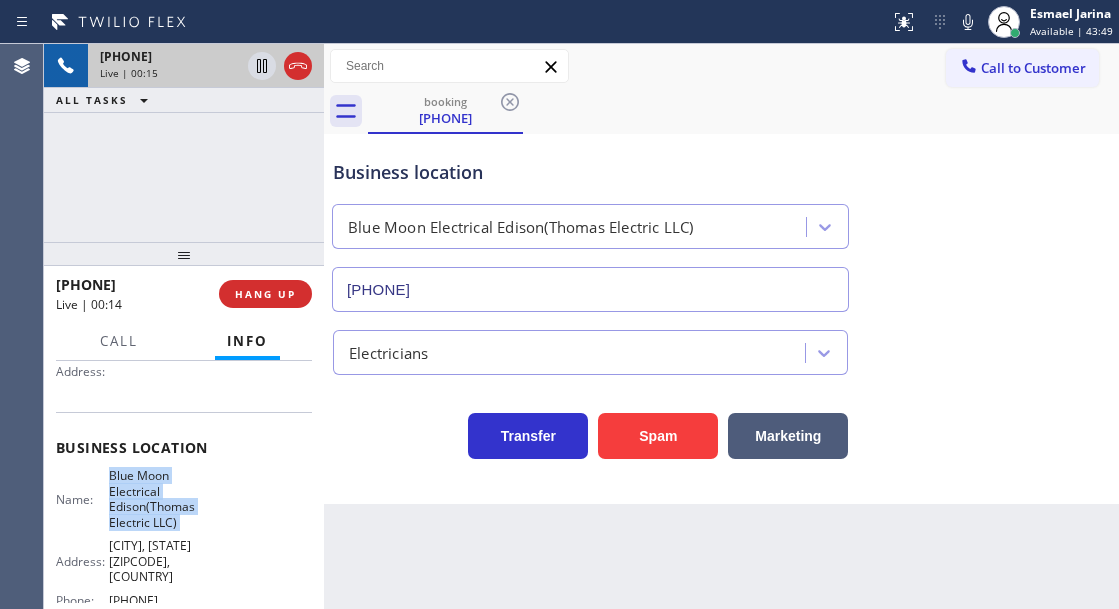 click on "Name: [COMPANY] [COMPANY] Address: [CITY], [STATE] [ZIPCODE], [COUNTRY]  Phone: [PHONE]" at bounding box center [184, 542] 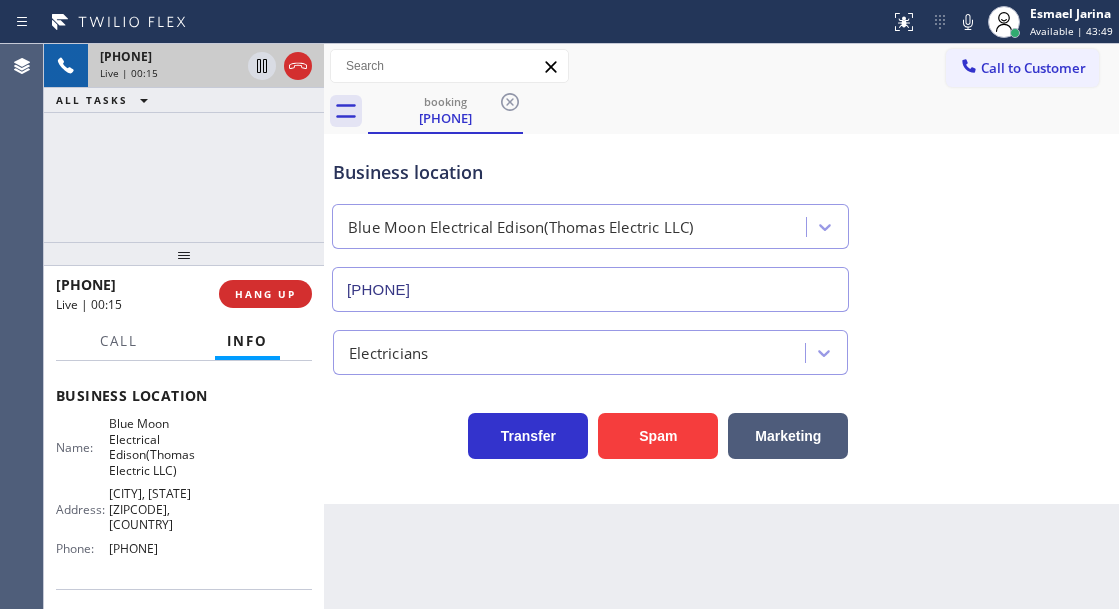 scroll, scrollTop: 300, scrollLeft: 0, axis: vertical 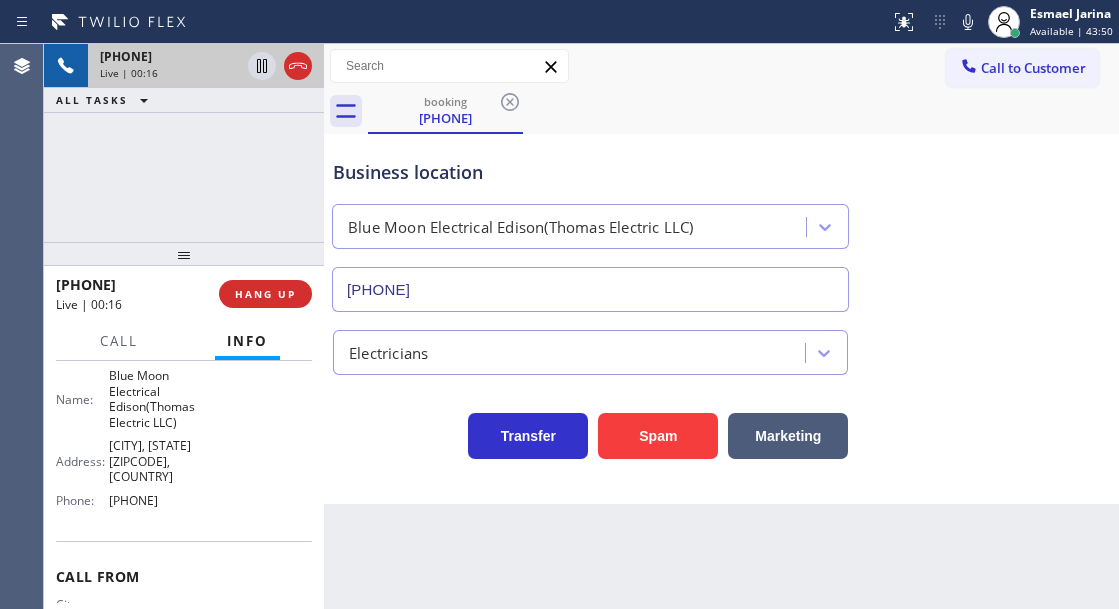 click on "[PHONE]" at bounding box center [159, 500] 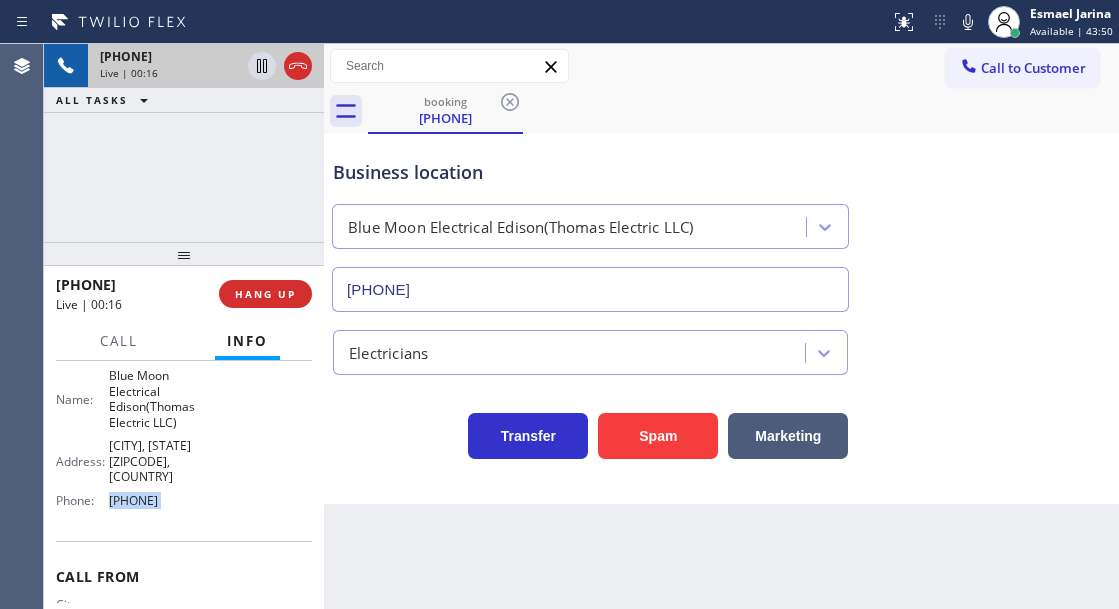 click on "[PHONE]" at bounding box center (159, 500) 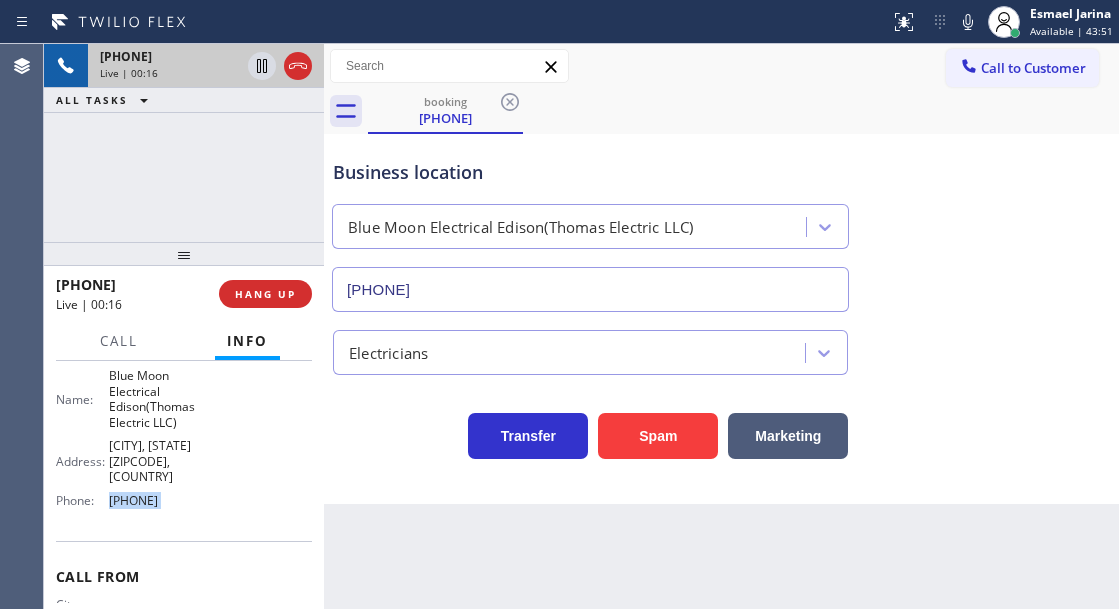 copy on "[PHONE]" 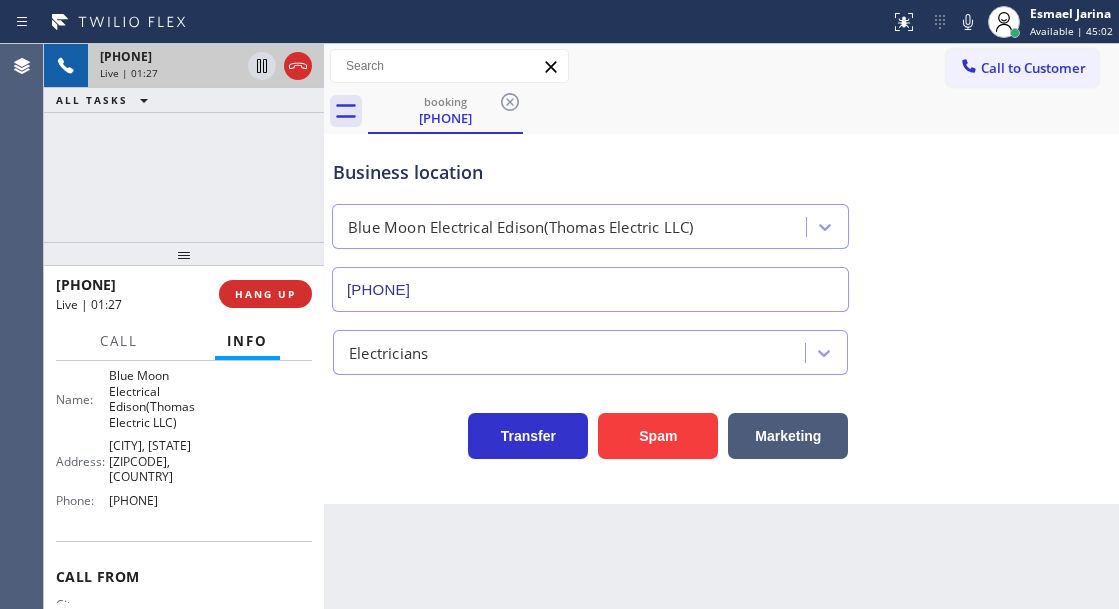 click on "Business location" at bounding box center [590, 172] 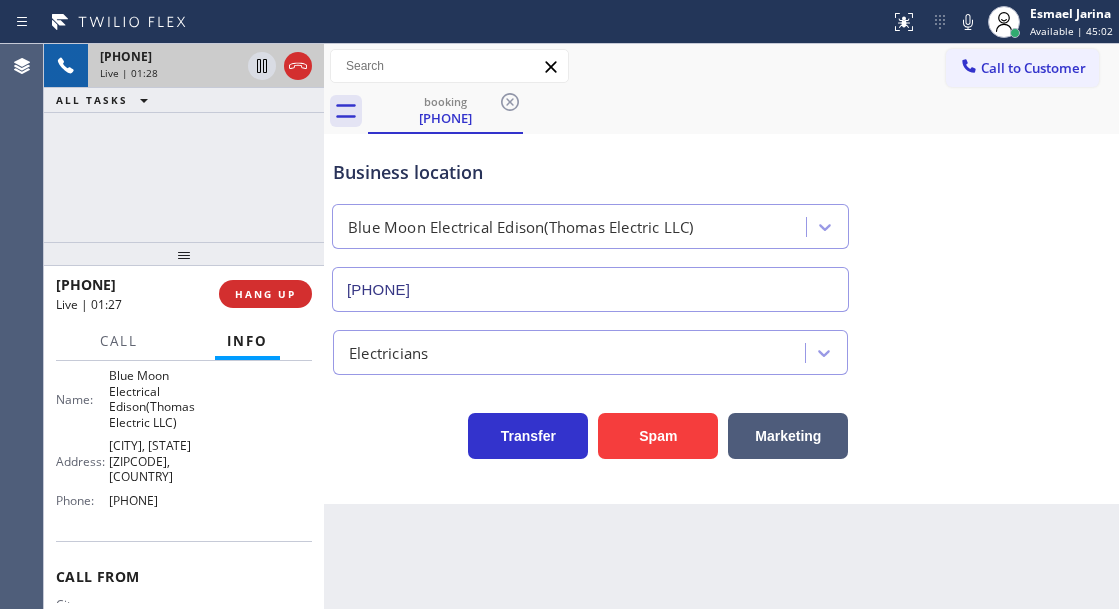 click on "Business location" at bounding box center [590, 172] 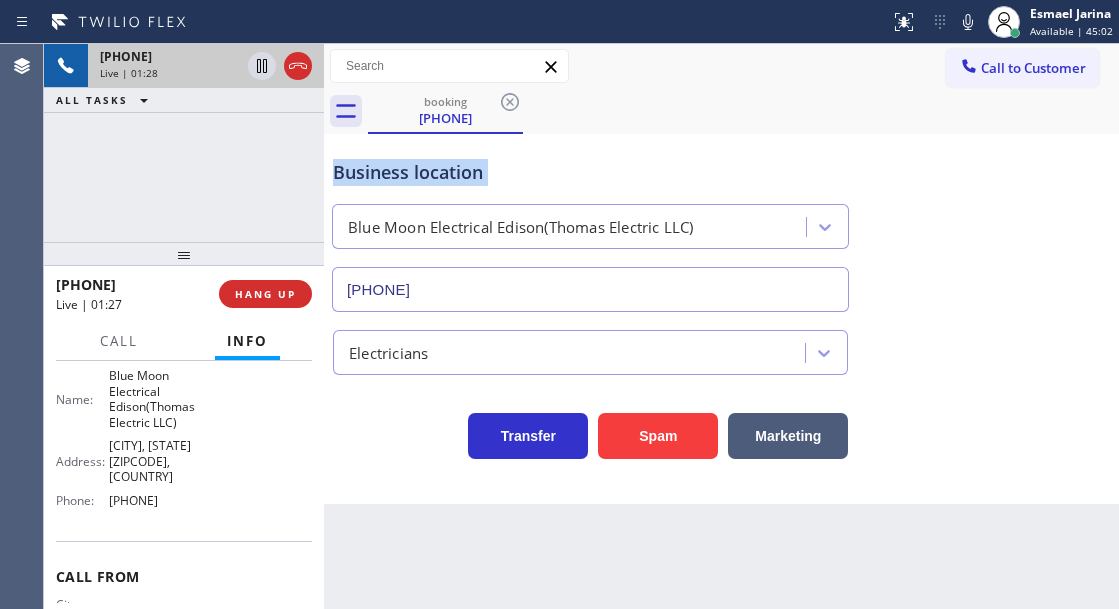 click on "Business location" at bounding box center (590, 172) 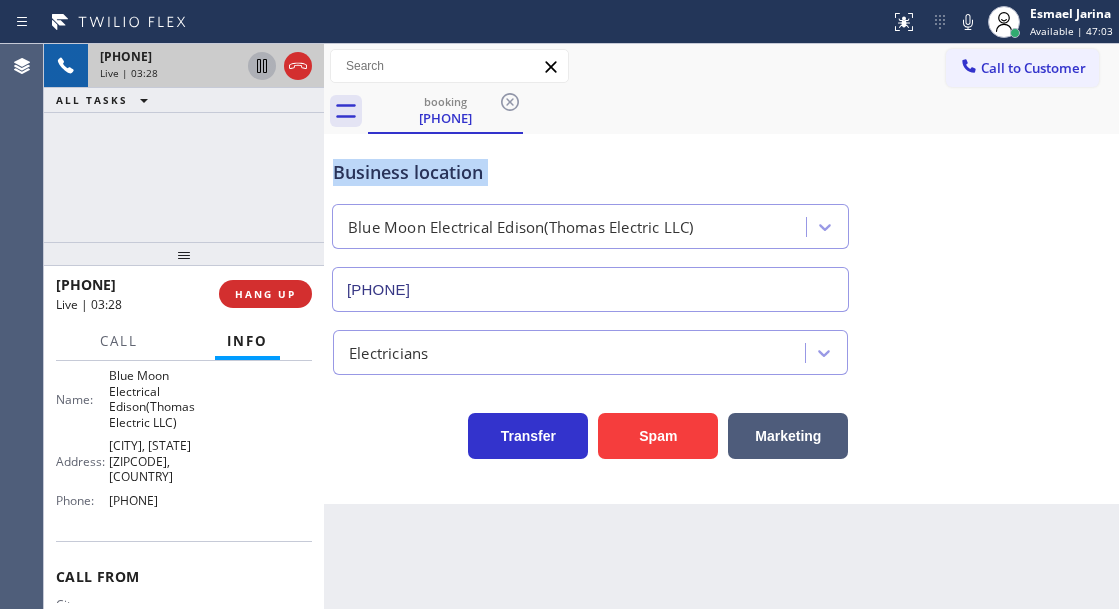 click 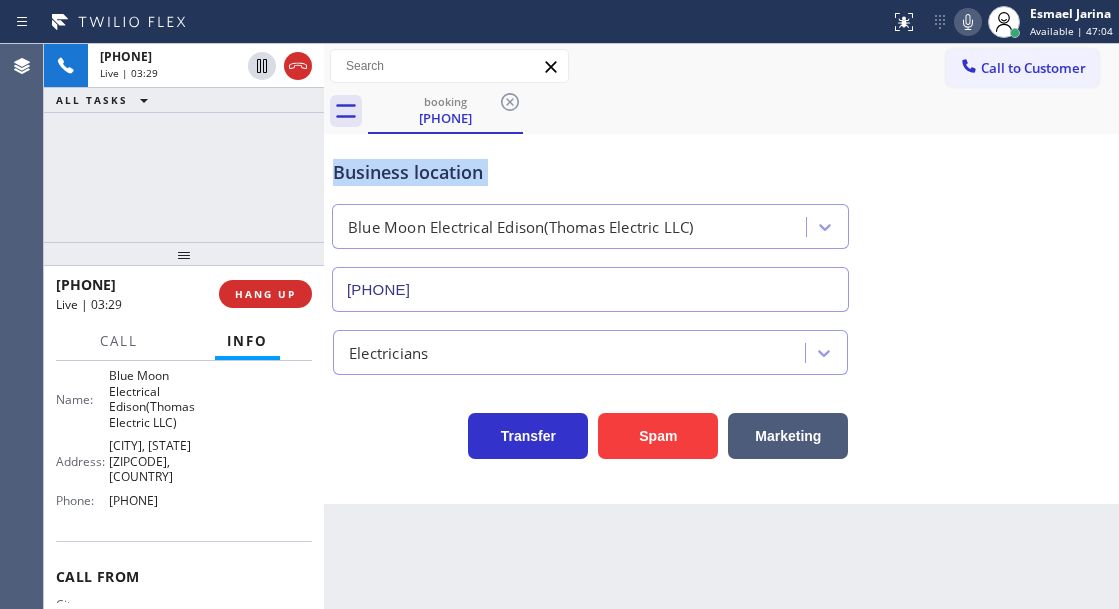 click 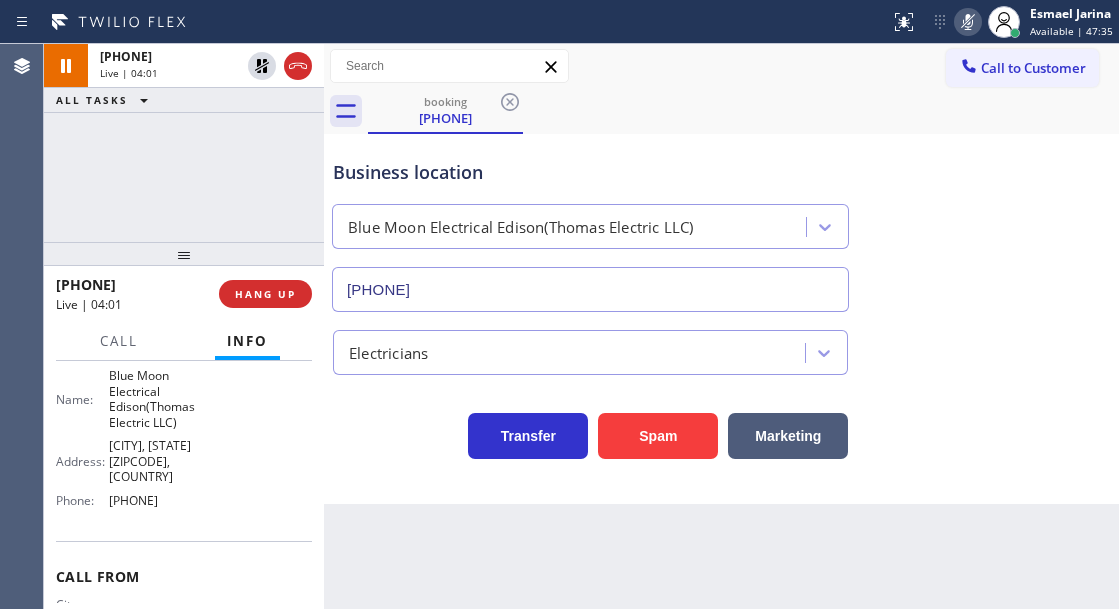 click on "Transfer Spam Marketing" at bounding box center (721, 417) 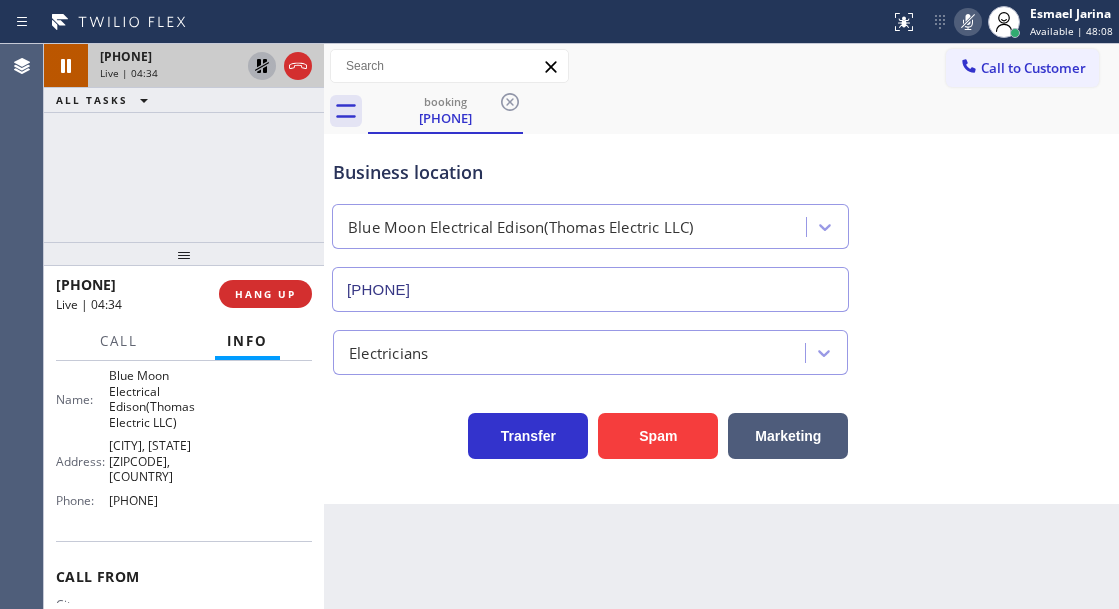 click 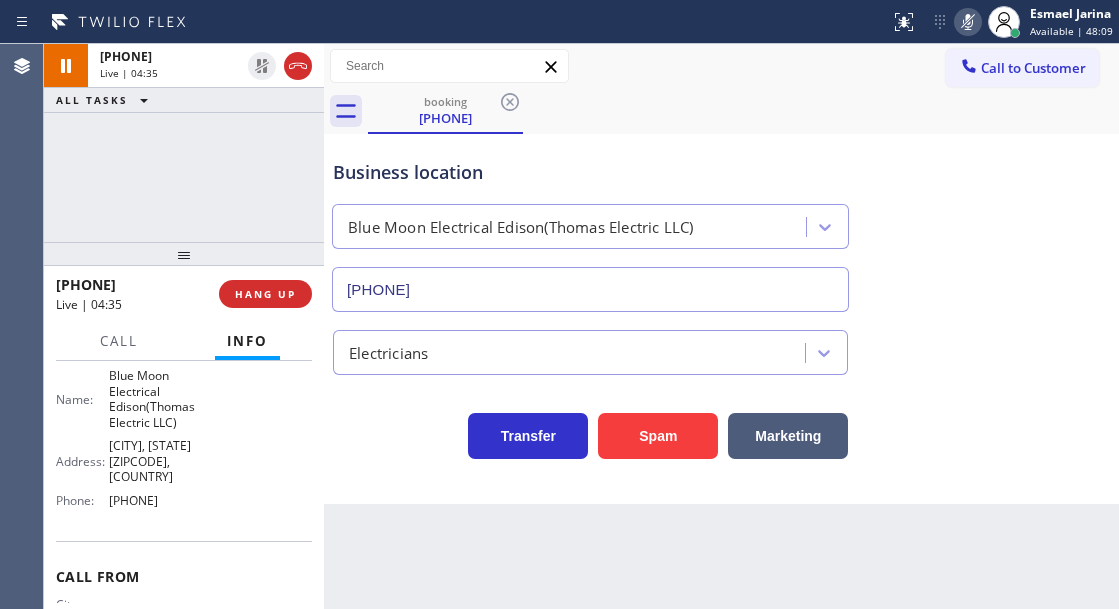 click 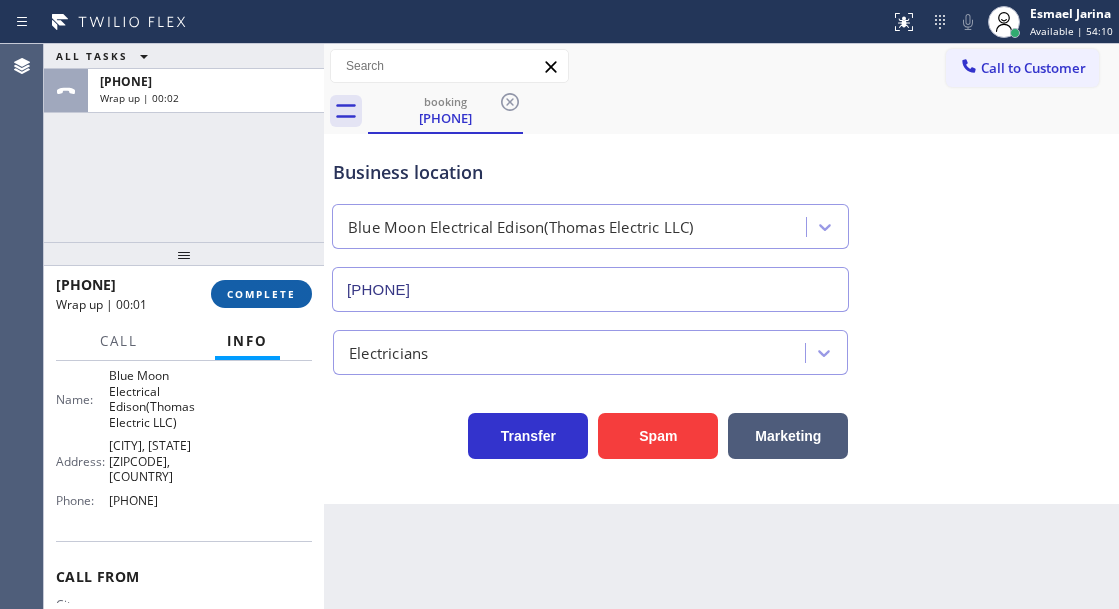 click on "COMPLETE" at bounding box center [261, 294] 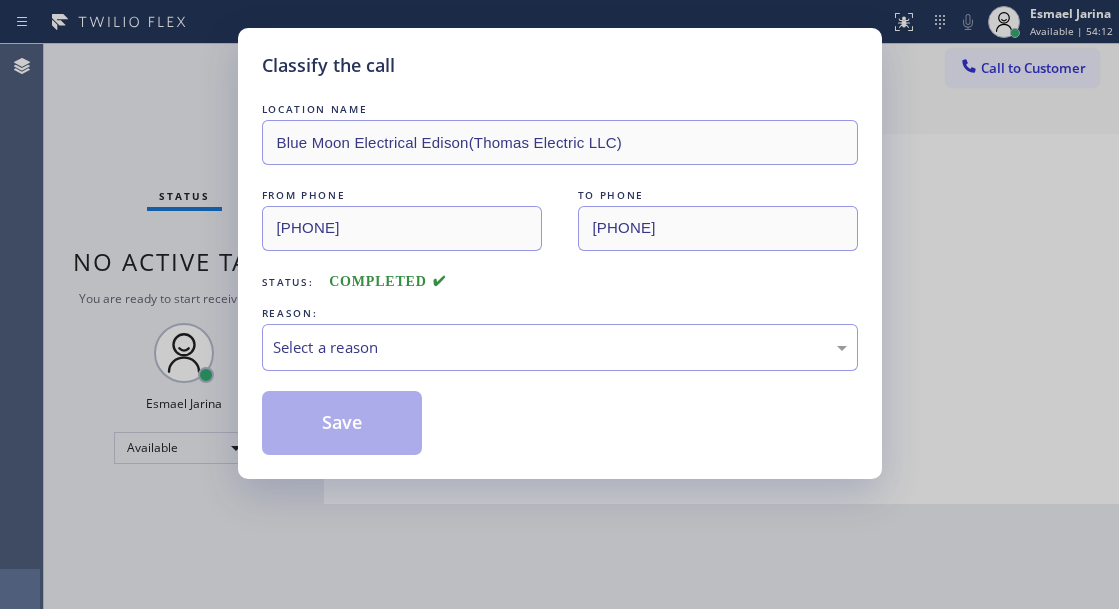 click on "Select a reason" at bounding box center (560, 347) 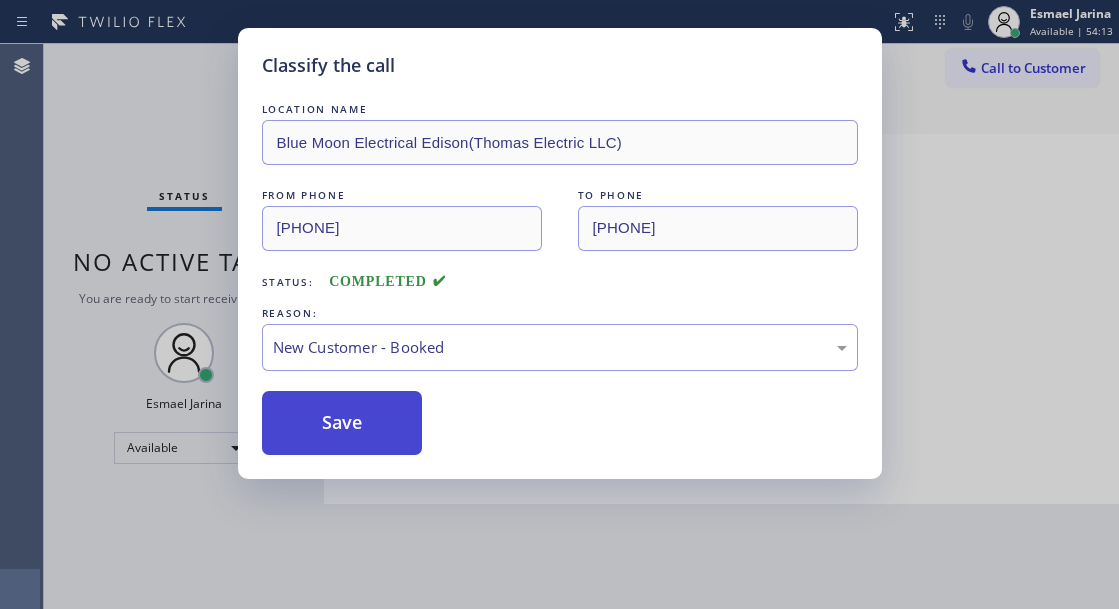 click on "Save" at bounding box center (342, 423) 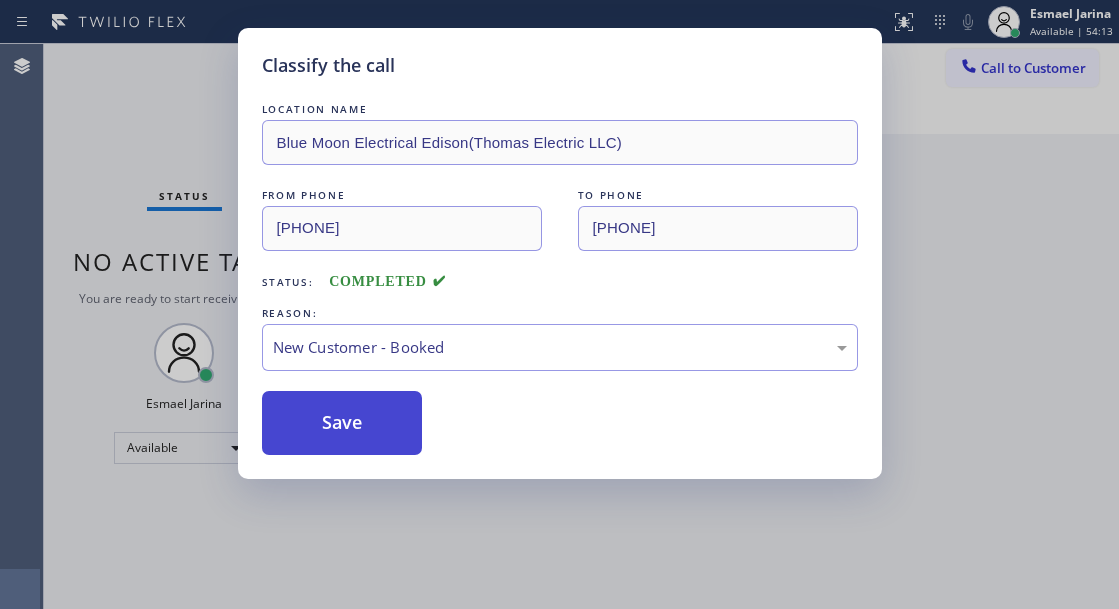 click on "Save" at bounding box center (342, 423) 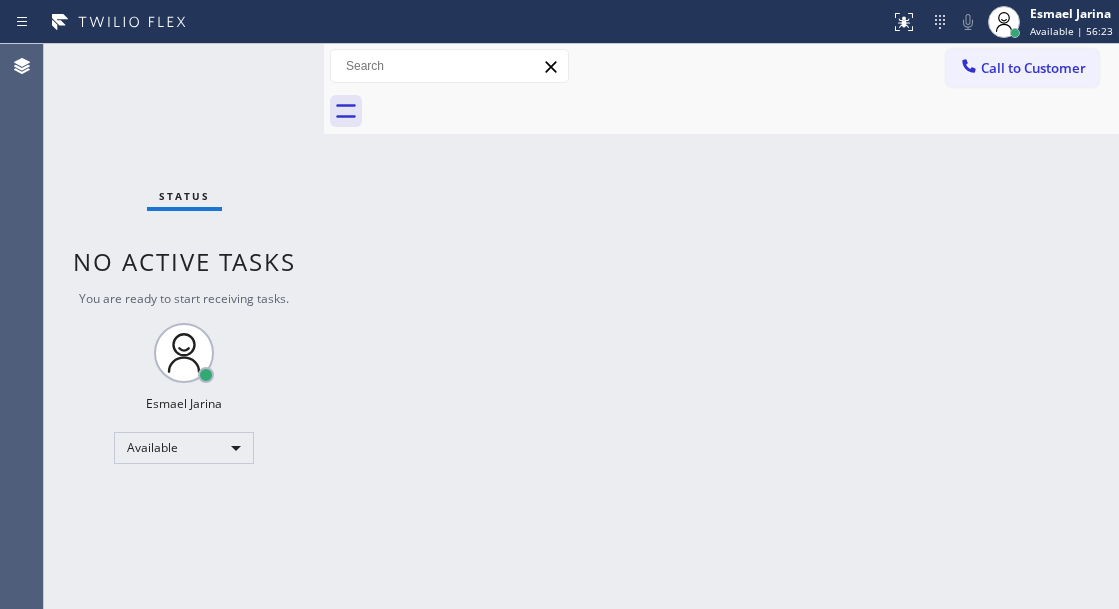 click on "Status   No active tasks     You are ready to start receiving tasks.   [FIRST] [LAST] Available" at bounding box center [184, 326] 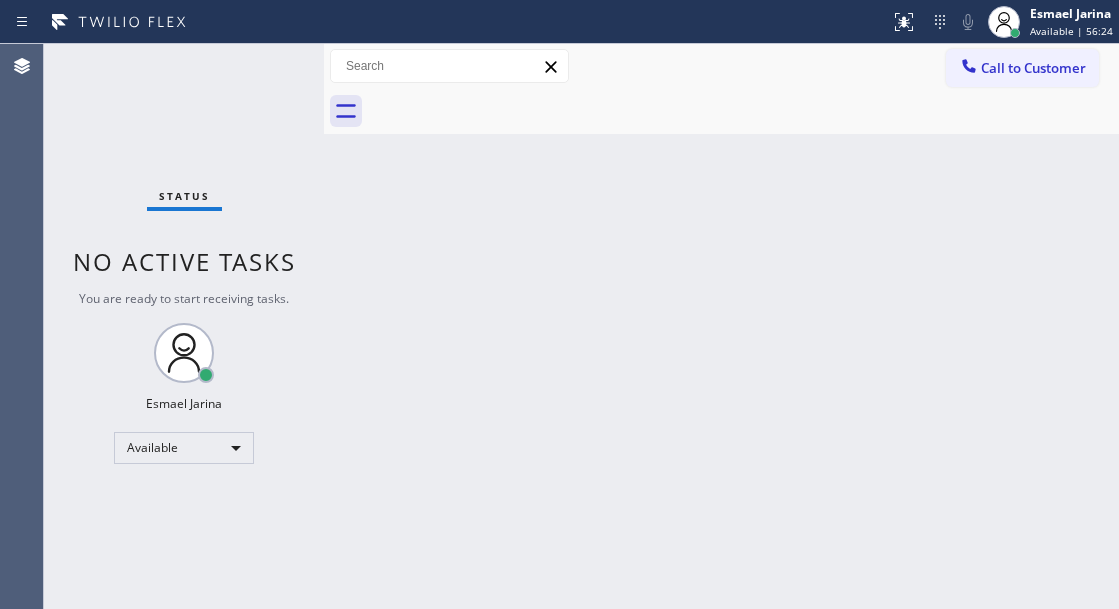 click on "Status   No active tasks     You are ready to start receiving tasks.   [FIRST] [LAST] Available" at bounding box center [184, 326] 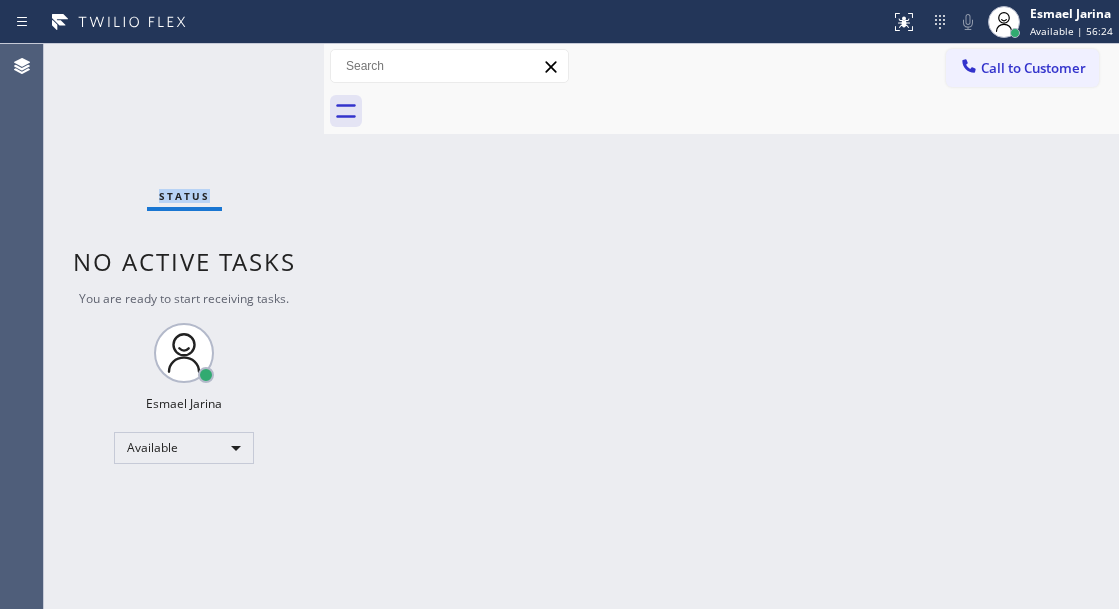 click on "Status   No active tasks     You are ready to start receiving tasks.   [FIRST] [LAST] Available" at bounding box center (184, 326) 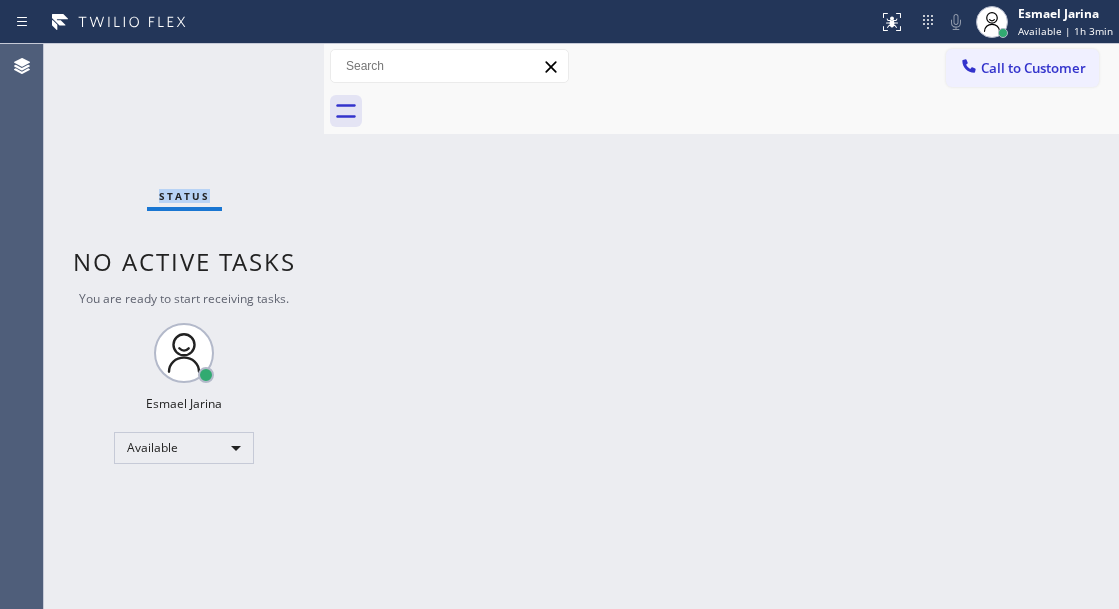 click on "Status   No active tasks     You are ready to start receiving tasks.   [FIRST] [LAST] Available" at bounding box center (184, 326) 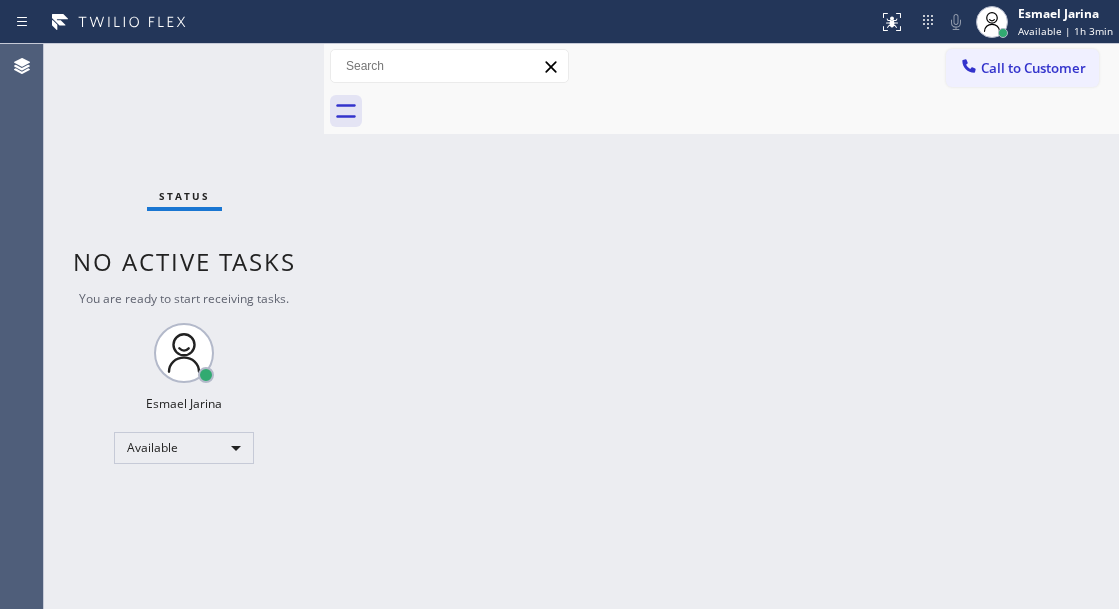 drag, startPoint x: 1073, startPoint y: 214, endPoint x: 1025, endPoint y: 195, distance: 51.62364 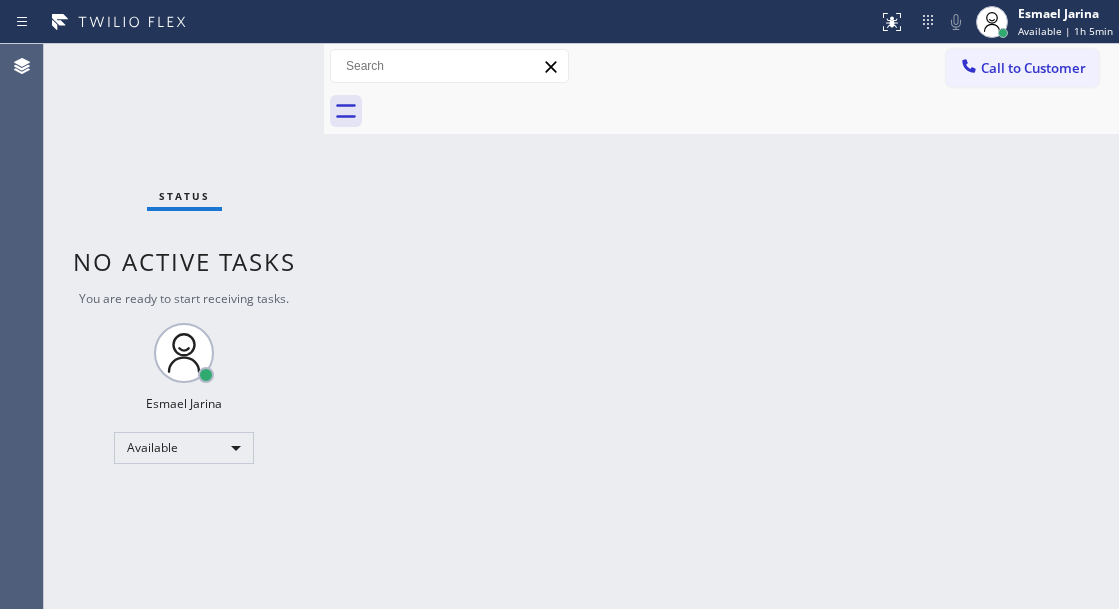 click on "Back to Dashboard Change Sender ID Customers Technicians Select a contact Outbound call Technician Search Technician Your caller id phone number Your caller id phone number Call Technician info Name   Phone none Address none Change Sender ID HVAC +18559994417 5 Star Appliance +18557314952 Appliance Repair +18554611149 Plumbing +18889090120 Air Duct Cleaning +18006865038  Electricians +18005688664 Cancel Change Check personal SMS Reset Change No tabs Call to Customer Outbound call Location Search location Your caller id phone number Customer number Call Outbound call Technician Search Technician Your caller id phone number Your caller id phone number Call" at bounding box center [721, 326] 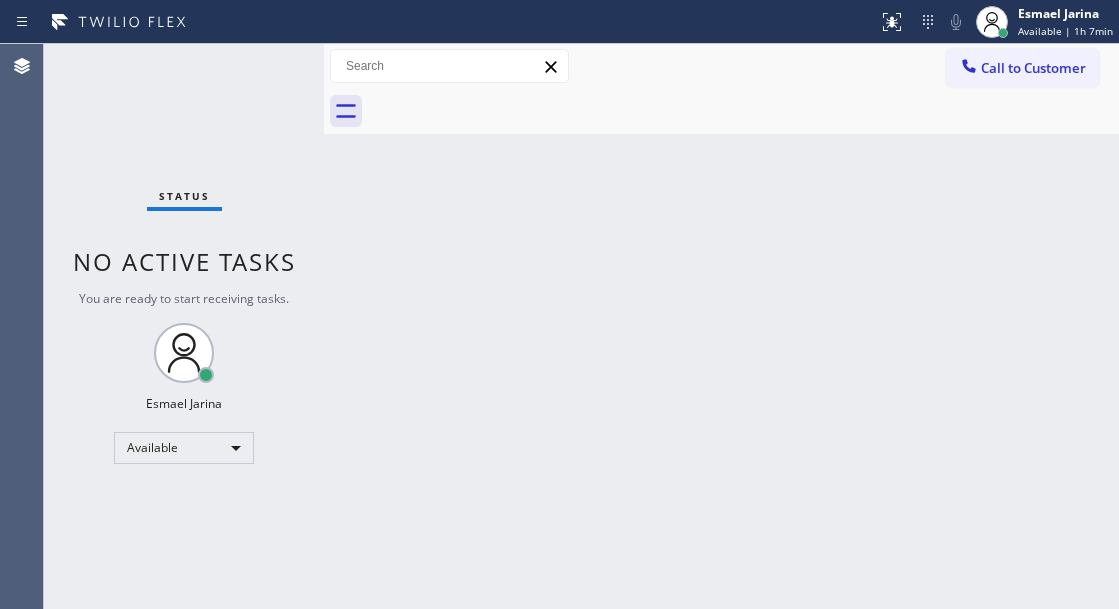drag, startPoint x: 1081, startPoint y: 168, endPoint x: 1069, endPoint y: 168, distance: 12 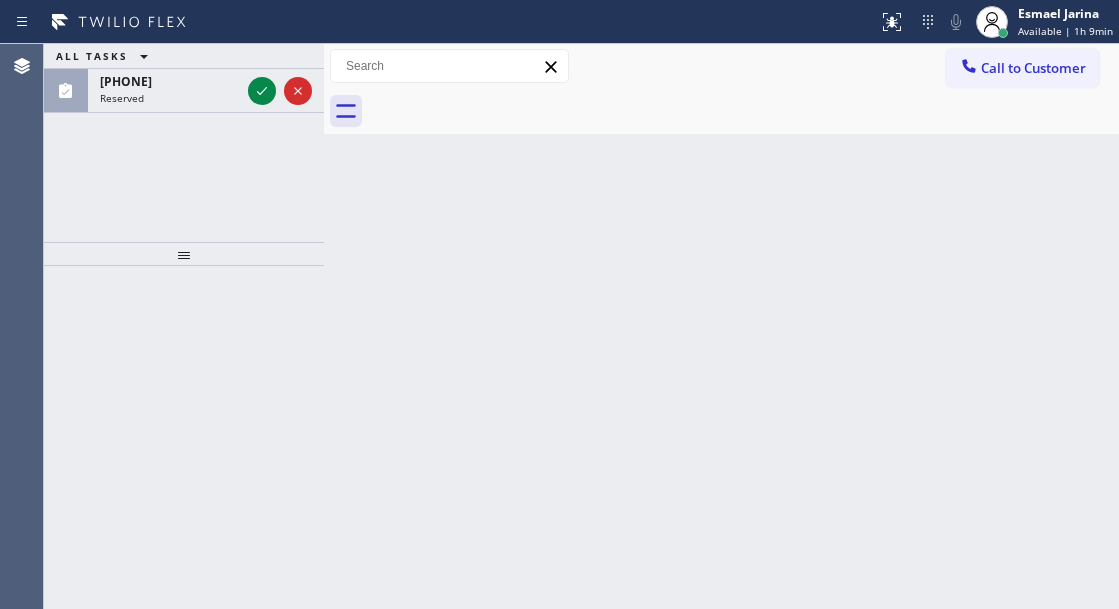 click on "Back to Dashboard Change Sender ID Customers Technicians Select a contact Outbound call Technician Search Technician Your caller id phone number Your caller id phone number Call Technician info Name   Phone none Address none Change Sender ID HVAC +18559994417 5 Star Appliance +18557314952 Appliance Repair +18554611149 Plumbing +18889090120 Air Duct Cleaning +18006865038  Electricians +18005688664 Cancel Change Check personal SMS Reset Change No tabs Call to Customer Outbound call Location Search location Your caller id phone number Customer number Call Outbound call Technician Search Technician Your caller id phone number Your caller id phone number Call" at bounding box center (721, 326) 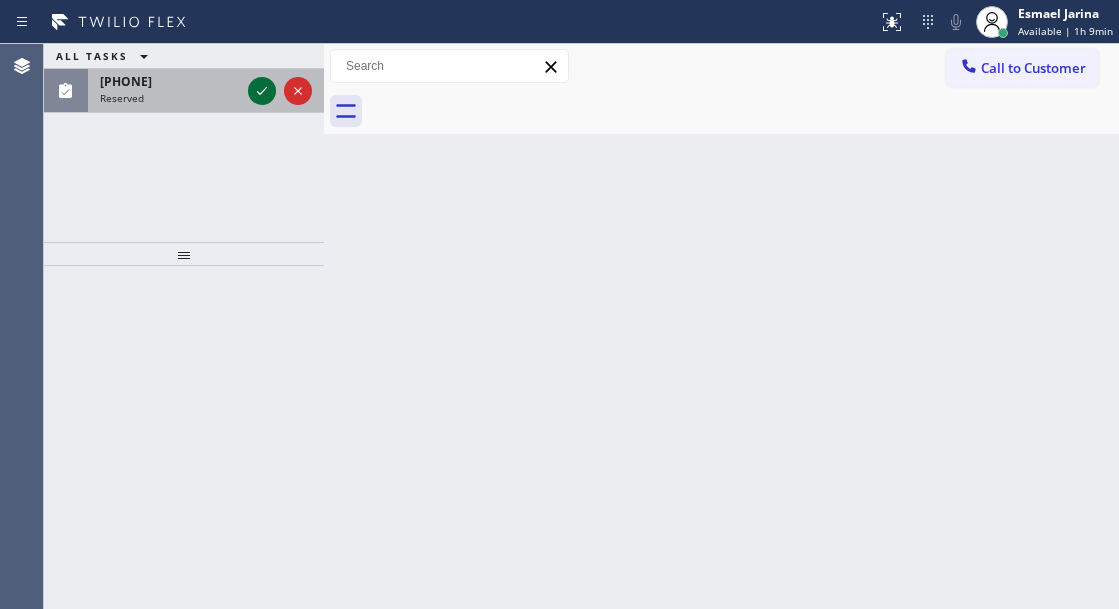 click 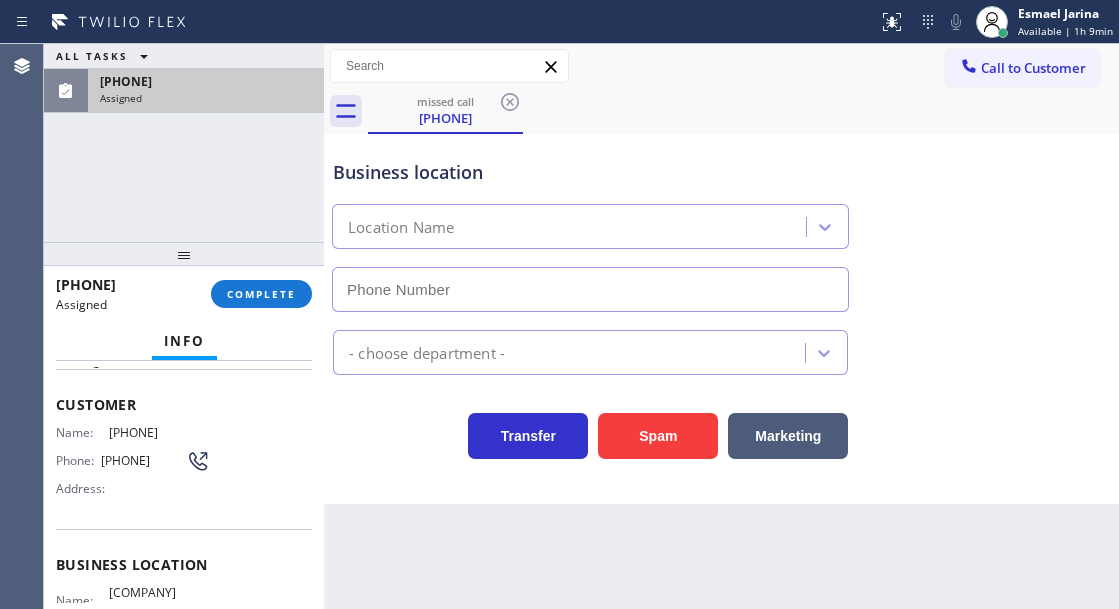 type on "[PHONE]" 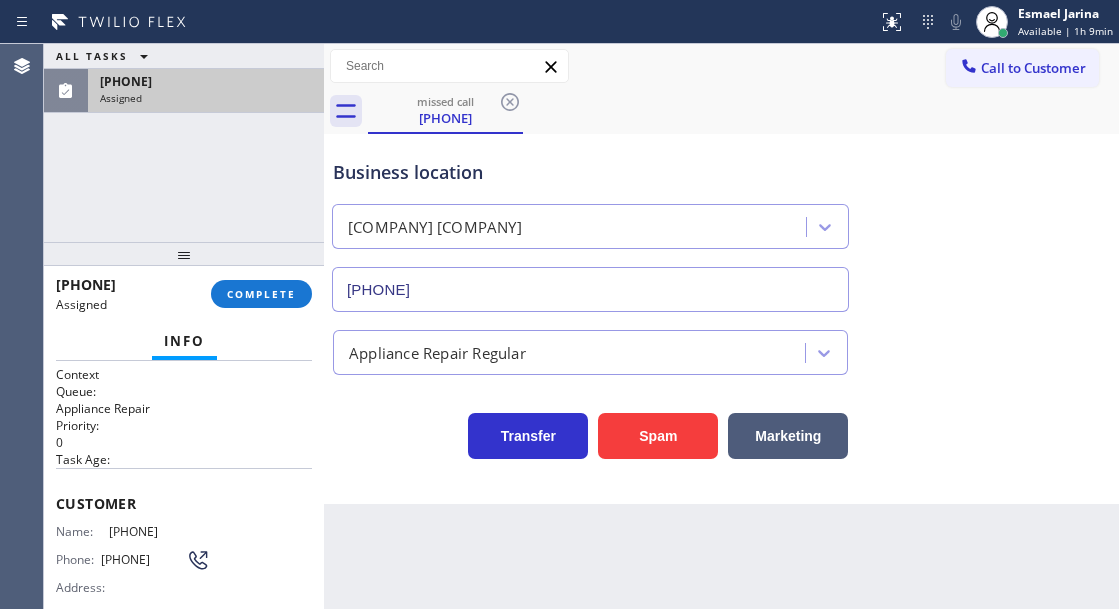 scroll, scrollTop: 0, scrollLeft: 0, axis: both 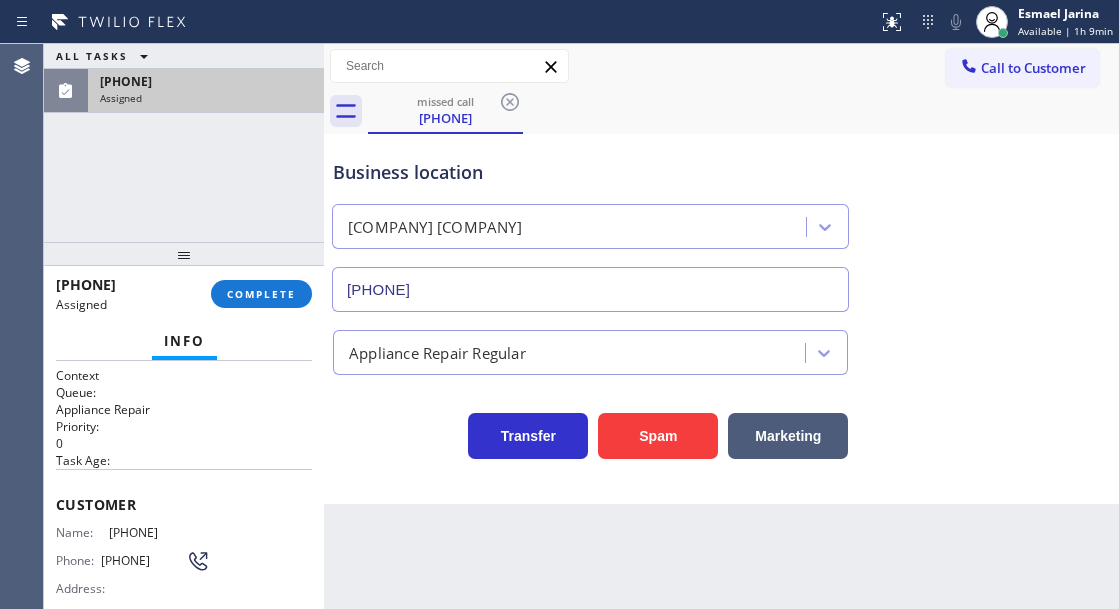 click on "Name: [PHONE] Phone: [PHONE] Address:" at bounding box center (133, 564) 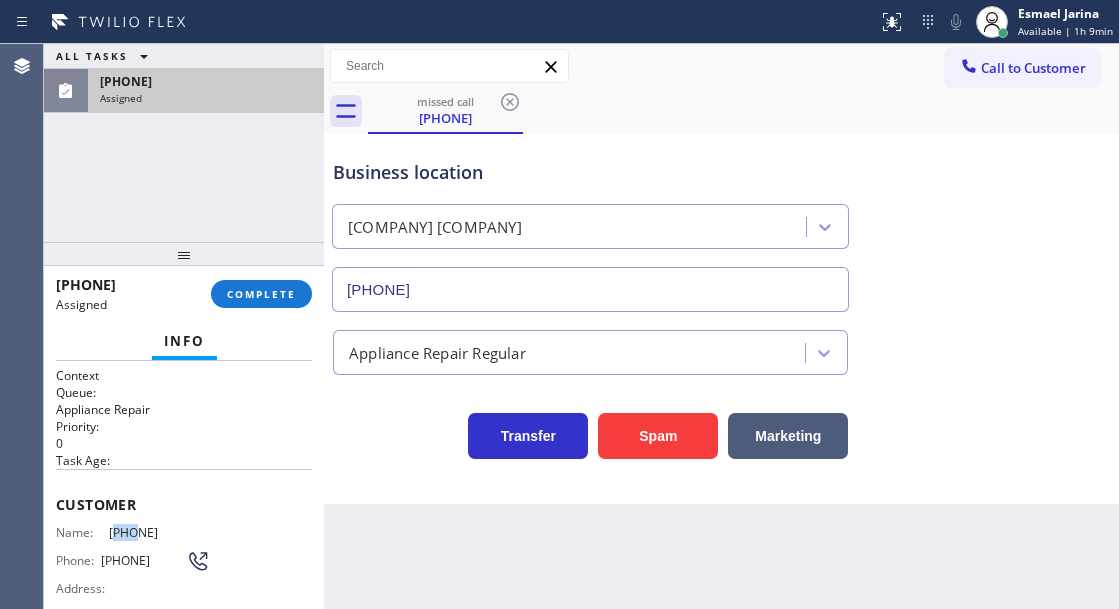 click on "Name: [PHONE] Phone: [PHONE] Address:" at bounding box center (133, 564) 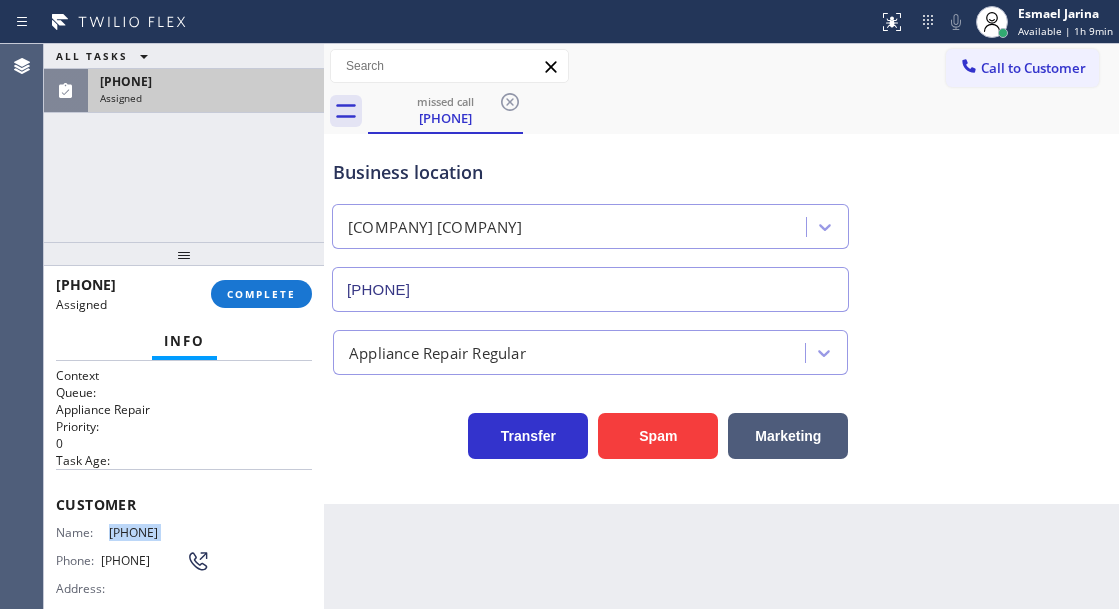 click on "Name: [PHONE] Phone: [PHONE] Address:" at bounding box center [133, 564] 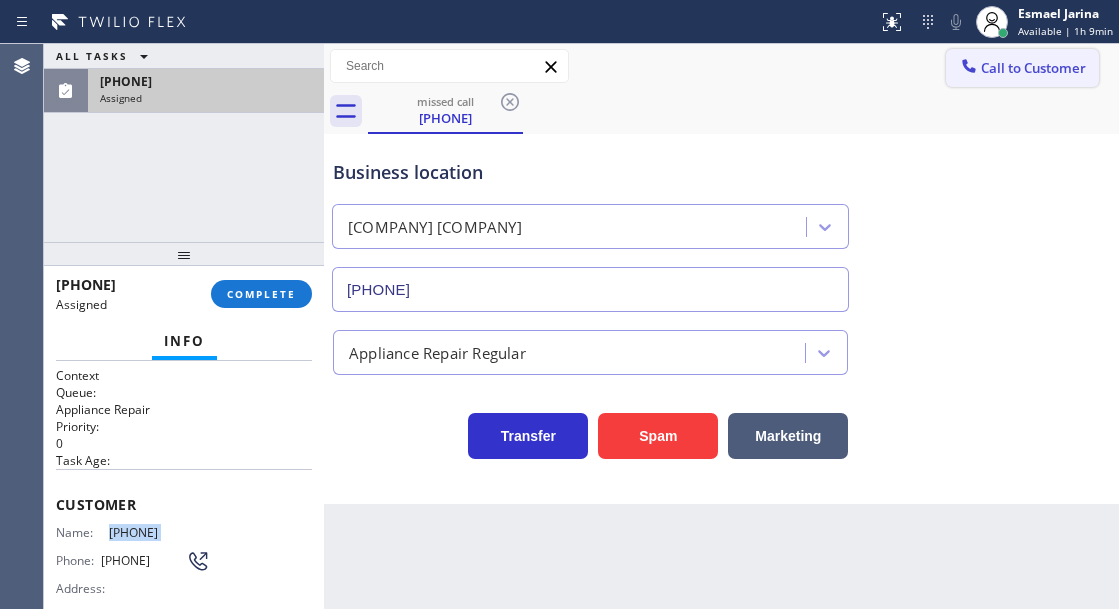 click on "Call to Customer" at bounding box center [1033, 68] 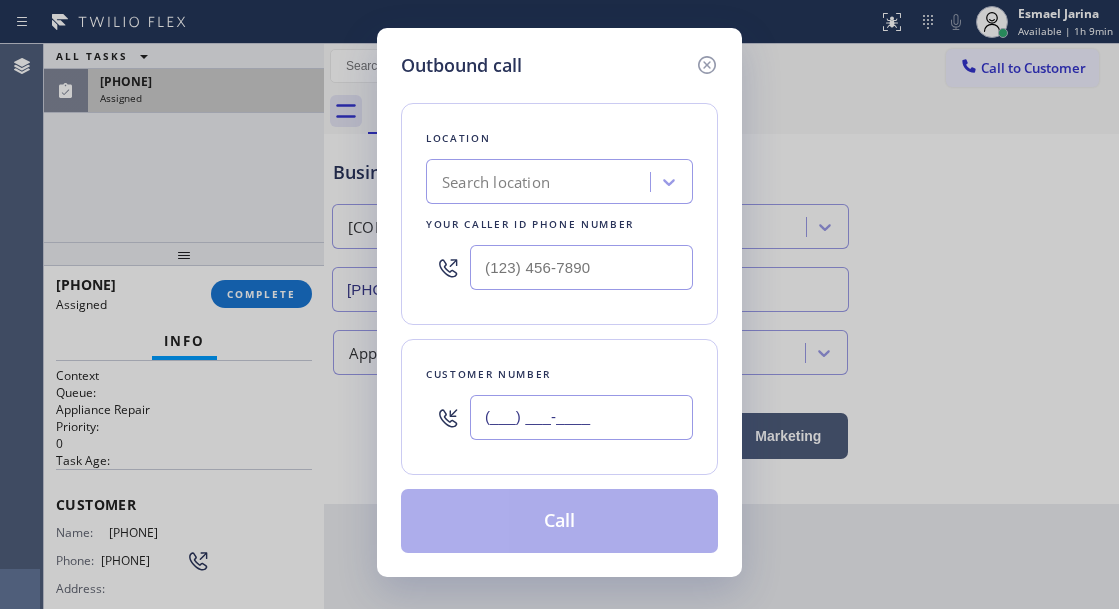 click on "(___) ___-____" at bounding box center (581, 417) 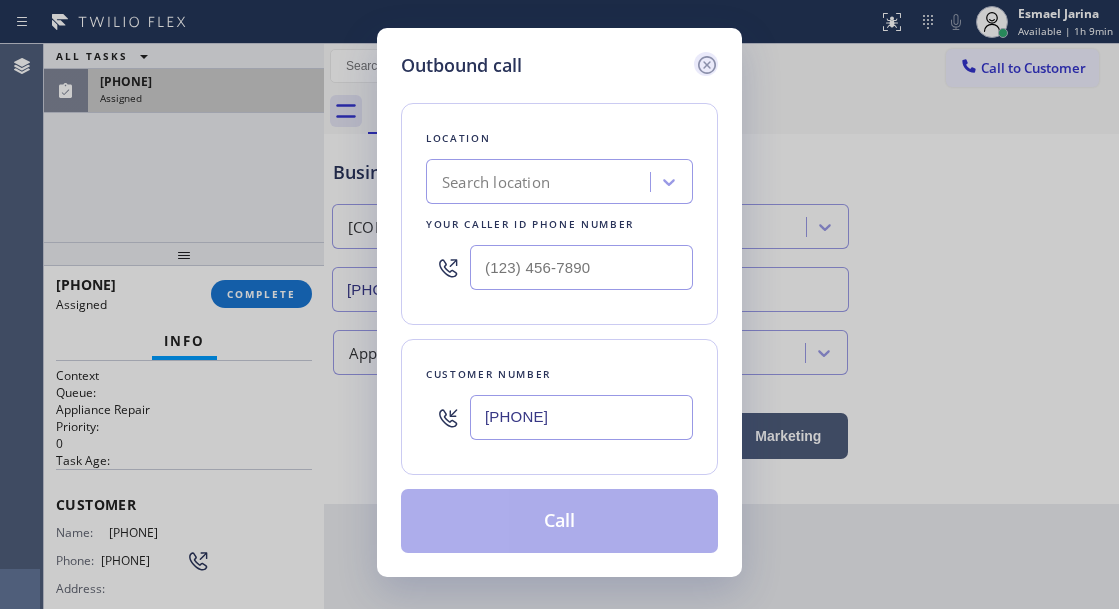 type on "[PHONE]" 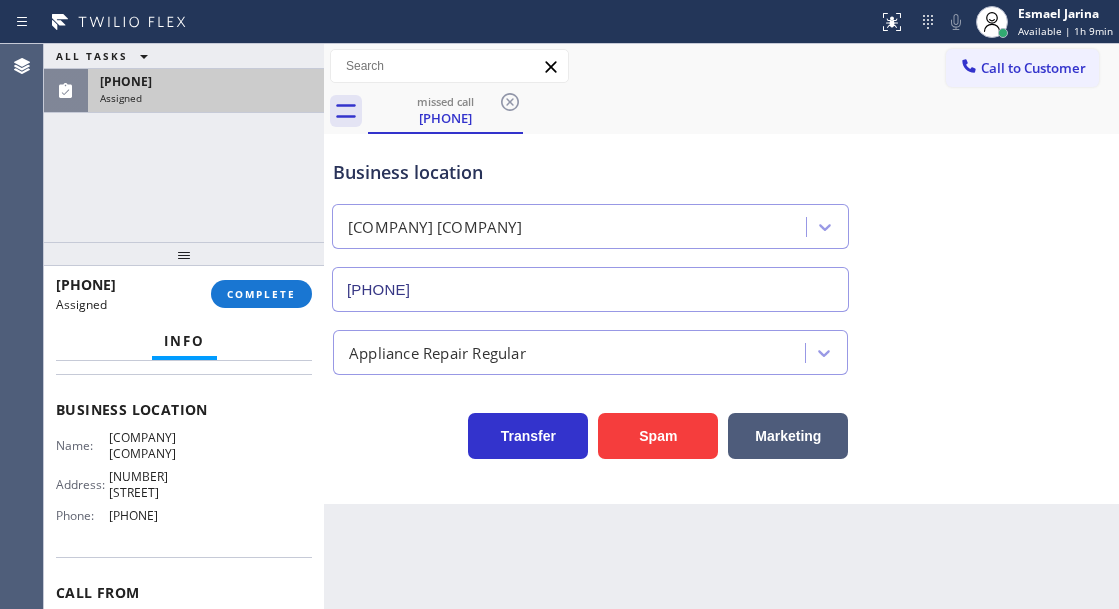 scroll, scrollTop: 300, scrollLeft: 0, axis: vertical 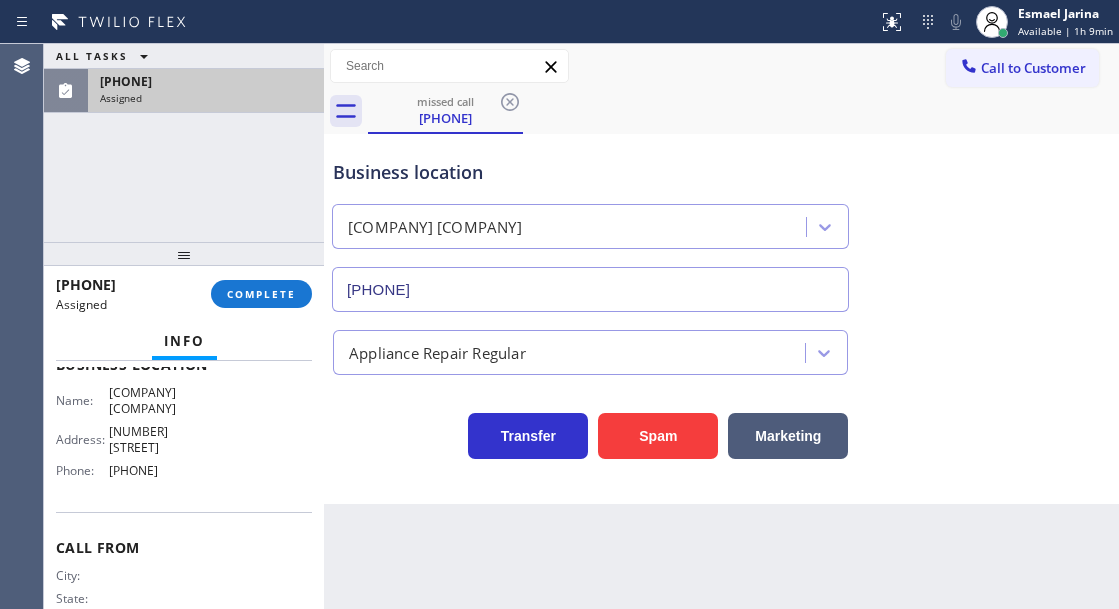 click on "[PHONE]" at bounding box center (159, 470) 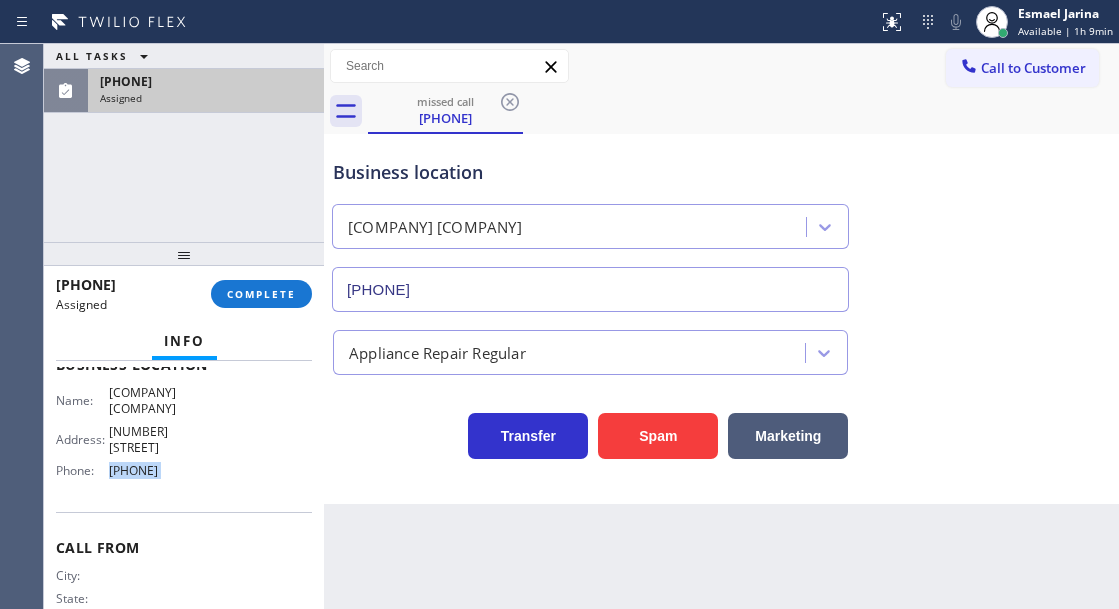 click on "[PHONE]" at bounding box center (159, 470) 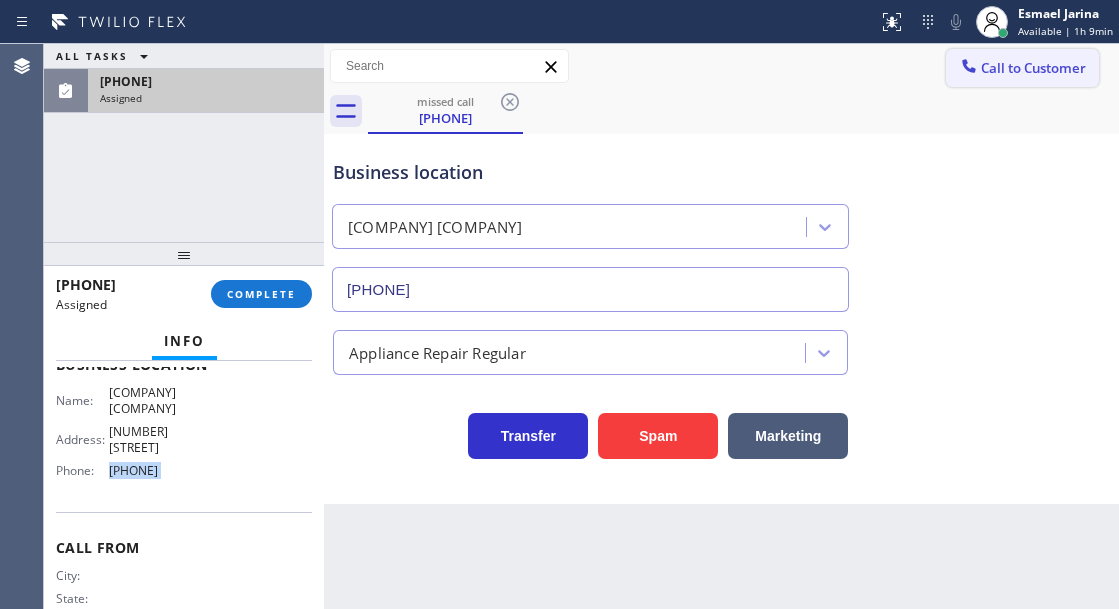 click on "Call to Customer" at bounding box center [1033, 68] 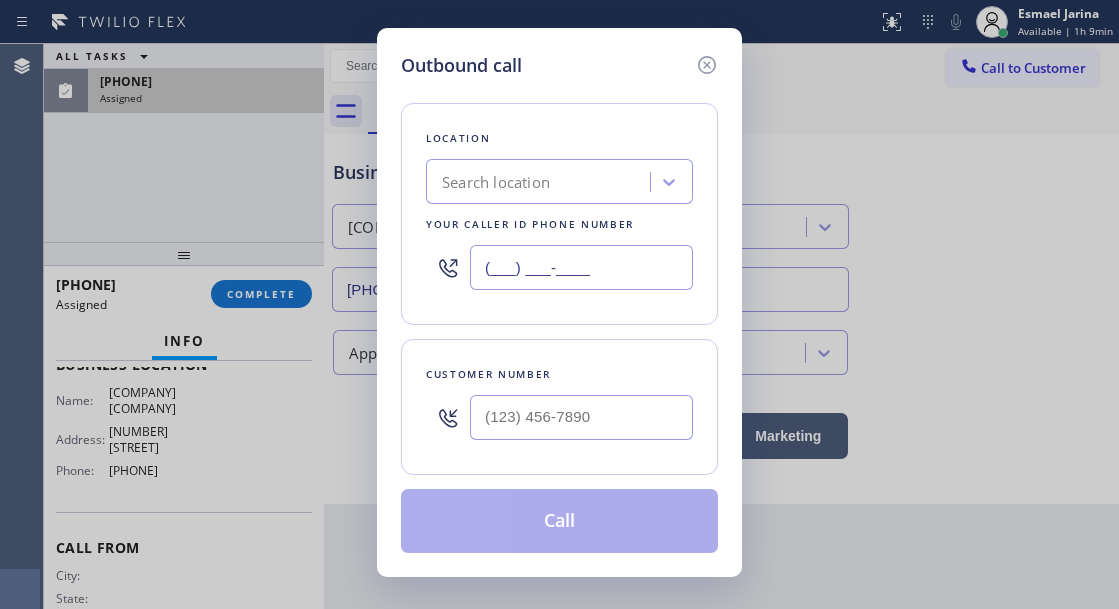 click on "(___) ___-____" at bounding box center [581, 267] 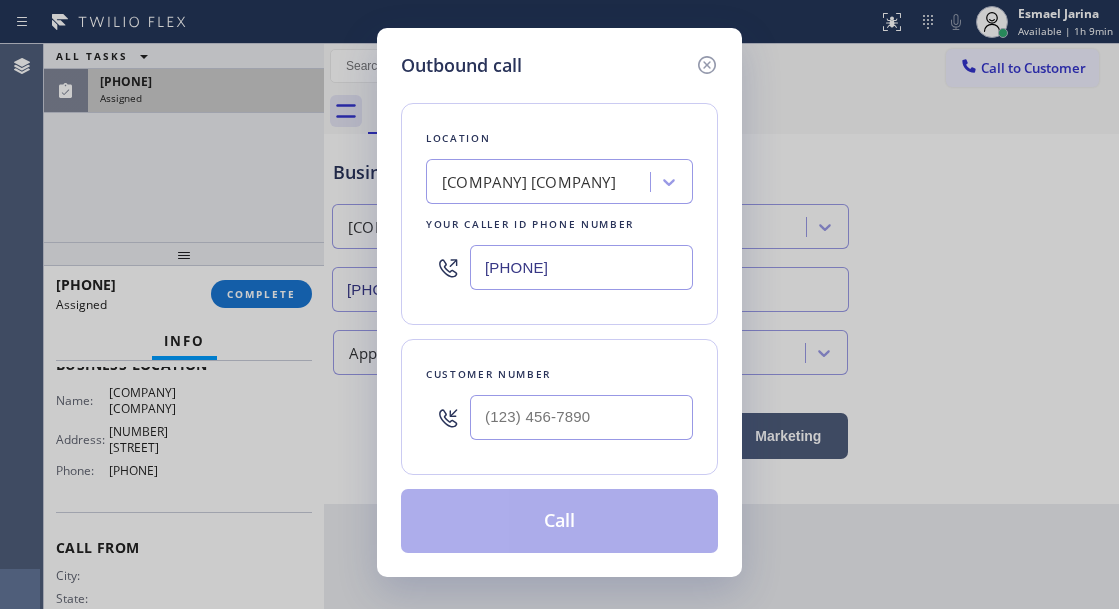 type on "[PHONE]" 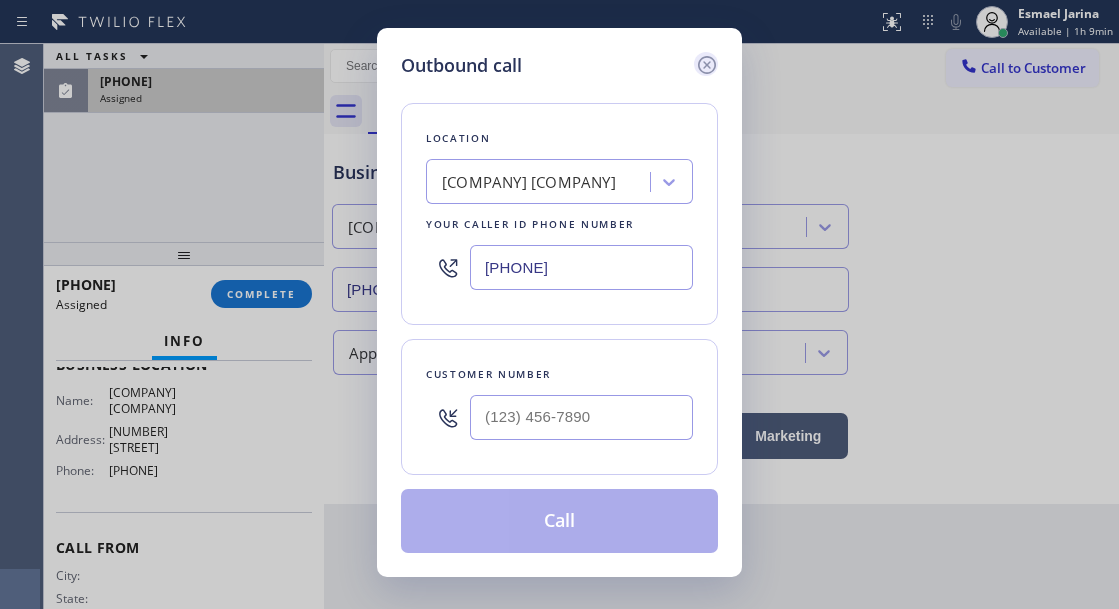 click 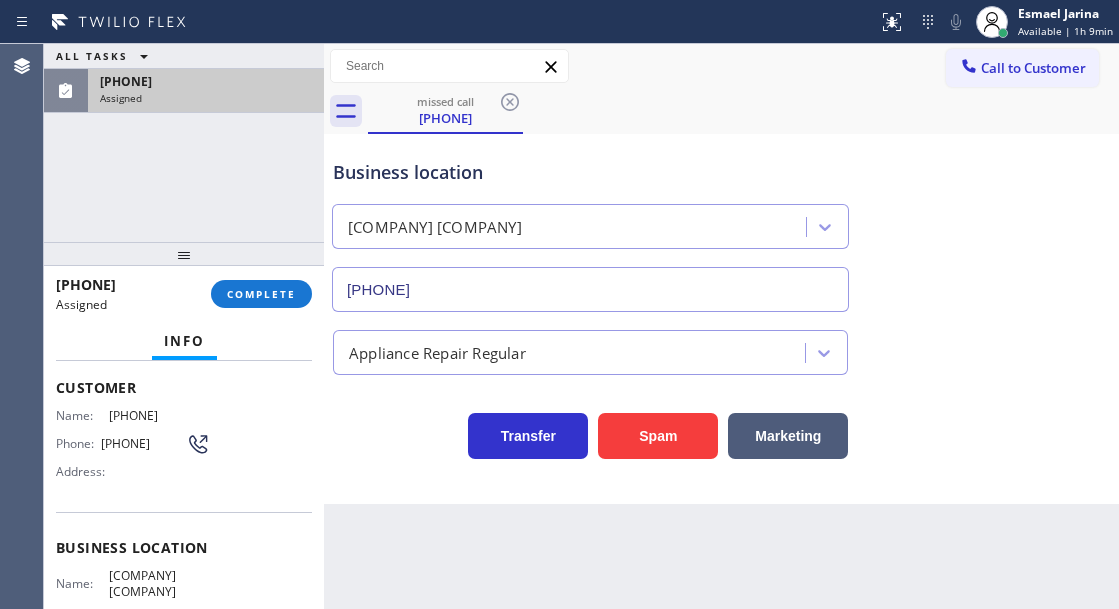 scroll, scrollTop: 100, scrollLeft: 0, axis: vertical 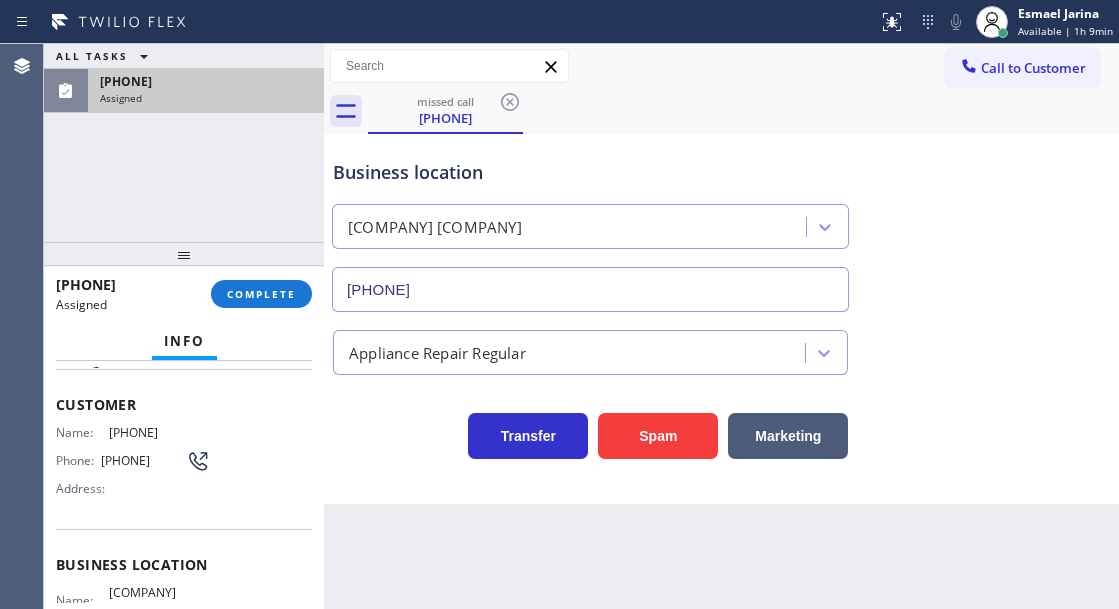 click on "[PHONE]" at bounding box center [143, 460] 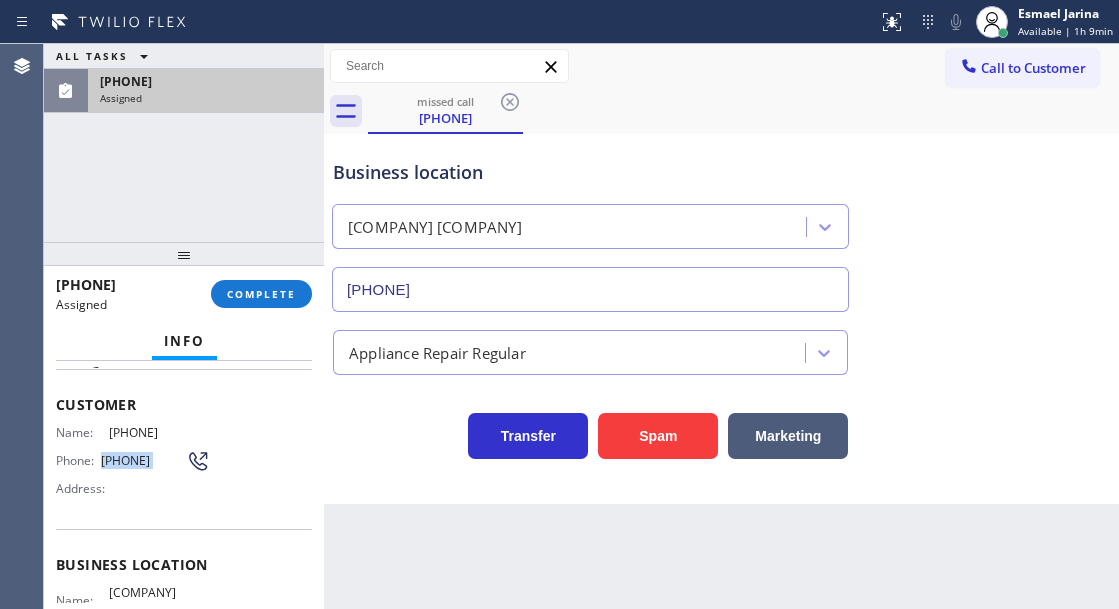 click on "[PHONE]" at bounding box center [143, 460] 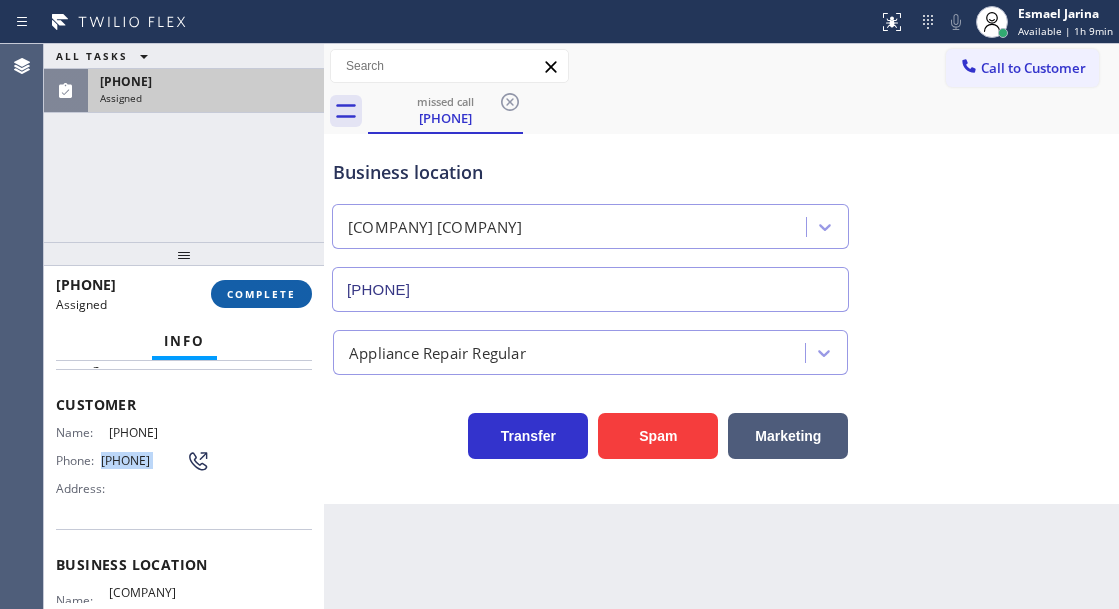 click on "COMPLETE" at bounding box center (261, 294) 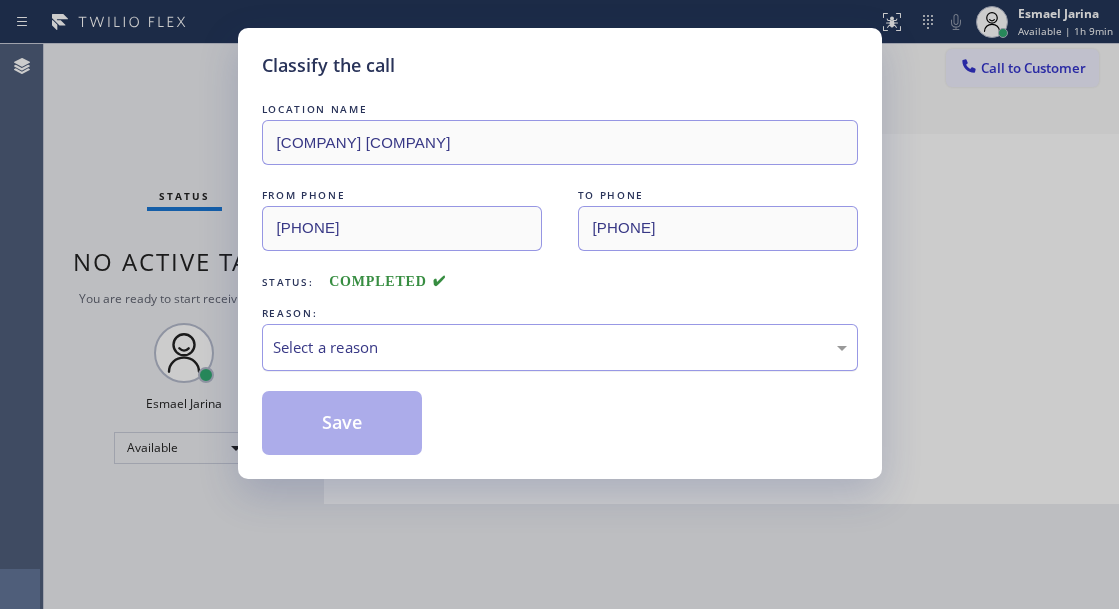 click on "Select a reason" at bounding box center [560, 347] 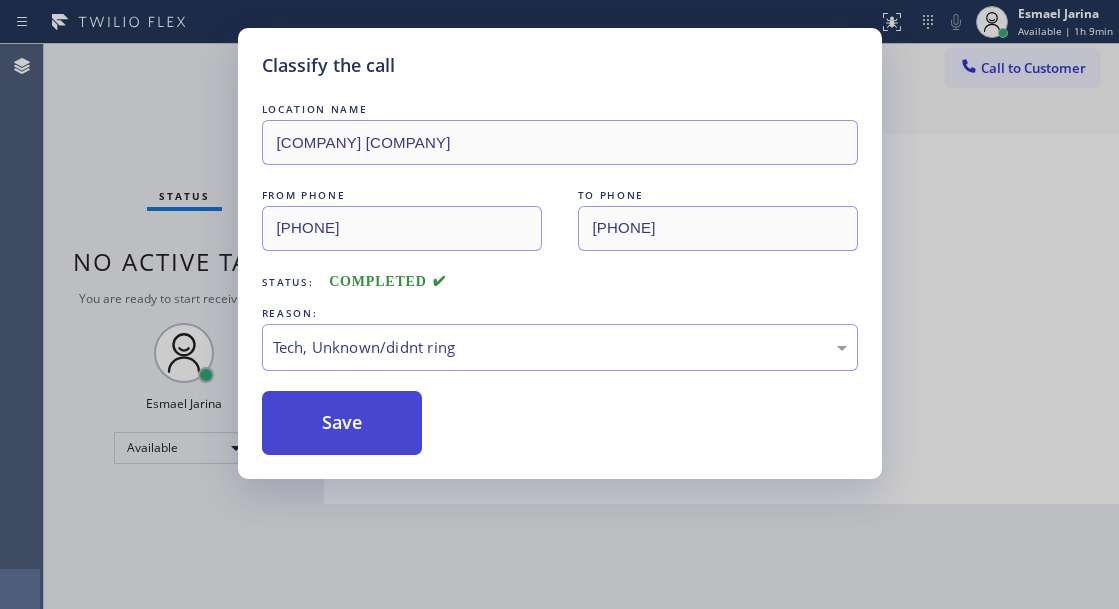 click on "Save" at bounding box center [342, 423] 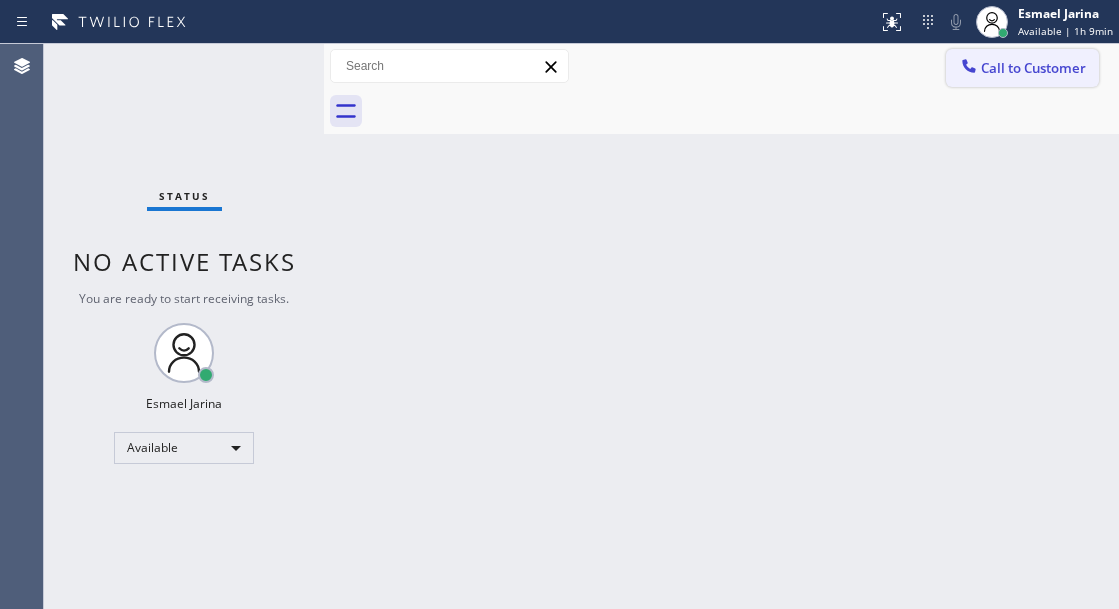 click on "Call to Customer" at bounding box center [1033, 68] 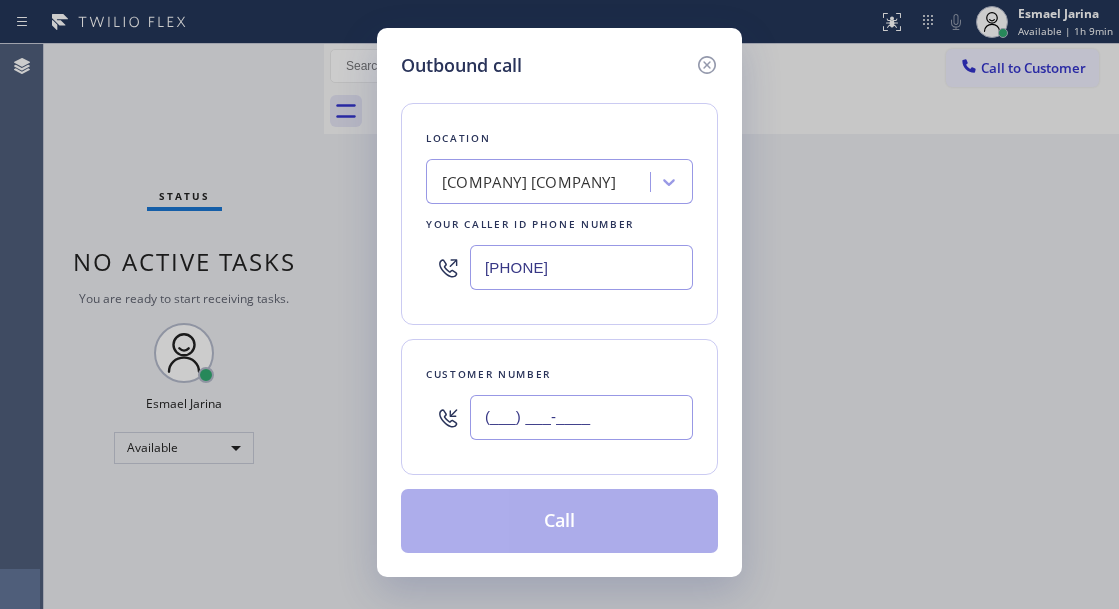 click on "(___) ___-____" at bounding box center [581, 417] 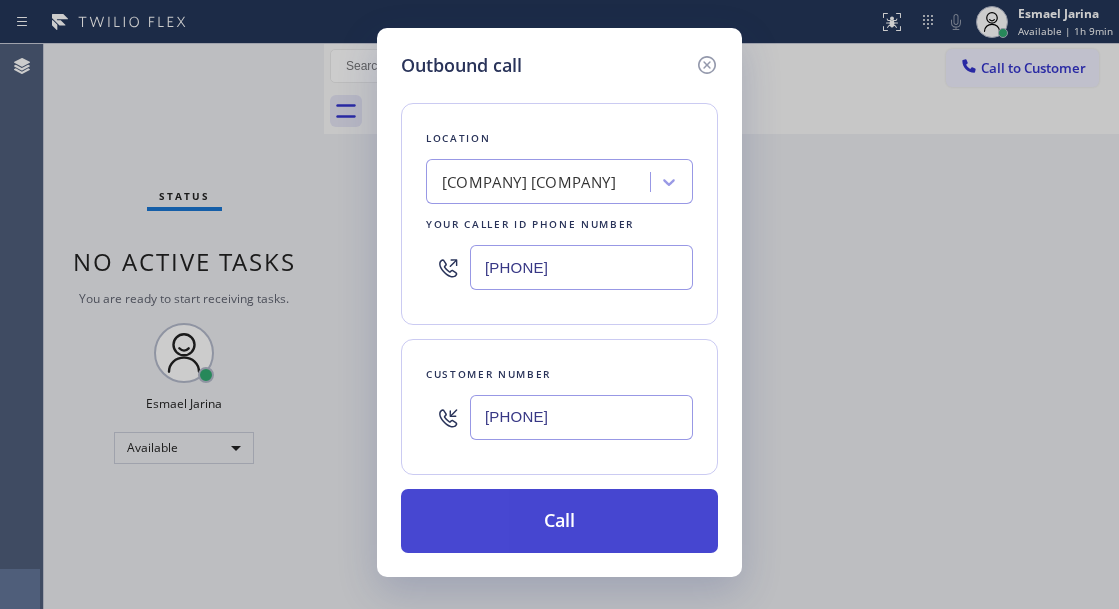 type on "[PHONE]" 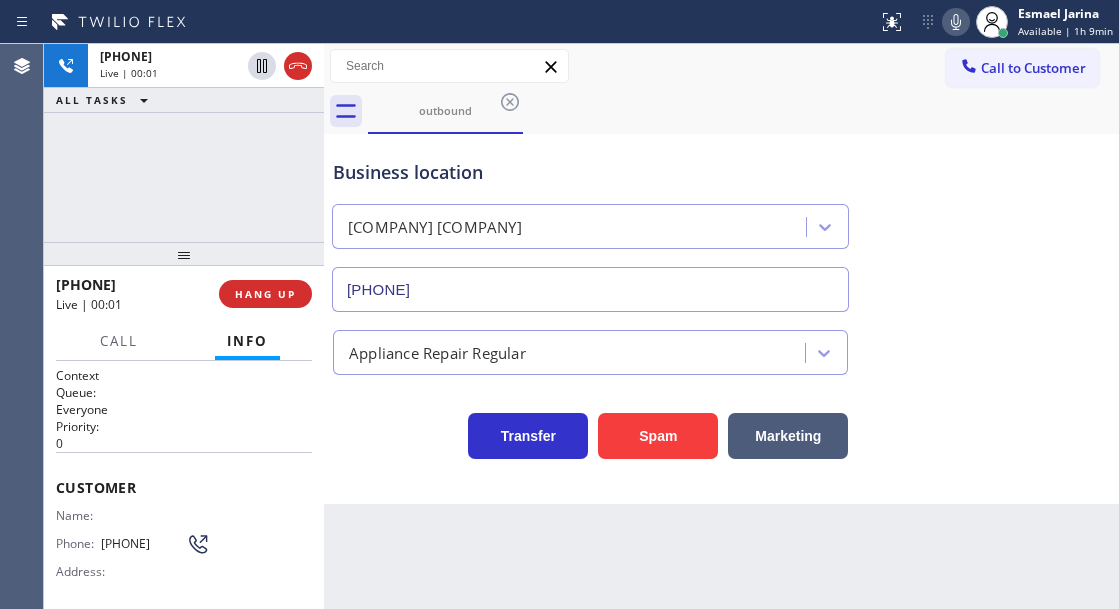 type on "[PHONE]" 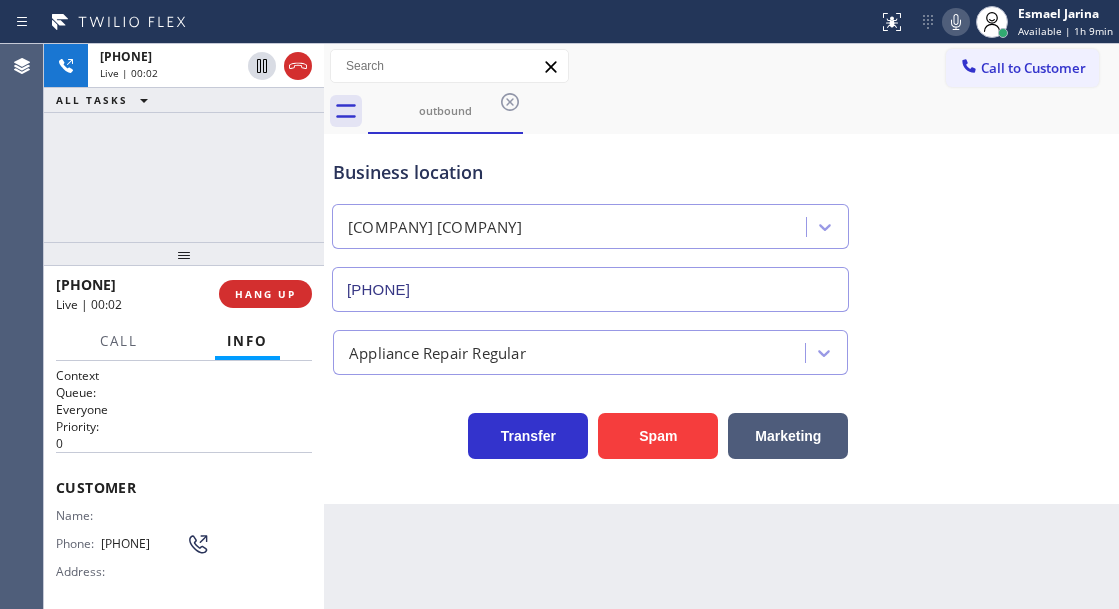 click on "Business location [COMPANY] [PHONE]" at bounding box center [721, 221] 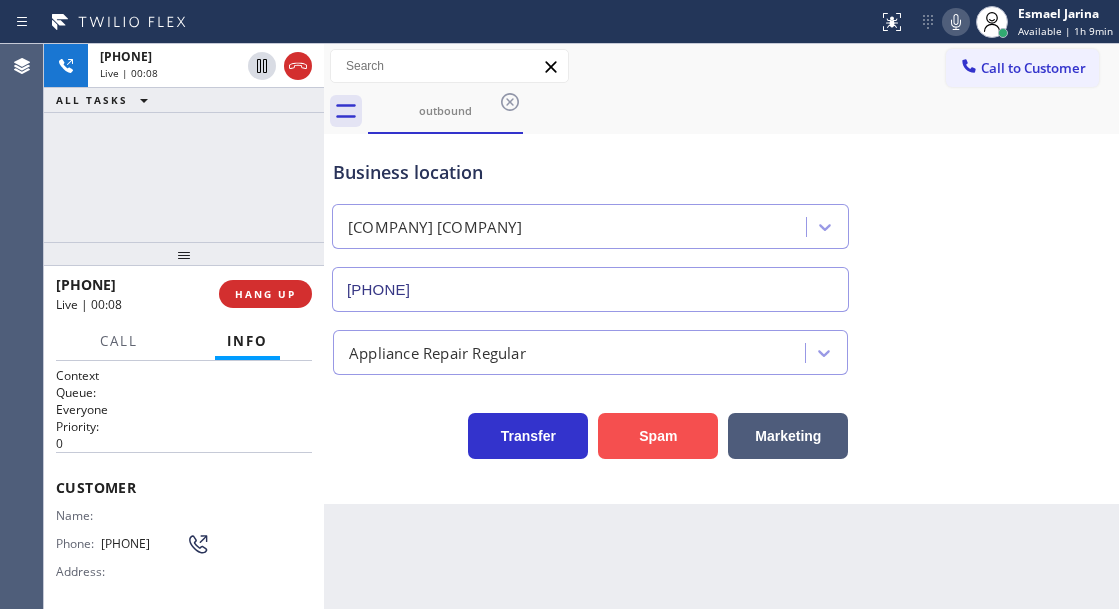 click on "Spam" at bounding box center (658, 436) 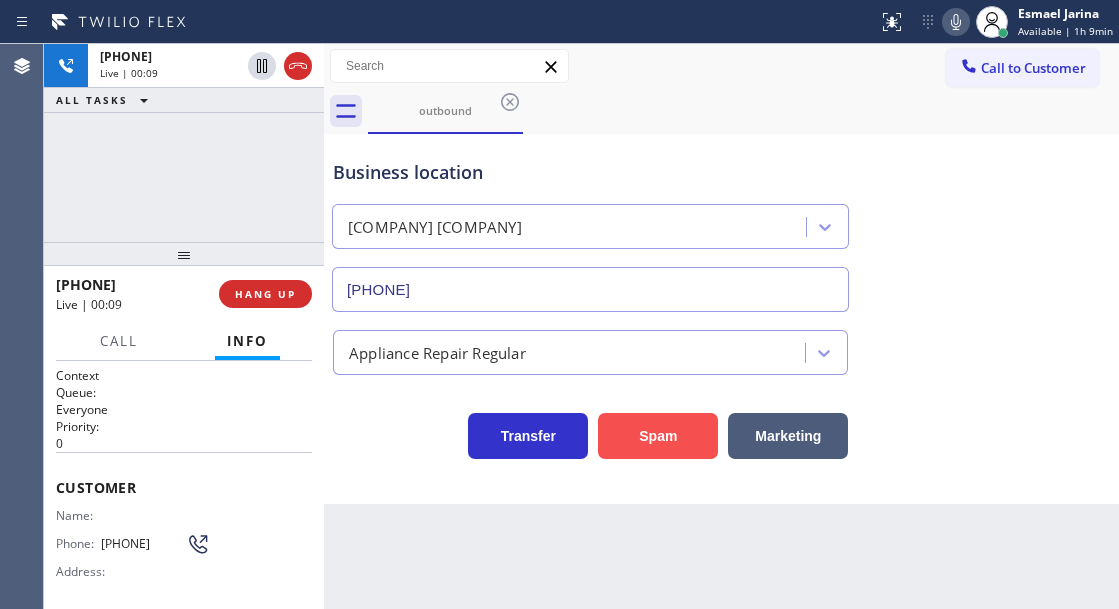 click on "Spam" at bounding box center (658, 436) 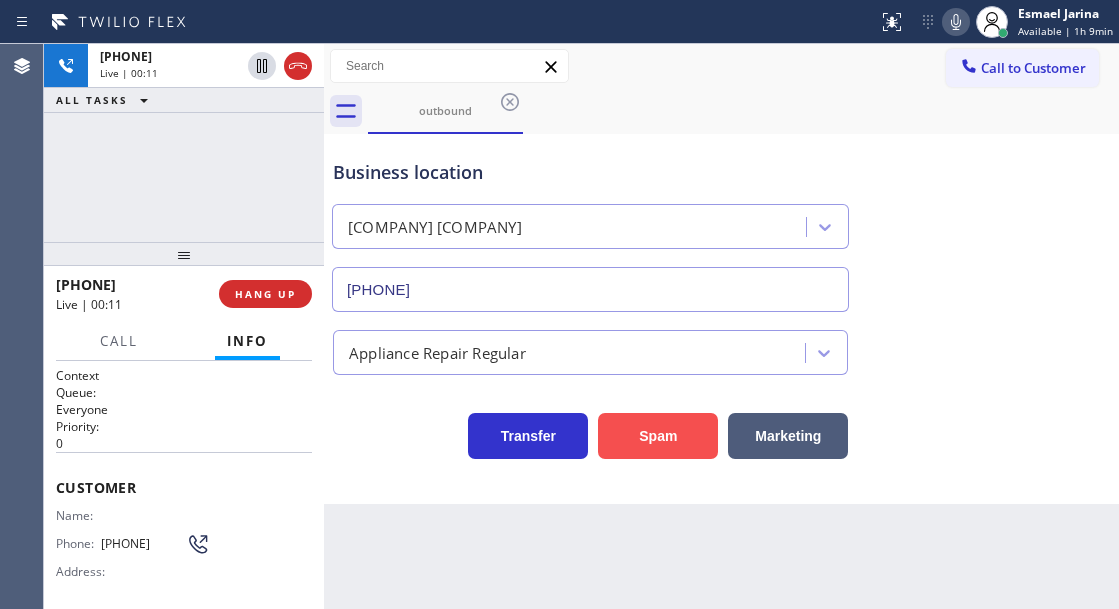 click on "Spam" at bounding box center [658, 436] 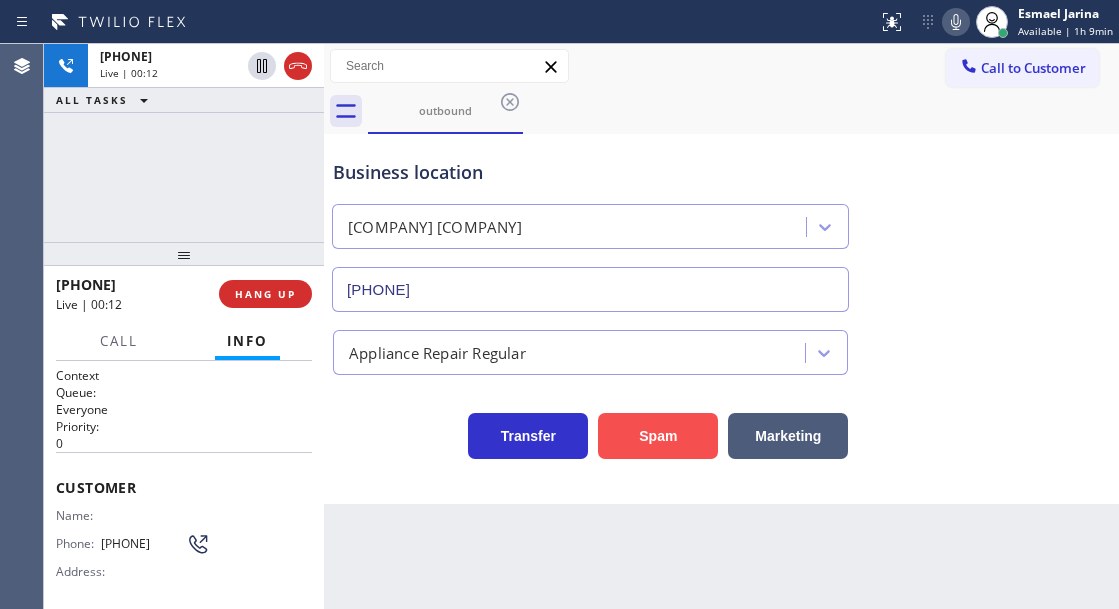 click on "Spam" at bounding box center [658, 436] 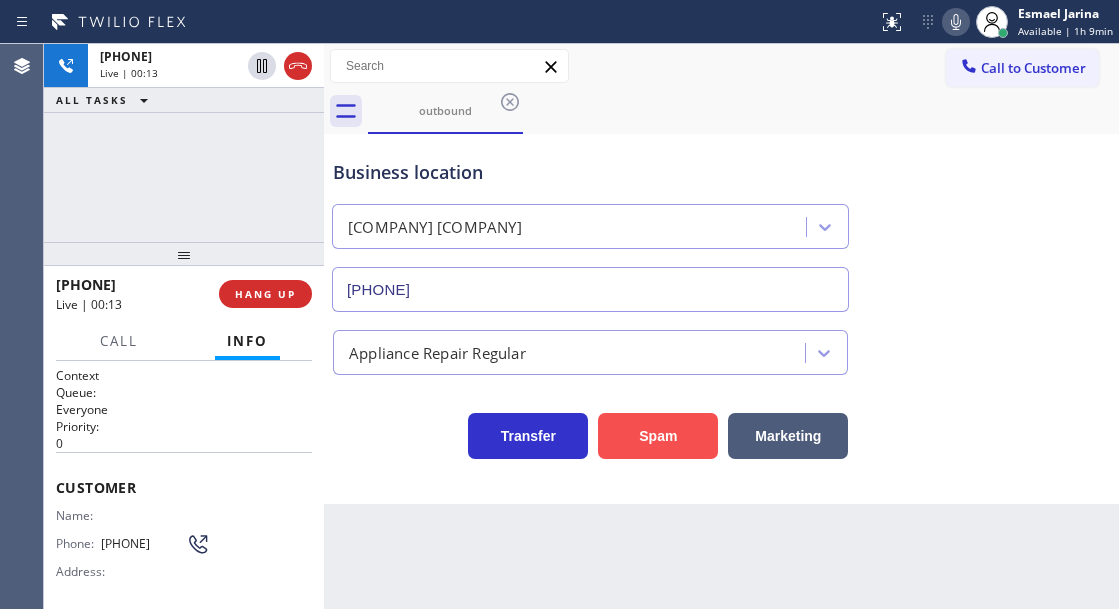click on "Spam" at bounding box center [658, 436] 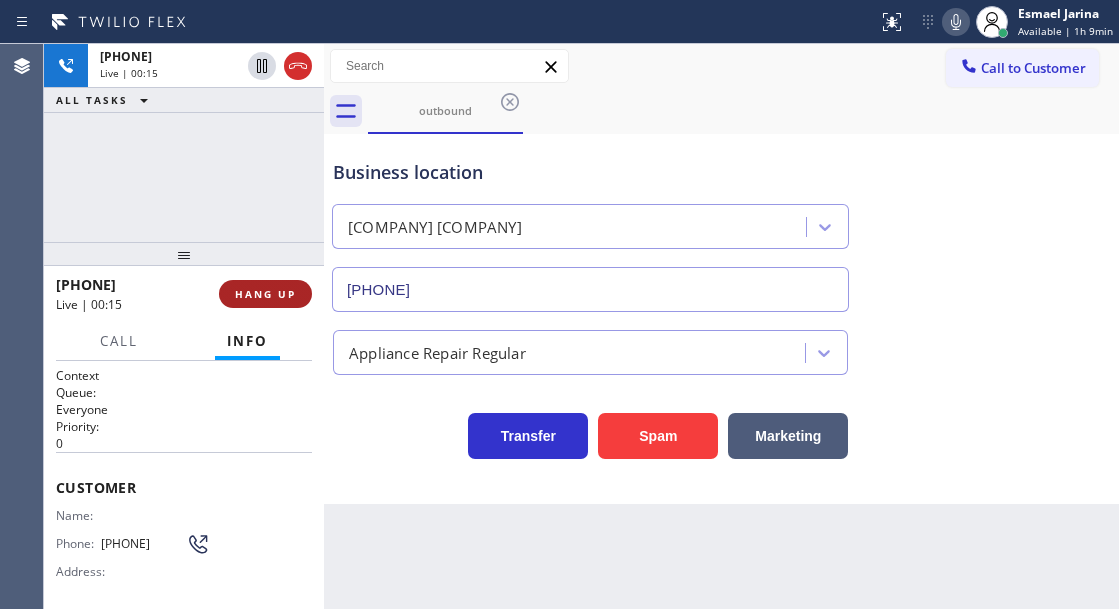 click on "HANG UP" at bounding box center (265, 294) 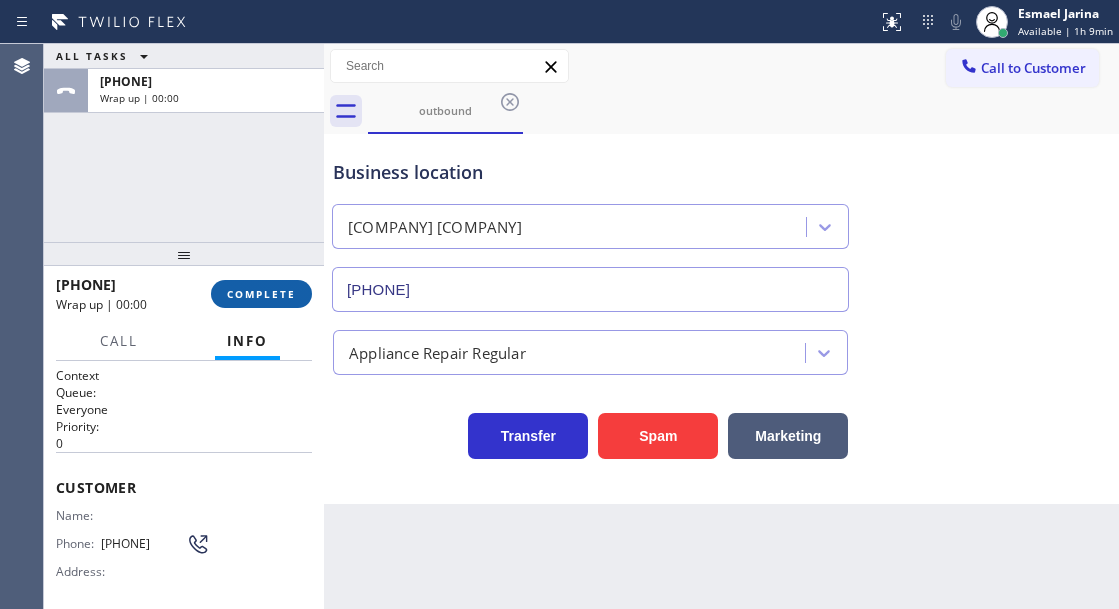click on "COMPLETE" at bounding box center (261, 294) 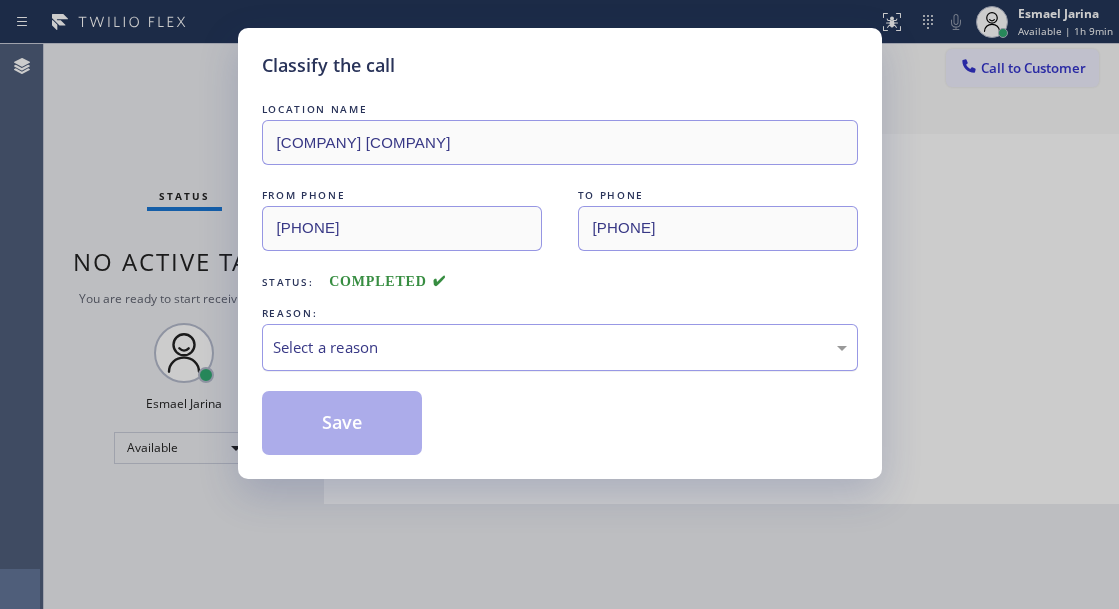 click on "Select a reason" at bounding box center (560, 347) 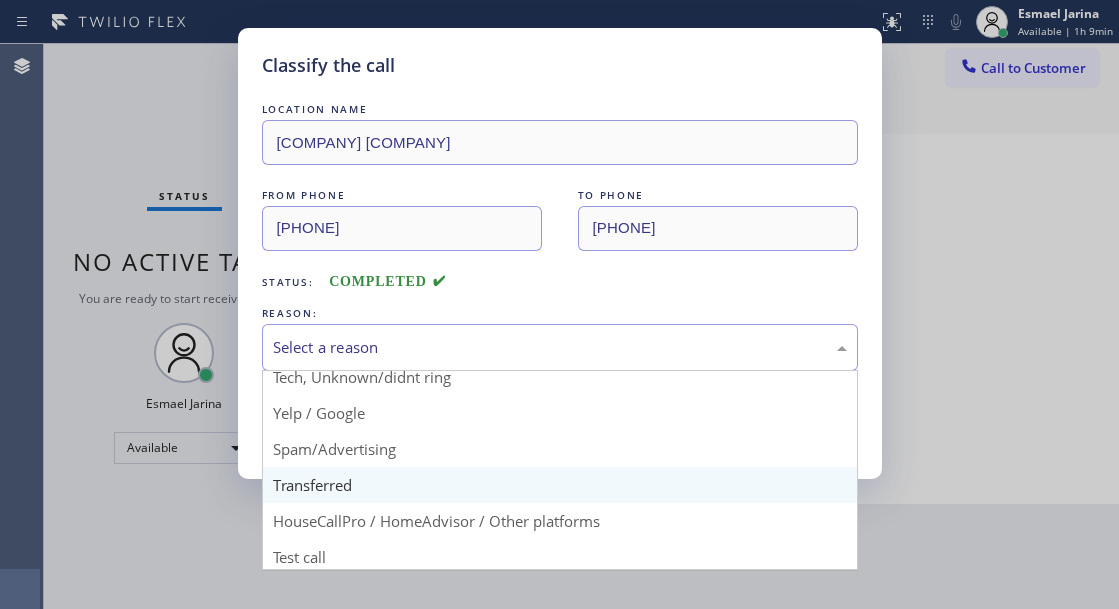 scroll, scrollTop: 126, scrollLeft: 0, axis: vertical 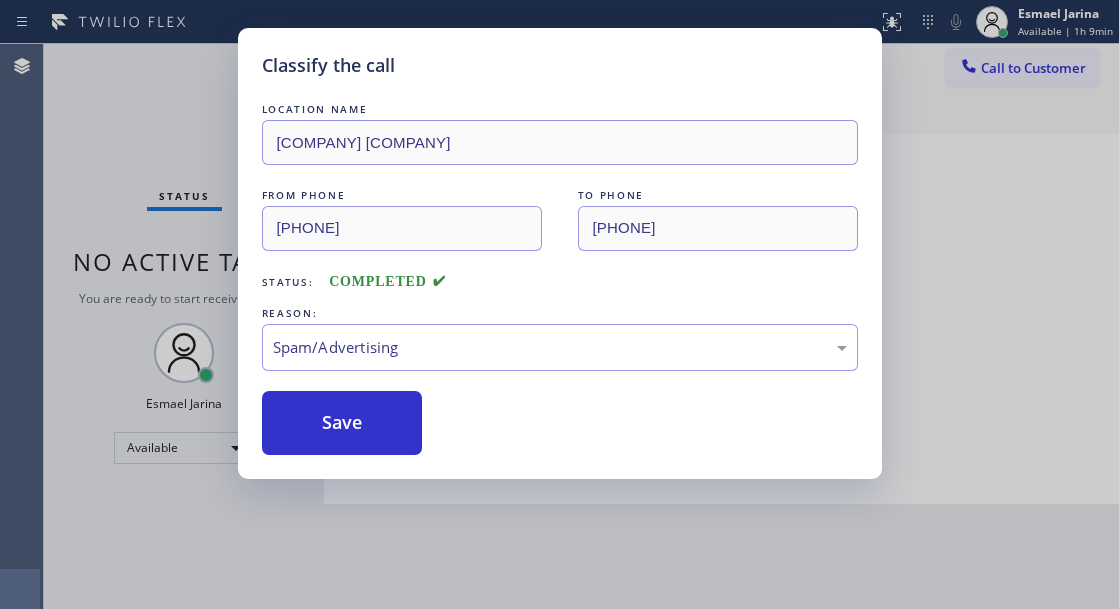 click on "Save" at bounding box center (342, 423) 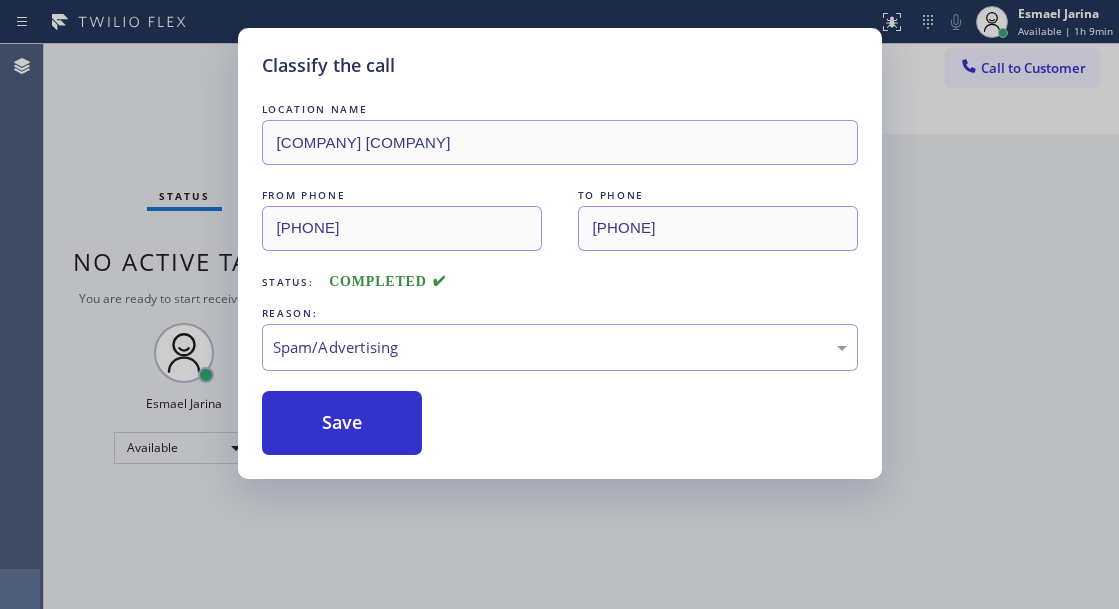 click on "Save" at bounding box center [342, 423] 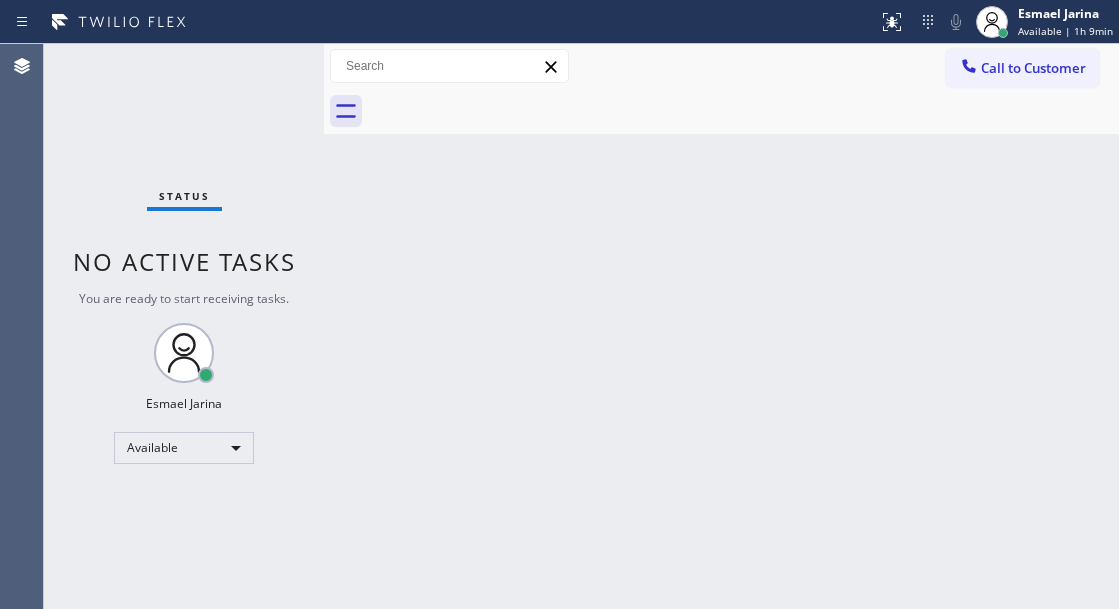 click on "Status   No active tasks     You are ready to start receiving tasks.   [FIRST] [LAST] Available" at bounding box center [184, 326] 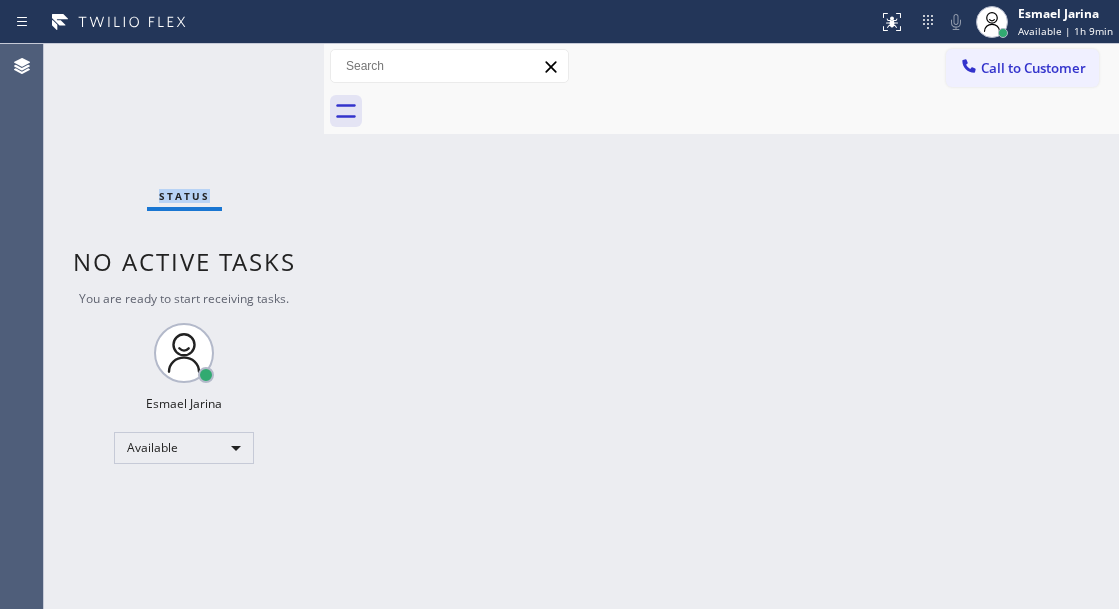 click on "Status   No active tasks     You are ready to start receiving tasks.   [FIRST] [LAST] Available" at bounding box center [184, 326] 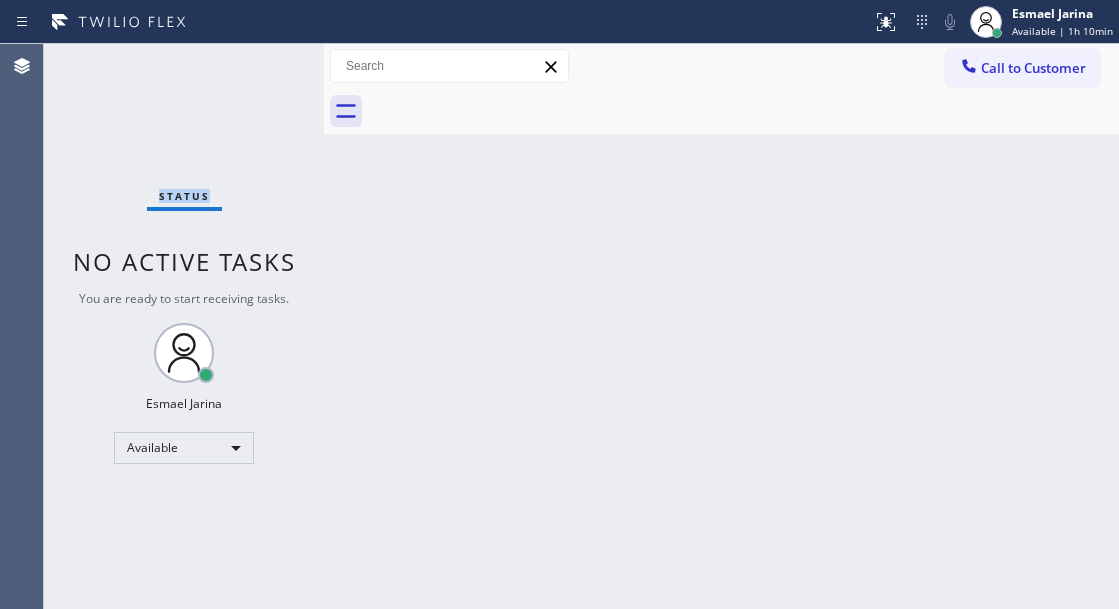 click on "Status   No active tasks     You are ready to start receiving tasks.   [FIRST] [LAST] Available" at bounding box center [184, 326] 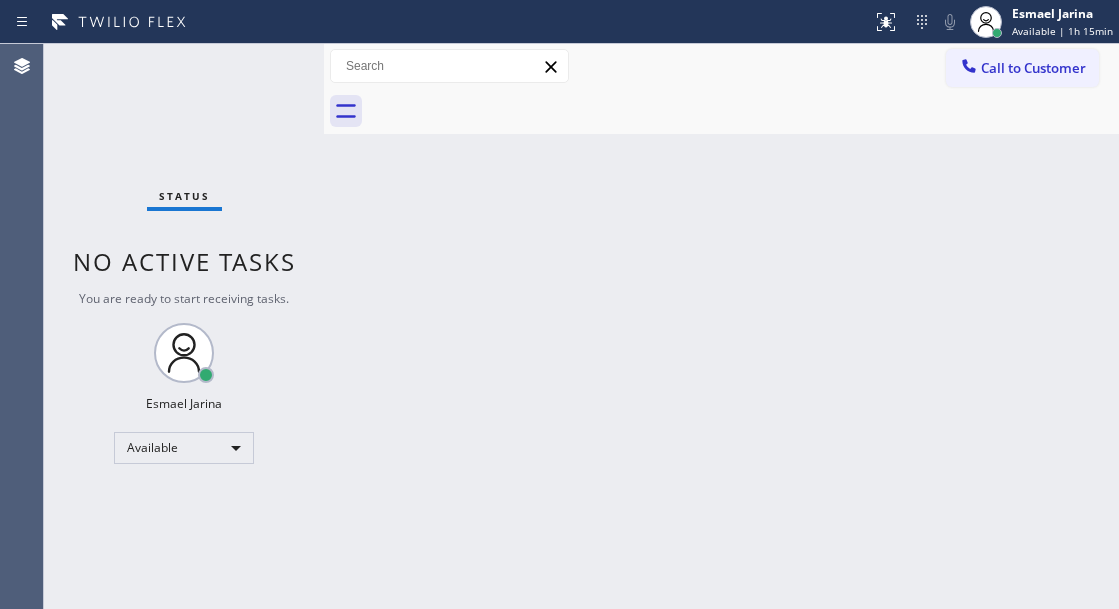 click on "Status   No active tasks     You are ready to start receiving tasks.   [FIRST] [LAST] Available" at bounding box center (184, 326) 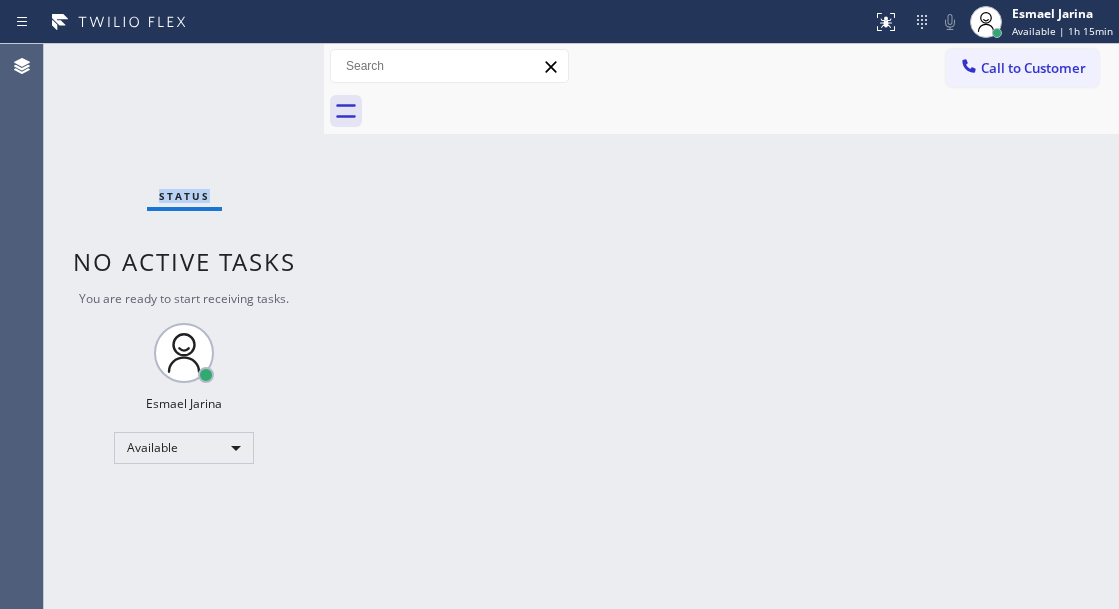 click on "Status   No active tasks     You are ready to start receiving tasks.   [FIRST] [LAST] Available" at bounding box center [184, 326] 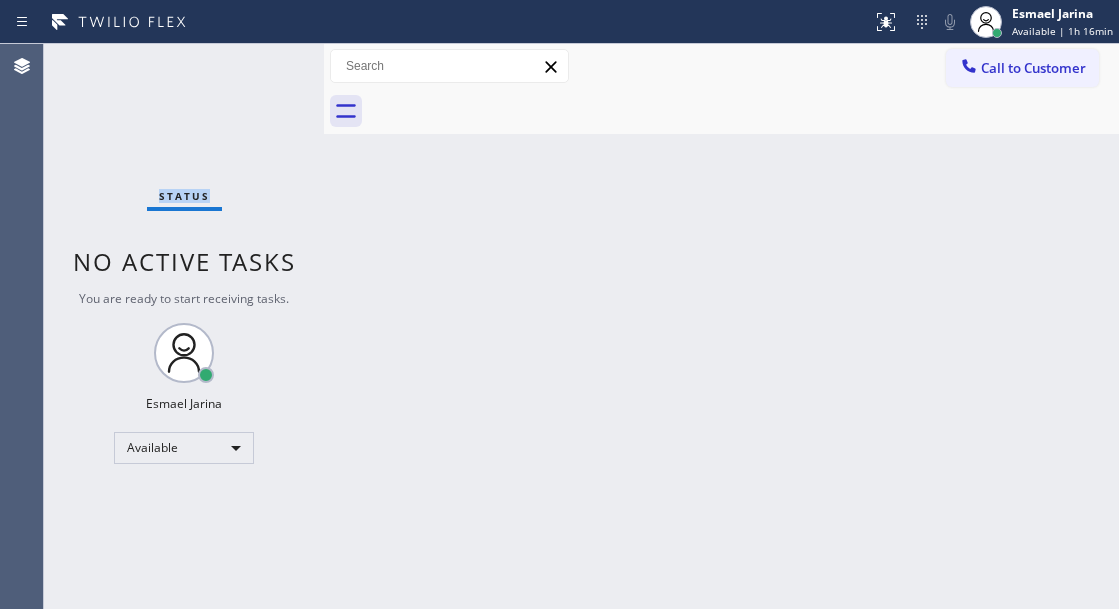 click on "Status   No active tasks     You are ready to start receiving tasks.   [FIRST] [LAST] Available" at bounding box center [184, 326] 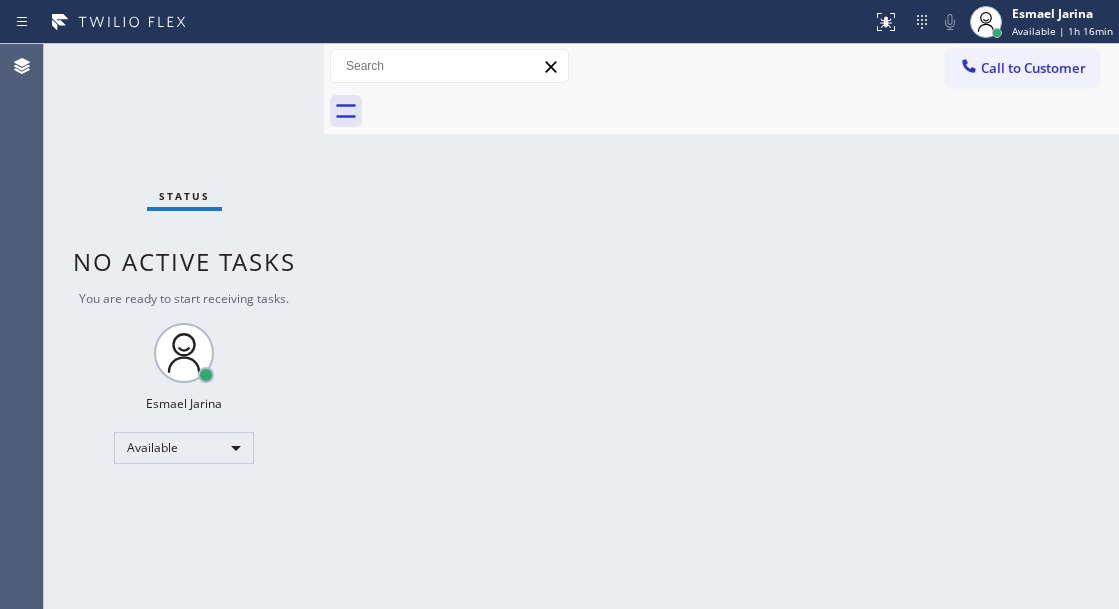 click on "Status   No active tasks     You are ready to start receiving tasks.   [FIRST] [LAST] Available" at bounding box center (184, 326) 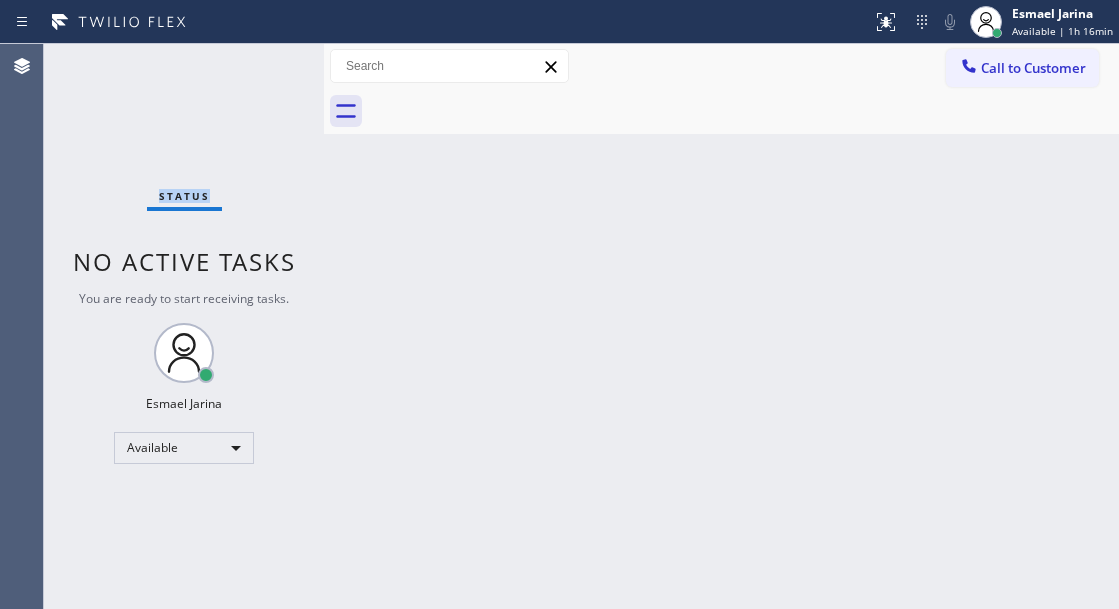 click on "Status   No active tasks     You are ready to start receiving tasks.   [FIRST] [LAST] Available" at bounding box center (184, 326) 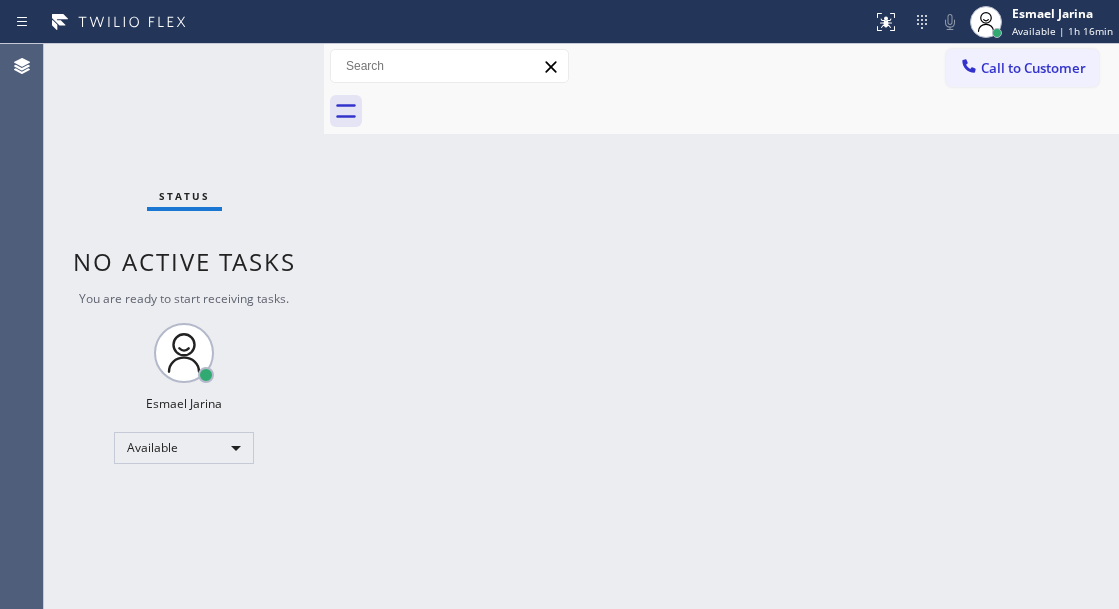 click on "Status   No active tasks     You are ready to start receiving tasks.   [FIRST] [LAST] Available" at bounding box center [184, 326] 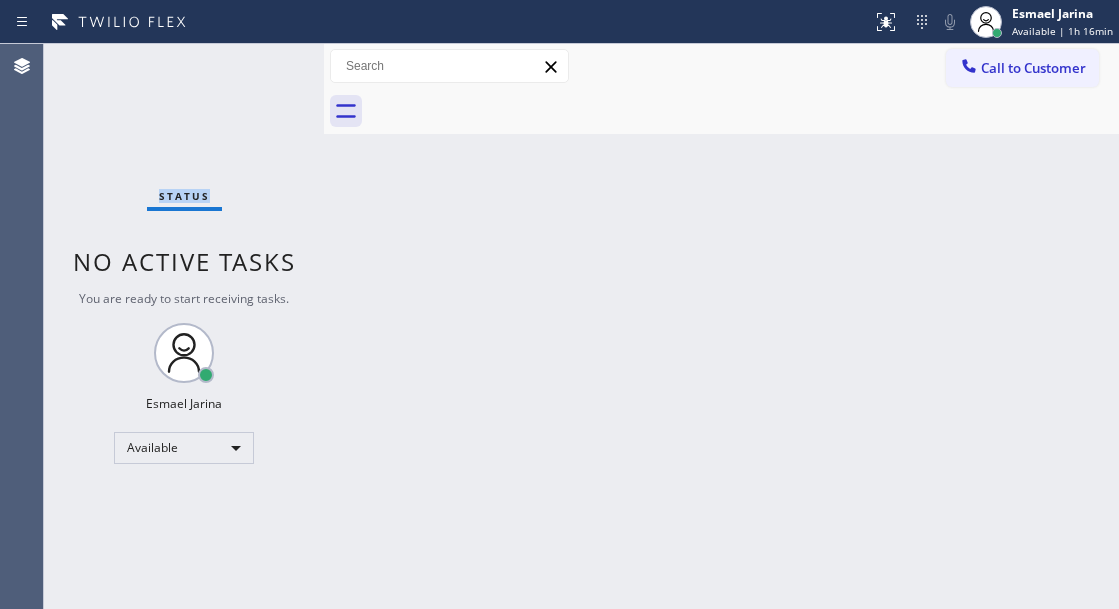 click on "Status   No active tasks     You are ready to start receiving tasks.   [FIRST] [LAST] Available" at bounding box center (184, 326) 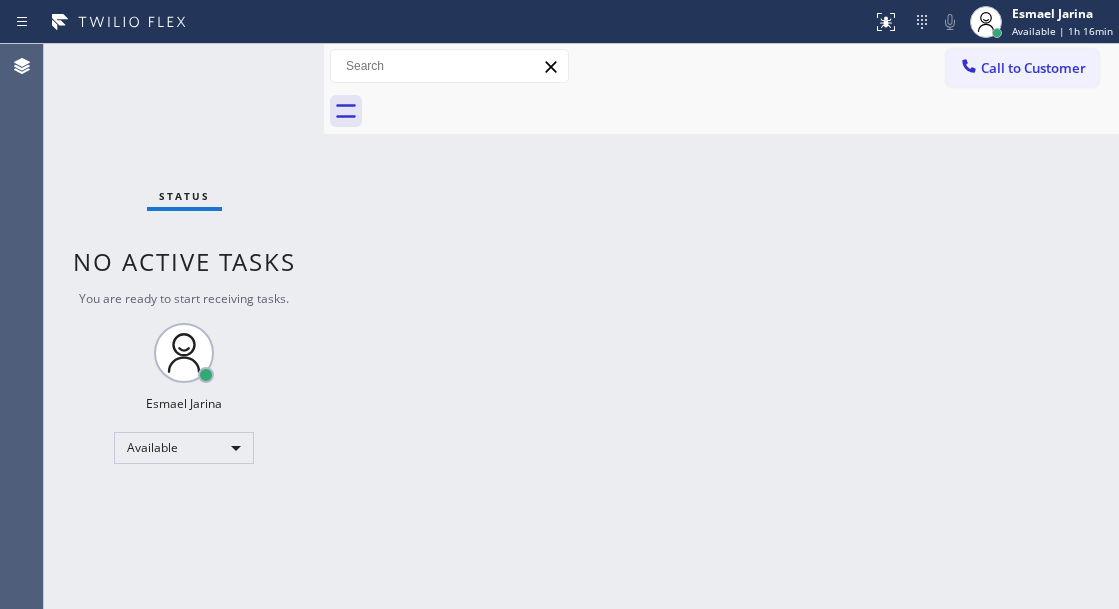 click on "Status   No active tasks     You are ready to start receiving tasks.   [FIRST] [LAST] Available" at bounding box center (184, 326) 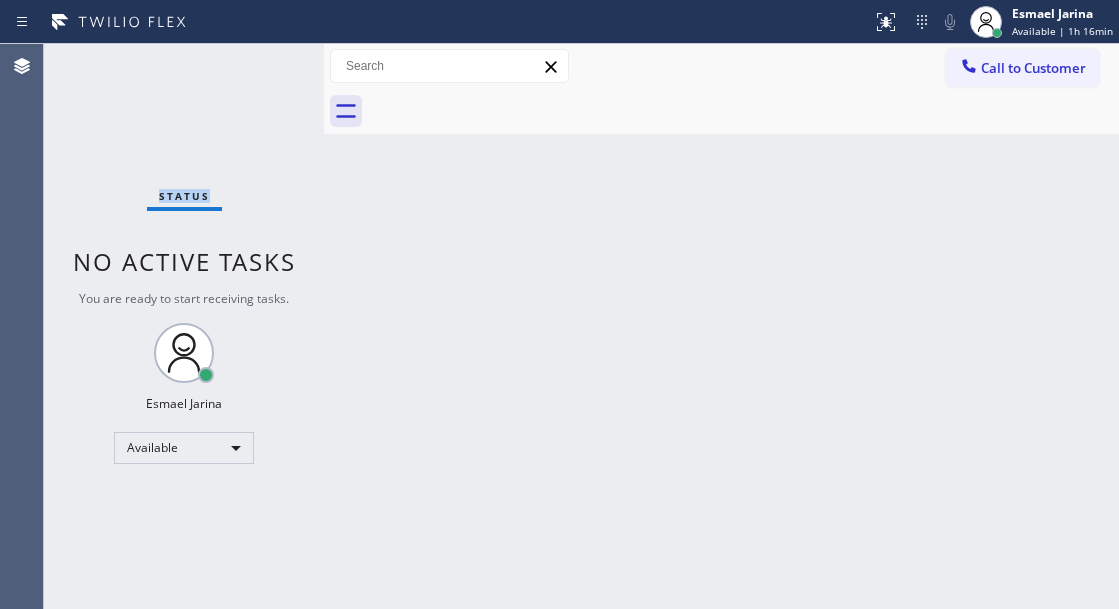click on "Status   No active tasks     You are ready to start receiving tasks.   [FIRST] [LAST] Available" at bounding box center [184, 326] 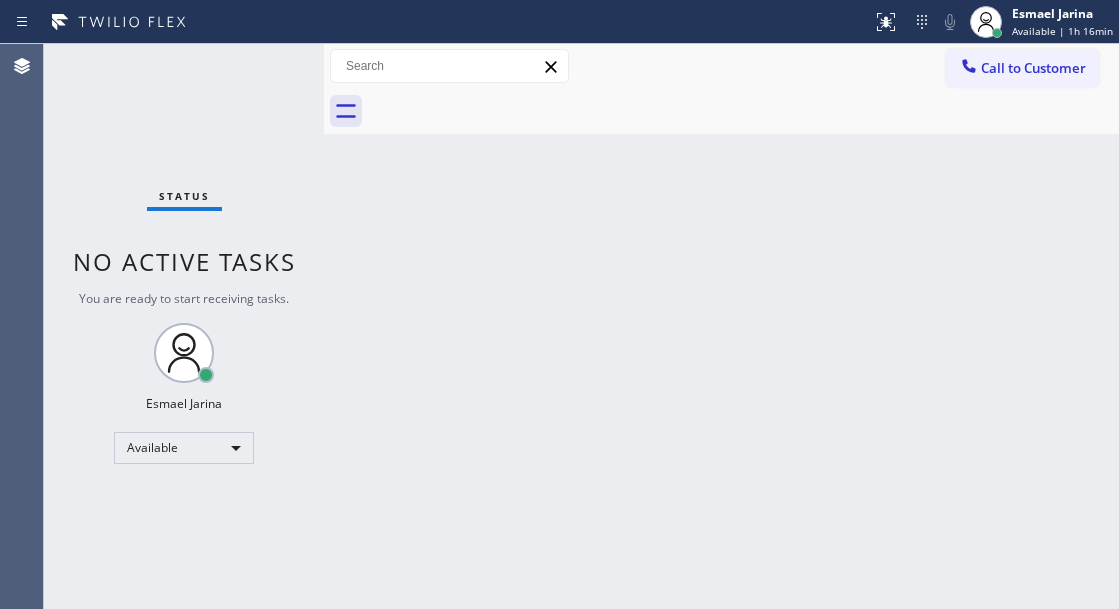 click on "Back to Dashboard Change Sender ID Customers Technicians Select a contact Outbound call Technician Search Technician Your caller id phone number Your caller id phone number Call Technician info Name   Phone none Address none Change Sender ID HVAC +1[PHONE] [COMPANY] +1[PHONE] [COMPANY] +1[PHONE] Plumbing +1[PHONE] Air Duct Cleaning +1[PHONE]  Electricians +1[PHONE]  Cancel Change Check personal SMS Reset Change No tabs Call to Customer Outbound call Location [COMPANY] [COMPANY] Your caller id phone number [PHONE] Customer number Call Outbound call Technician Search Technician Your caller id phone number Your caller id phone number Call" at bounding box center [721, 326] 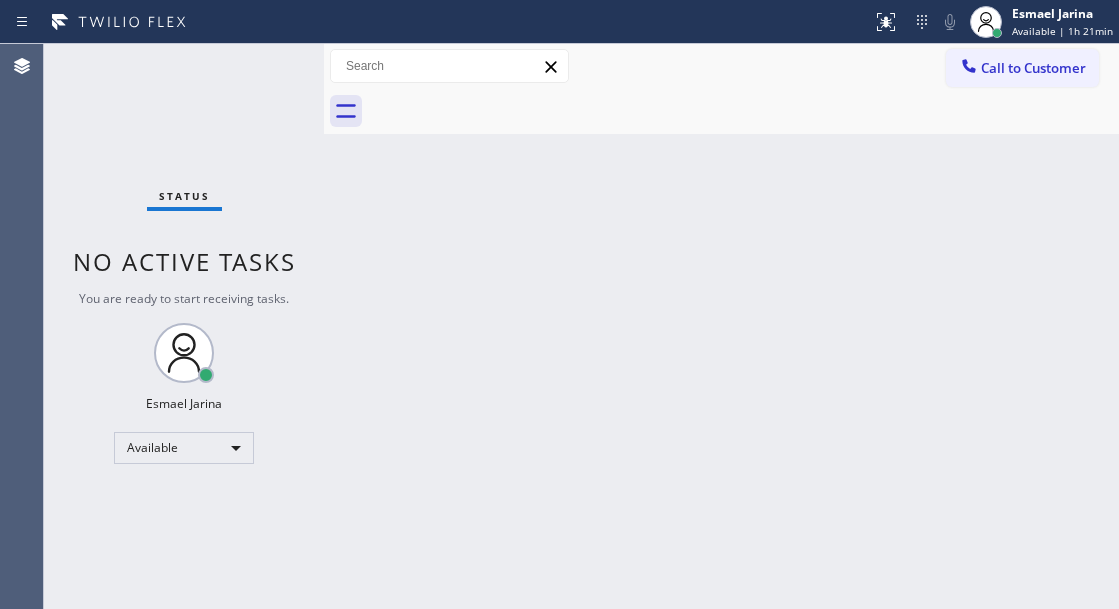 click on "Status   No active tasks     You are ready to start receiving tasks.   [FIRST] [LAST] Available" at bounding box center (184, 326) 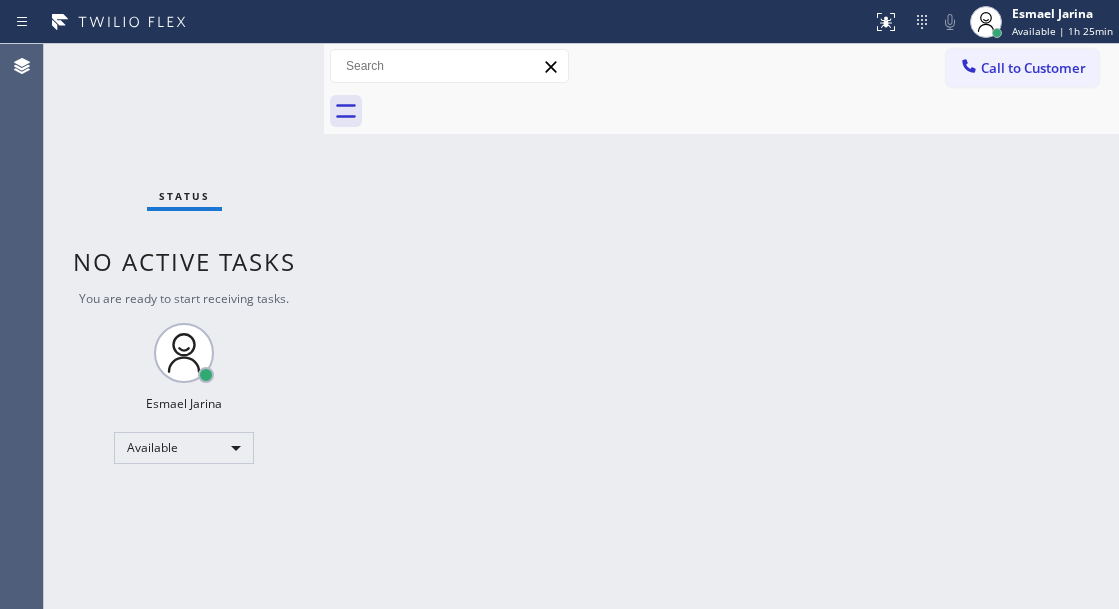 click on "Status   No active tasks     You are ready to start receiving tasks.   [FIRST] [LAST] Available" at bounding box center [184, 326] 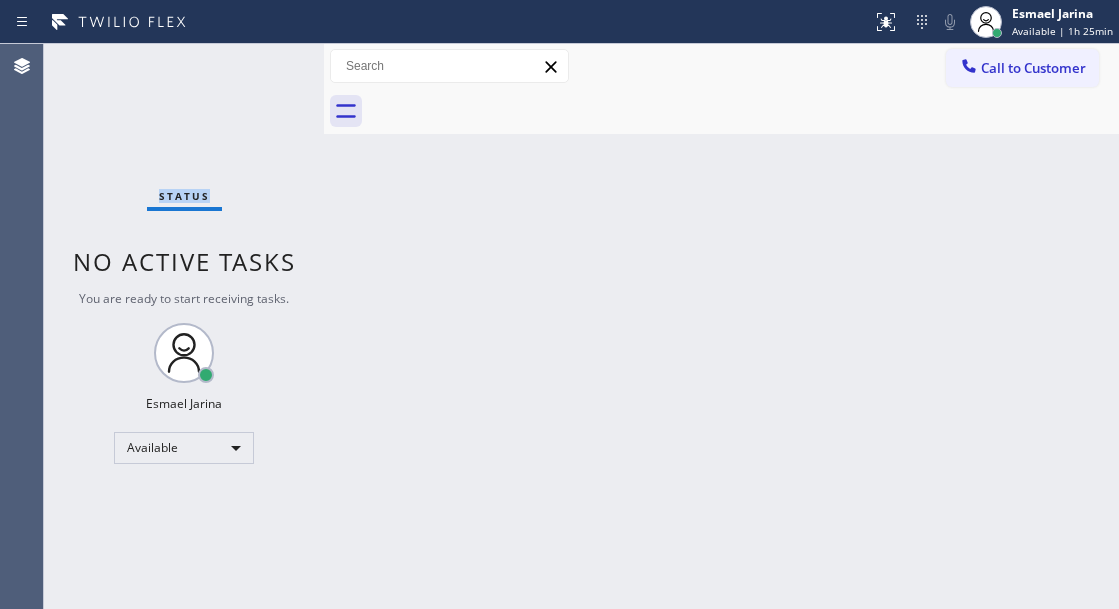 click on "Status   No active tasks     You are ready to start receiving tasks.   [FIRST] [LAST] Available" at bounding box center [184, 326] 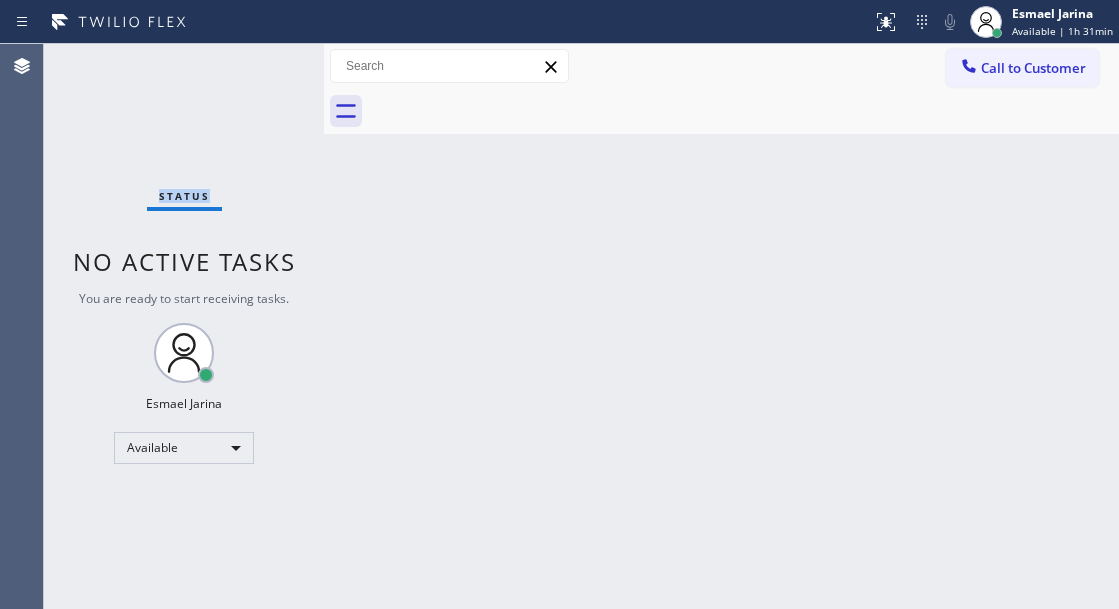 click on "Status   No active tasks     You are ready to start receiving tasks.   [FIRST] [LAST] Available" at bounding box center (184, 326) 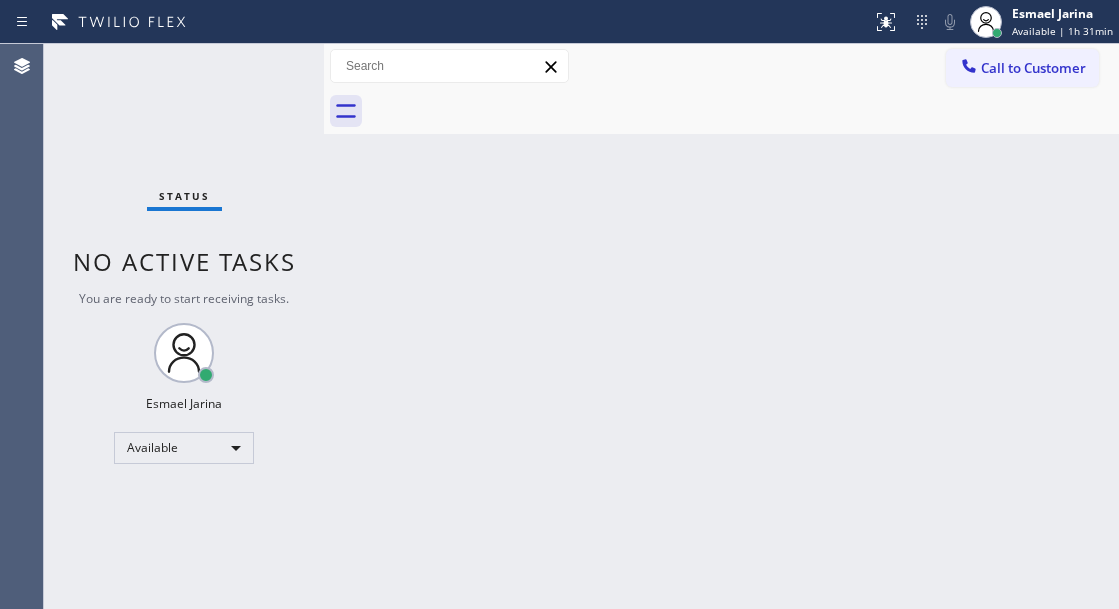 click on "Status   No active tasks     You are ready to start receiving tasks.   [FIRST] [LAST] Available" at bounding box center [184, 326] 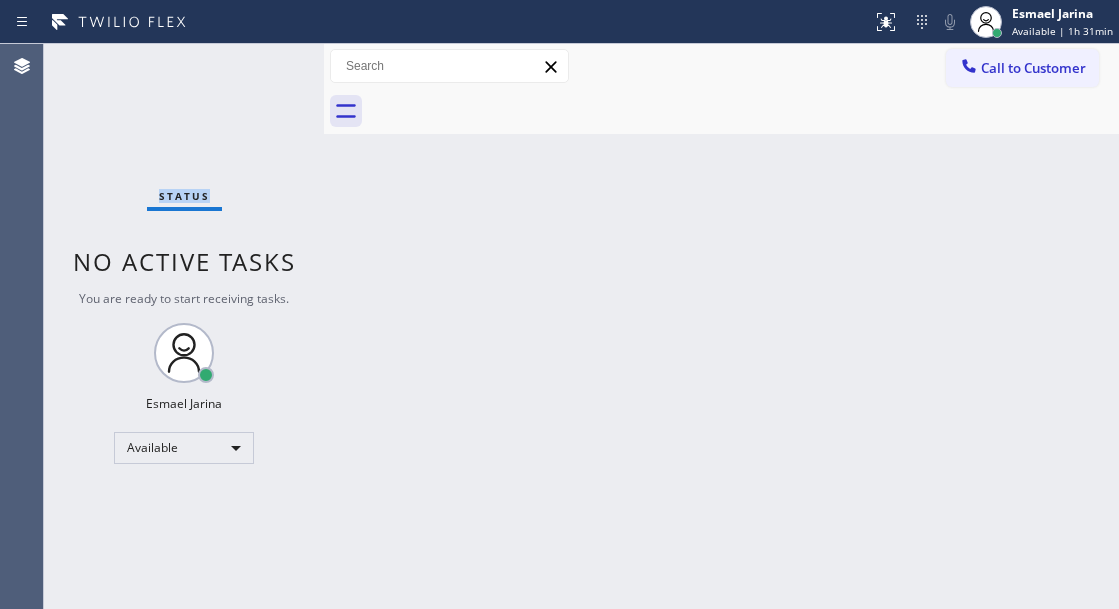 click on "Status   No active tasks     You are ready to start receiving tasks.   [FIRST] [LAST] Available" at bounding box center [184, 326] 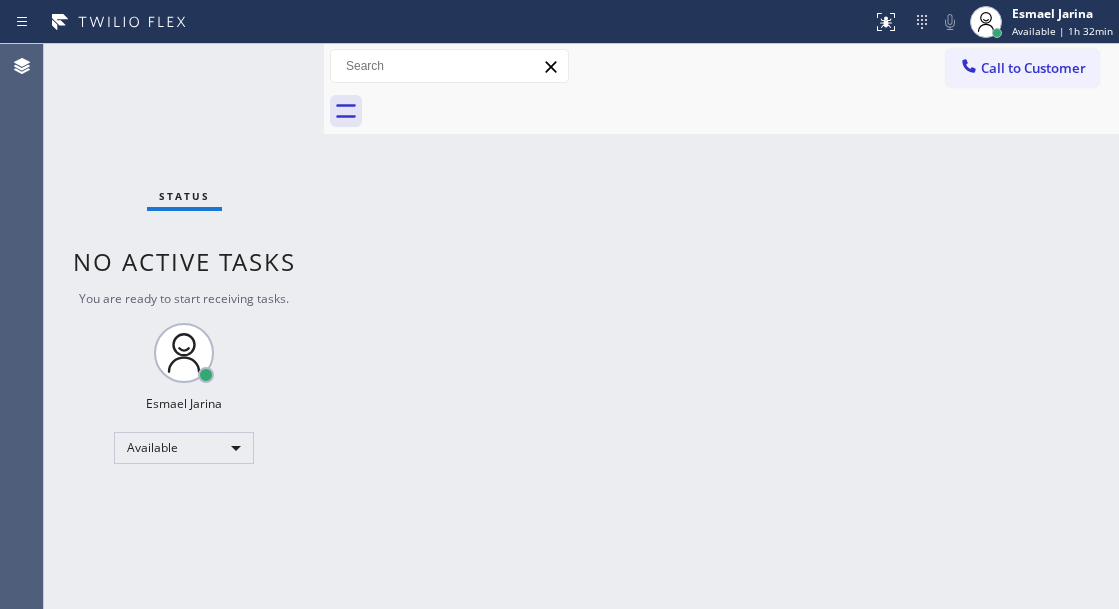 click on "Status   No active tasks     You are ready to start receiving tasks.   [FIRST] [LAST] Available" at bounding box center [184, 326] 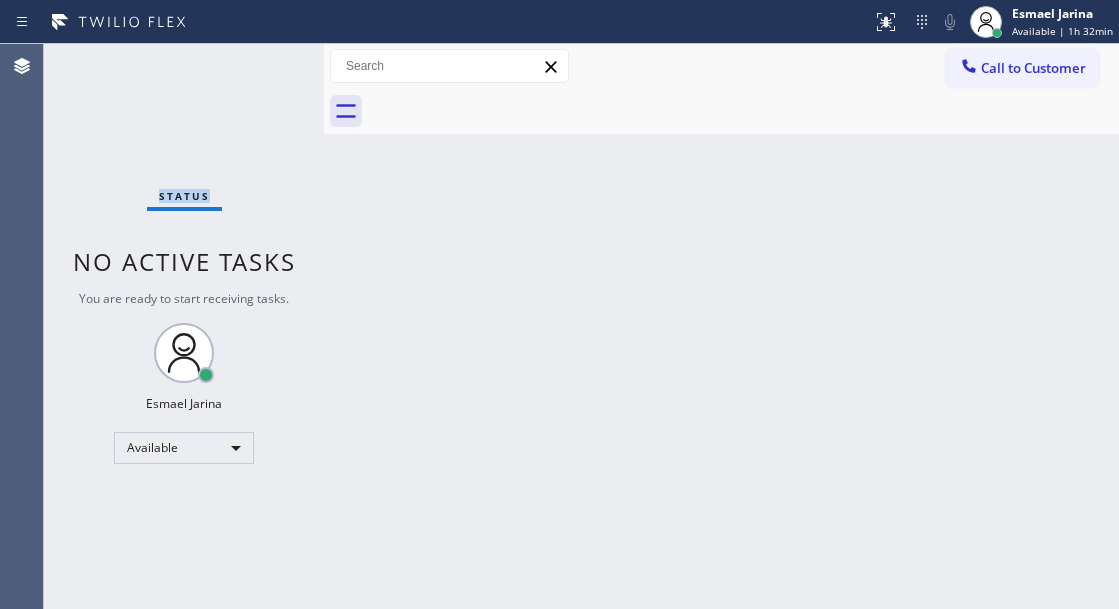 click on "Status   No active tasks     You are ready to start receiving tasks.   [FIRST] [LAST] Available" at bounding box center [184, 326] 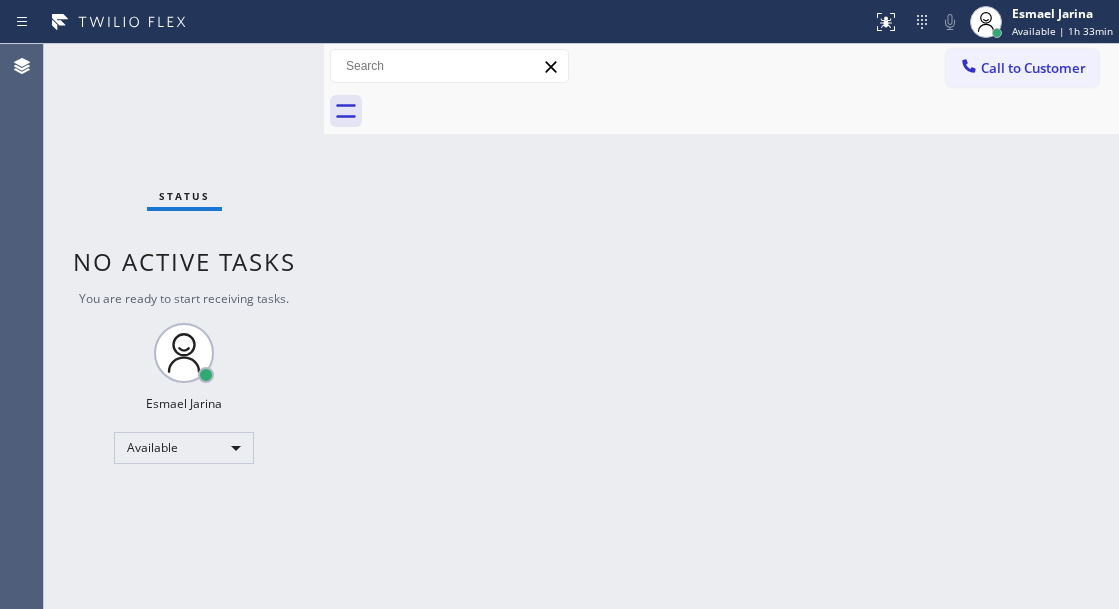 click on "Status   No active tasks     You are ready to start receiving tasks.   [FIRST] [LAST] Available" at bounding box center (184, 326) 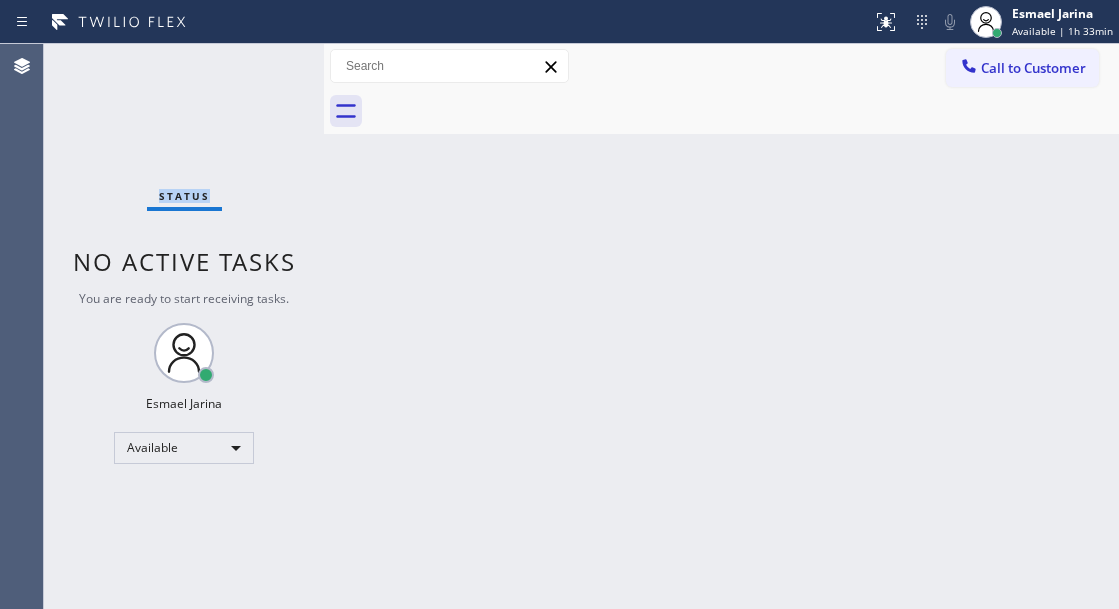 click on "Status   No active tasks     You are ready to start receiving tasks.   [FIRST] [LAST] Available" at bounding box center [184, 326] 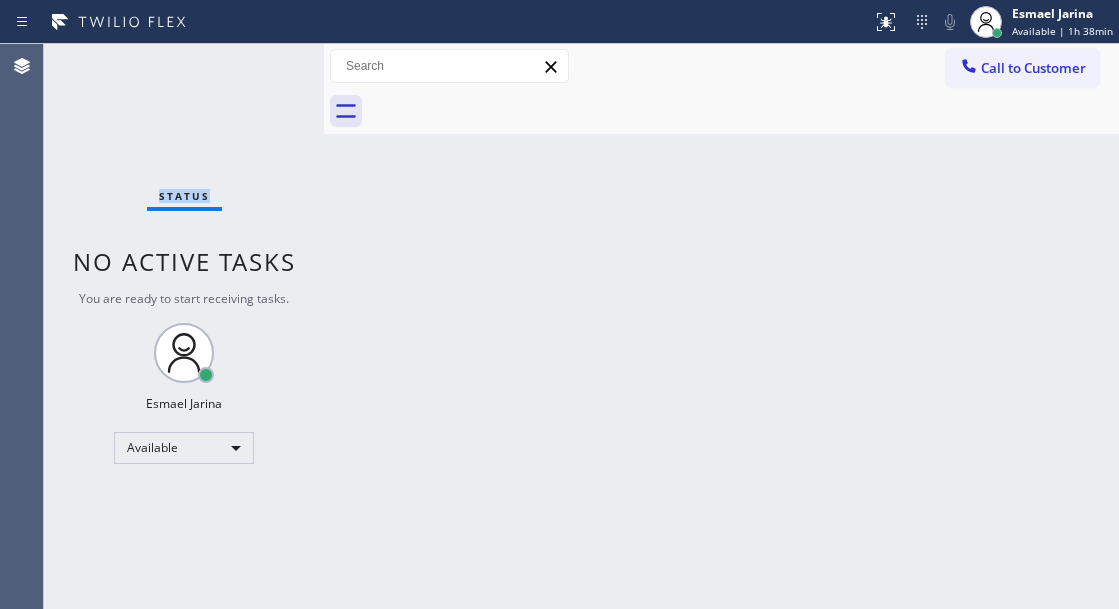 click on "Status   No active tasks     You are ready to start receiving tasks.   [FIRST] [LAST] Available" at bounding box center [184, 326] 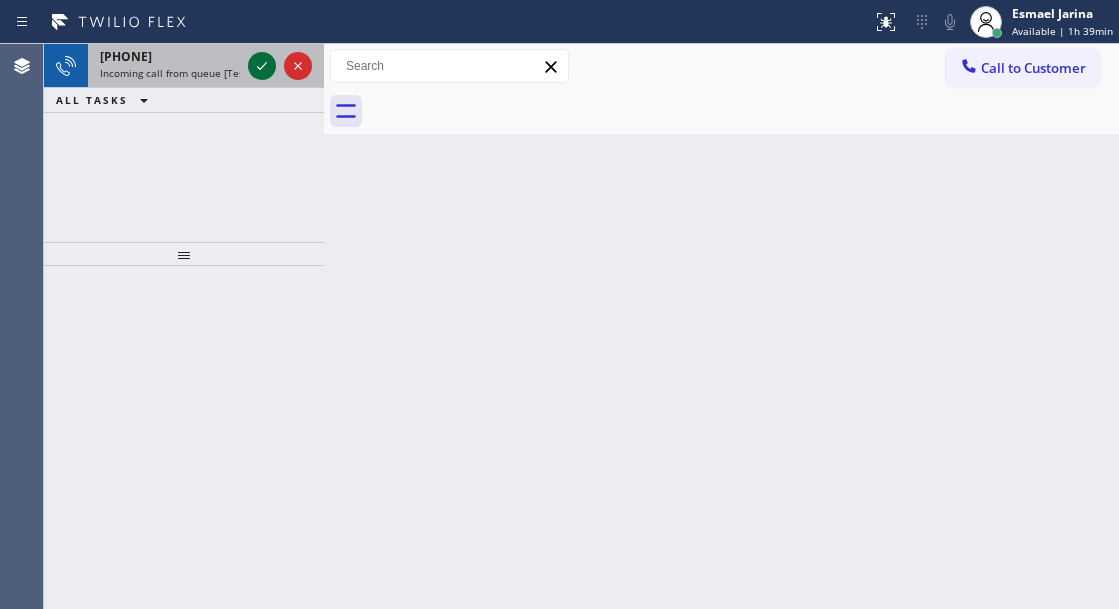 click 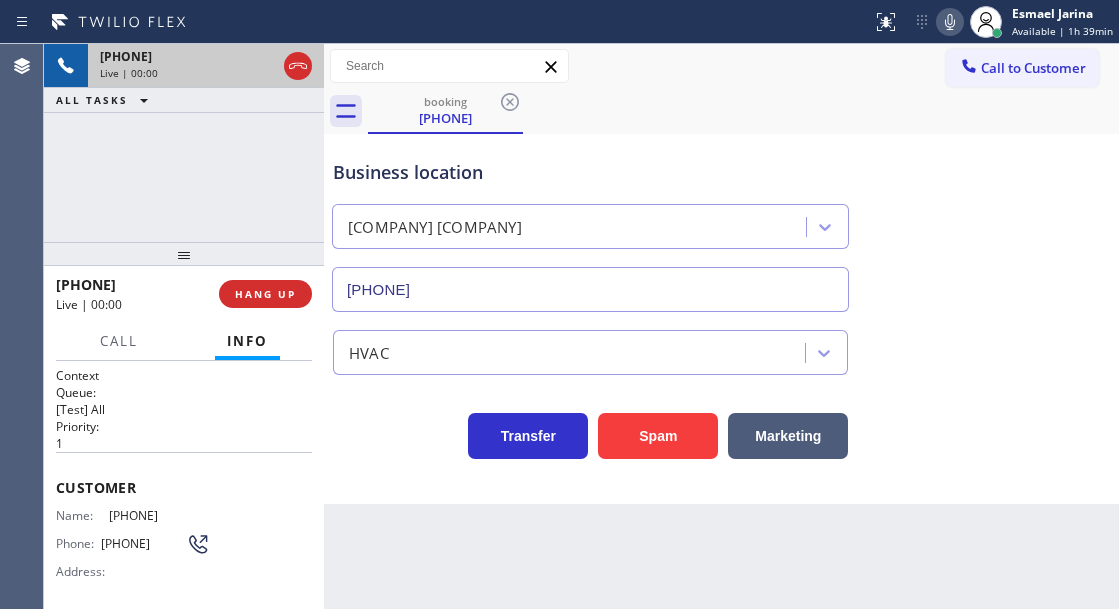 type on "[PHONE]" 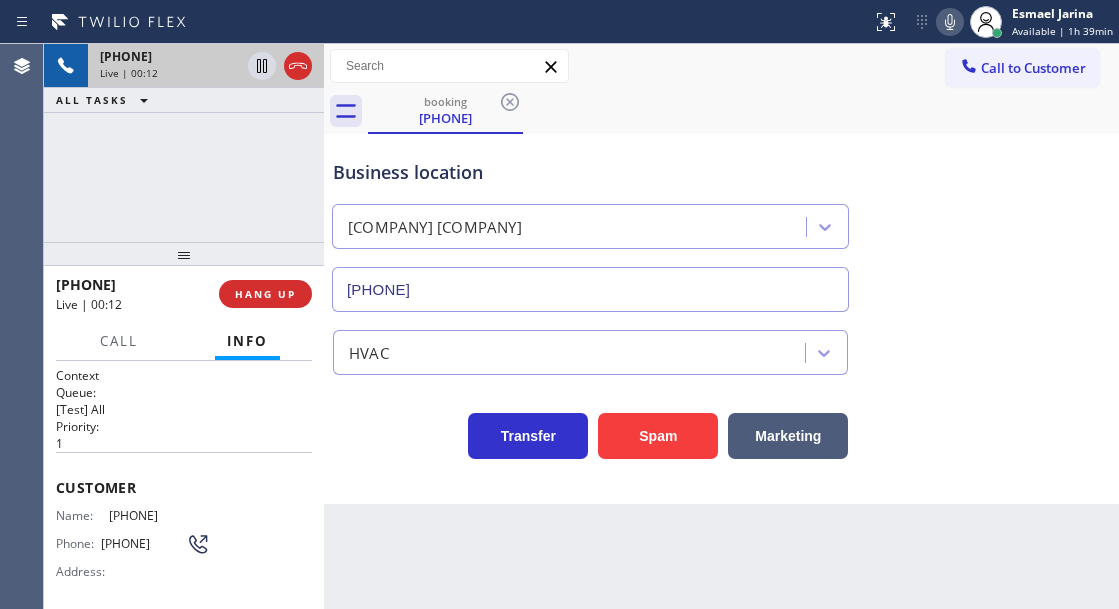click on "[PHONE]" at bounding box center [159, 515] 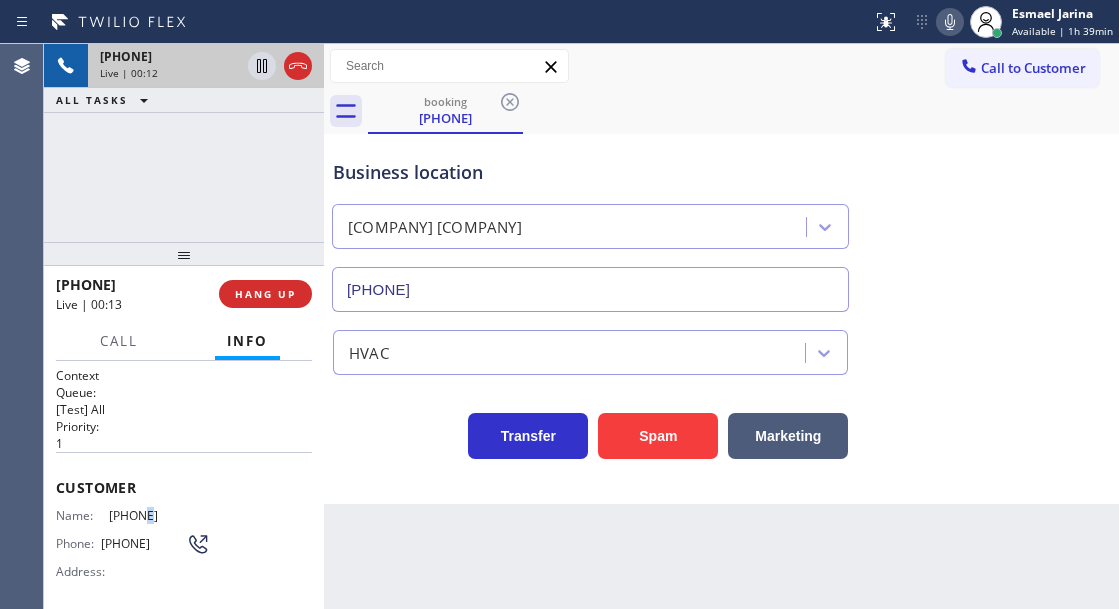 click on "[PHONE]" at bounding box center [159, 515] 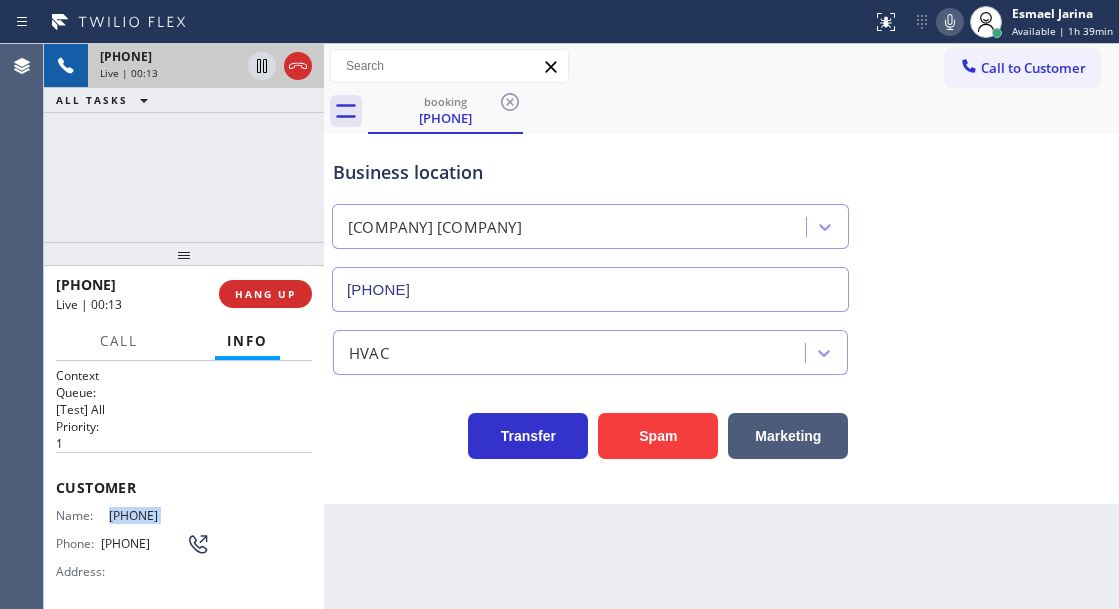 click on "[PHONE]" at bounding box center (159, 515) 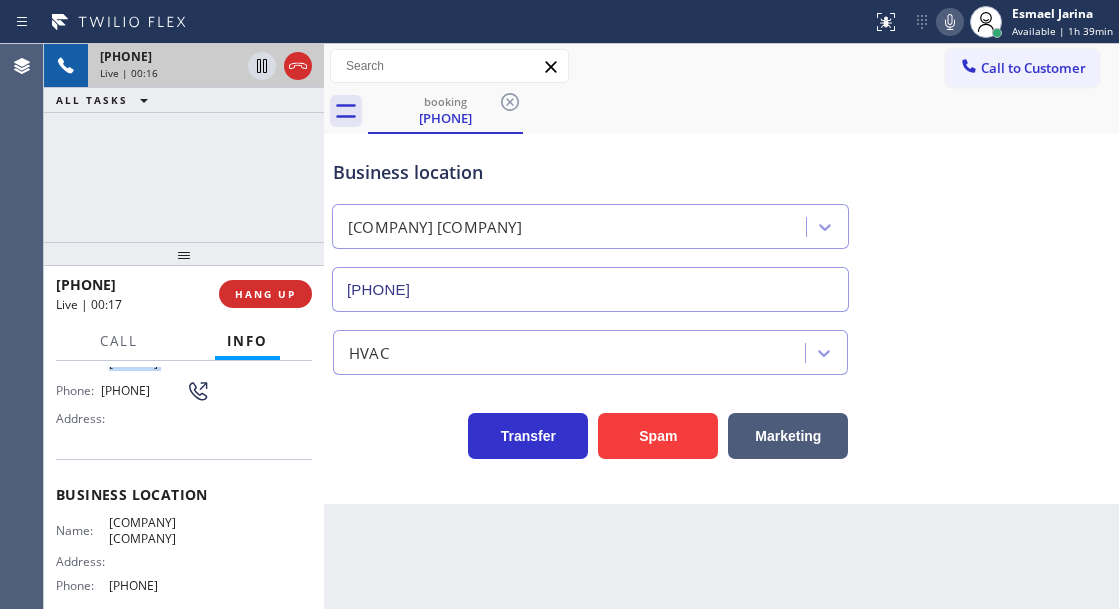 scroll, scrollTop: 200, scrollLeft: 0, axis: vertical 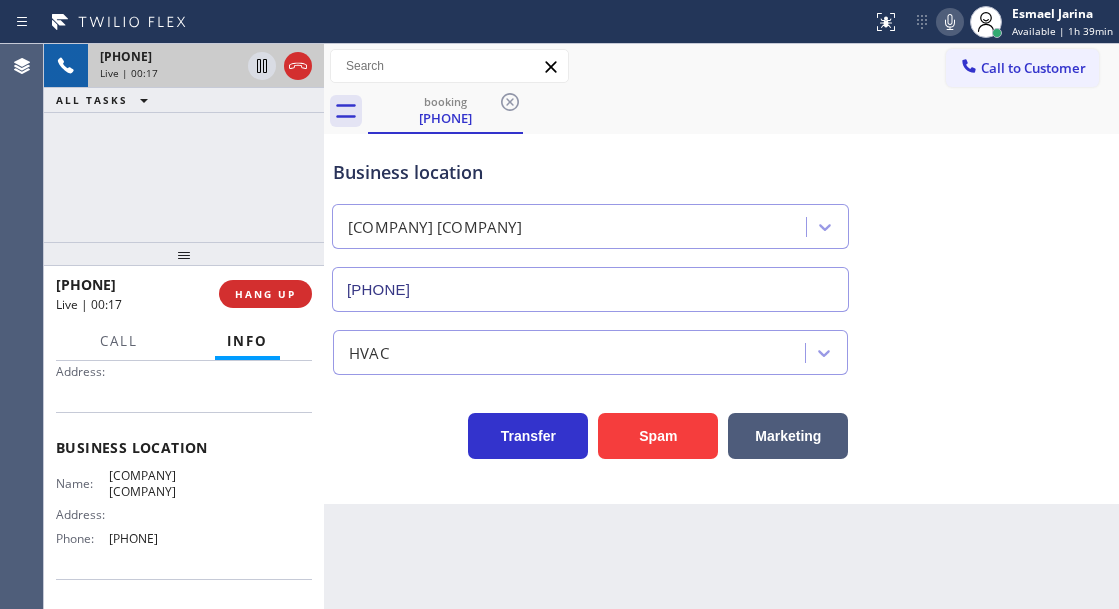 click on "[COMPANY] [COMPANY]" at bounding box center [159, 483] 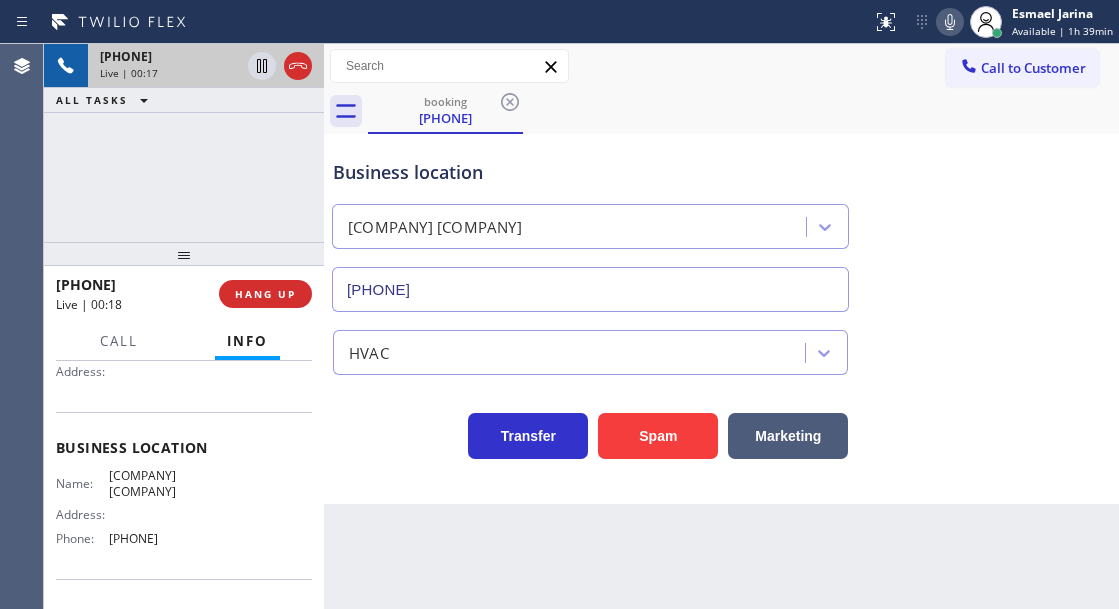 click on "[COMPANY] [COMPANY]" at bounding box center (159, 483) 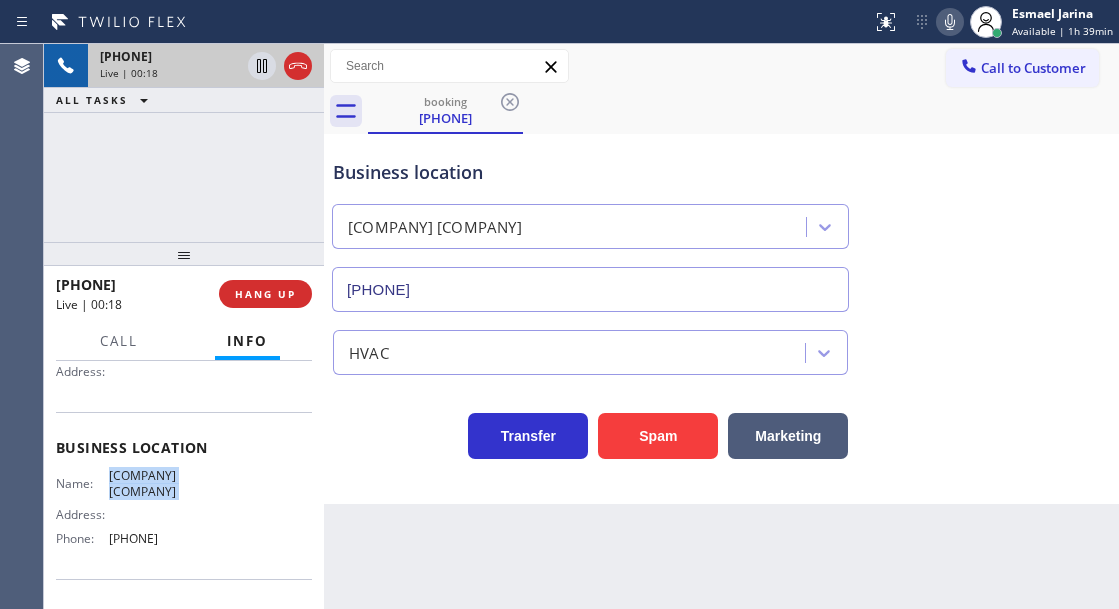 click on "[COMPANY] [COMPANY]" at bounding box center [159, 483] 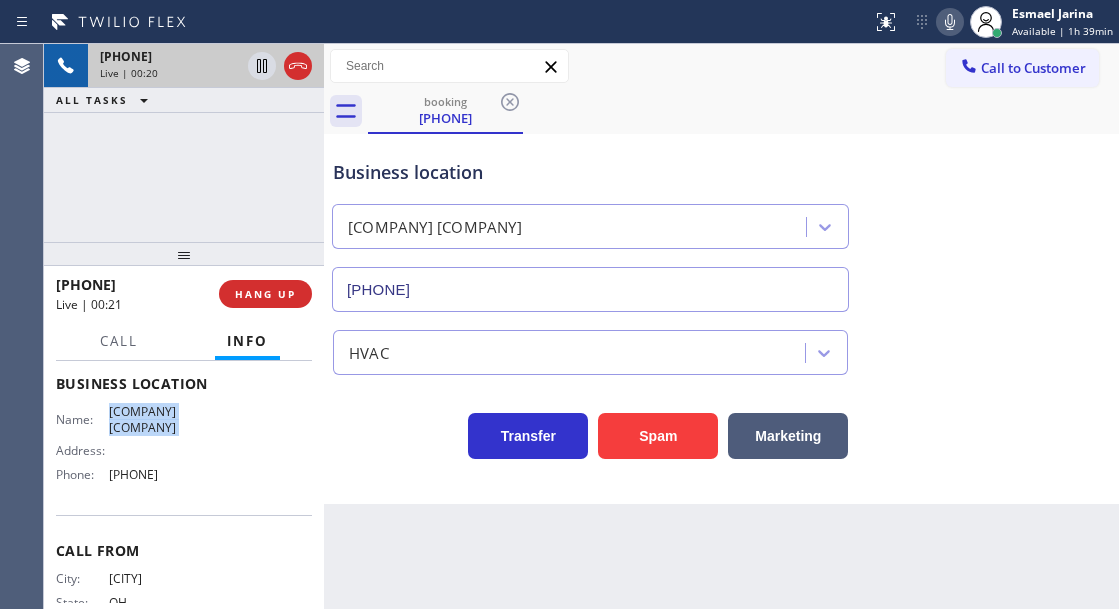scroll, scrollTop: 300, scrollLeft: 0, axis: vertical 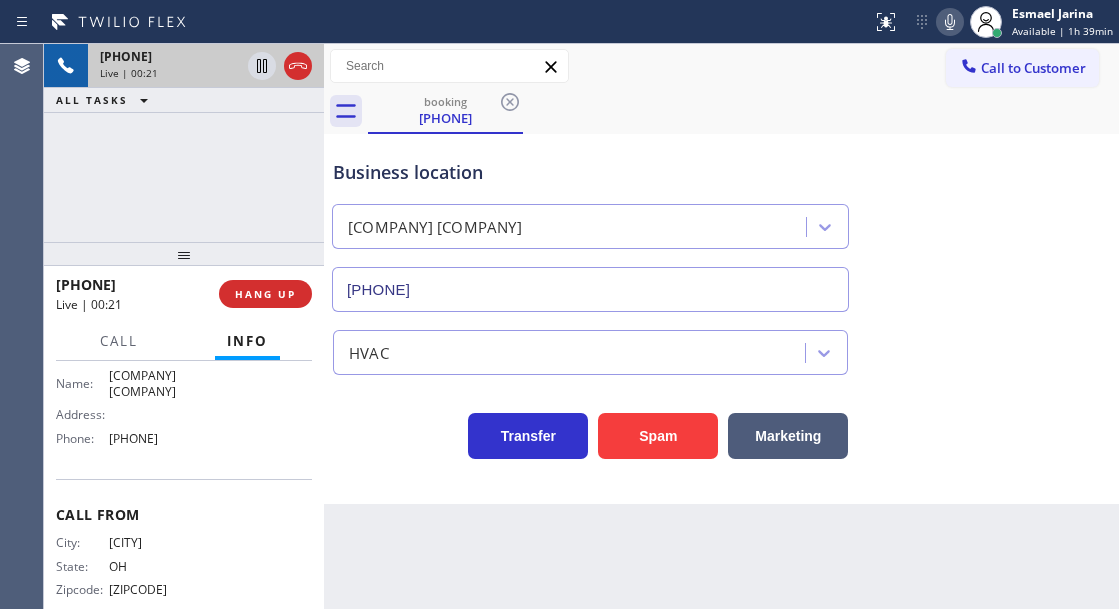 click on "Name: [COMPANY] [COMPANY] Address:   Phone: [PHONE]" at bounding box center (133, 411) 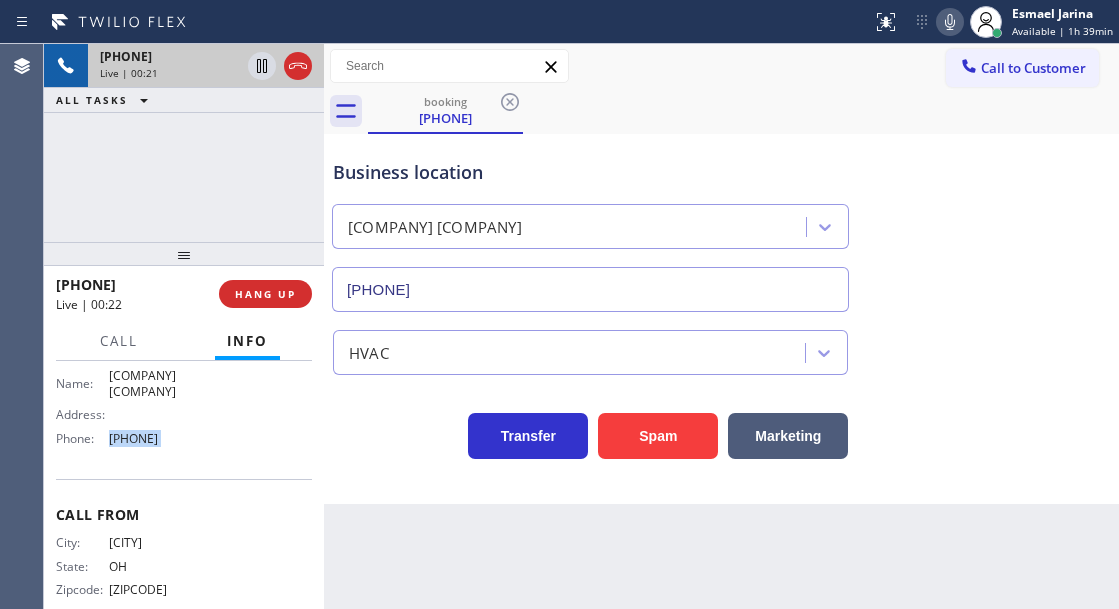 click on "Name: [COMPANY] [COMPANY] Address:   Phone: [PHONE]" at bounding box center [133, 411] 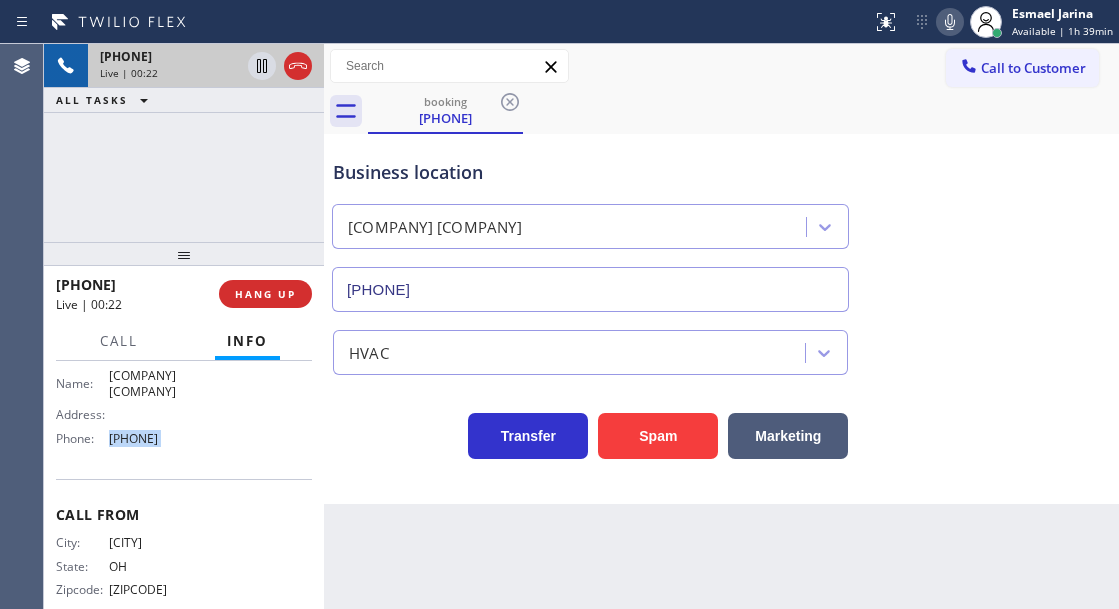 copy on "[PHONE]" 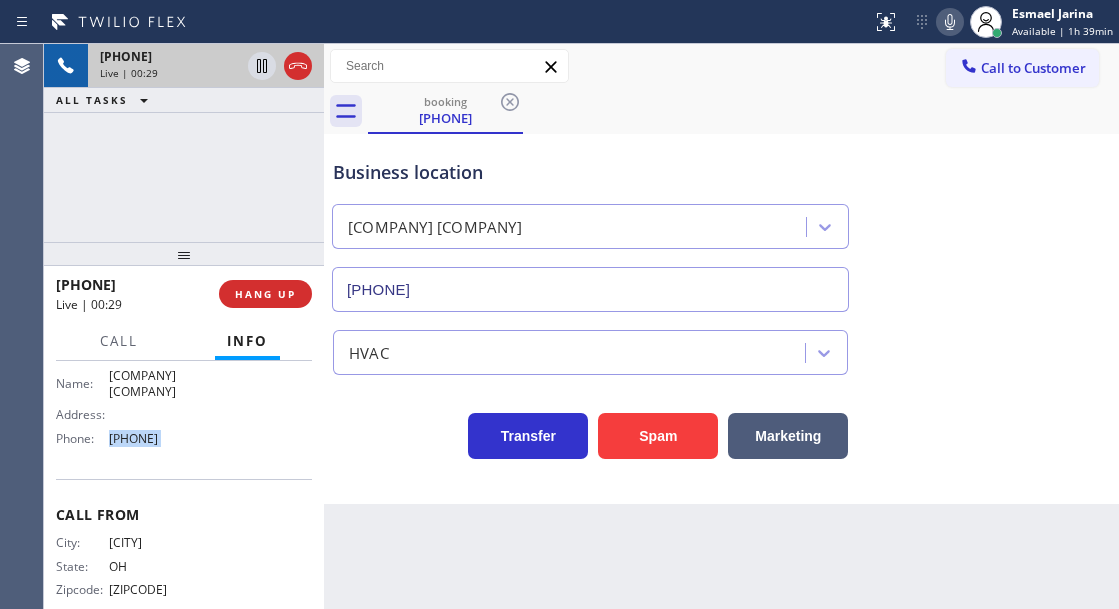 click on "Business location [COMPANY] [PHONE]" at bounding box center [721, 221] 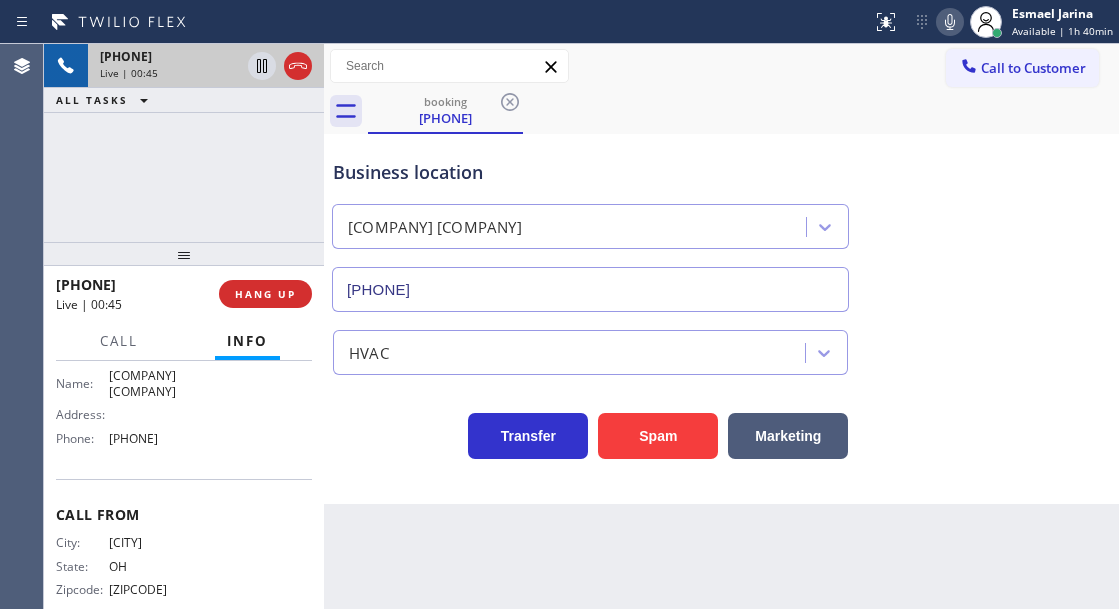 drag, startPoint x: 1101, startPoint y: 262, endPoint x: 1019, endPoint y: 147, distance: 141.24094 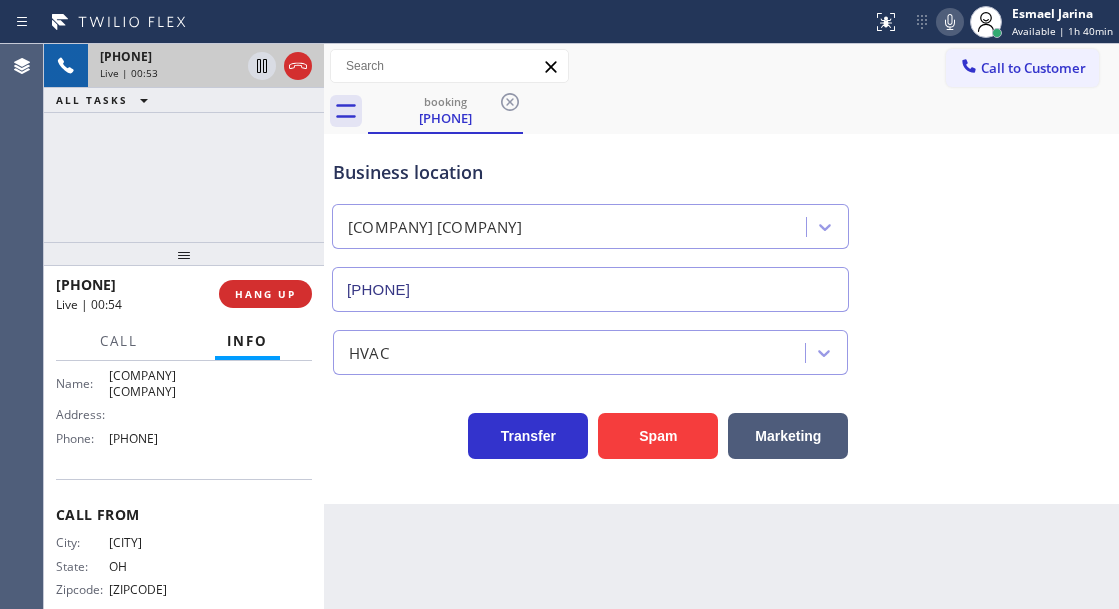 click on "Business location [COMPANY] [PHONE]" at bounding box center (721, 221) 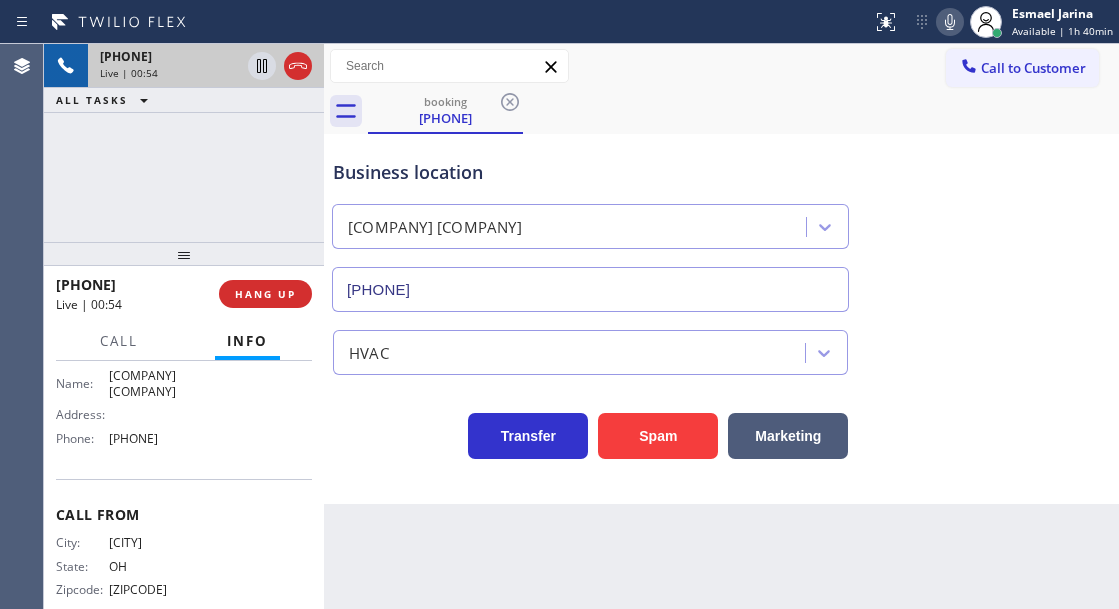 click on "Business location" at bounding box center [590, 172] 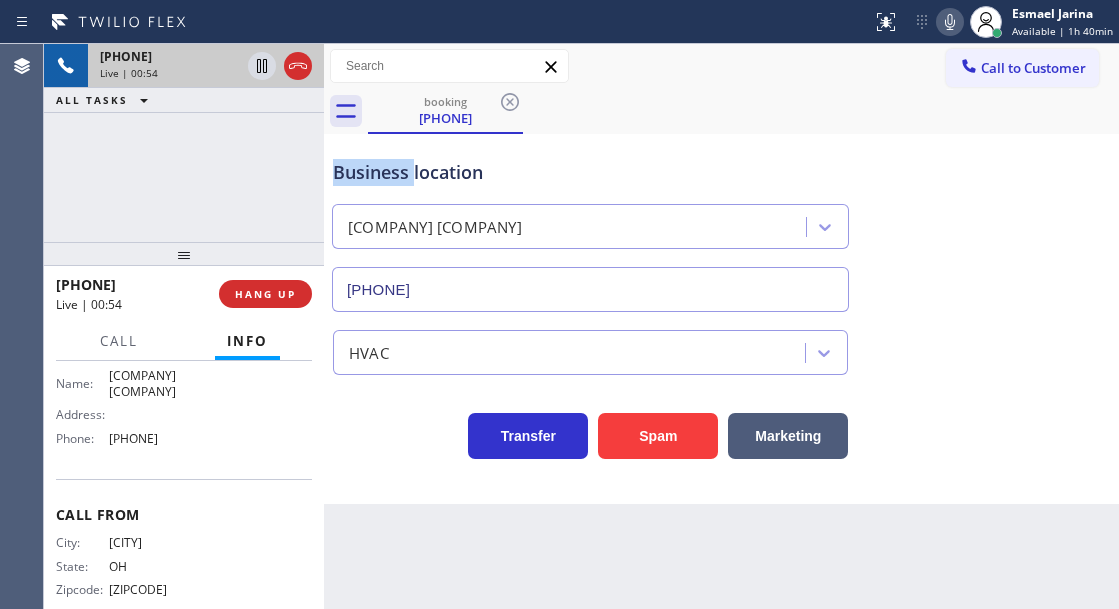 click on "Business location" at bounding box center (590, 172) 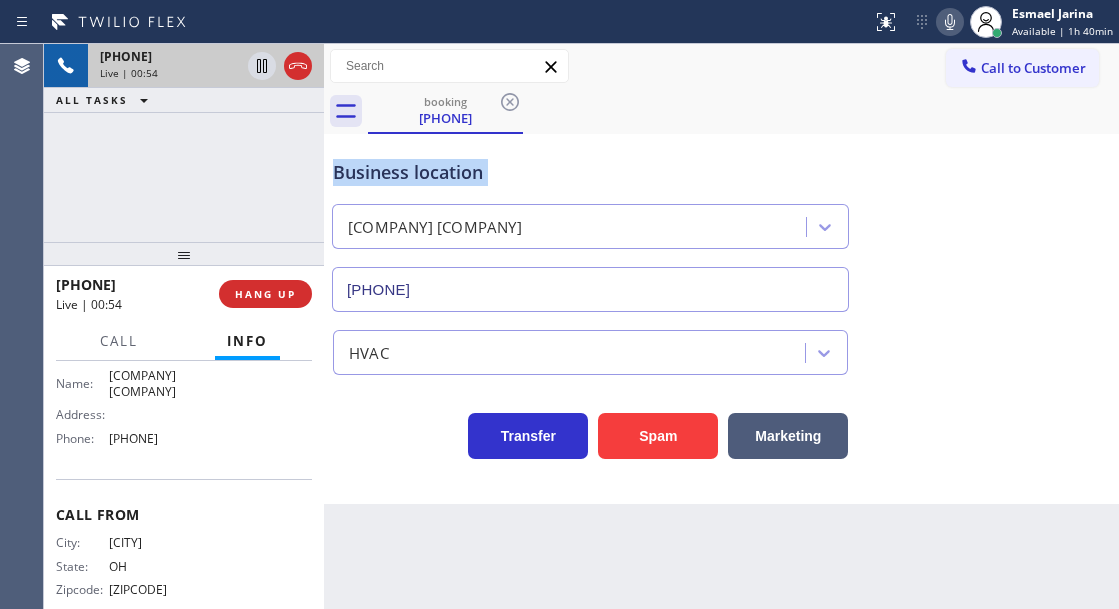 click on "Business location" at bounding box center [590, 172] 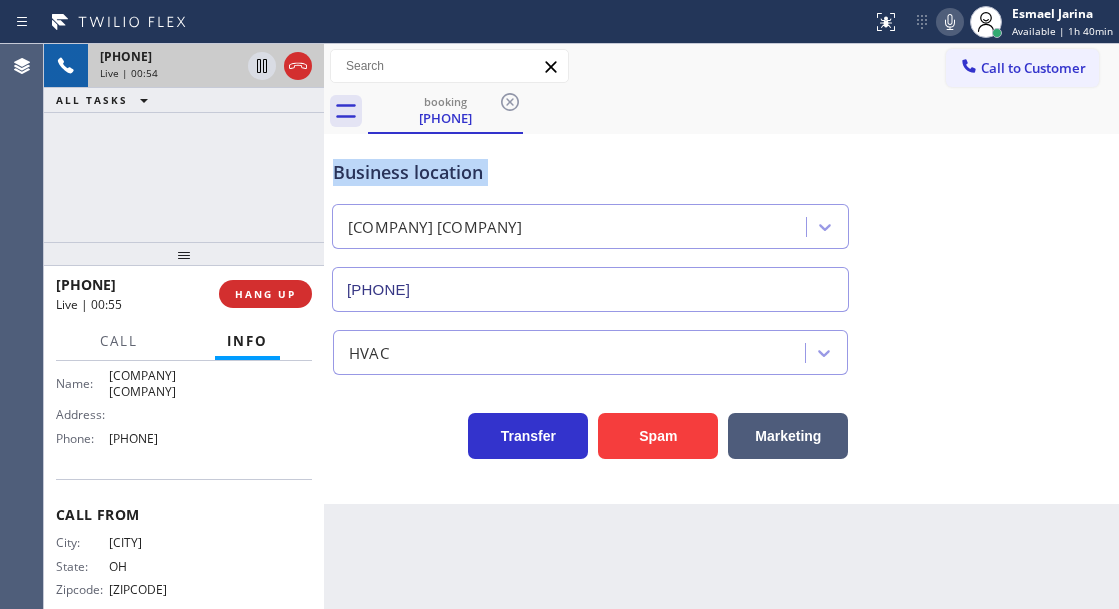 click on "Business location" at bounding box center [590, 172] 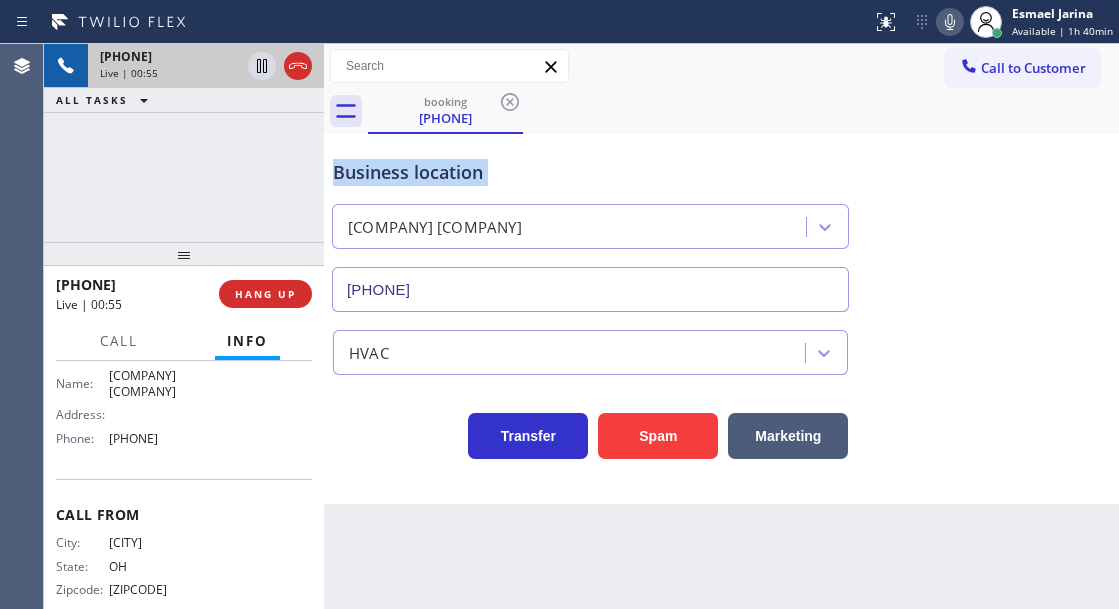 click on "Business location" at bounding box center [590, 172] 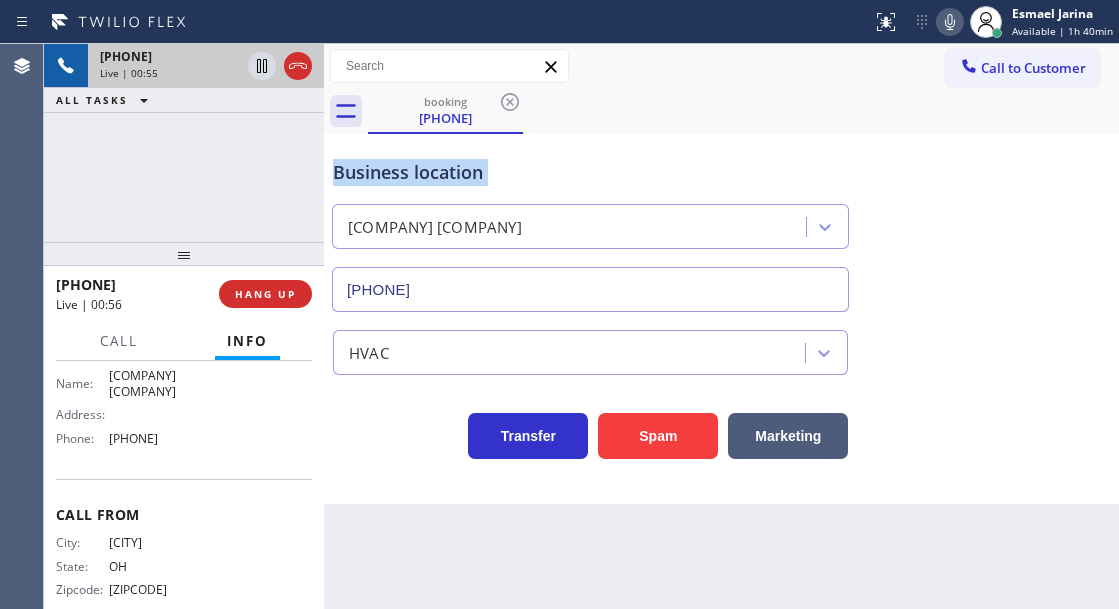 click on "Business location" at bounding box center (590, 172) 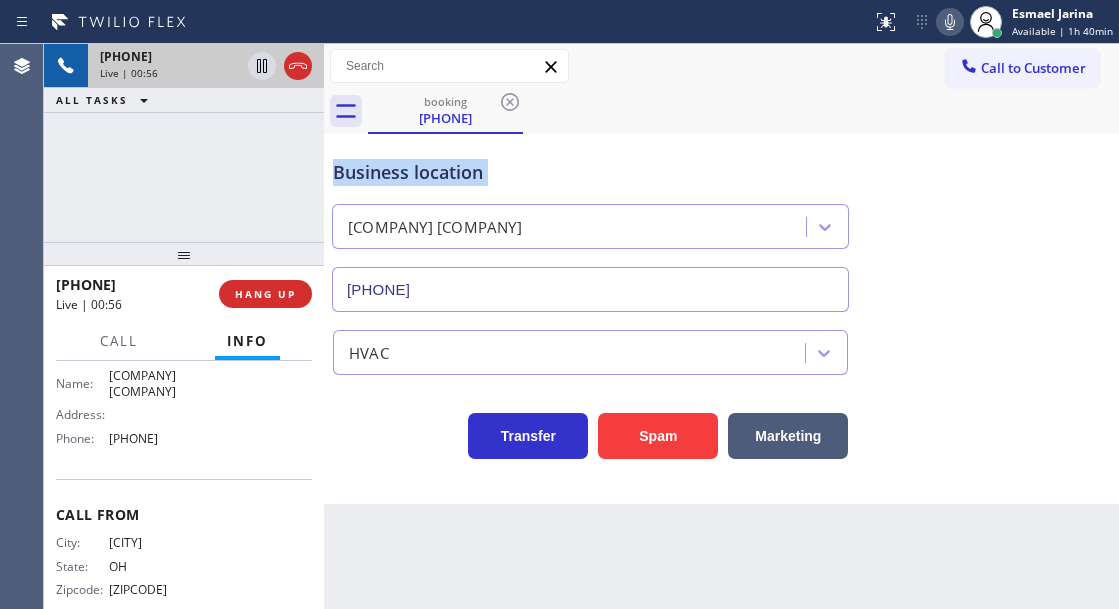 click on "Business location" at bounding box center (590, 172) 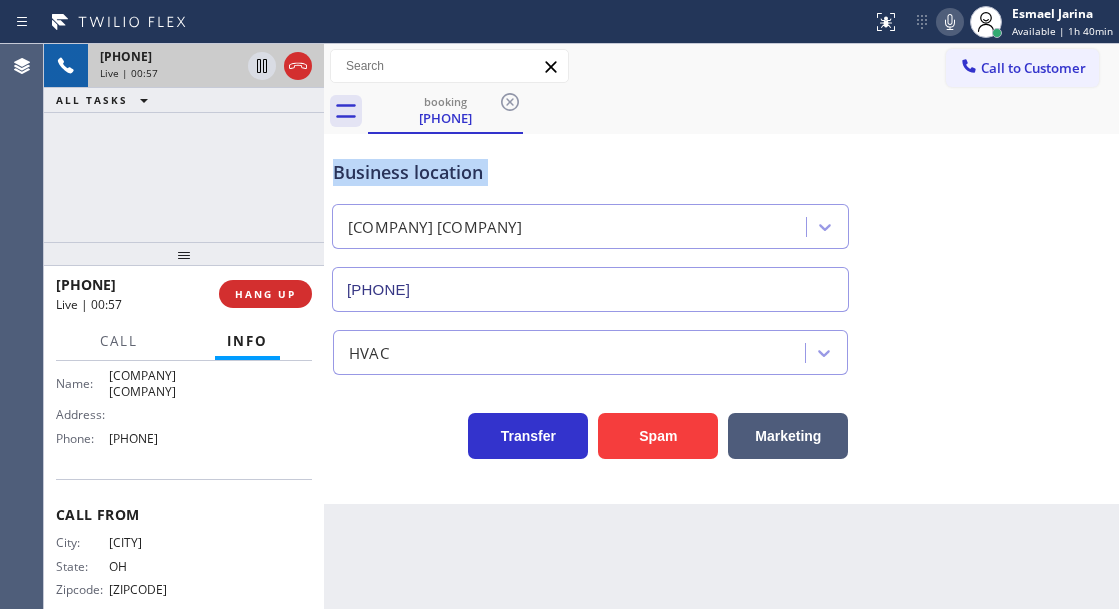 click on "Business location [COMPANY] [PHONE]" at bounding box center (721, 221) 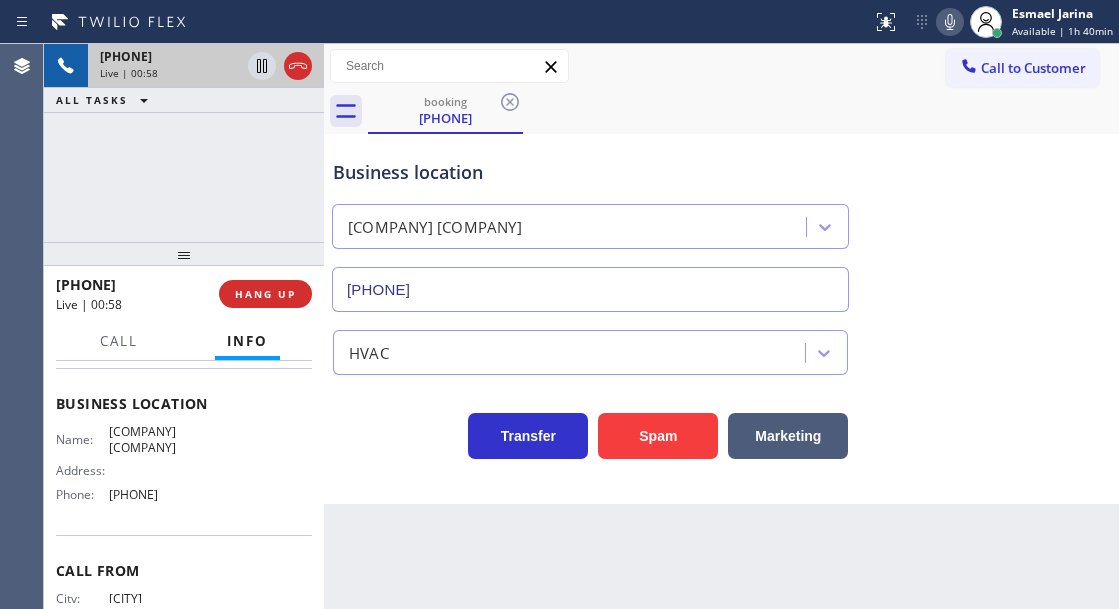 scroll, scrollTop: 200, scrollLeft: 0, axis: vertical 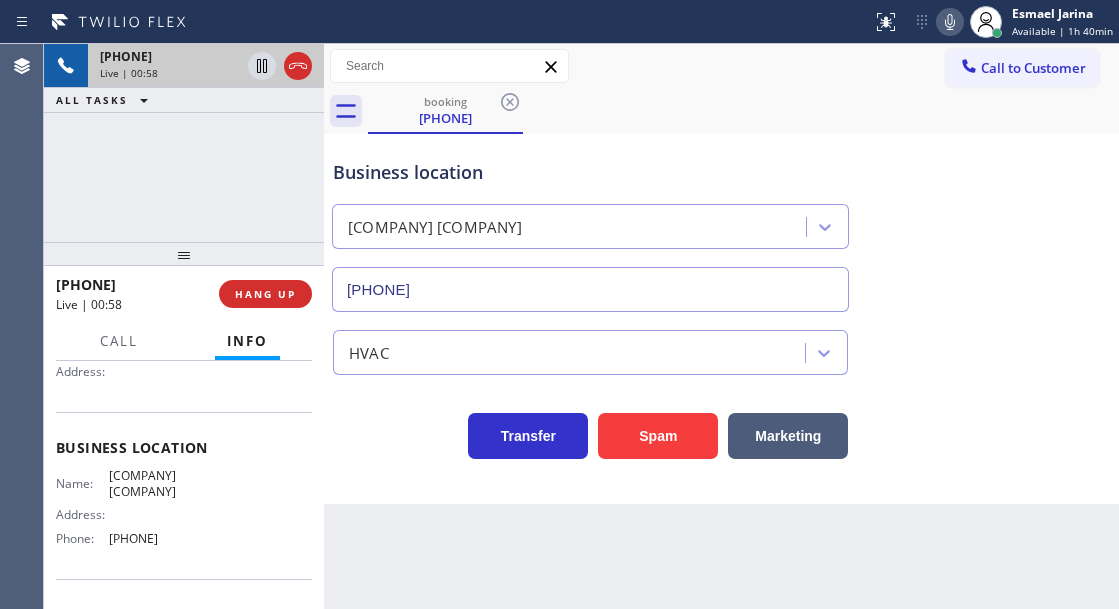 click on "[COMPANY] [COMPANY]" at bounding box center (159, 483) 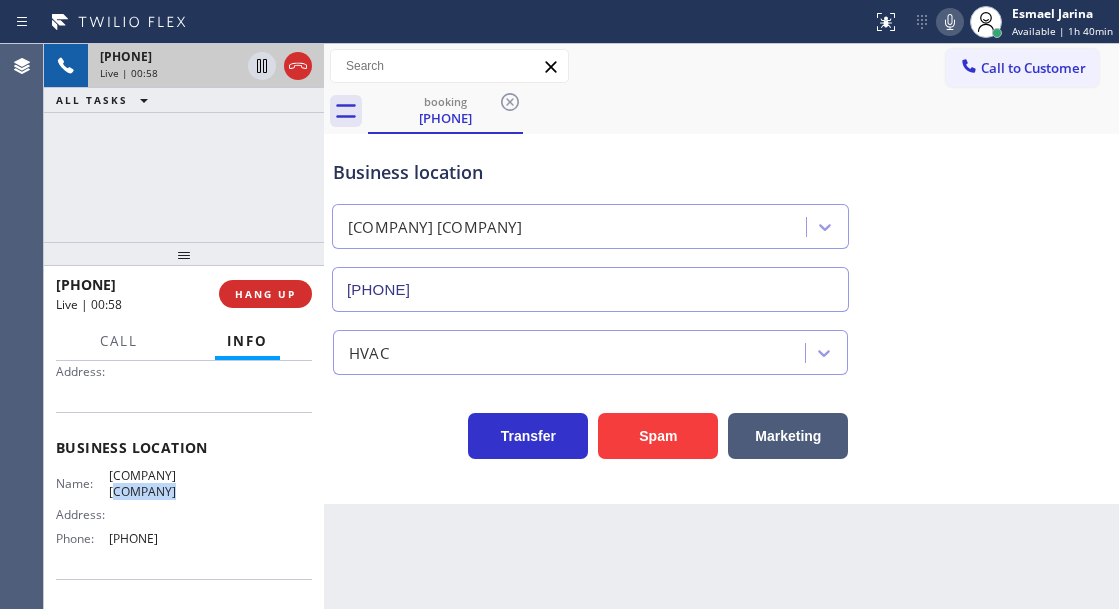 click on "[COMPANY] [COMPANY]" at bounding box center [159, 483] 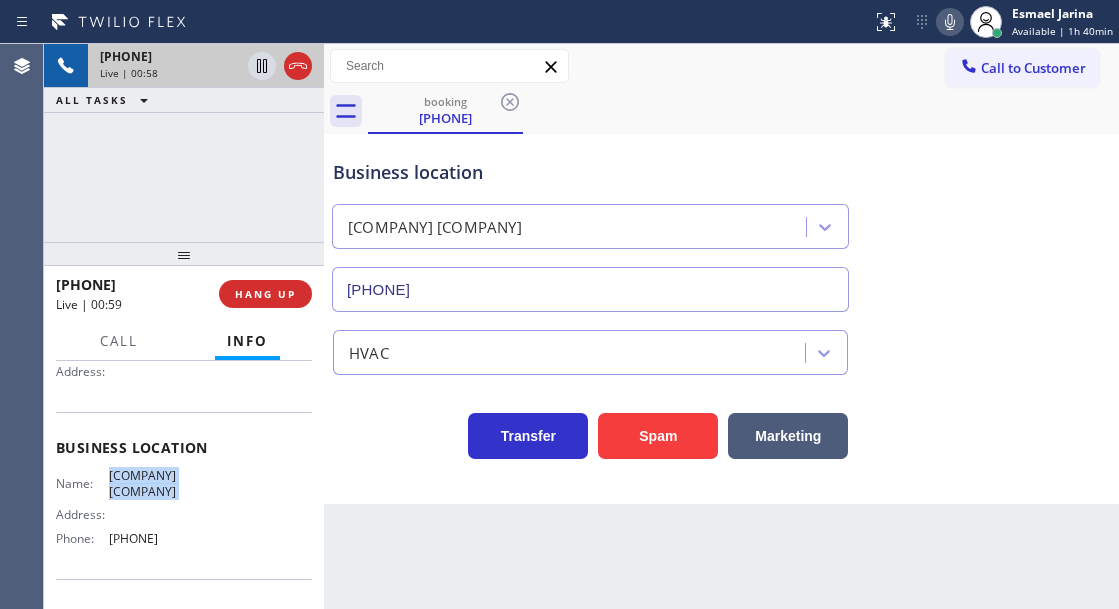 click on "[COMPANY] [COMPANY]" at bounding box center [159, 483] 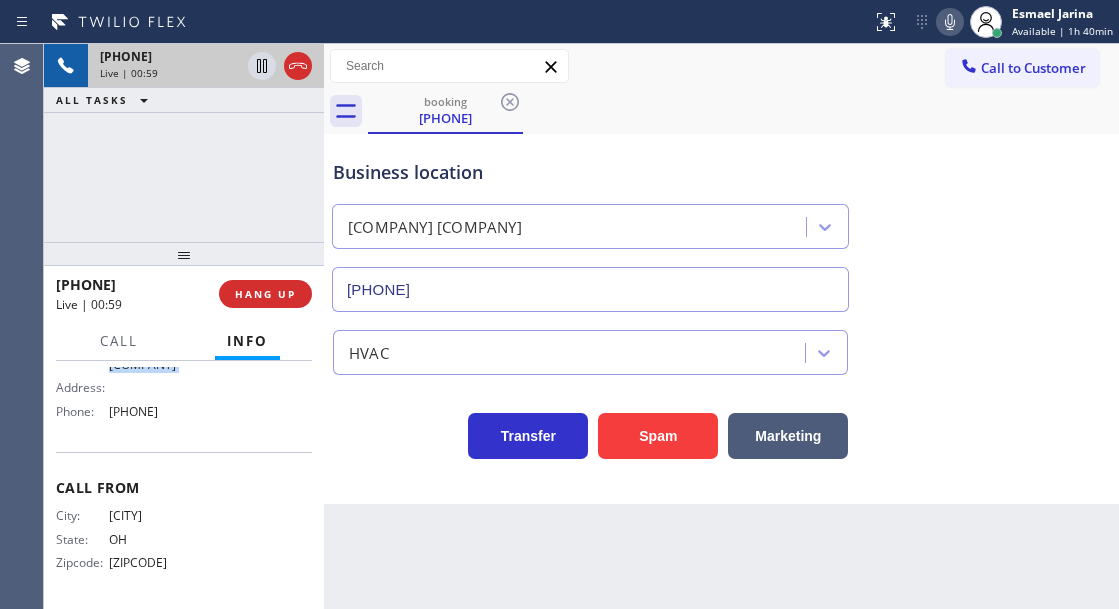 scroll, scrollTop: 334, scrollLeft: 0, axis: vertical 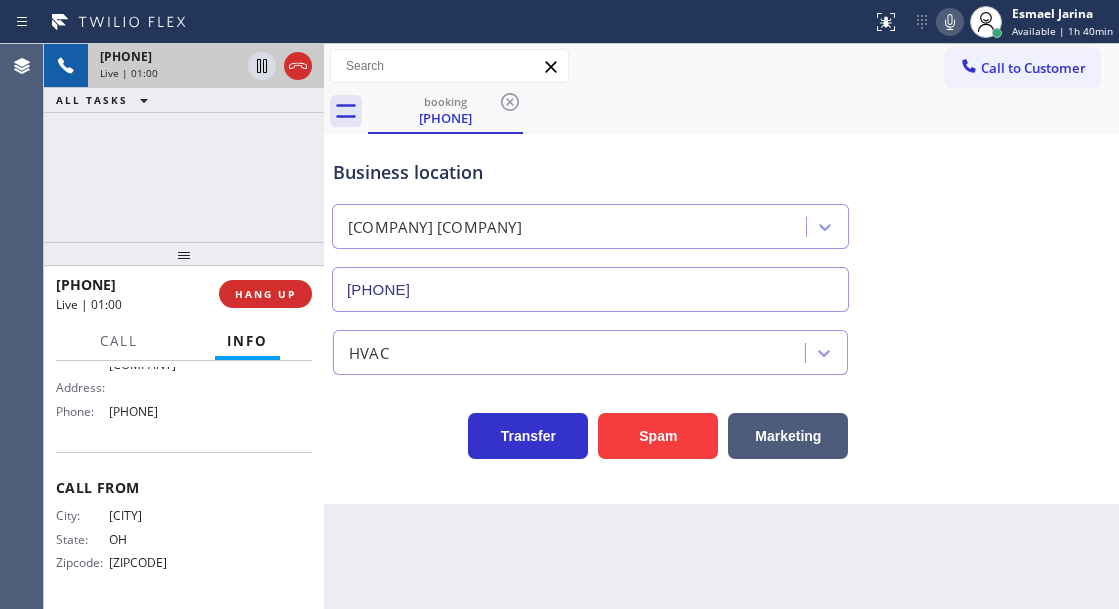 click on "[PHONE]" at bounding box center [159, 411] 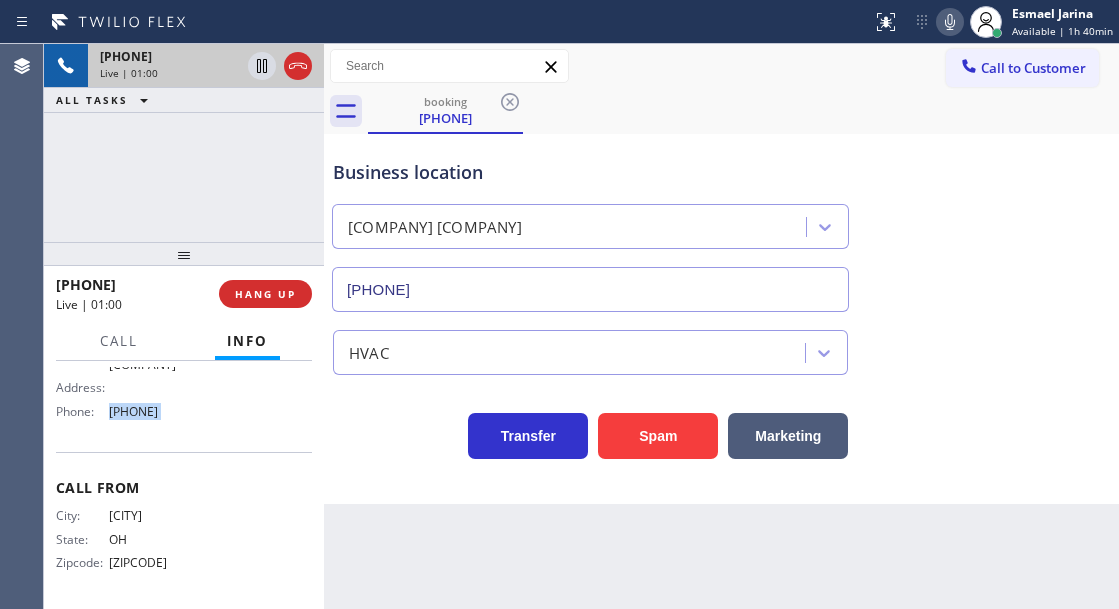 click on "[PHONE]" at bounding box center [159, 411] 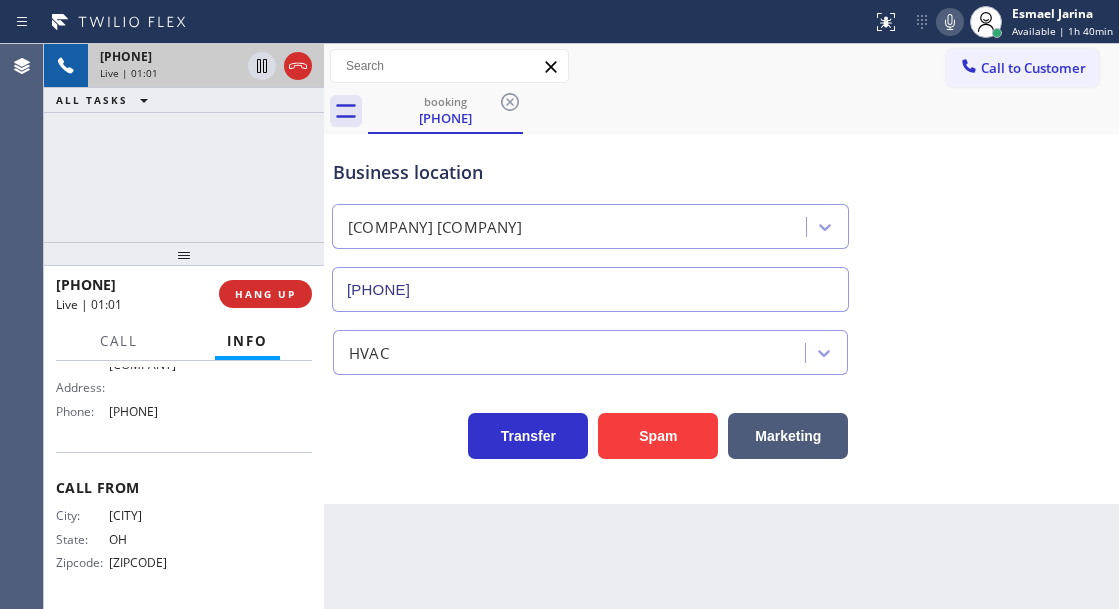 click on "Address:" at bounding box center [133, 387] 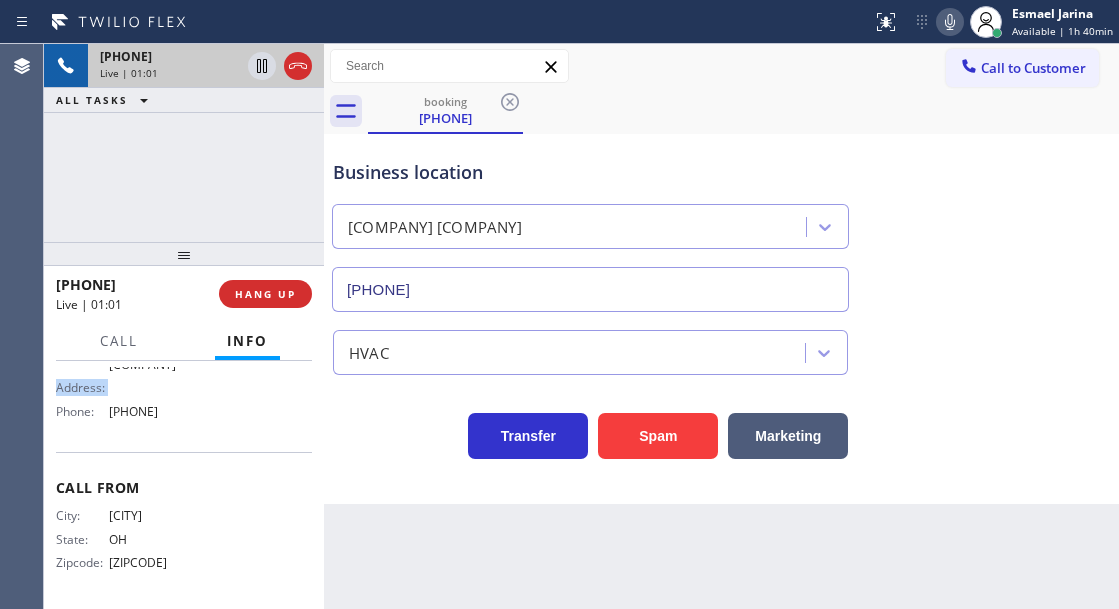 click on "Address:" at bounding box center (133, 387) 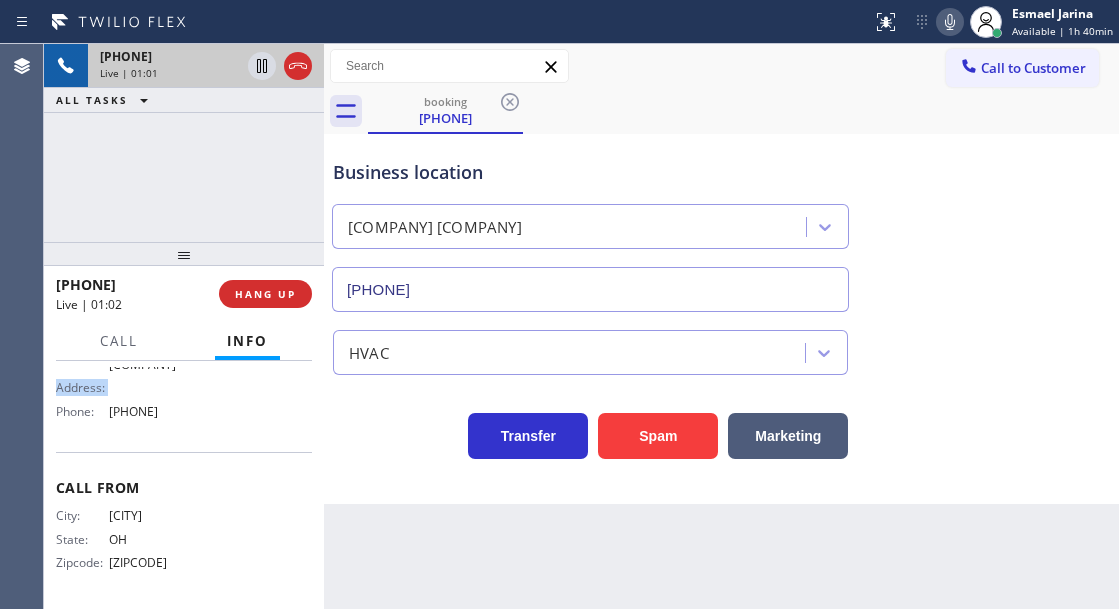 click on "Address:" at bounding box center (133, 387) 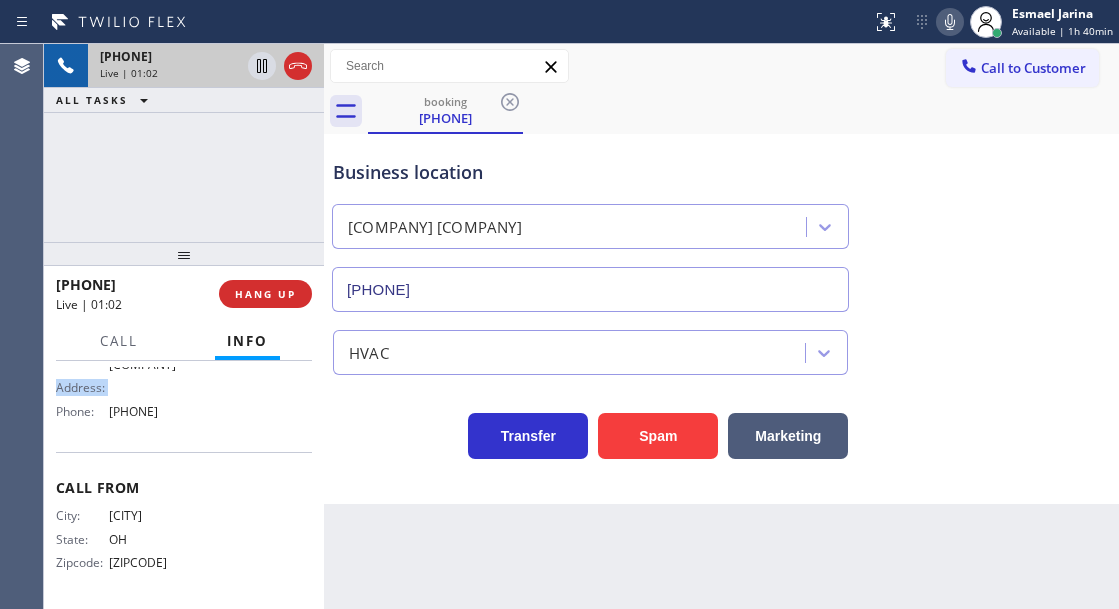click on "Address:" at bounding box center (133, 387) 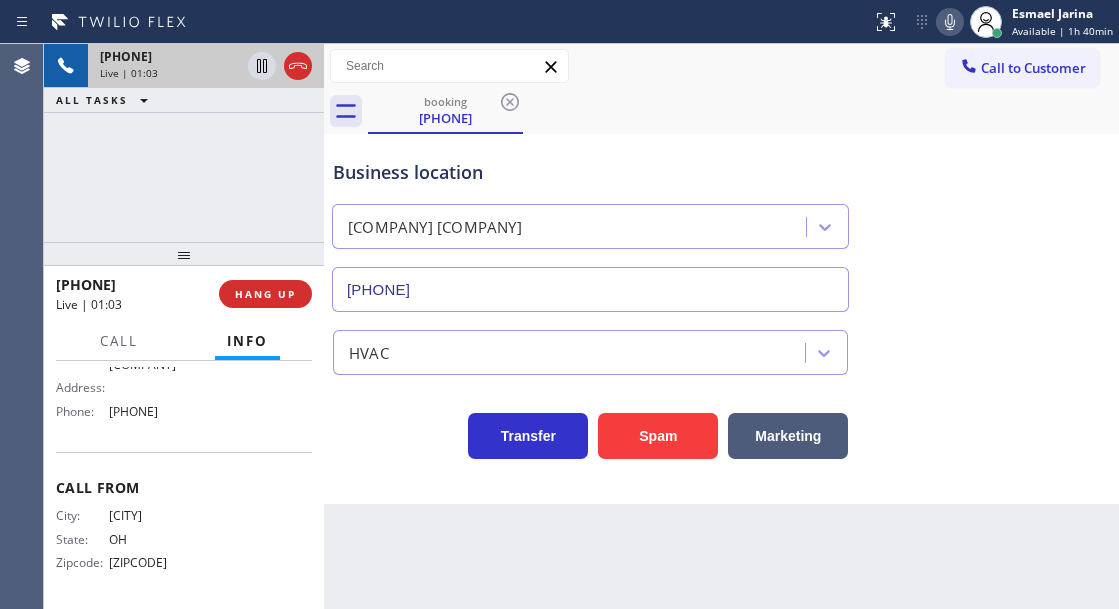 click on "[PHONE]" at bounding box center [159, 411] 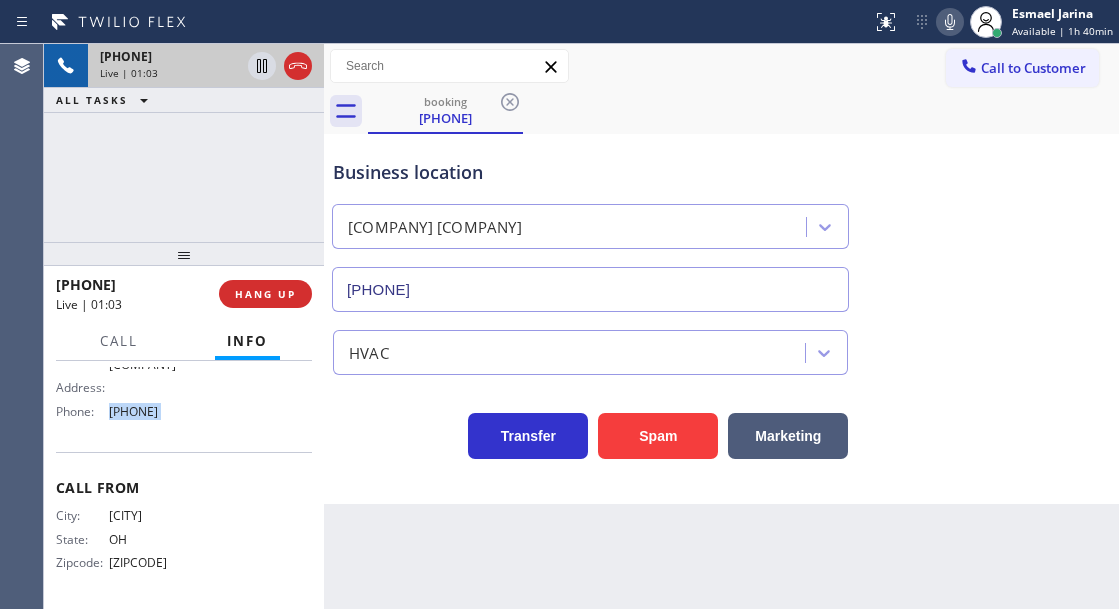 click on "[PHONE]" at bounding box center [159, 411] 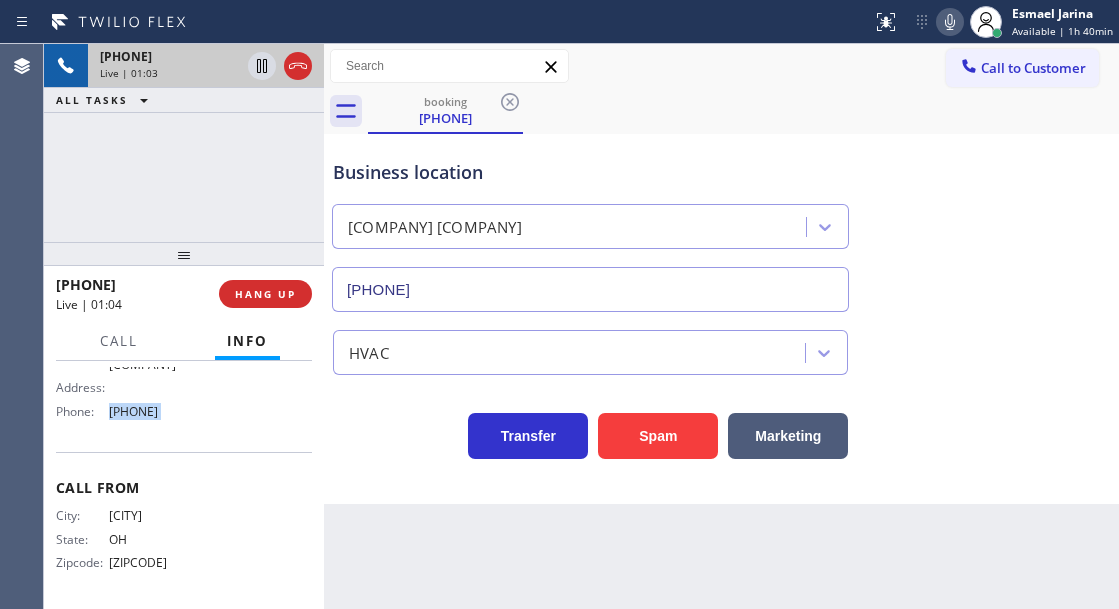 click on "[PHONE]" at bounding box center (159, 411) 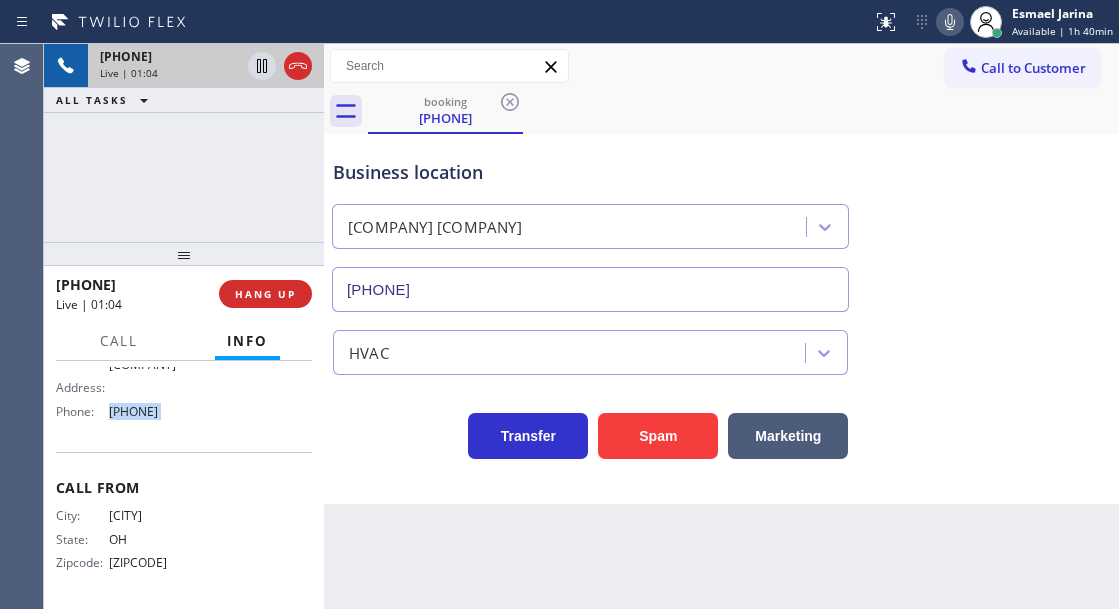 click on "[PHONE]" at bounding box center (159, 411) 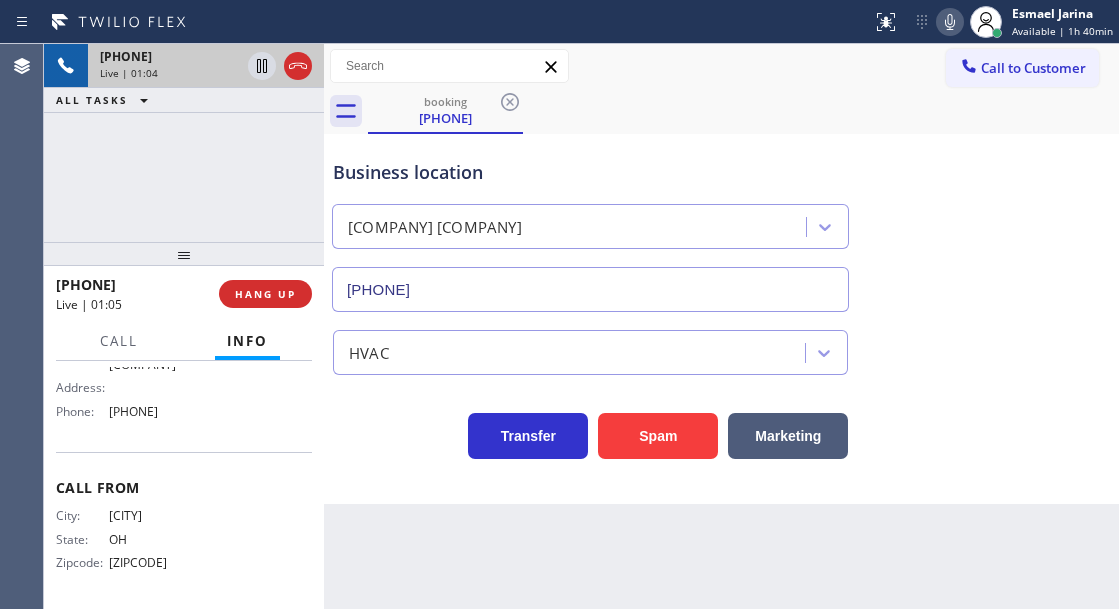 click on "Address:" at bounding box center [133, 387] 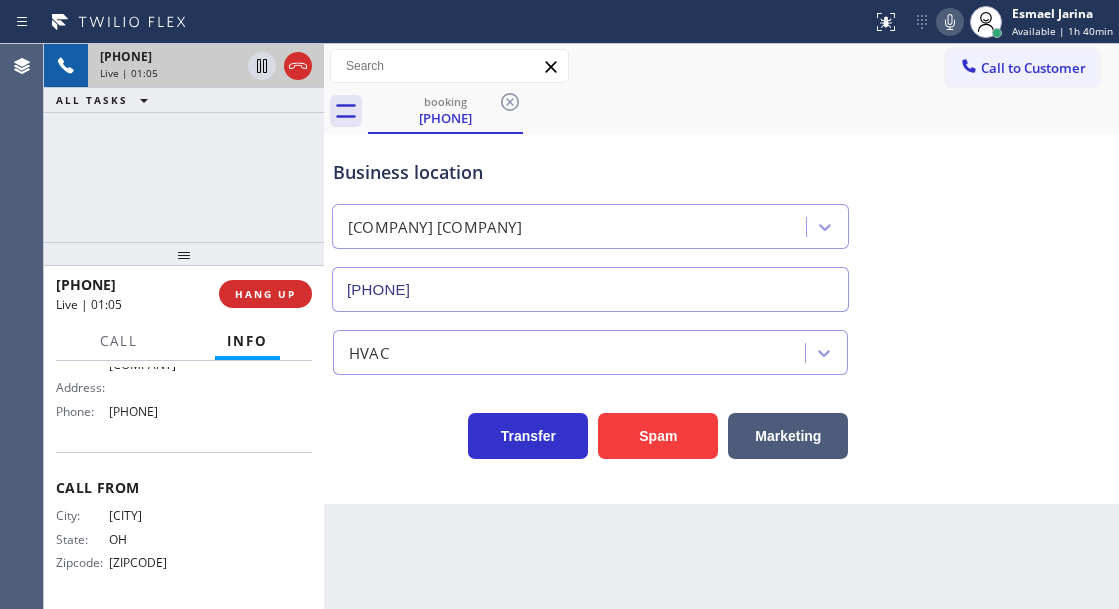 click on "Address:" at bounding box center [133, 387] 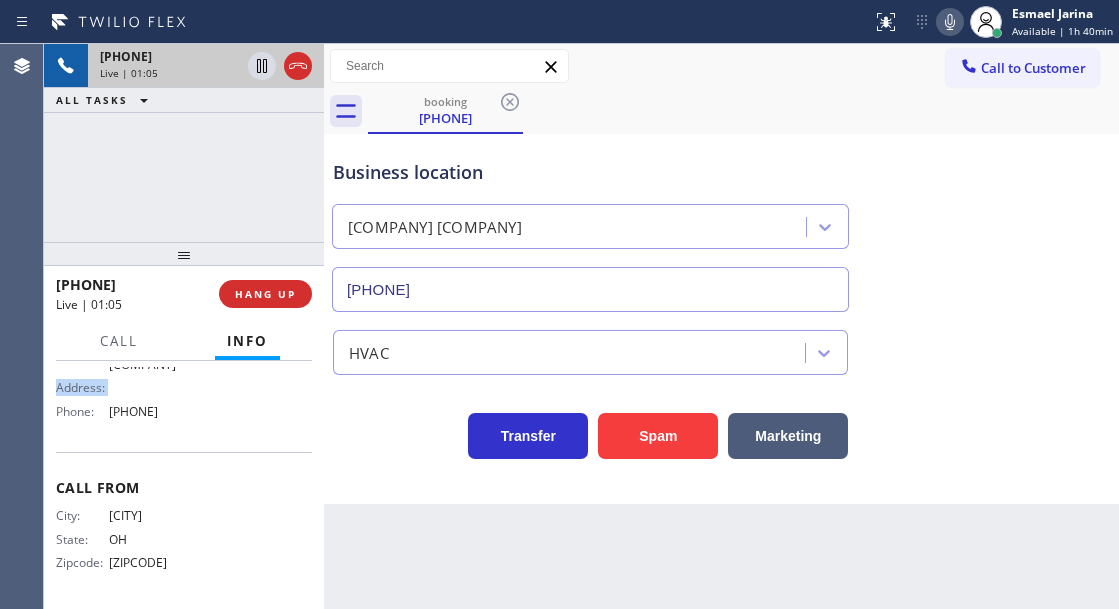 click on "Address:" at bounding box center (133, 387) 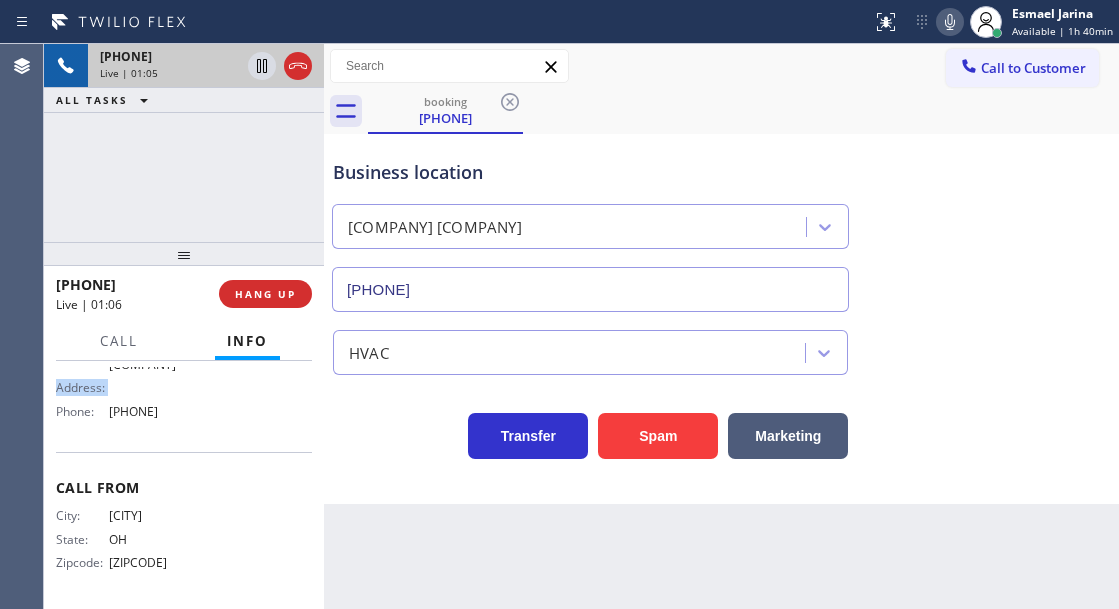 click on "Address:" at bounding box center [133, 387] 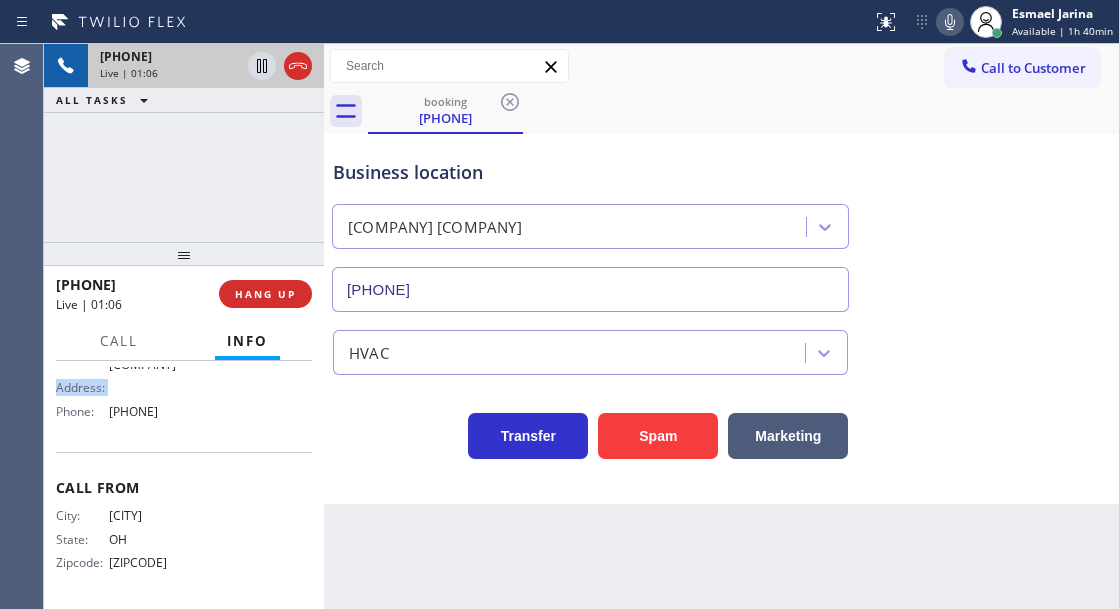 click on "Address:" at bounding box center (133, 387) 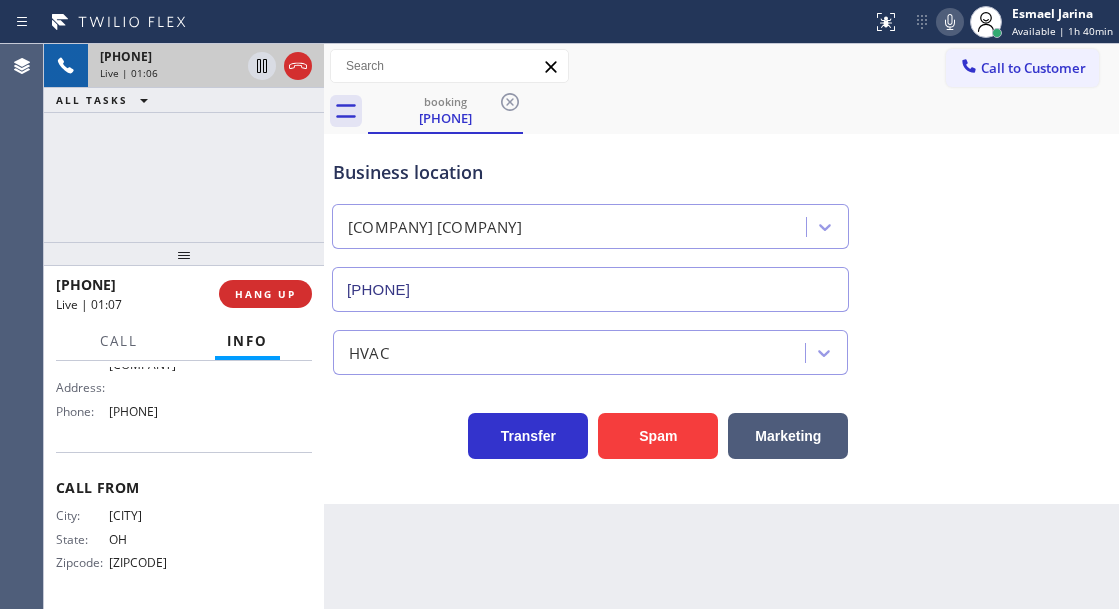 click on "Business location [COMPANY] [PHONE]" at bounding box center [590, 225] 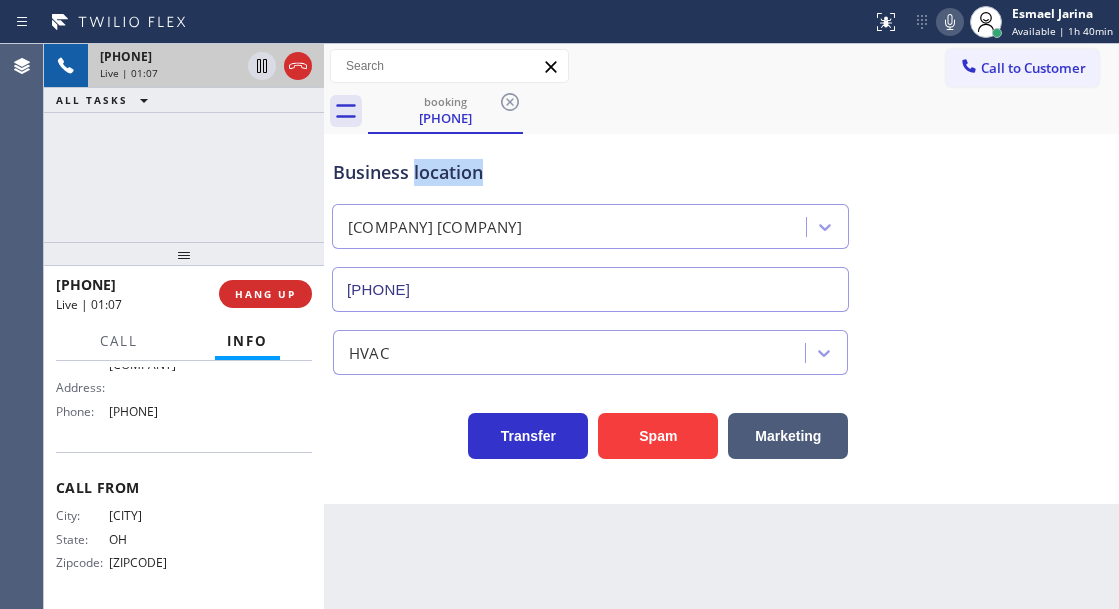 click on "Business location [COMPANY] [PHONE]" at bounding box center (590, 225) 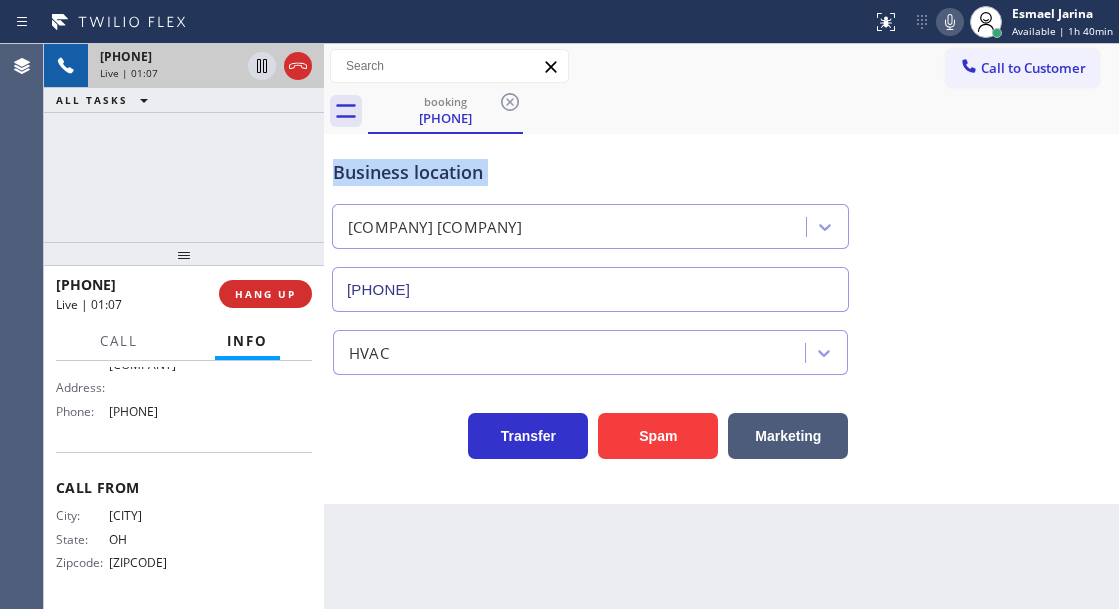 click on "Business location [COMPANY] [PHONE]" at bounding box center (590, 225) 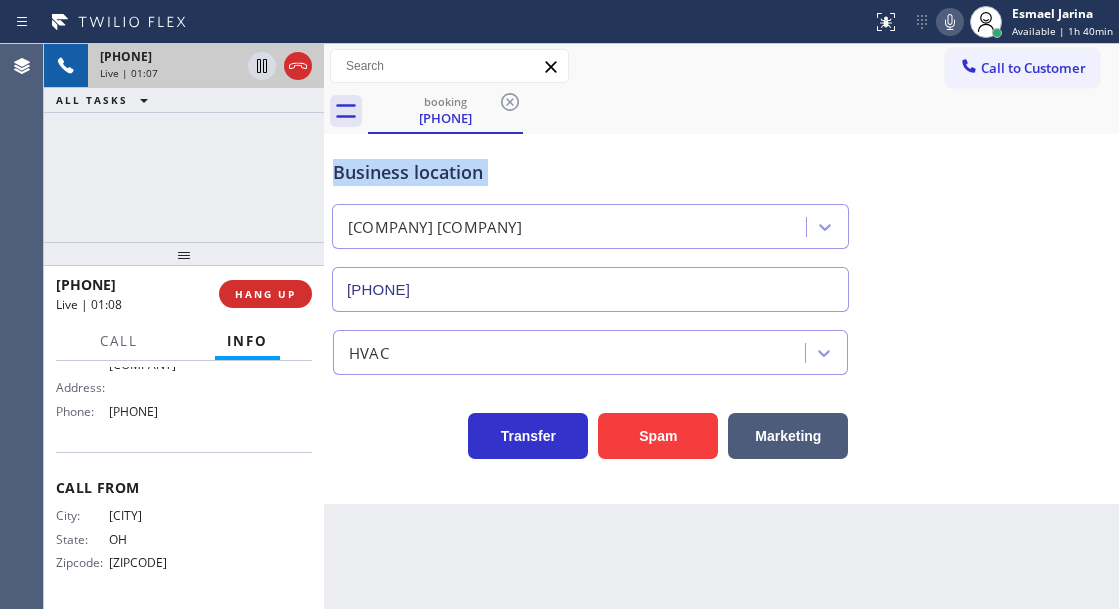 click on "Business location" at bounding box center (590, 172) 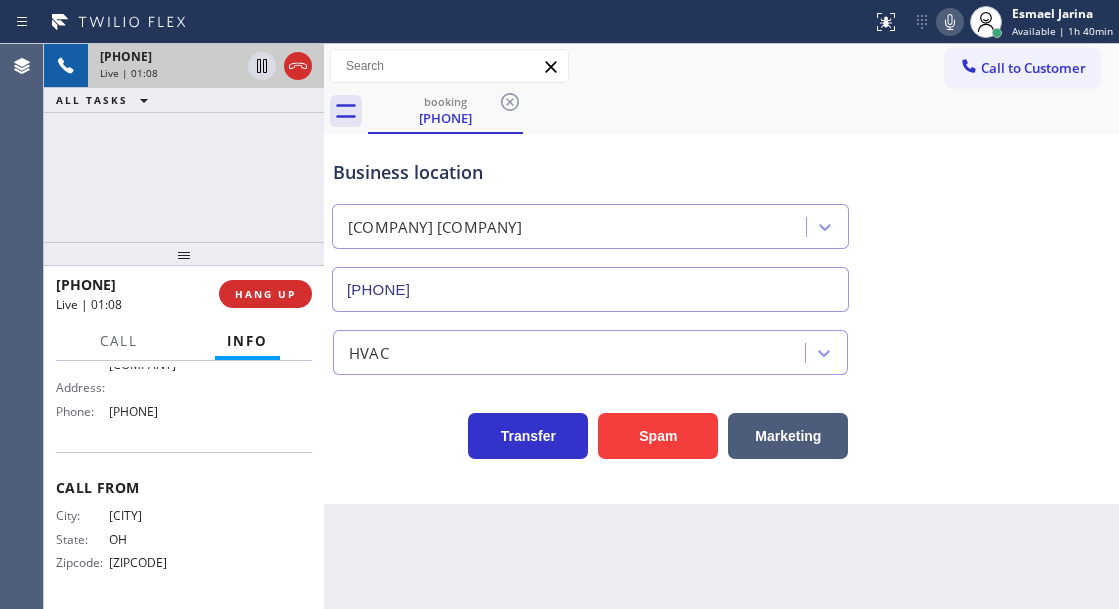 click on "Business location" at bounding box center (590, 172) 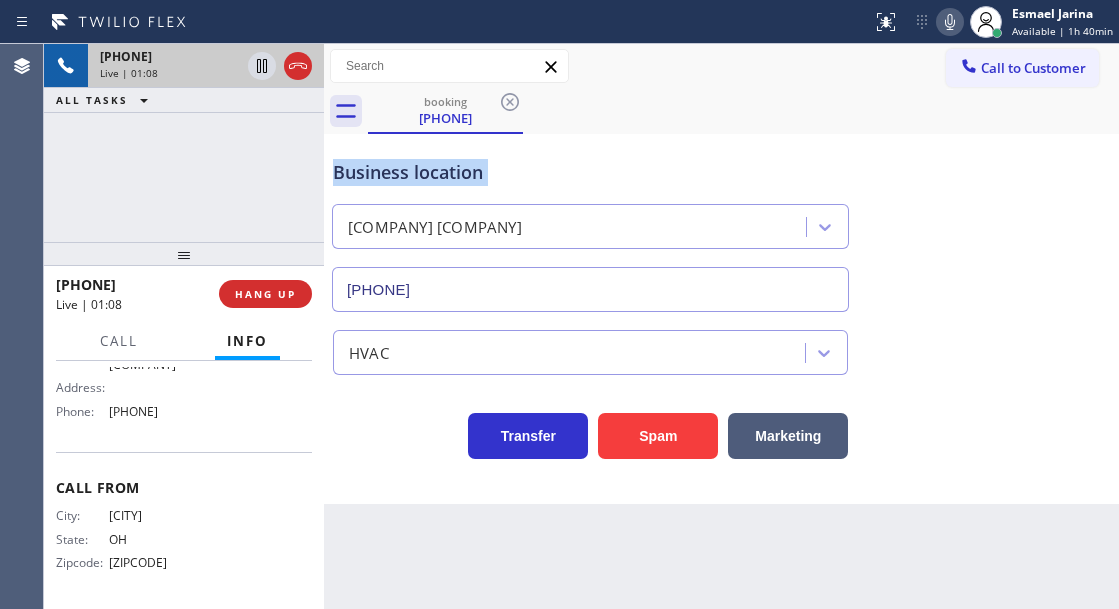 click on "Business location" at bounding box center [590, 172] 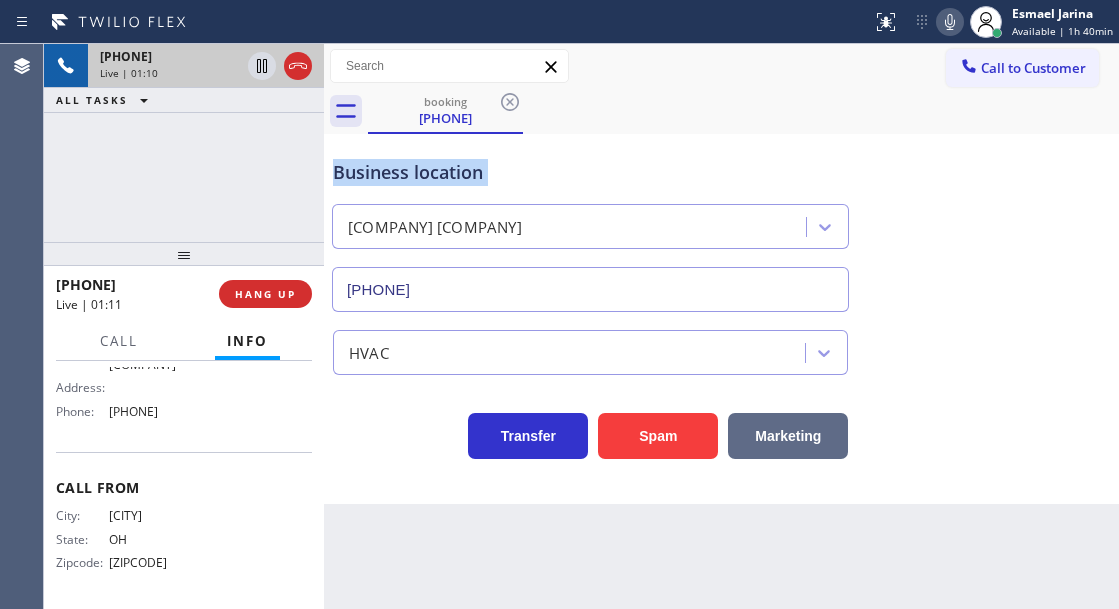 click on "Marketing" at bounding box center (788, 436) 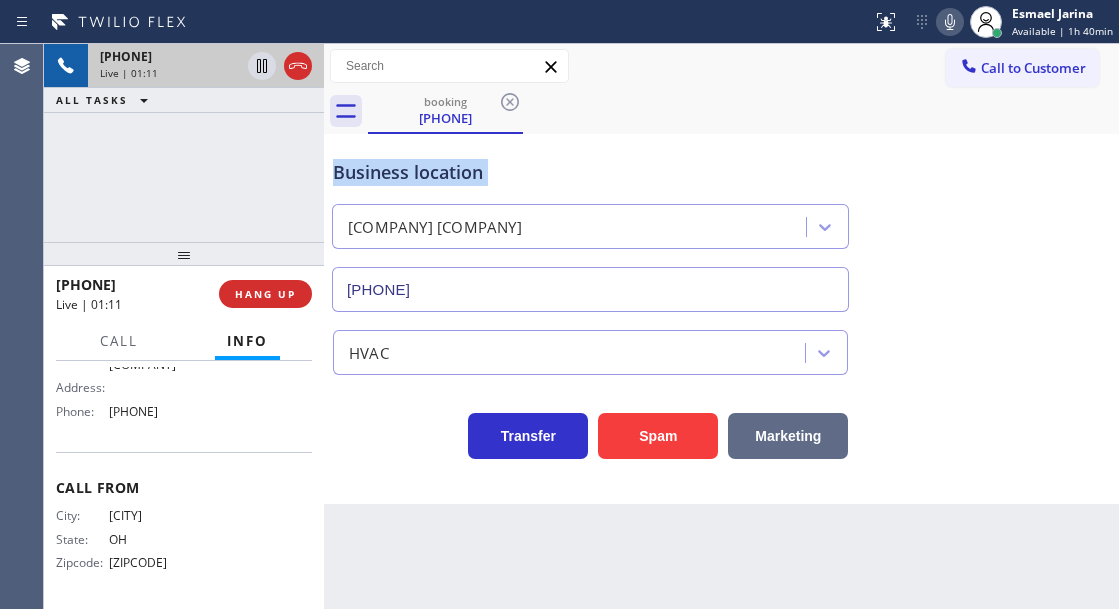 click on "Marketing" at bounding box center [788, 436] 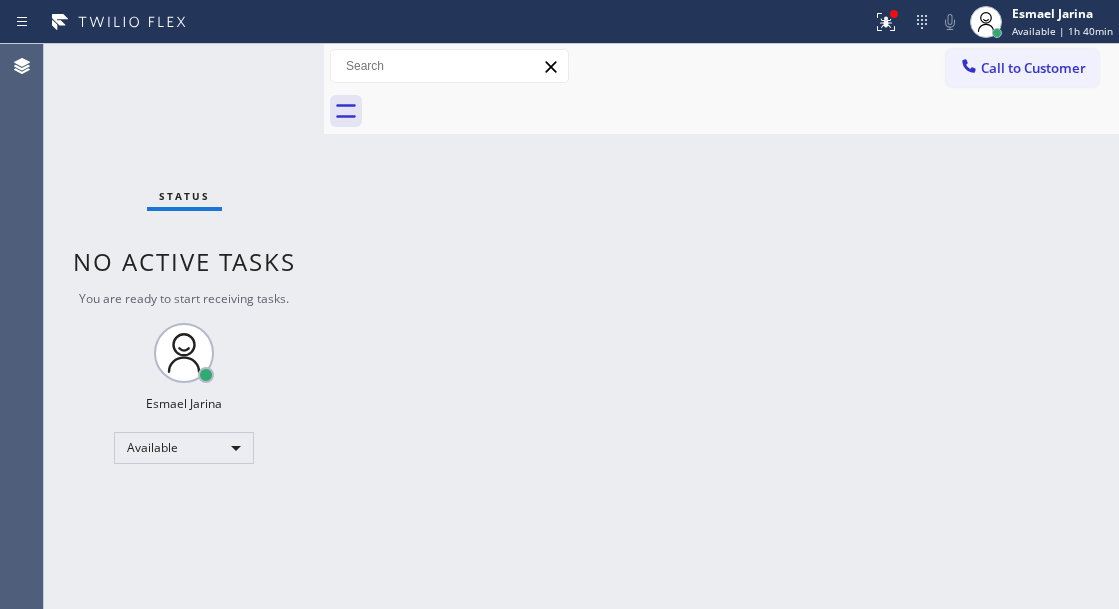 drag, startPoint x: 880, startPoint y: 34, endPoint x: 880, endPoint y: 75, distance: 41 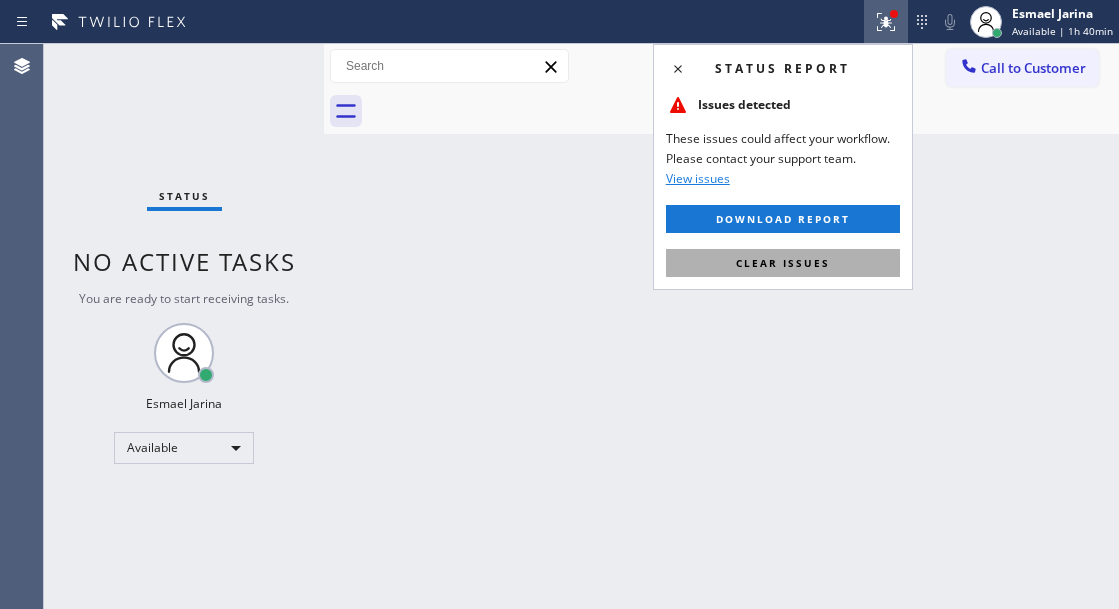 click on "Clear issues" at bounding box center (783, 263) 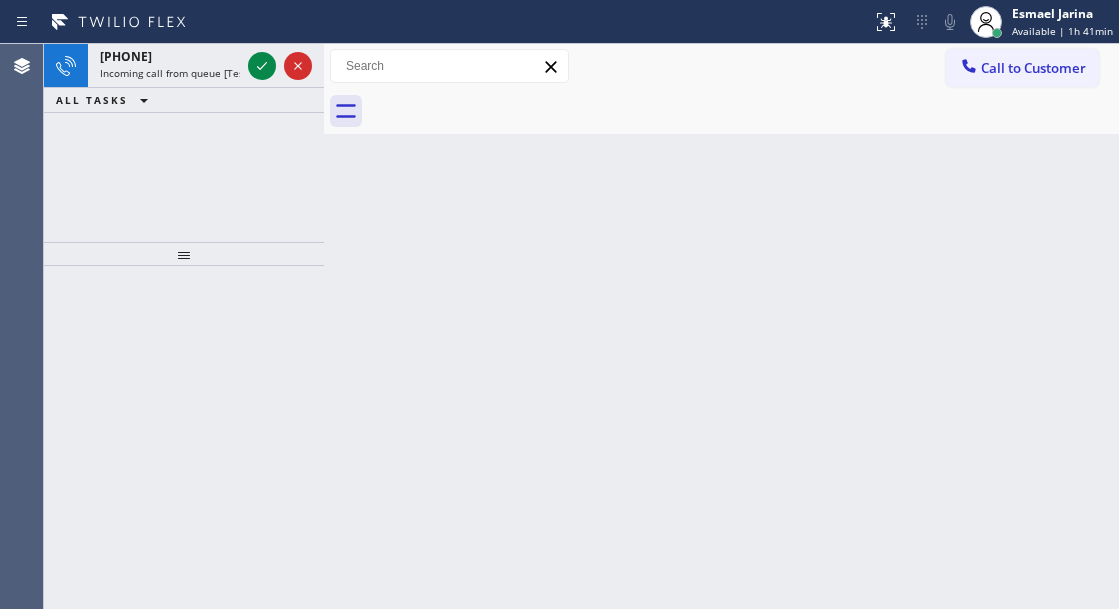 drag, startPoint x: 1113, startPoint y: 333, endPoint x: 1091, endPoint y: 300, distance: 39.661064 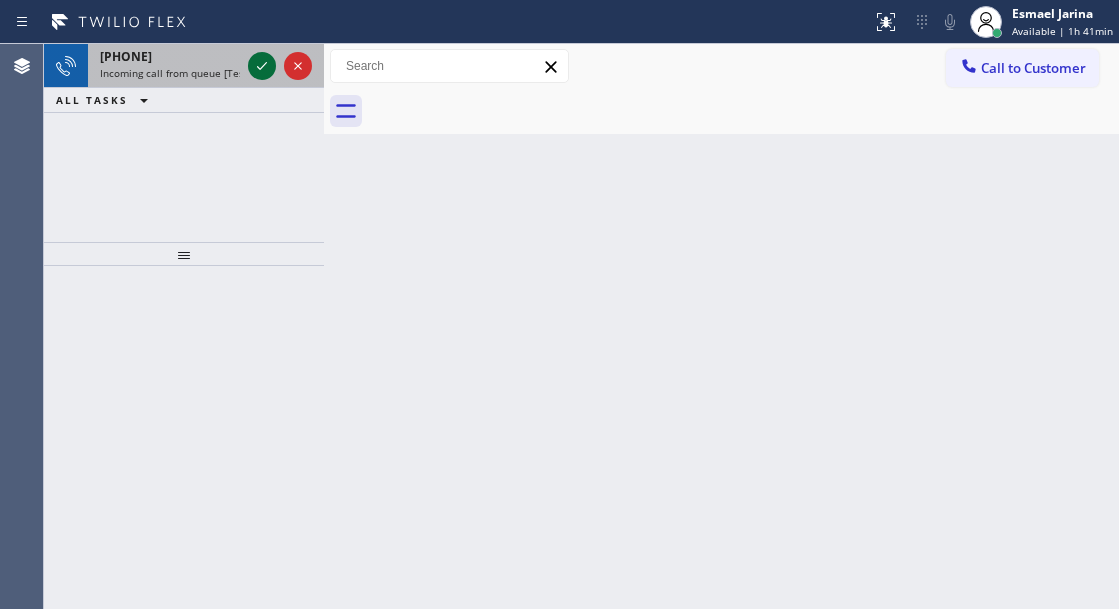 click 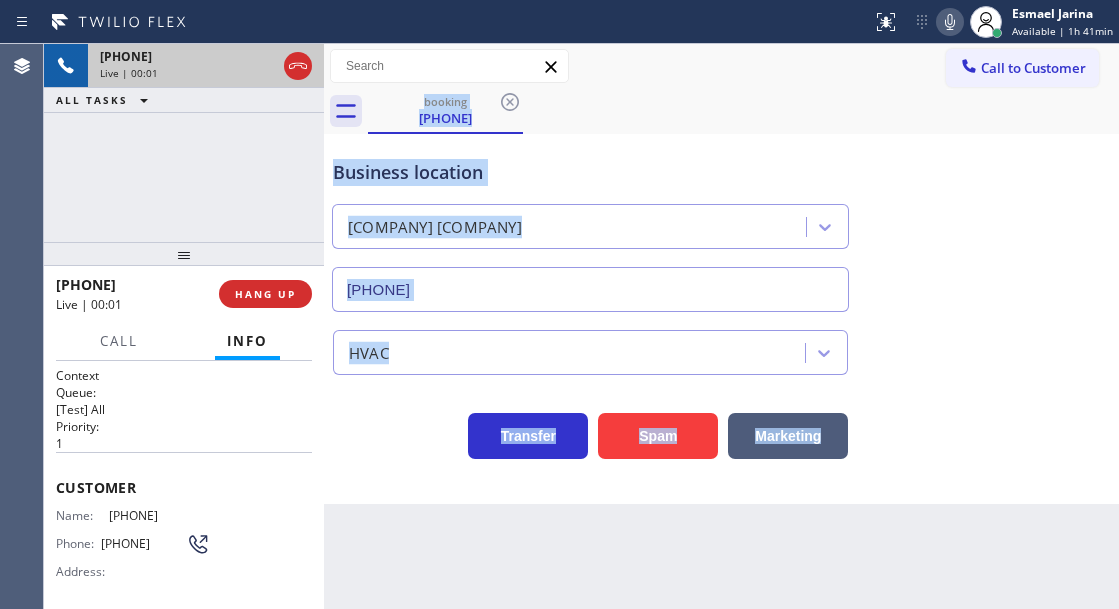 type on "[PHONE]" 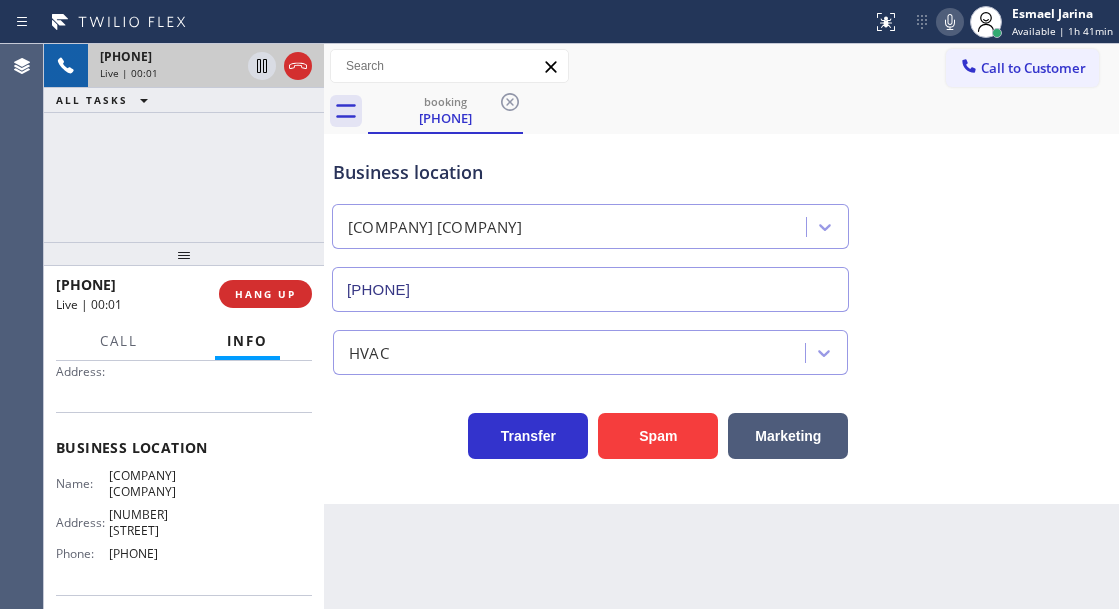 click on "[COMPANY] [COMPANY]" at bounding box center [159, 483] 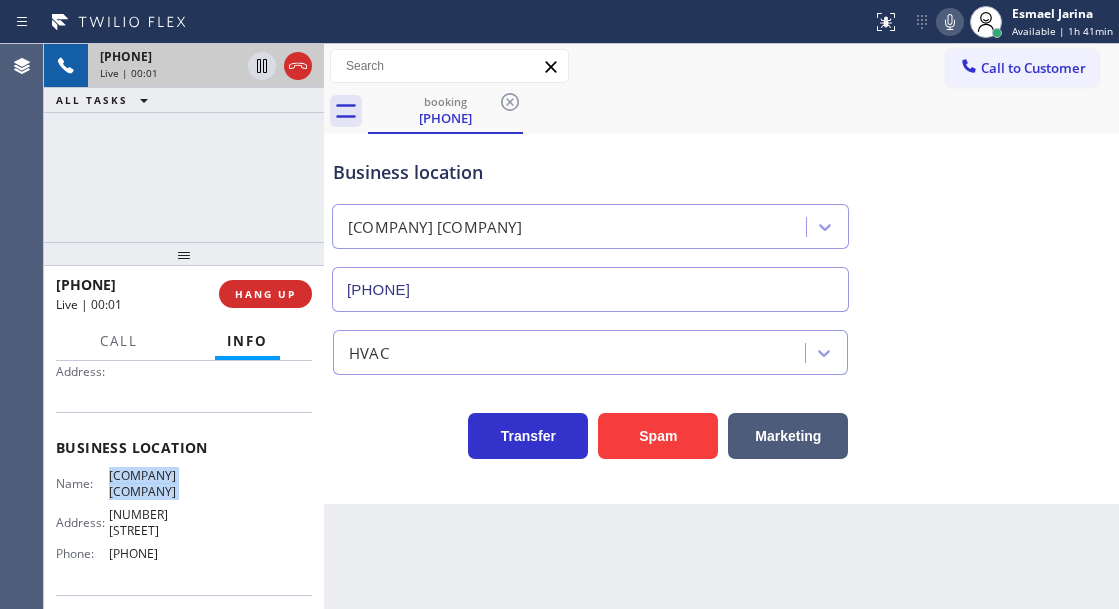 click on "[COMPANY] [COMPANY]" at bounding box center [159, 483] 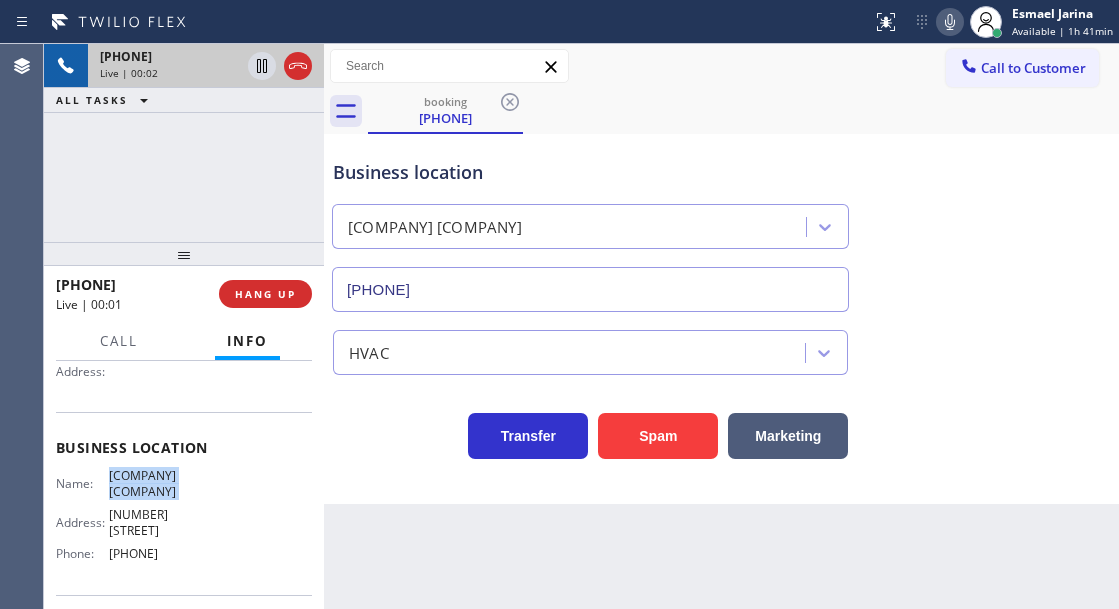 click on "[COMPANY] [COMPANY]" at bounding box center [159, 483] 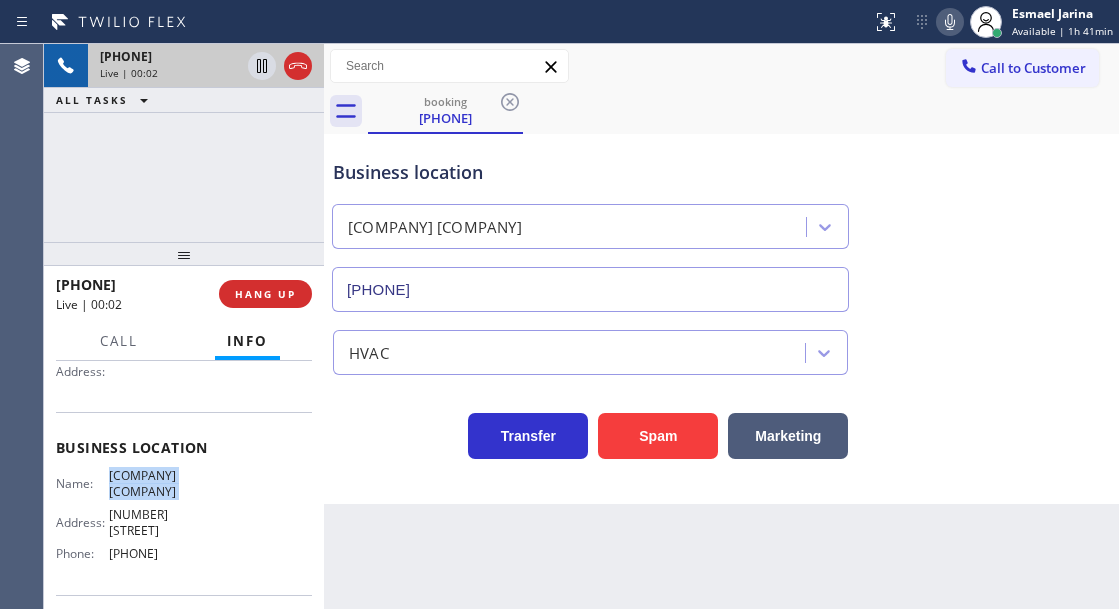 click on "[COMPANY] [COMPANY]" at bounding box center [159, 483] 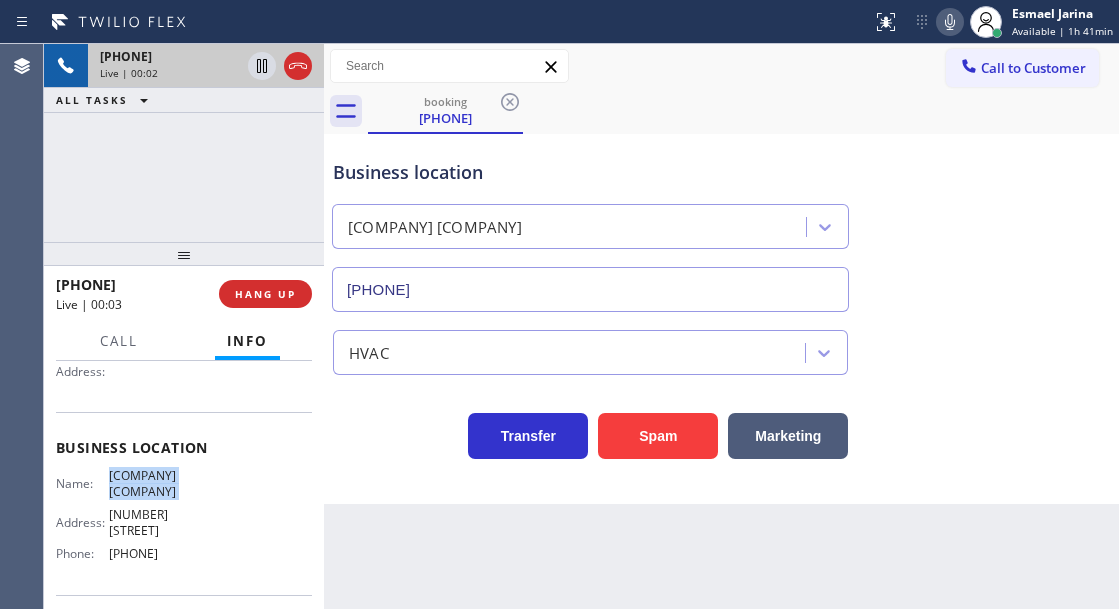 click on "[COMPANY] [COMPANY]" at bounding box center [159, 483] 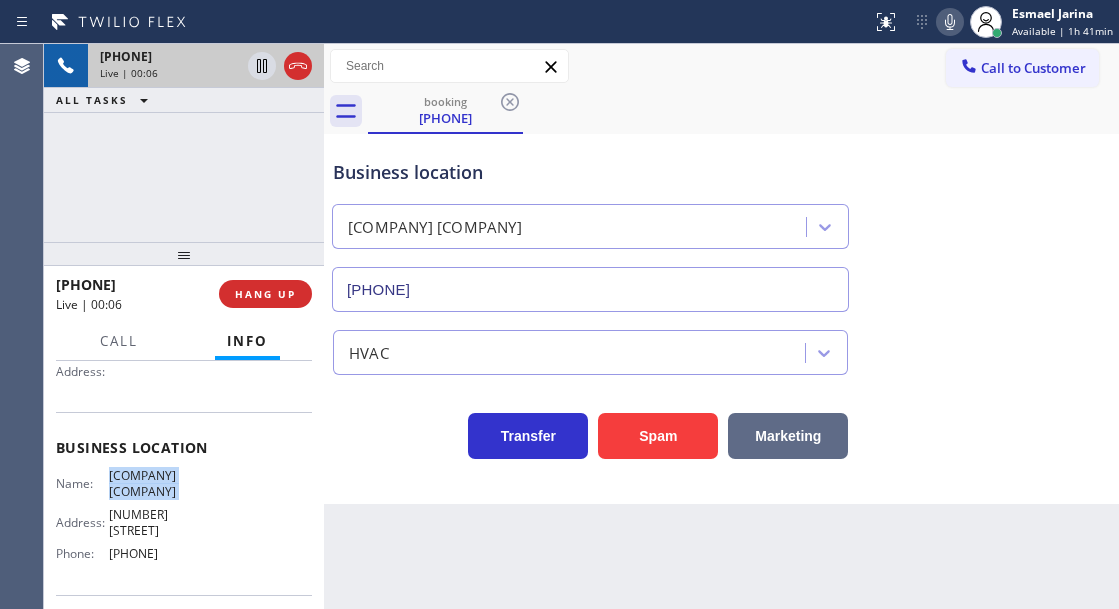 click on "Marketing" at bounding box center [788, 436] 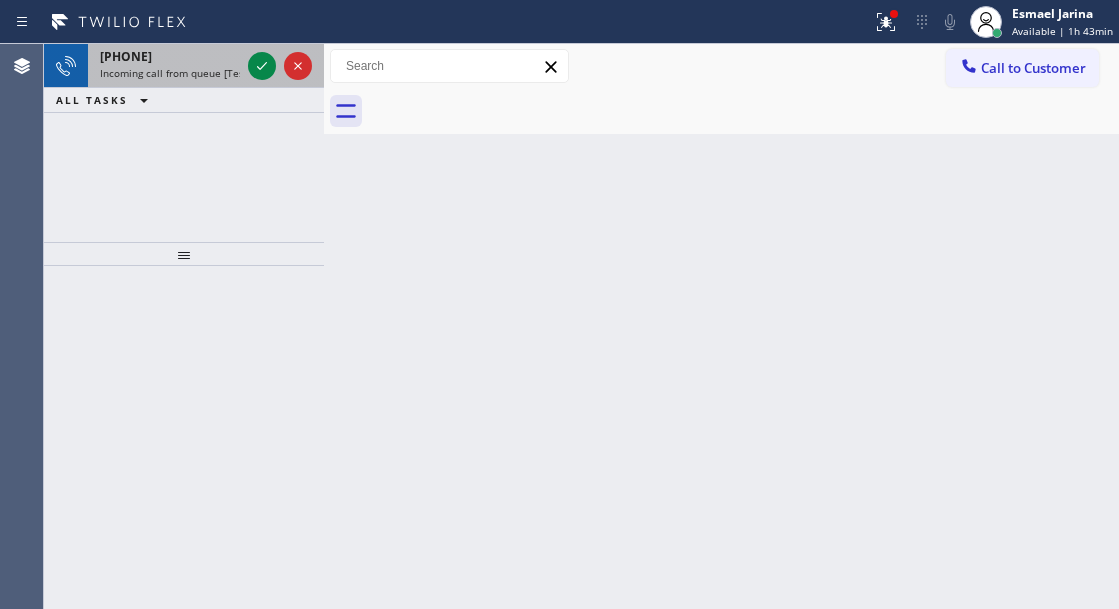 click on "Incoming call from queue [Test] All" at bounding box center (183, 73) 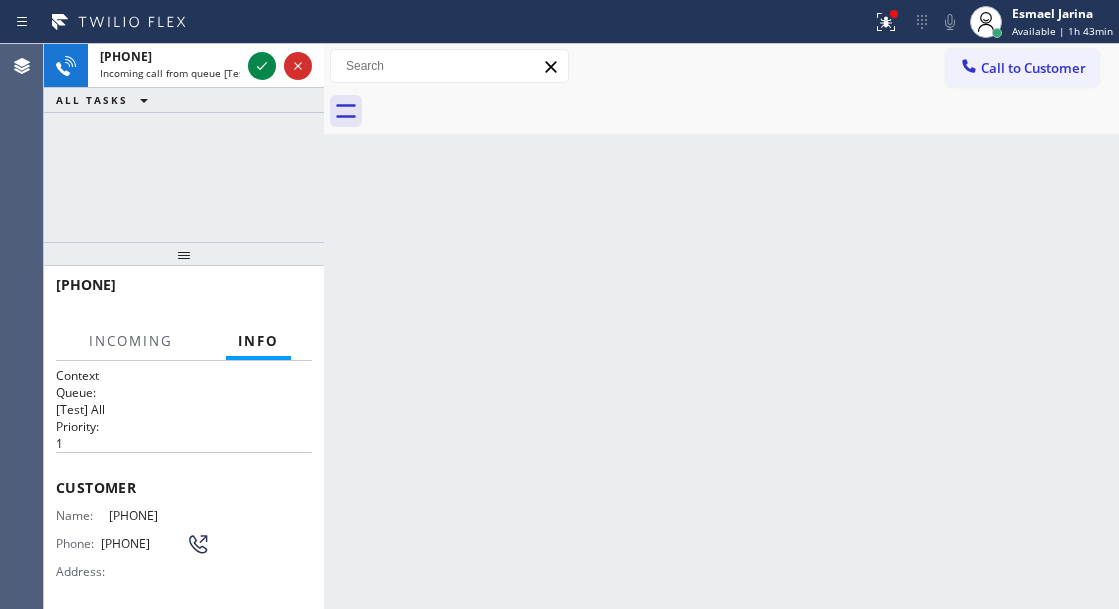 click on "Back to Dashboard Change Sender ID Customers Technicians Select a contact Outbound call Technician Search Technician Your caller id phone number Your caller id phone number Call Technician info Name   Phone none Address none Change Sender ID HVAC +1[PHONE] [COMPANY] +1[PHONE] [COMPANY] +1[PHONE] Plumbing +1[PHONE] Air Duct Cleaning +1[PHONE]  Electricians +1[PHONE]  Cancel Change Check personal SMS Reset Change No tabs Call to Customer Outbound call Location [COMPANY] [COMPANY] Your caller id phone number [PHONE] Customer number Call Outbound call Technician Search Technician Your caller id phone number Your caller id phone number Call" at bounding box center [721, 326] 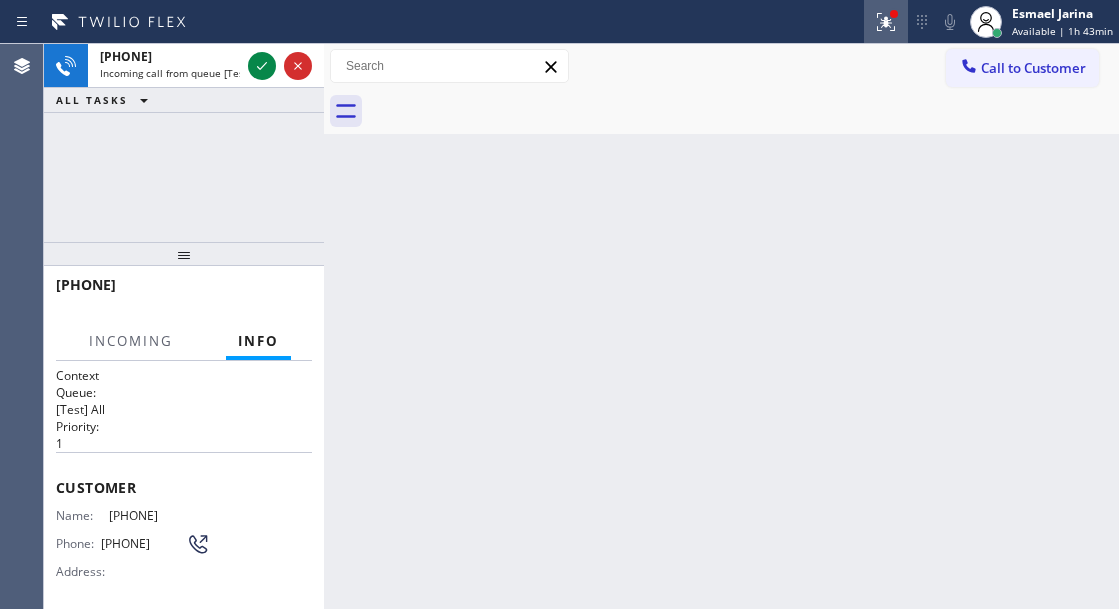 click 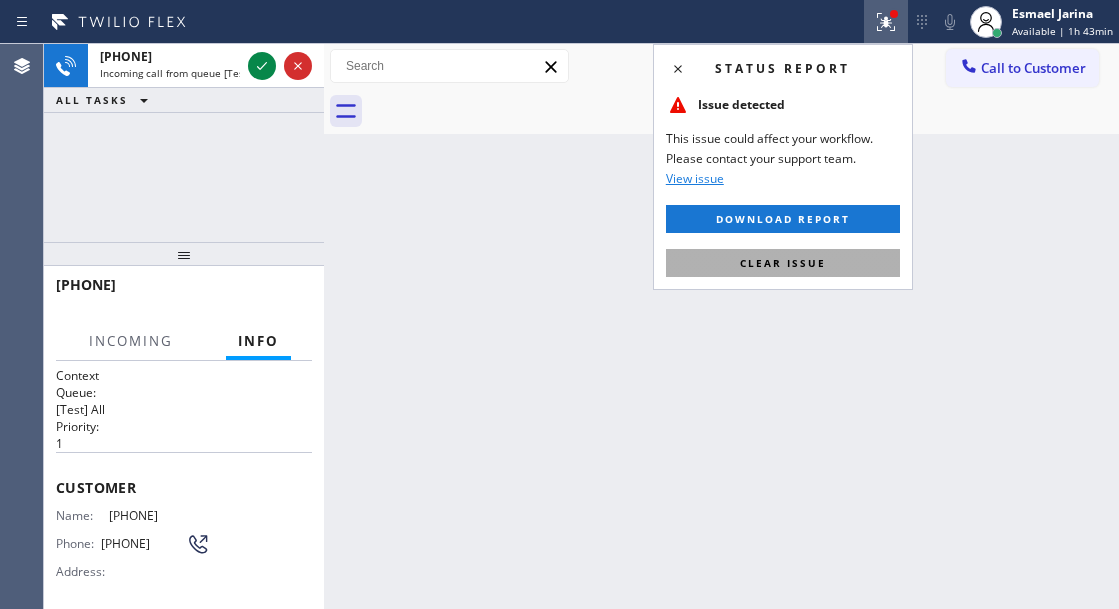 click on "Clear issue" at bounding box center [783, 263] 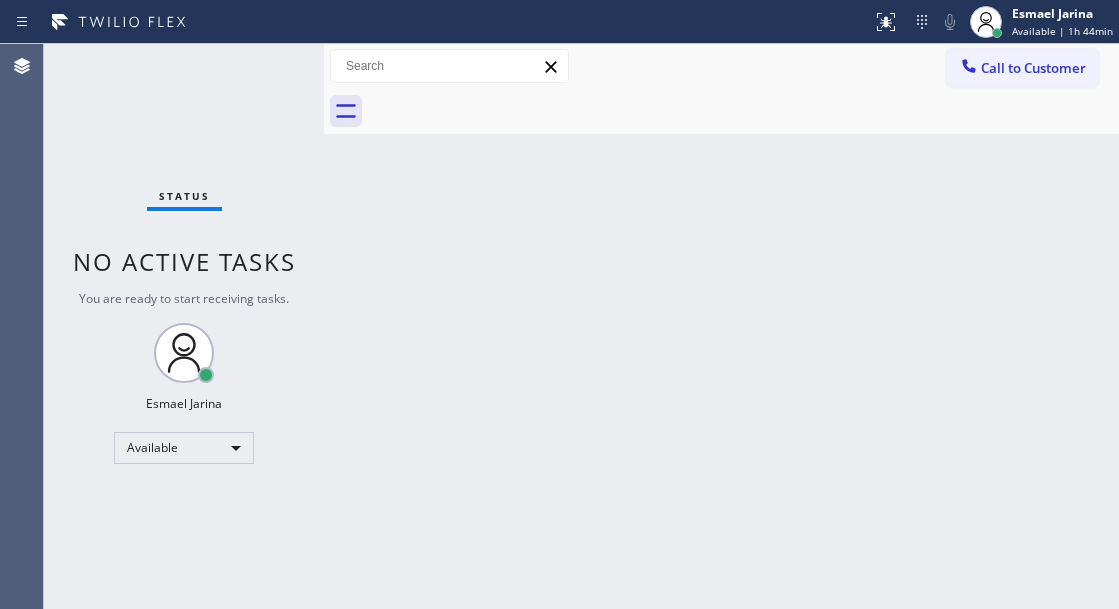 click on "Status   No active tasks     You are ready to start receiving tasks.   [FIRST] [LAST] Available" at bounding box center (184, 326) 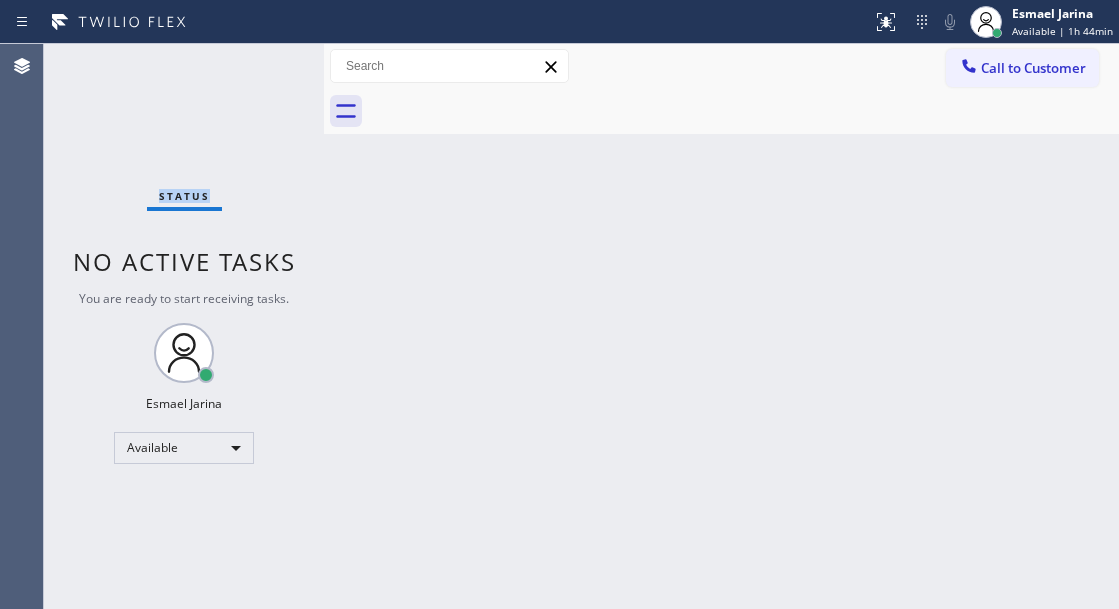 click on "Status   No active tasks     You are ready to start receiving tasks.   [FIRST] [LAST] Available" at bounding box center (184, 326) 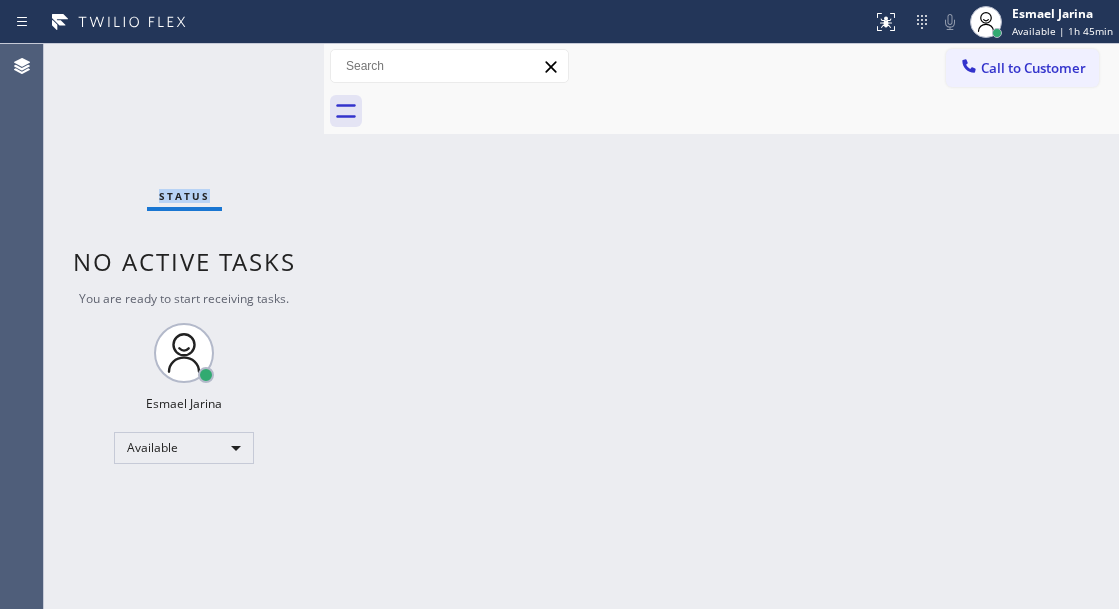click on "Status   No active tasks     You are ready to start receiving tasks.   [FIRST] [LAST] Available" at bounding box center [184, 326] 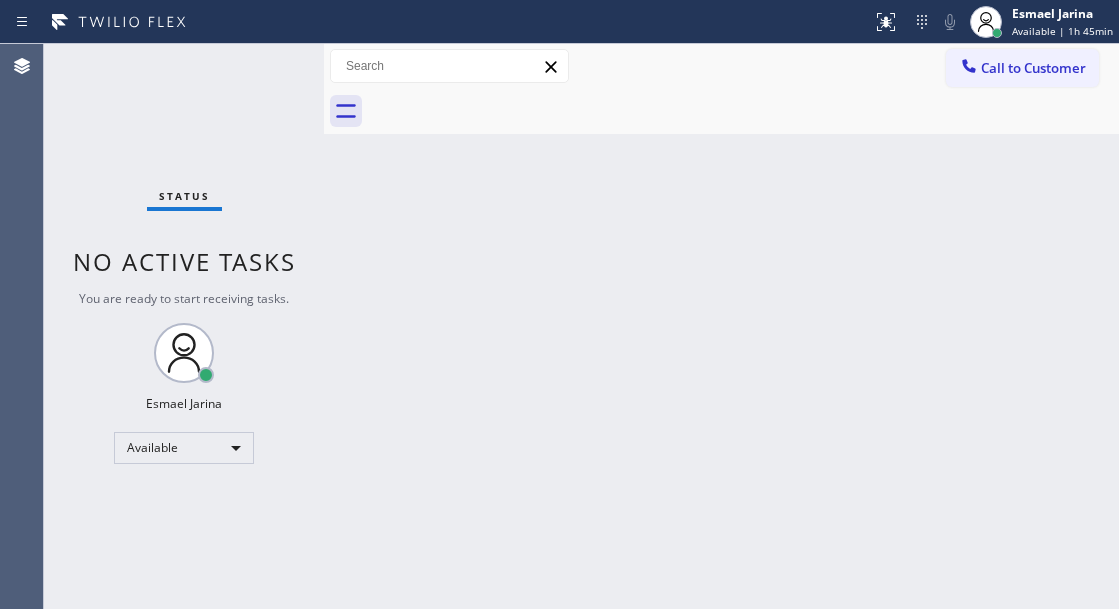 click on "Status   No active tasks     You are ready to start receiving tasks.   [FIRST] [LAST] Available" at bounding box center (184, 326) 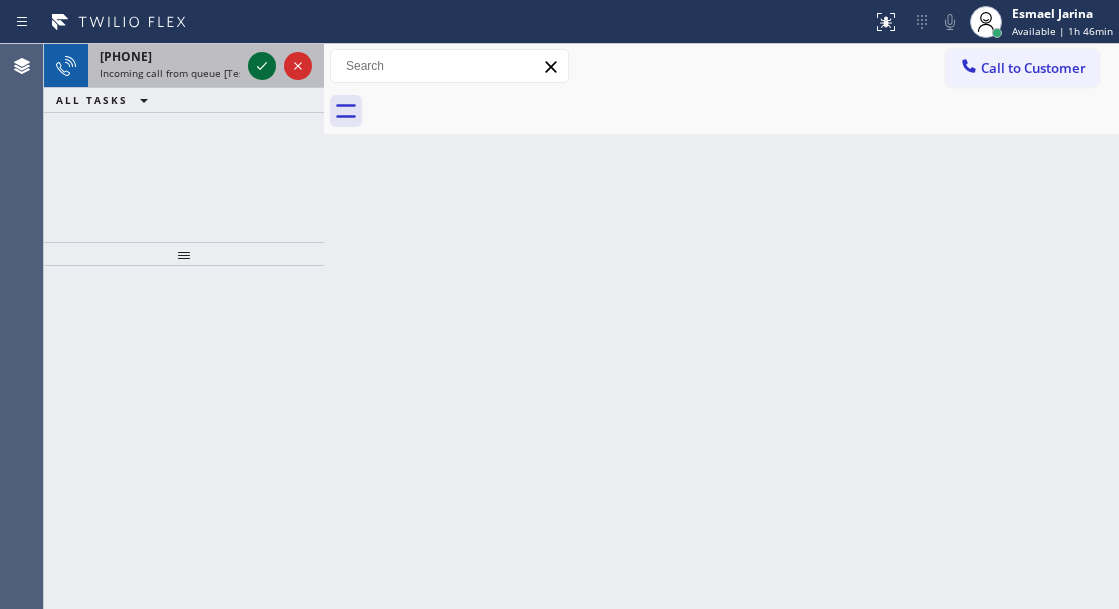 click 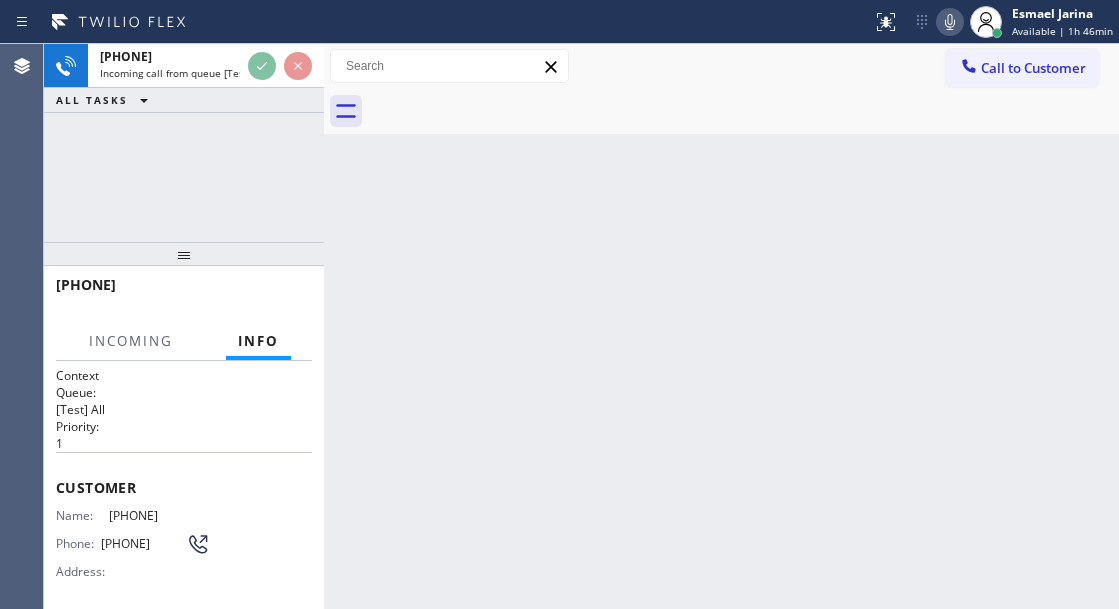 scroll, scrollTop: 200, scrollLeft: 0, axis: vertical 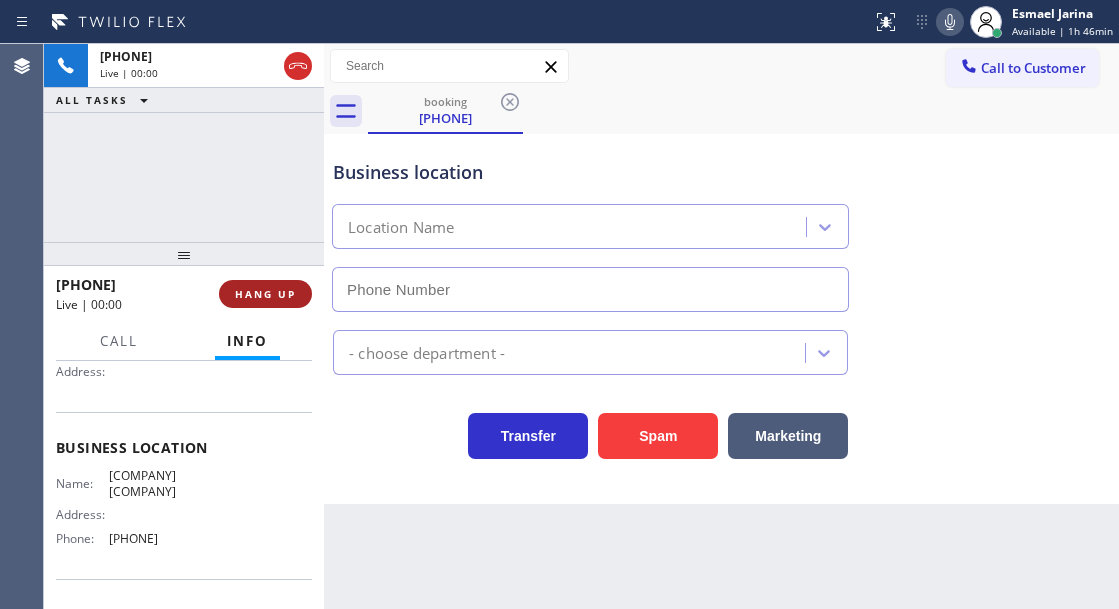 click on "HANG UP" at bounding box center [265, 294] 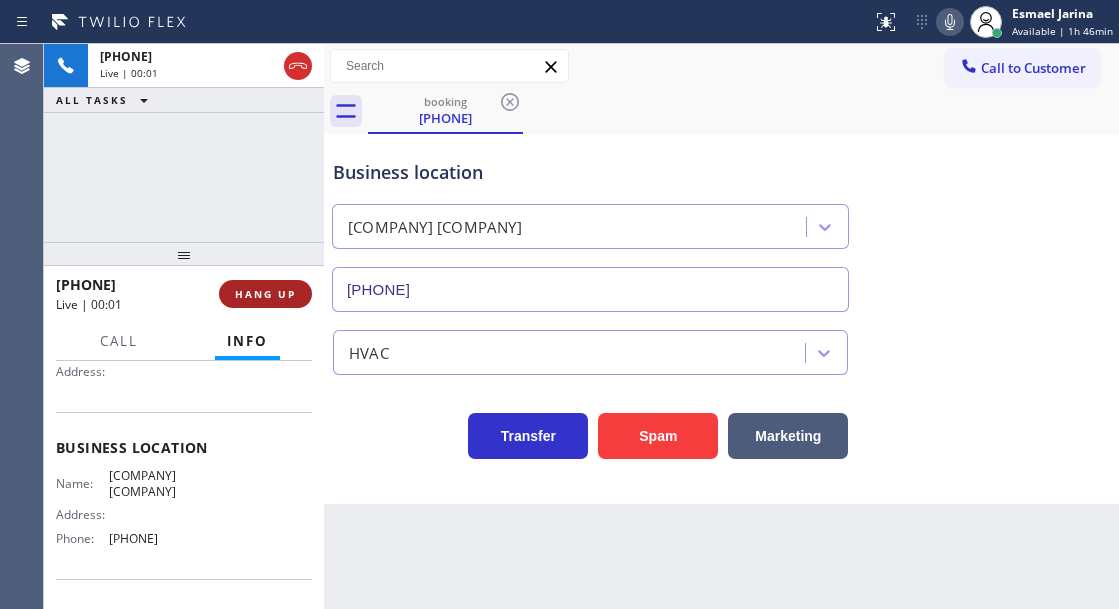 type on "[PHONE]" 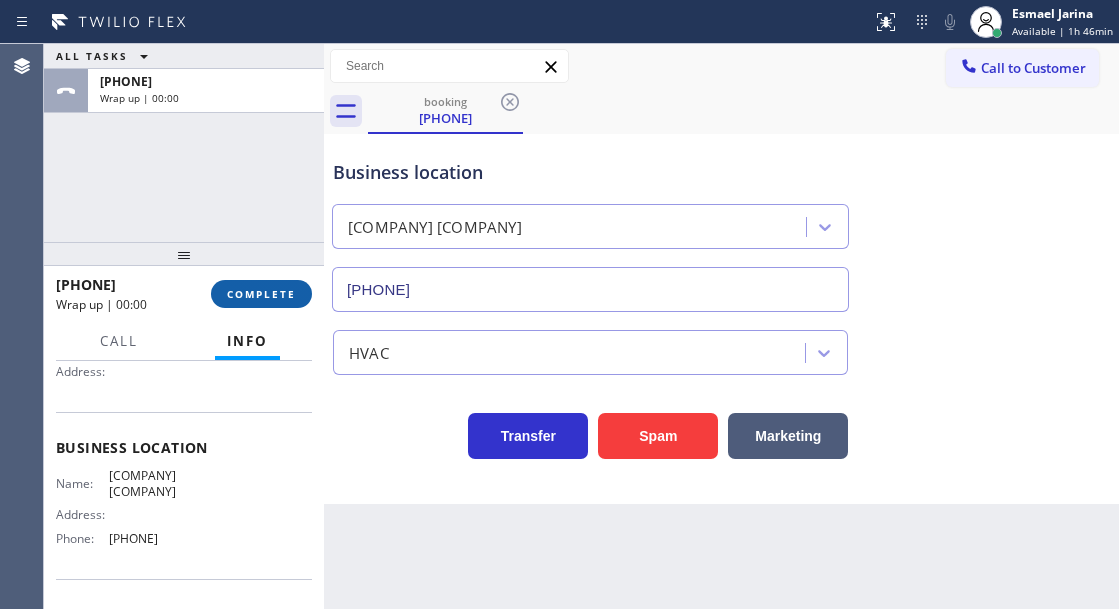 click on "COMPLETE" at bounding box center (261, 294) 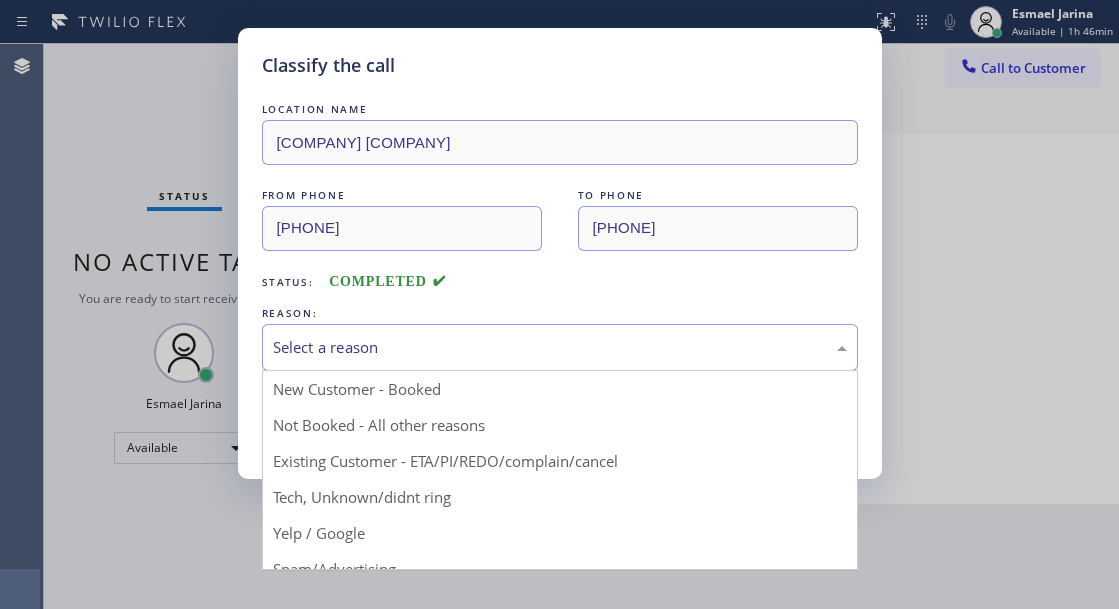 click on "Select a reason" at bounding box center [560, 347] 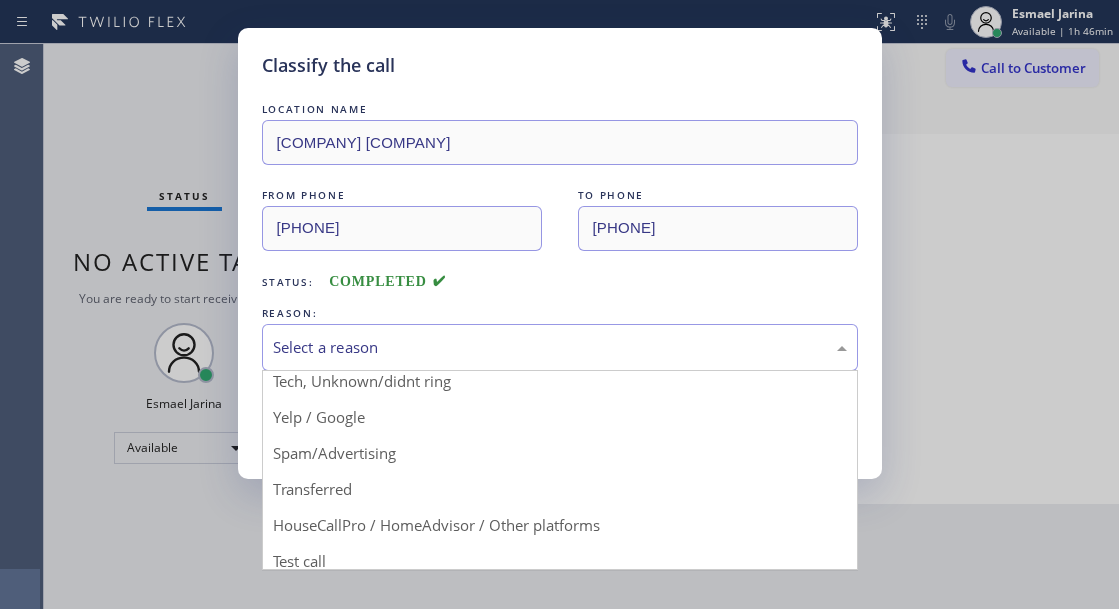scroll, scrollTop: 126, scrollLeft: 0, axis: vertical 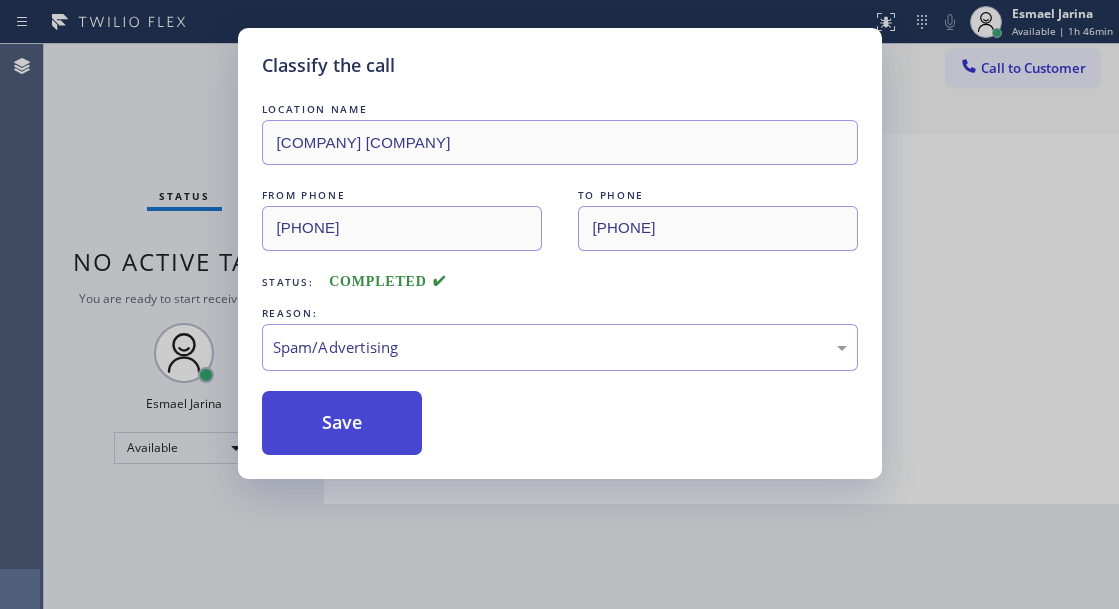 click on "Save" at bounding box center [342, 423] 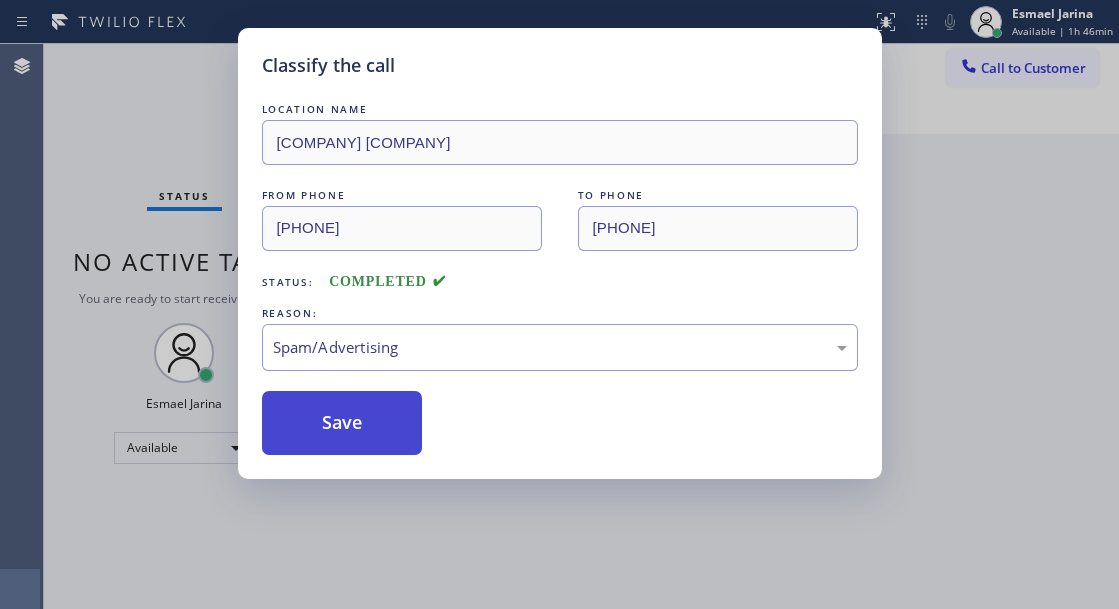 click on "Save" at bounding box center (342, 423) 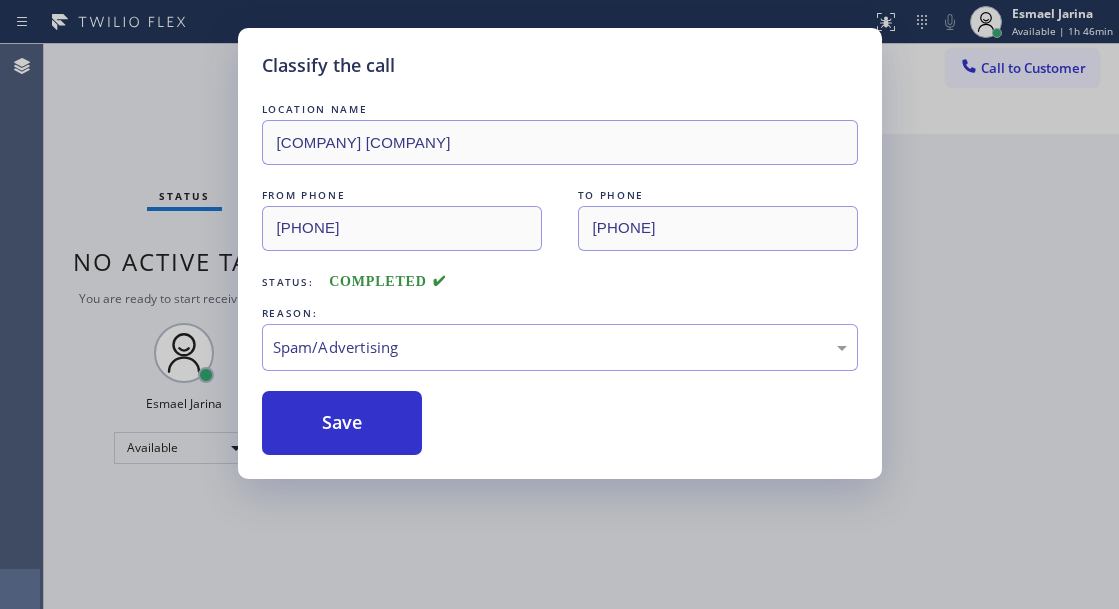 click on "Classify the call LOCATION NAME [COMPANY] FROM PHONE [PHONE] TO PHONE [PHONE] Status: COMPLETED REASON: Spam/Advertising Save" at bounding box center (559, 304) 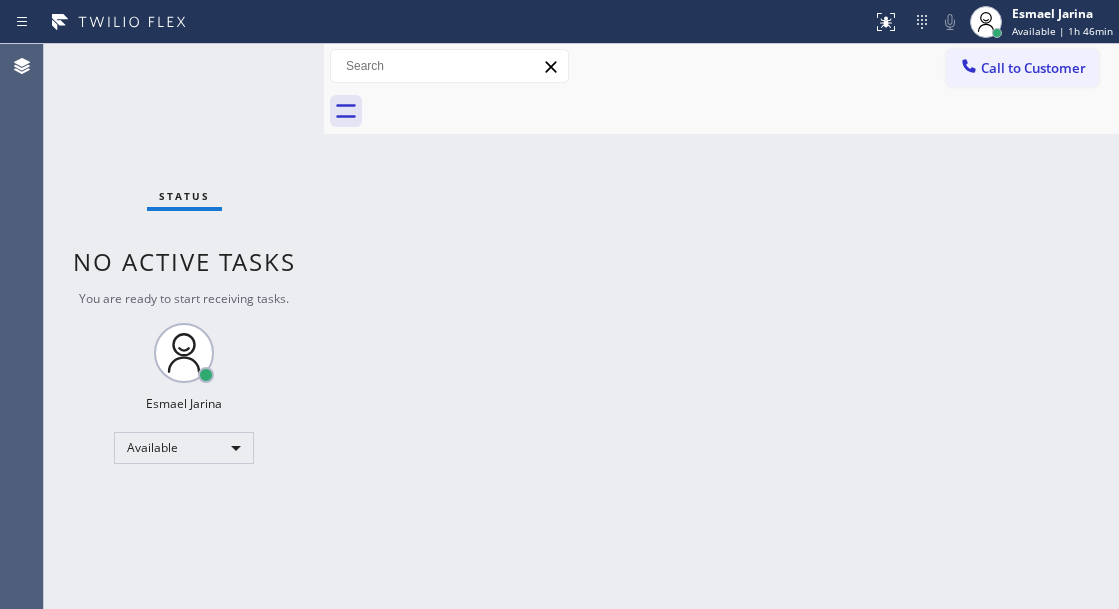click on "Status   No active tasks     You are ready to start receiving tasks.   [FIRST] [LAST] Available" at bounding box center [184, 326] 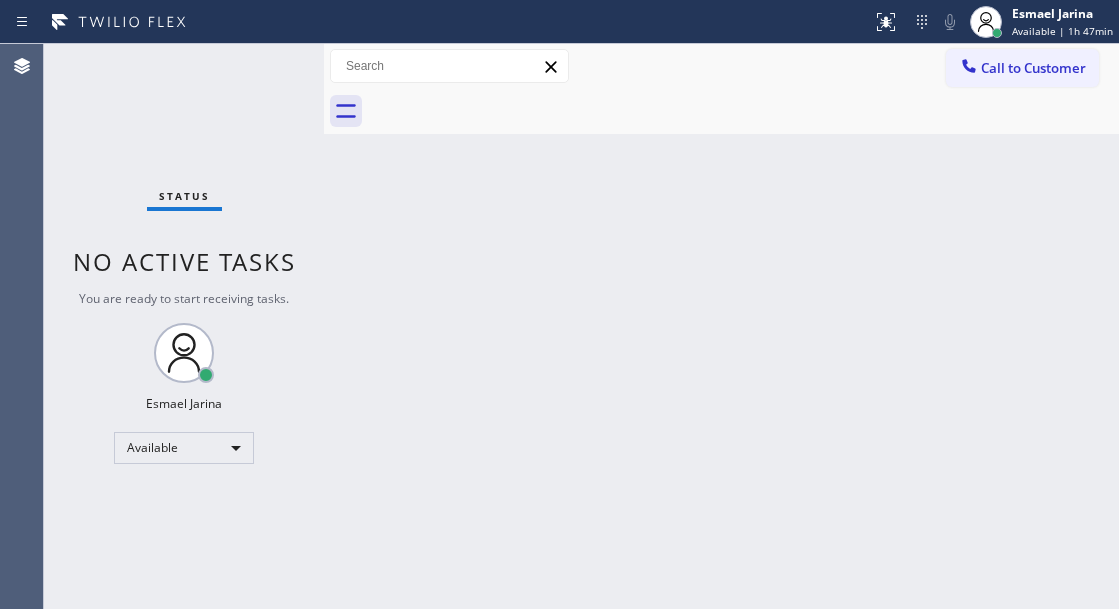 click on "Status   No active tasks     You are ready to start receiving tasks.   [FIRST] [LAST] Available" at bounding box center [184, 326] 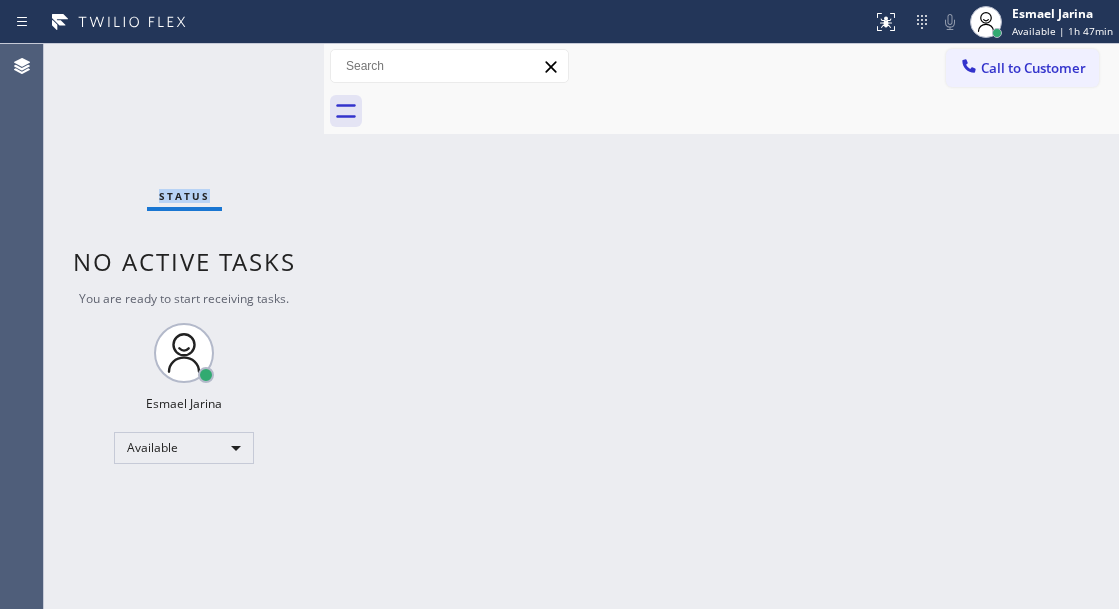 click on "Status   No active tasks     You are ready to start receiving tasks.   [FIRST] [LAST] Available" at bounding box center [184, 326] 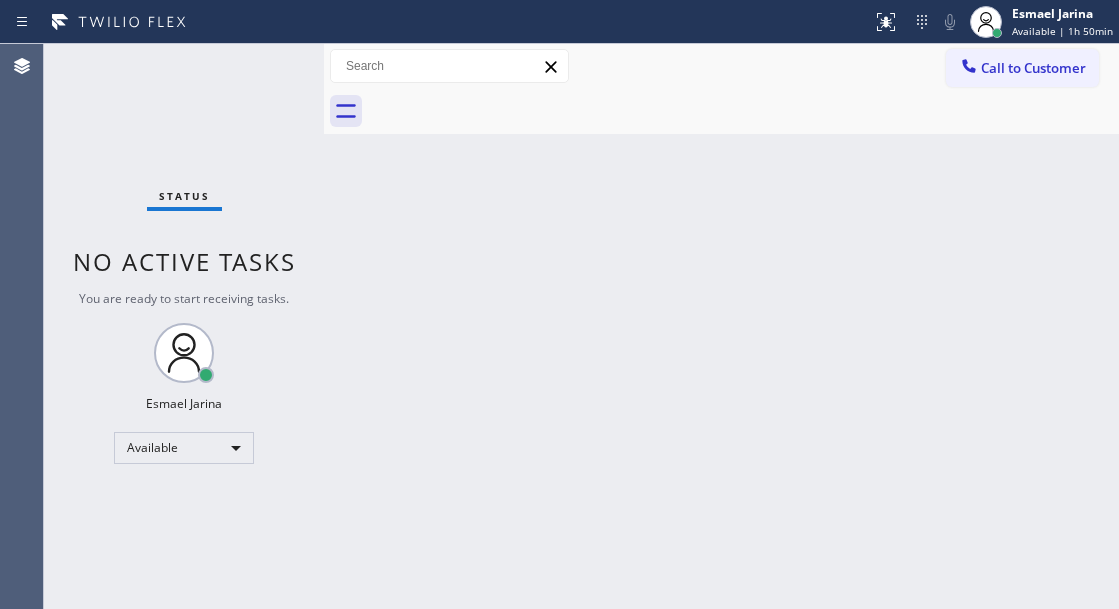 click on "Back to Dashboard Change Sender ID Customers Technicians Select a contact Outbound call Technician Search Technician Your caller id phone number Your caller id phone number Call Technician info Name   Phone none Address none Change Sender ID HVAC +1[PHONE] [COMPANY] +1[PHONE] [COMPANY] +1[PHONE] Plumbing +1[PHONE] Air Duct Cleaning +1[PHONE]  Electricians +1[PHONE]  Cancel Change Check personal SMS Reset Change No tabs Call to Customer Outbound call Location [COMPANY] [COMPANY] Your caller id phone number [PHONE] Customer number Call Outbound call Technician Search Technician Your caller id phone number Your caller id phone number Call" at bounding box center [721, 326] 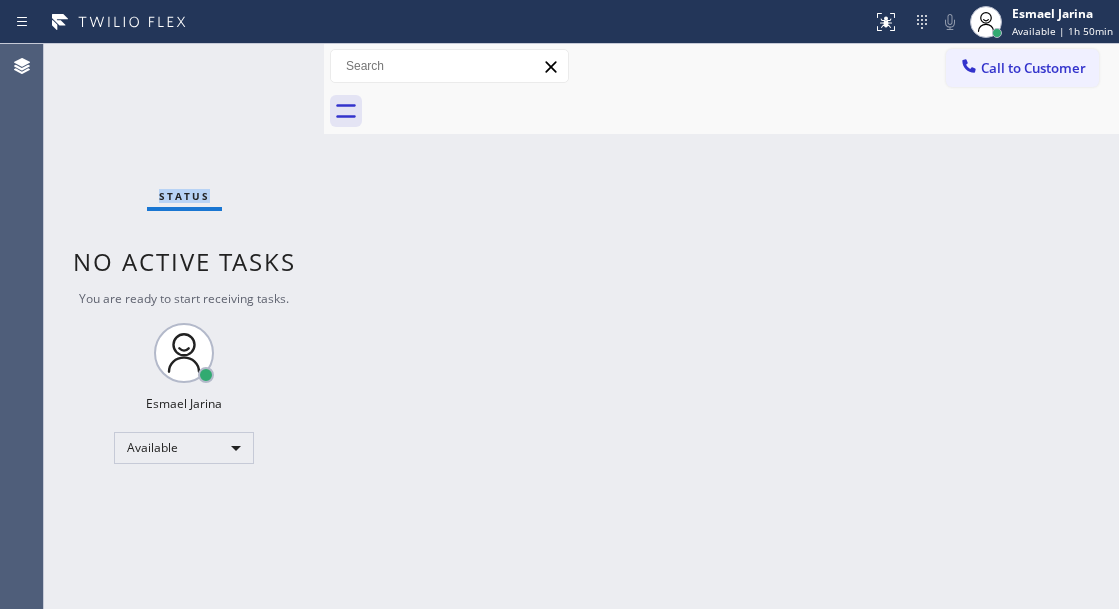click on "Status   No active tasks     You are ready to start receiving tasks.   [FIRST] [LAST] Available" at bounding box center [184, 326] 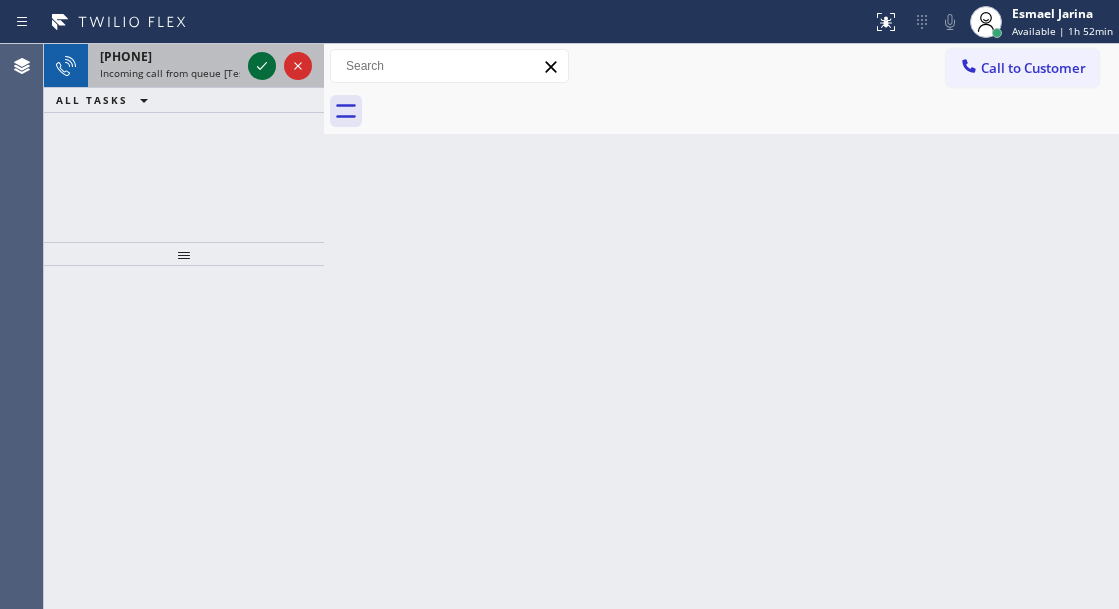 click 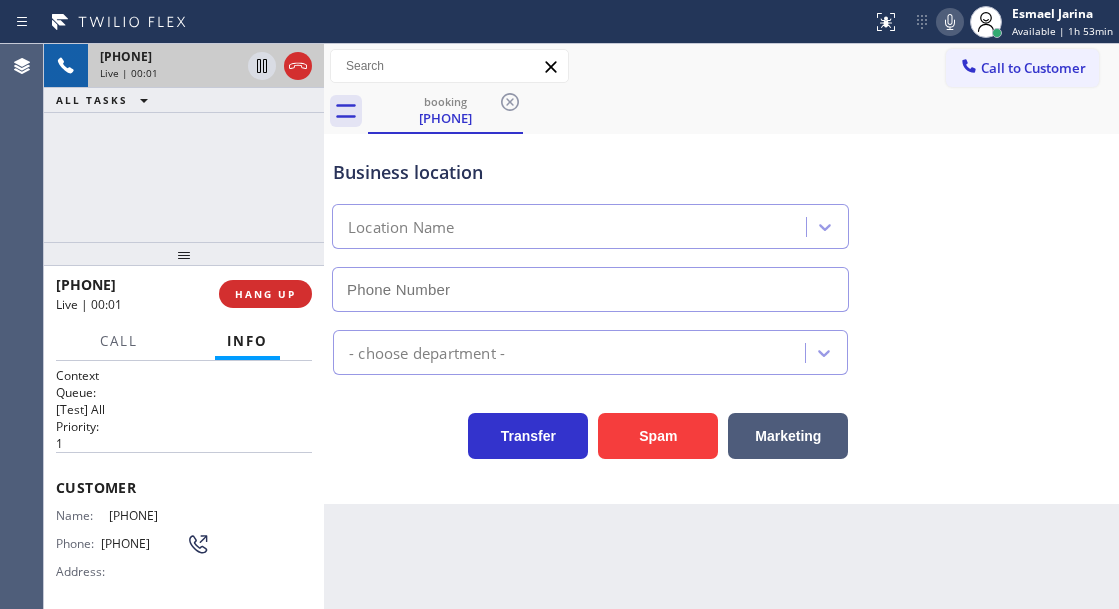 type on "[PHONE]" 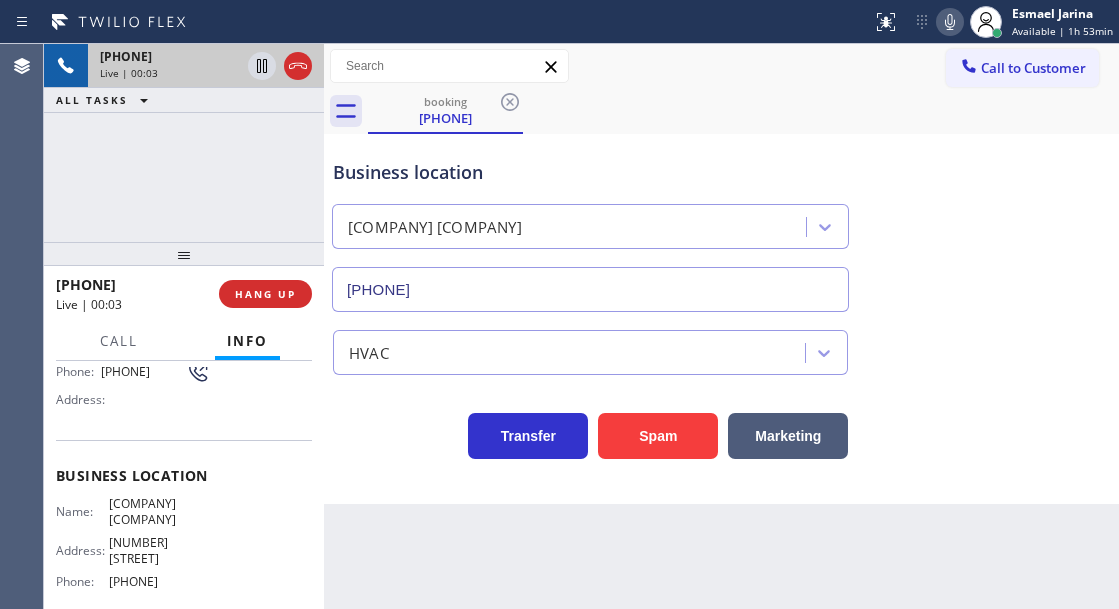 scroll, scrollTop: 200, scrollLeft: 0, axis: vertical 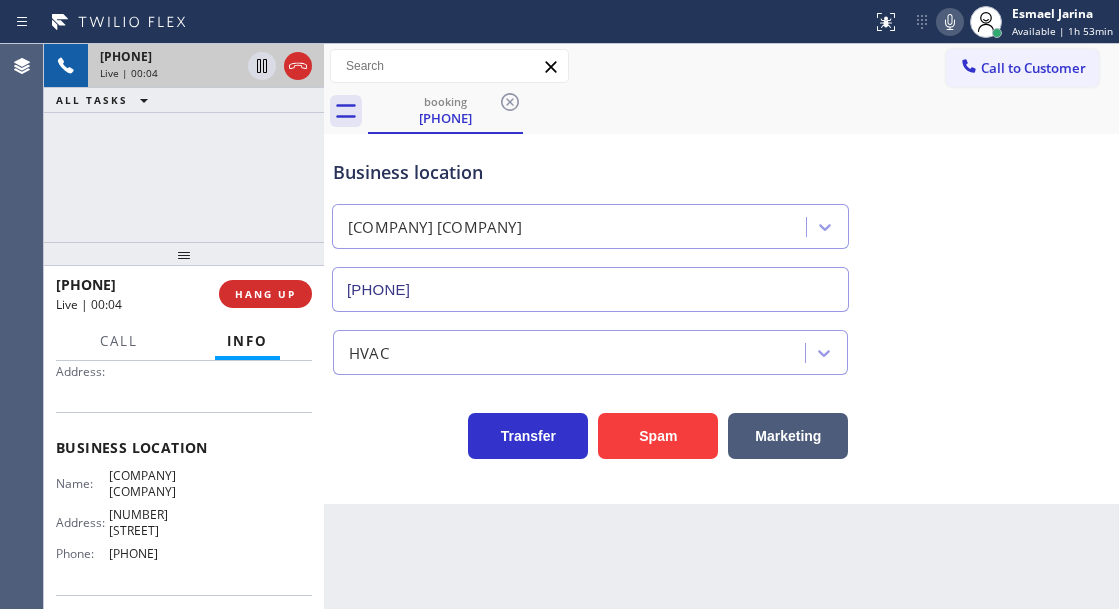 click on "[COMPANY] [COMPANY]" at bounding box center [159, 483] 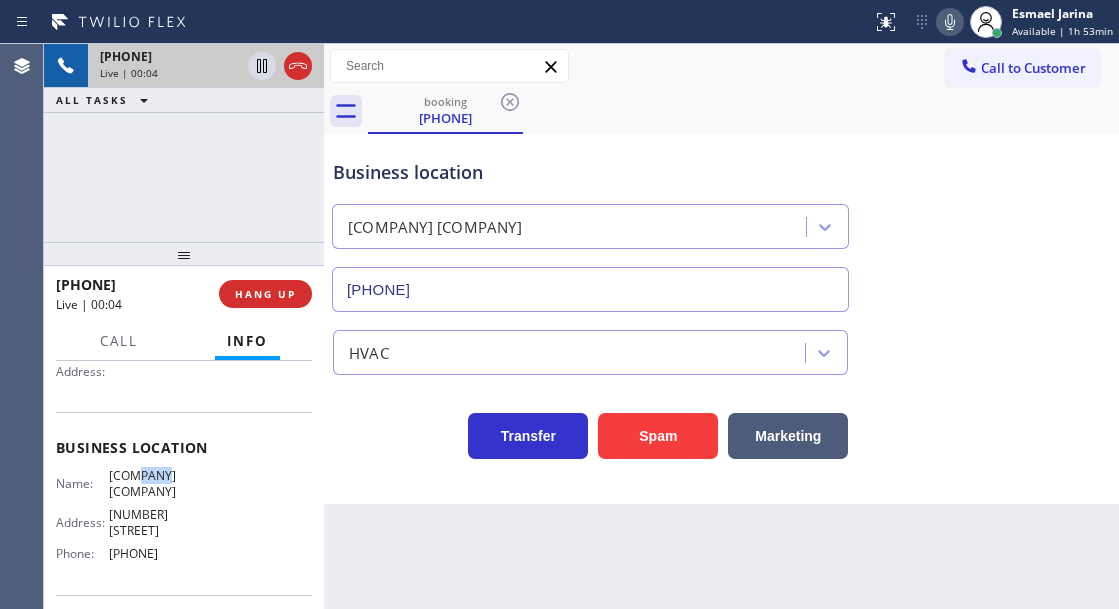 click on "[COMPANY] [COMPANY]" at bounding box center [159, 483] 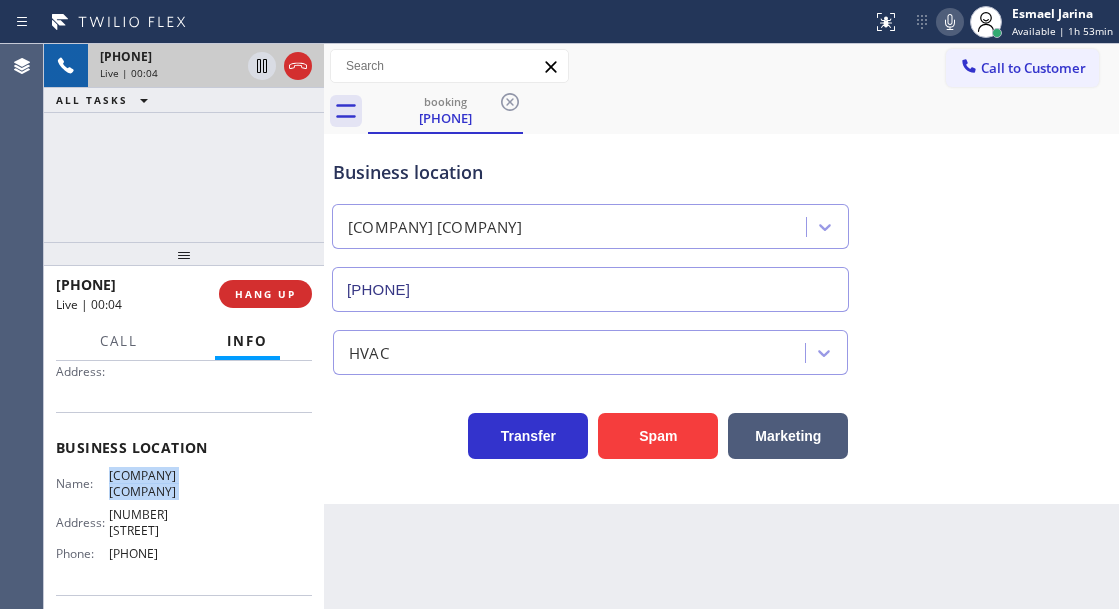 click on "[COMPANY] [COMPANY]" at bounding box center (159, 483) 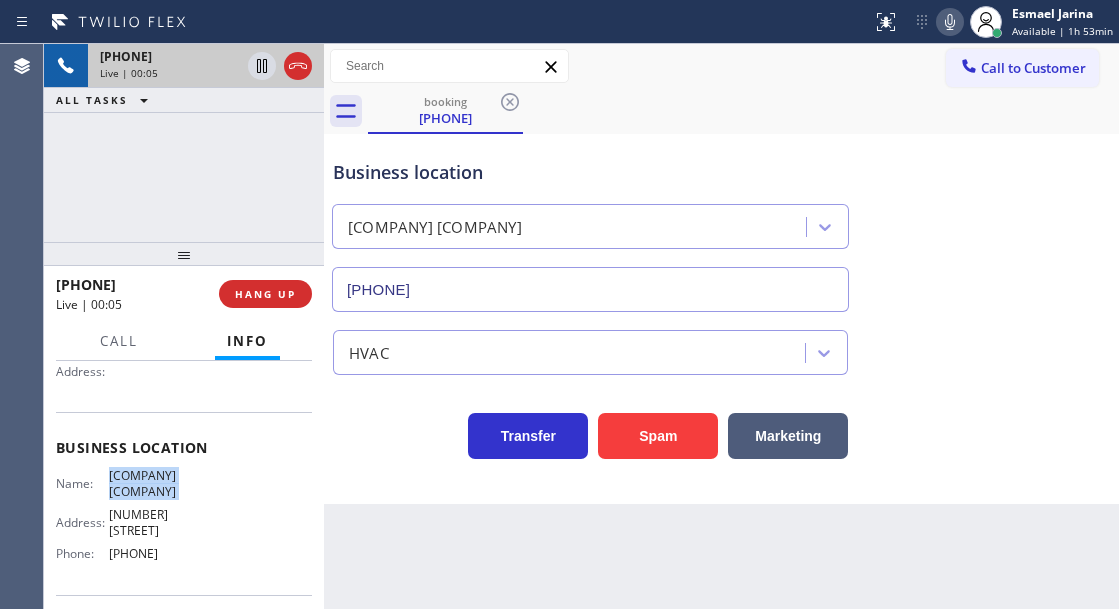 click on "[COMPANY] [COMPANY]" at bounding box center (159, 483) 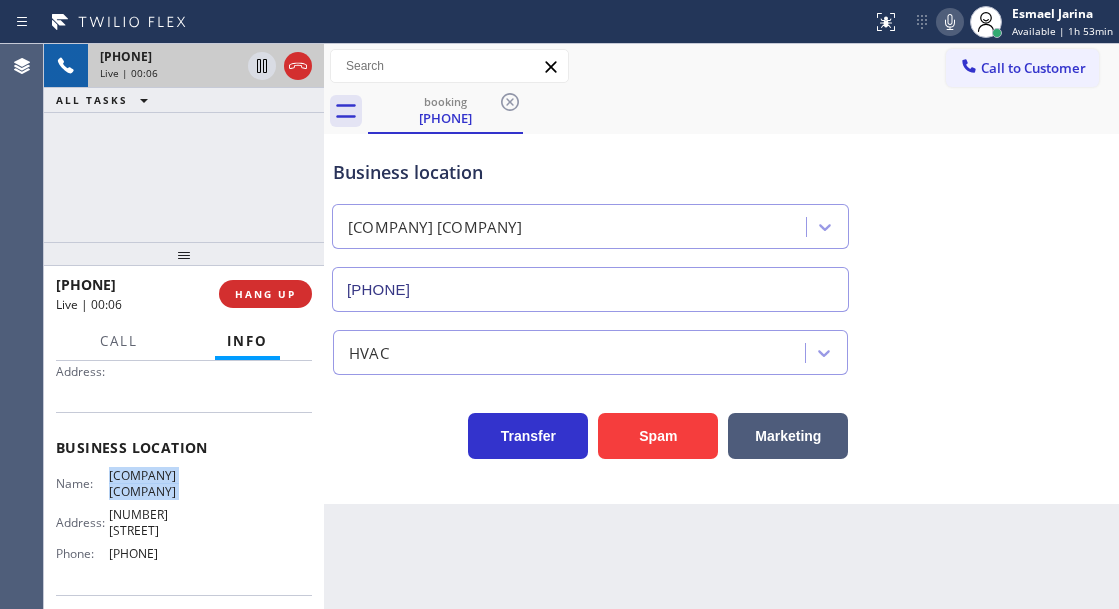 click 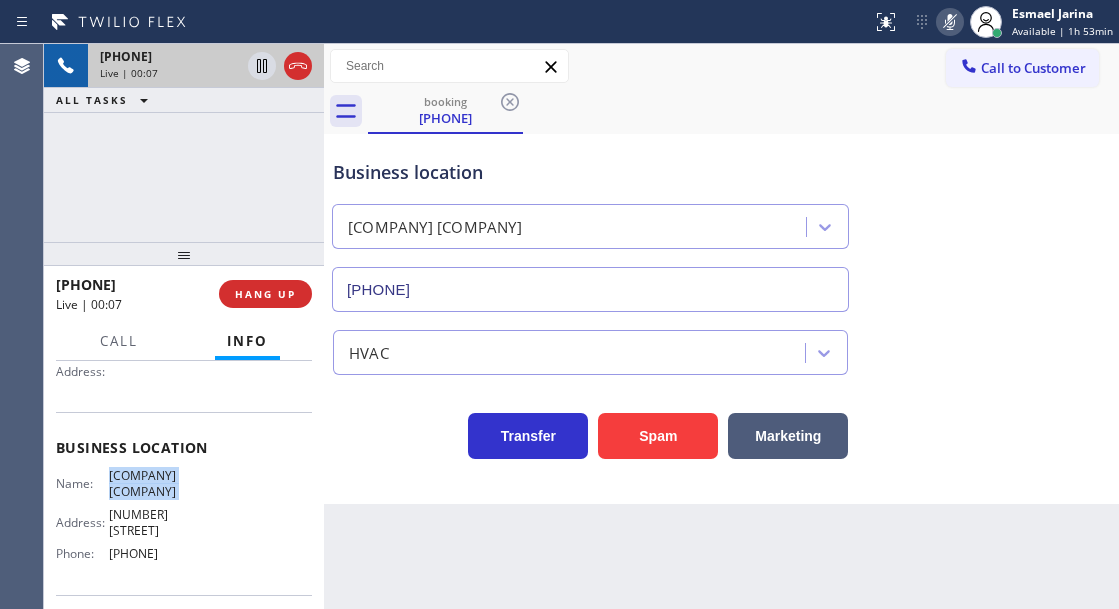 click 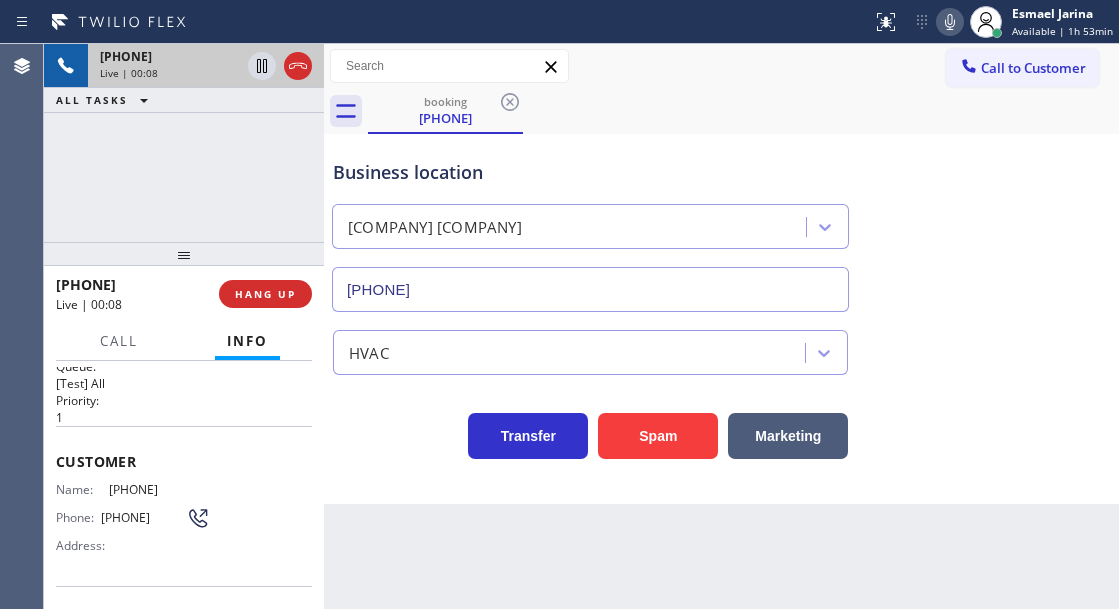 scroll, scrollTop: 0, scrollLeft: 0, axis: both 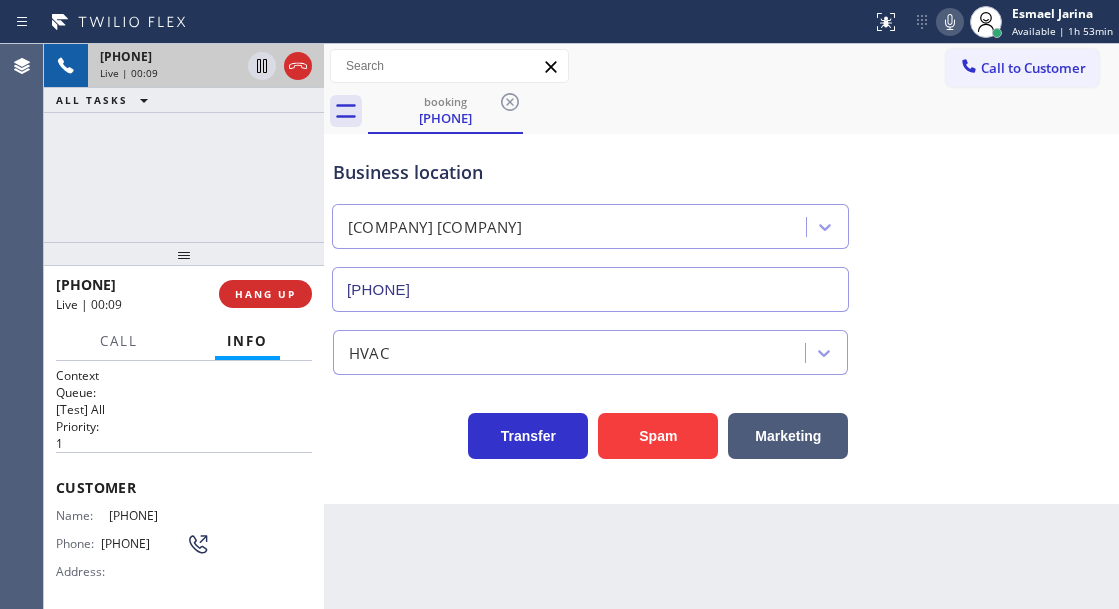 click on "[PHONE]" at bounding box center [143, 543] 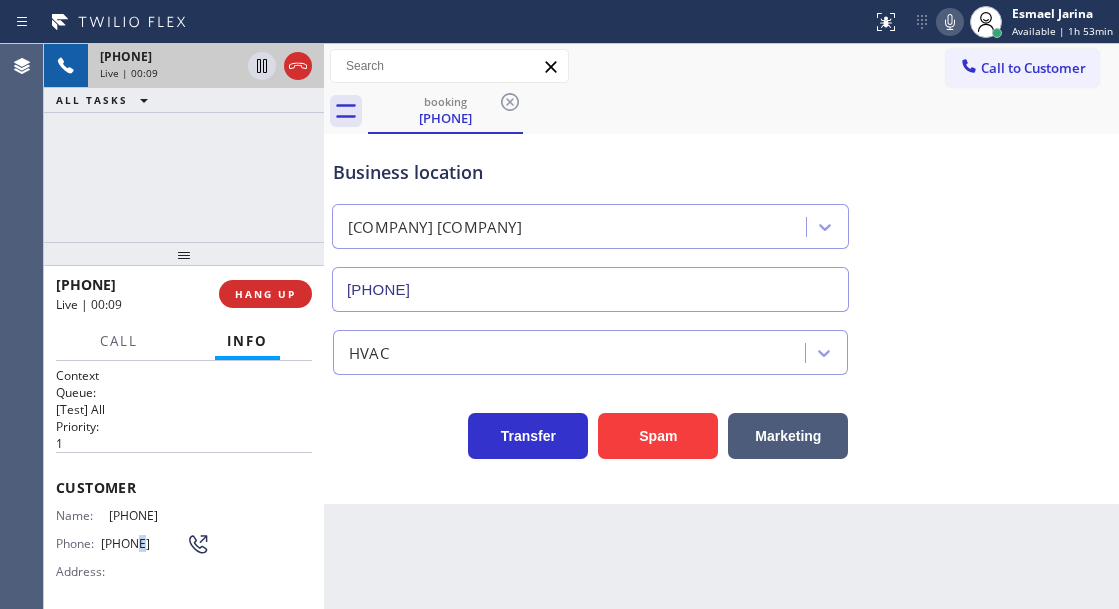click on "[PHONE]" at bounding box center (143, 543) 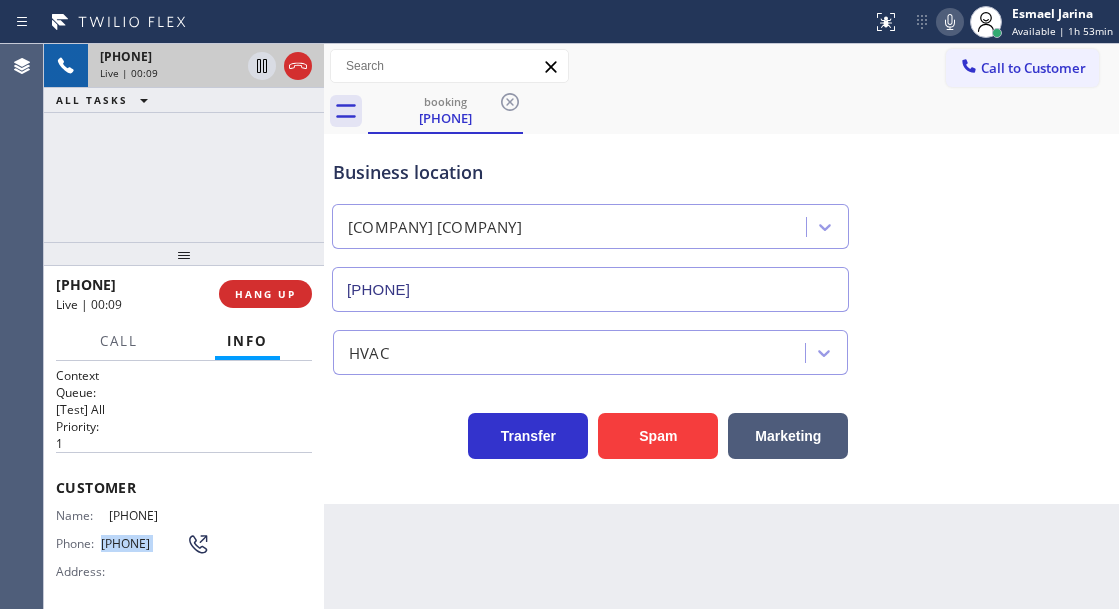 click on "[PHONE]" at bounding box center [143, 543] 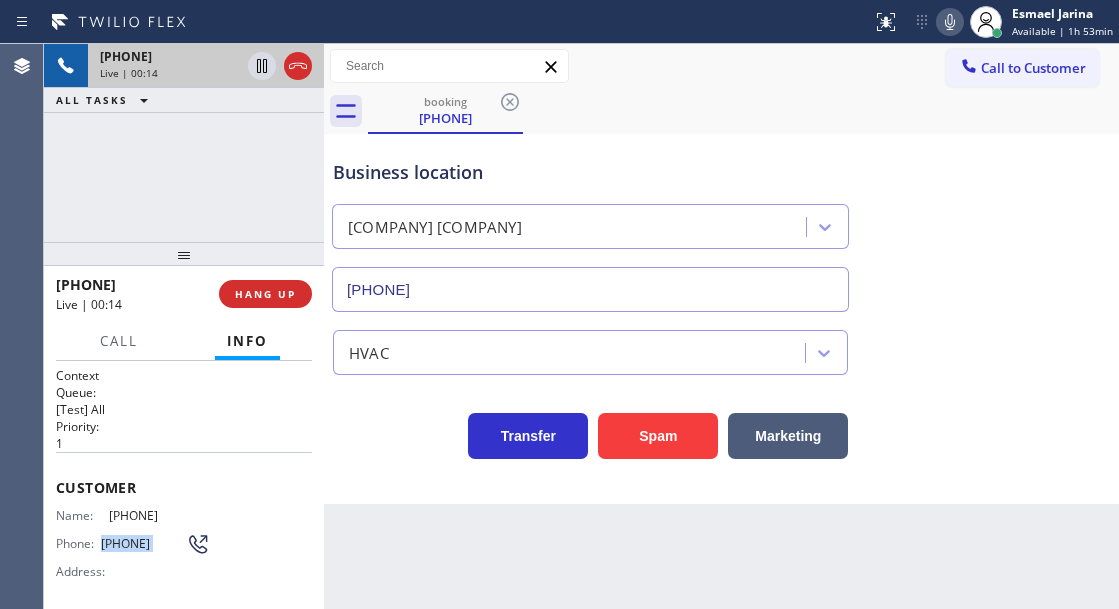 scroll, scrollTop: 100, scrollLeft: 0, axis: vertical 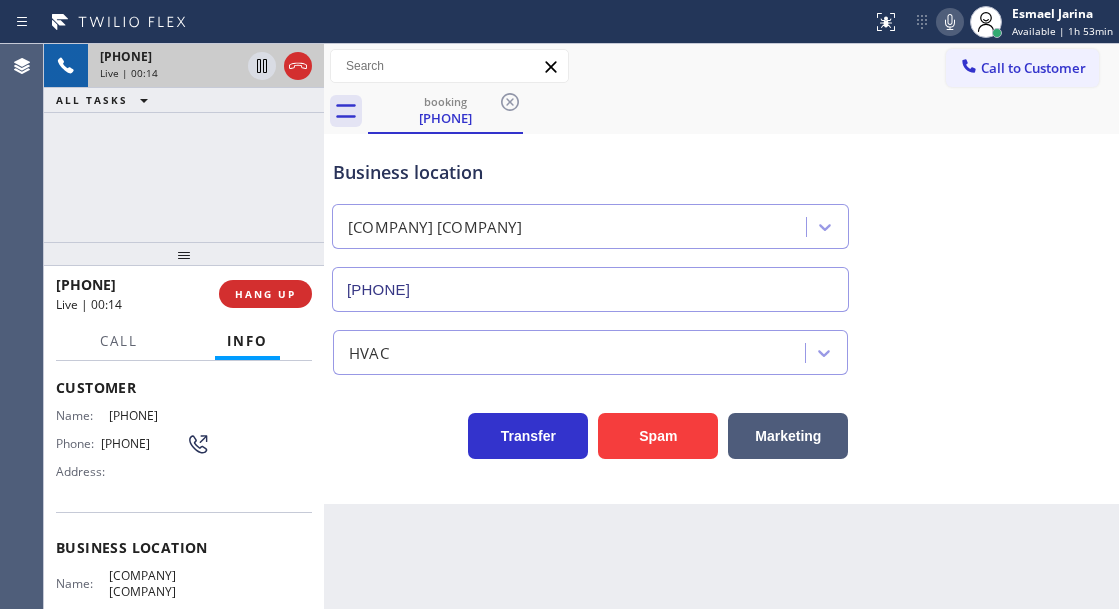 click on "[COMPANY] [COMPANY]" at bounding box center [159, 583] 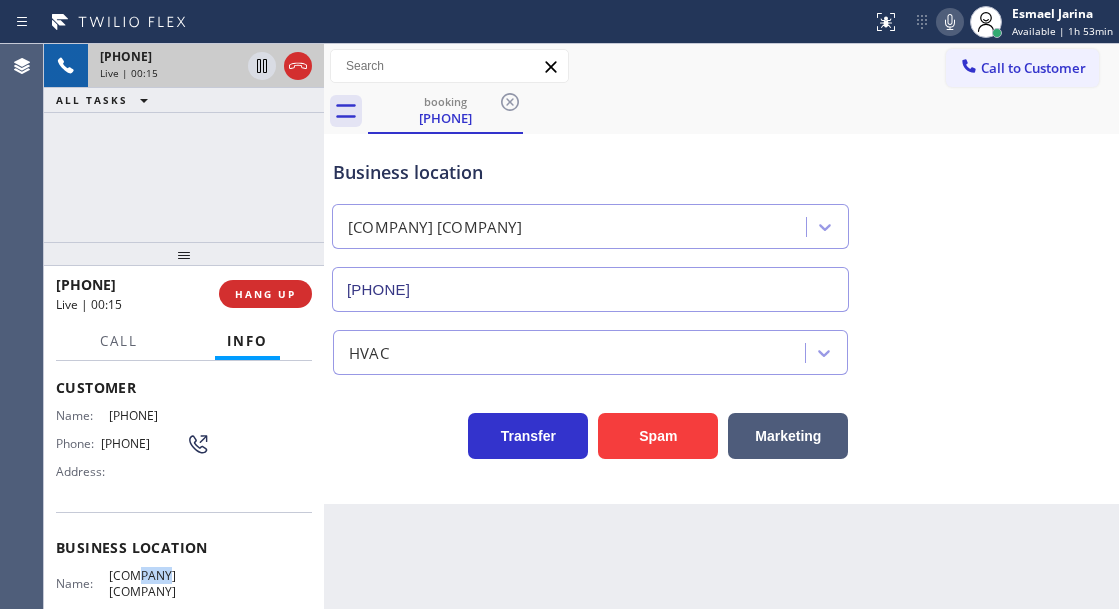 click on "[COMPANY] [COMPANY]" at bounding box center [159, 583] 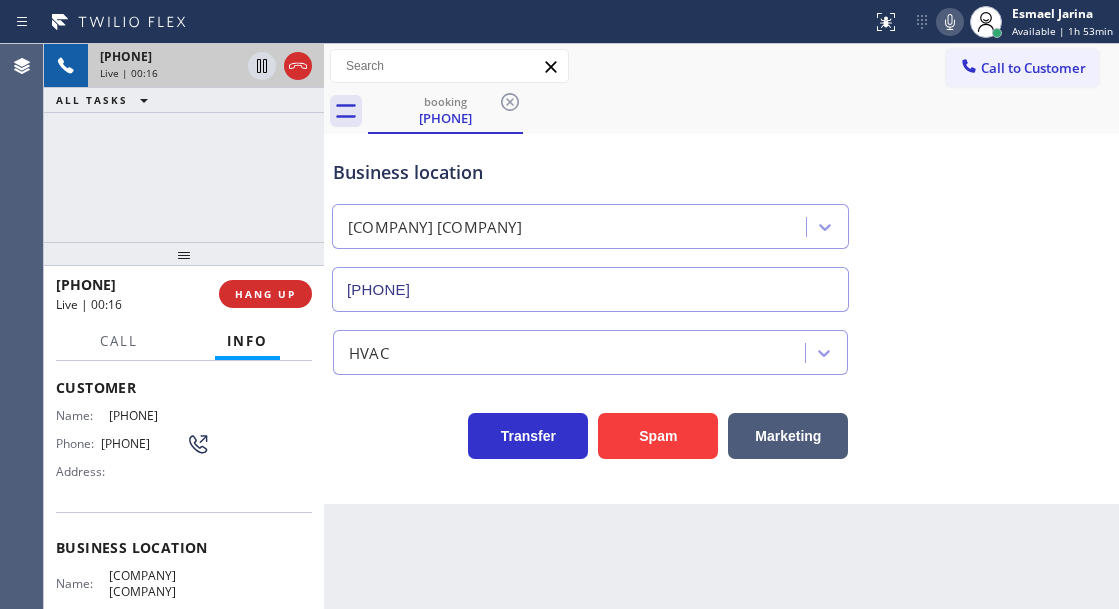 click on "[COMPANY] [COMPANY]" at bounding box center [159, 583] 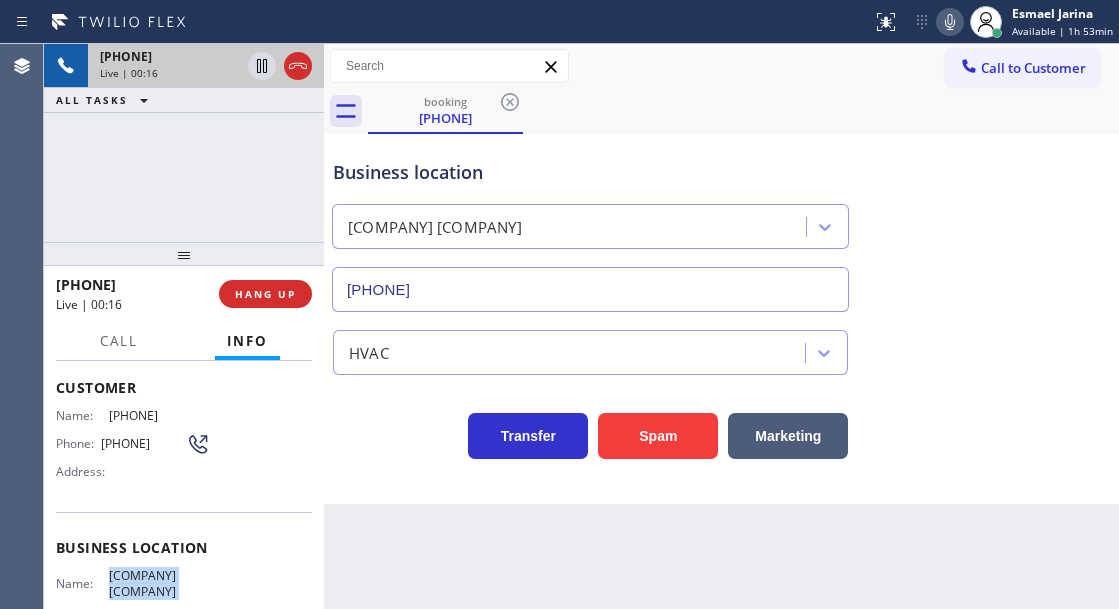 click on "[COMPANY] [COMPANY]" at bounding box center [159, 583] 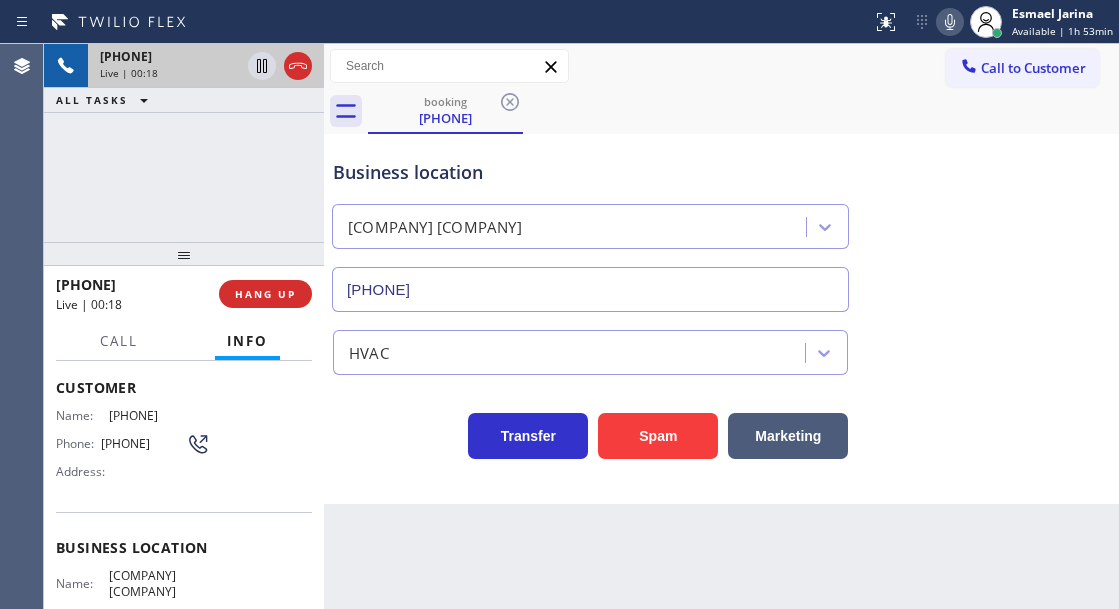 click on "Name: [PHONE] Phone: [PHONE] Address:" at bounding box center (184, 447) 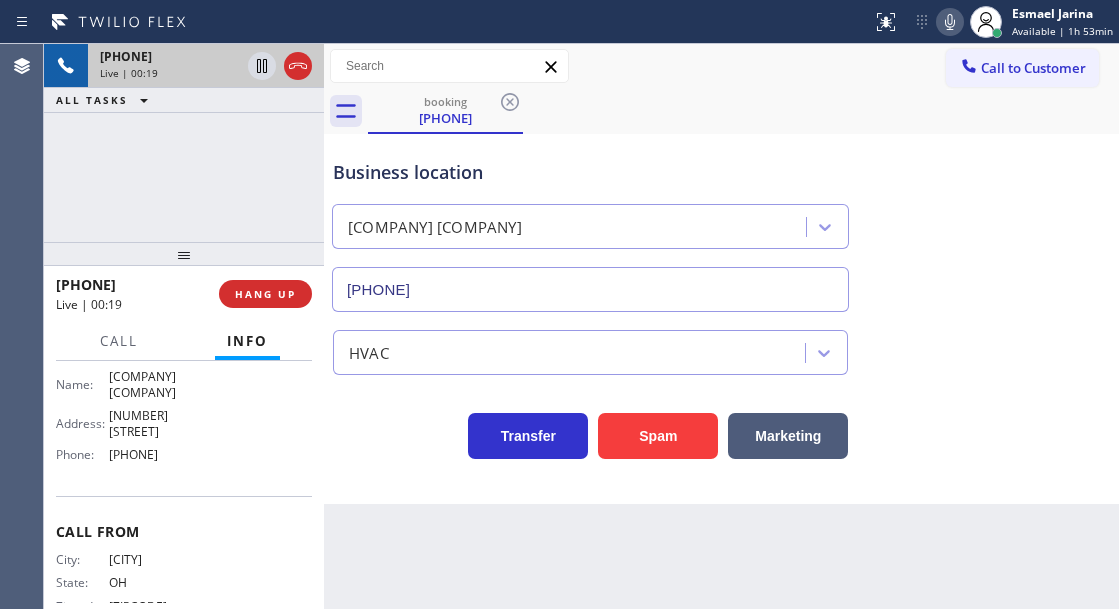scroll, scrollTop: 300, scrollLeft: 0, axis: vertical 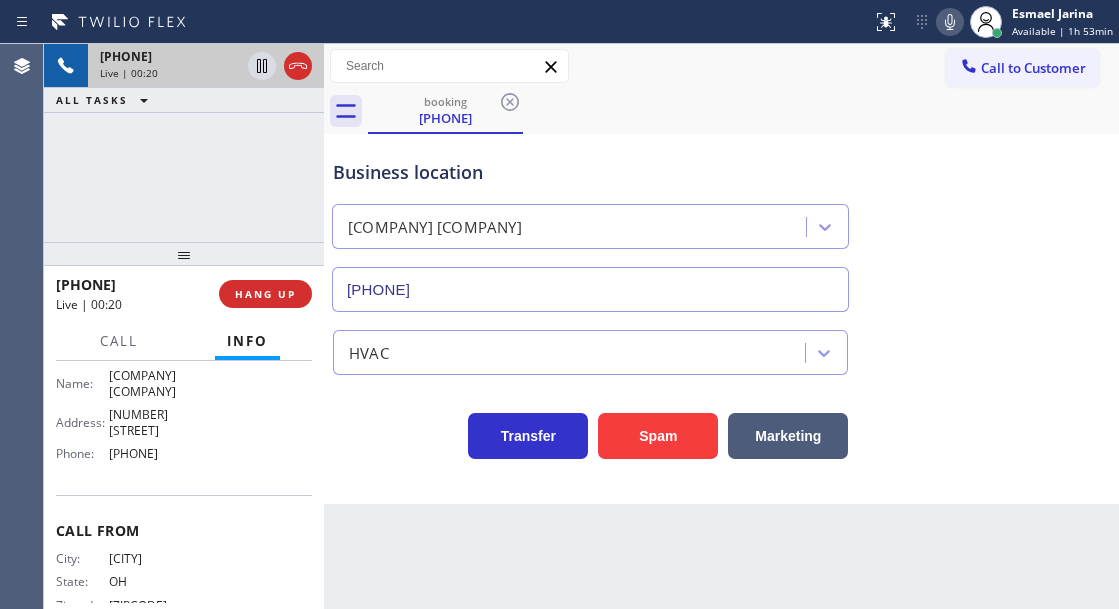click on "[PHONE]" at bounding box center [159, 453] 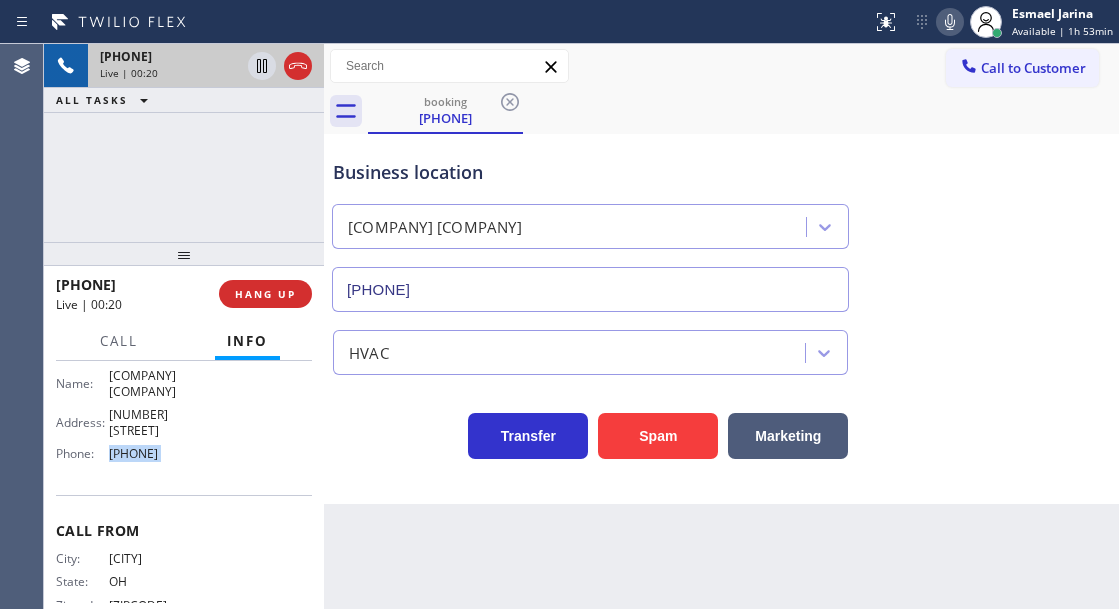 click on "[PHONE]" at bounding box center (159, 453) 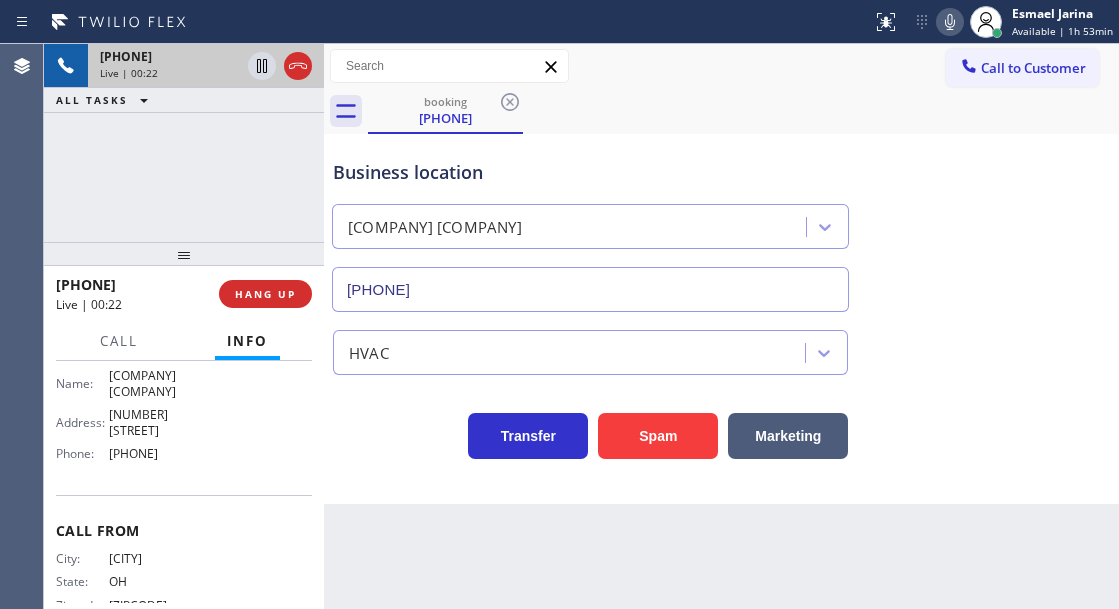 click on "Business location" at bounding box center (590, 172) 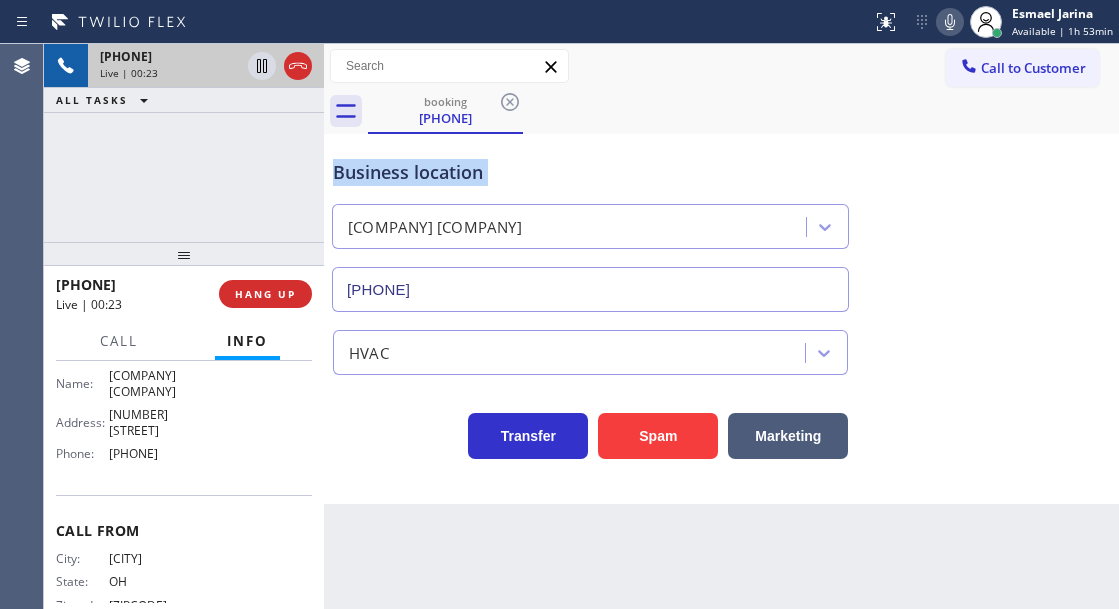click on "Business location" at bounding box center [590, 172] 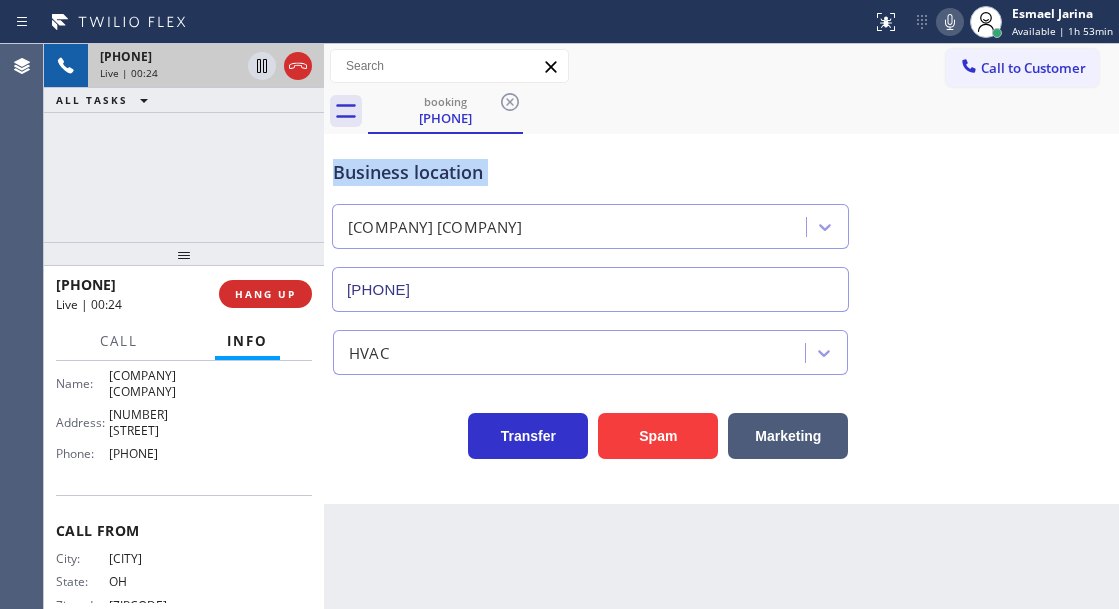 click on "Business location" at bounding box center (590, 172) 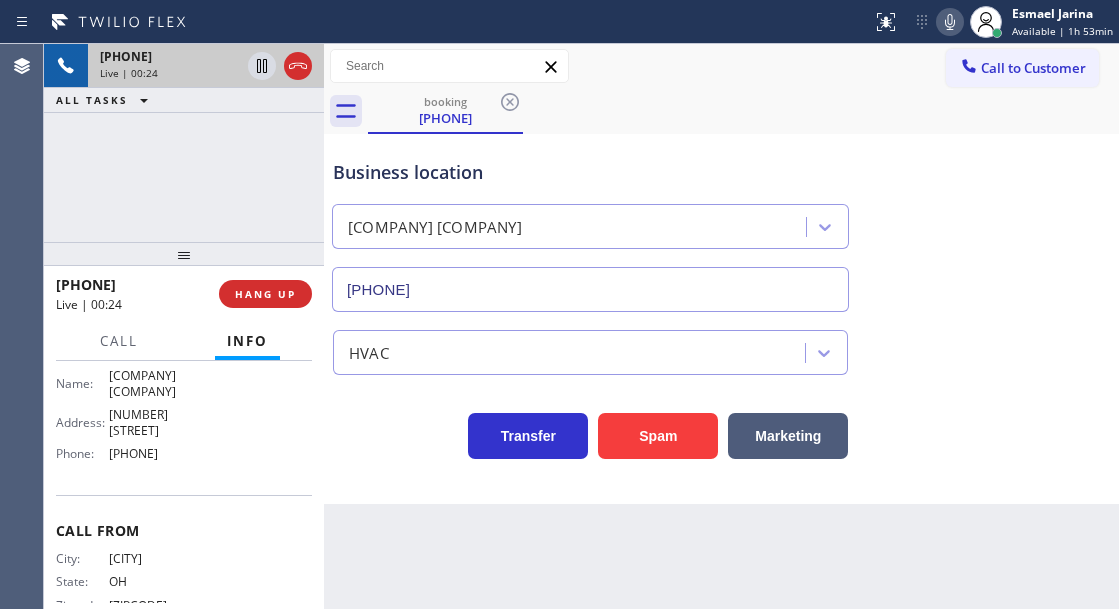click on "Business location" at bounding box center (590, 172) 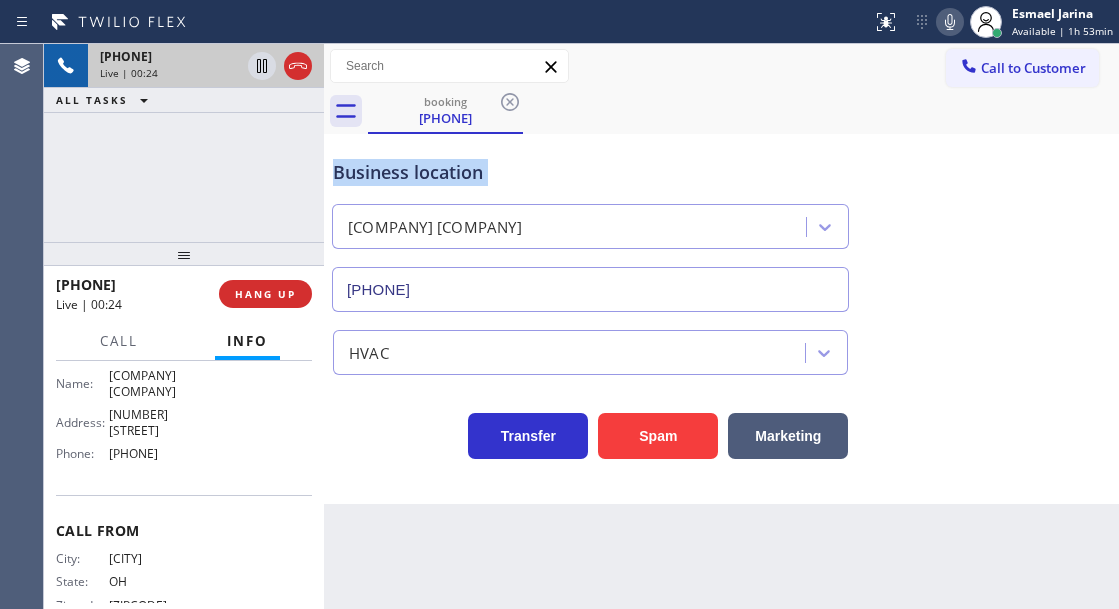 click on "Business location" at bounding box center [590, 172] 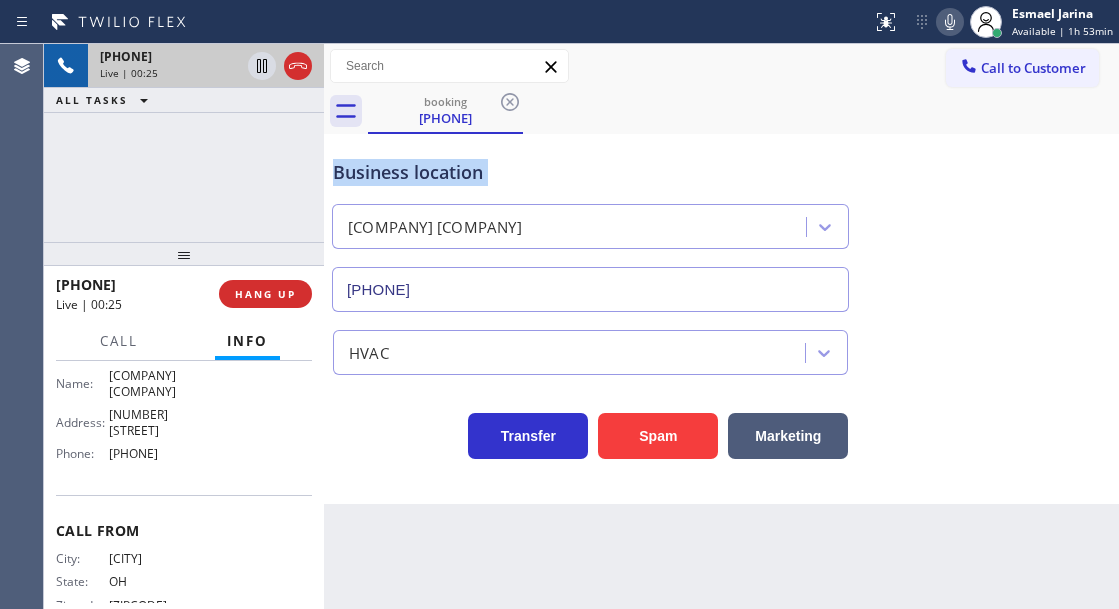 click on "Business location" at bounding box center (590, 172) 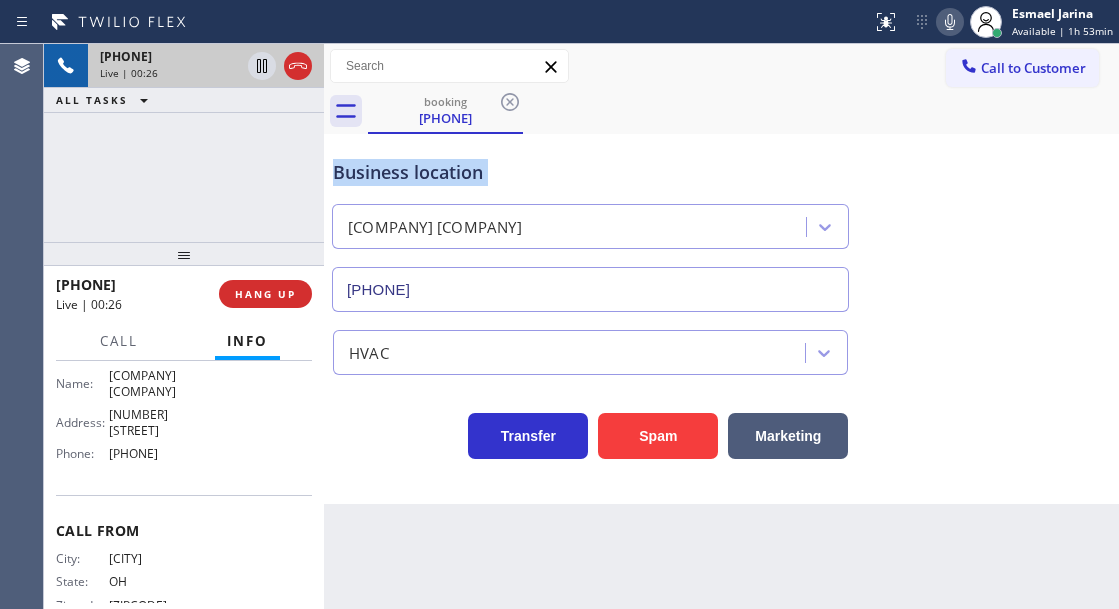 click on "Business location [COMPANY] [PHONE]" at bounding box center [590, 225] 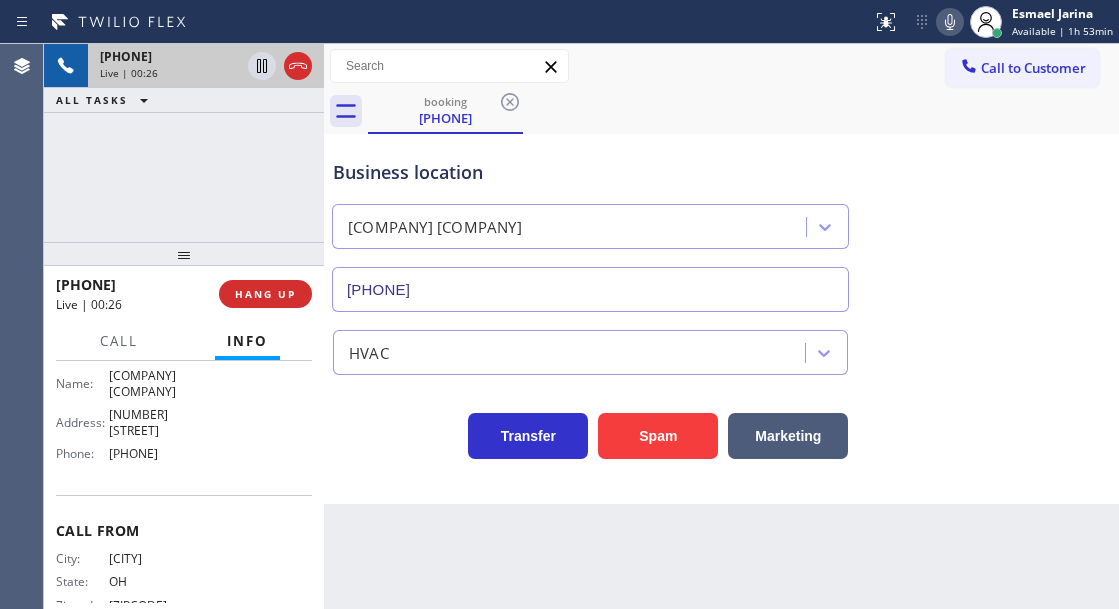 click on "Business location [COMPANY] [PHONE]" at bounding box center (590, 225) 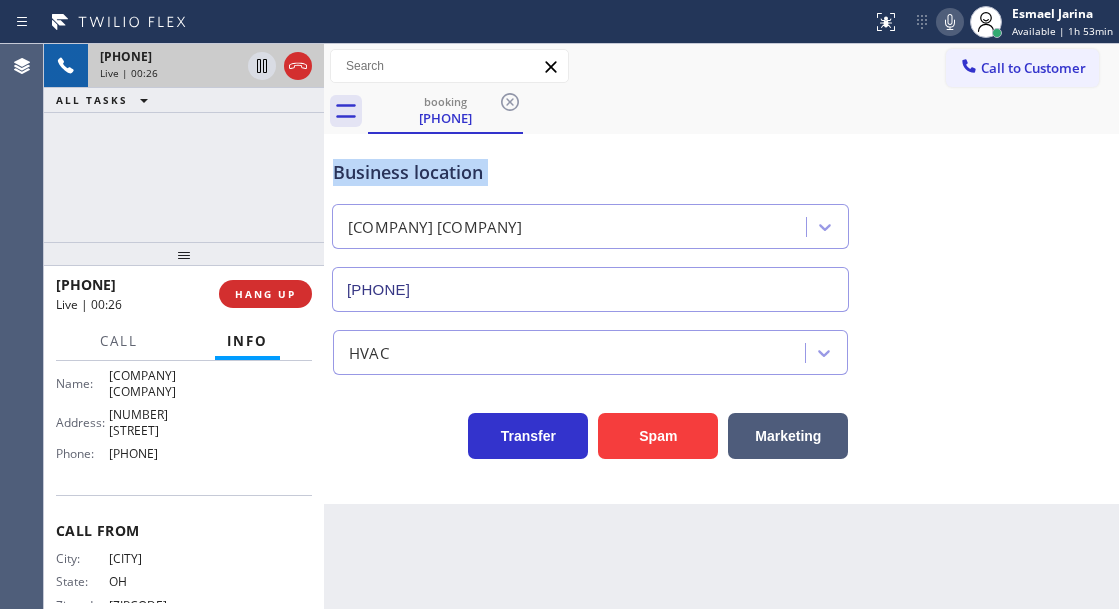 click on "Business location [COMPANY] [PHONE]" at bounding box center (590, 225) 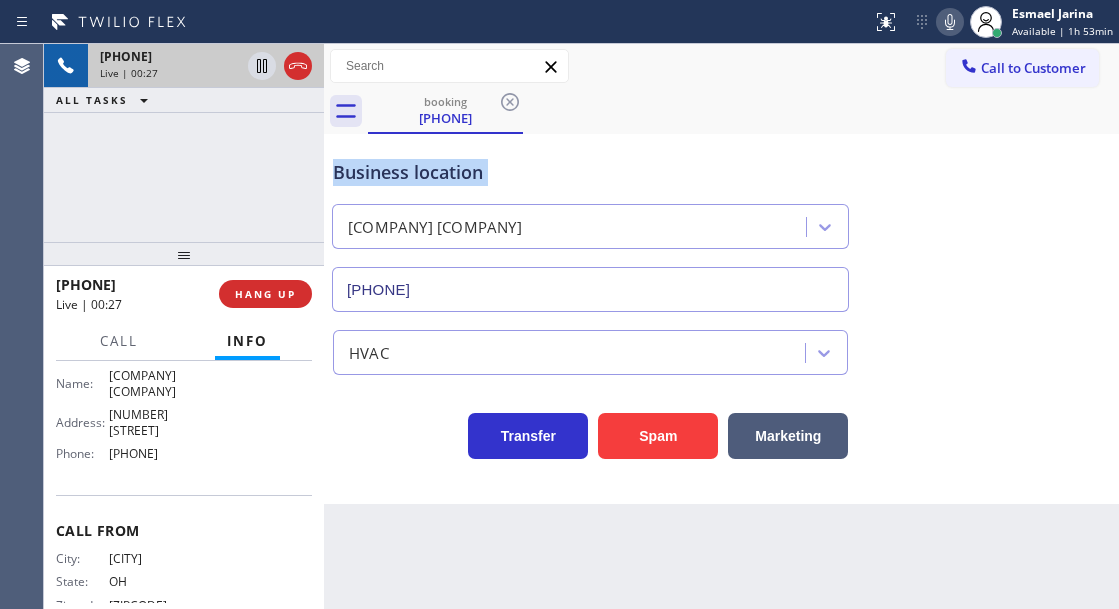 click on "Business location [COMPANY] [PHONE]" at bounding box center (590, 225) 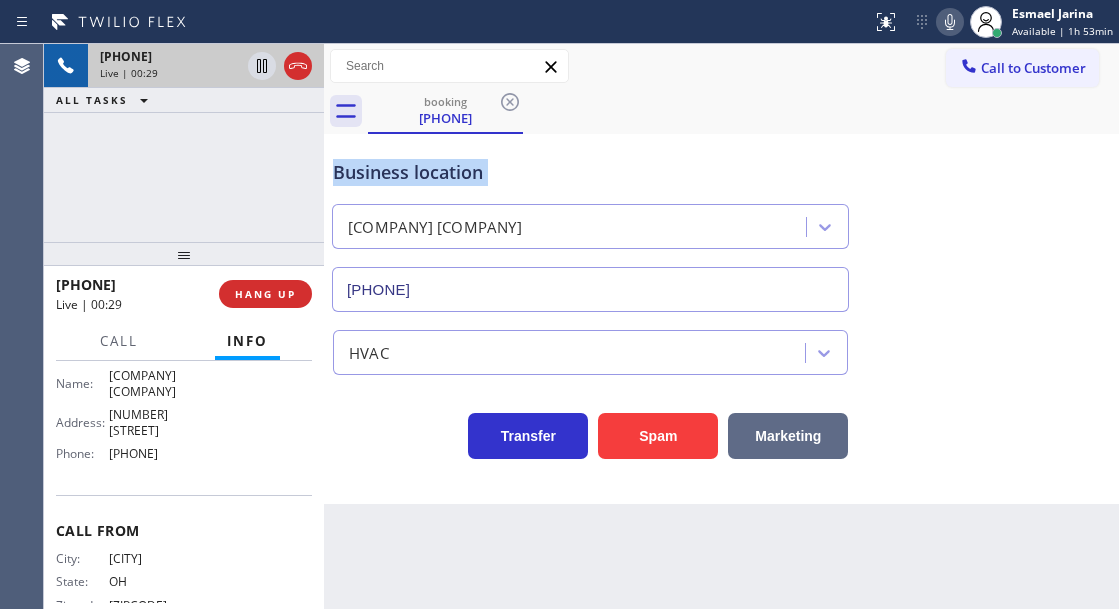 click on "Marketing" at bounding box center [788, 436] 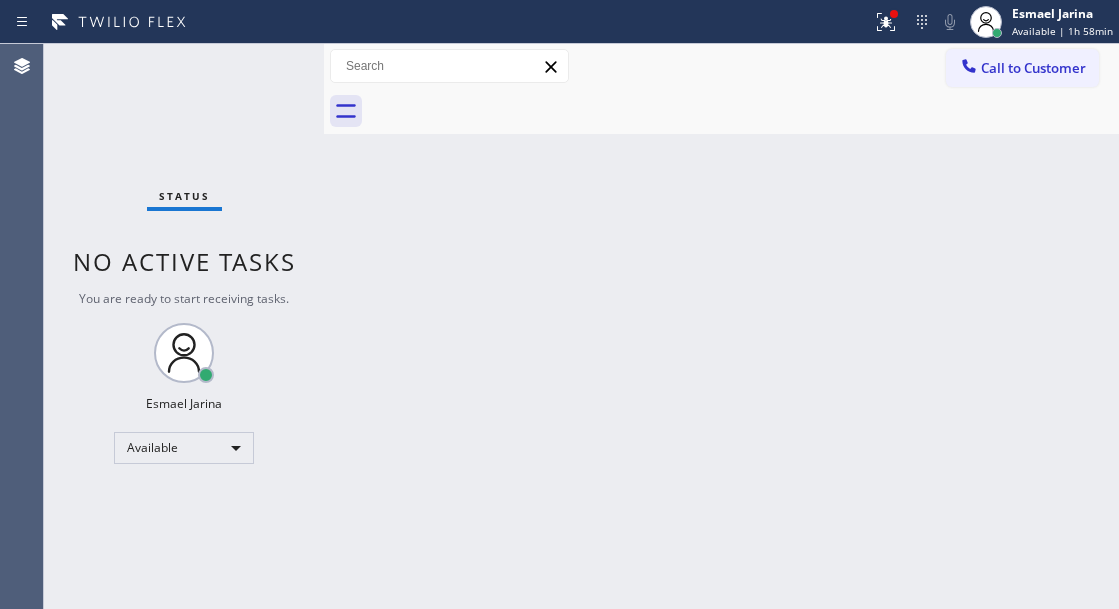 click on "Status   No active tasks     You are ready to start receiving tasks.   [FIRST] [LAST] Available" at bounding box center (184, 326) 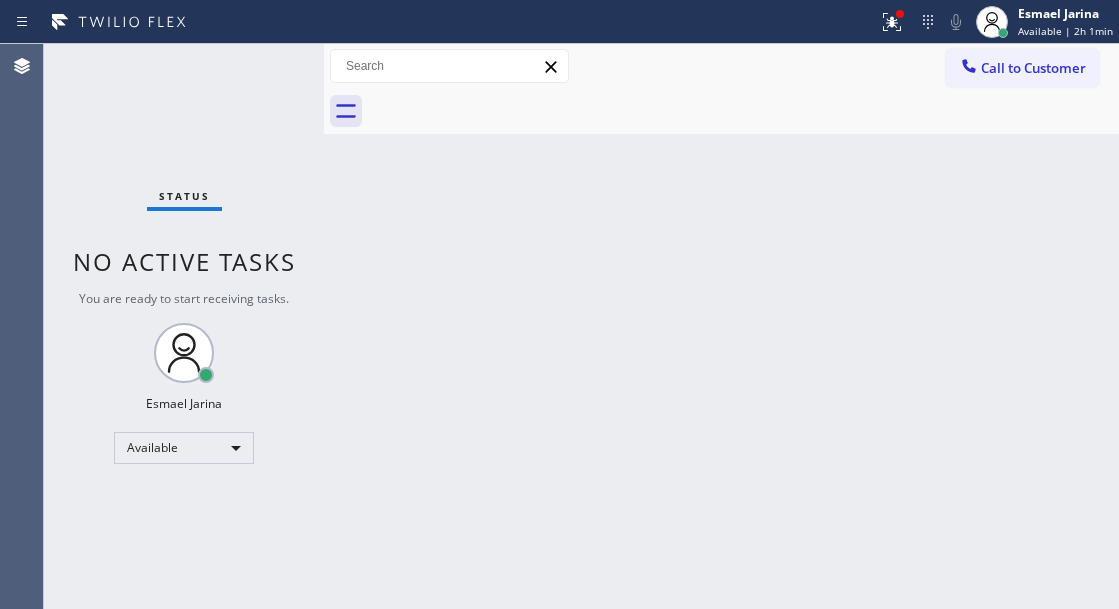click on "Back to Dashboard Change Sender ID Customers Technicians Select a contact Outbound call Technician Search Technician Your caller id phone number Your caller id phone number Call Technician info Name   Phone none Address none Change Sender ID HVAC +1[PHONE] [COMPANY] +1[PHONE] [COMPANY] +1[PHONE] Plumbing +1[PHONE] Air Duct Cleaning +1[PHONE]  Electricians +1[PHONE]  Cancel Change Check personal SMS Reset Change No tabs Call to Customer Outbound call Location [COMPANY] [COMPANY] Your caller id phone number [PHONE] Customer number Call Outbound call Technician Search Technician Your caller id phone number Your caller id phone number Call" at bounding box center (721, 326) 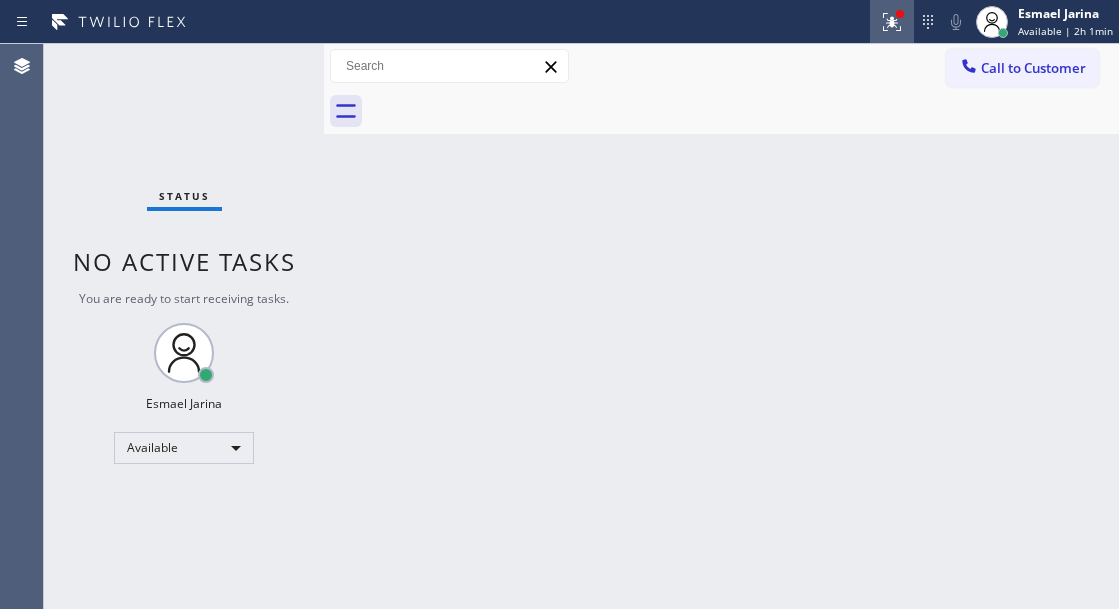 click at bounding box center [892, 22] 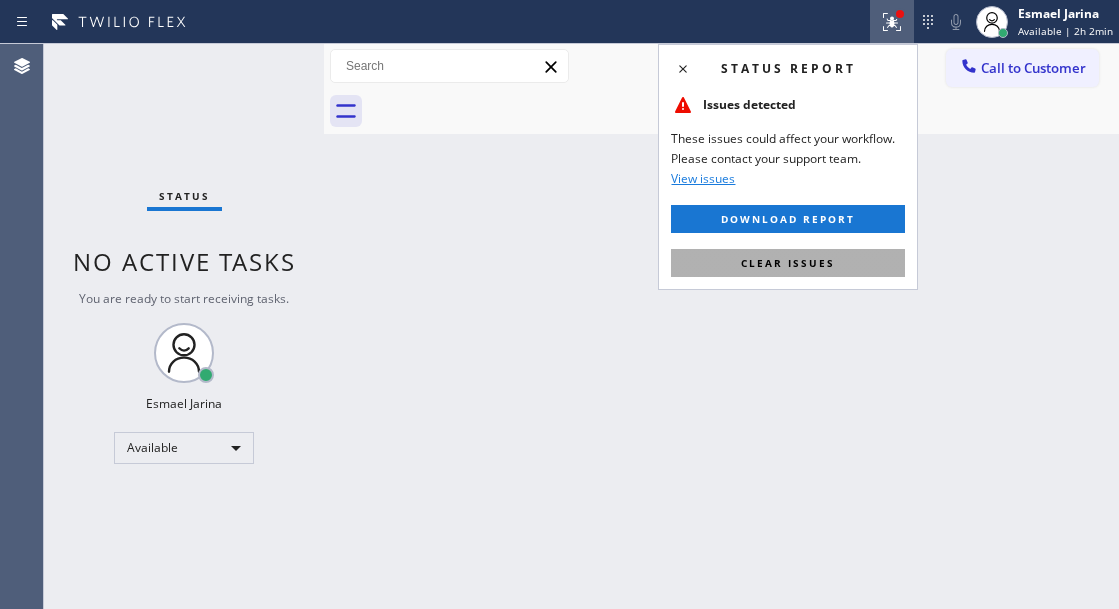 click on "Clear issues" at bounding box center (788, 263) 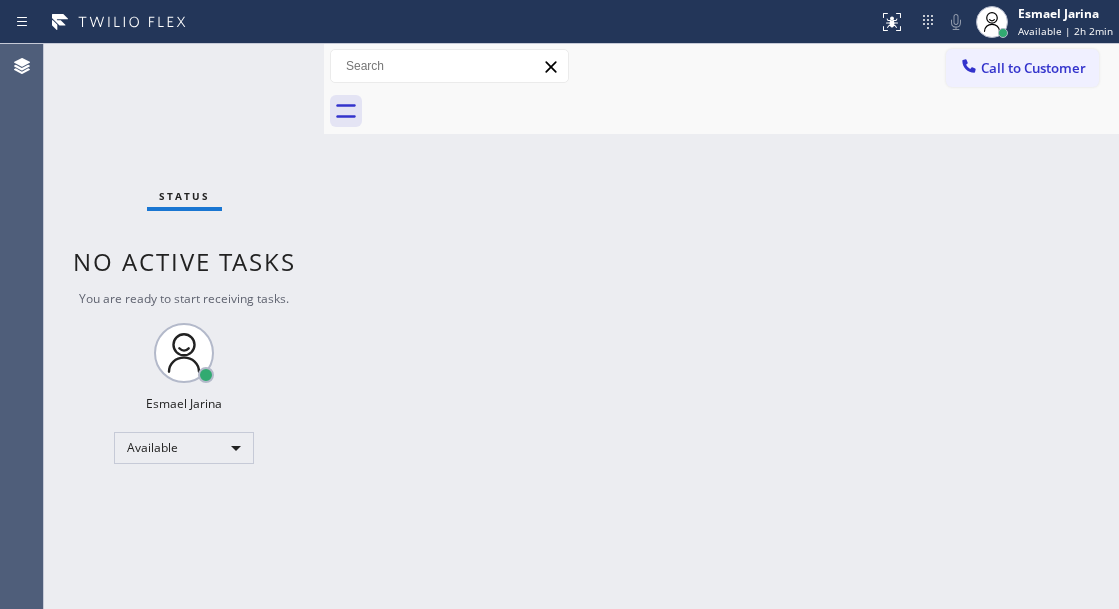 click on "Status   No active tasks     You are ready to start receiving tasks.   [FIRST] [LAST] Available" at bounding box center [184, 326] 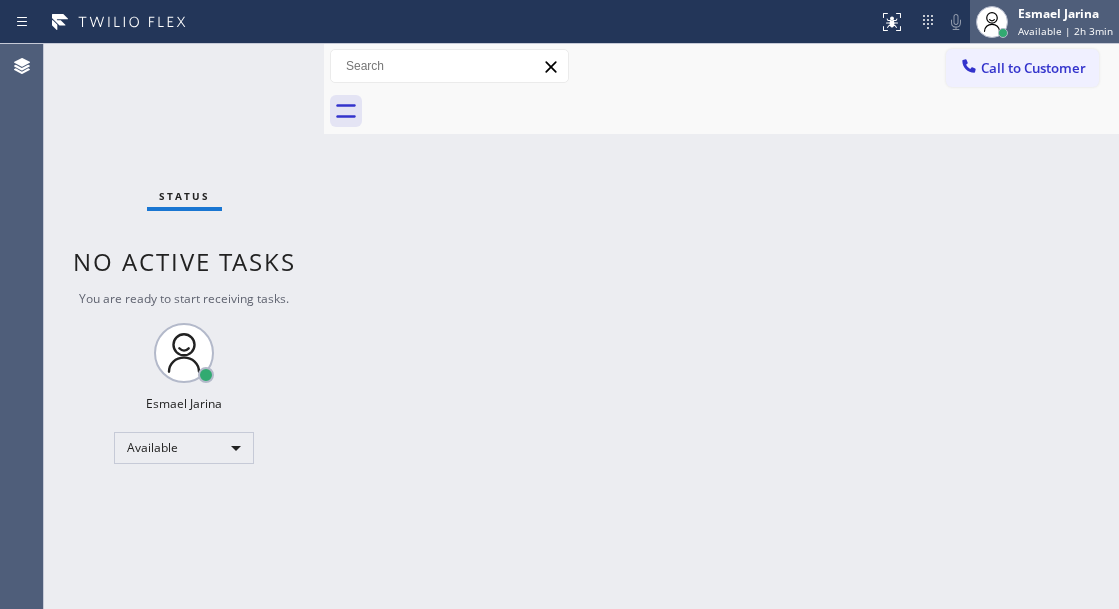 click on "Available | 2h 3min" at bounding box center [1065, 31] 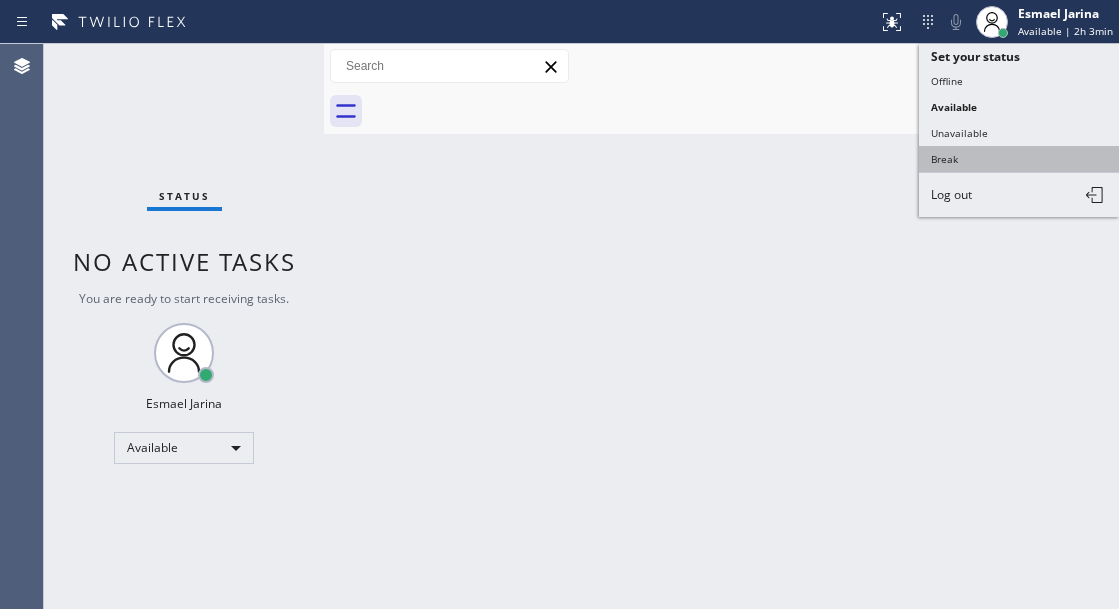 click on "Break" at bounding box center [1019, 159] 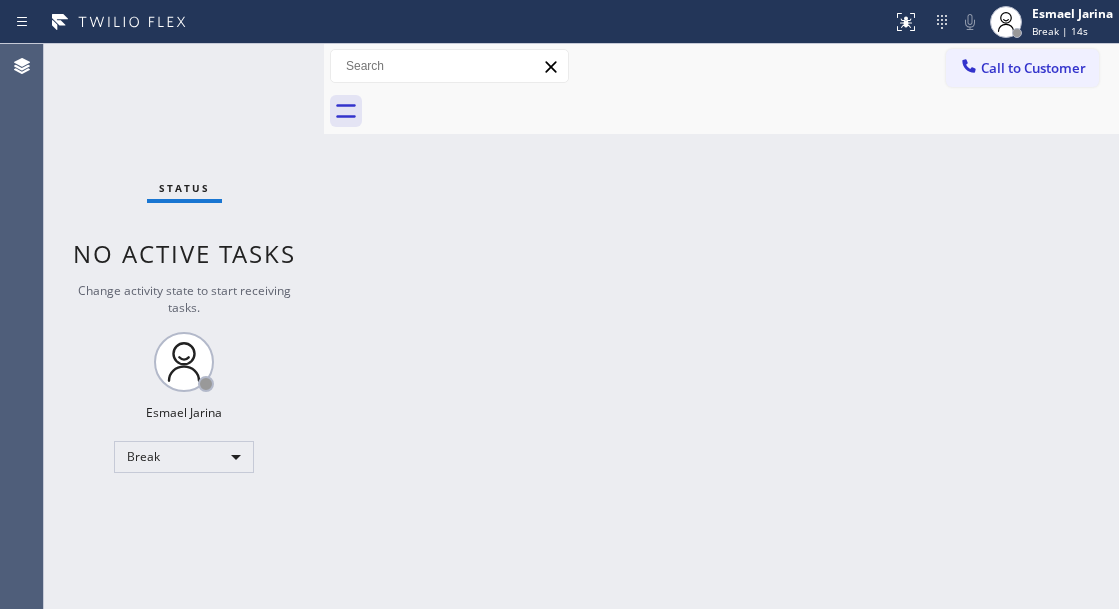 click on "Back to Dashboard Change Sender ID Customers Technicians Select a contact Outbound call Technician Search Technician Your caller id phone number Your caller id phone number Call Technician info Name   Phone none Address none Change Sender ID HVAC +1[PHONE] [COMPANY] +1[PHONE] [COMPANY] +1[PHONE] Plumbing +1[PHONE] Air Duct Cleaning +1[PHONE]  Electricians +1[PHONE]  Cancel Change Check personal SMS Reset Change No tabs Call to Customer Outbound call Location [COMPANY] [COMPANY] Your caller id phone number [PHONE] Customer number Call Outbound call Technician Search Technician Your caller id phone number Your caller id phone number Call" at bounding box center (721, 326) 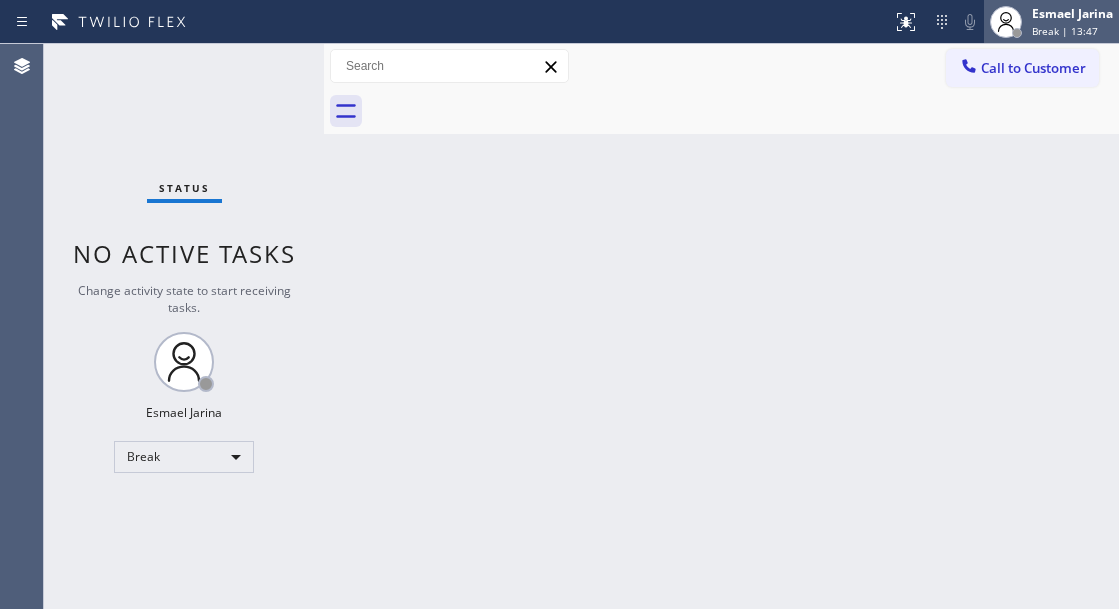 click on "Esmael Jarina" at bounding box center [1072, 13] 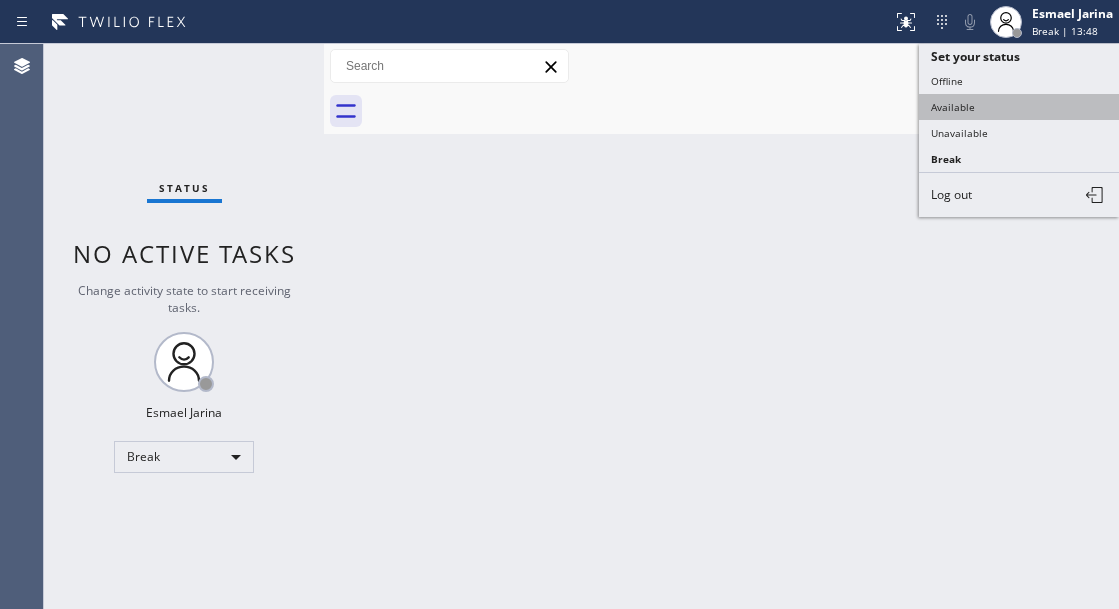 click on "Available" at bounding box center (1019, 107) 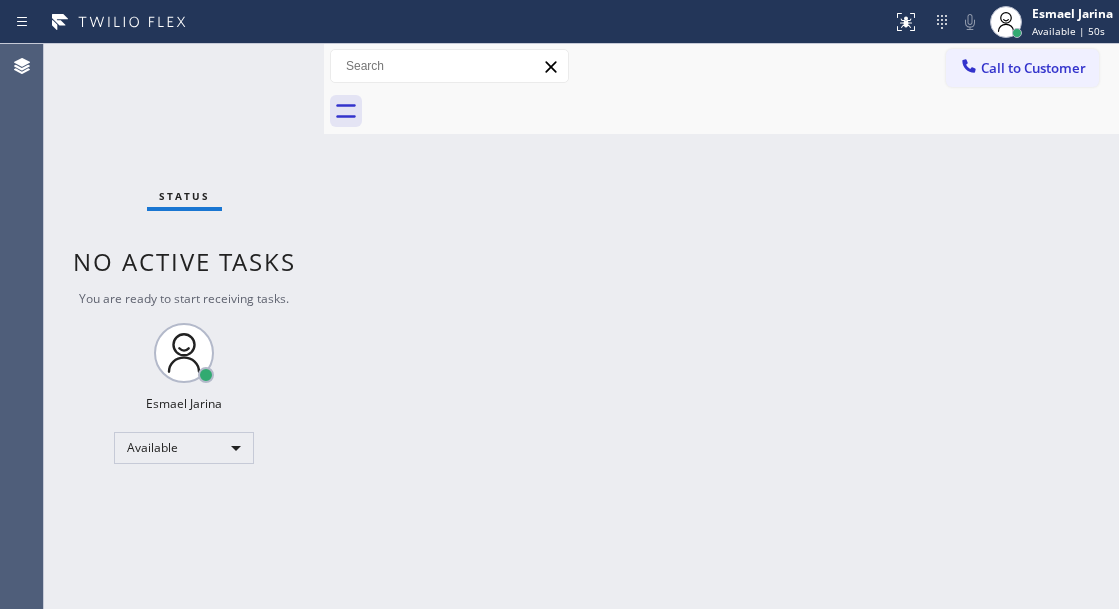 click on "Back to Dashboard Change Sender ID Customers Technicians Select a contact Outbound call Technician Search Technician Your caller id phone number Your caller id phone number Call Technician info Name   Phone none Address none Change Sender ID HVAC +1[PHONE] [COMPANY] +1[PHONE] [COMPANY] +1[PHONE] Plumbing +1[PHONE] Air Duct Cleaning +1[PHONE]  Electricians +1[PHONE]  Cancel Change Check personal SMS Reset Change No tabs Call to Customer Outbound call Location [COMPANY] [COMPANY] Your caller id phone number [PHONE] Customer number Call Outbound call Technician Search Technician Your caller id phone number Your caller id phone number Call" at bounding box center (721, 326) 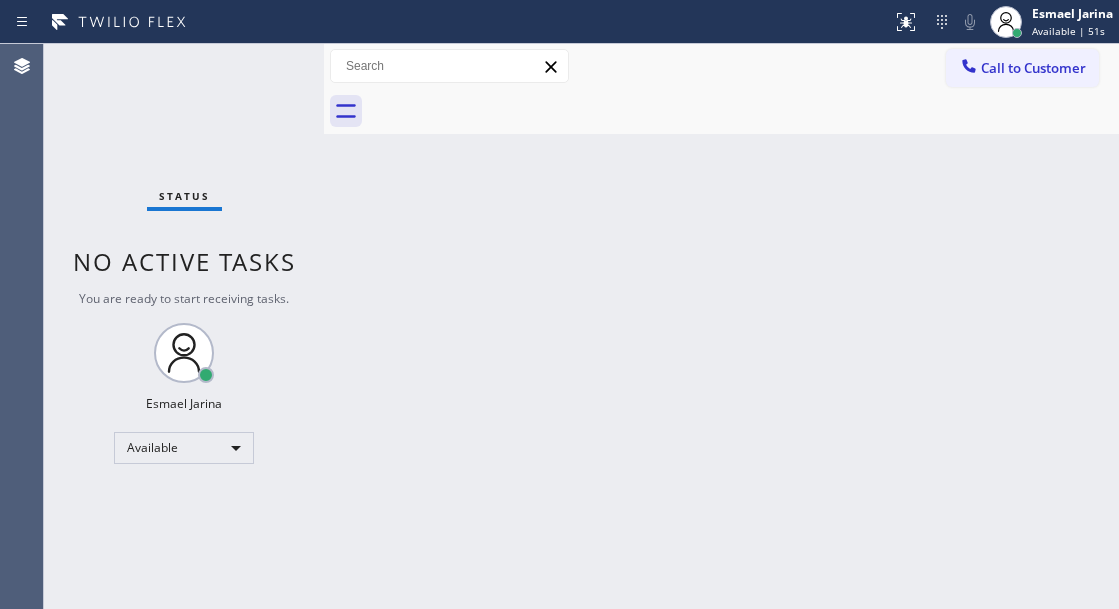 click on "Status   No active tasks     You are ready to start receiving tasks.   [FIRST] [LAST] Available" at bounding box center (184, 326) 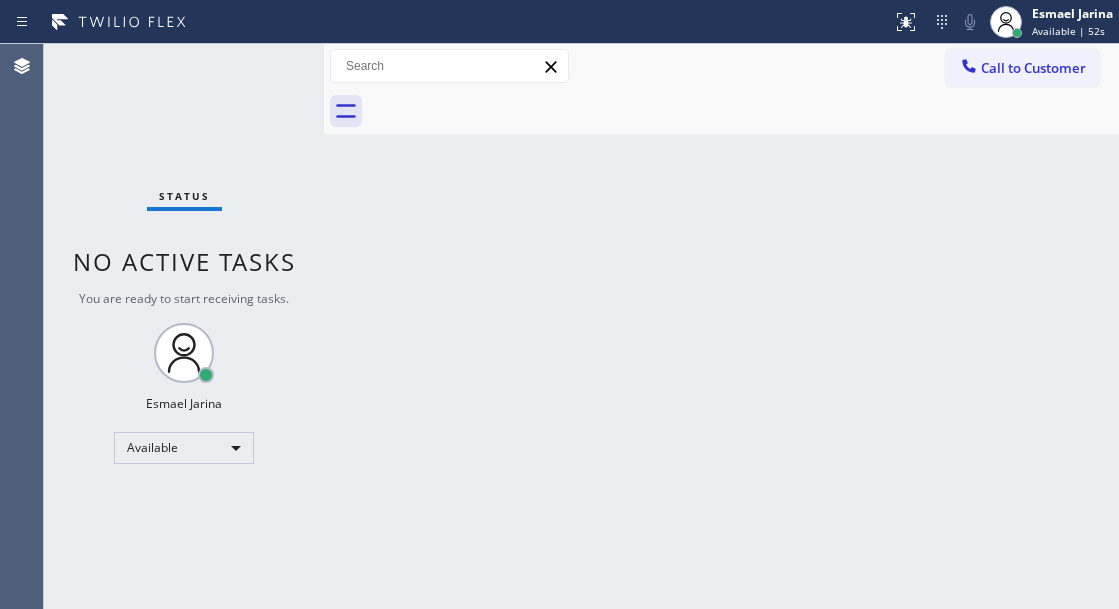 click on "Status   No active tasks     You are ready to start receiving tasks.   [FIRST] [LAST] Available" at bounding box center [184, 326] 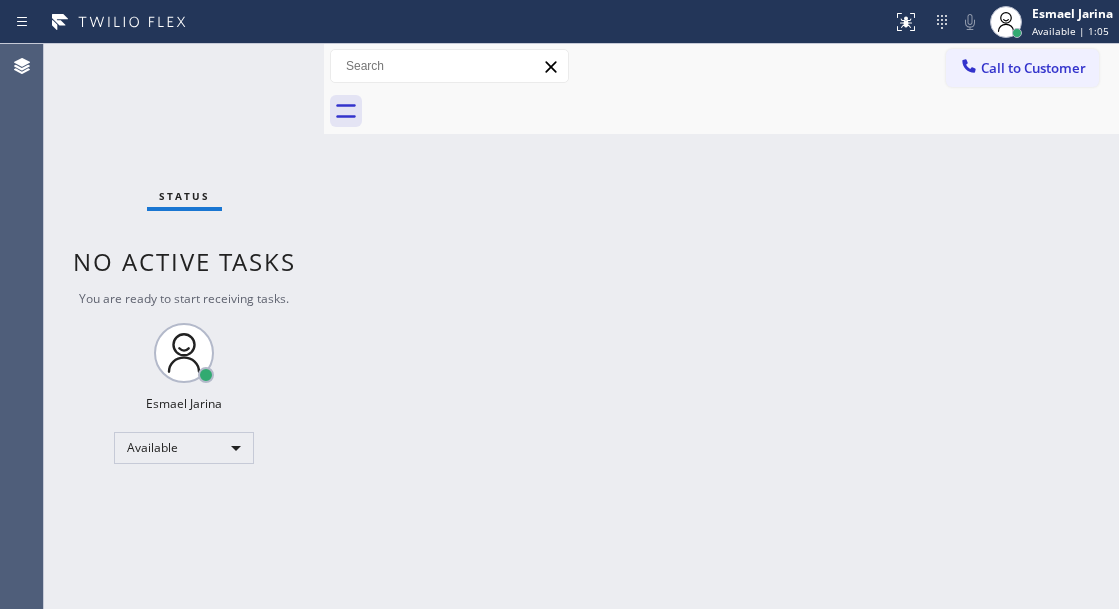 click on "Status   No active tasks     You are ready to start receiving tasks.   [FIRST] [LAST] Available" at bounding box center [184, 326] 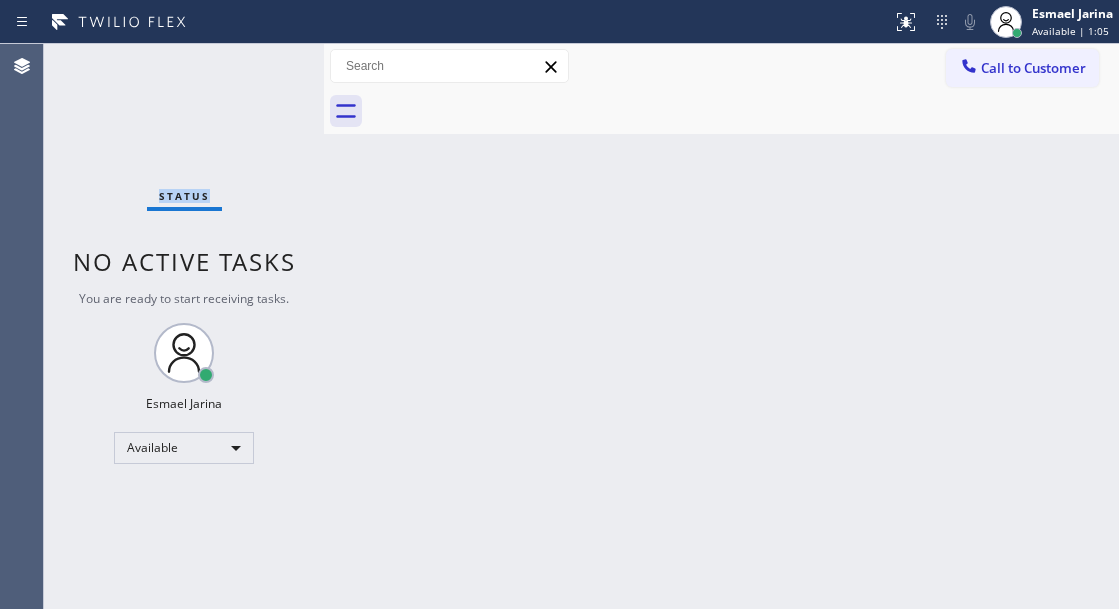 click on "Status   No active tasks     You are ready to start receiving tasks.   [FIRST] [LAST] Available" at bounding box center [184, 326] 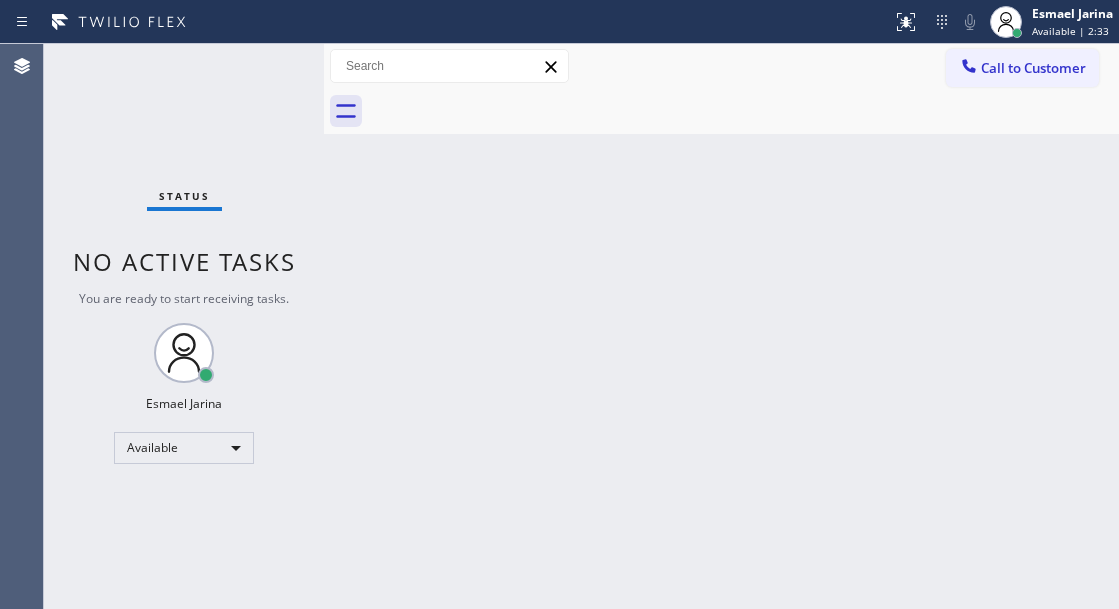 click on "Back to Dashboard Change Sender ID Customers Technicians Select a contact Outbound call Technician Search Technician Your caller id phone number Your caller id phone number Call Technician info Name   Phone none Address none Change Sender ID HVAC +1[PHONE] [COMPANY] +1[PHONE] [COMPANY] +1[PHONE] Plumbing +1[PHONE] Air Duct Cleaning +1[PHONE]  Electricians +1[PHONE]  Cancel Change Check personal SMS Reset Change No tabs Call to Customer Outbound call Location [COMPANY] [COMPANY] Your caller id phone number [PHONE] Customer number Call Outbound call Technician Search Technician Your caller id phone number Your caller id phone number Call" at bounding box center [721, 326] 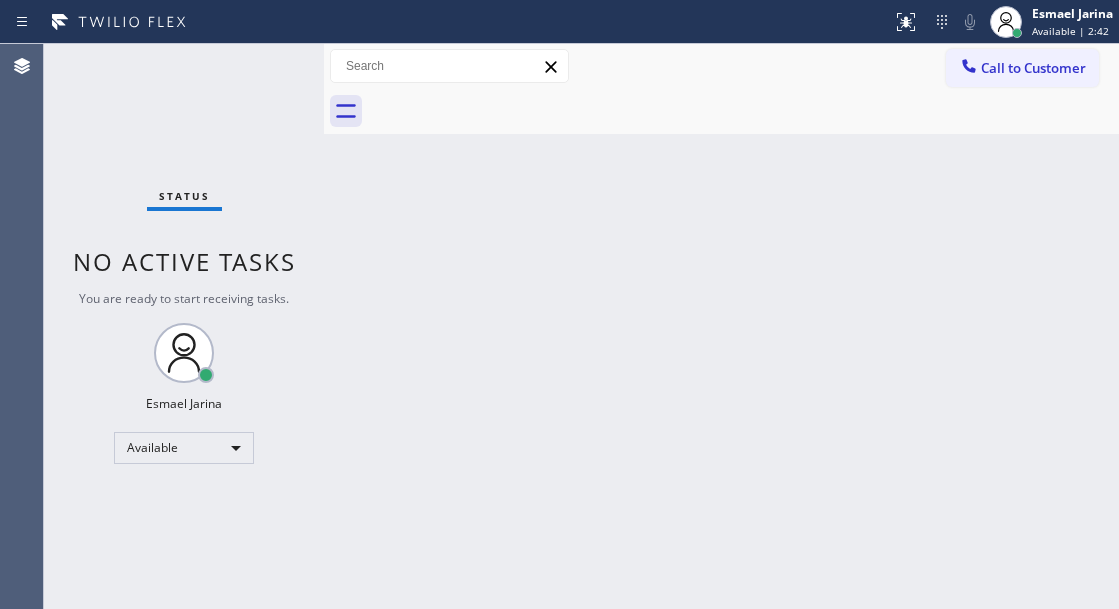 click on "Status   No active tasks     You are ready to start receiving tasks.   [FIRST] [LAST] Available" at bounding box center [184, 326] 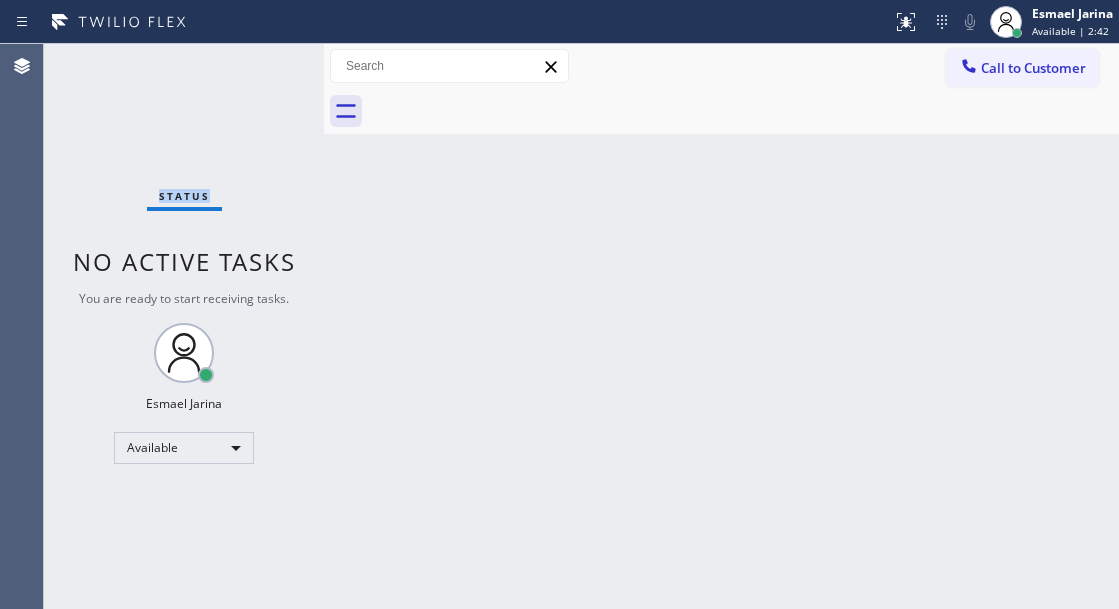 click on "Status   No active tasks     You are ready to start receiving tasks.   [FIRST] [LAST] Available" at bounding box center [184, 326] 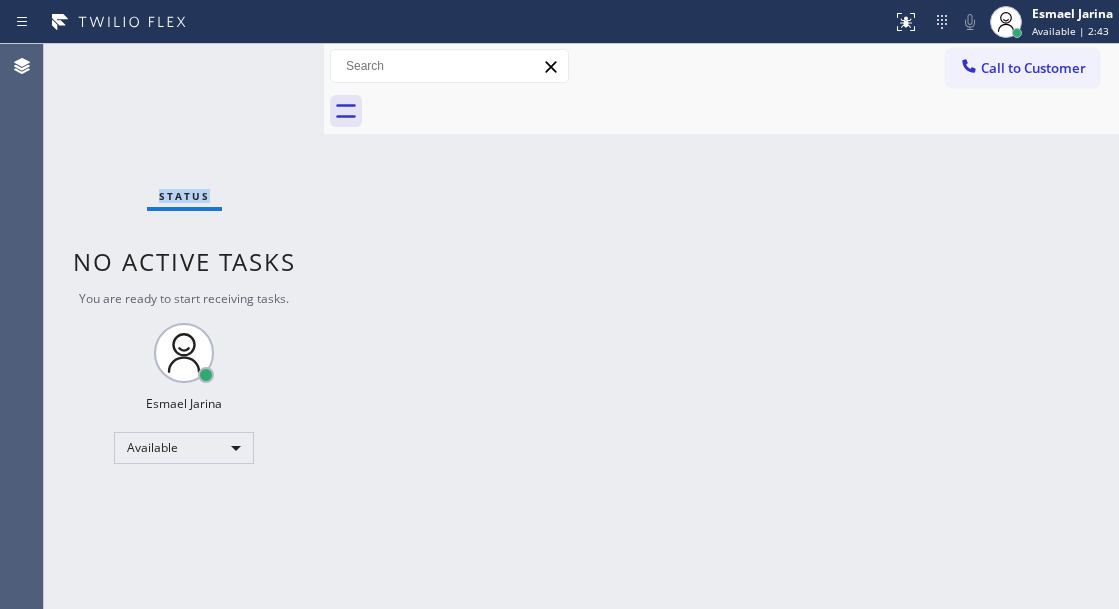 click on "Status   No active tasks     You are ready to start receiving tasks.   [FIRST] [LAST] Available" at bounding box center [184, 326] 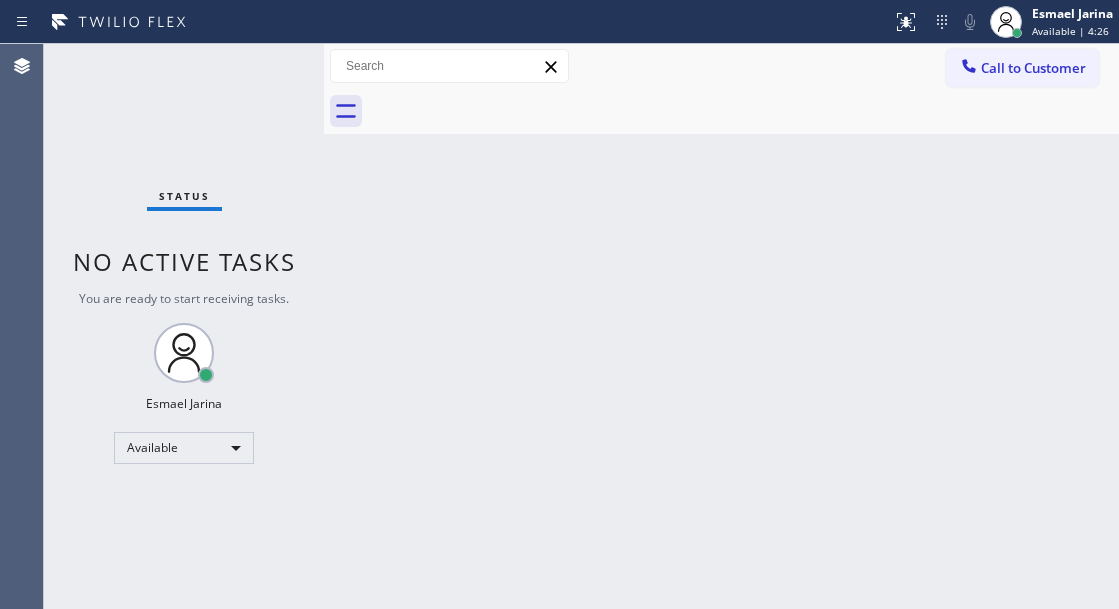 click on "Back to Dashboard Change Sender ID Customers Technicians Select a contact Outbound call Technician Search Technician Your caller id phone number Your caller id phone number Call Technician info Name   Phone none Address none Change Sender ID HVAC +1[PHONE] [COMPANY] +1[PHONE] [COMPANY] +1[PHONE] Plumbing +1[PHONE] Air Duct Cleaning +1[PHONE]  Electricians +1[PHONE]  Cancel Change Check personal SMS Reset Change No tabs Call to Customer Outbound call Location [COMPANY] [COMPANY] Your caller id phone number [PHONE] Customer number Call Outbound call Technician Search Technician Your caller id phone number Your caller id phone number Call" at bounding box center (721, 326) 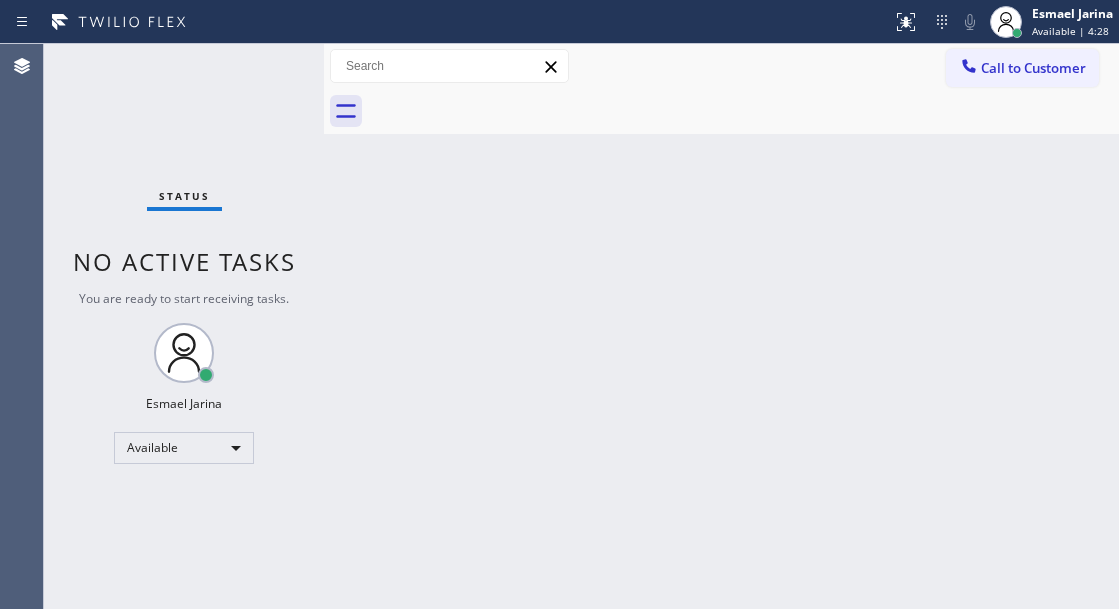 click on "Status   No active tasks     You are ready to start receiving tasks.   [FIRST] [LAST] Available" at bounding box center (184, 326) 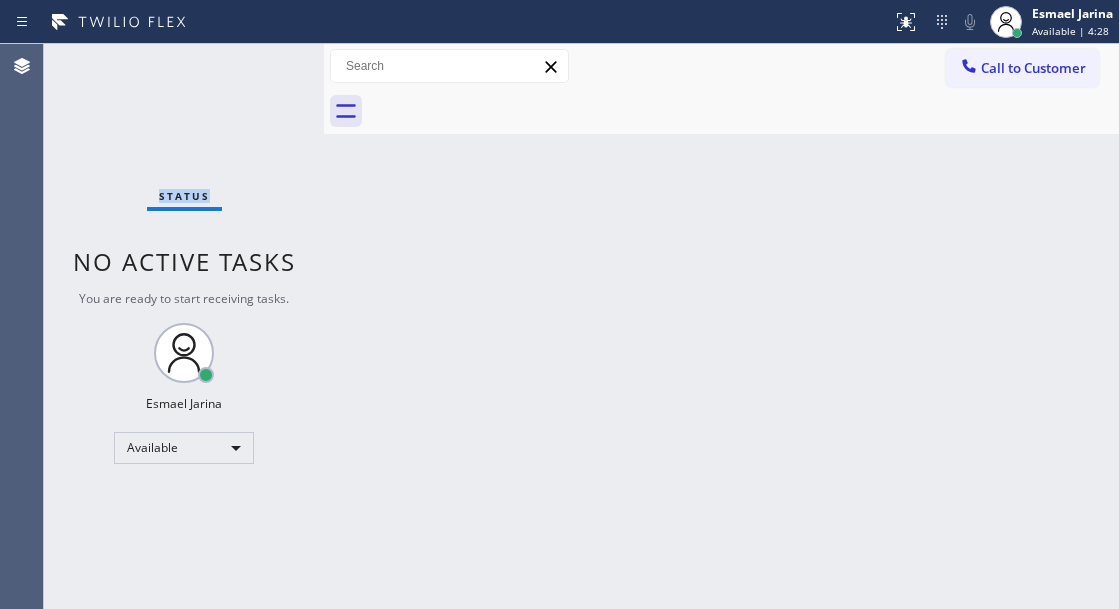 click on "Status   No active tasks     You are ready to start receiving tasks.   [FIRST] [LAST] Available" at bounding box center (184, 326) 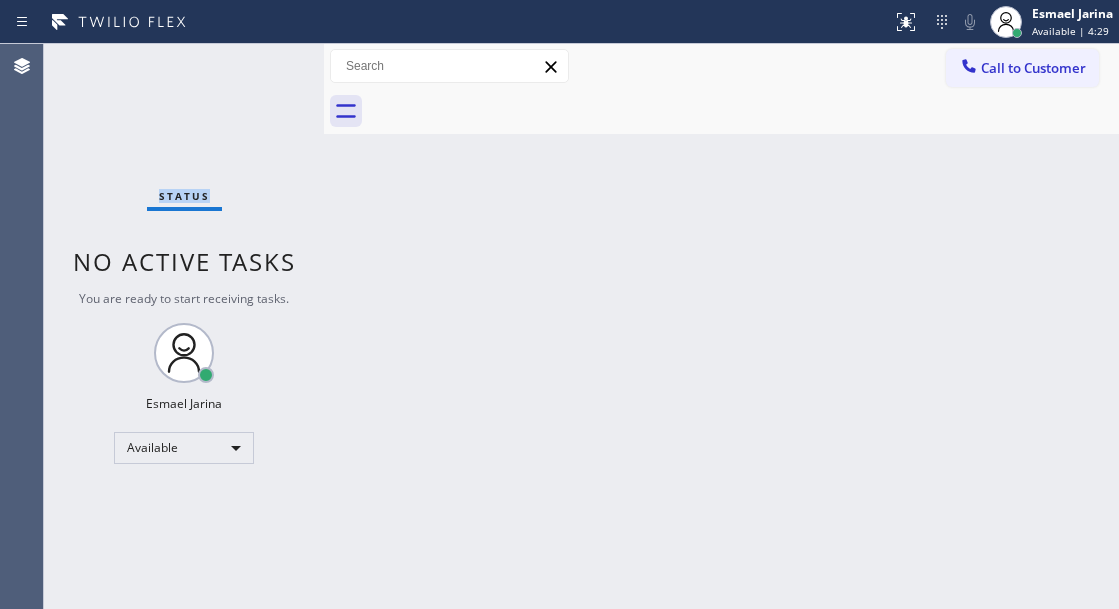 click on "Status   No active tasks     You are ready to start receiving tasks.   [FIRST] [LAST] Available" at bounding box center (184, 326) 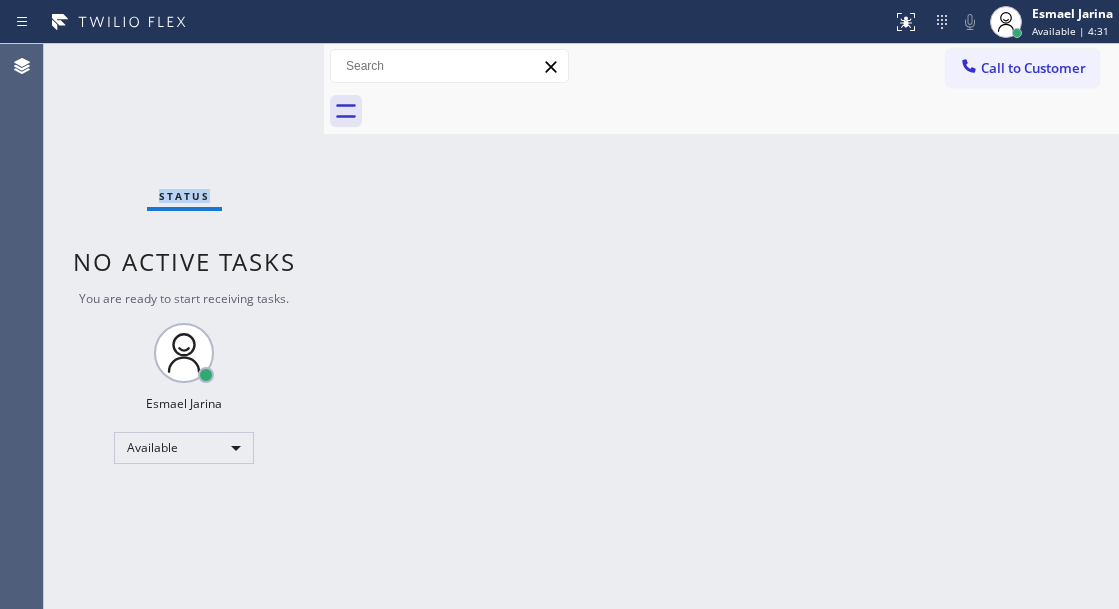 click on "Status   No active tasks     You are ready to start receiving tasks.   [FIRST] [LAST] Available" at bounding box center [184, 326] 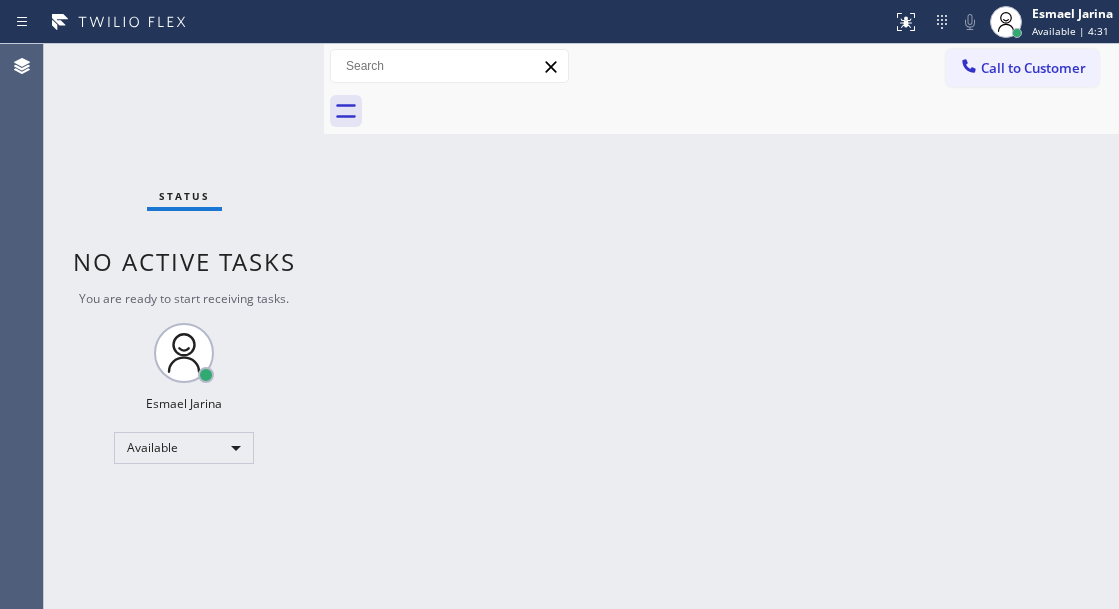 click on "Status   No active tasks     You are ready to start receiving tasks.   [FIRST] [LAST] Available" at bounding box center (184, 326) 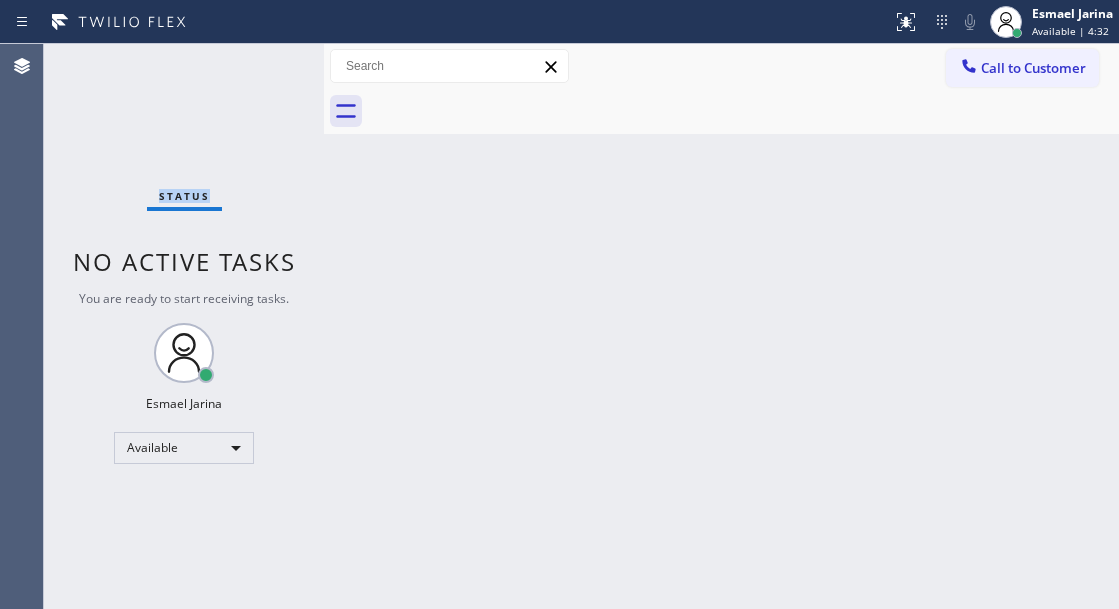 click on "Status   No active tasks     You are ready to start receiving tasks.   [FIRST] [LAST] Available" at bounding box center [184, 326] 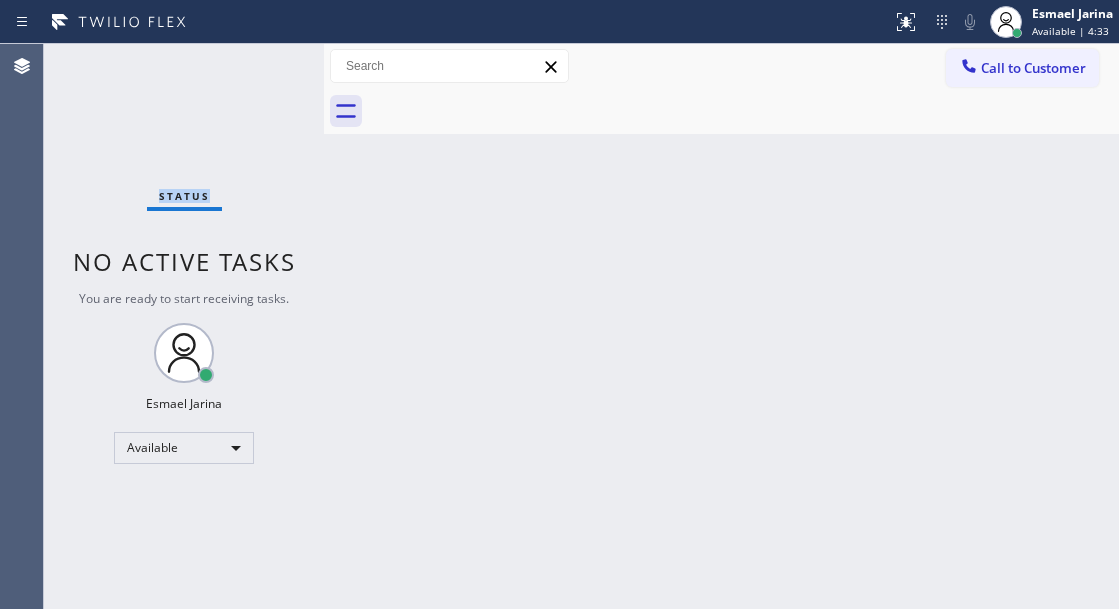 click on "Status   No active tasks     You are ready to start receiving tasks.   [FIRST] [LAST] Available" at bounding box center (184, 326) 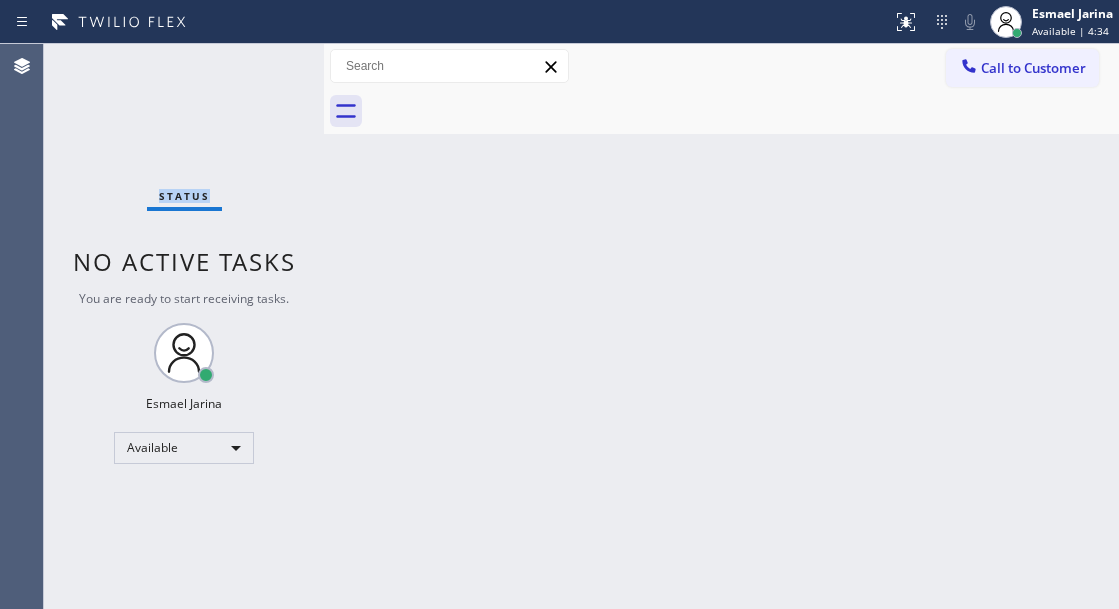 click on "Status   No active tasks     You are ready to start receiving tasks.   [FIRST] [LAST] Available" at bounding box center [184, 326] 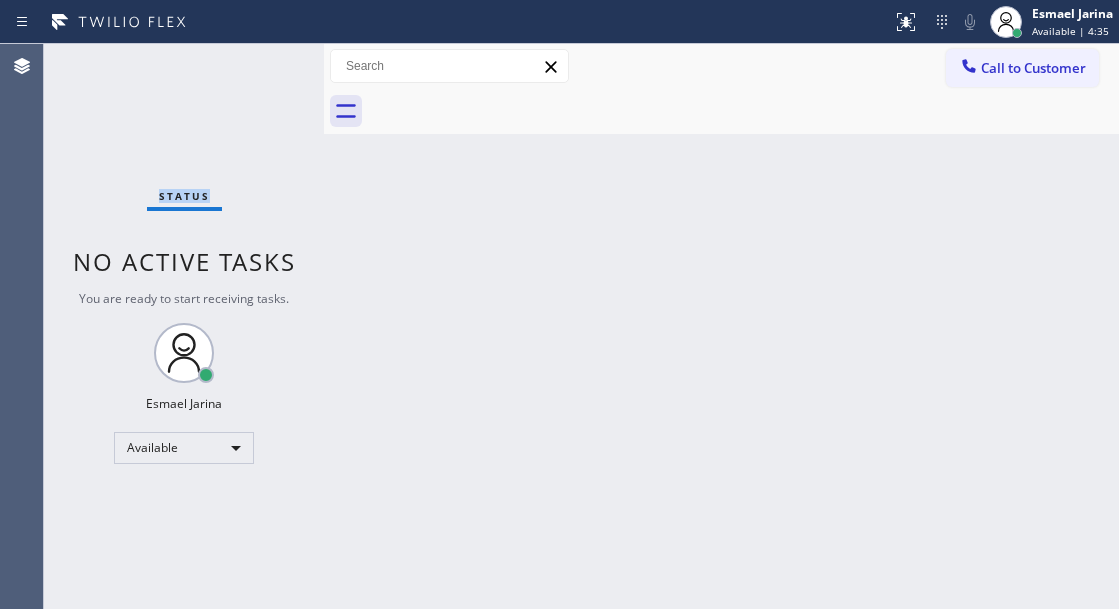 click on "Status   No active tasks     You are ready to start receiving tasks.   [FIRST] [LAST] Available" at bounding box center (184, 326) 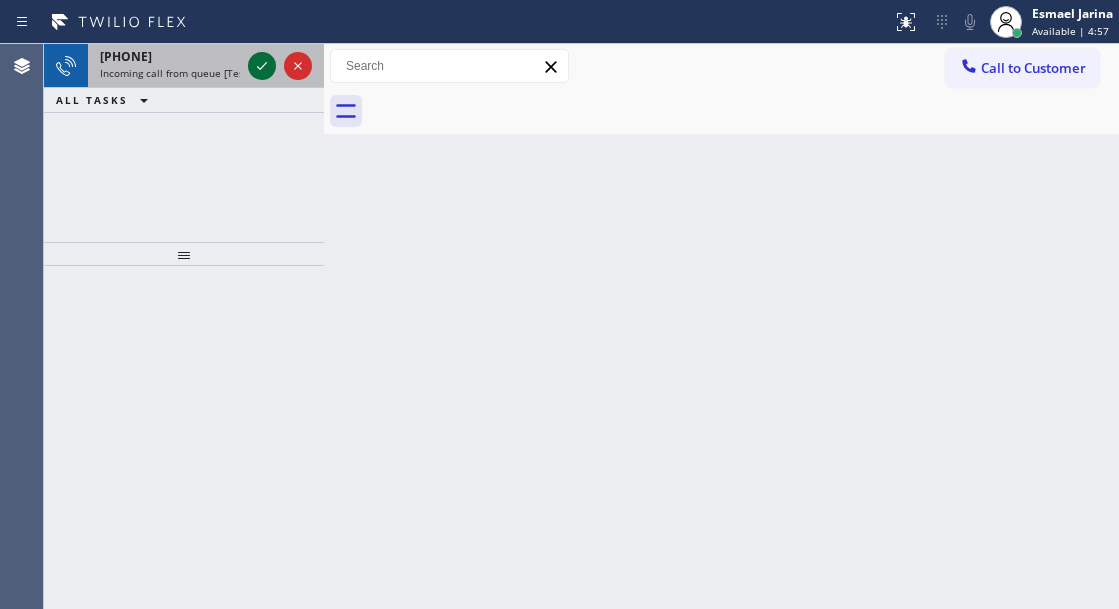click 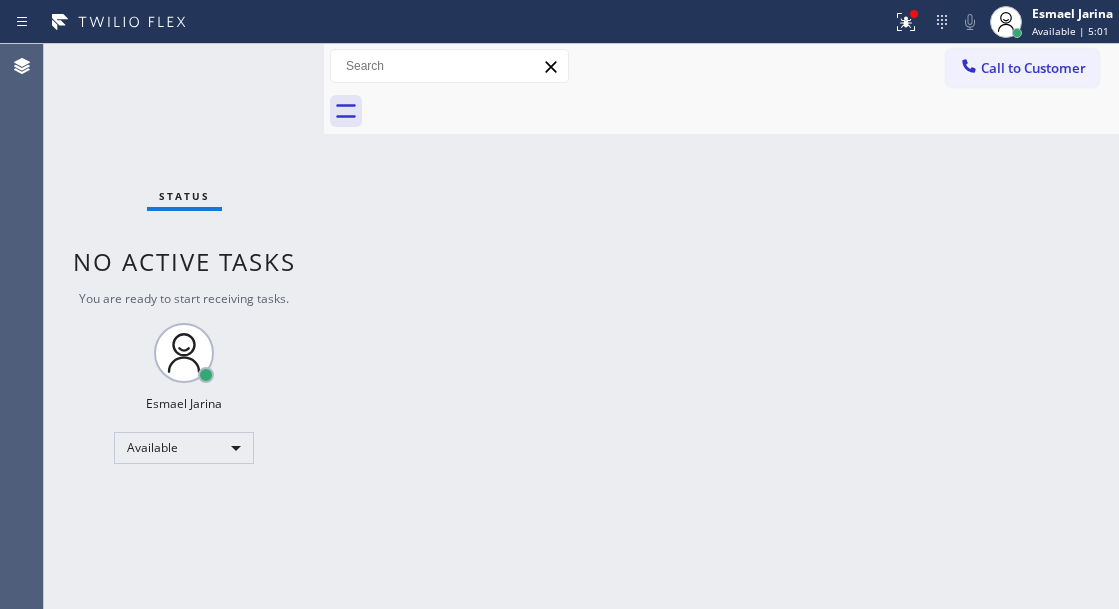 click on "Status   No active tasks     You are ready to start receiving tasks.   [FIRST] [LAST] Available" at bounding box center [184, 326] 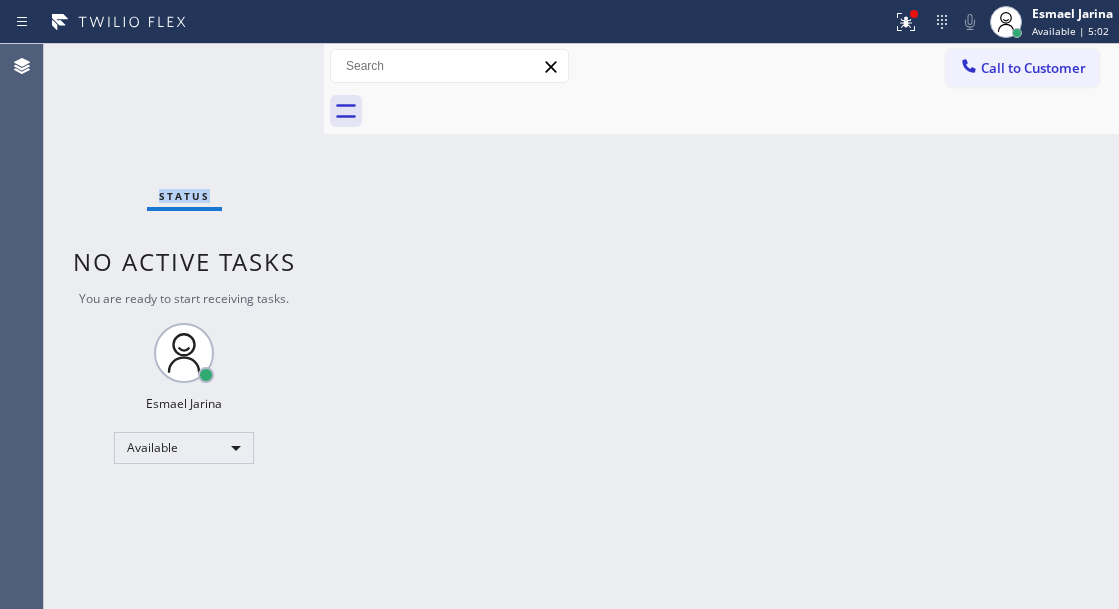 click on "Status   No active tasks     You are ready to start receiving tasks.   [FIRST] [LAST] Available" at bounding box center (184, 326) 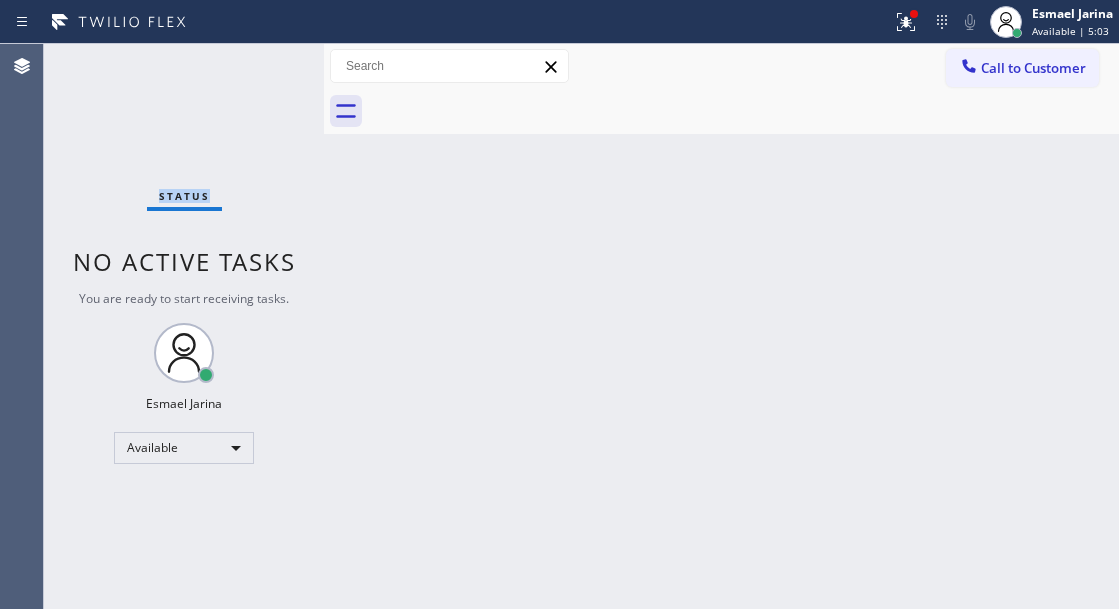 click on "Status   No active tasks     You are ready to start receiving tasks.   [FIRST] [LAST] Available" at bounding box center (184, 326) 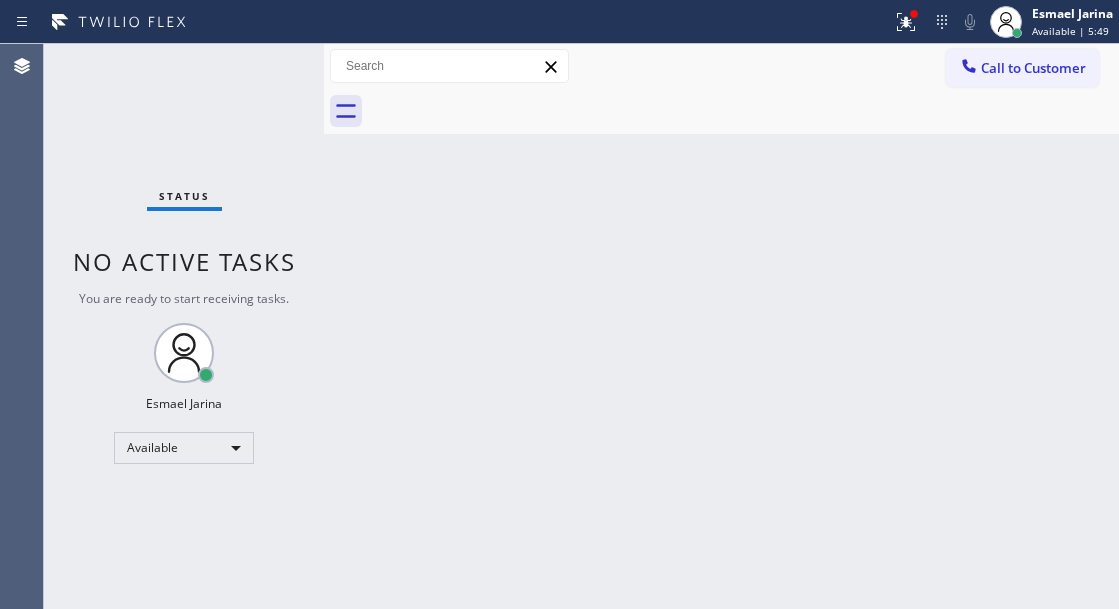 click on "Back to Dashboard Change Sender ID Customers Technicians Select a contact Outbound call Technician Search Technician Your caller id phone number Your caller id phone number Call Technician info Name   Phone none Address none Change Sender ID HVAC +1[PHONE] [COMPANY] +1[PHONE] [COMPANY] +1[PHONE] Plumbing +1[PHONE] Air Duct Cleaning +1[PHONE]  Electricians +1[PHONE]  Cancel Change Check personal SMS Reset Change No tabs Call to Customer Outbound call Location [COMPANY] [COMPANY] Your caller id phone number [PHONE] Customer number Call Outbound call Technician Search Technician Your caller id phone number Your caller id phone number Call" at bounding box center [721, 326] 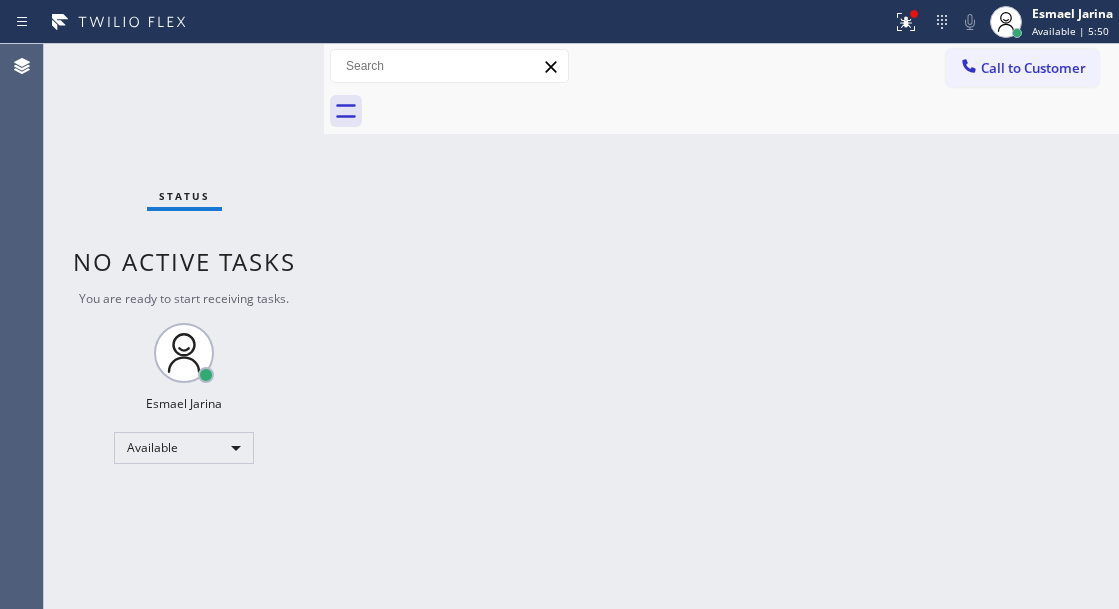 click on "Status   No active tasks     You are ready to start receiving tasks.   [FIRST] [LAST] Available" at bounding box center (184, 326) 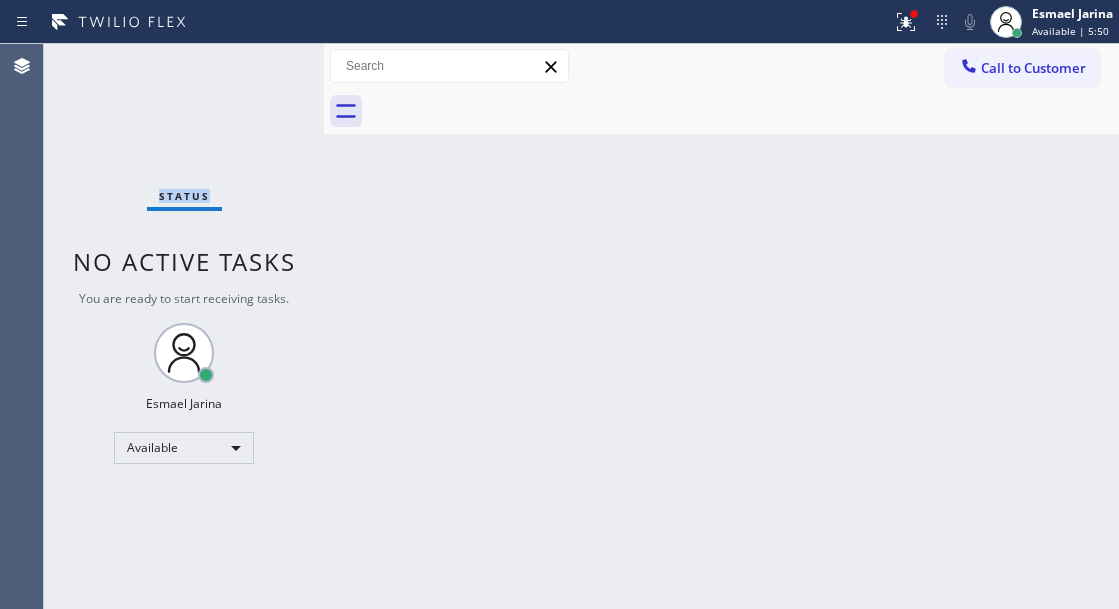 click on "Status   No active tasks     You are ready to start receiving tasks.   [FIRST] [LAST] Available" at bounding box center (184, 326) 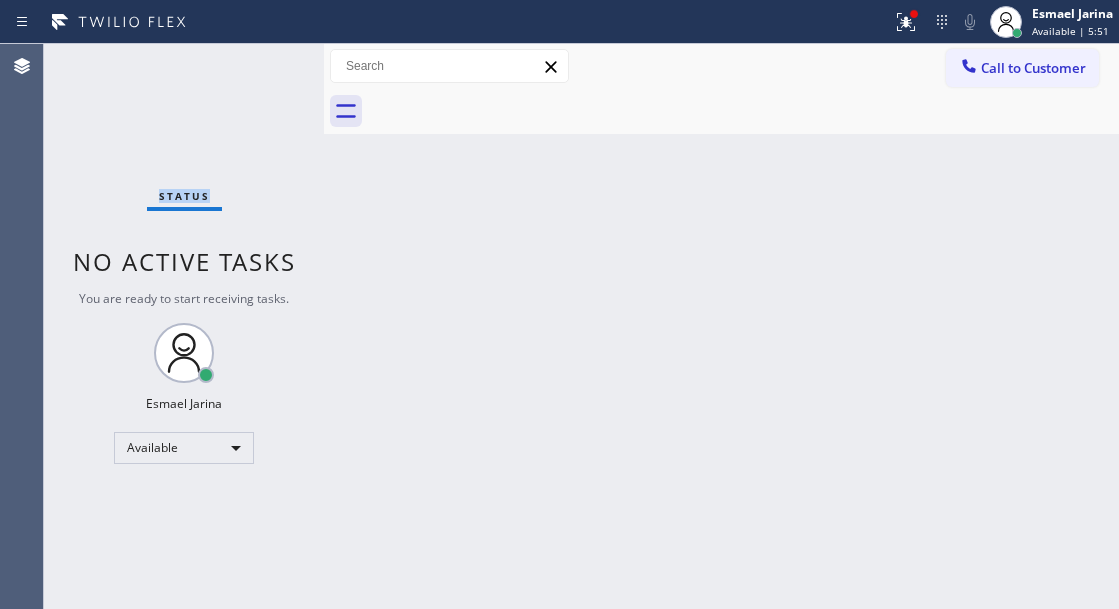 click on "Status   No active tasks     You are ready to start receiving tasks.   [FIRST] [LAST] Available" at bounding box center (184, 326) 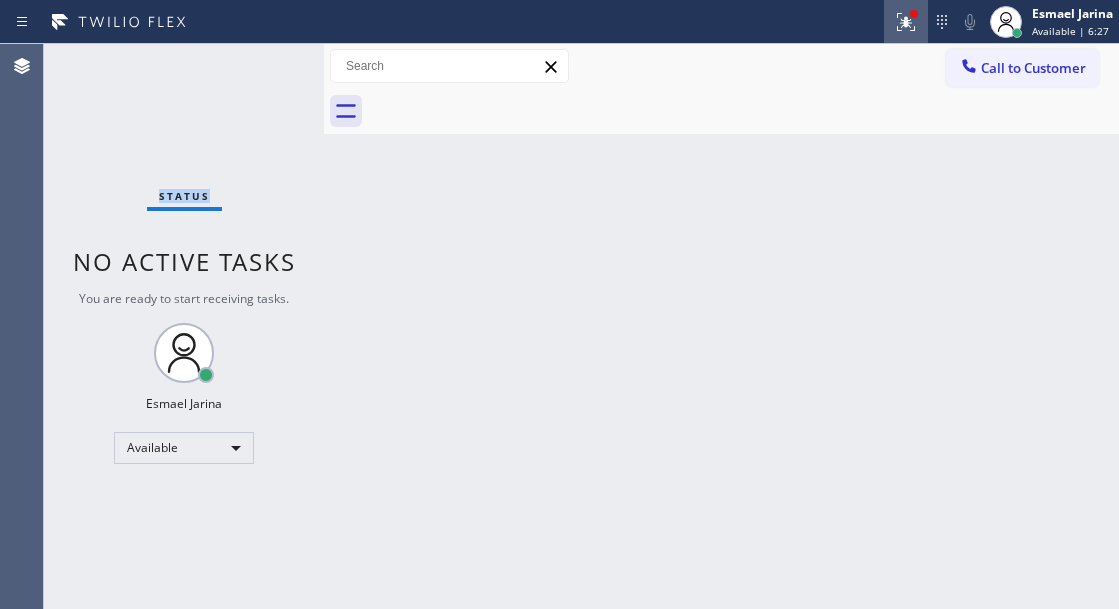 click 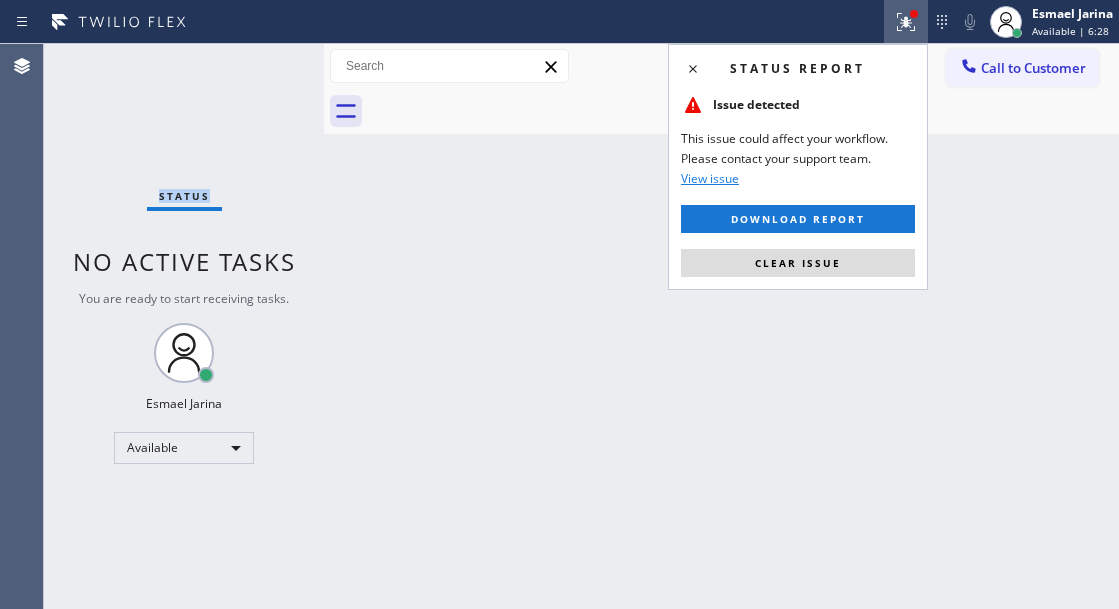 drag, startPoint x: 818, startPoint y: 264, endPoint x: 719, endPoint y: 268, distance: 99.08077 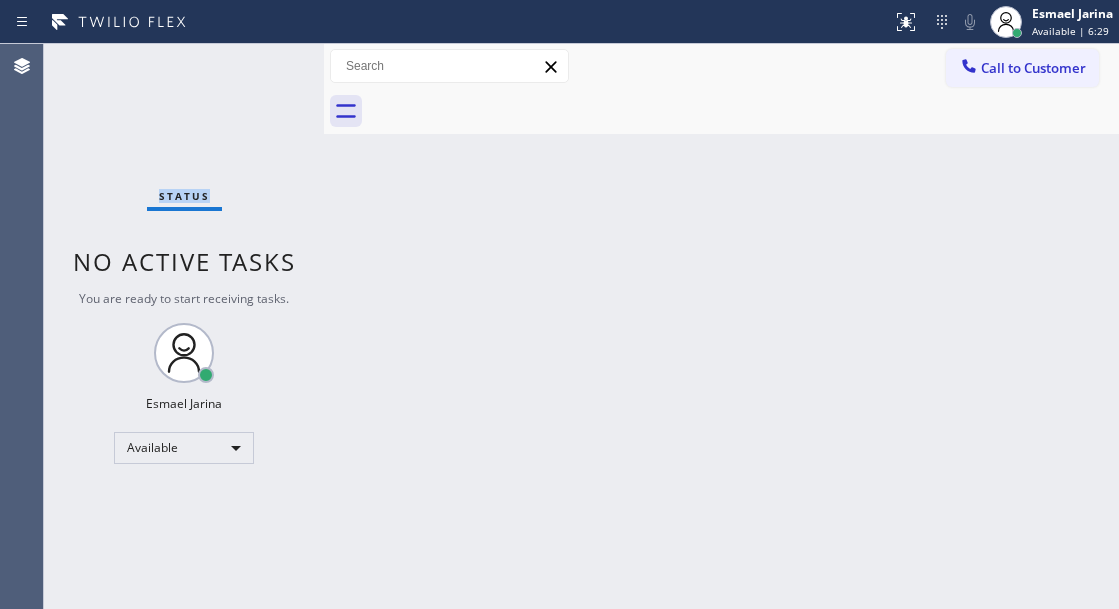 click on "Status   No active tasks     You are ready to start receiving tasks.   [FIRST] [LAST] Available" at bounding box center (184, 326) 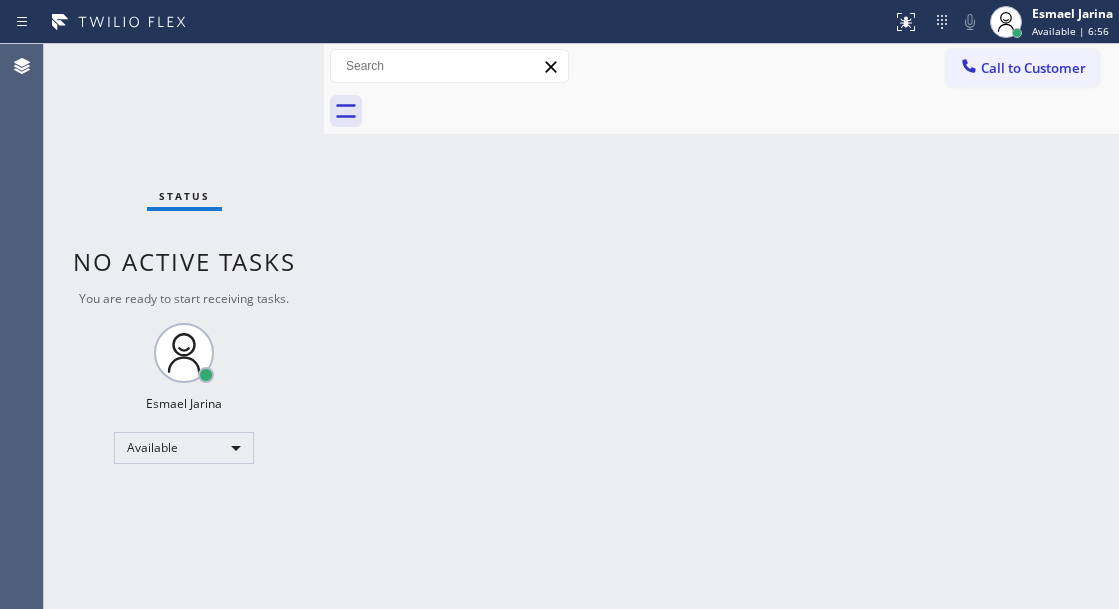 click on "Back to Dashboard Change Sender ID Customers Technicians Select a contact Outbound call Technician Search Technician Your caller id phone number Your caller id phone number Call Technician info Name   Phone none Address none Change Sender ID HVAC +1[PHONE] [COMPANY] +1[PHONE] [COMPANY] +1[PHONE] Plumbing +1[PHONE] Air Duct Cleaning +1[PHONE]  Electricians +1[PHONE]  Cancel Change Check personal SMS Reset Change No tabs Call to Customer Outbound call Location [COMPANY] [COMPANY] Your caller id phone number [PHONE] Customer number Call Outbound call Technician Search Technician Your caller id phone number Your caller id phone number Call" at bounding box center [721, 326] 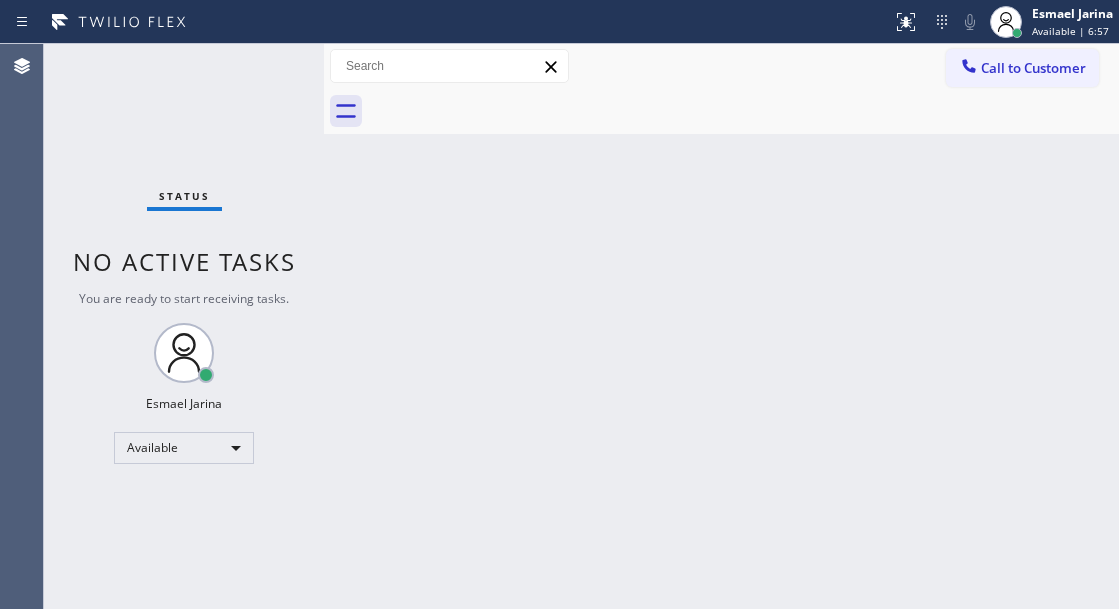 click on "Status   No active tasks     You are ready to start receiving tasks.   [FIRST] [LAST] Available" at bounding box center [184, 326] 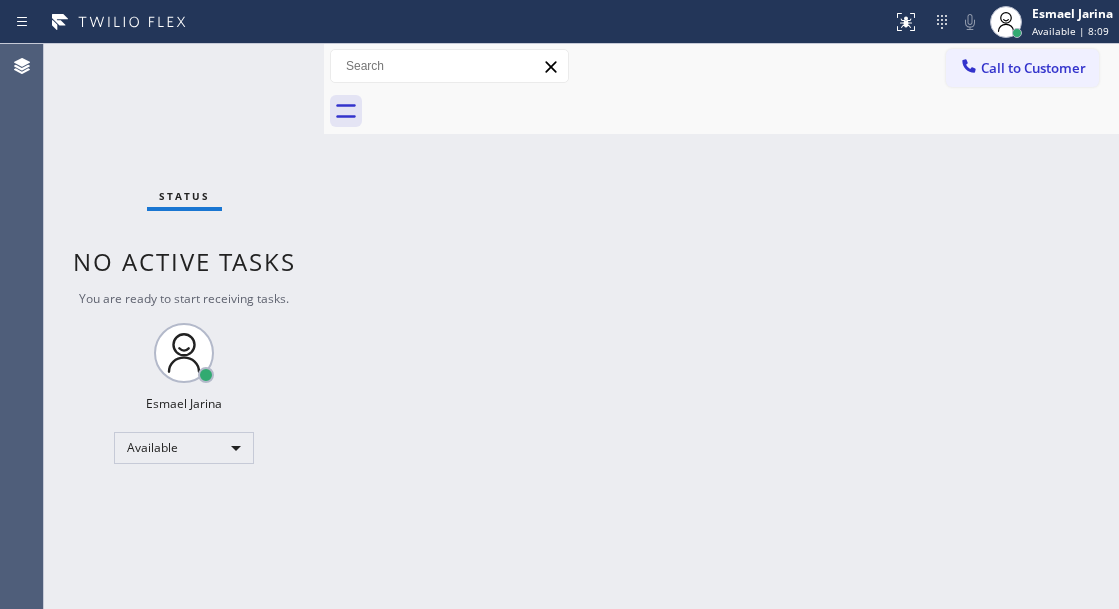 click on "Status   No active tasks     You are ready to start receiving tasks.   [FIRST] [LAST] Available" at bounding box center (184, 326) 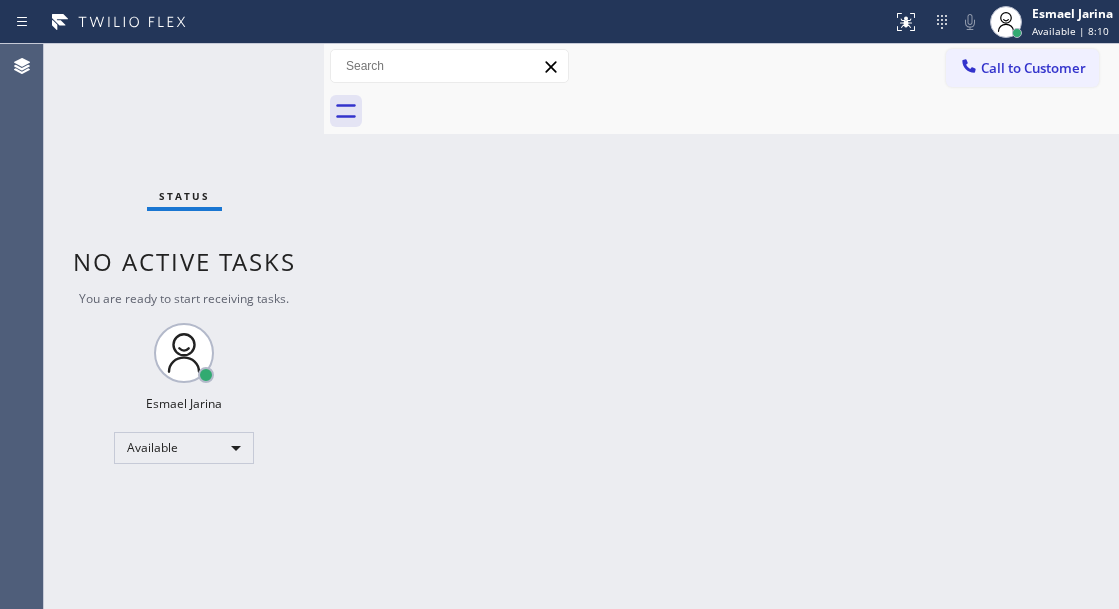 click on "Status   No active tasks     You are ready to start receiving tasks.   [FIRST] [LAST] Available" at bounding box center (184, 326) 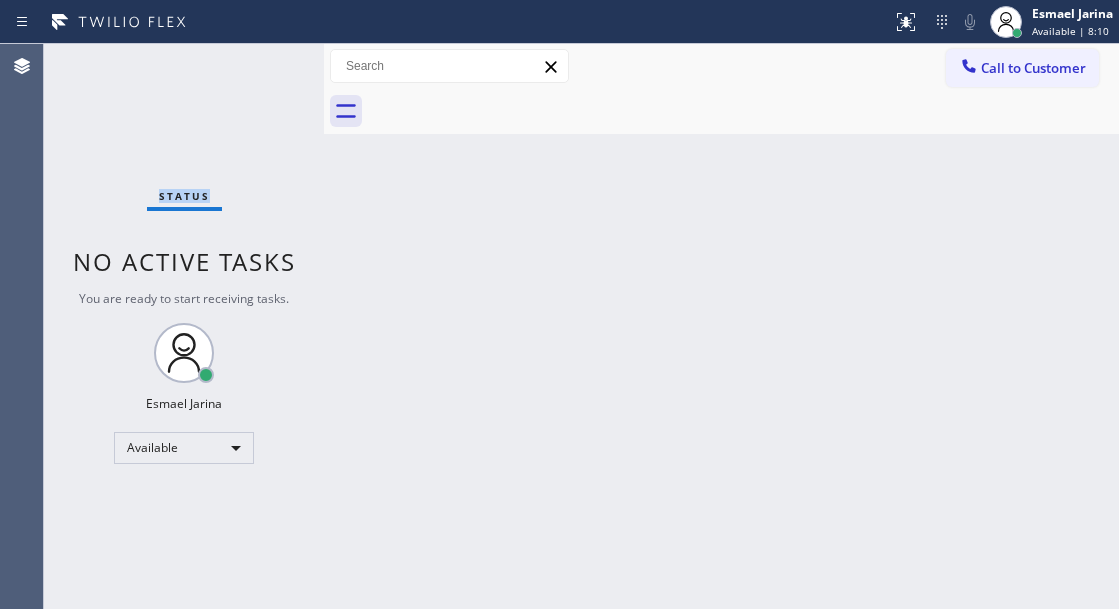 click on "Status   No active tasks     You are ready to start receiving tasks.   [FIRST] [LAST] Available" at bounding box center [184, 326] 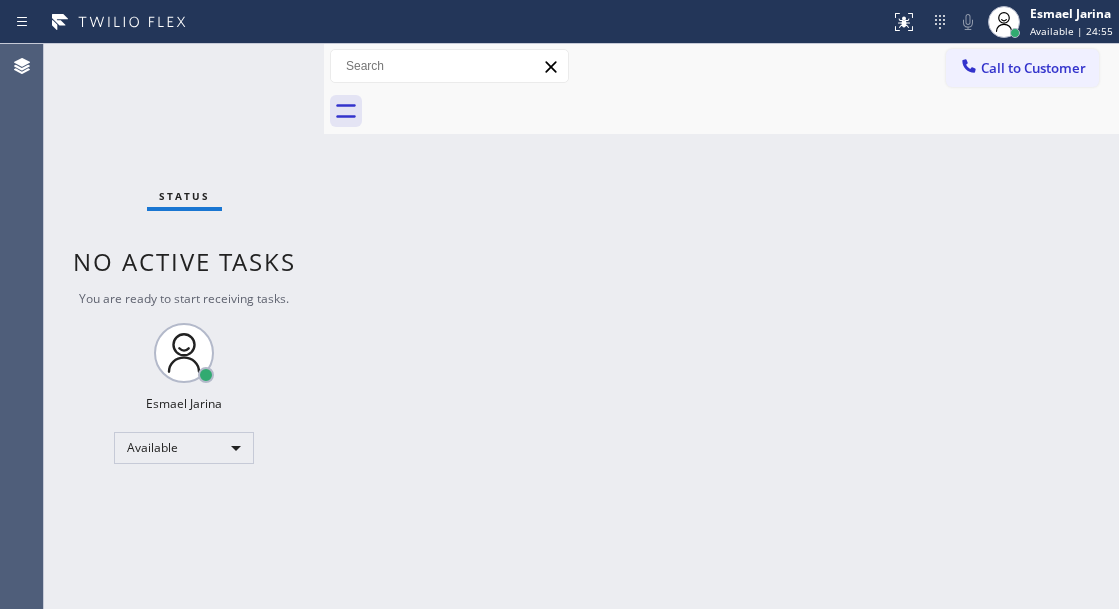 click on "Status   No active tasks     You are ready to start receiving tasks.   [FIRST] [LAST] Available" at bounding box center [184, 326] 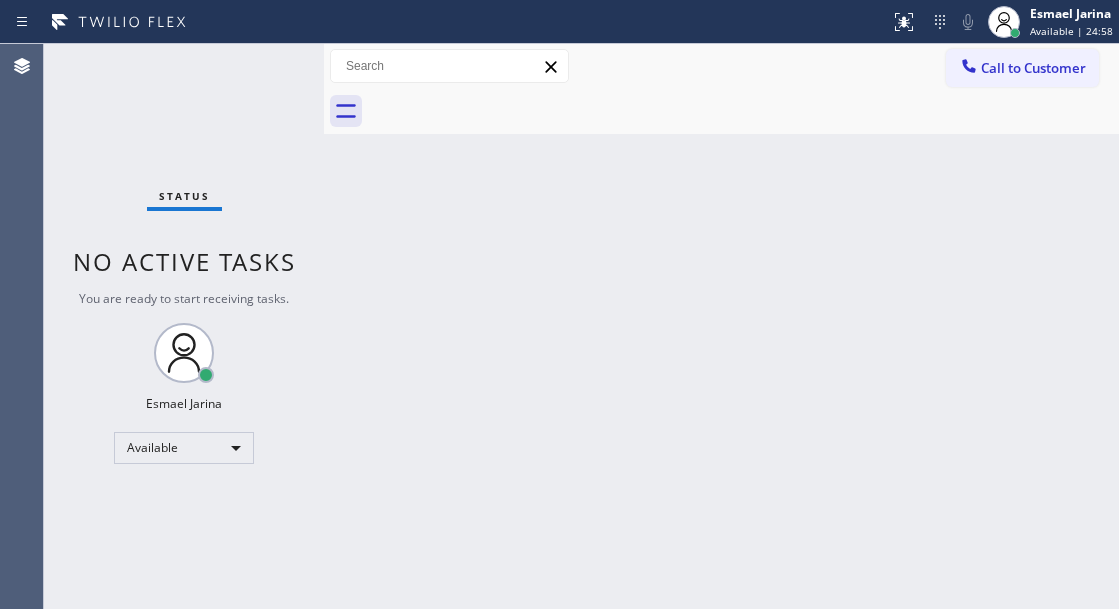 click on "Status   No active tasks     You are ready to start receiving tasks.   [FIRST] [LAST] Available" at bounding box center (184, 326) 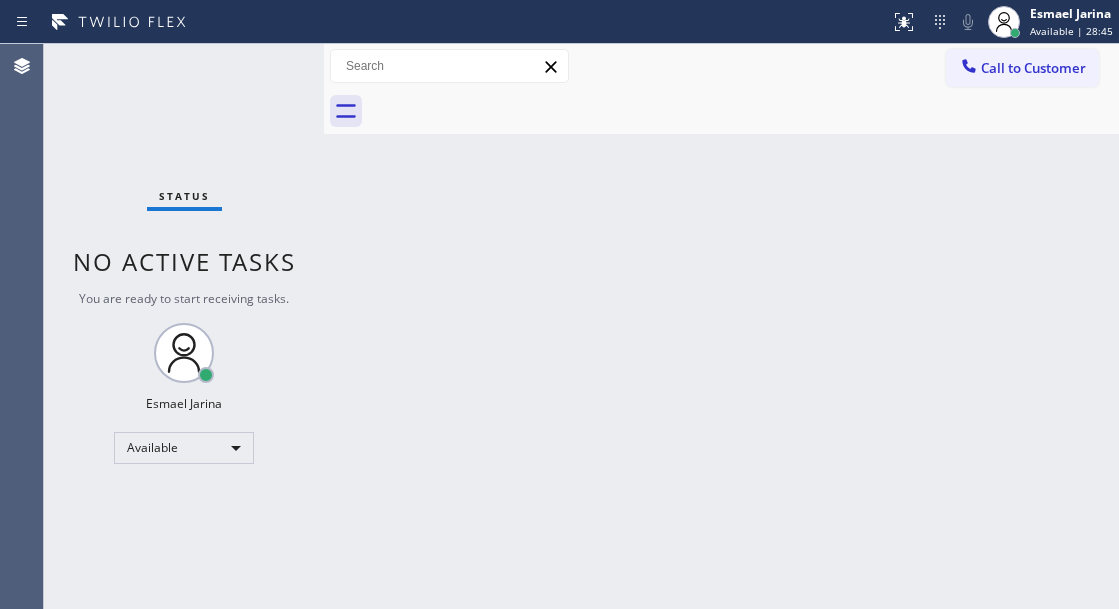 click on "Status   No active tasks     You are ready to start receiving tasks.   [FIRST] [LAST] Available" at bounding box center [184, 326] 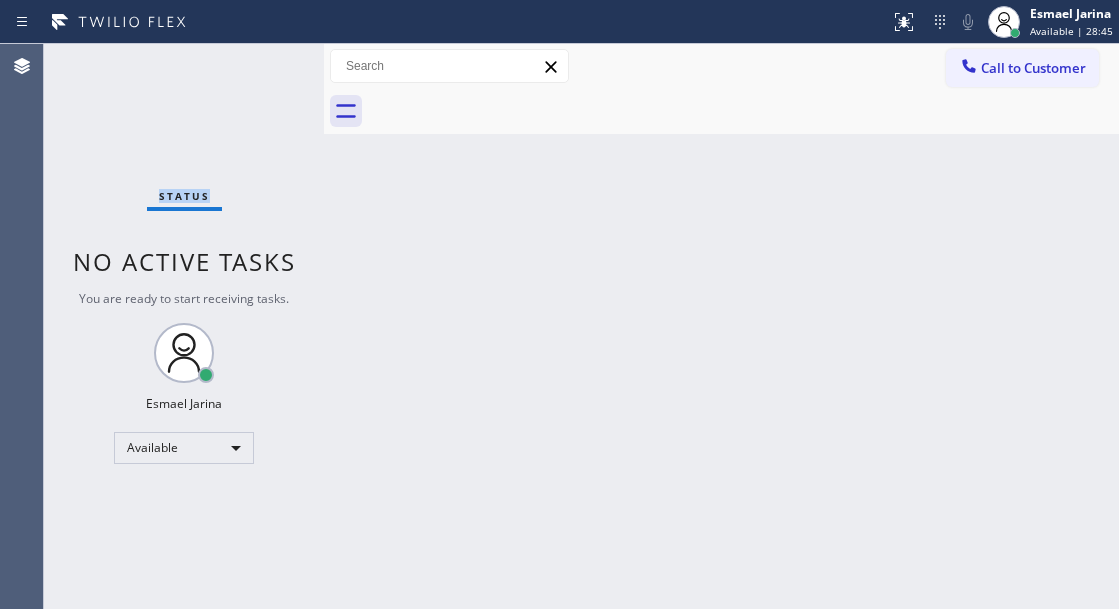 click on "Status   No active tasks     You are ready to start receiving tasks.   [FIRST] [LAST] Available" at bounding box center (184, 326) 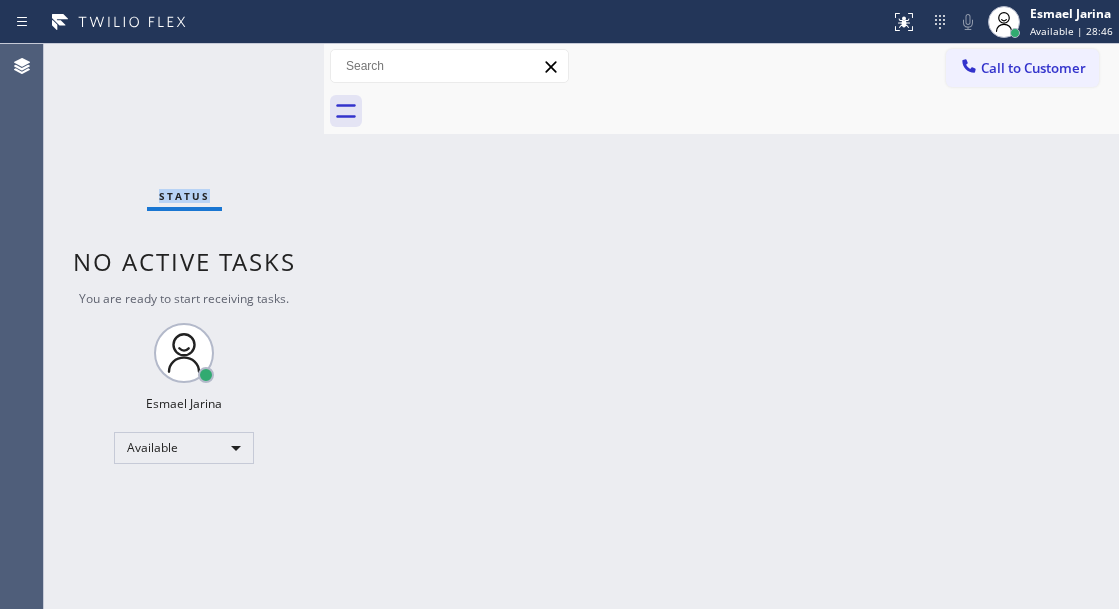 click on "Status   No active tasks     You are ready to start receiving tasks.   [FIRST] [LAST] Available" at bounding box center [184, 326] 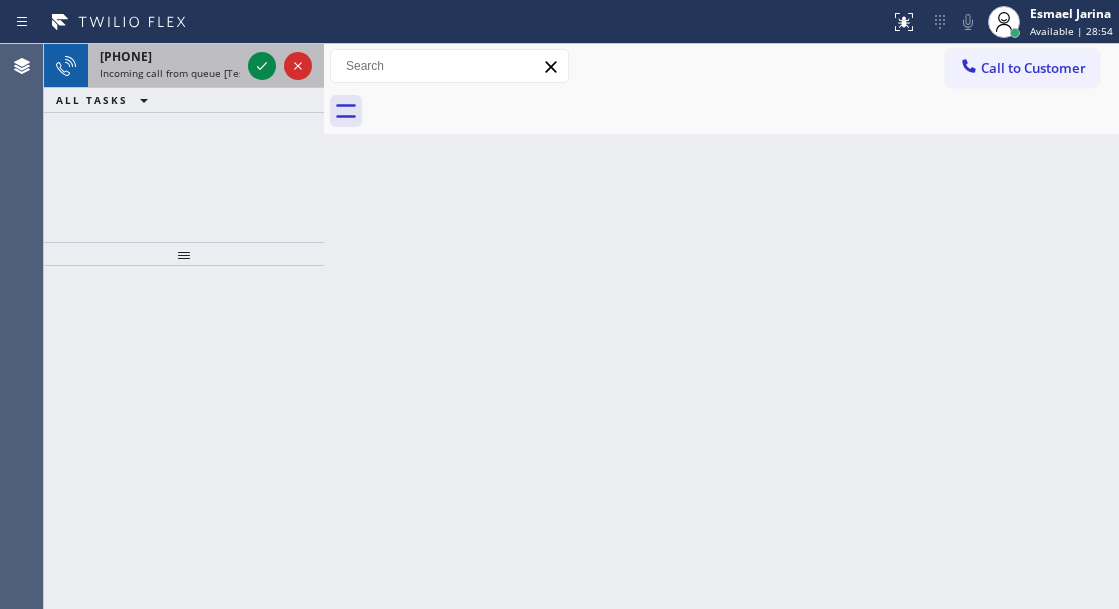 drag, startPoint x: 260, startPoint y: 56, endPoint x: 276, endPoint y: 63, distance: 17.464249 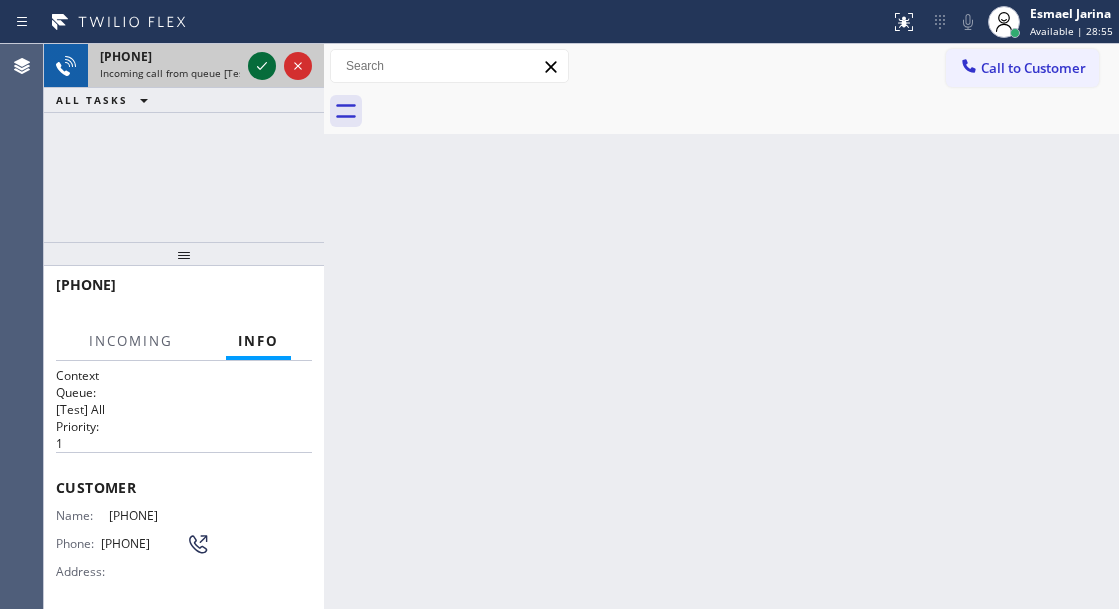 click 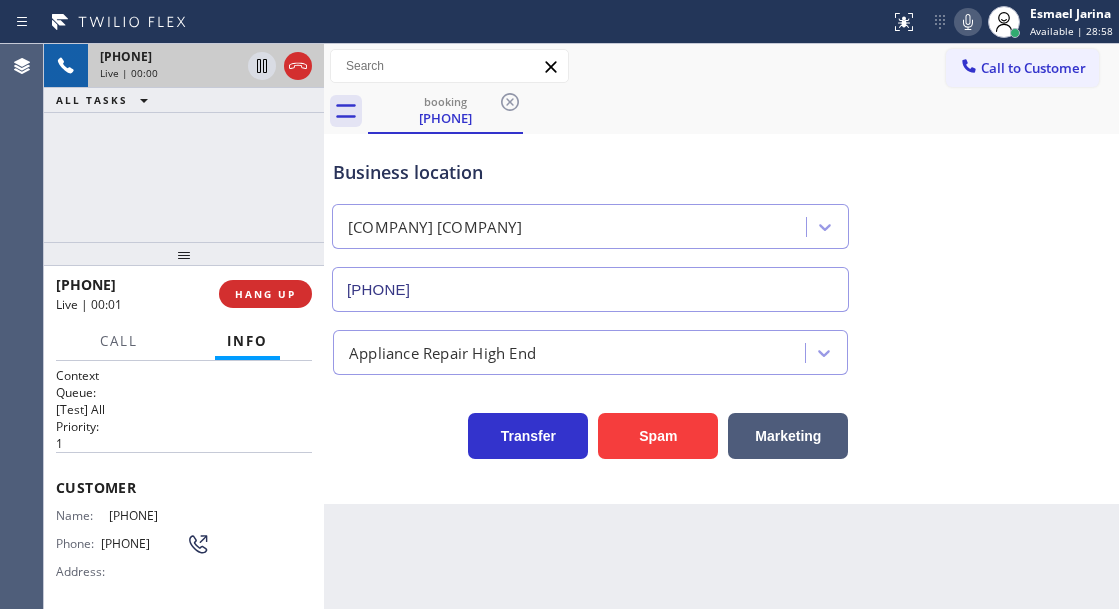 type on "[PHONE]" 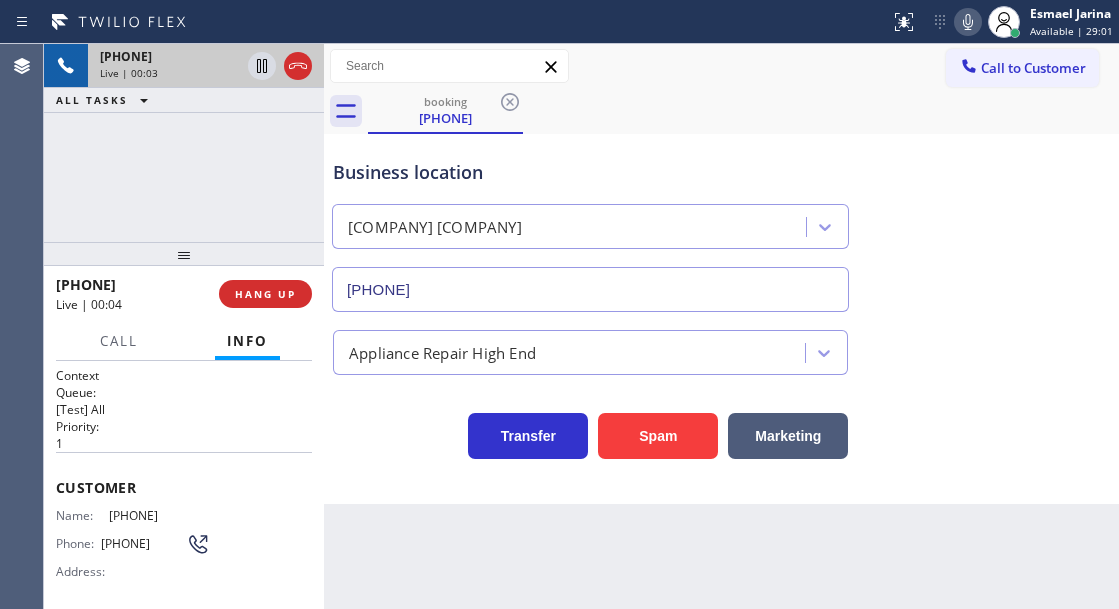 click on "[PHONE]" at bounding box center [159, 515] 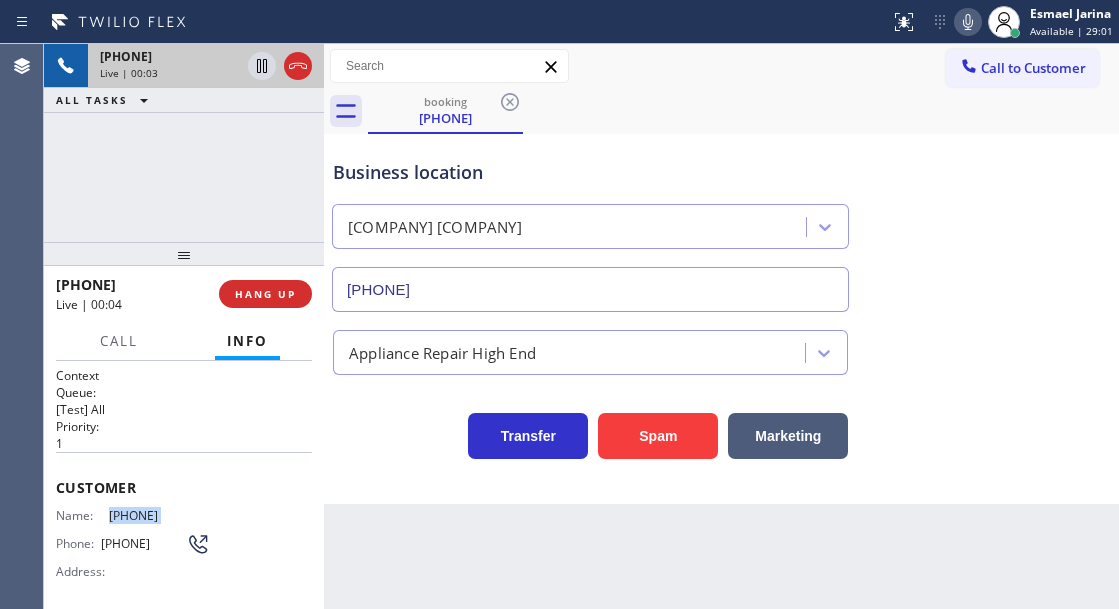 click on "[PHONE]" at bounding box center (159, 515) 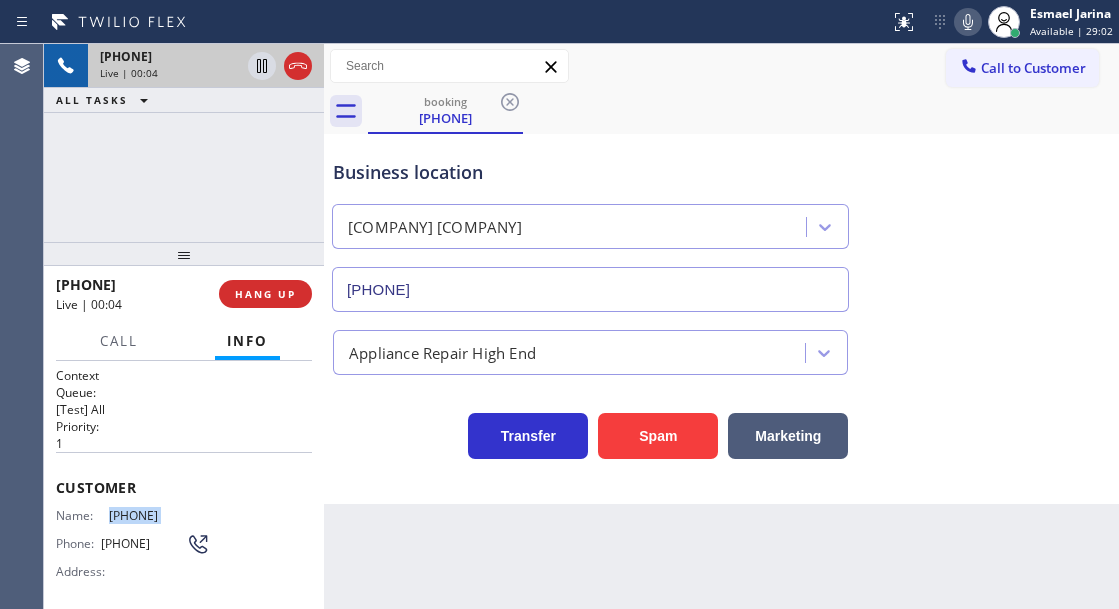 click on "[PHONE]" at bounding box center (159, 515) 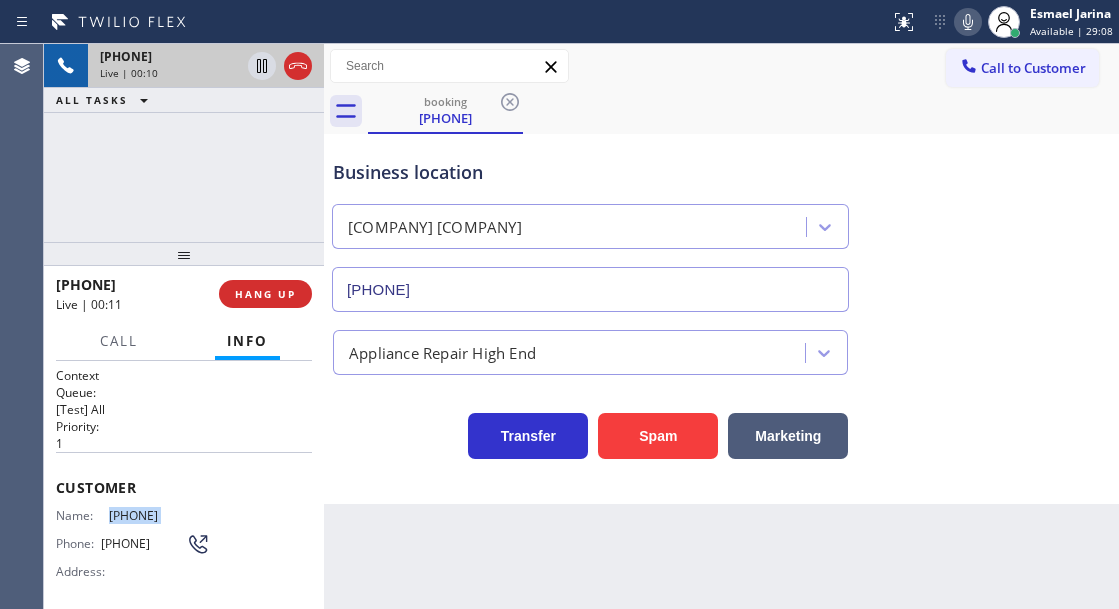 scroll, scrollTop: 200, scrollLeft: 0, axis: vertical 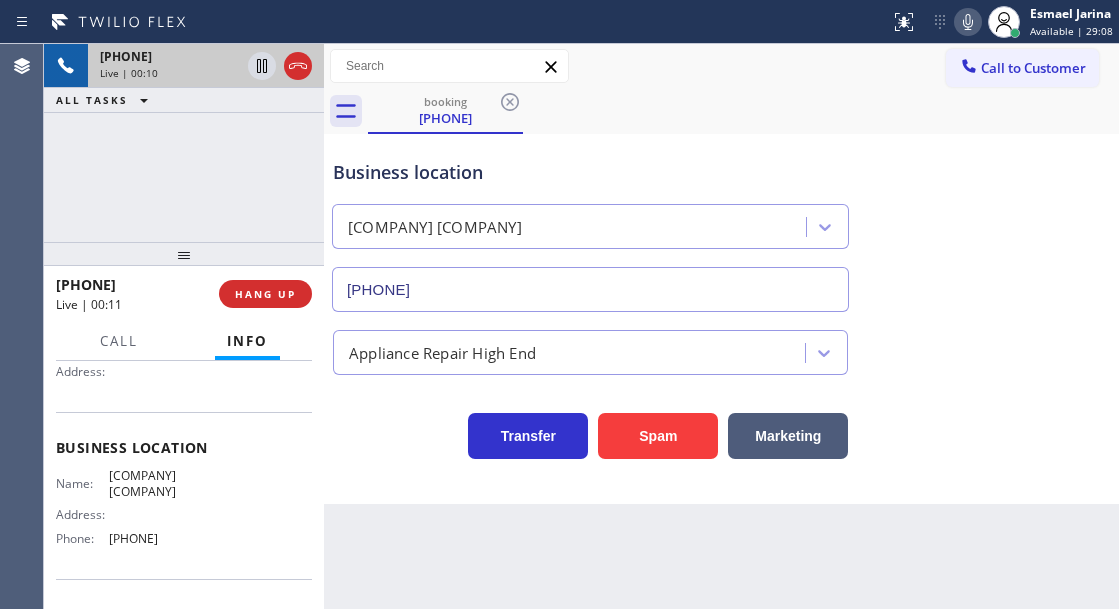 click on "[COMPANY] [COMPANY]" at bounding box center [159, 483] 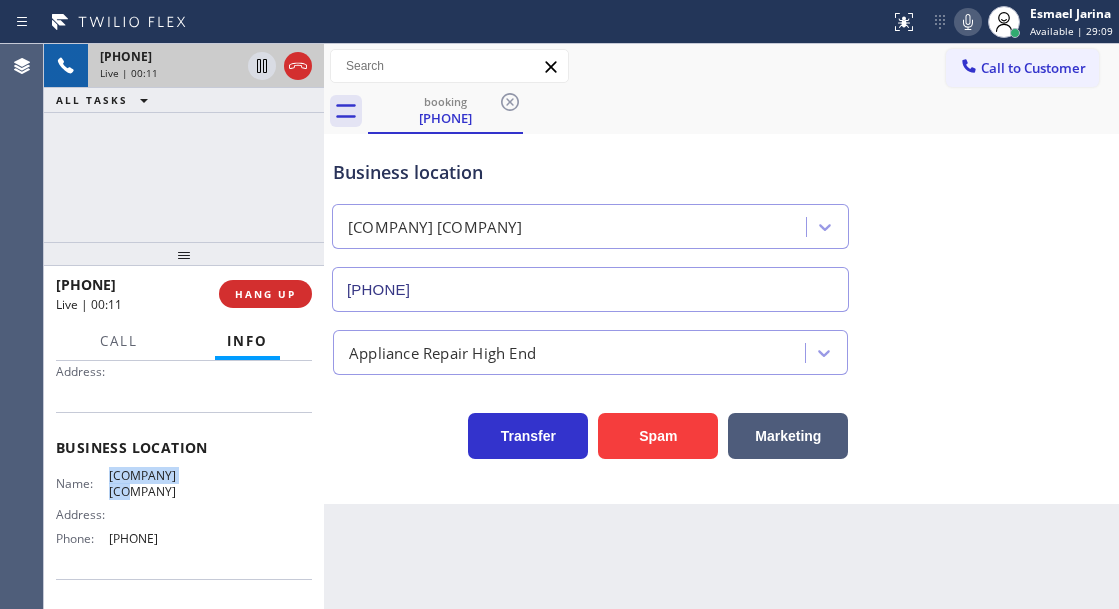 click on "[COMPANY] [COMPANY]" at bounding box center (159, 483) 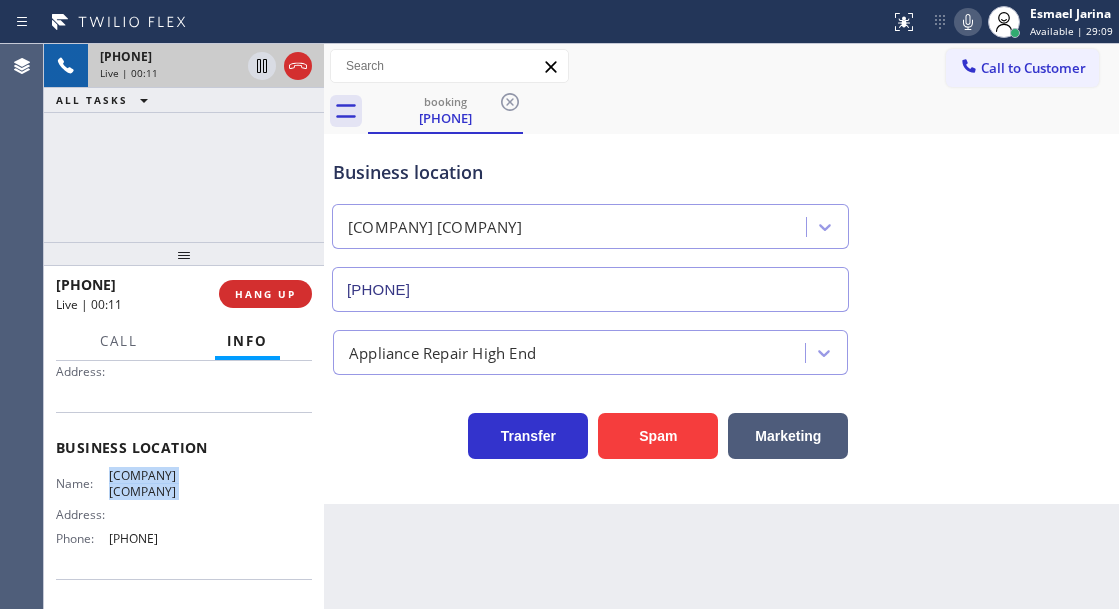 click on "[COMPANY] [COMPANY]" at bounding box center (159, 483) 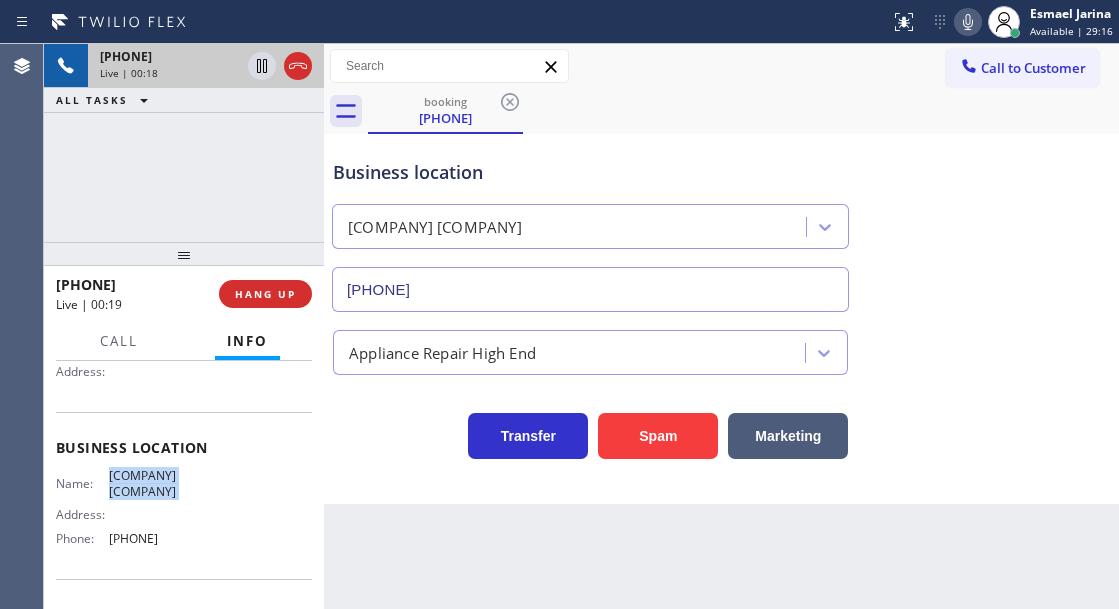 scroll, scrollTop: 300, scrollLeft: 0, axis: vertical 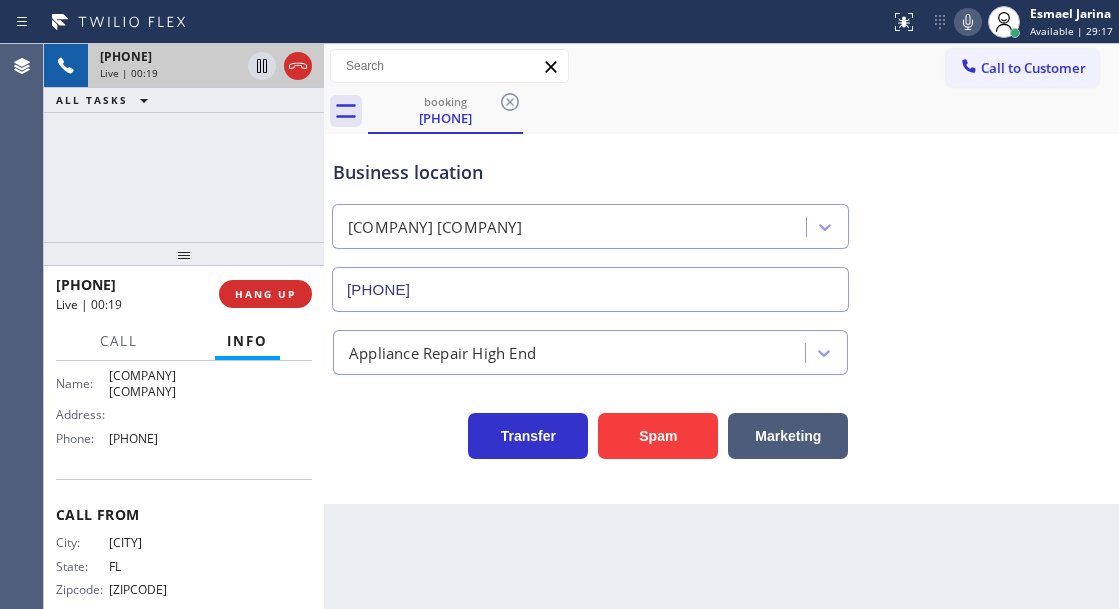 click on "[PHONE]" at bounding box center [159, 438] 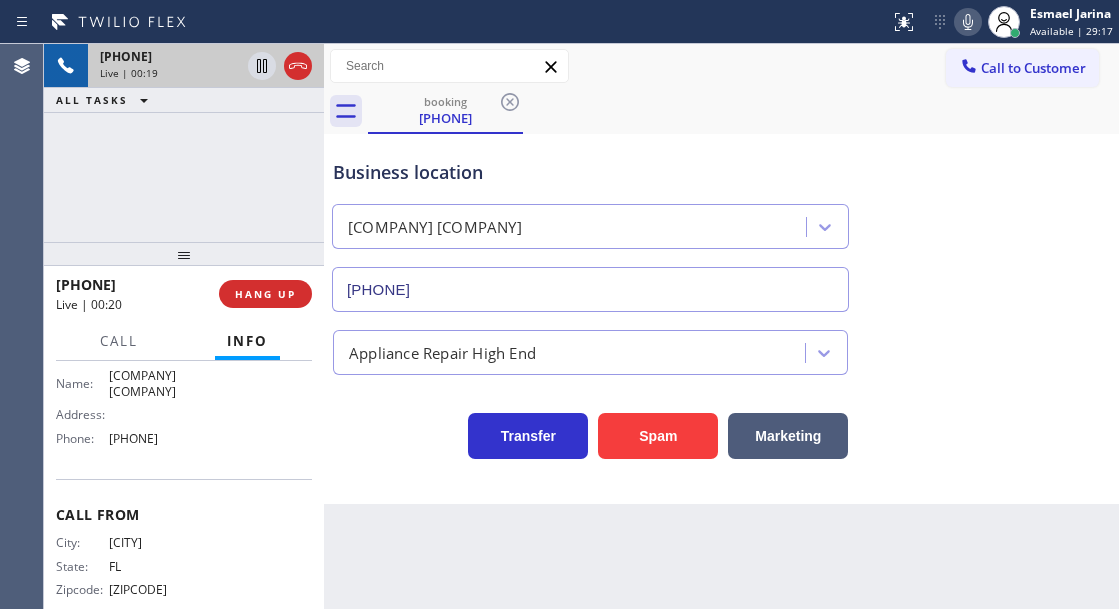 click on "[PHONE]" at bounding box center (159, 438) 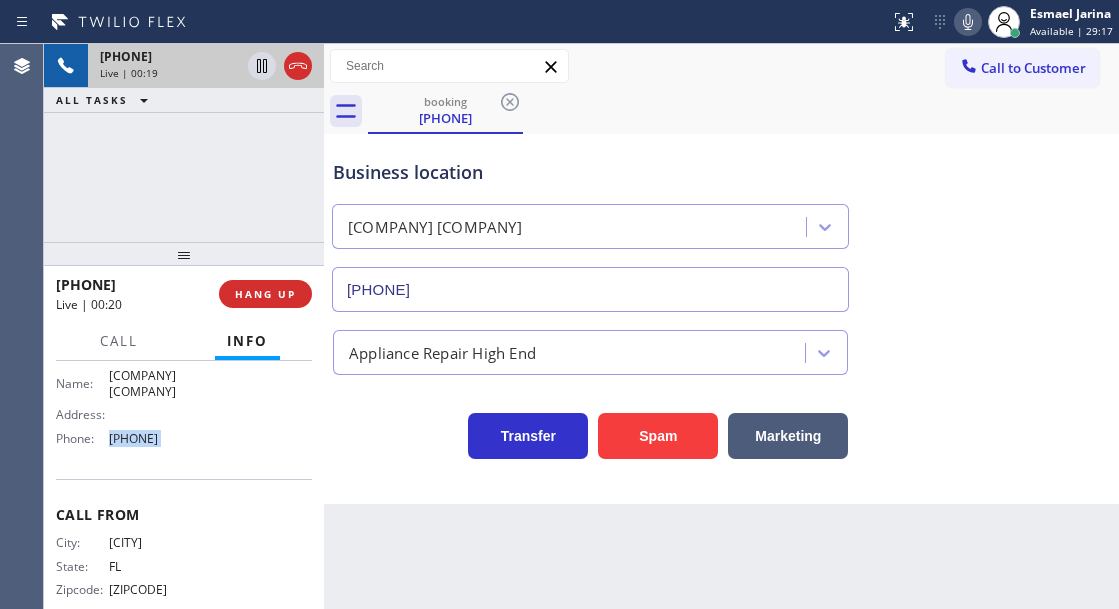 click on "[PHONE]" at bounding box center (159, 438) 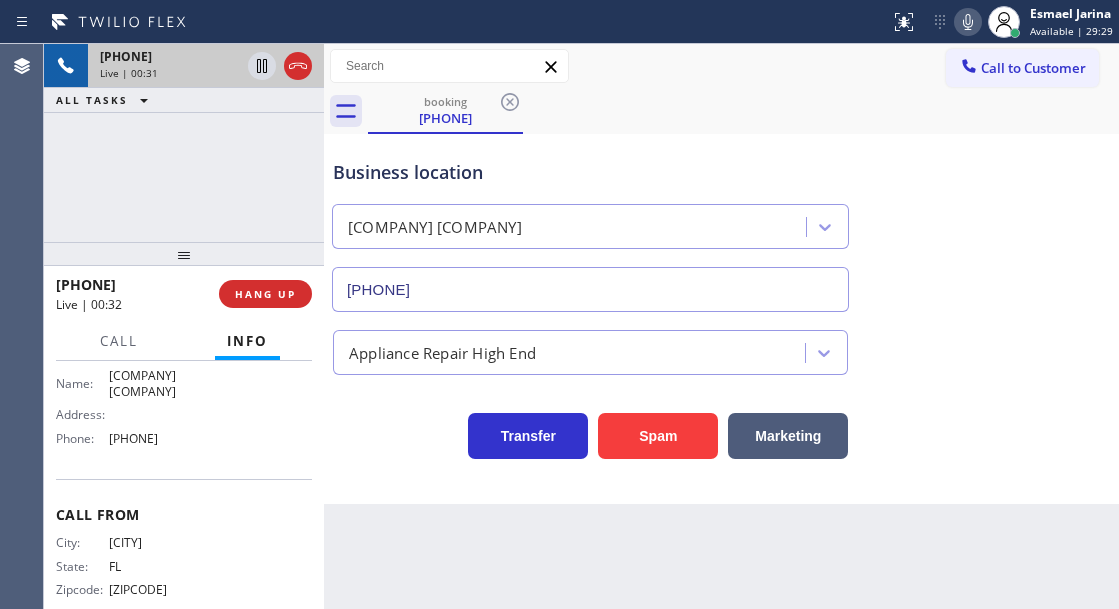click on "Business location [COMPANY] [COMPANY] [PHONE] [COMPANY] Transfer Spam Marketing" at bounding box center (721, 319) 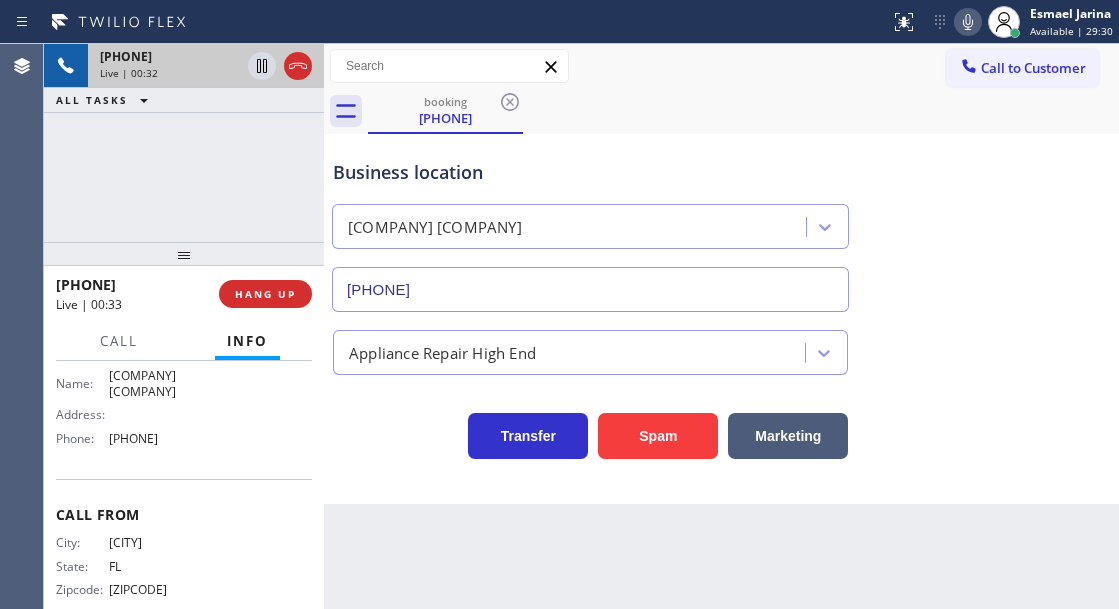 click on "[PHONE]" at bounding box center [159, 438] 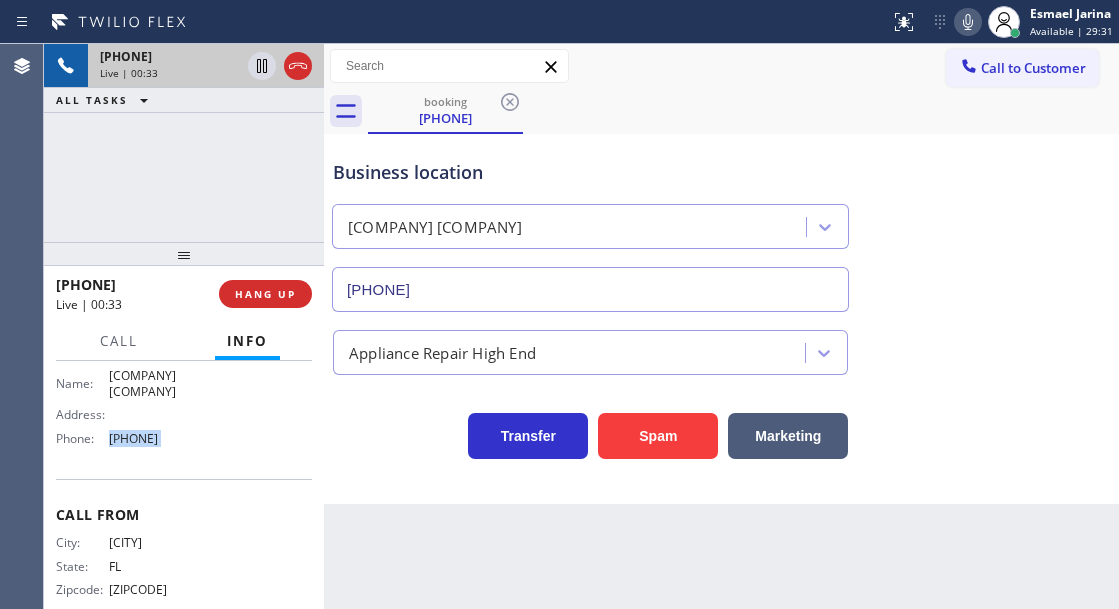 click on "[PHONE]" at bounding box center [159, 438] 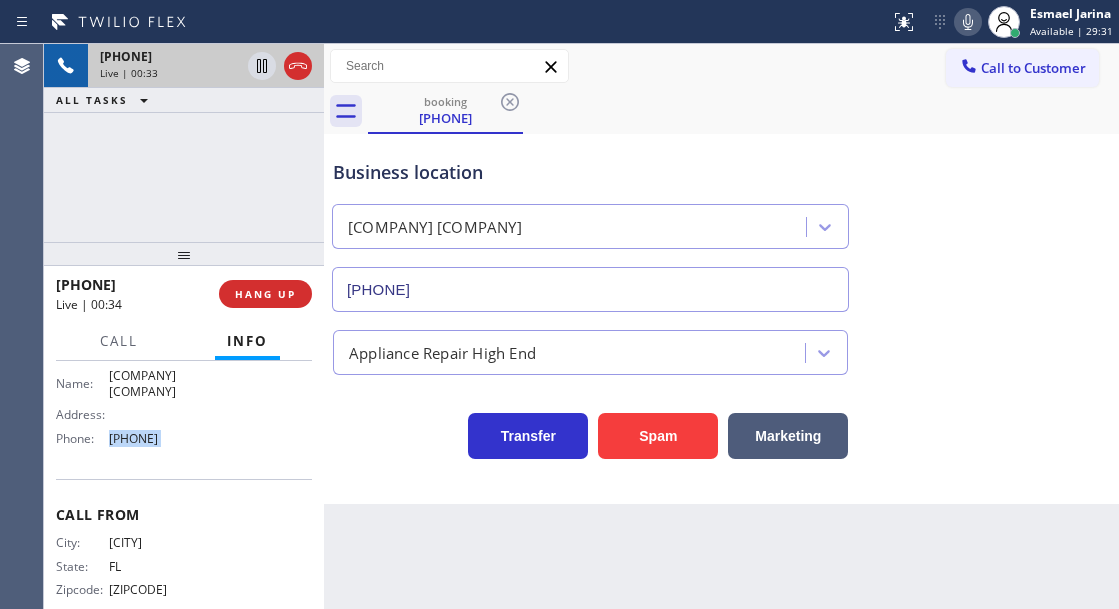 click on "[PHONE]" at bounding box center [159, 438] 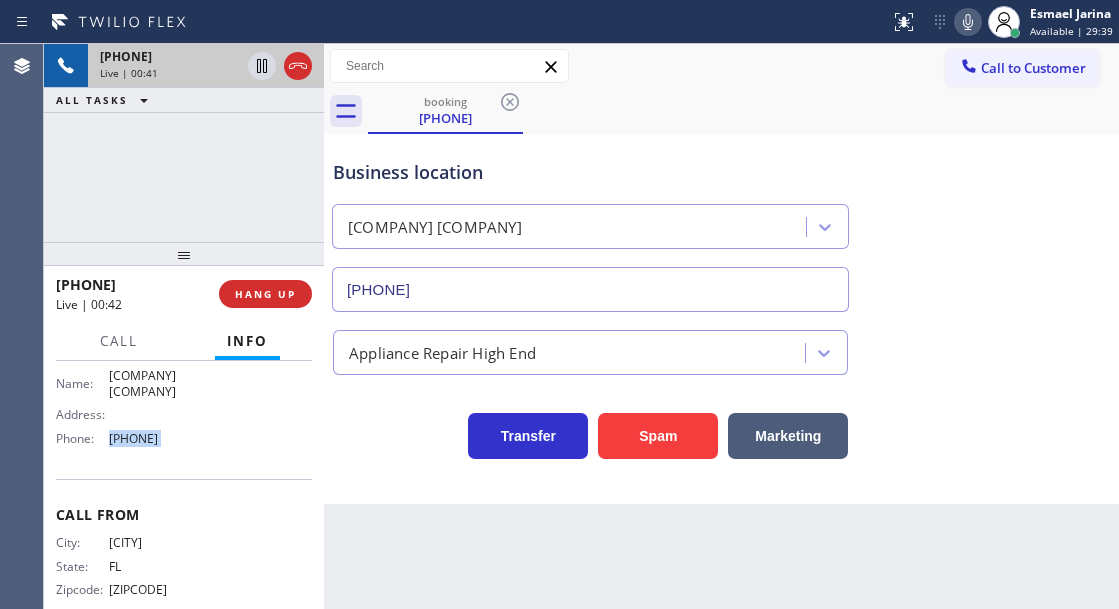 click 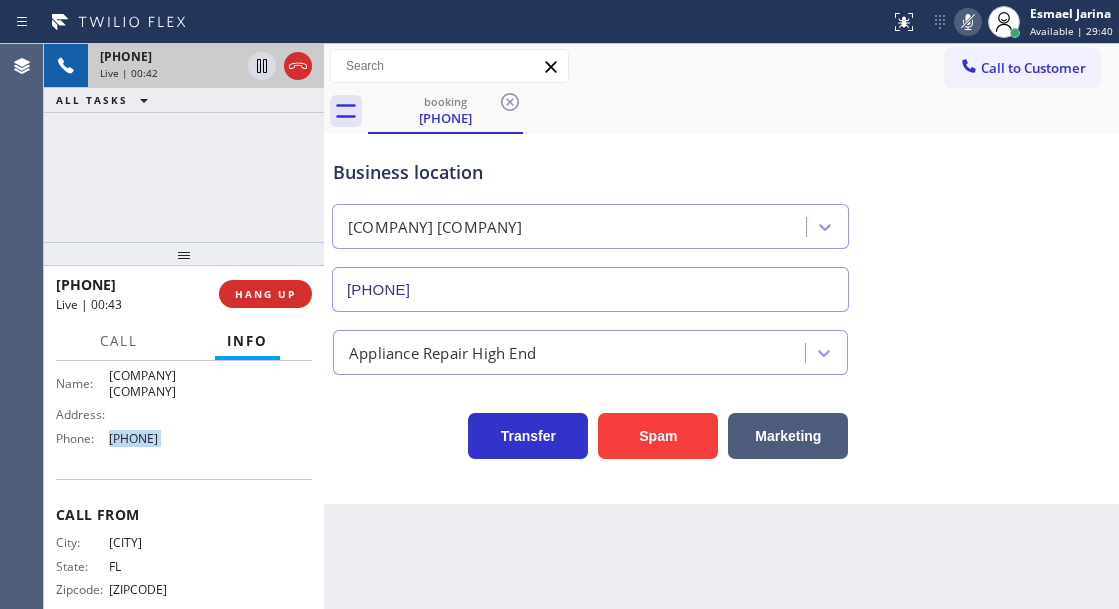 click 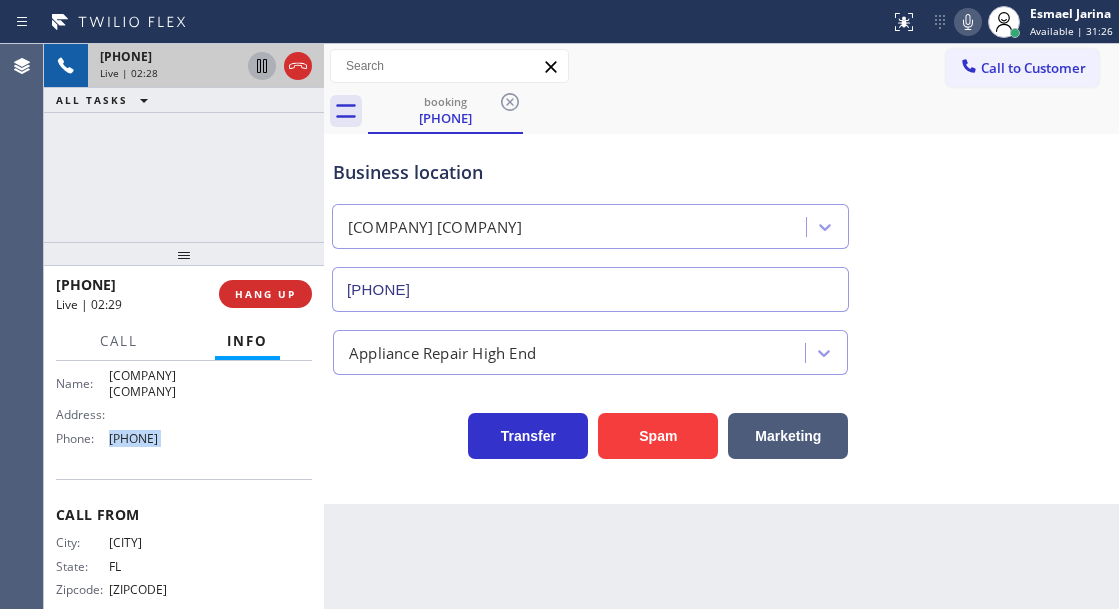 click 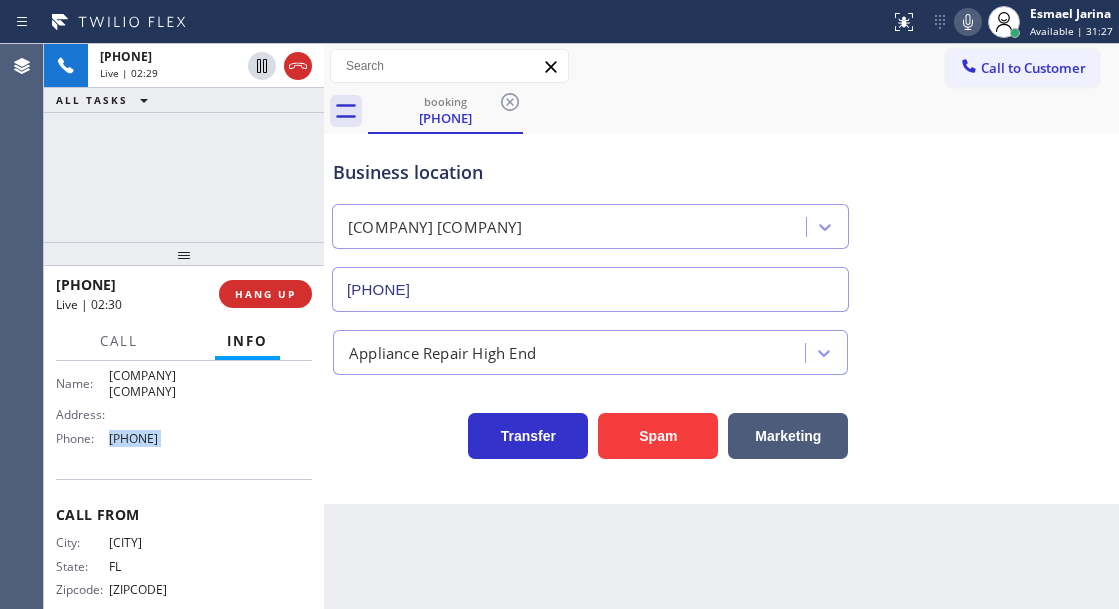 click 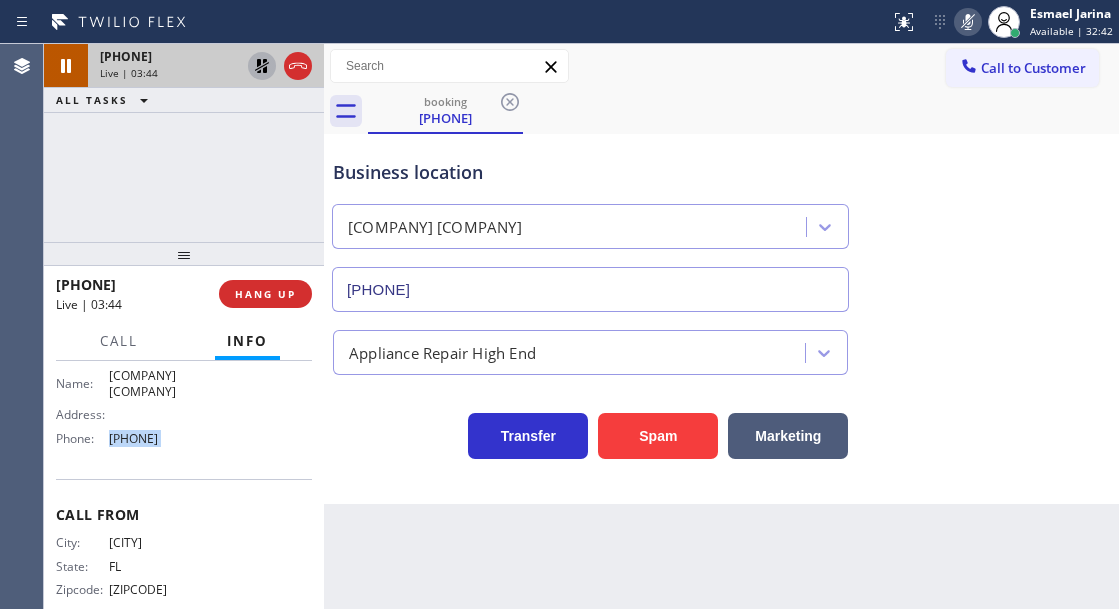 click 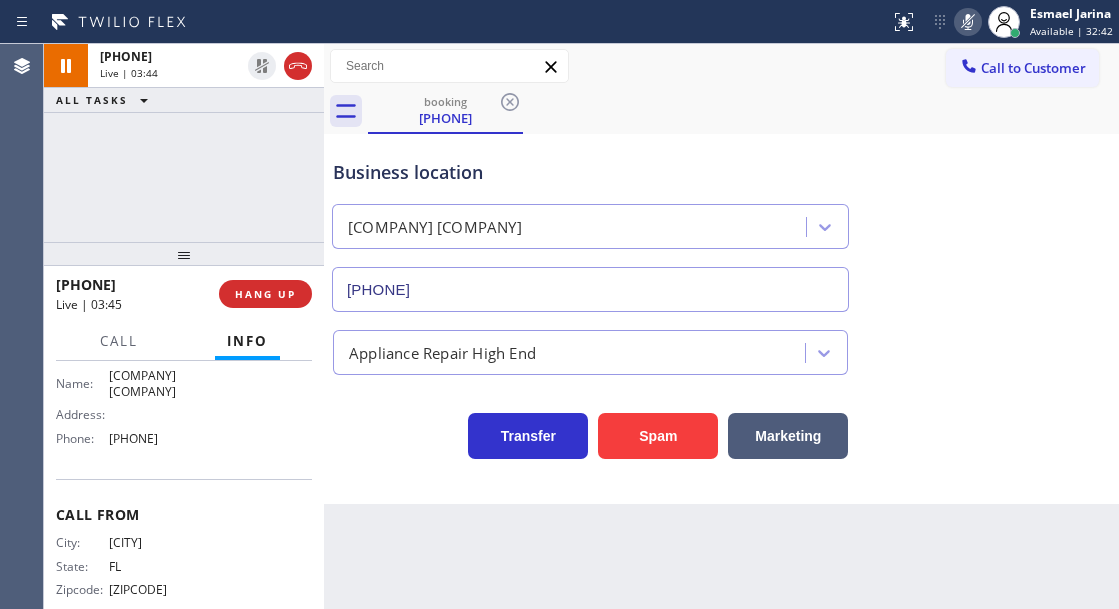 click on "Status report No issues detected If you experience an issue, please download the report and send it to your support team. Download report [FIRST] [LAST] Available | 32:42 Set your status Offline Available Unavailable Break Log out" at bounding box center [1000, 22] 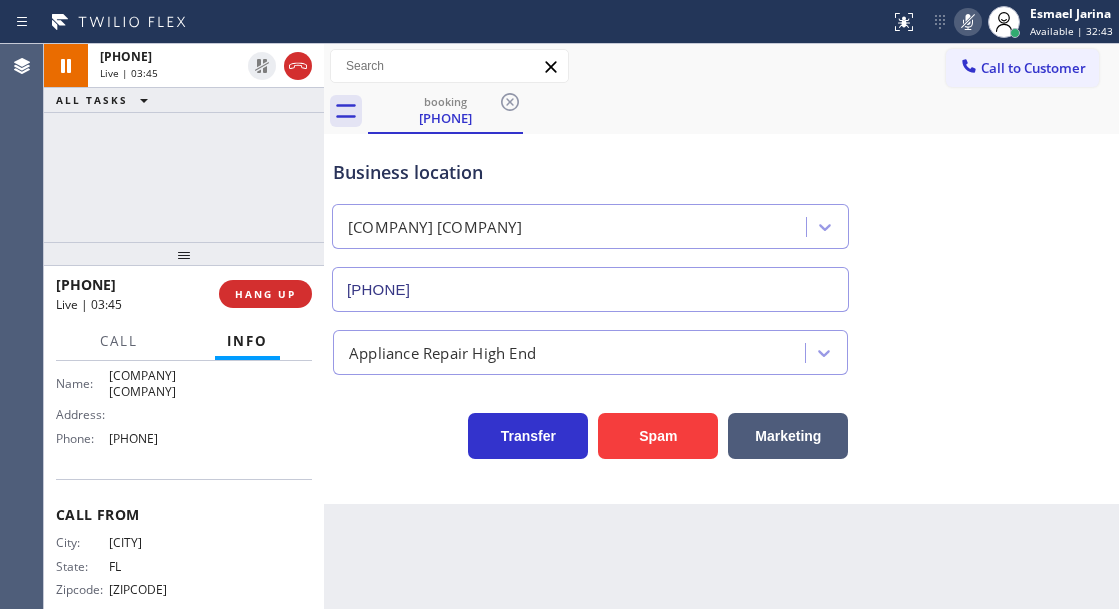 click 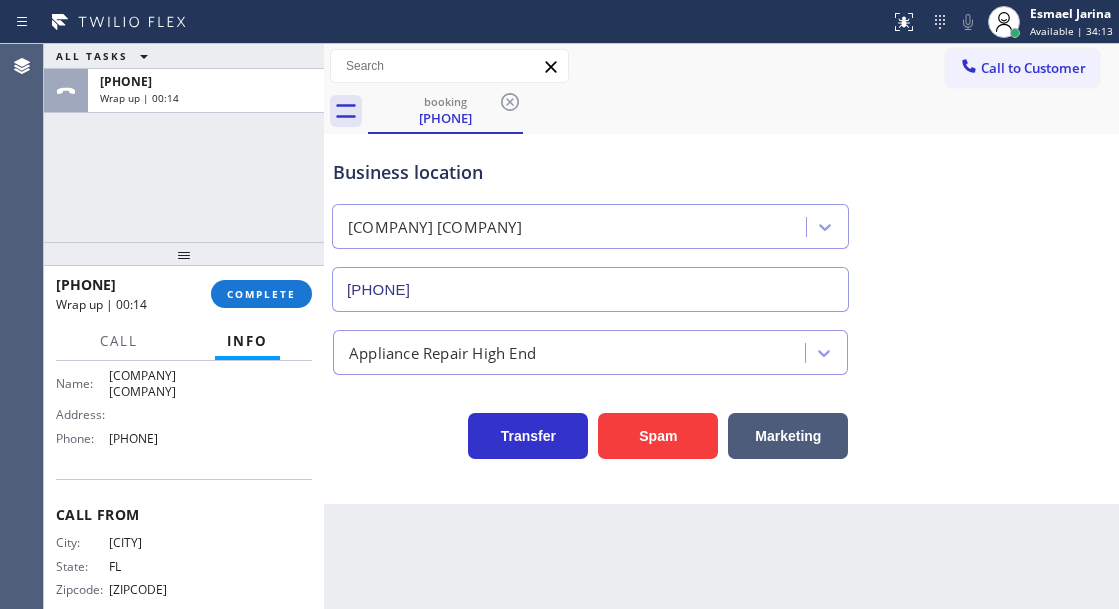 click on "[PHONE] Wrap up | 00:14 COMPLETE" at bounding box center (184, 294) 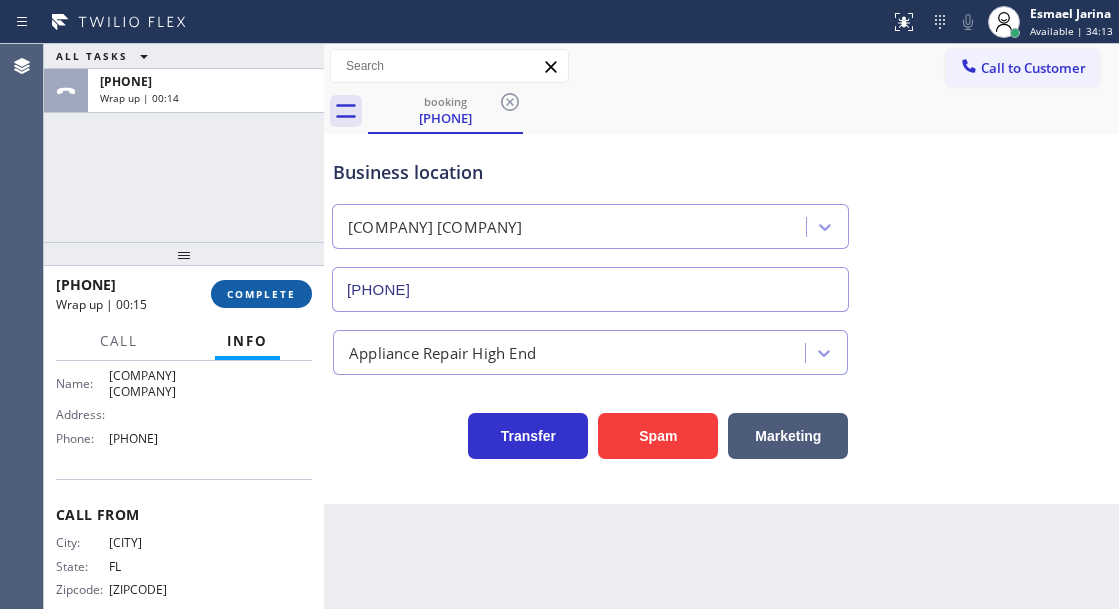 click on "COMPLETE" at bounding box center [261, 294] 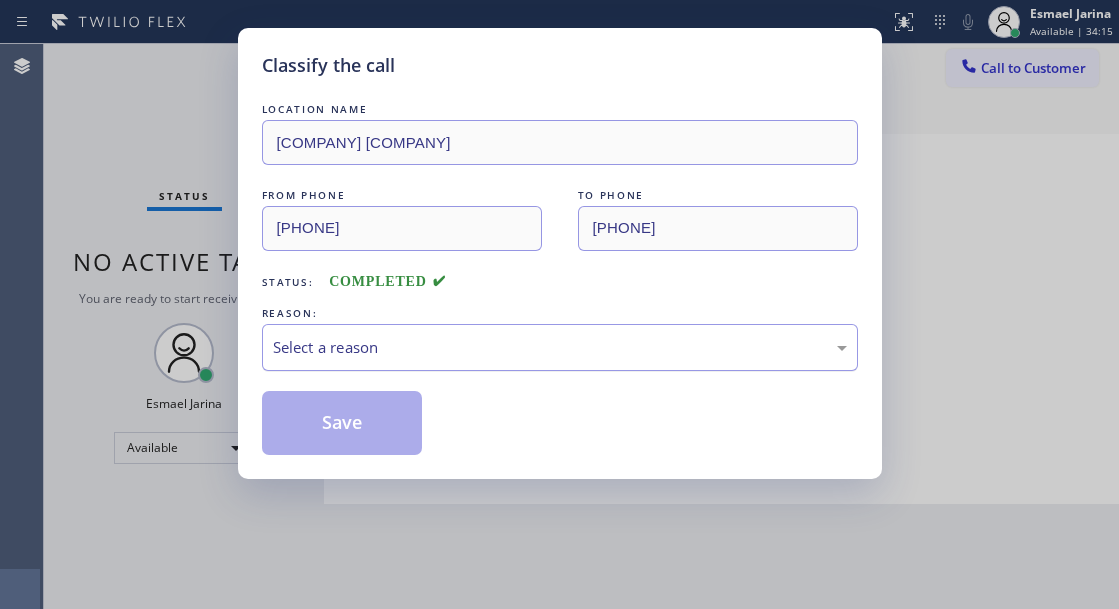 click on "Select a reason" at bounding box center [560, 347] 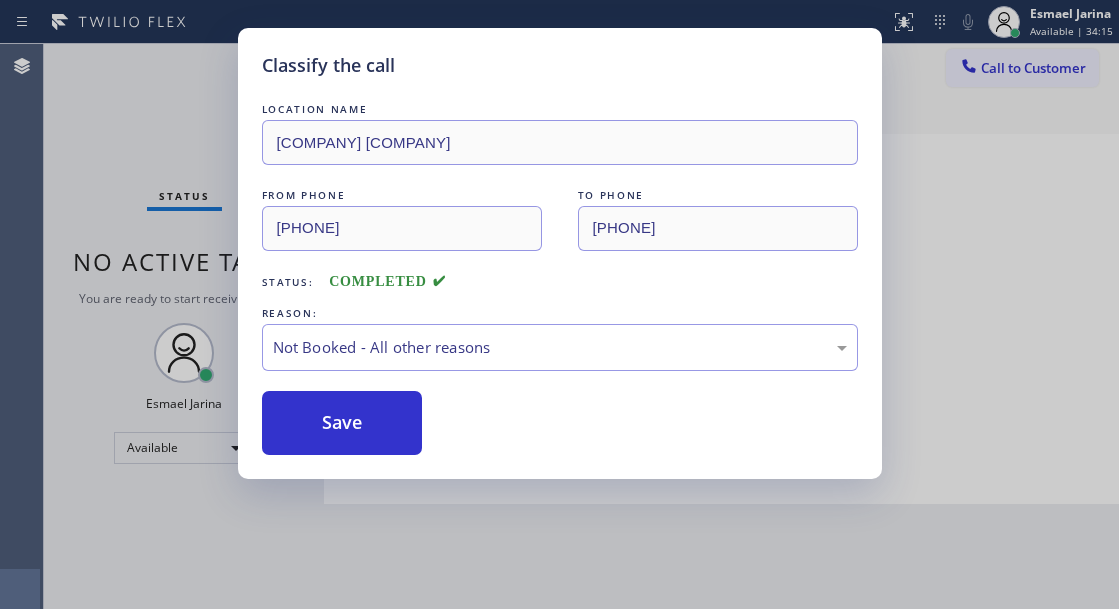 click on "Save" at bounding box center (560, 423) 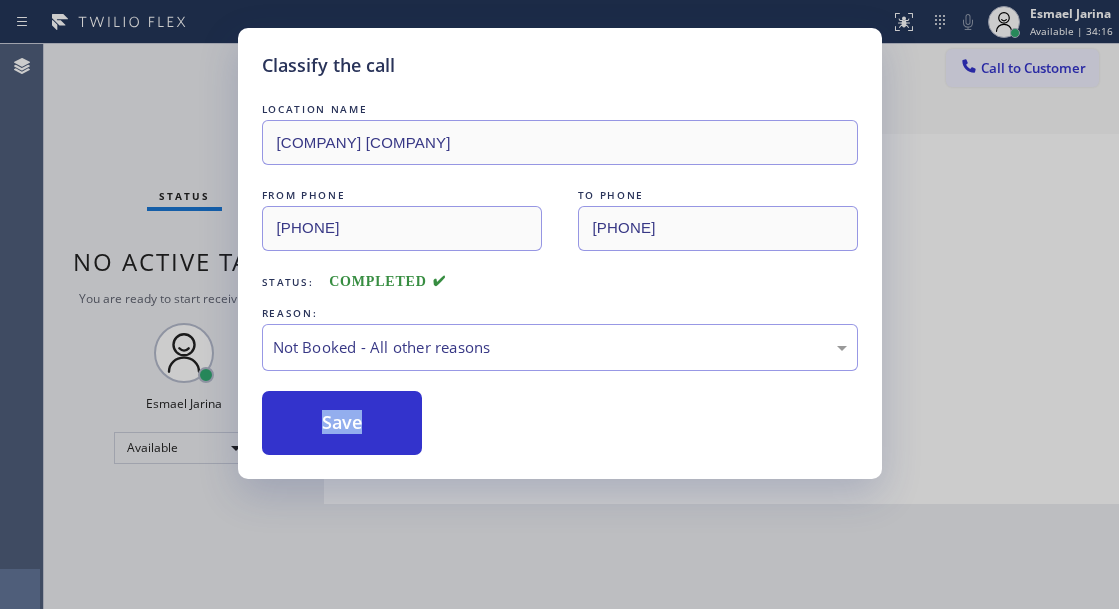 click on "Save" at bounding box center [560, 423] 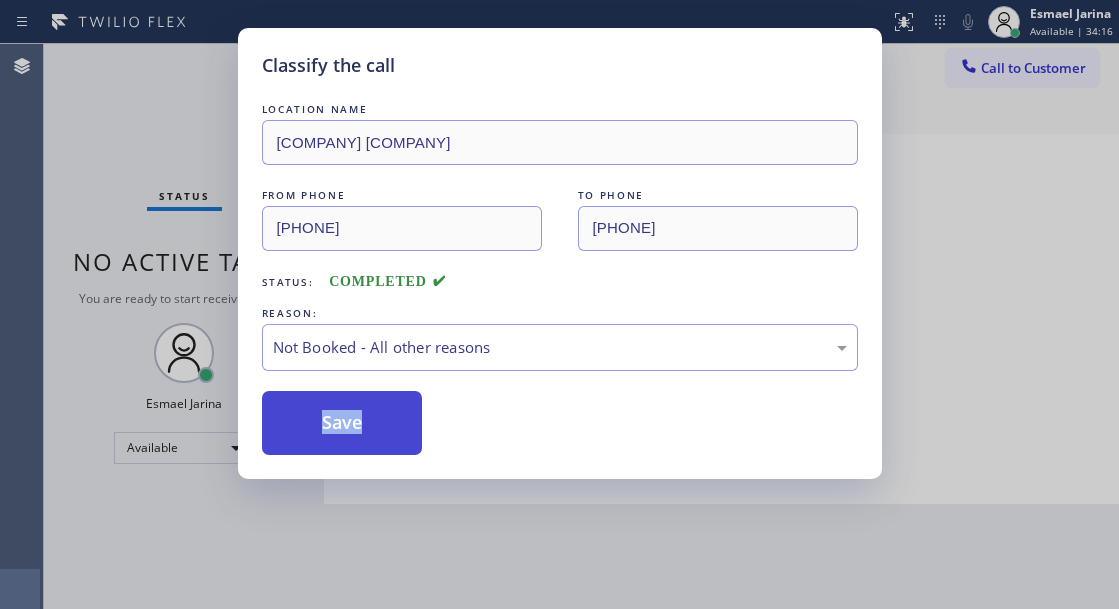 click on "Save" at bounding box center [342, 423] 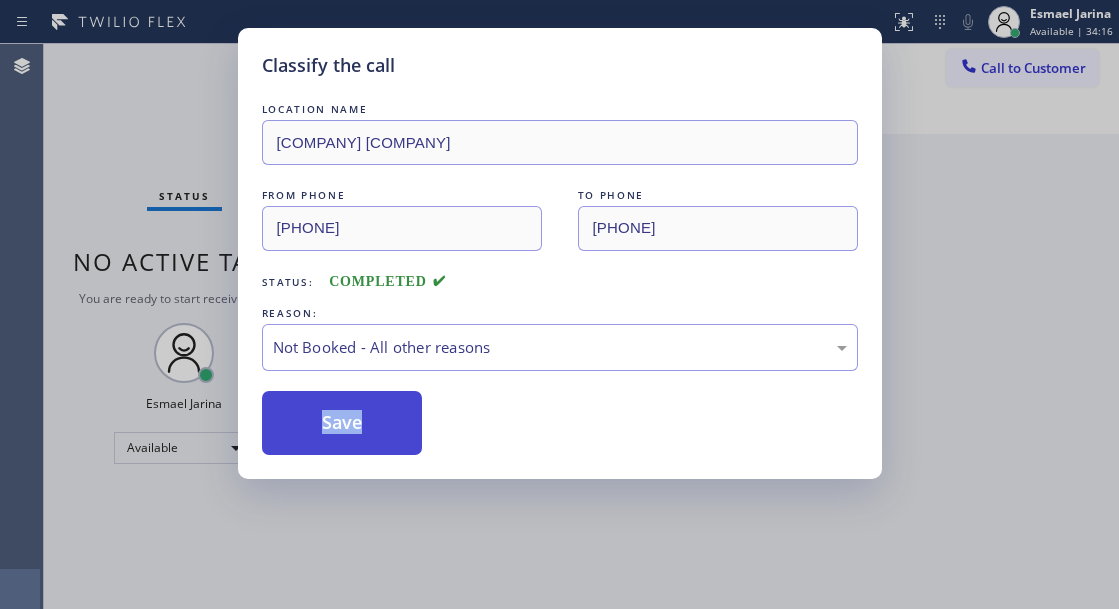 click on "Save" at bounding box center [342, 423] 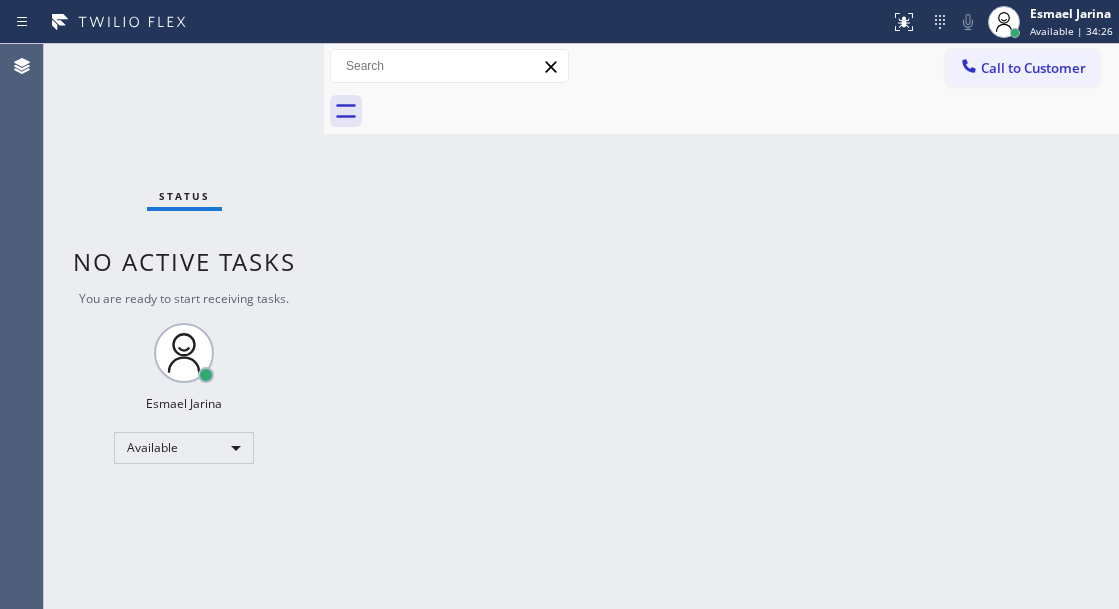 click on "Status   No active tasks     You are ready to start receiving tasks.   [FIRST] [LAST] Available" at bounding box center [184, 326] 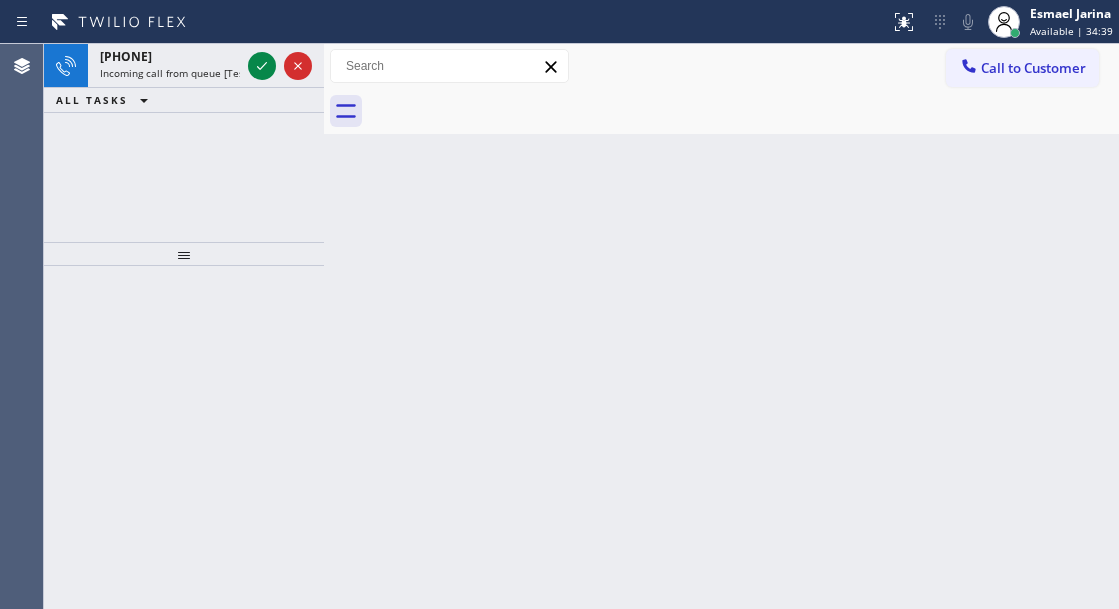 drag, startPoint x: 1039, startPoint y: 288, endPoint x: 544, endPoint y: 91, distance: 532.76074 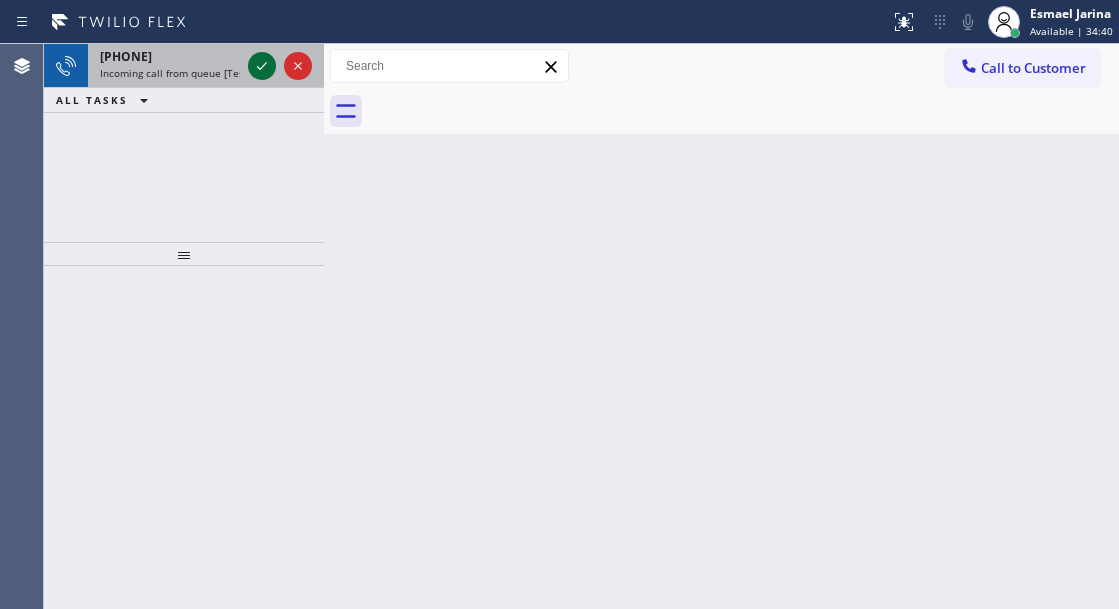 click 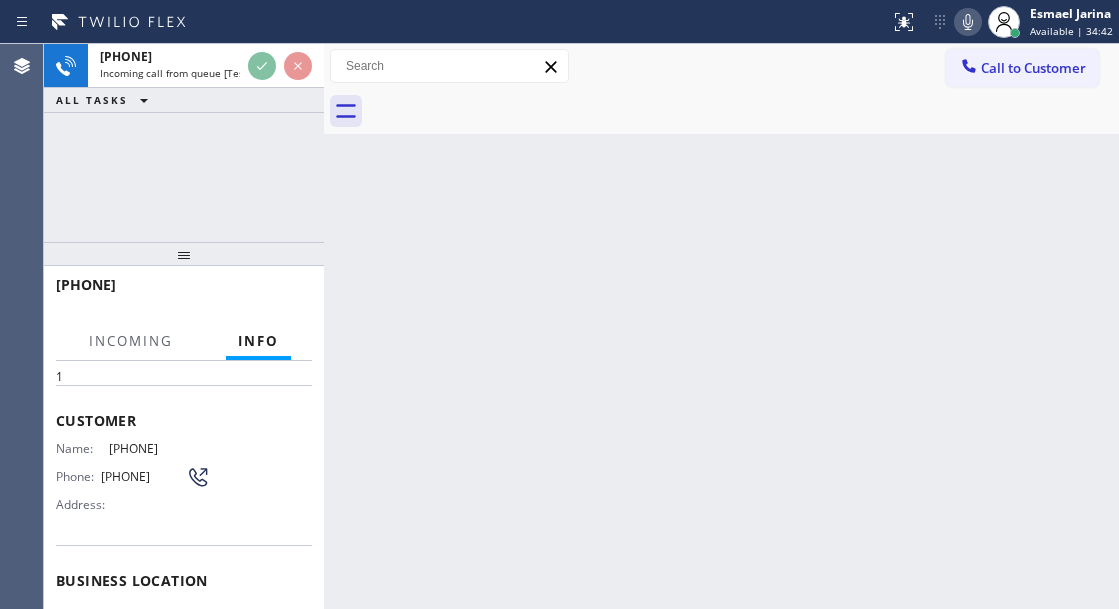 scroll, scrollTop: 200, scrollLeft: 0, axis: vertical 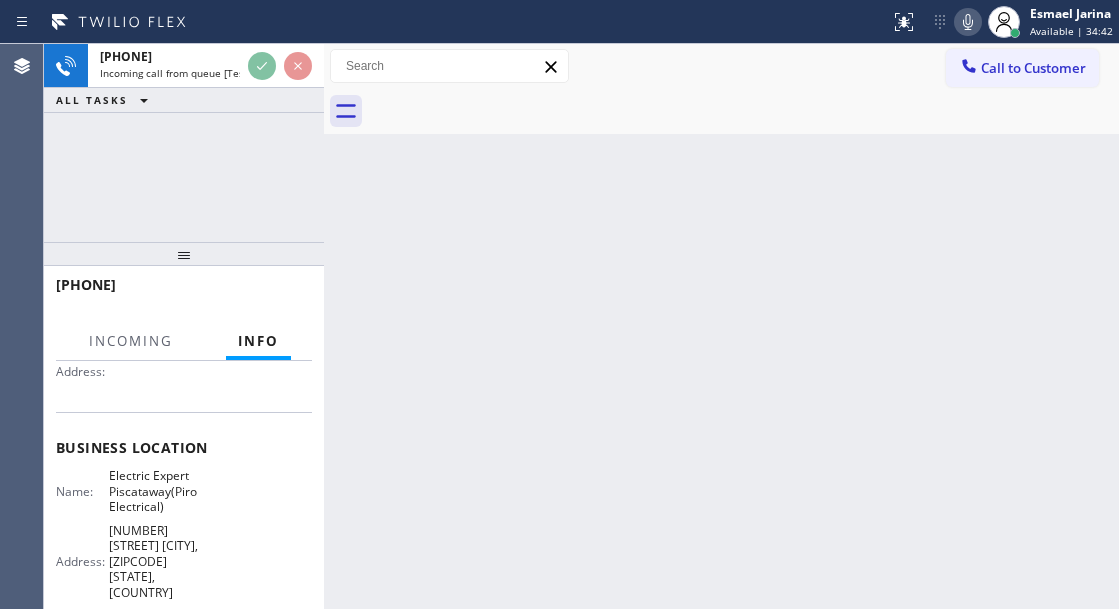 click on "Electric Expert Piscataway(Piro Electrical)" at bounding box center [159, 491] 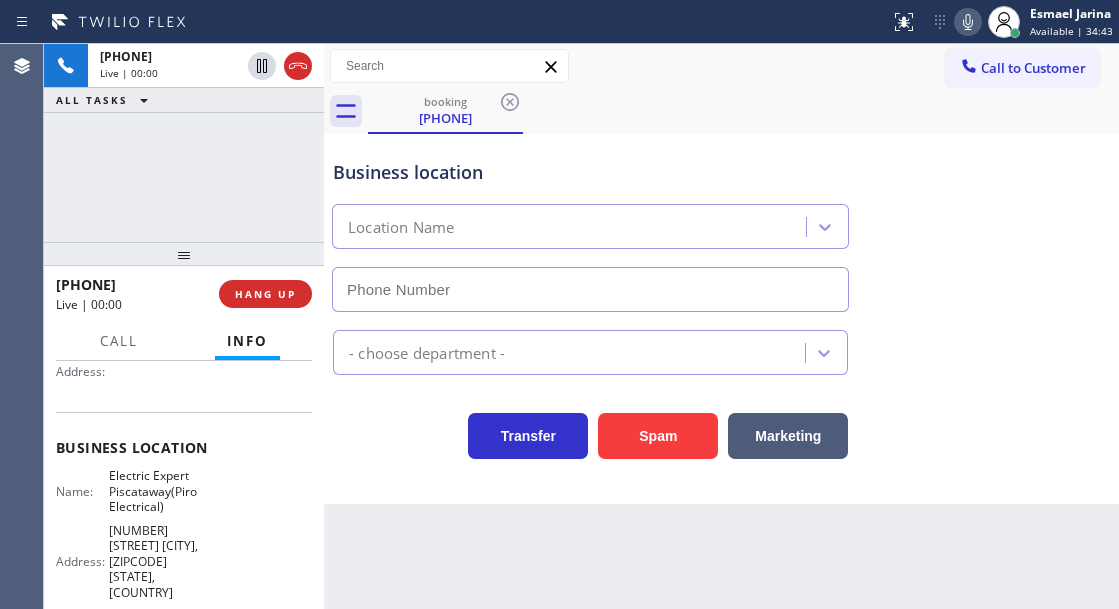 click on "Electric Expert Piscataway(Piro Electrical)" at bounding box center (159, 491) 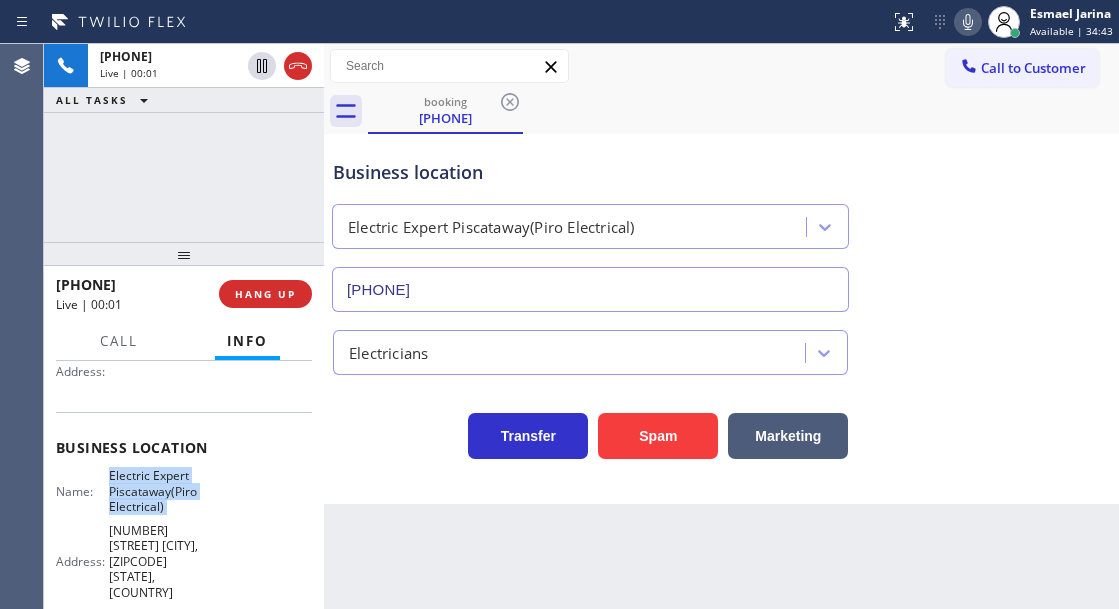 type on "[PHONE]" 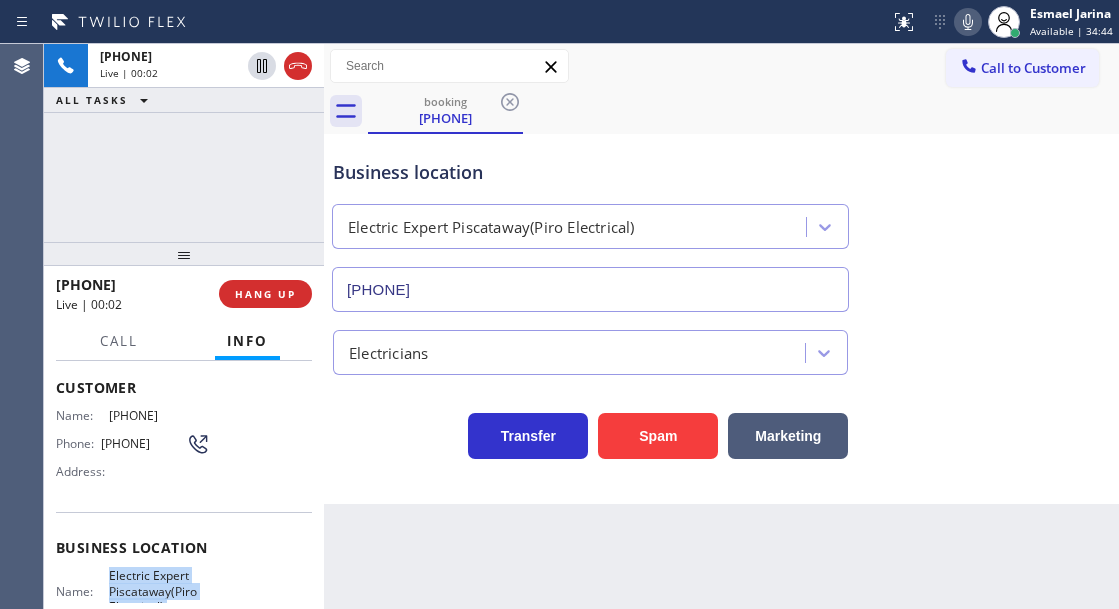 scroll, scrollTop: 200, scrollLeft: 0, axis: vertical 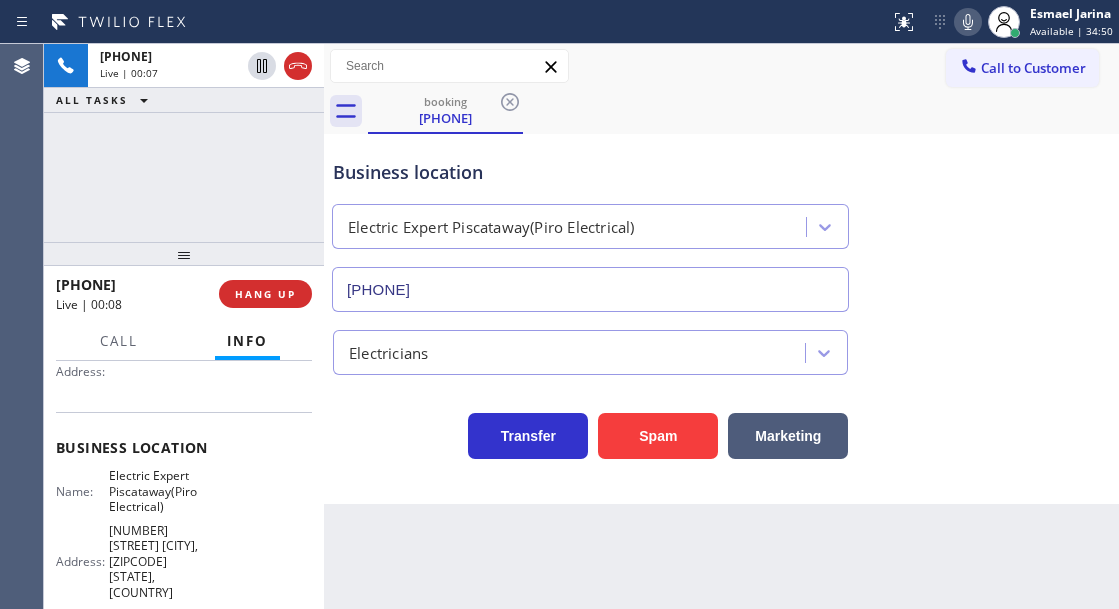 drag, startPoint x: 1040, startPoint y: 257, endPoint x: 710, endPoint y: 310, distance: 334.22897 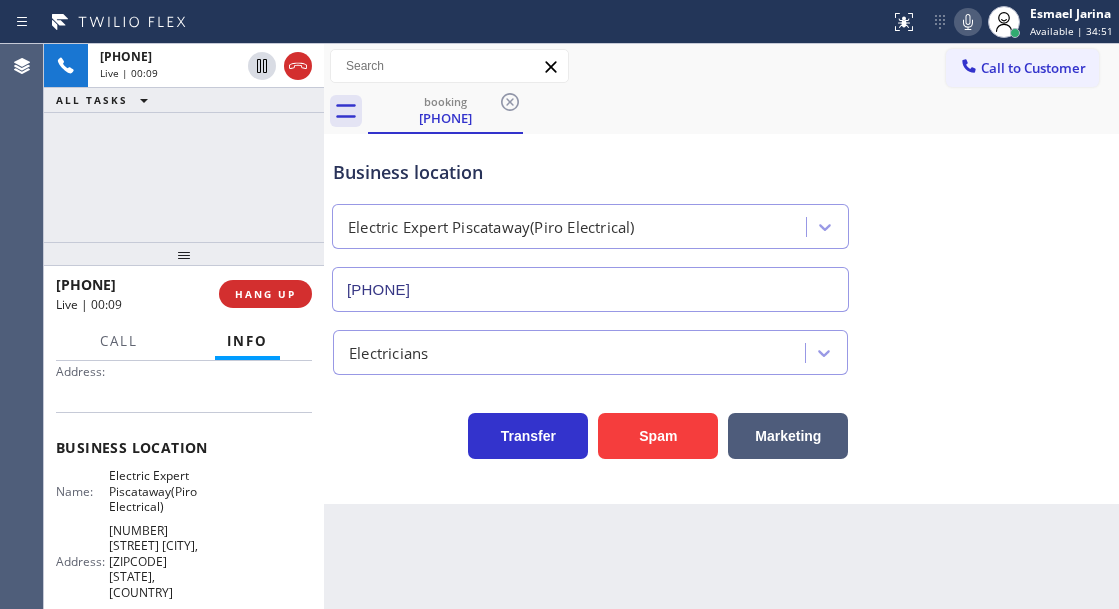 scroll, scrollTop: 100, scrollLeft: 0, axis: vertical 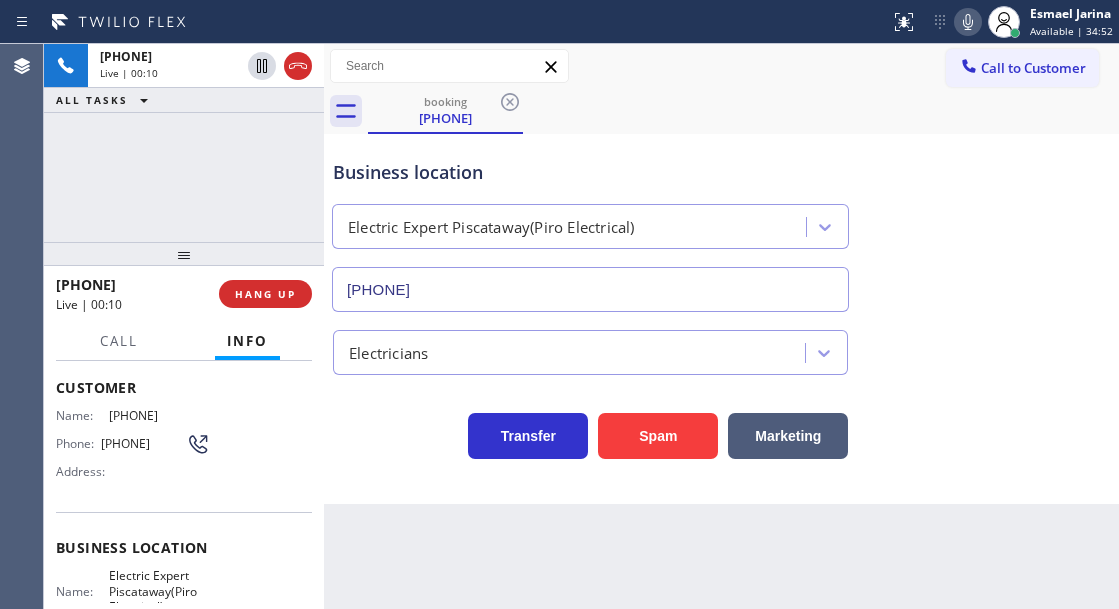 click on "[PHONE]" at bounding box center (143, 443) 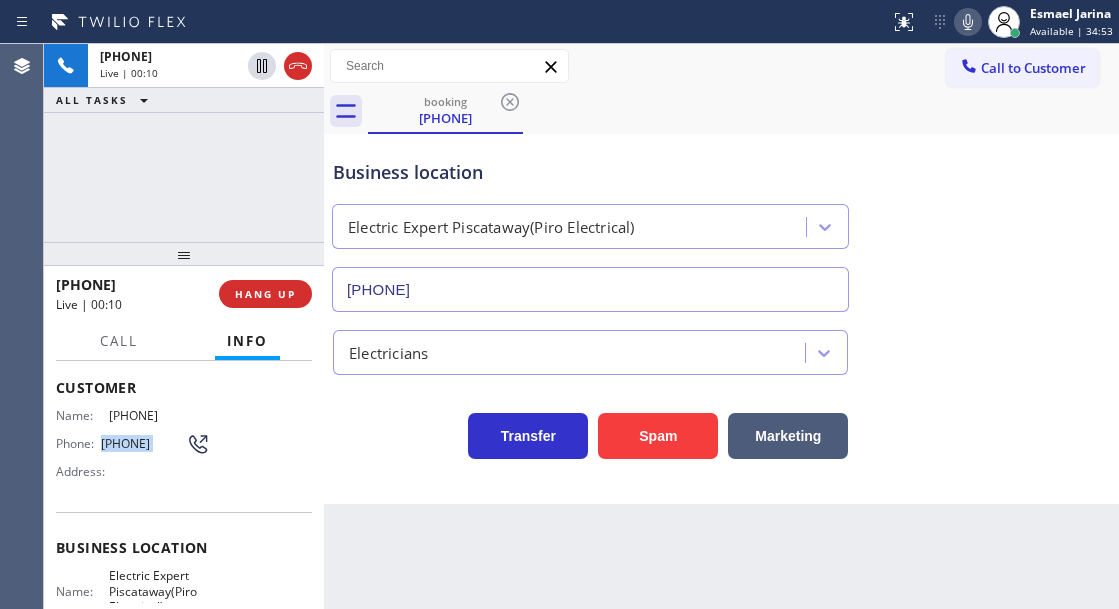 click on "[PHONE]" at bounding box center [143, 443] 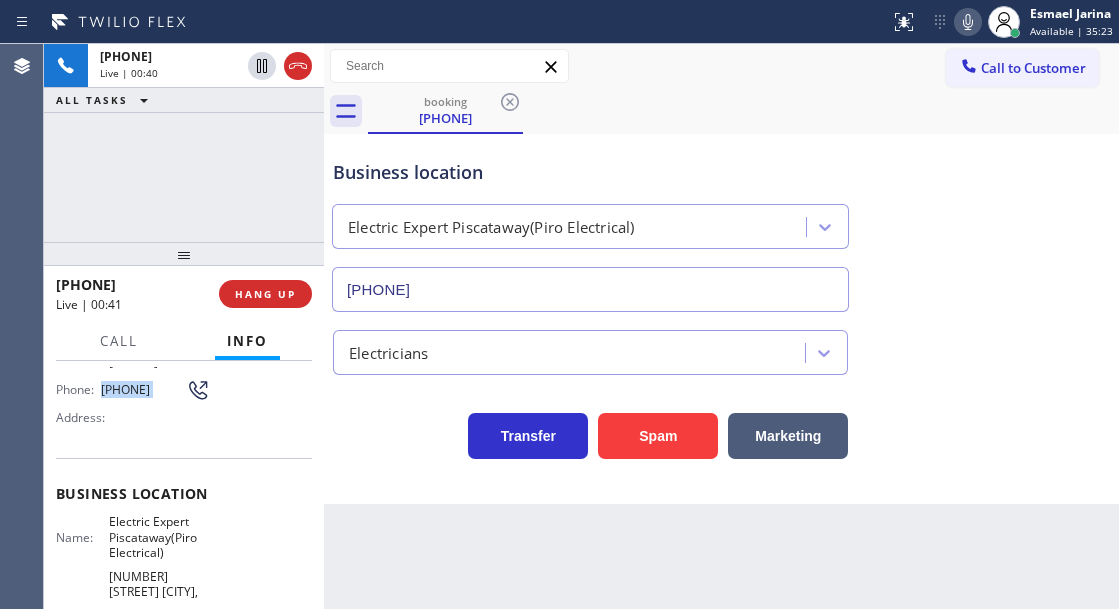 scroll, scrollTop: 200, scrollLeft: 0, axis: vertical 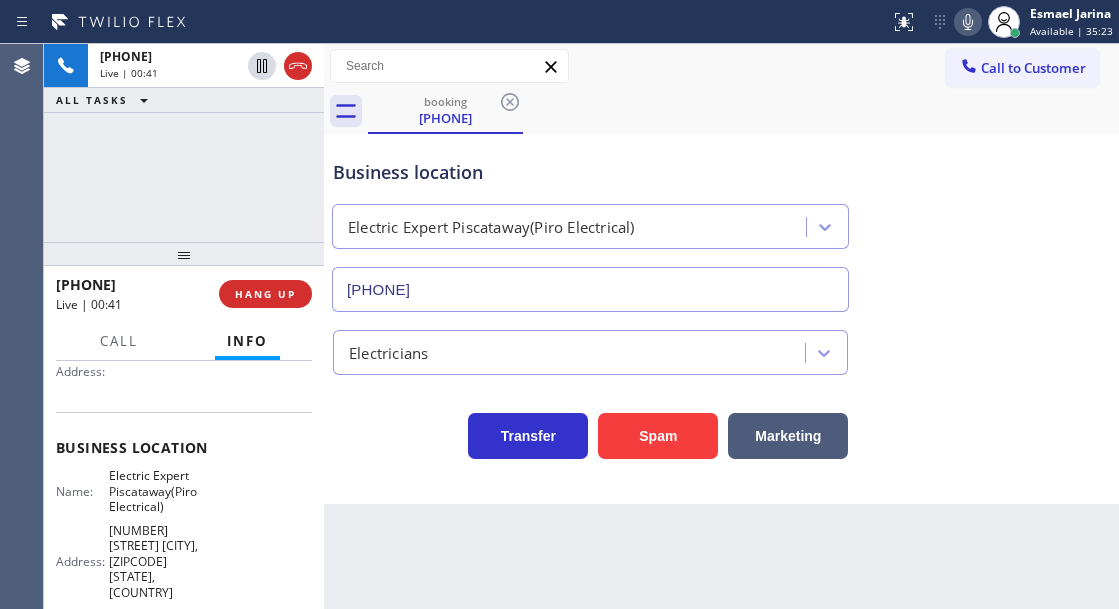 click on "Electric Expert Piscataway(Piro Electrical)" at bounding box center [159, 491] 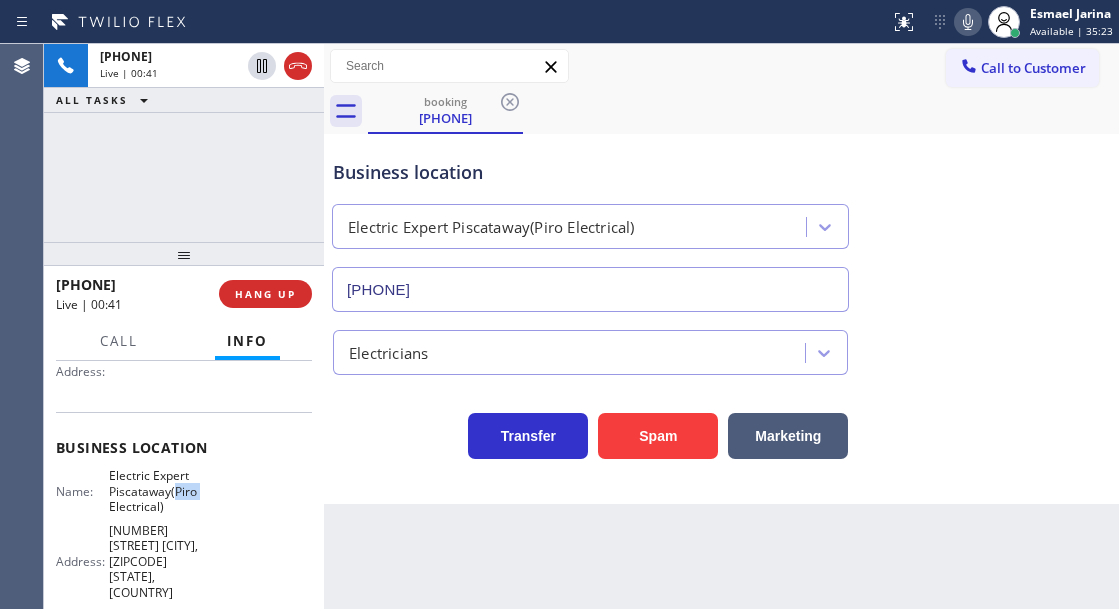 click on "Electric Expert Piscataway(Piro Electrical)" at bounding box center (159, 491) 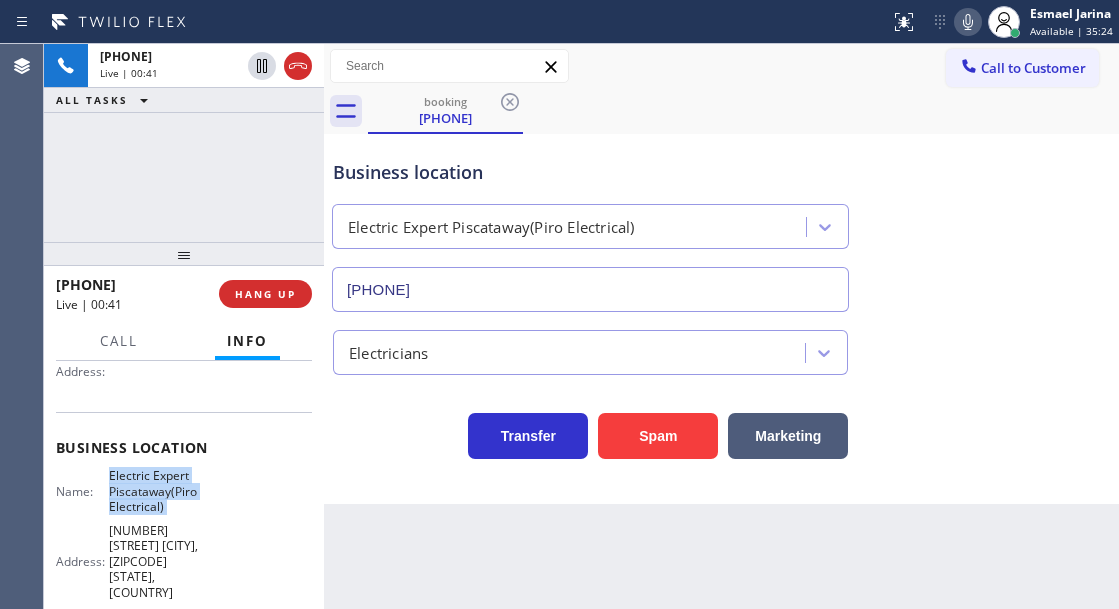 click on "Electric Expert Piscataway(Piro Electrical)" at bounding box center (159, 491) 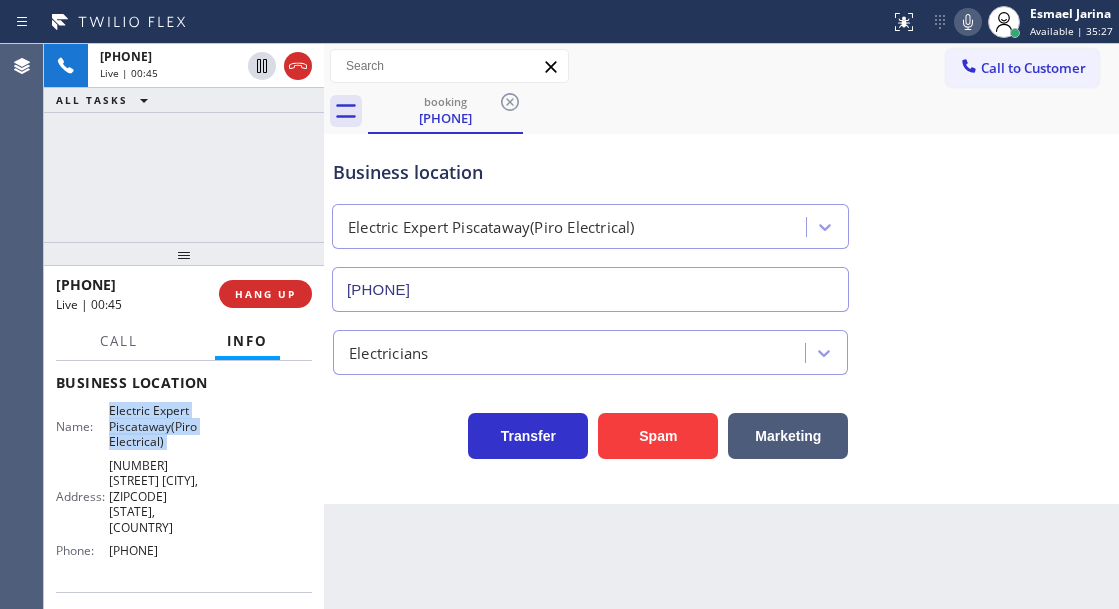 scroll, scrollTop: 300, scrollLeft: 0, axis: vertical 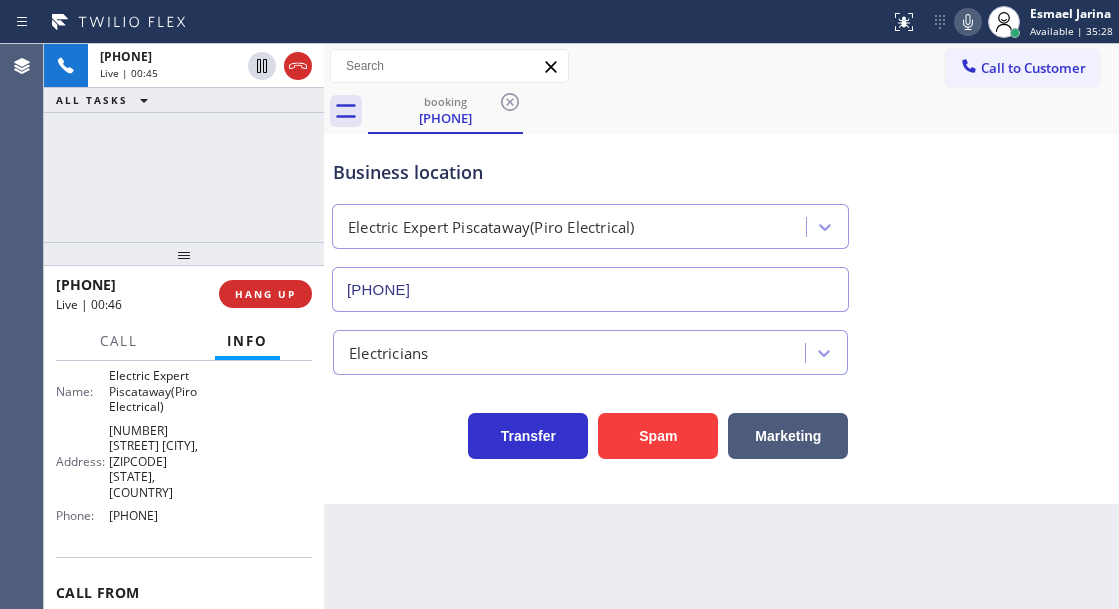click on "[PHONE]" at bounding box center [159, 515] 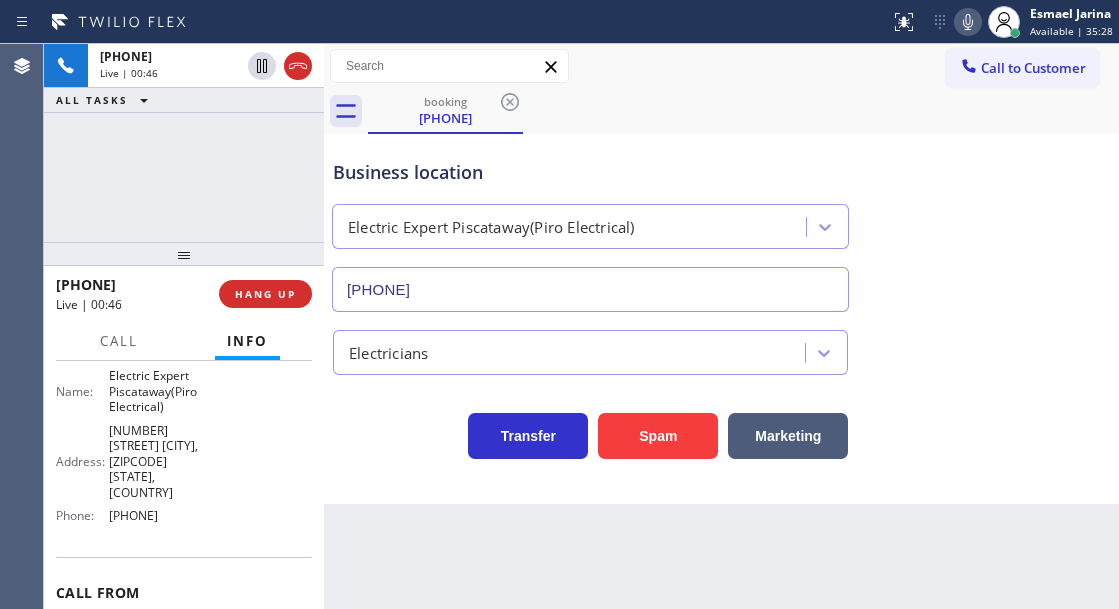 click on "[PHONE]" at bounding box center [159, 515] 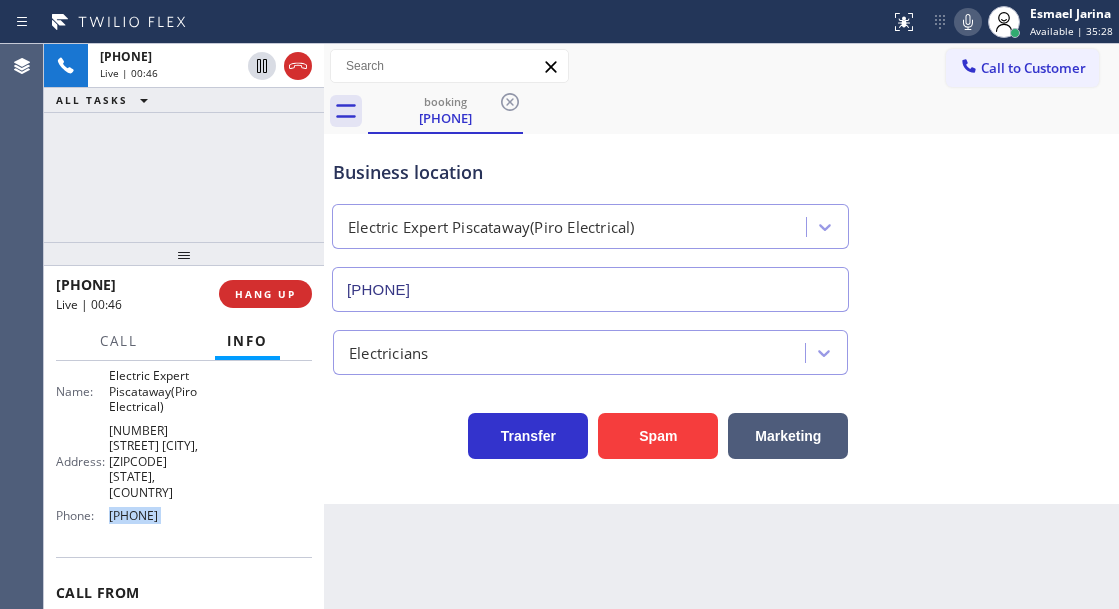 click on "[PHONE]" at bounding box center [159, 515] 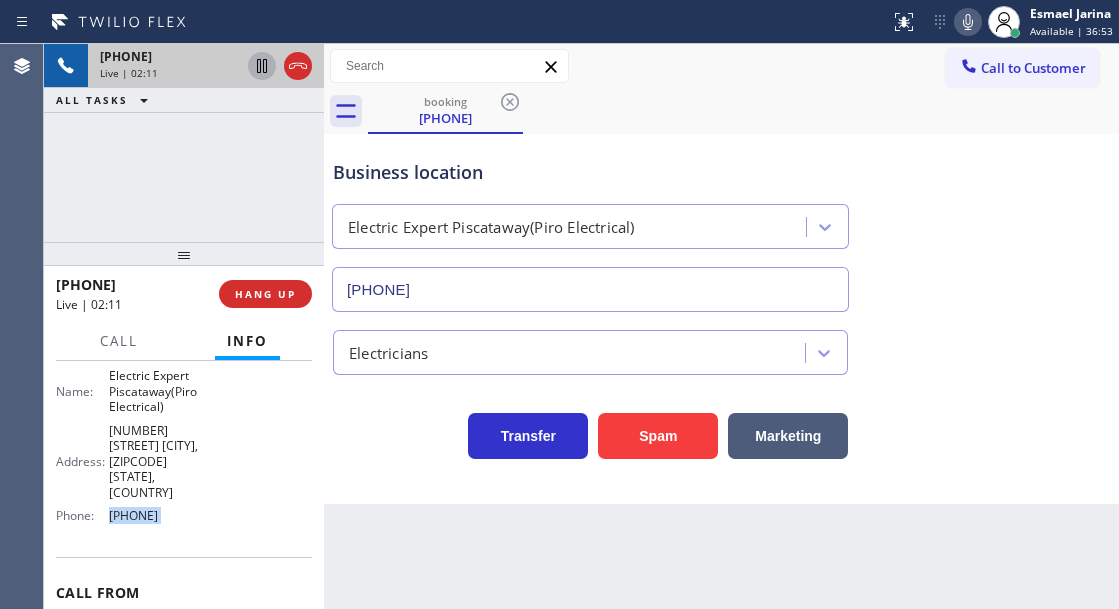 click 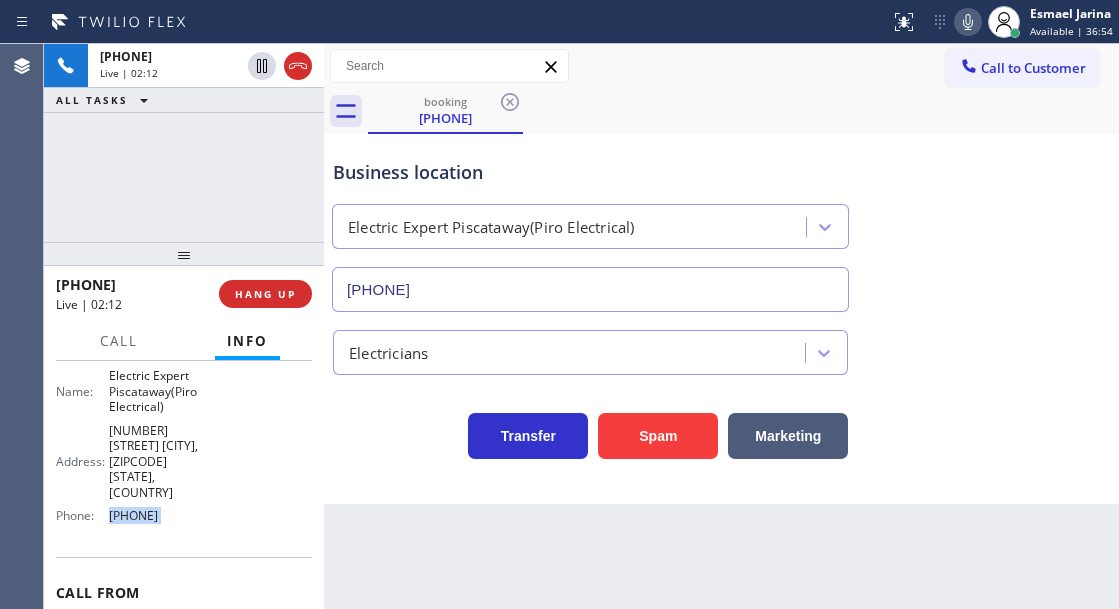 click 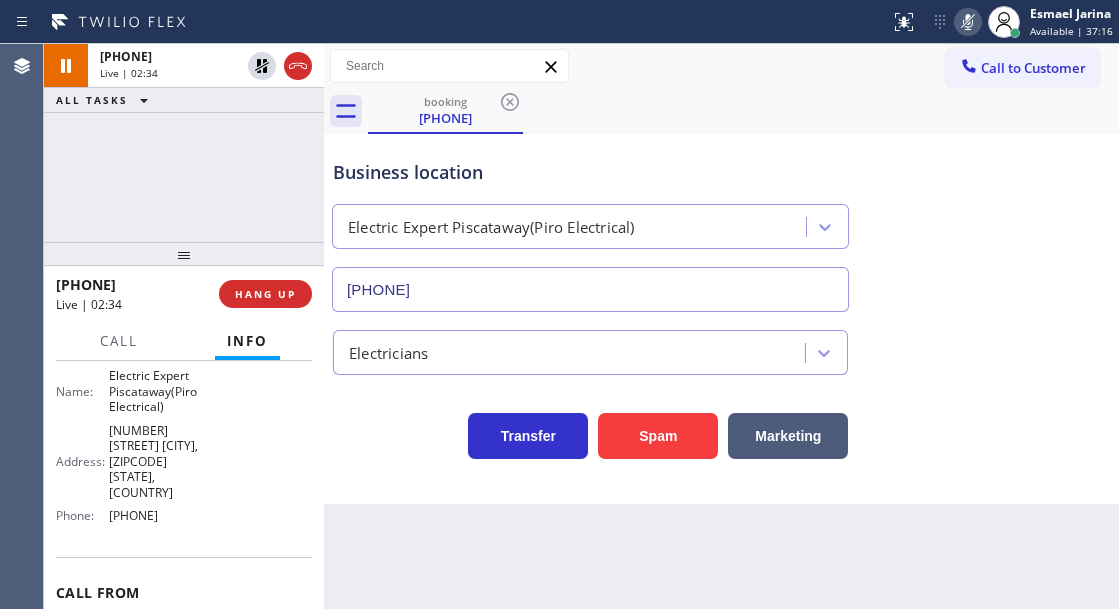 click on "Business location [COMPANY] [CITY]([COMPANY]) [PHONE]" at bounding box center [721, 221] 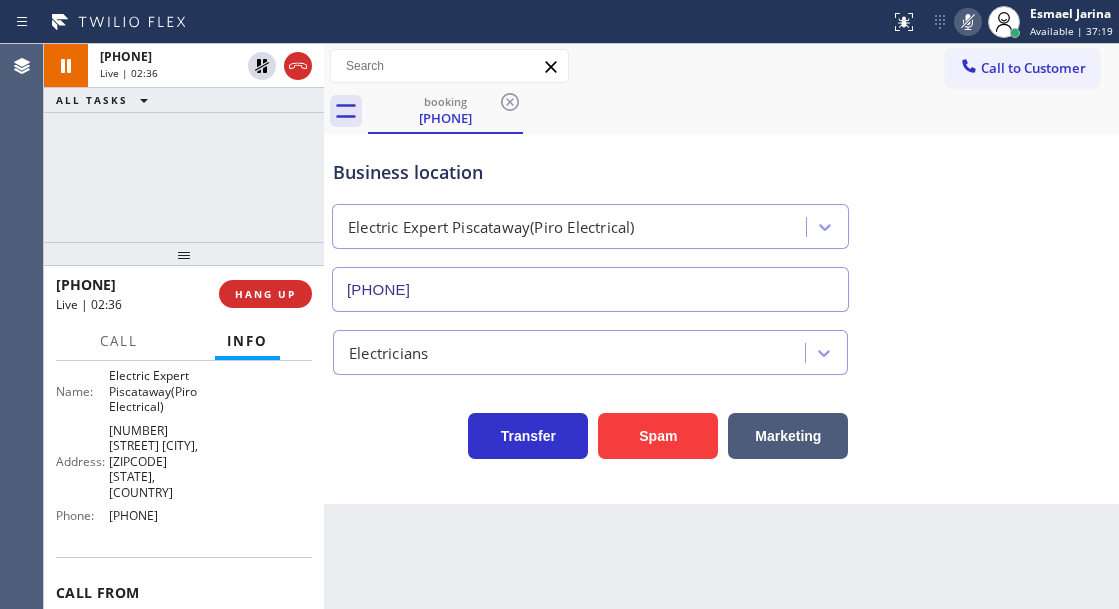 click 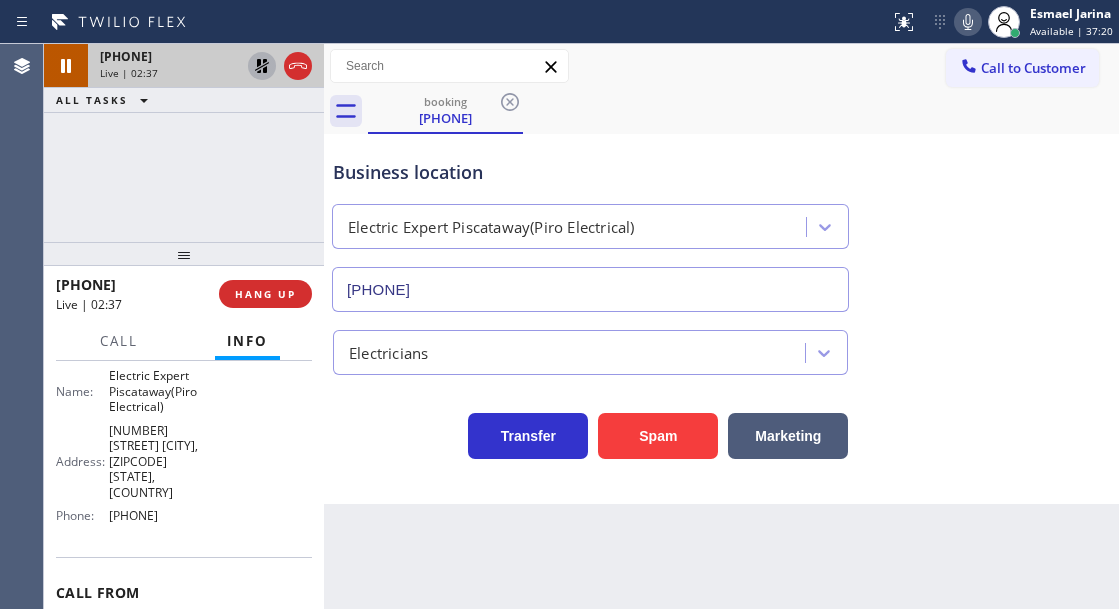 click 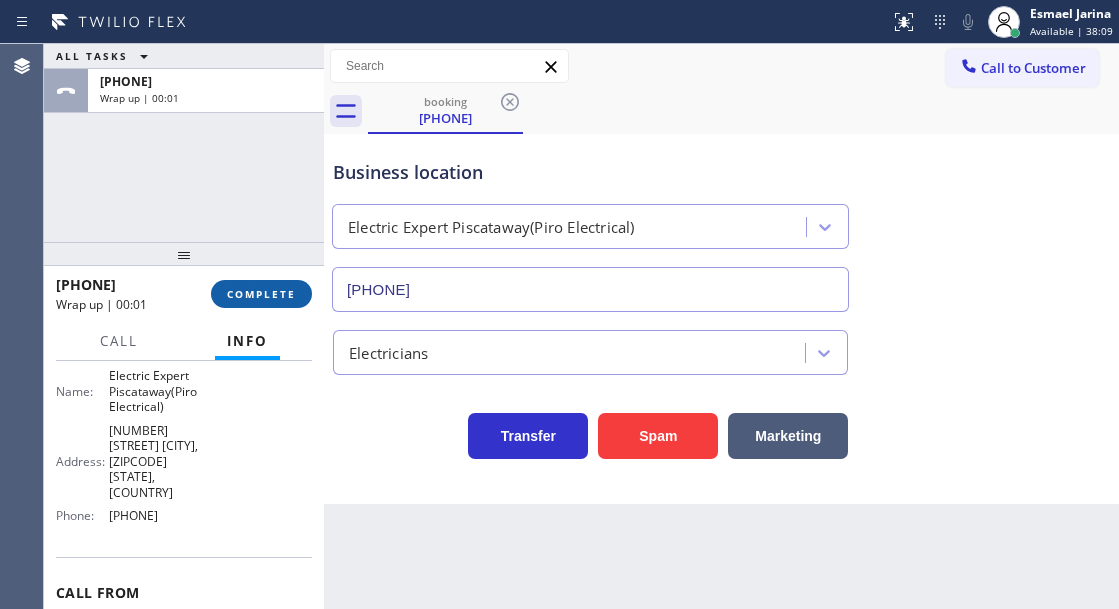 click on "COMPLETE" at bounding box center [261, 294] 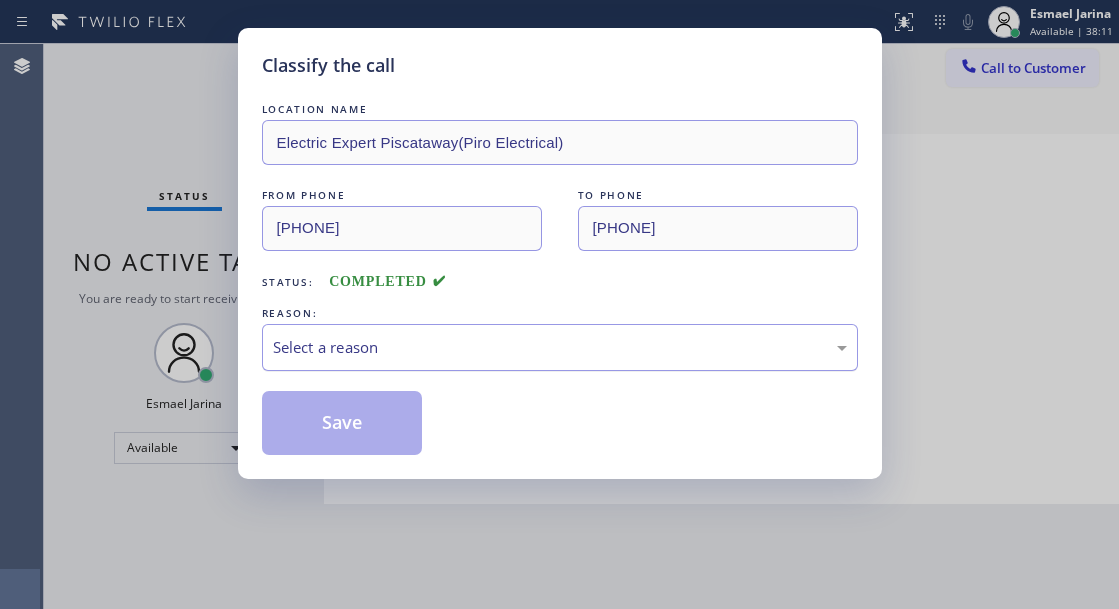 click on "Select a reason" at bounding box center [560, 347] 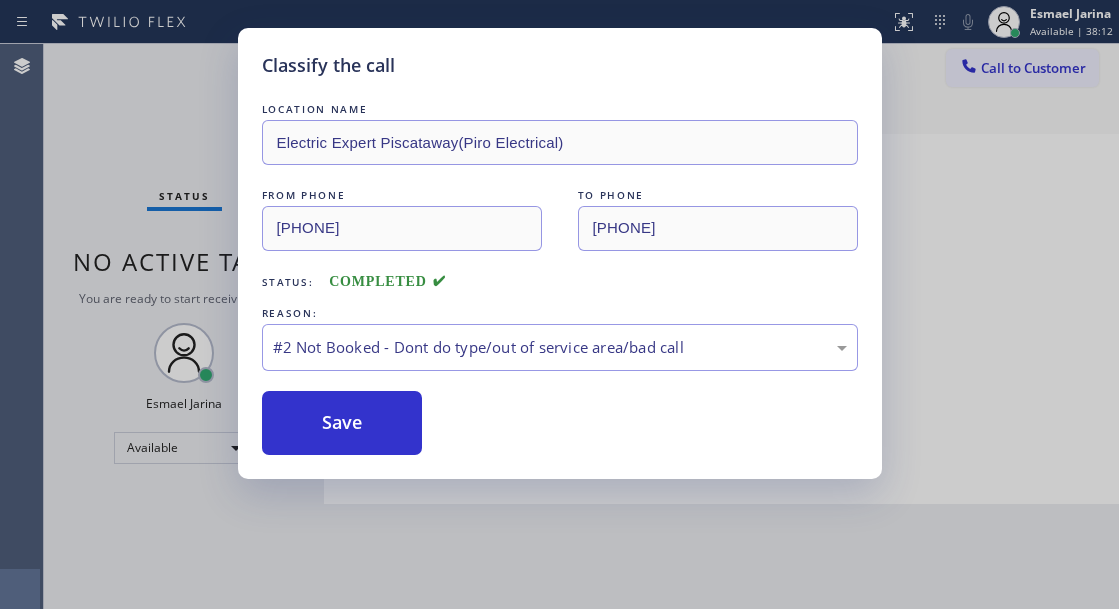 click on "Save" at bounding box center (342, 423) 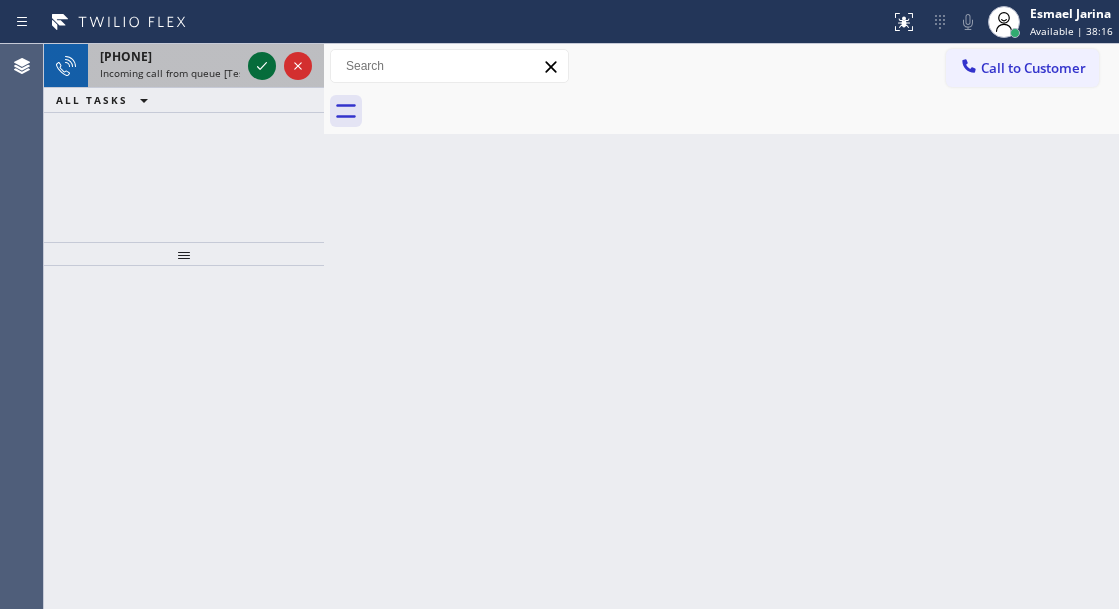 click 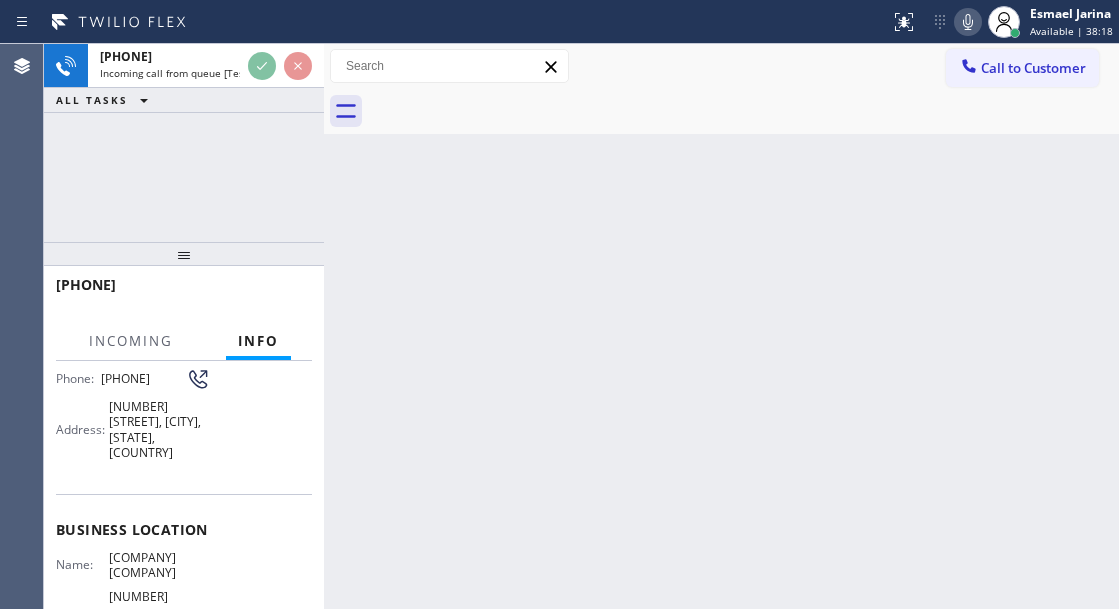 scroll, scrollTop: 200, scrollLeft: 0, axis: vertical 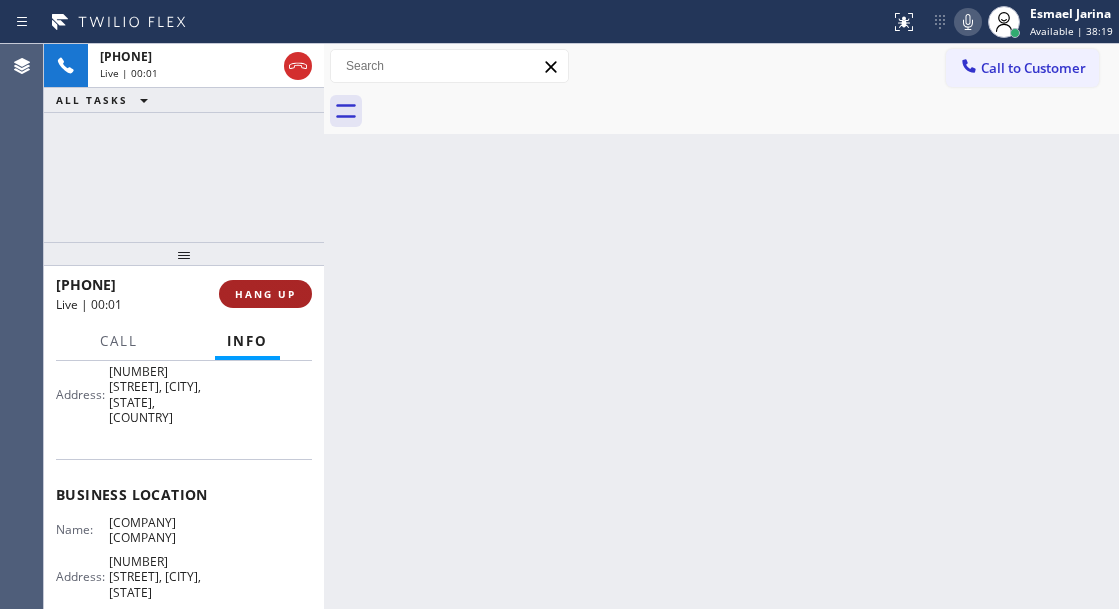 click on "HANG UP" at bounding box center (265, 294) 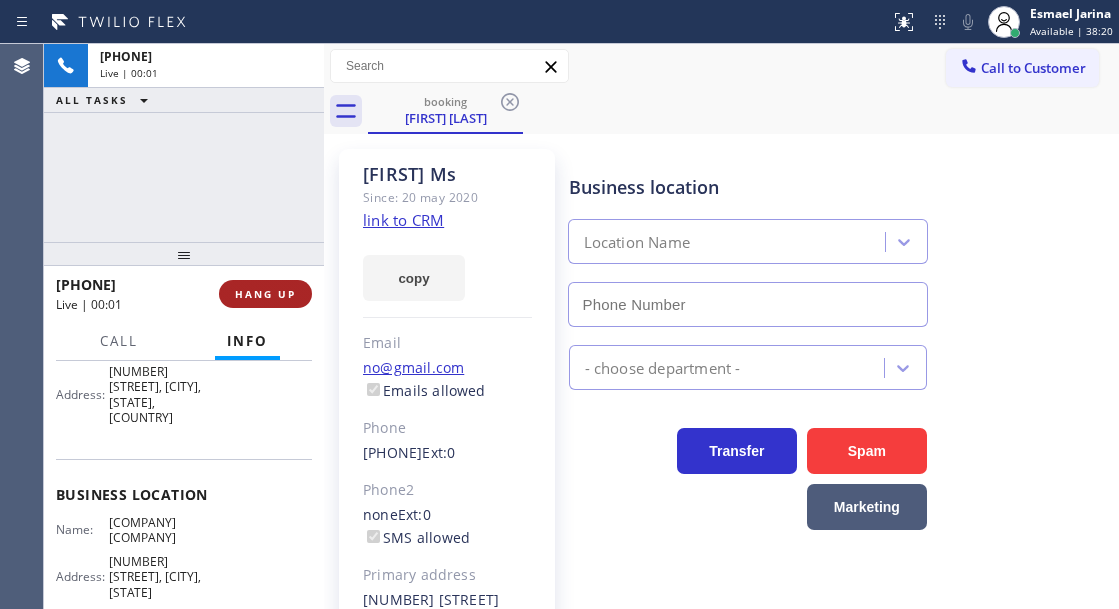 type on "[PHONE]" 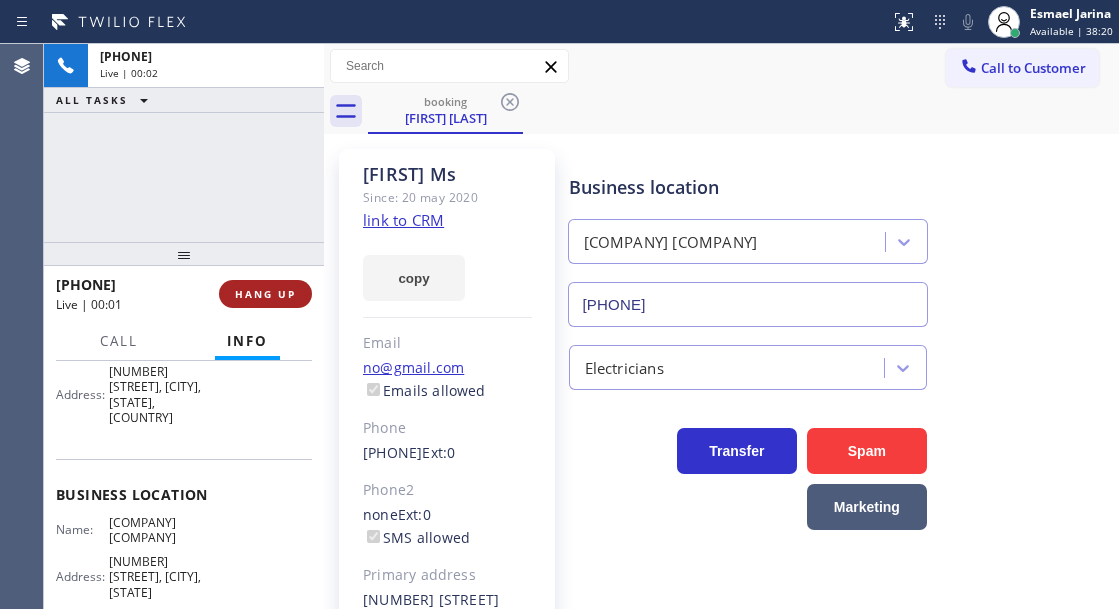 click on "HANG UP" at bounding box center [265, 294] 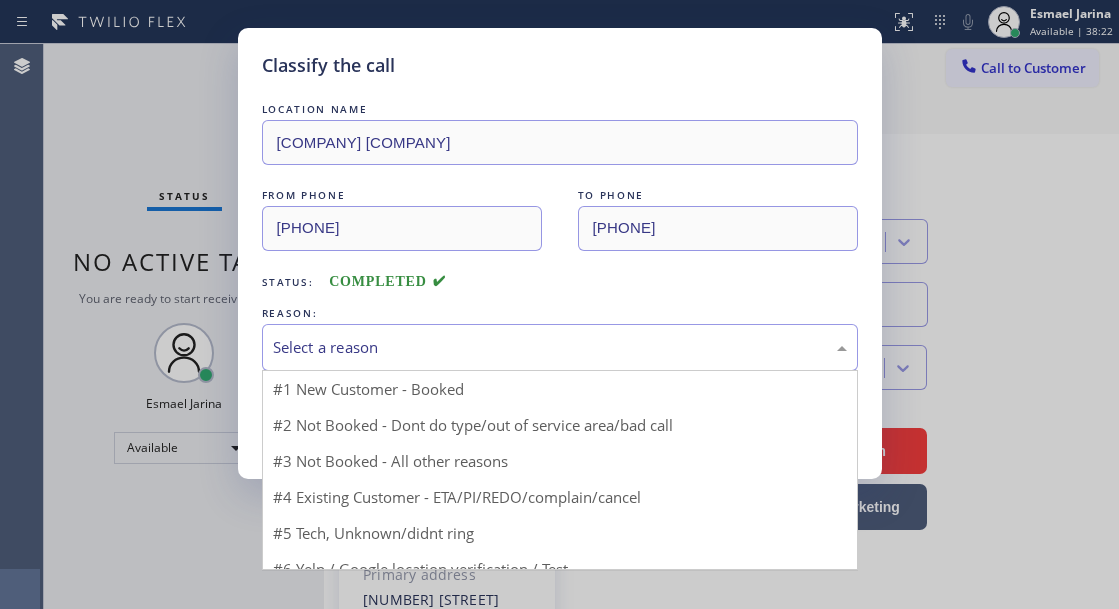click on "Select a reason" at bounding box center (560, 347) 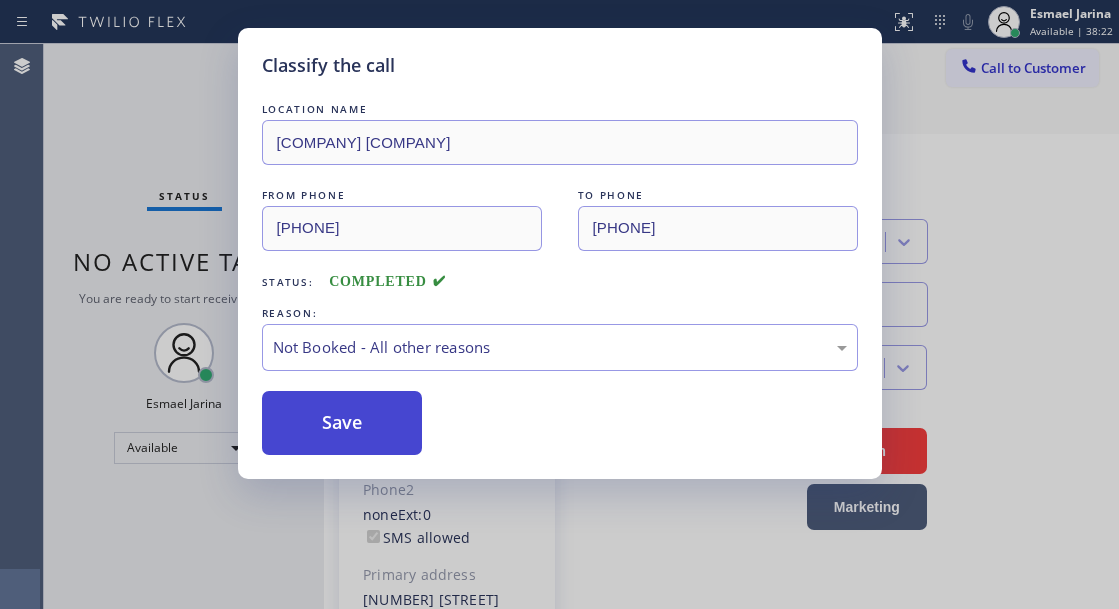 click on "Save" at bounding box center [342, 423] 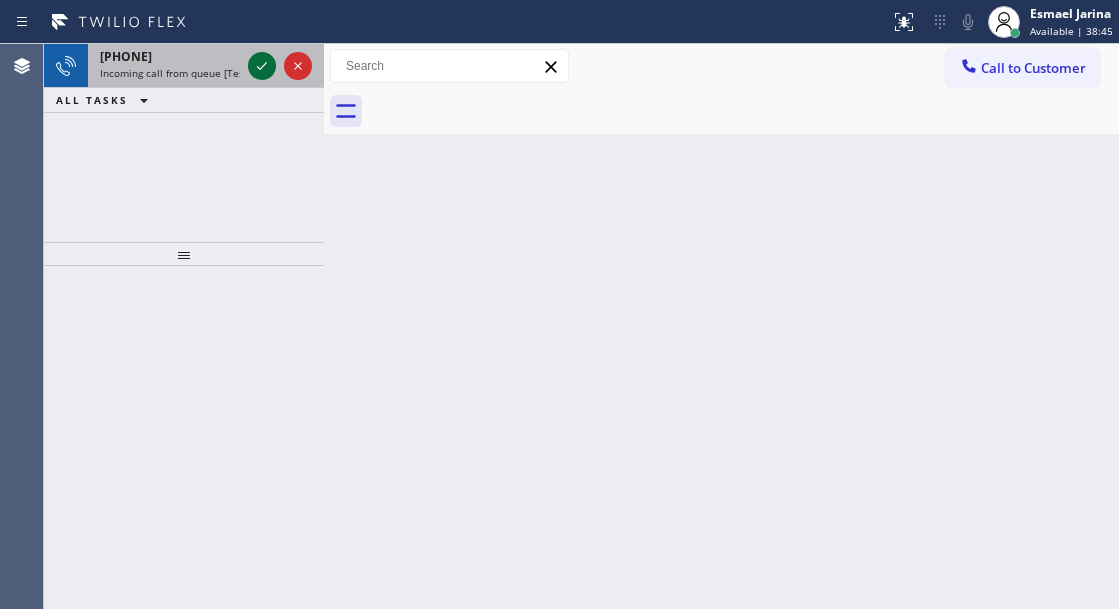 click 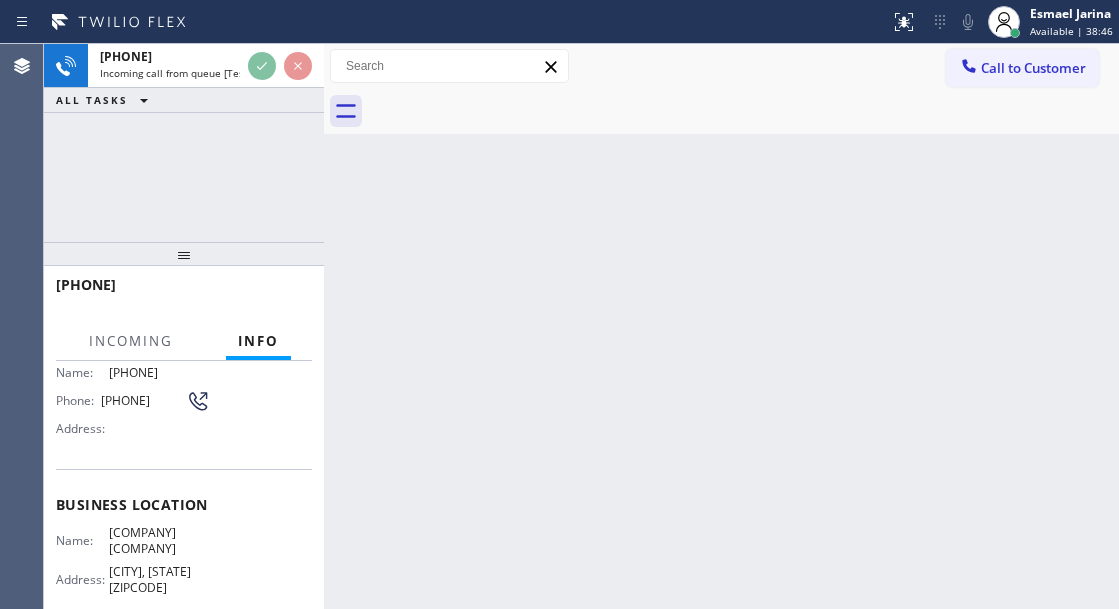 scroll, scrollTop: 200, scrollLeft: 0, axis: vertical 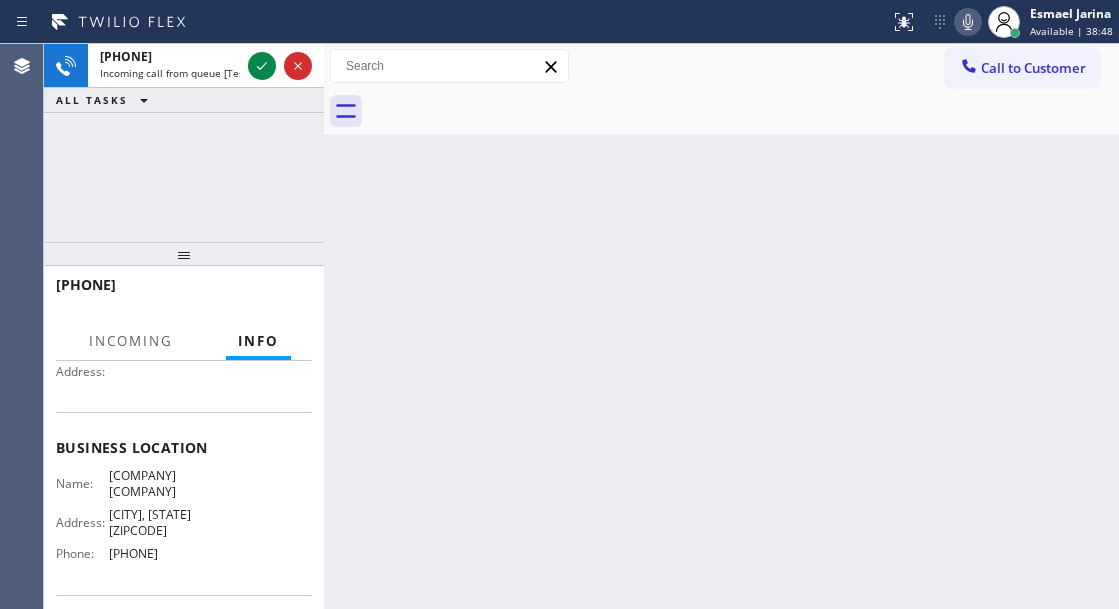click on "[COMPANY] [COMPANY]" at bounding box center [159, 483] 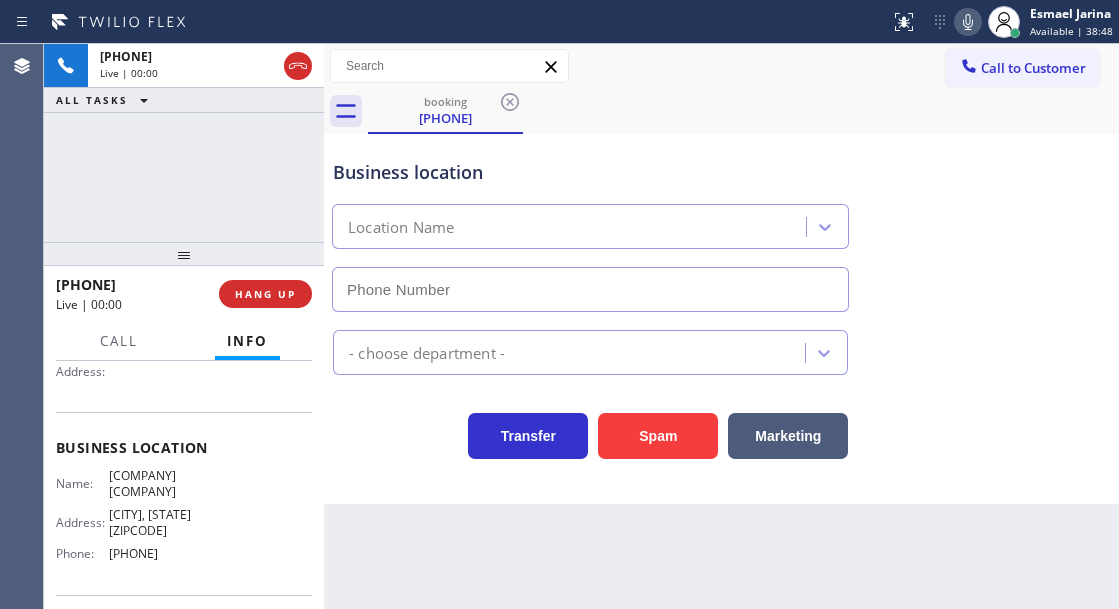click on "[COMPANY] [COMPANY]" at bounding box center [159, 483] 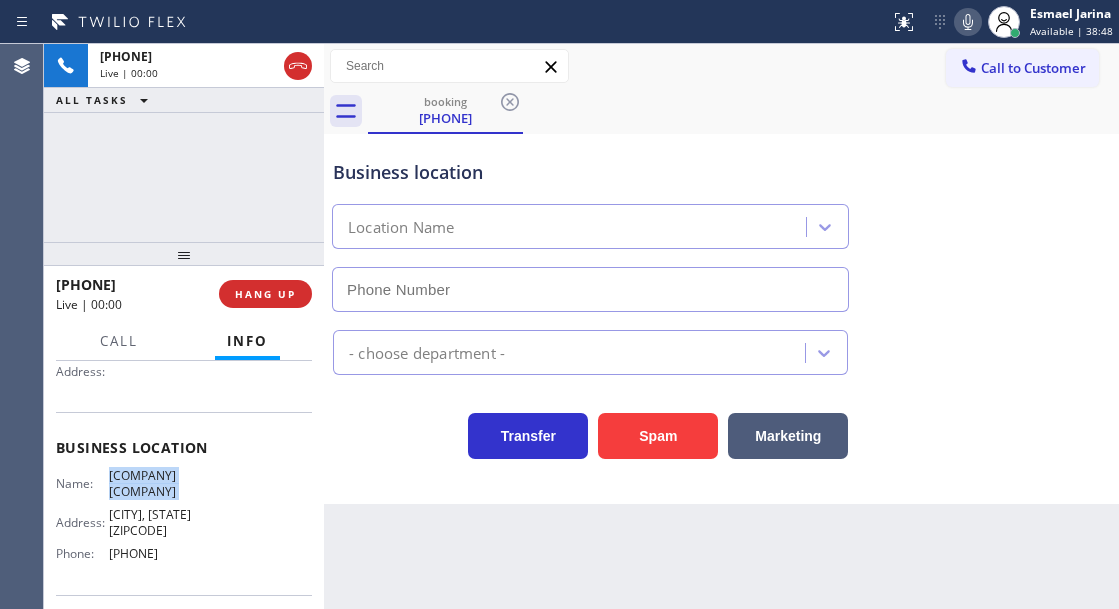 click on "[COMPANY] [COMPANY]" at bounding box center [159, 483] 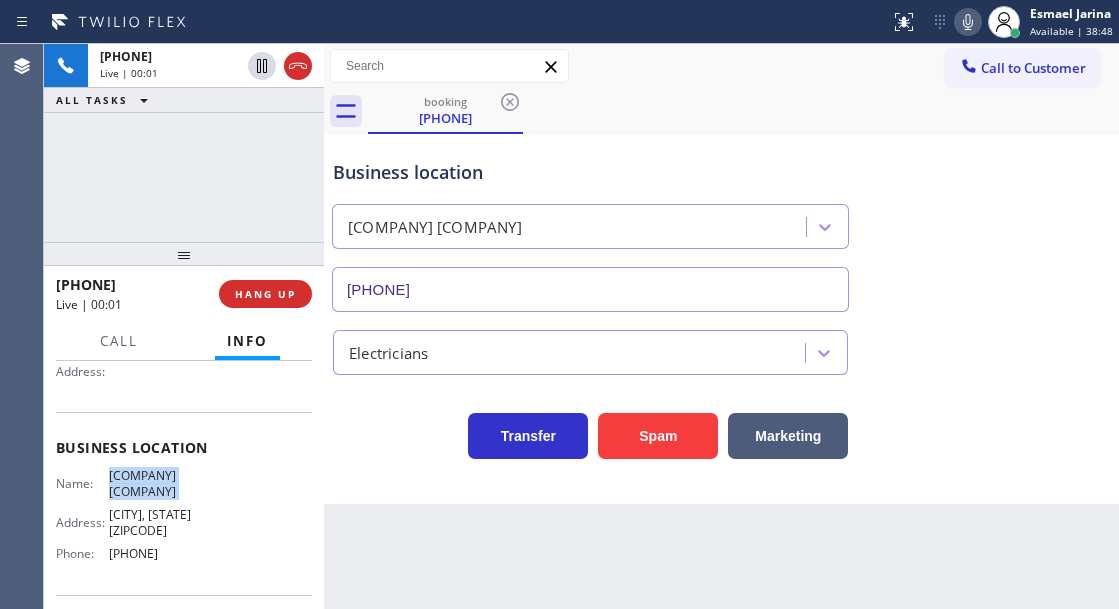 type on "[PHONE]" 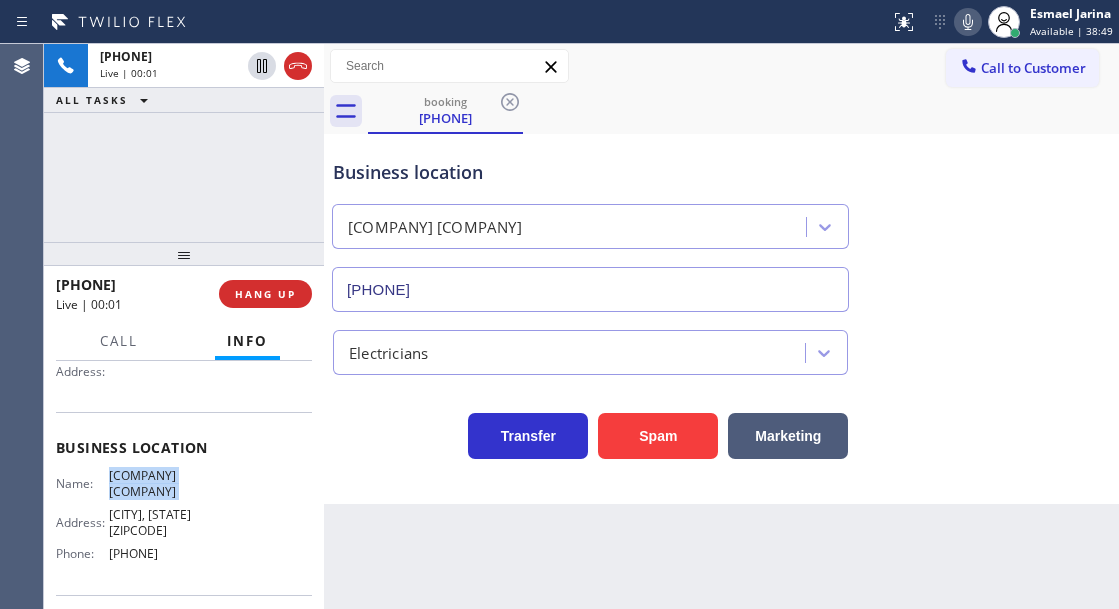 click on "[COMPANY] [COMPANY]" at bounding box center (159, 483) 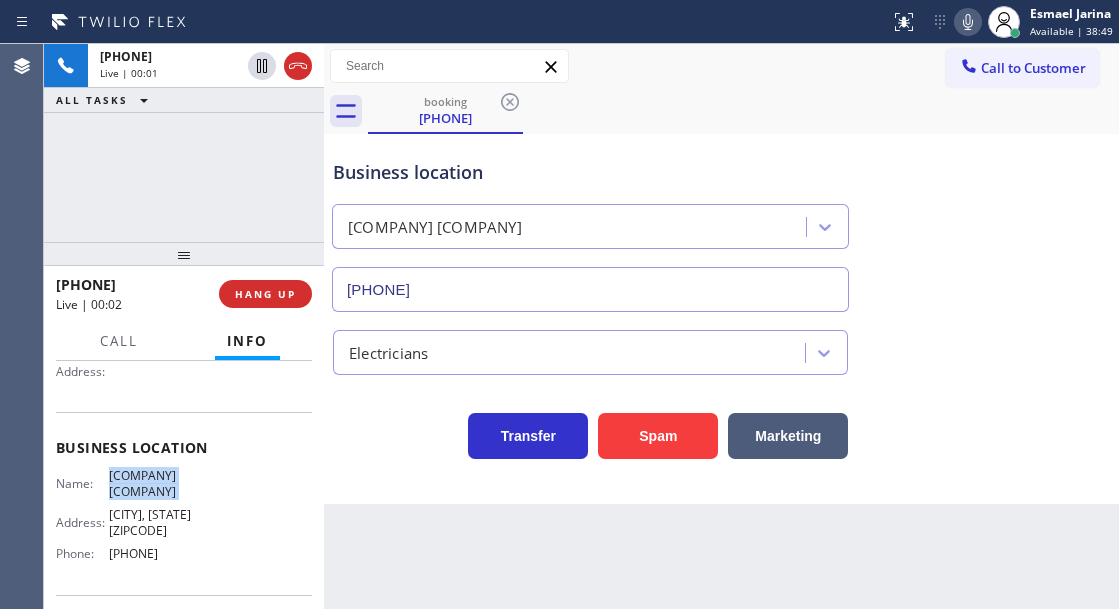 click on "[COMPANY] [COMPANY]" at bounding box center (159, 483) 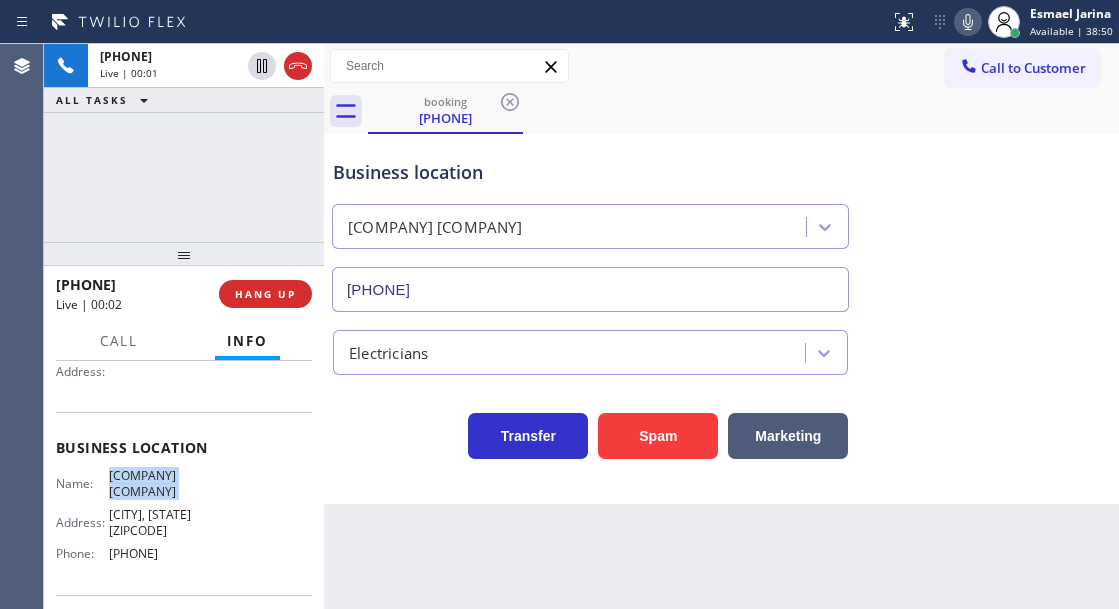 click on "Name: [COMPANY] [COMPANY] Address: [CITY], [STATE] [ZIPCODE]  Phone: [PHONE]" at bounding box center [184, 518] 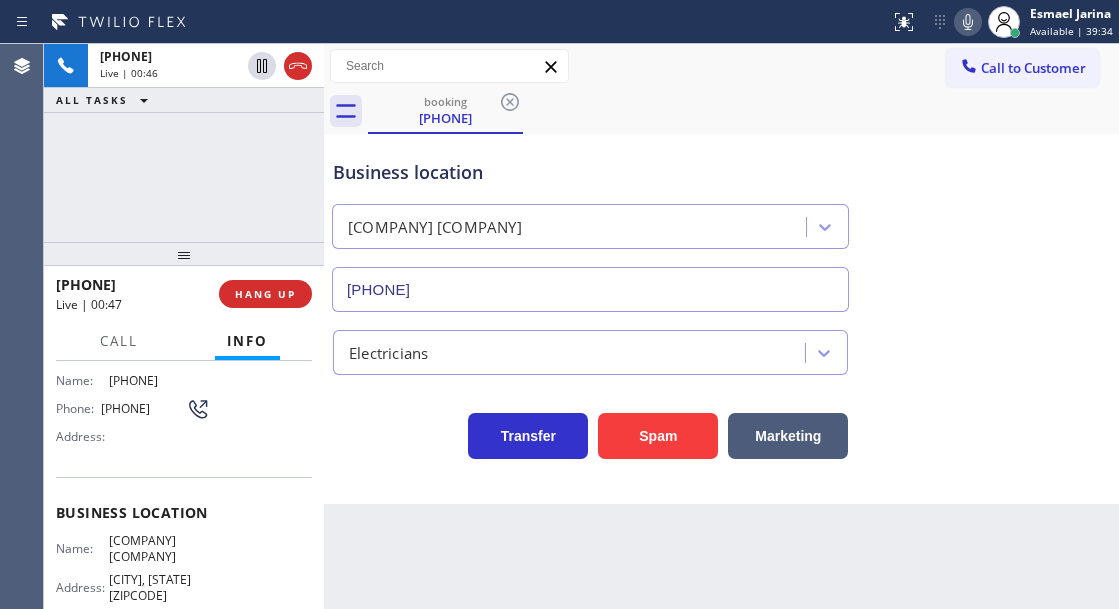 scroll, scrollTop: 100, scrollLeft: 0, axis: vertical 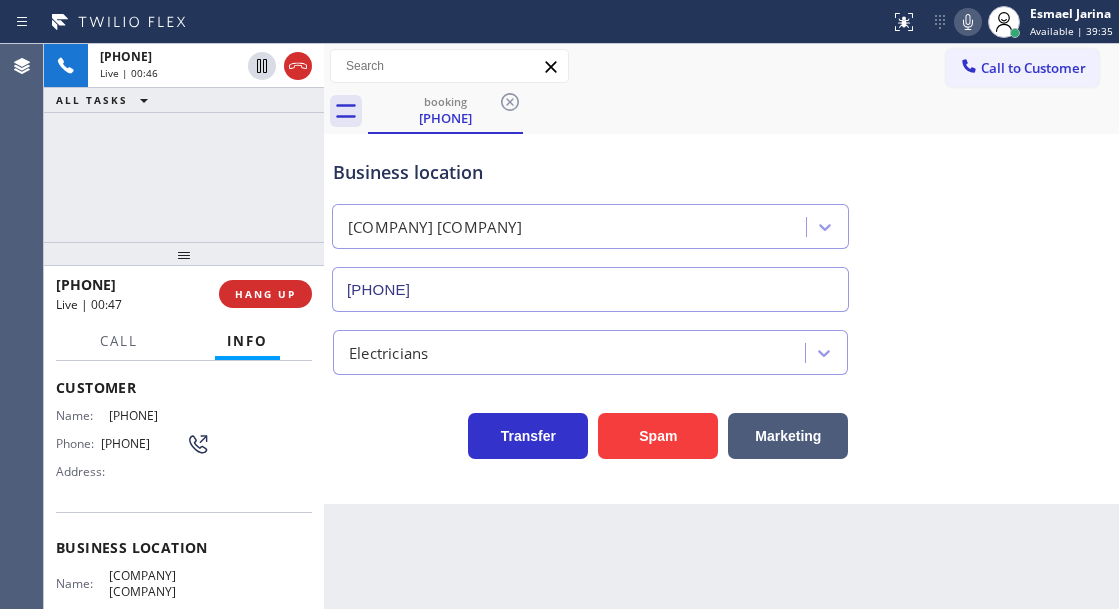 click on "[PHONE]" at bounding box center (143, 443) 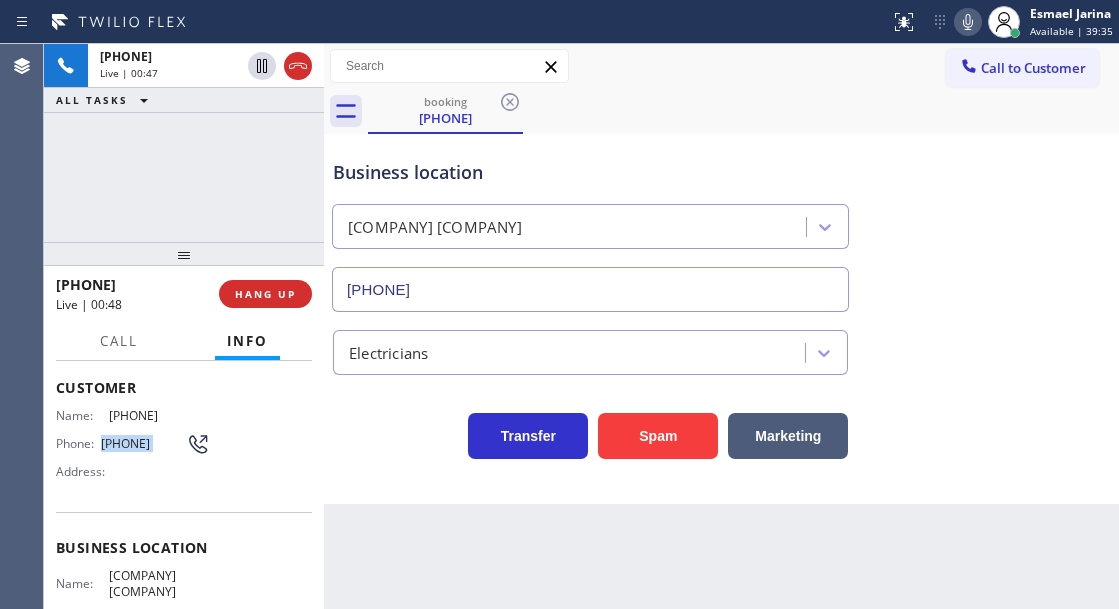 click on "[PHONE]" at bounding box center [143, 443] 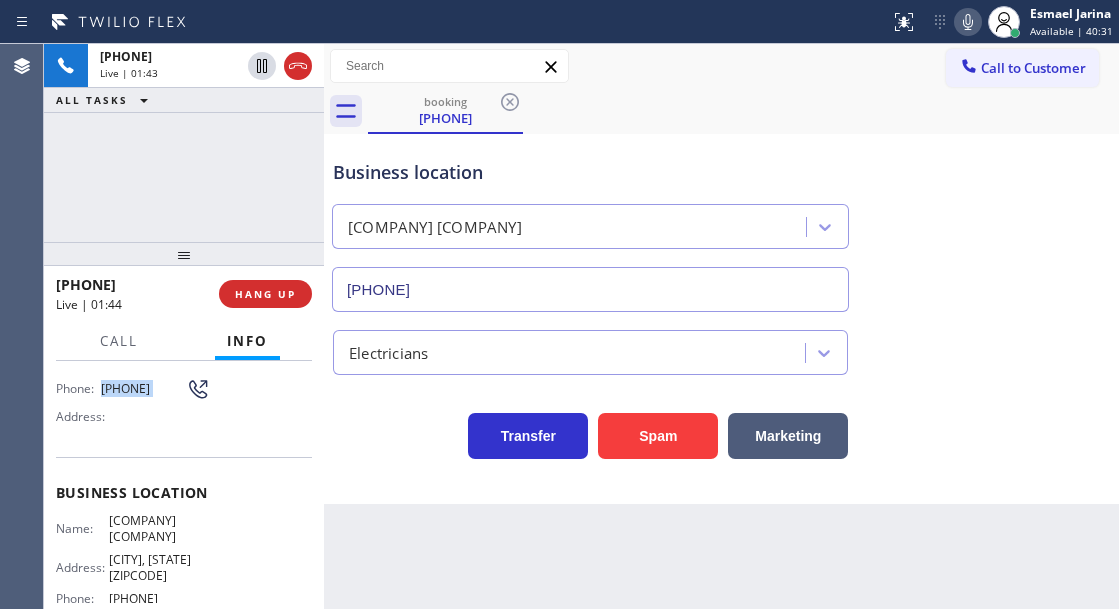 scroll, scrollTop: 300, scrollLeft: 0, axis: vertical 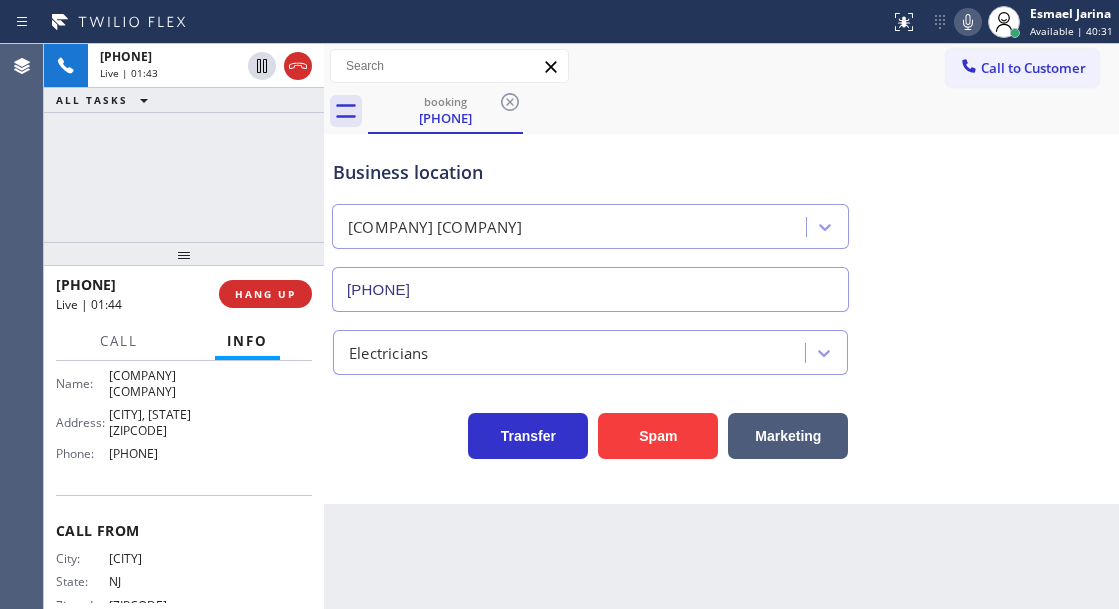 click on "[COMPANY] [COMPANY]" at bounding box center (159, 383) 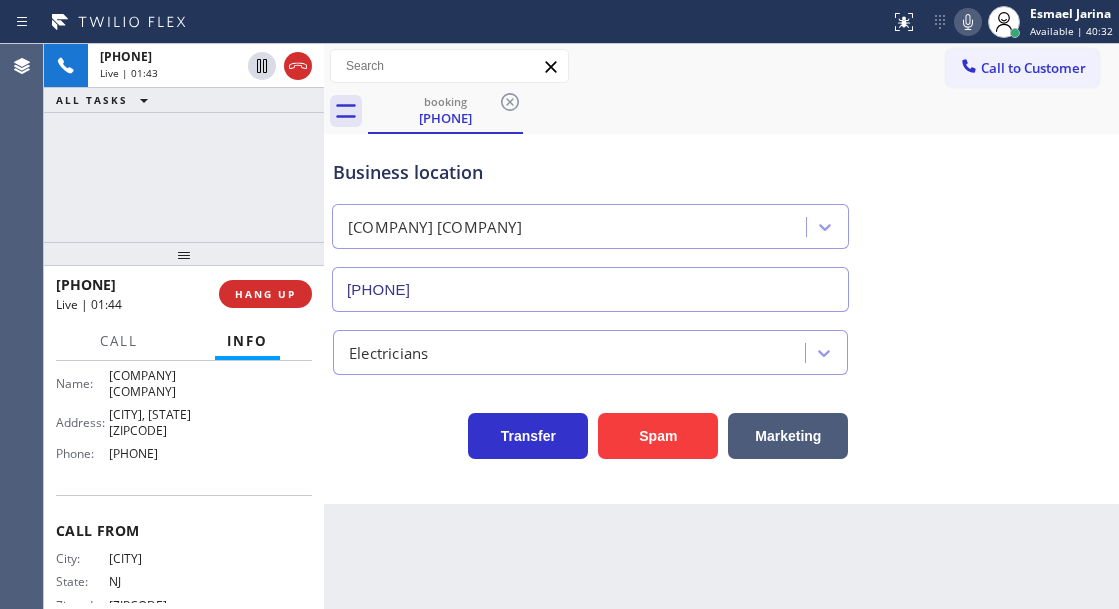 click on "[COMPANY] [COMPANY]" at bounding box center (159, 383) 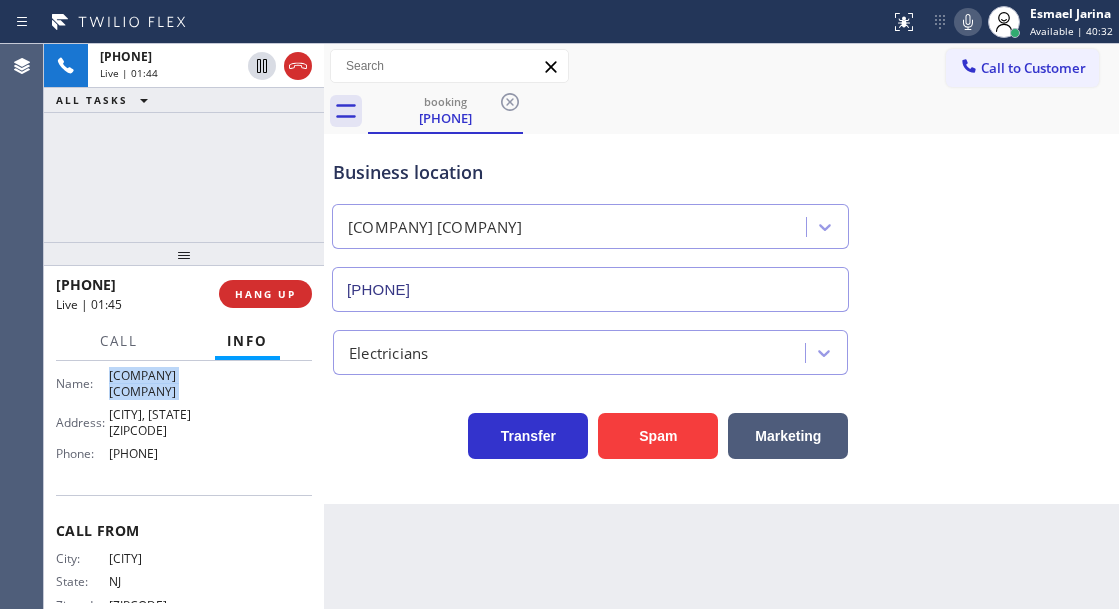 click on "[COMPANY] [COMPANY]" at bounding box center (159, 383) 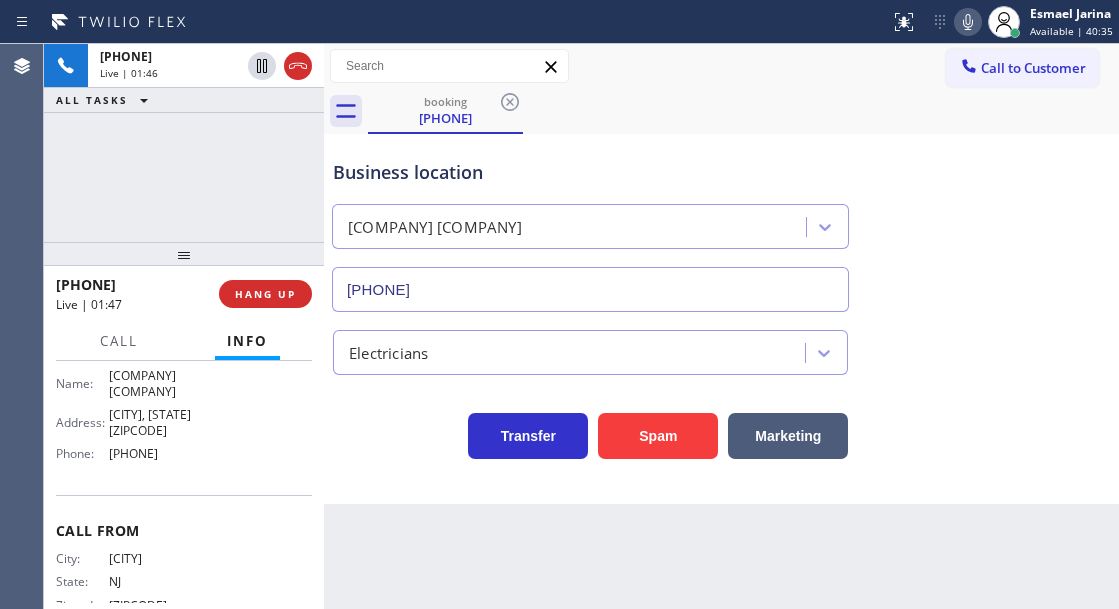click on "[PHONE]" at bounding box center [159, 453] 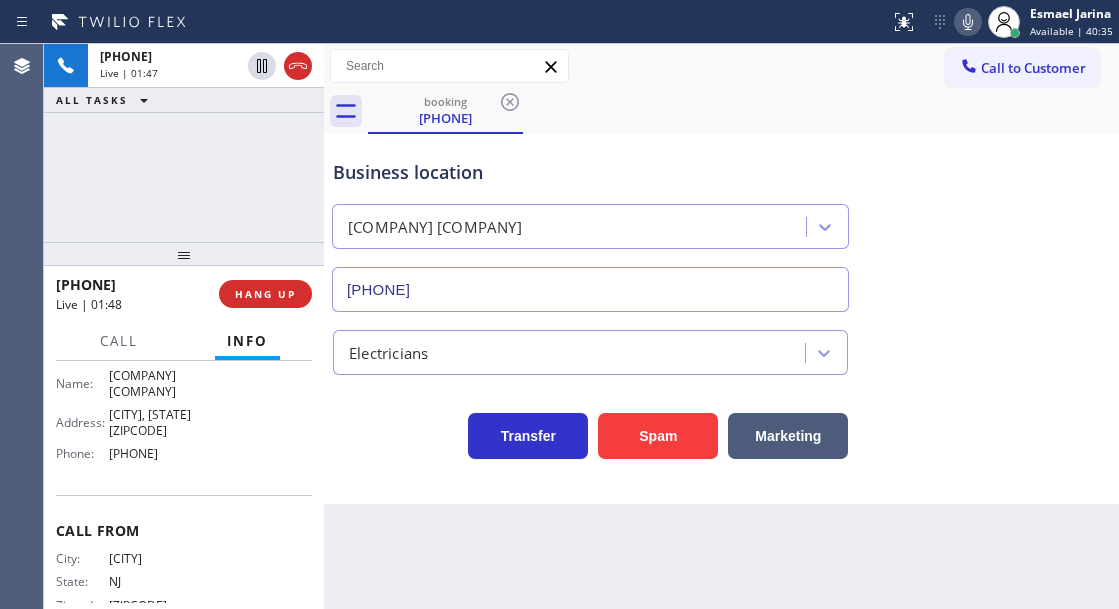 click on "[PHONE]" at bounding box center (159, 453) 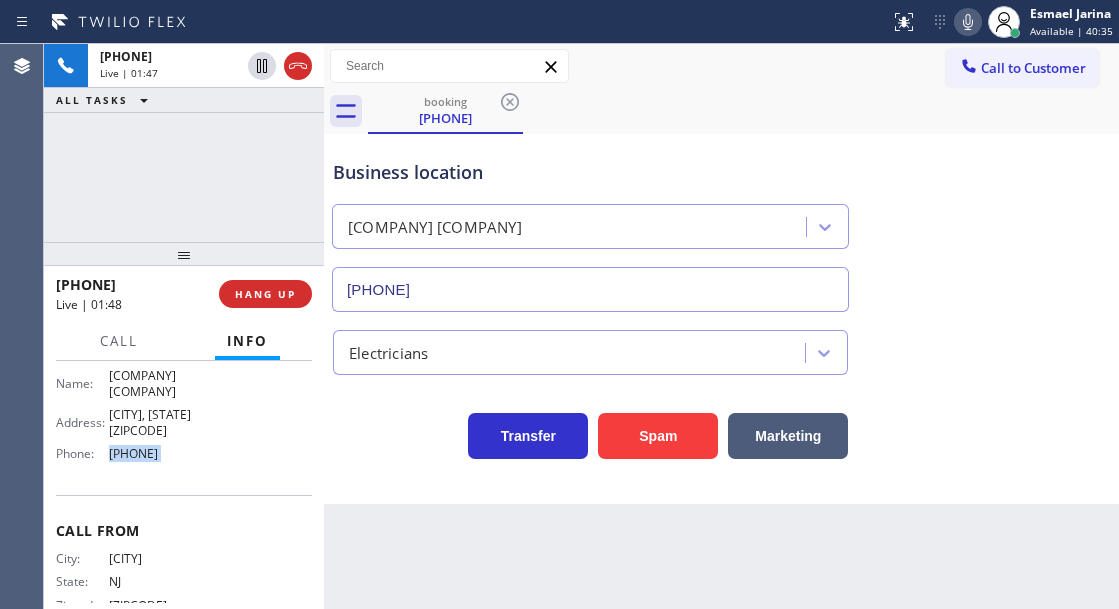 click on "[PHONE]" at bounding box center [159, 453] 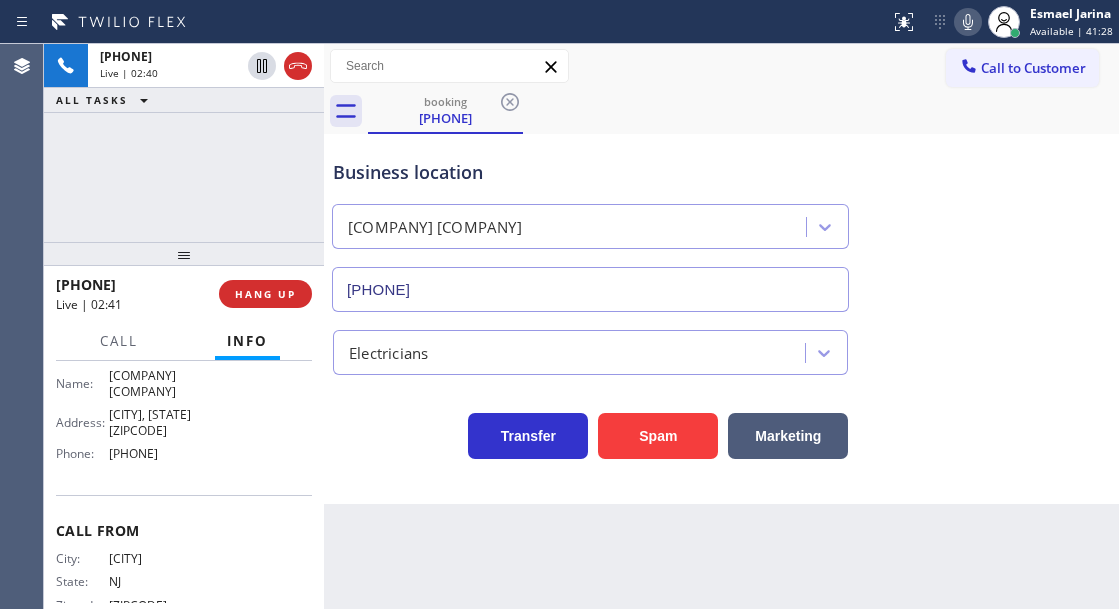 click on "Business location" at bounding box center [590, 172] 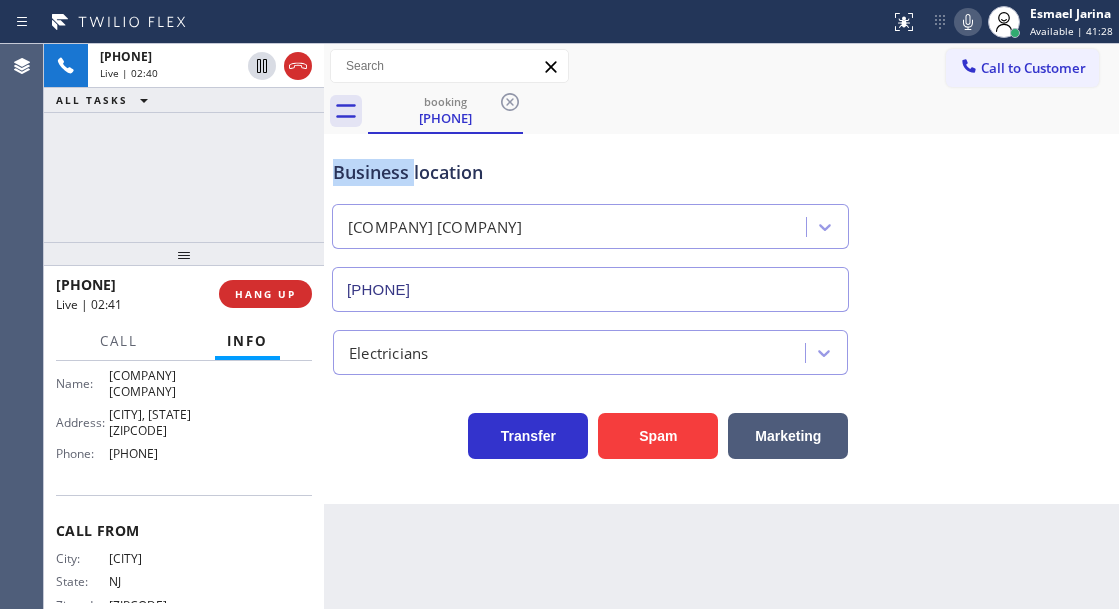 click on "Business location" at bounding box center [590, 172] 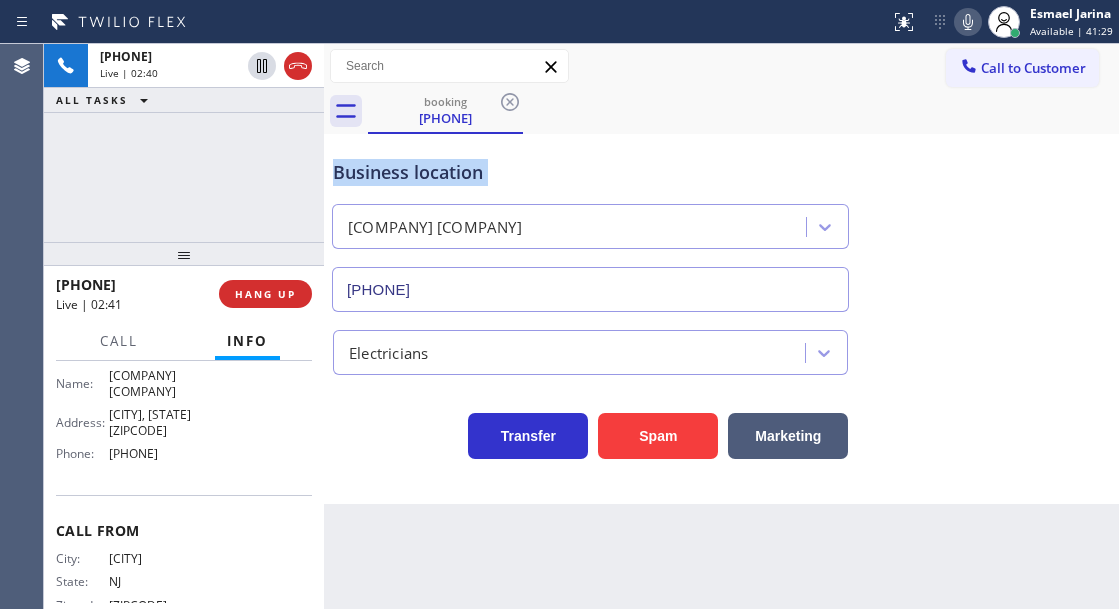 click on "Business location" at bounding box center (590, 172) 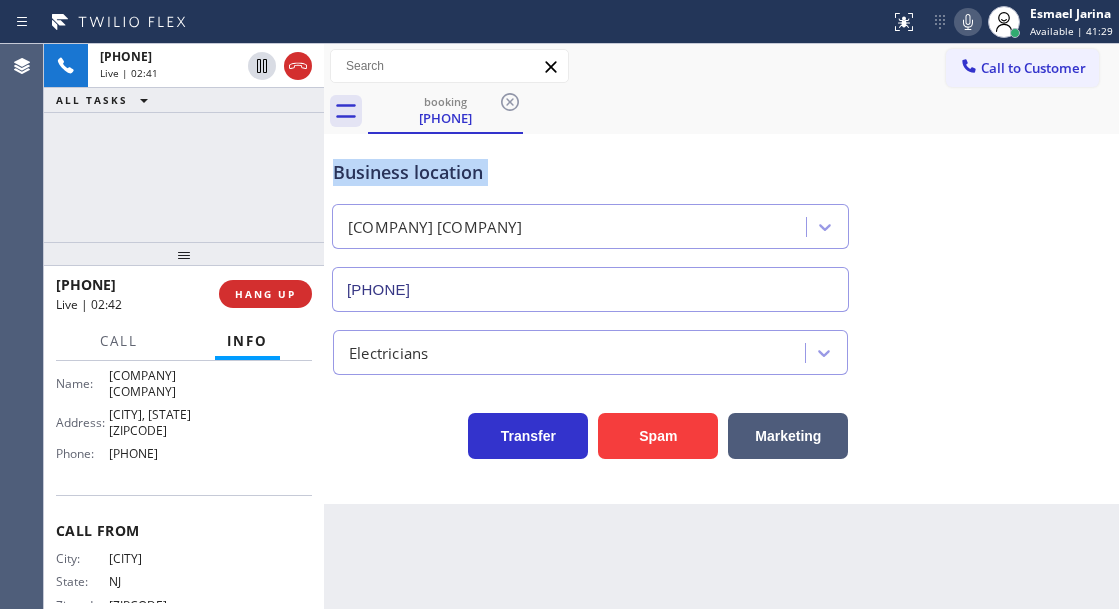 click on "Business location" at bounding box center (590, 172) 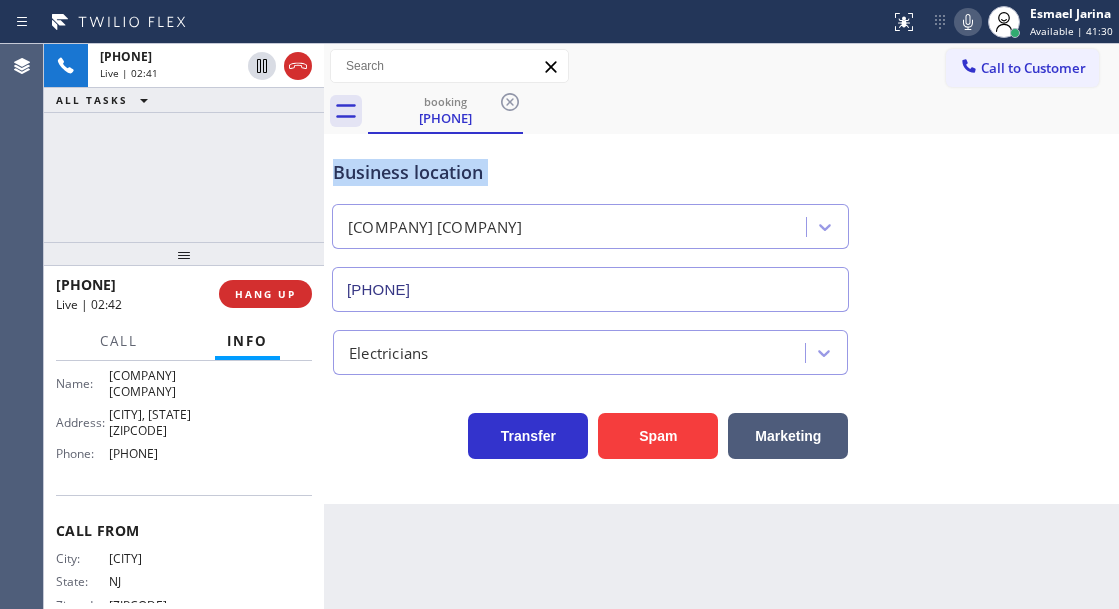 click on "Business location" at bounding box center (590, 172) 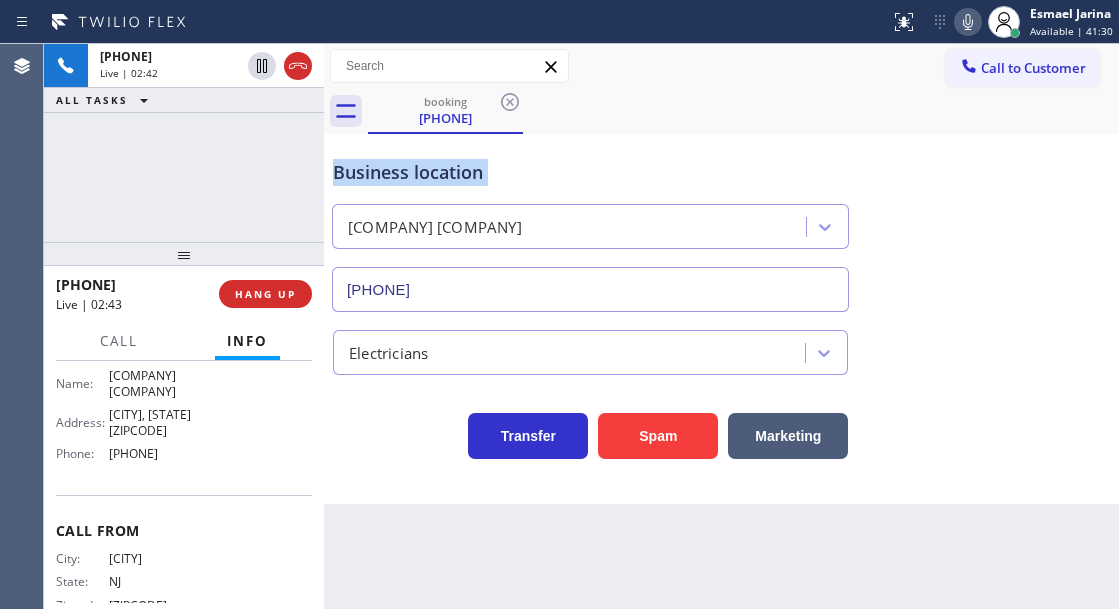 click on "Business location" at bounding box center [590, 172] 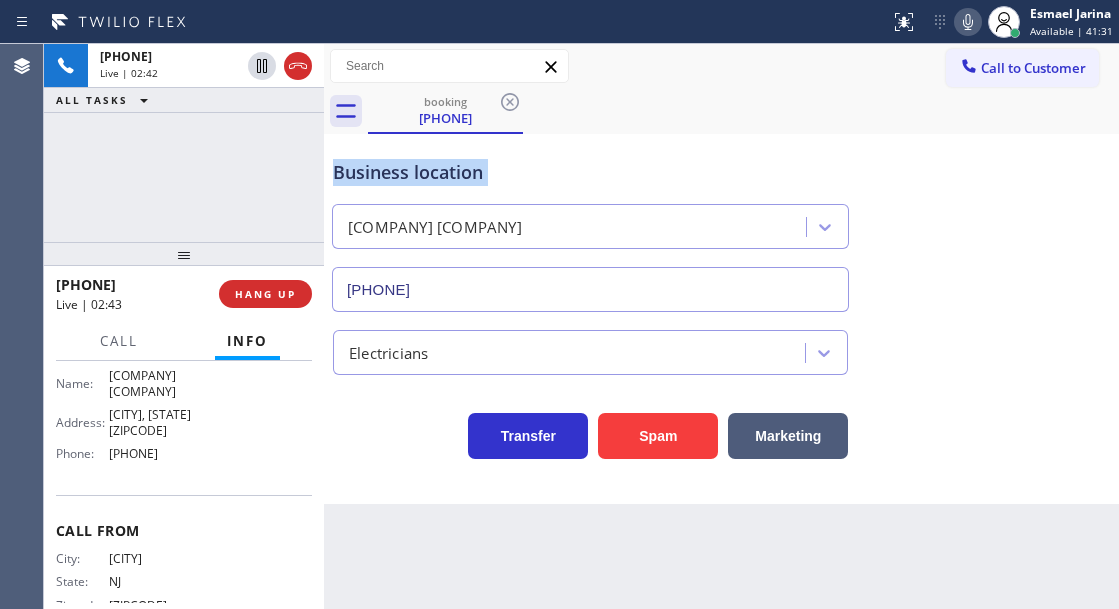 click on "Business location" at bounding box center (590, 172) 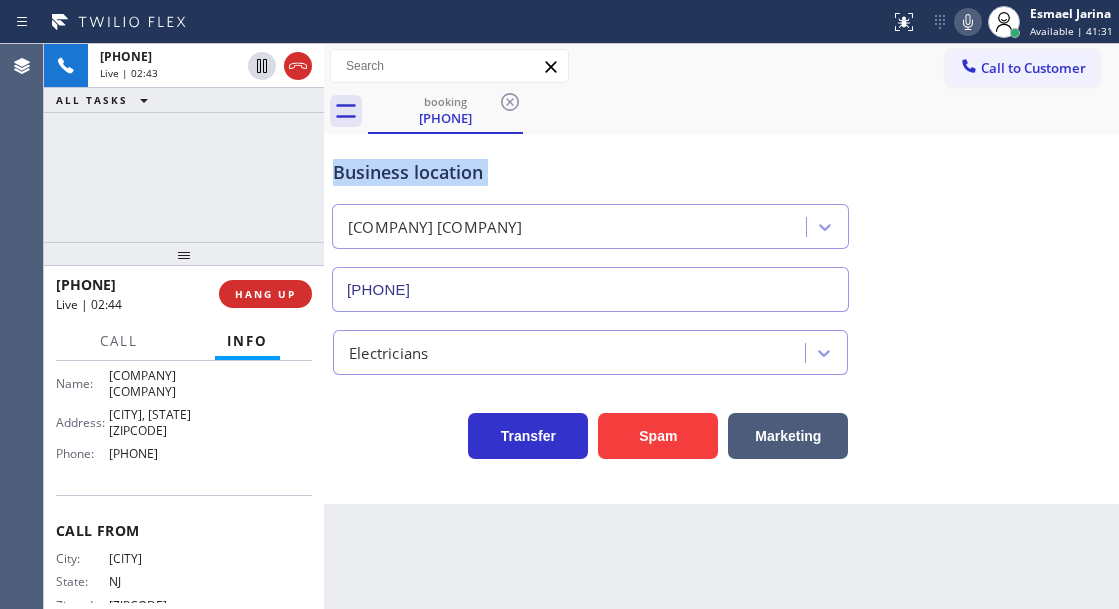 click on "Business location" at bounding box center [590, 172] 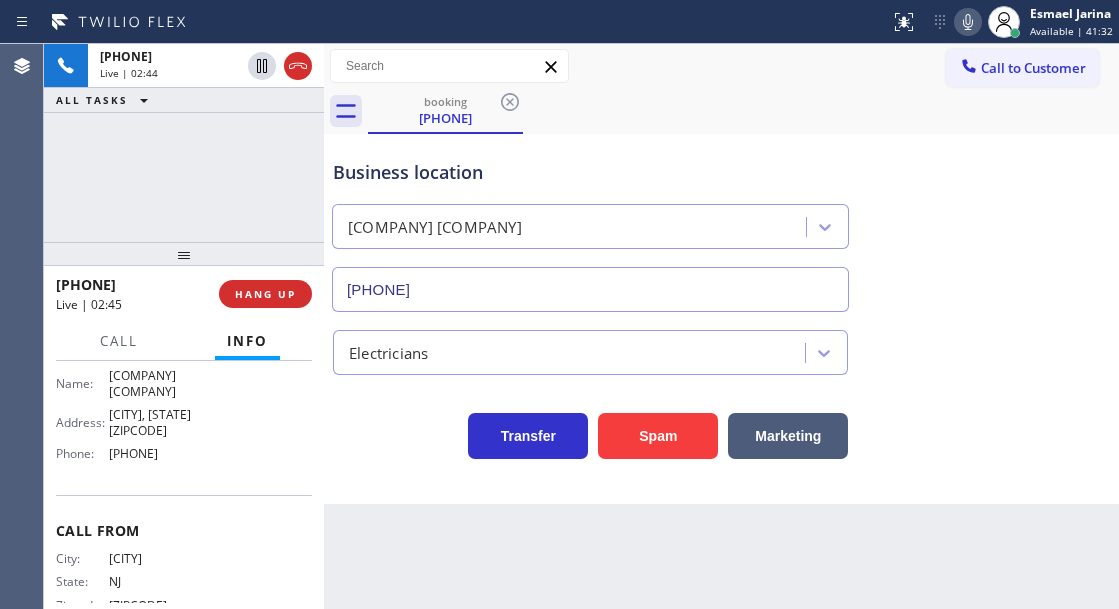 click on "[PHONE] Live | 02:44 ALL TASKS ALL TASKS ACTIVE TASKS TASKS IN WRAP UP" at bounding box center (184, 143) 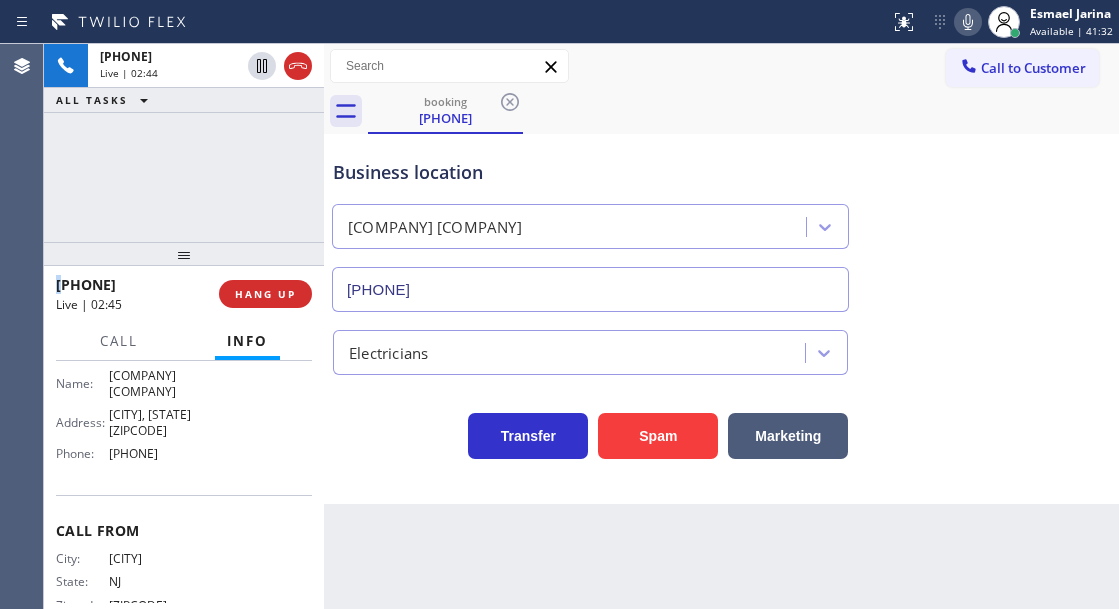 click on "[PHONE] Live | 02:44 ALL TASKS ALL TASKS ACTIVE TASKS TASKS IN WRAP UP" at bounding box center (184, 143) 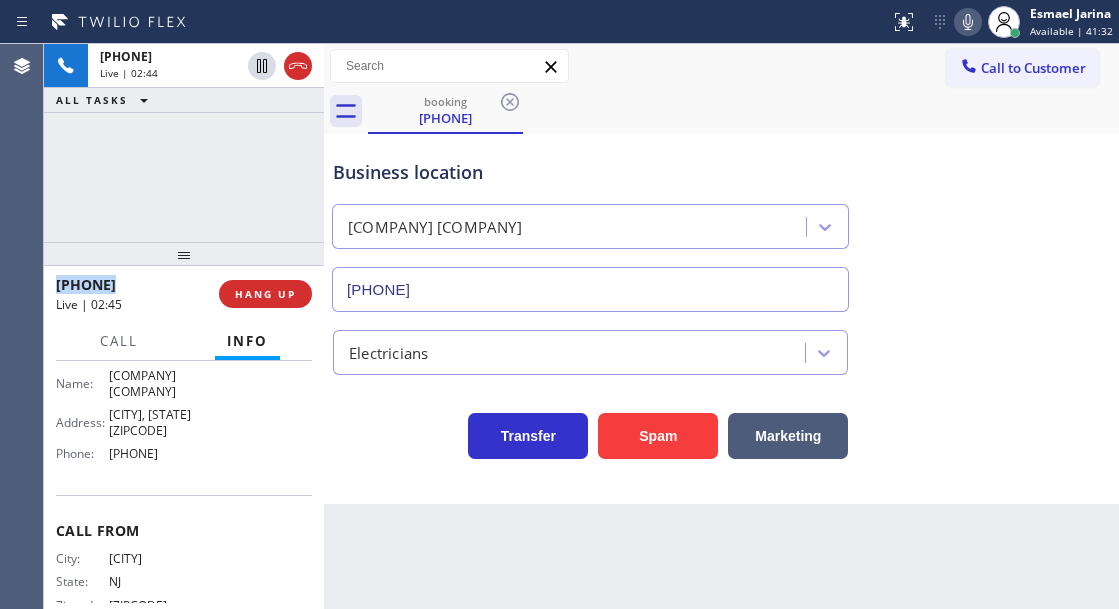 click on "[PHONE] Live | 02:44 ALL TASKS ALL TASKS ACTIVE TASKS TASKS IN WRAP UP" at bounding box center (184, 143) 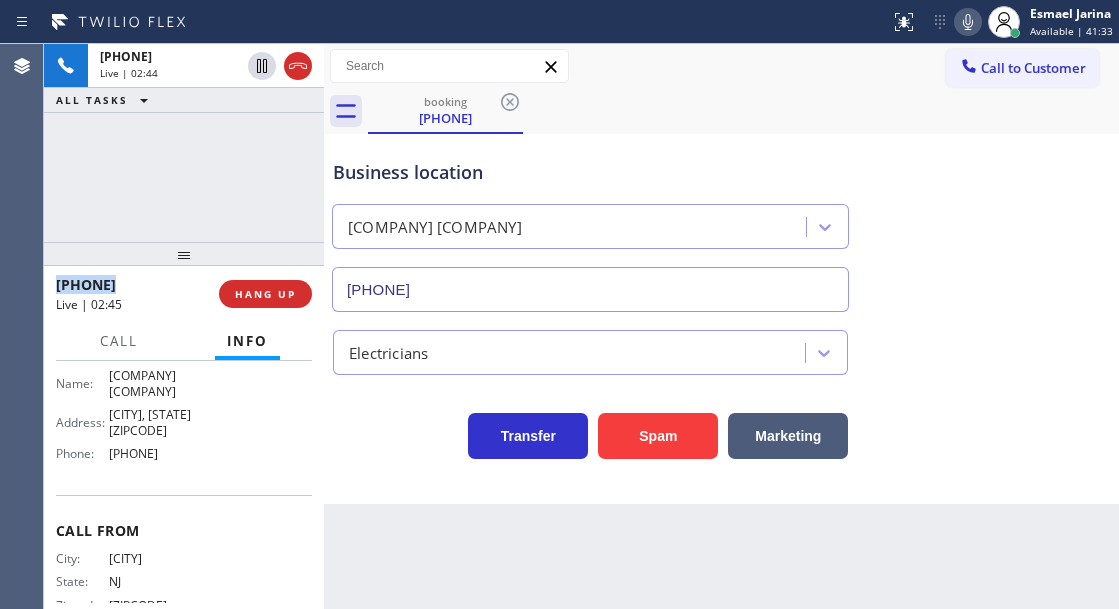 click on "[PHONE] Live | 02:44 ALL TASKS ALL TASKS ACTIVE TASKS TASKS IN WRAP UP" at bounding box center [184, 143] 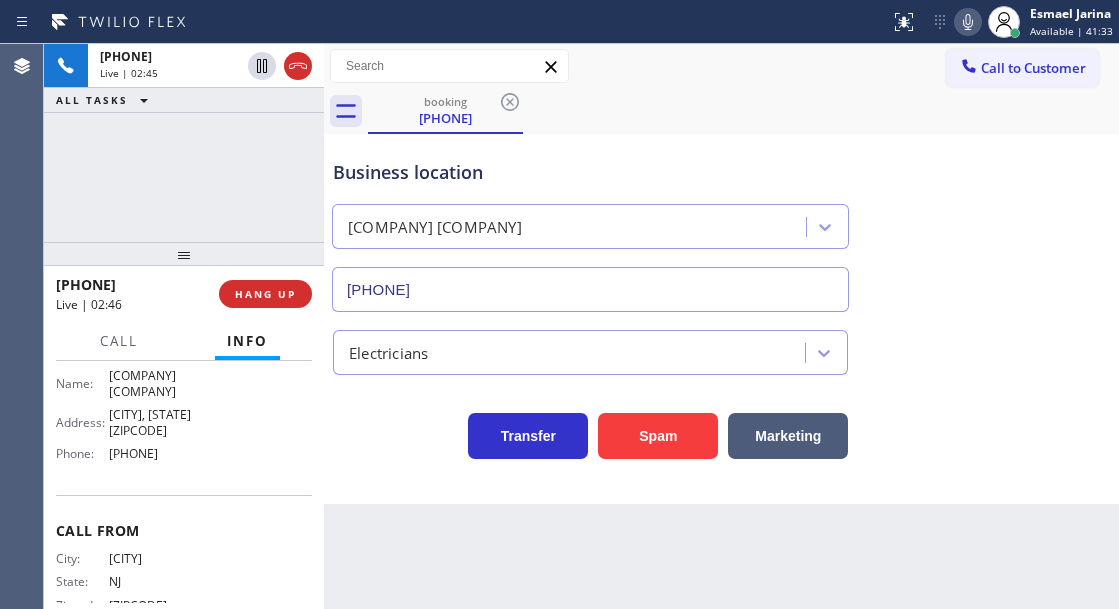 click on "Business location" at bounding box center (590, 172) 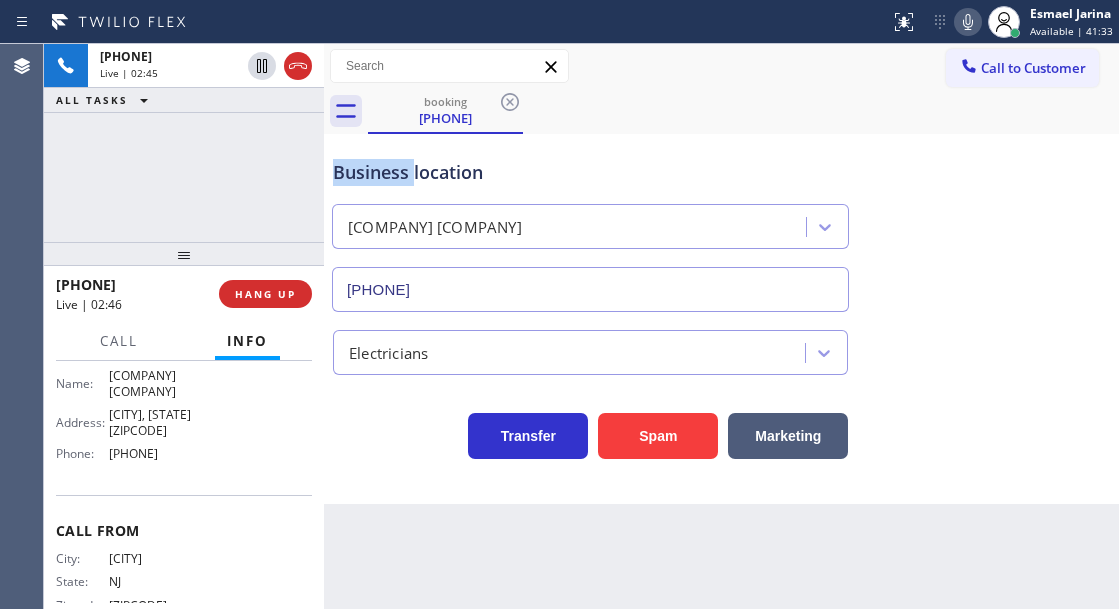 click on "Business location" at bounding box center [590, 172] 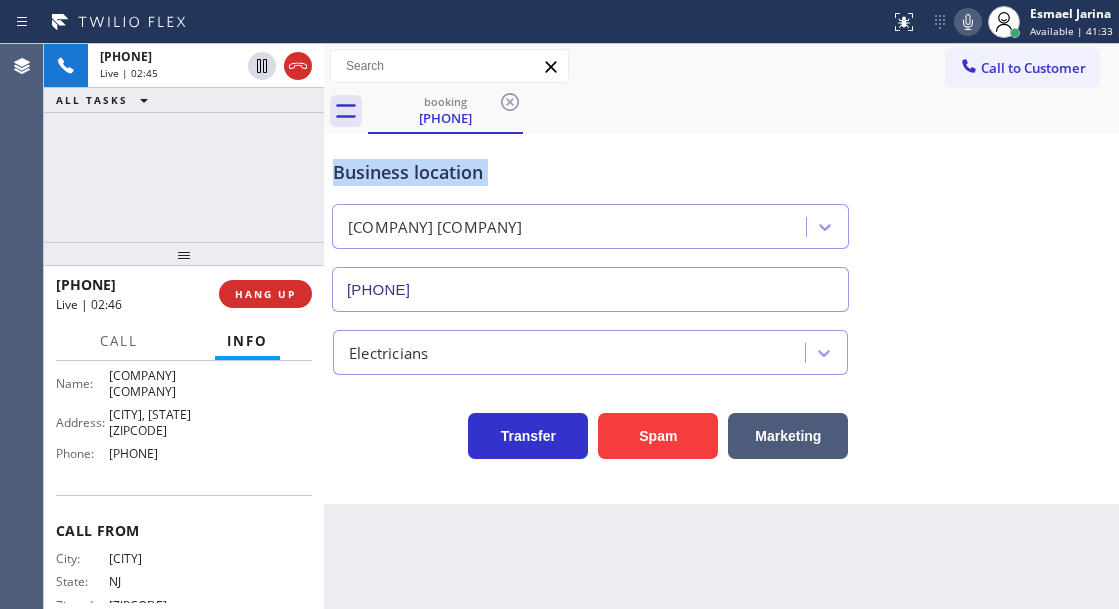 click on "Business location" at bounding box center [590, 172] 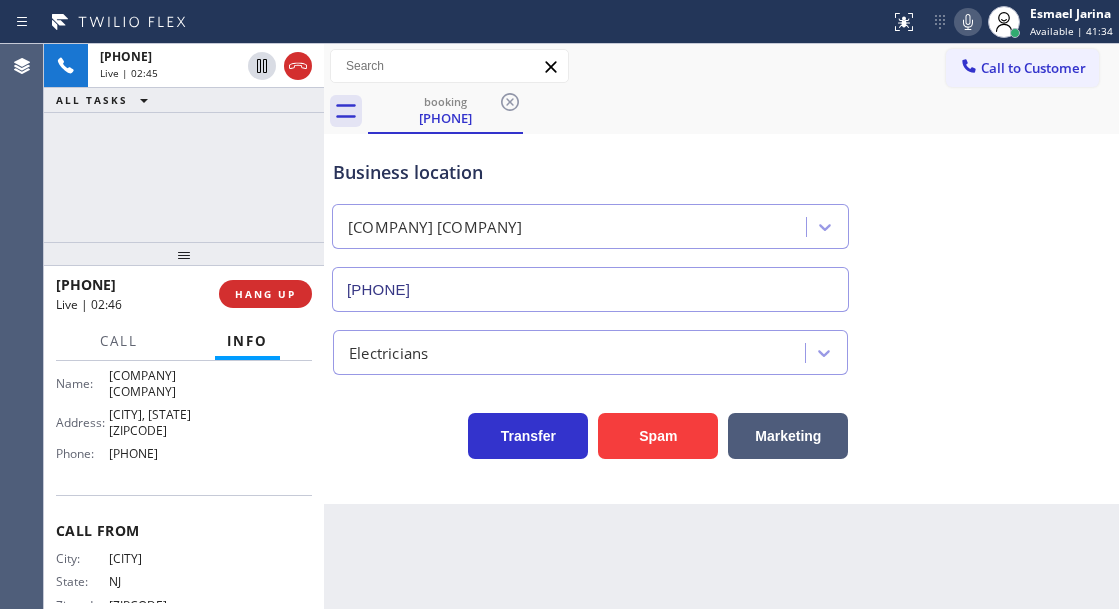 click on "[PHONE] Live | 02:45 ALL TASKS ALL TASKS ACTIVE TASKS TASKS IN WRAP UP" at bounding box center [184, 143] 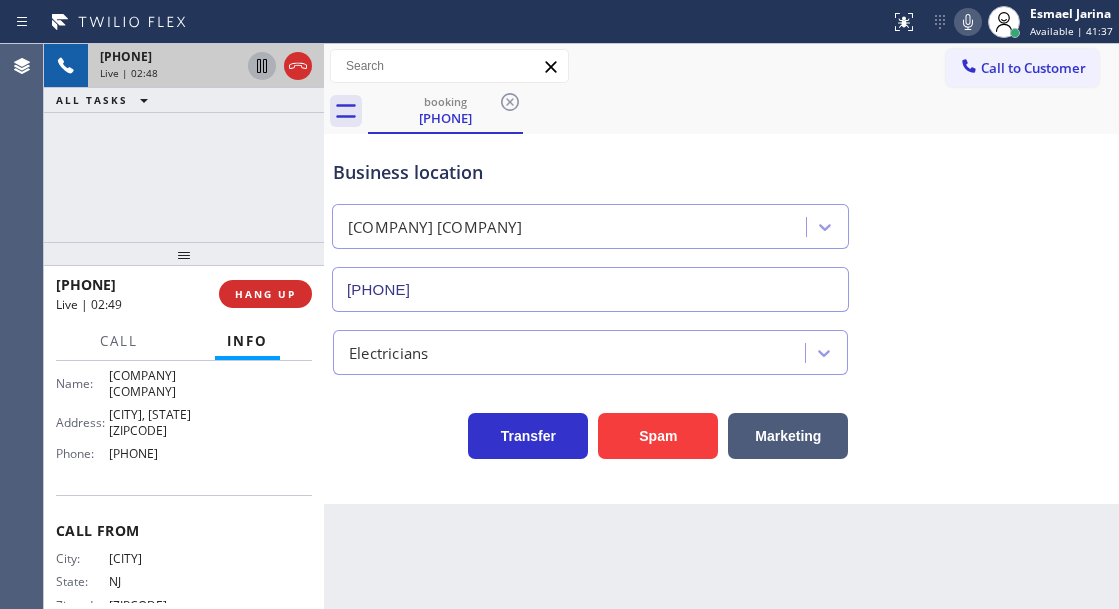 click 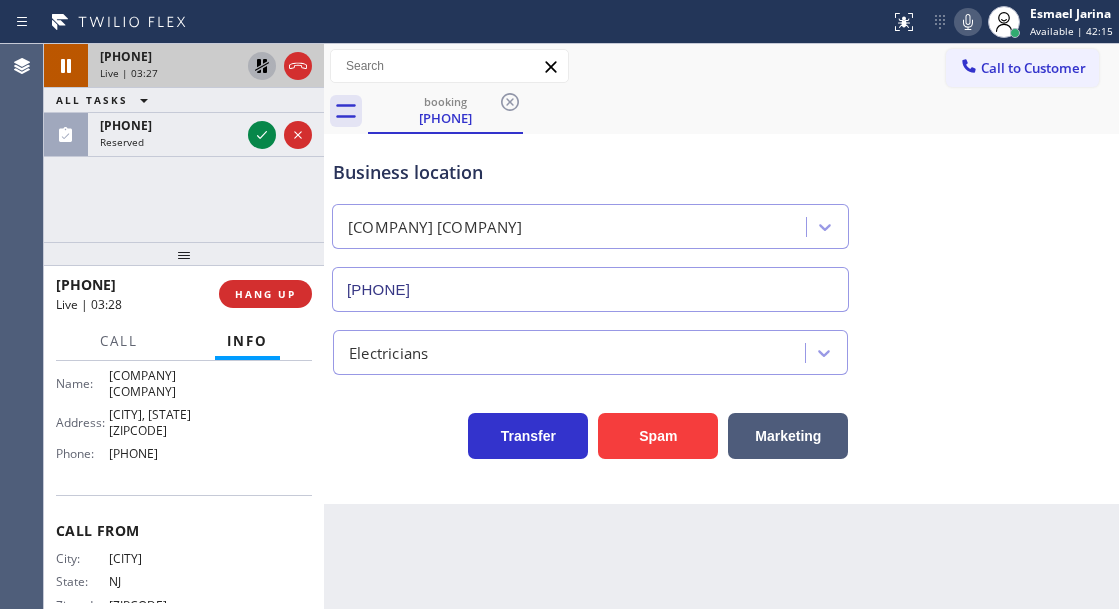 click on "Electricians" at bounding box center (721, 348) 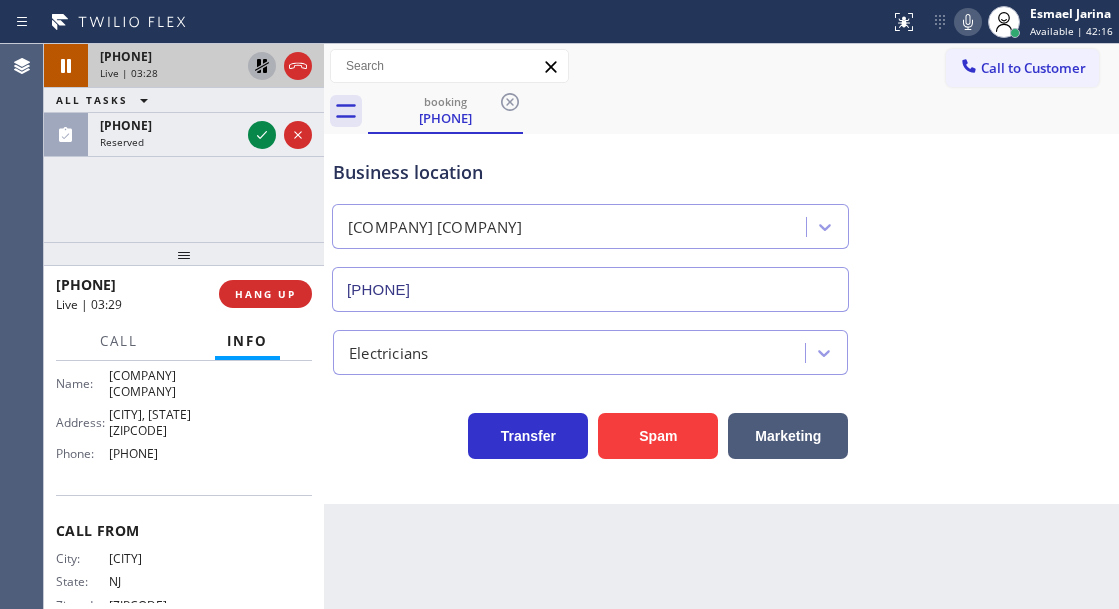 click 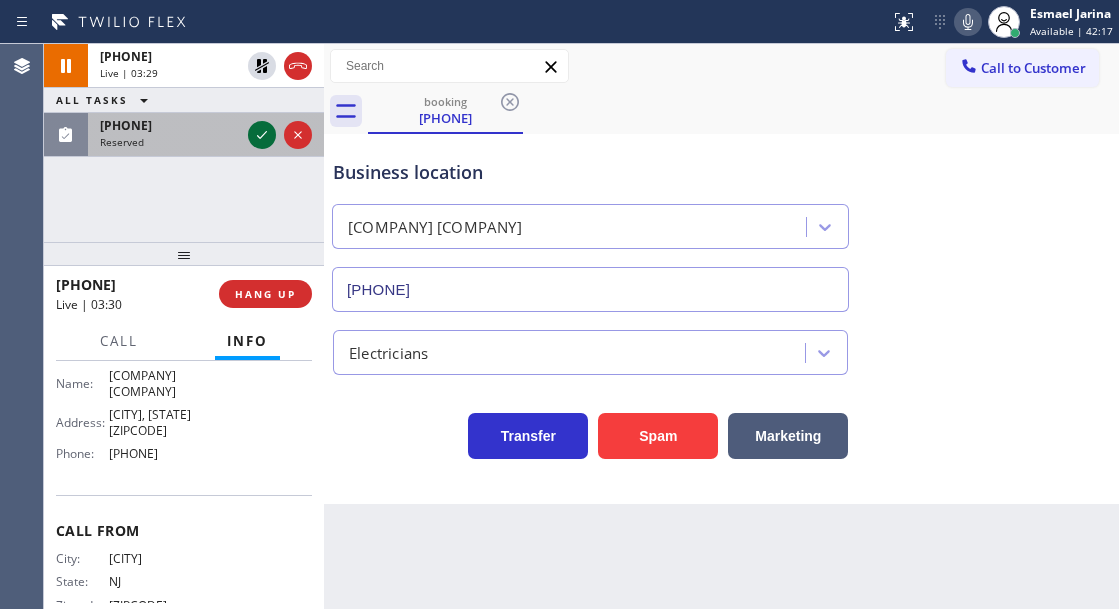 click 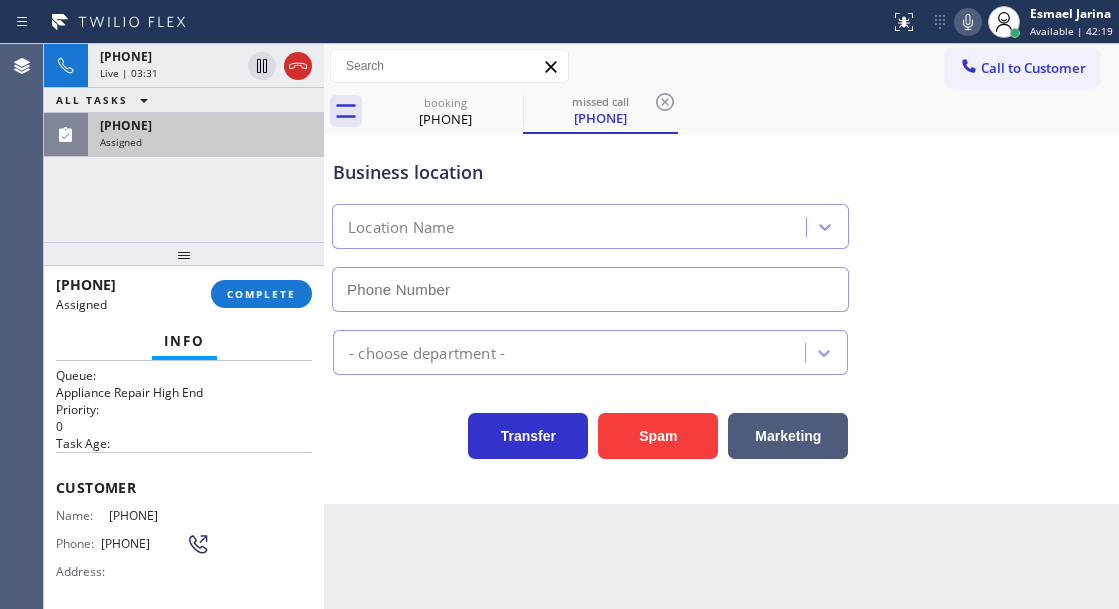 scroll, scrollTop: 0, scrollLeft: 0, axis: both 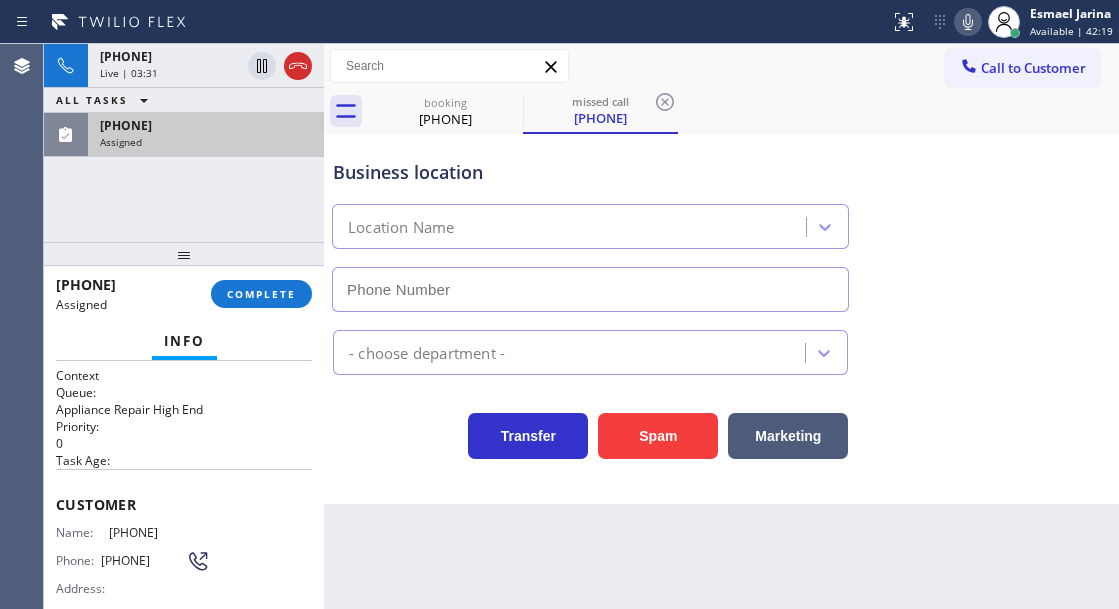 type on "[PHONE]" 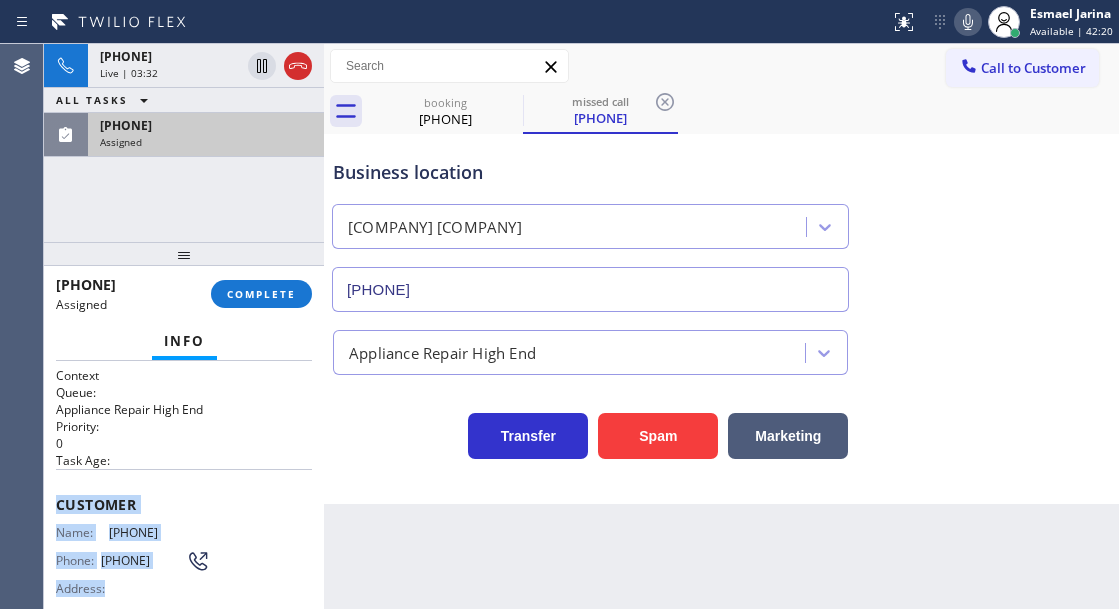 scroll, scrollTop: 367, scrollLeft: 0, axis: vertical 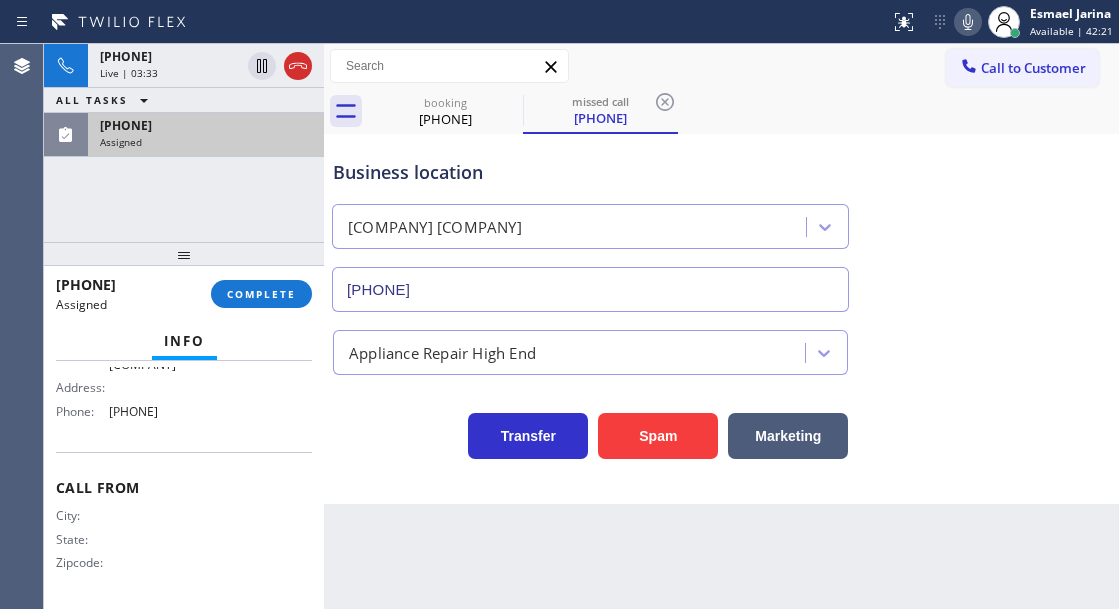 drag, startPoint x: 52, startPoint y: 502, endPoint x: 223, endPoint y: 440, distance: 181.89282 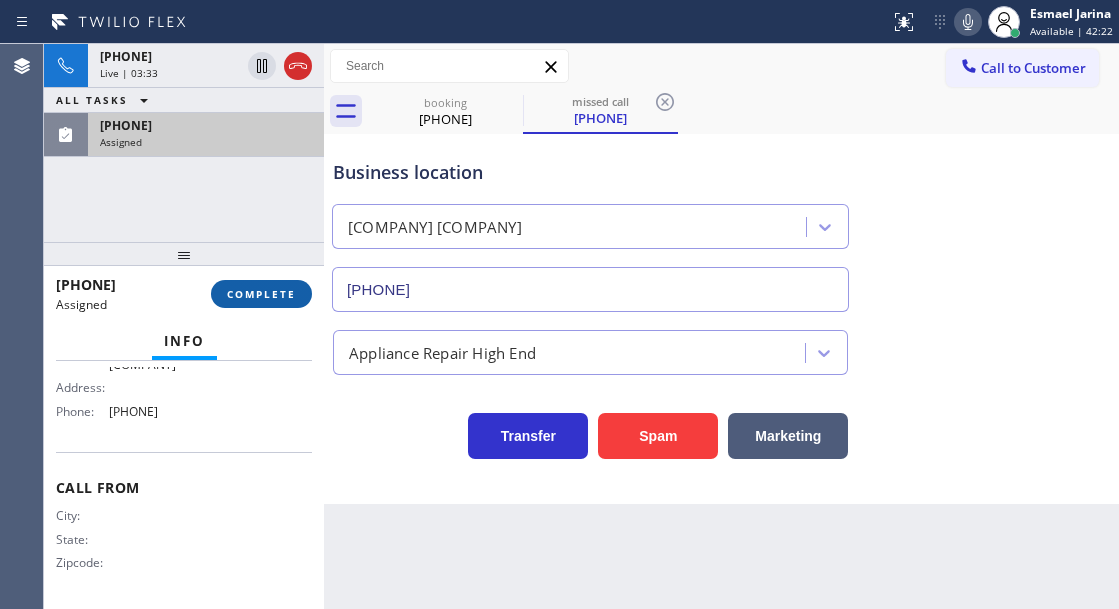type 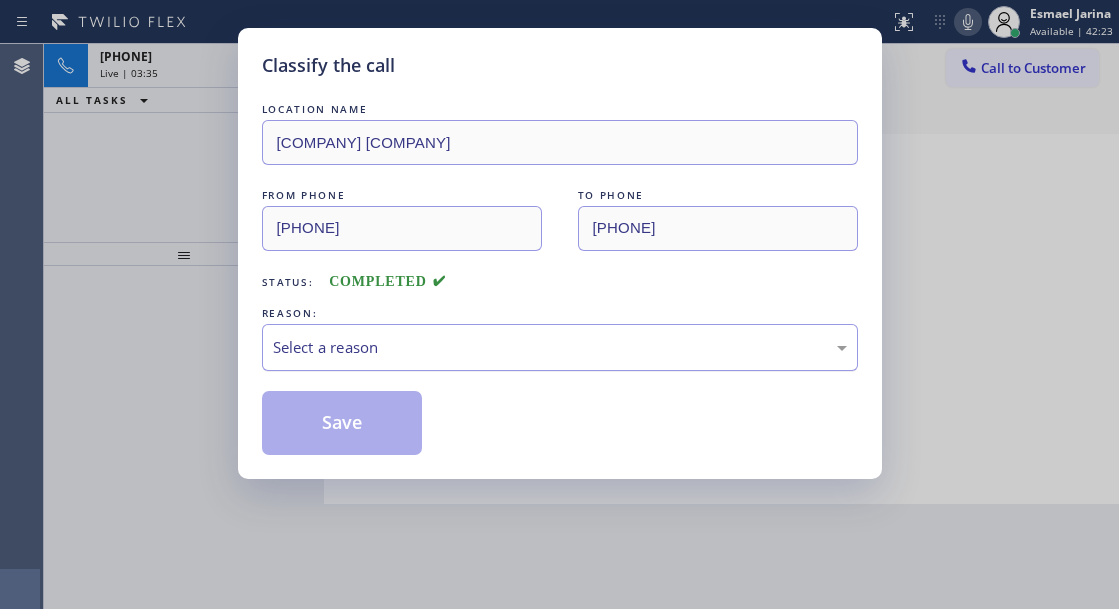 click on "Select a reason" at bounding box center [560, 347] 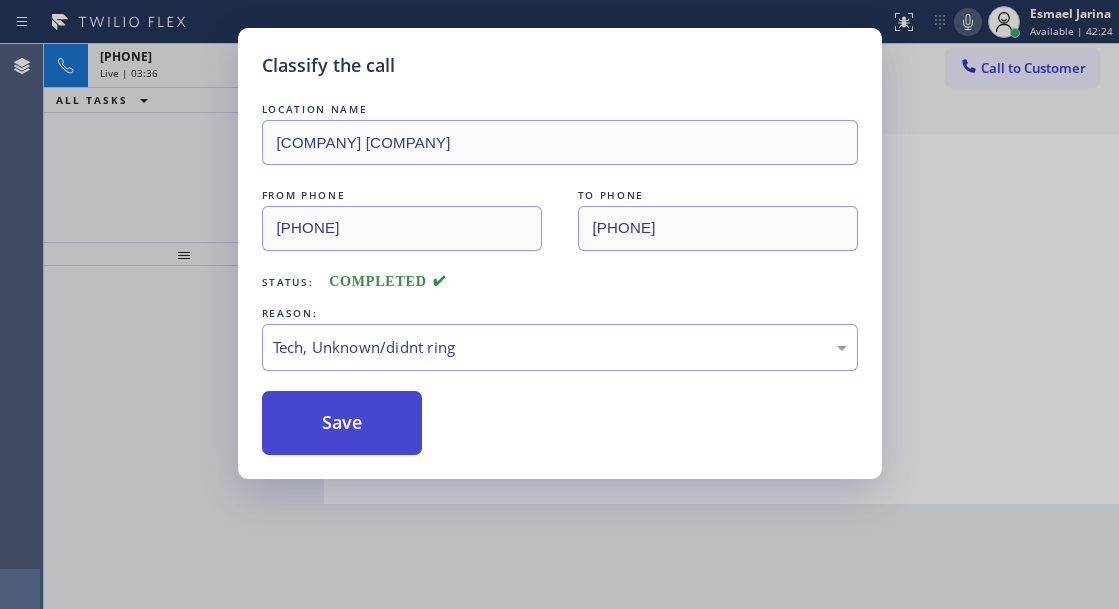 click on "Save" at bounding box center [342, 423] 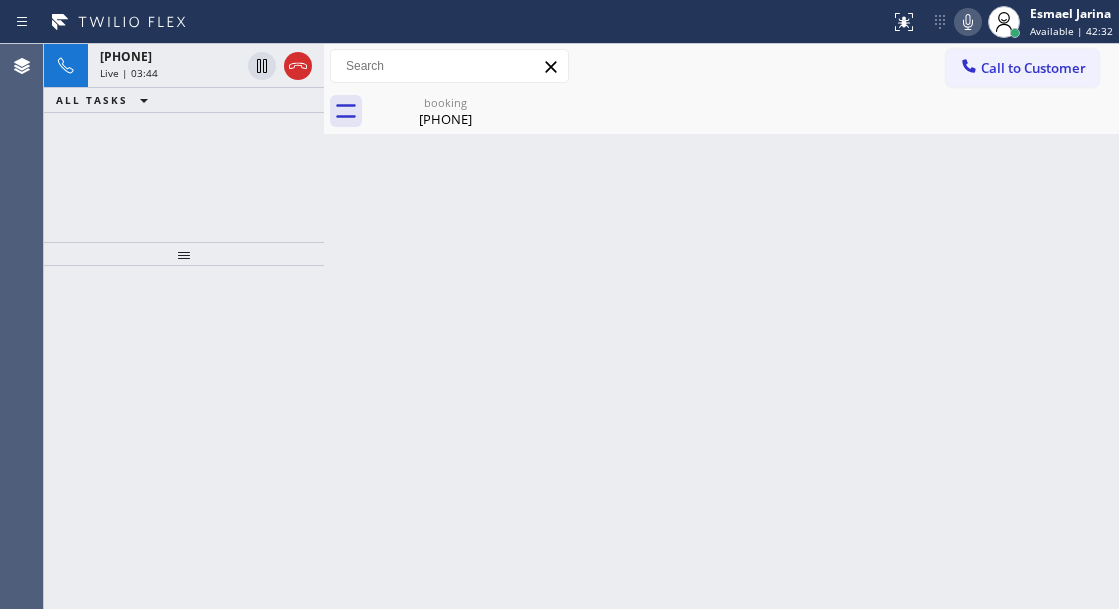 click on "Back to Dashboard Change Sender ID Customers Technicians Select a contact Outbound call Technician Search Technician Your caller id phone number Your caller id phone number Call Technician info Name   Phone none Address none Change Sender ID HVAC +1[PHONE] [COMPANY] +1[PHONE] [COMPANY] +1[PHONE] Plumbing +1[PHONE] Air Duct Cleaning +1[PHONE]  Electricians +1[PHONE]  Cancel Change Check personal SMS Reset Change booking [PHONE] Call to Customer Outbound call Location [COMPANY] [COMPANY] Your caller id phone number [PHONE] Customer number Call Outbound call Technician Search Technician Your caller id phone number Your caller id phone number Call booking [PHONE] Business location [COMPANY] [COMPANY] [PHONE] Electricians Transfer Spam Marketing" at bounding box center (721, 326) 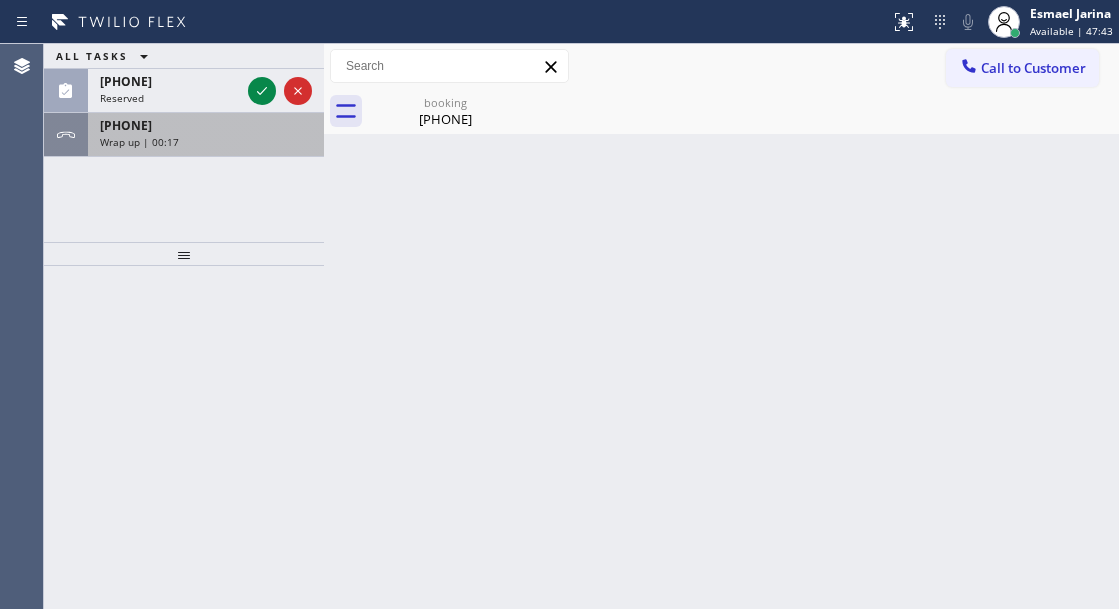 click on "Wrap up | 00:17" at bounding box center (206, 142) 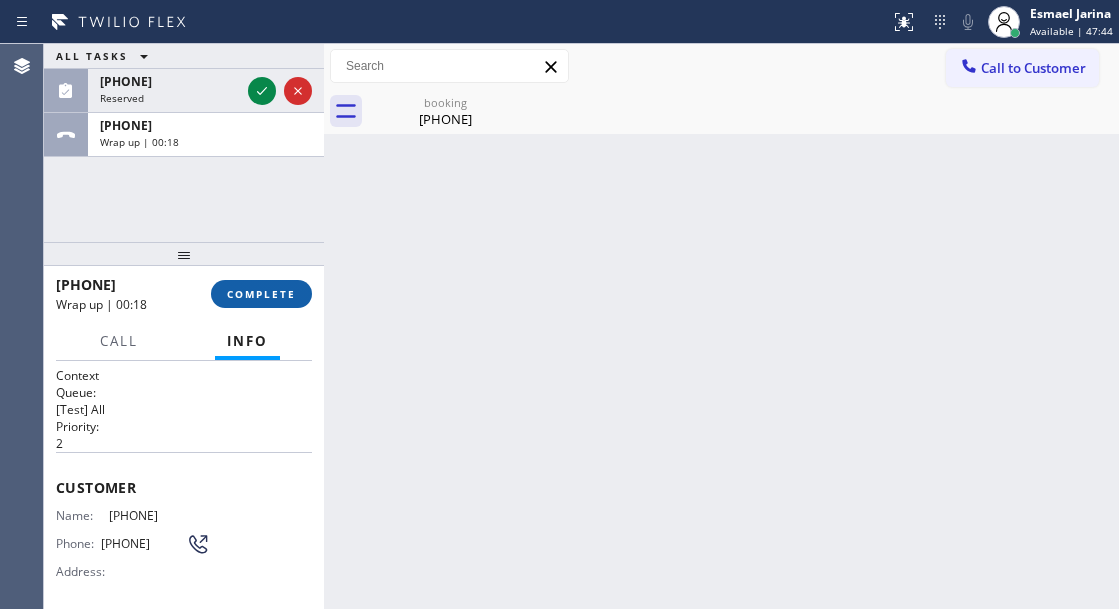 click on "COMPLETE" at bounding box center [261, 294] 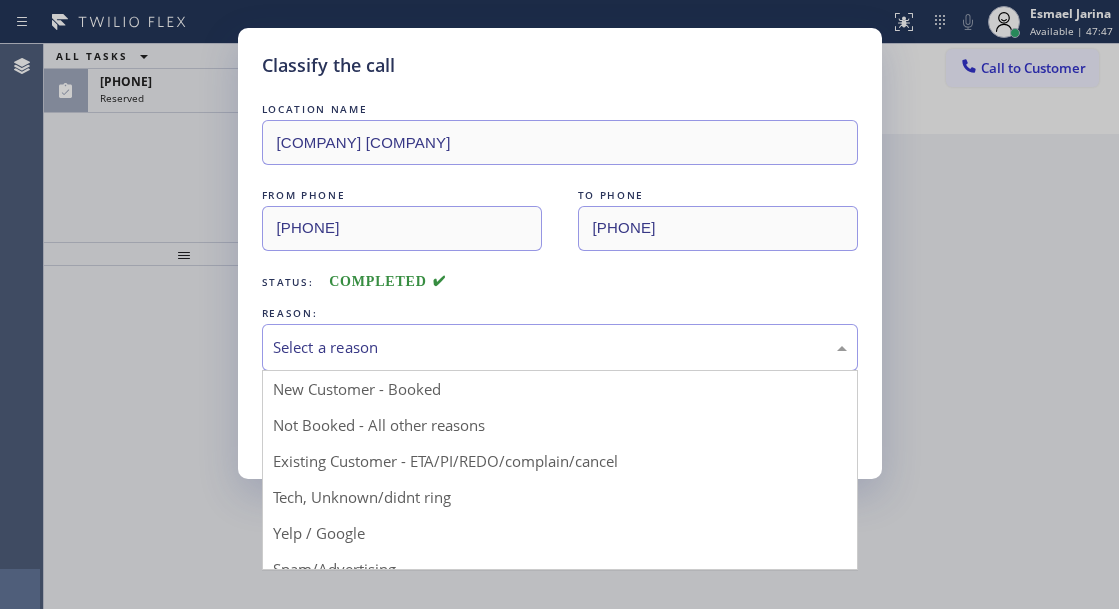 click on "Select a reason" at bounding box center (560, 347) 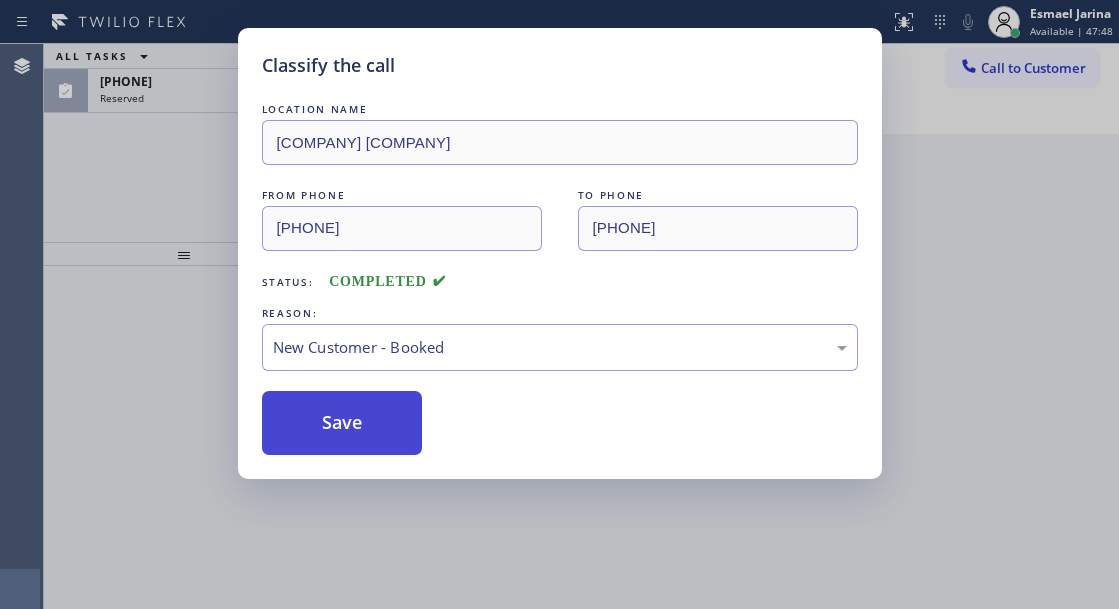 click on "Save" at bounding box center [342, 423] 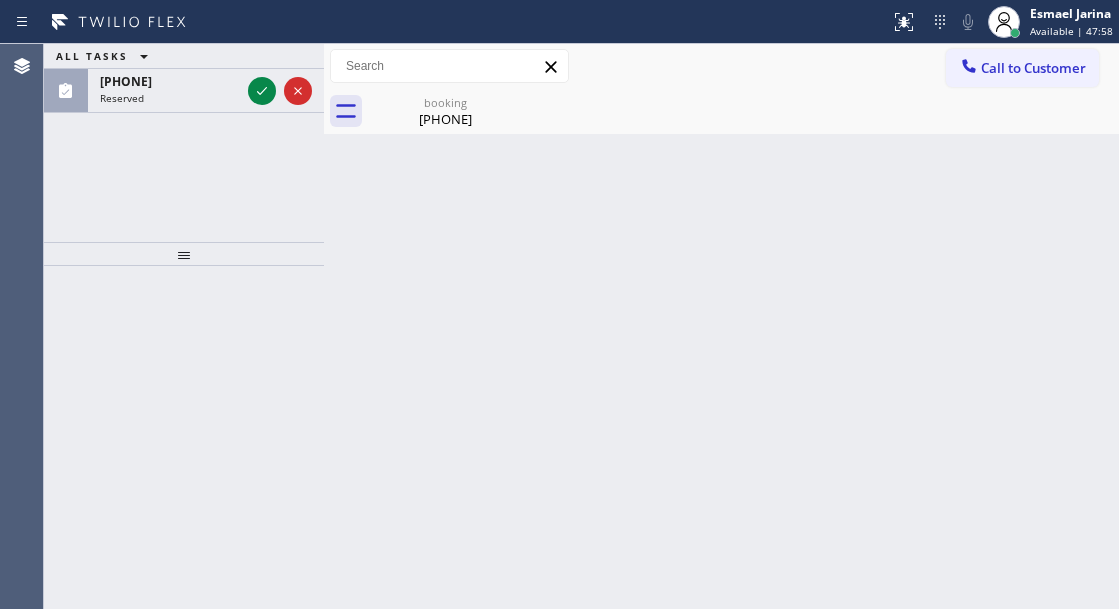 drag, startPoint x: 253, startPoint y: 97, endPoint x: 219, endPoint y: 189, distance: 98.0816 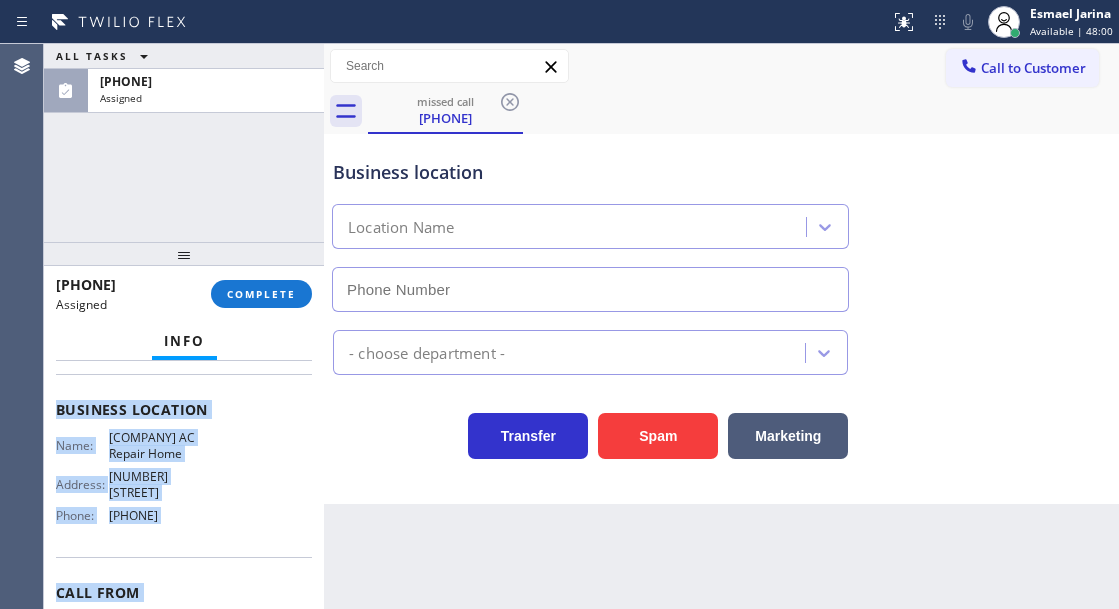 scroll, scrollTop: 384, scrollLeft: 0, axis: vertical 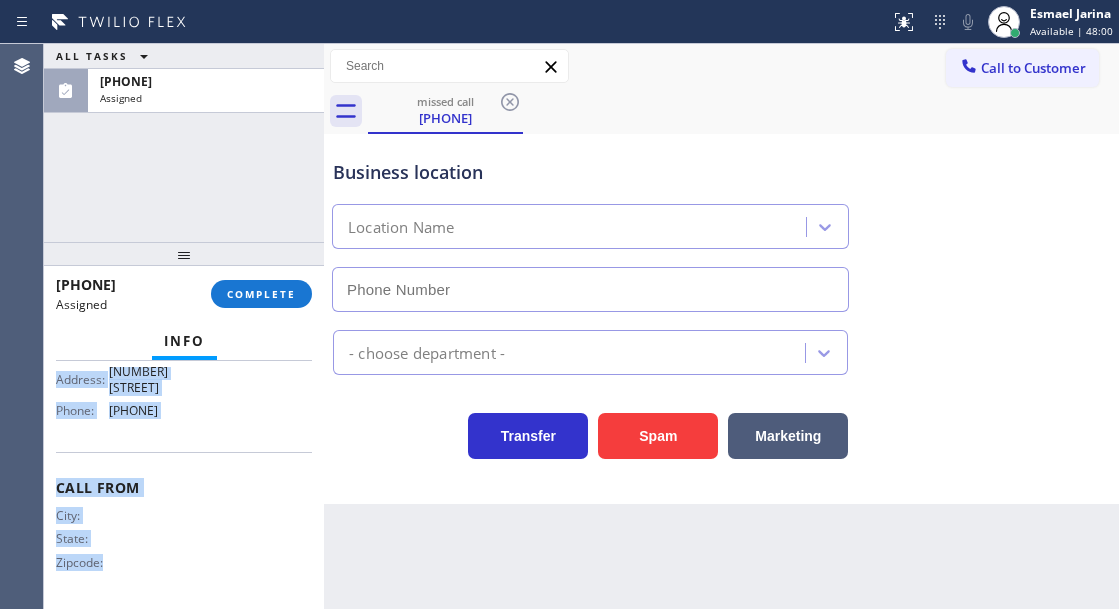 type on "[PHONE]" 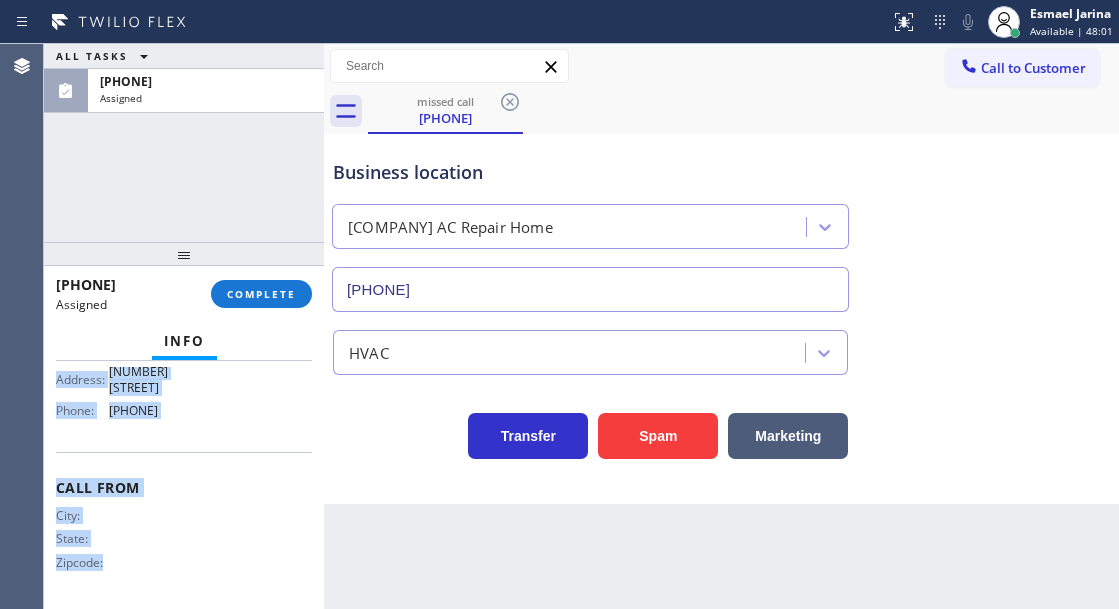drag, startPoint x: 49, startPoint y: 515, endPoint x: 236, endPoint y: 416, distance: 211.58922 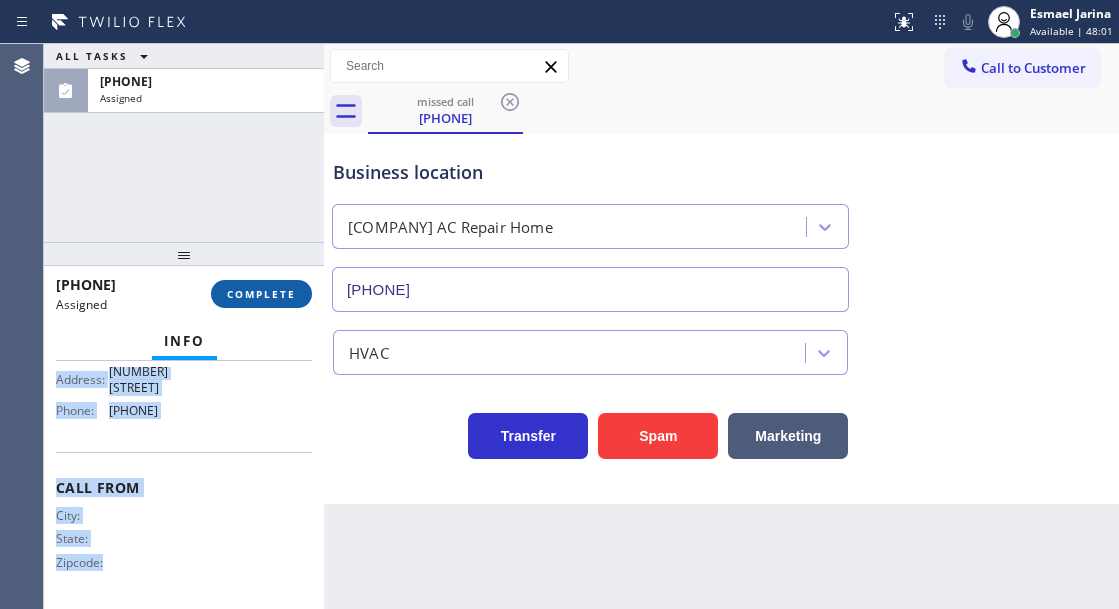 type 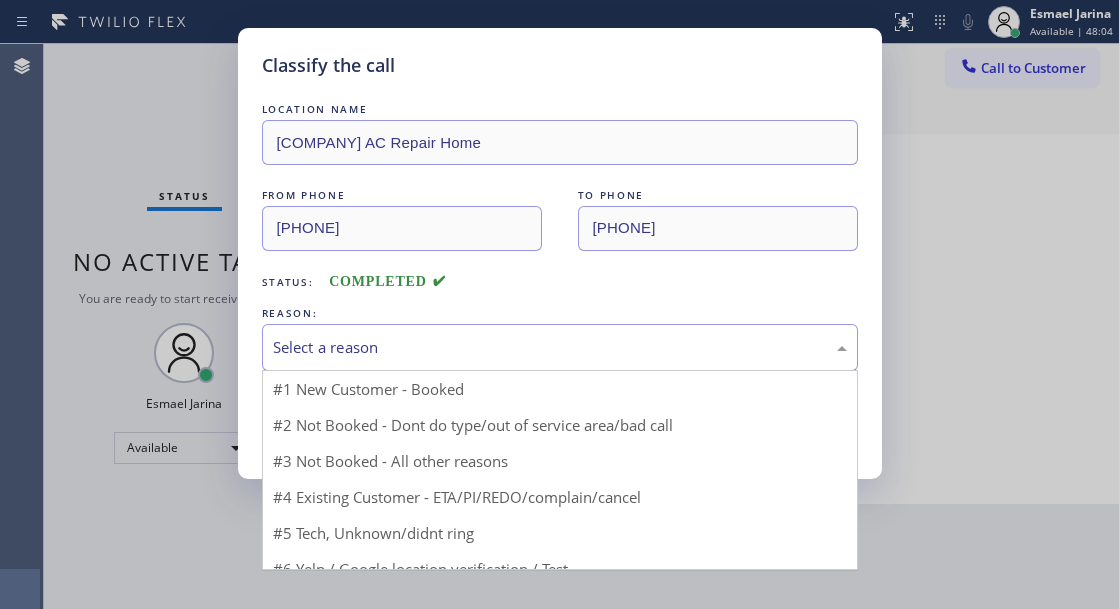 click on "Select a reason" at bounding box center [560, 347] 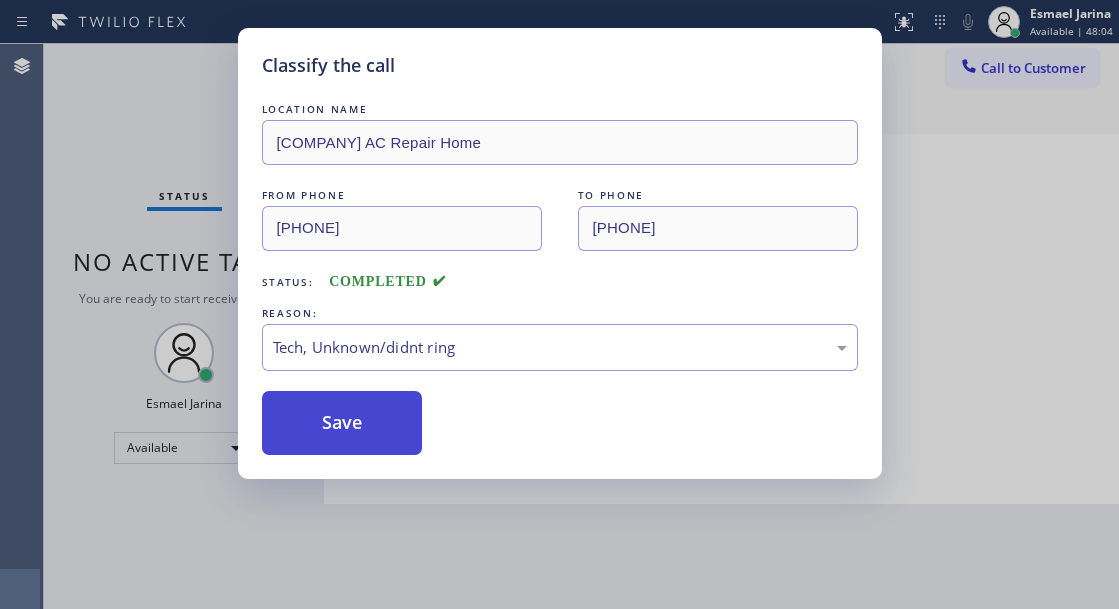 click on "Save" at bounding box center [342, 423] 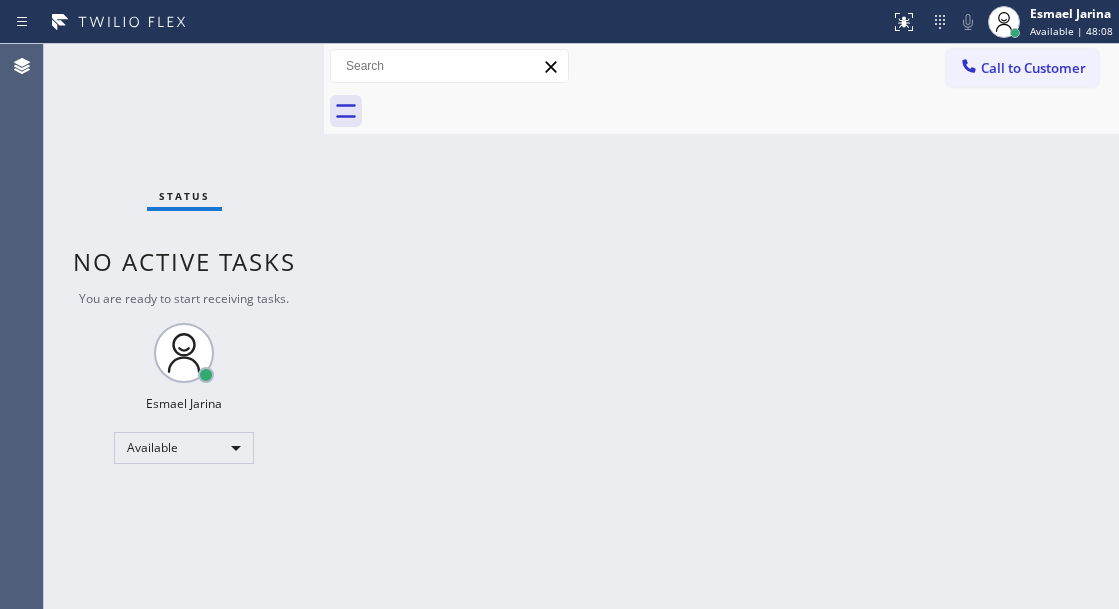 click on "Back to Dashboard Change Sender ID Customers Technicians Select a contact Outbound call Technician Search Technician Your caller id phone number Your caller id phone number Call Technician info Name   Phone none Address none Change Sender ID HVAC +1[PHONE] [COMPANY] +1[PHONE] [COMPANY] +1[PHONE] Plumbing +1[PHONE] Air Duct Cleaning +1[PHONE]  Electricians +1[PHONE]  Cancel Change Check personal SMS Reset Change No tabs Call to Customer Outbound call Location [COMPANY] [COMPANY] Your caller id phone number [PHONE] Customer number Call Outbound call Technician Search Technician Your caller id phone number Your caller id phone number Call" at bounding box center (721, 326) 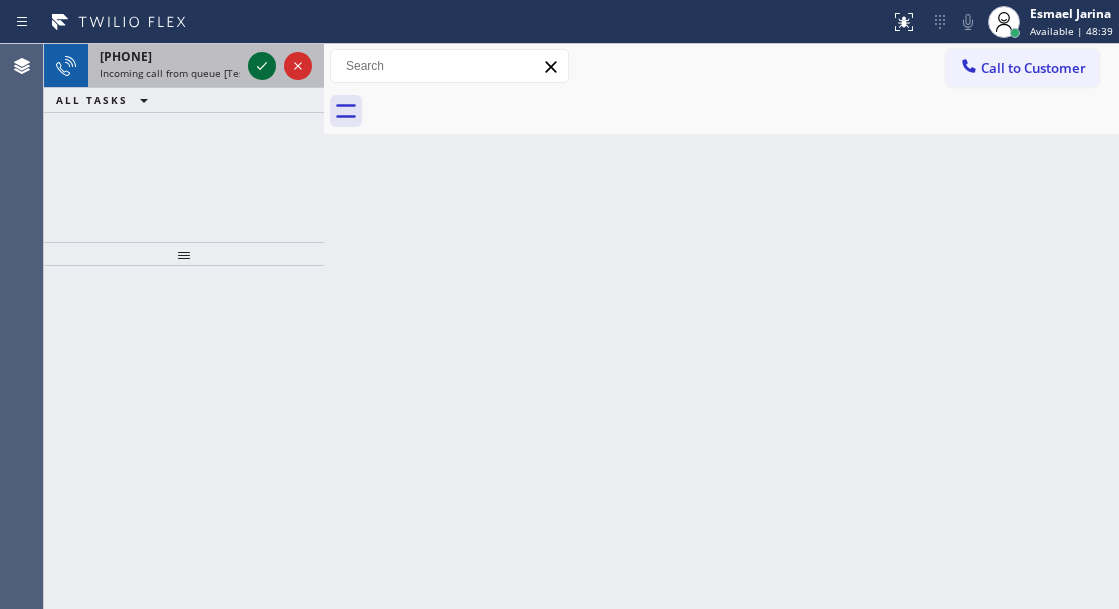 click 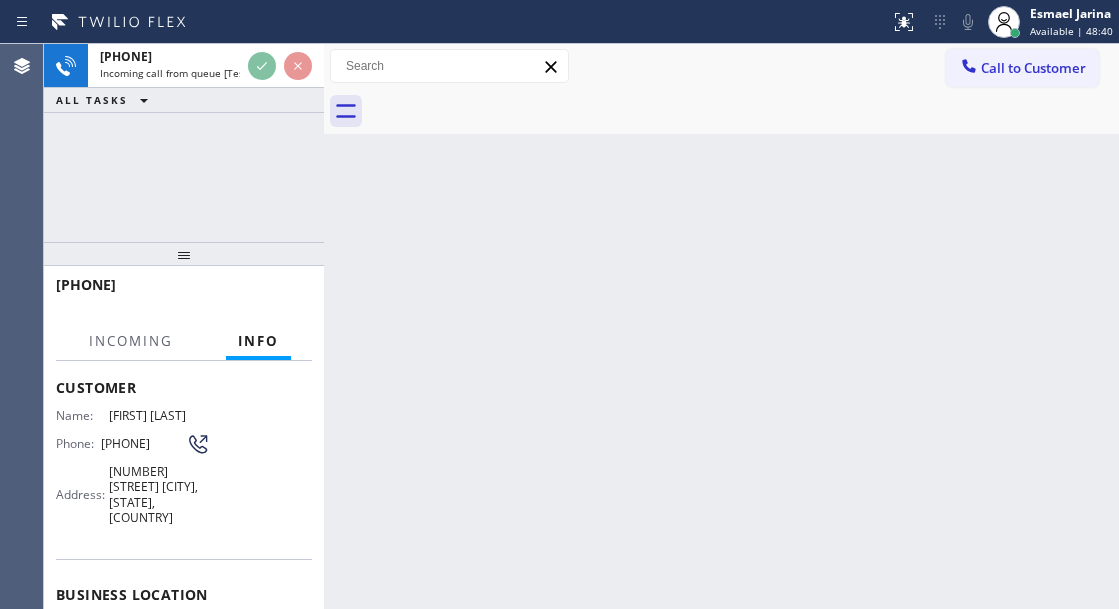 scroll, scrollTop: 200, scrollLeft: 0, axis: vertical 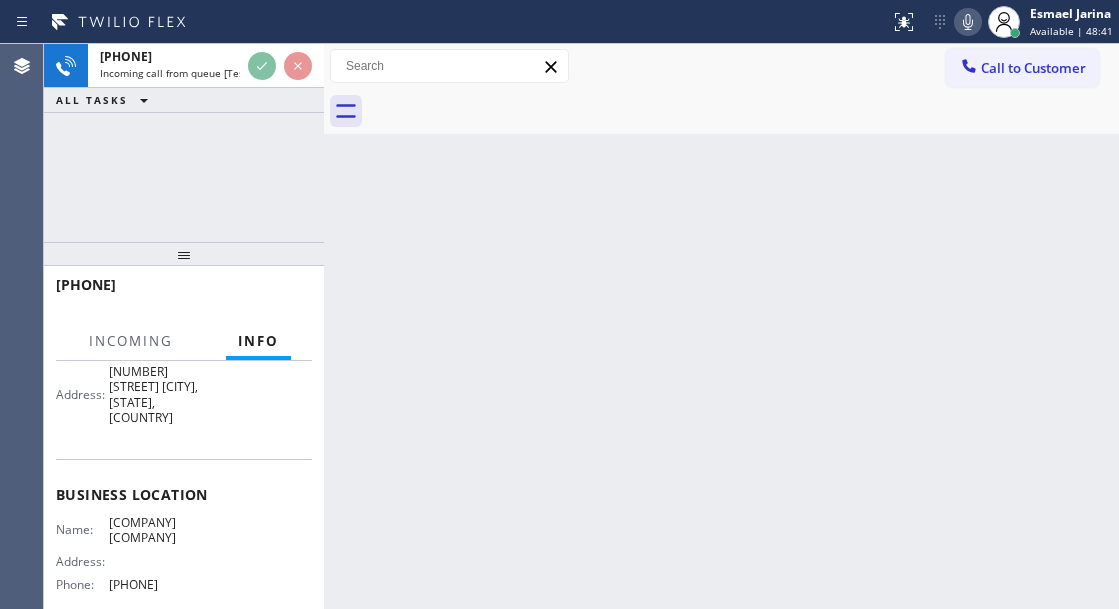 click on "[COMPANY] [COMPANY]" at bounding box center [159, 530] 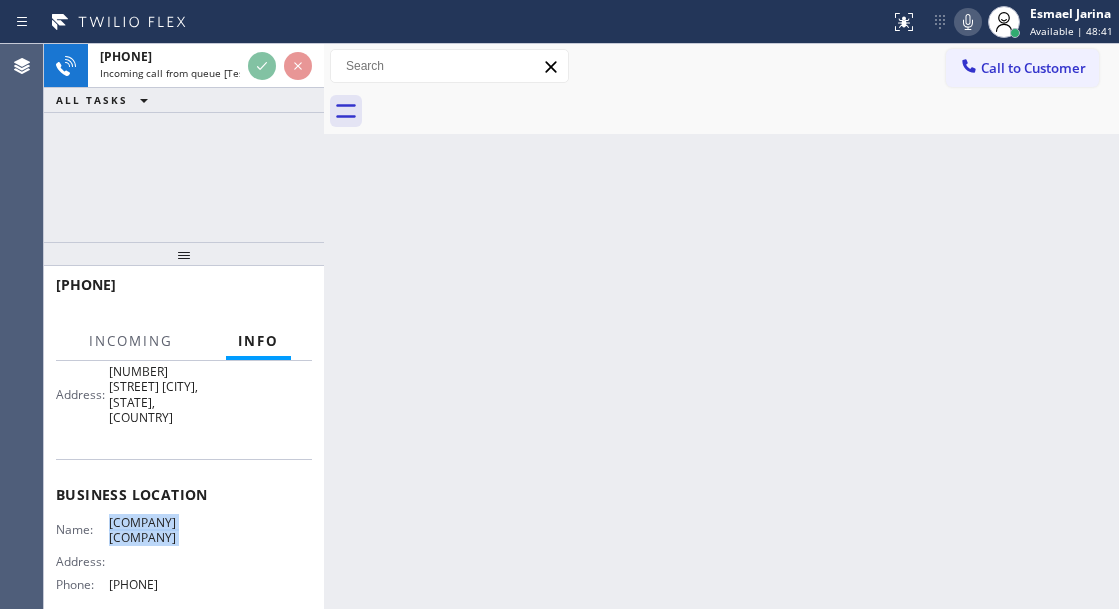 click on "[COMPANY] [COMPANY]" at bounding box center (159, 530) 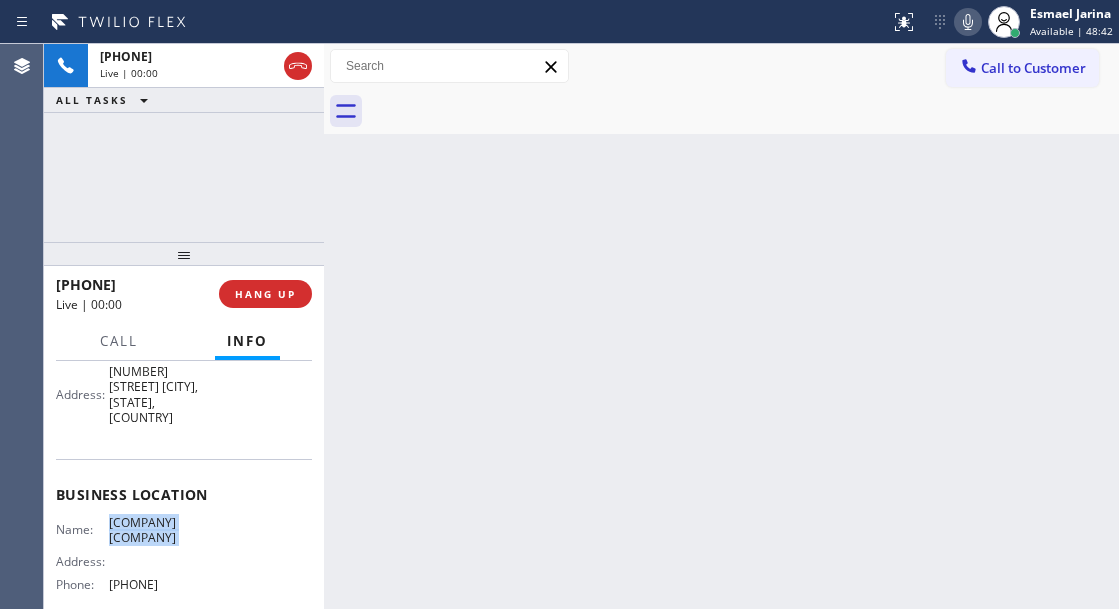 click on "[COMPANY] [COMPANY]" at bounding box center (159, 530) 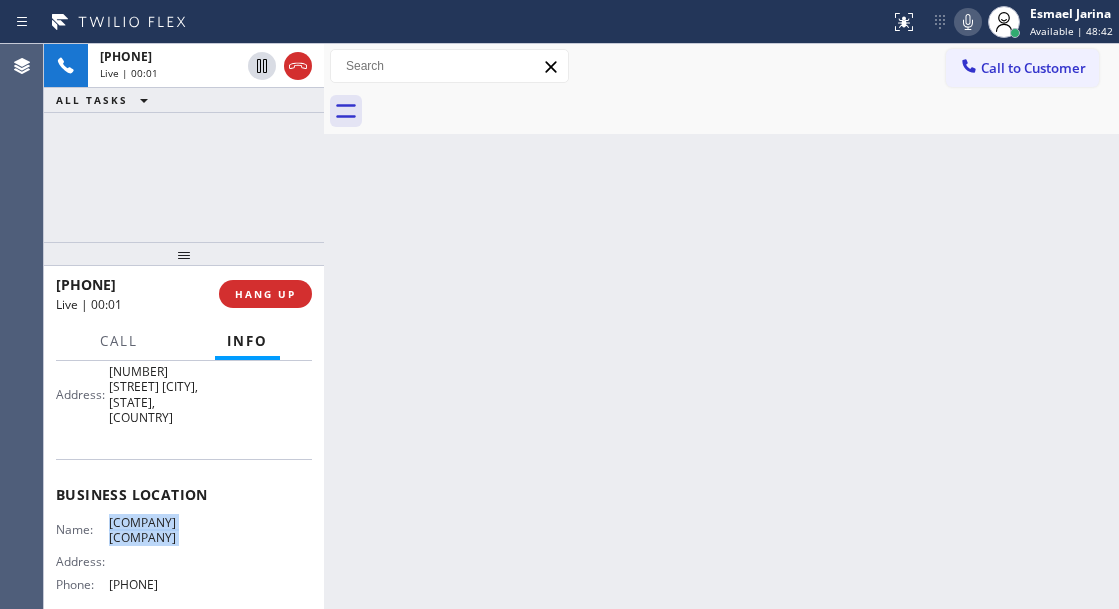 click on "[COMPANY] [COMPANY]" at bounding box center (159, 530) 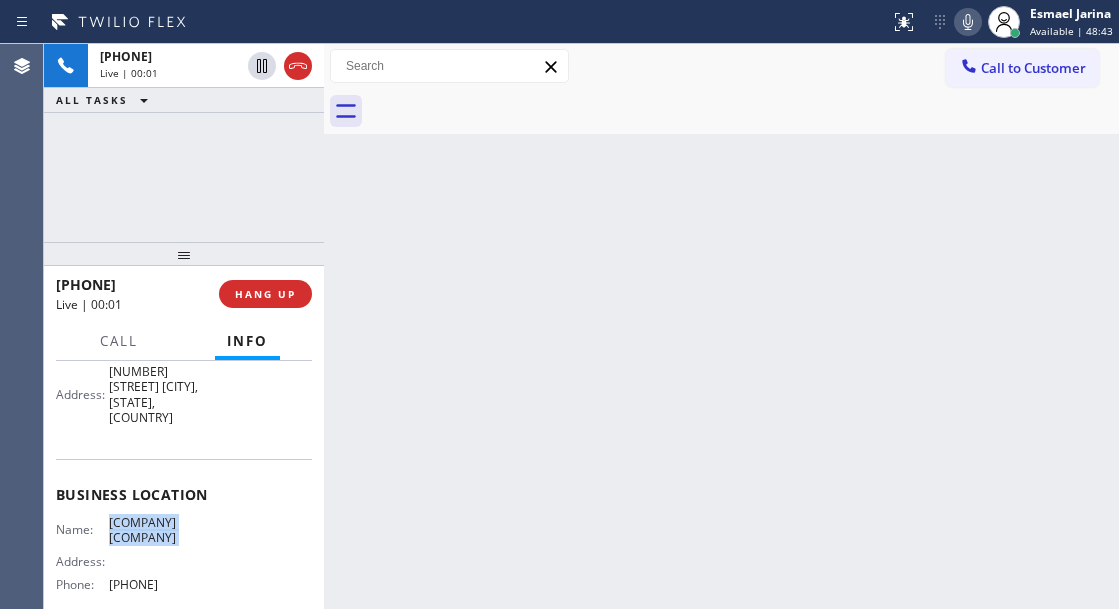 click on "[COMPANY] [COMPANY]" at bounding box center [159, 530] 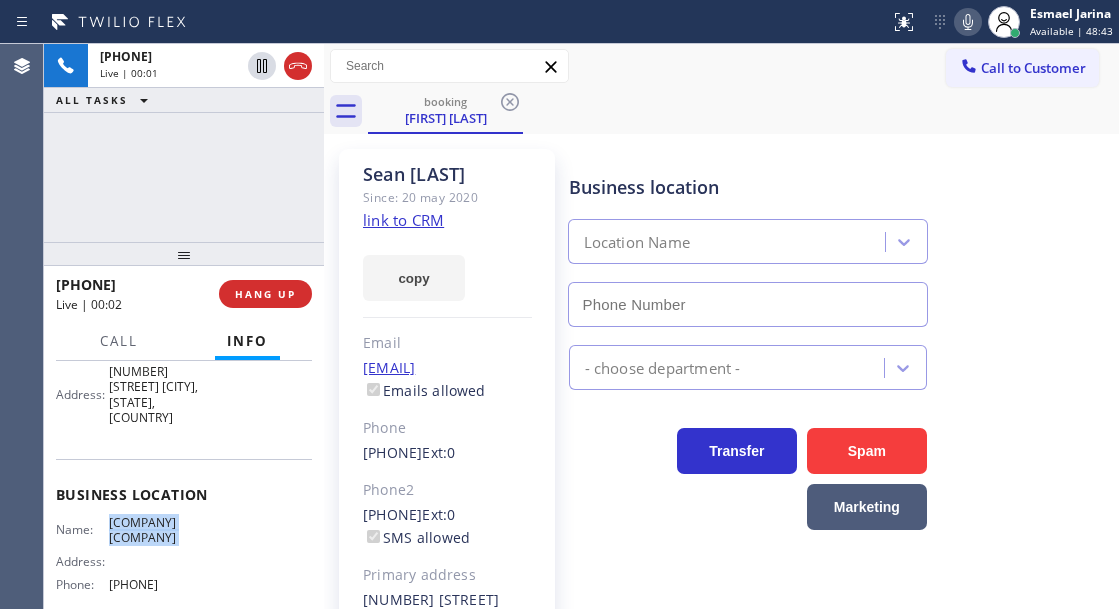 click on "[COMPANY] [COMPANY]" at bounding box center [159, 530] 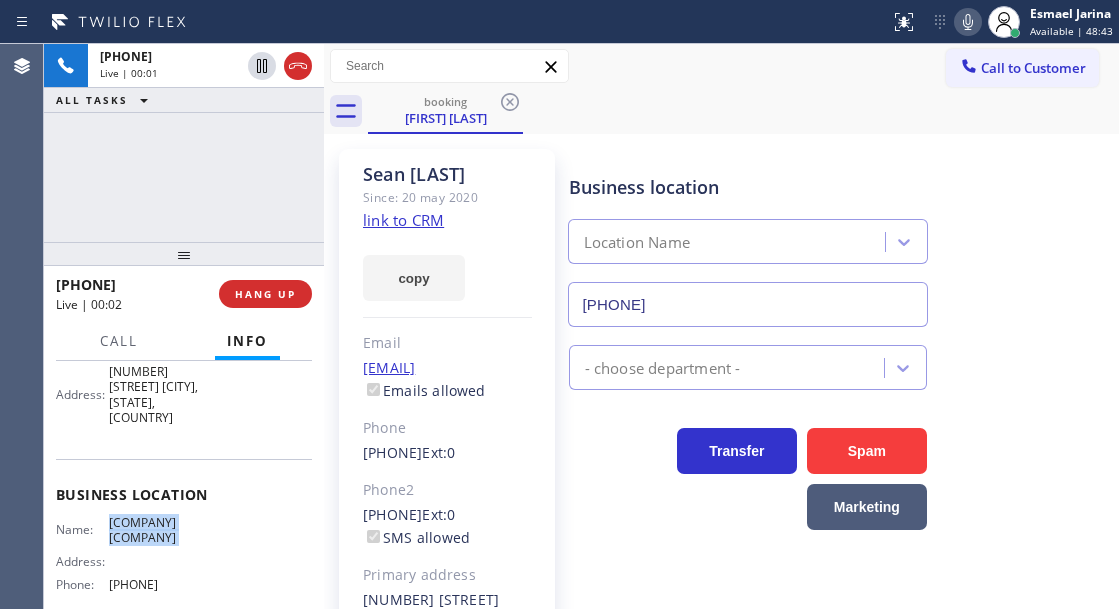click on "[COMPANY] [COMPANY]" at bounding box center [159, 530] 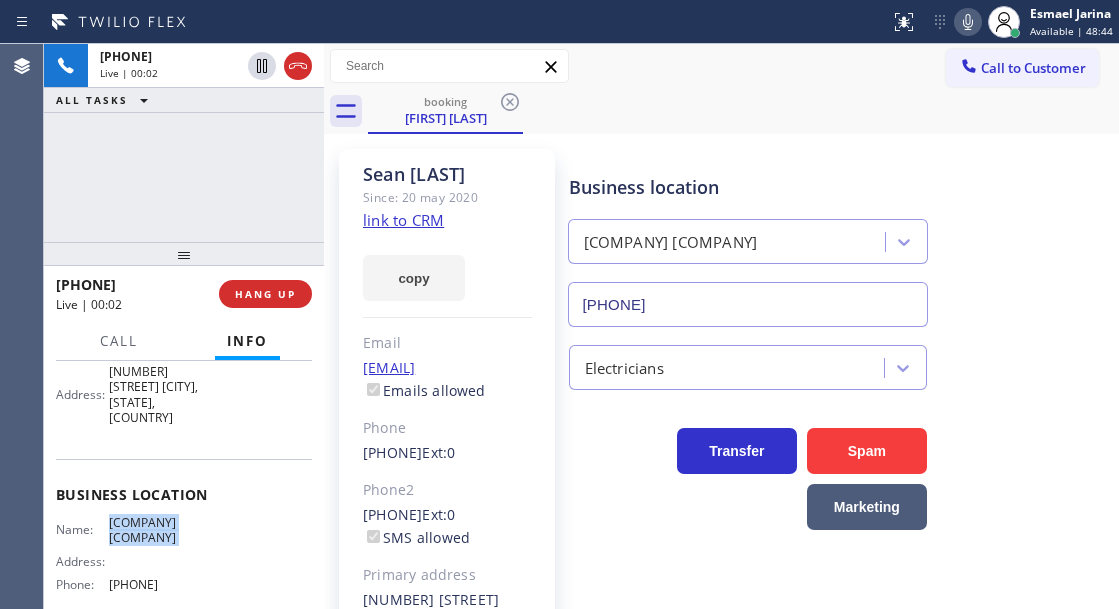click on "[COMPANY] [COMPANY]" at bounding box center [159, 530] 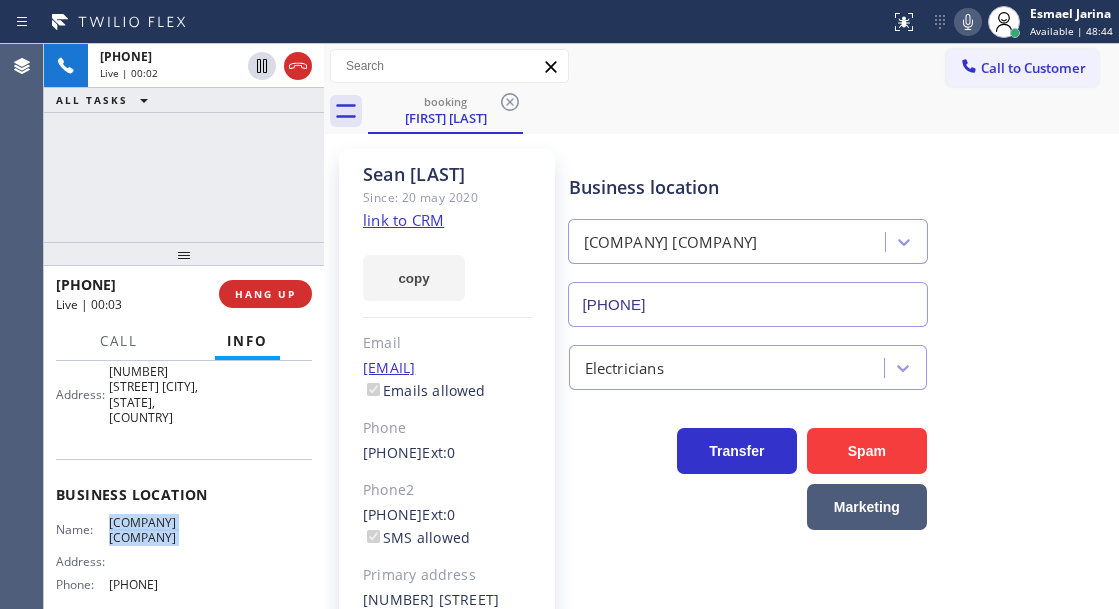 click on "[COMPANY] [COMPANY]" at bounding box center [159, 530] 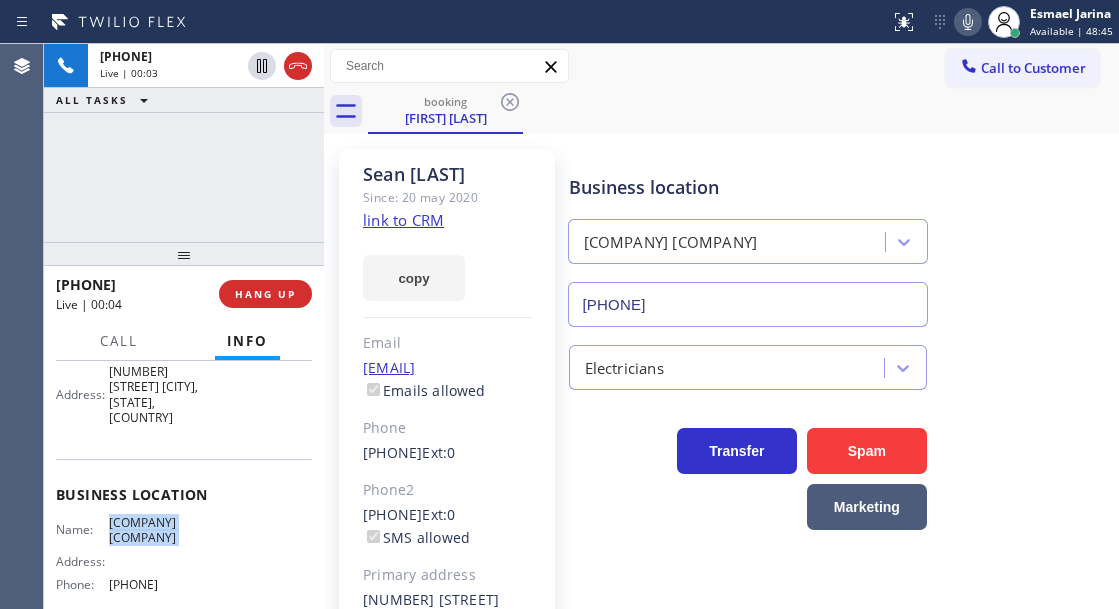 click on "link to CRM" 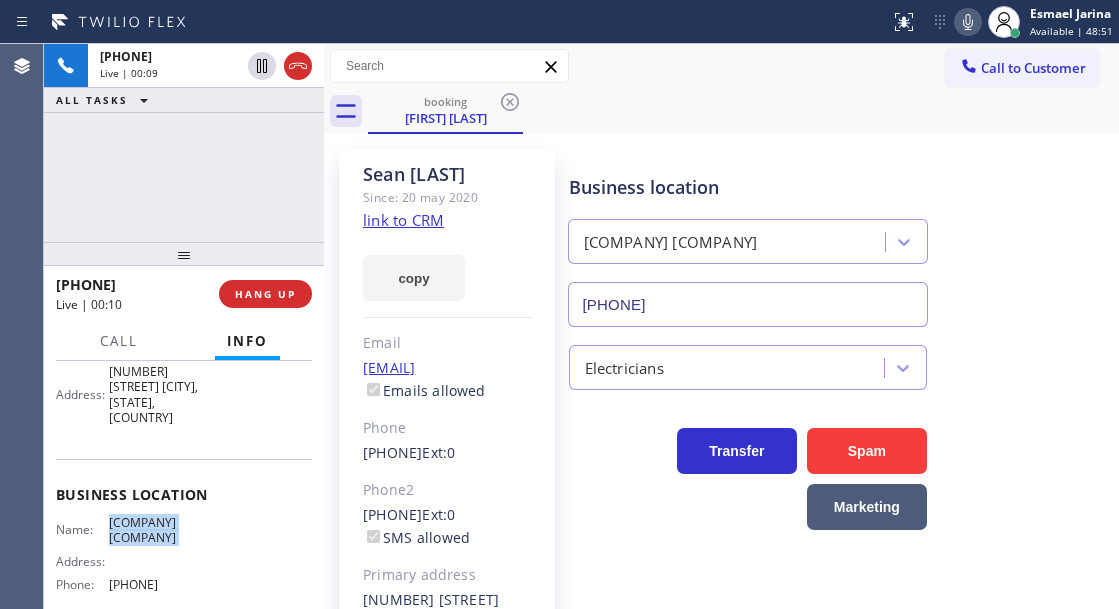 scroll, scrollTop: 0, scrollLeft: 0, axis: both 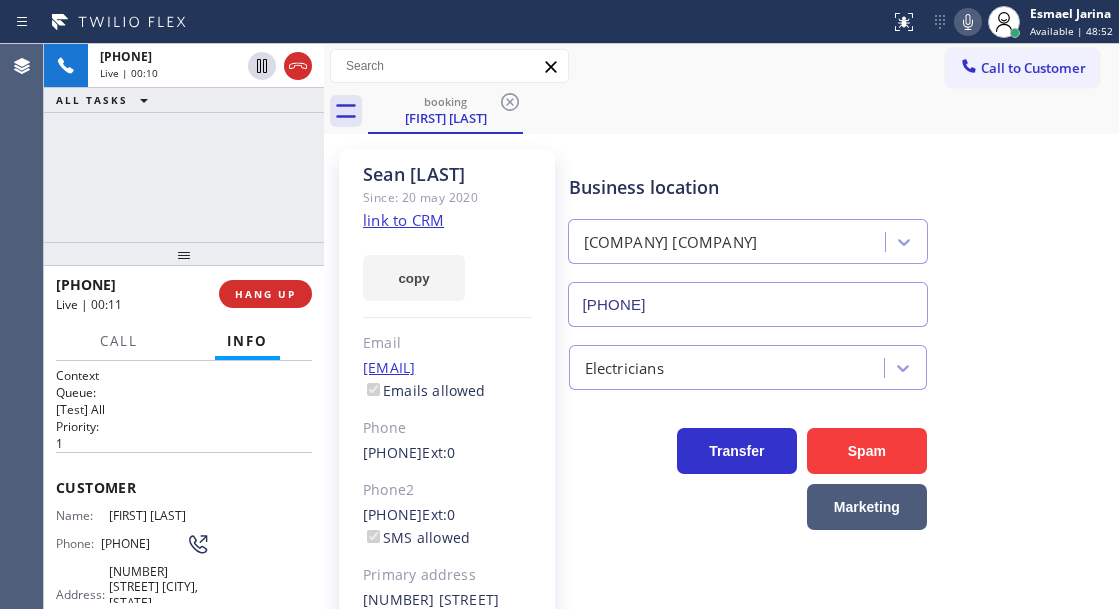 click on "[PHONE]" at bounding box center [143, 543] 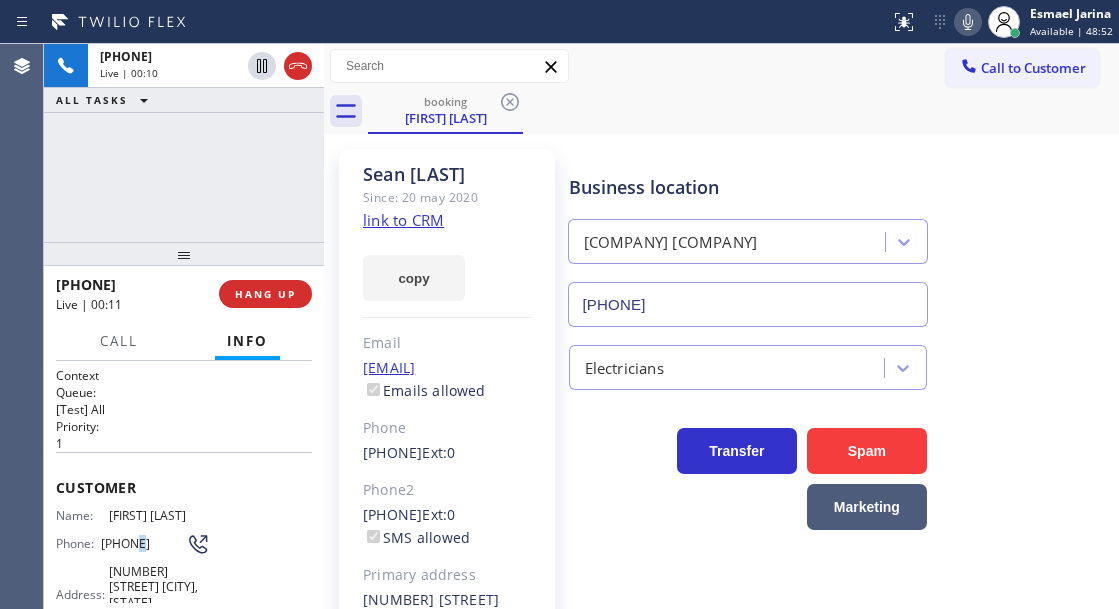 click on "[PHONE]" at bounding box center (143, 543) 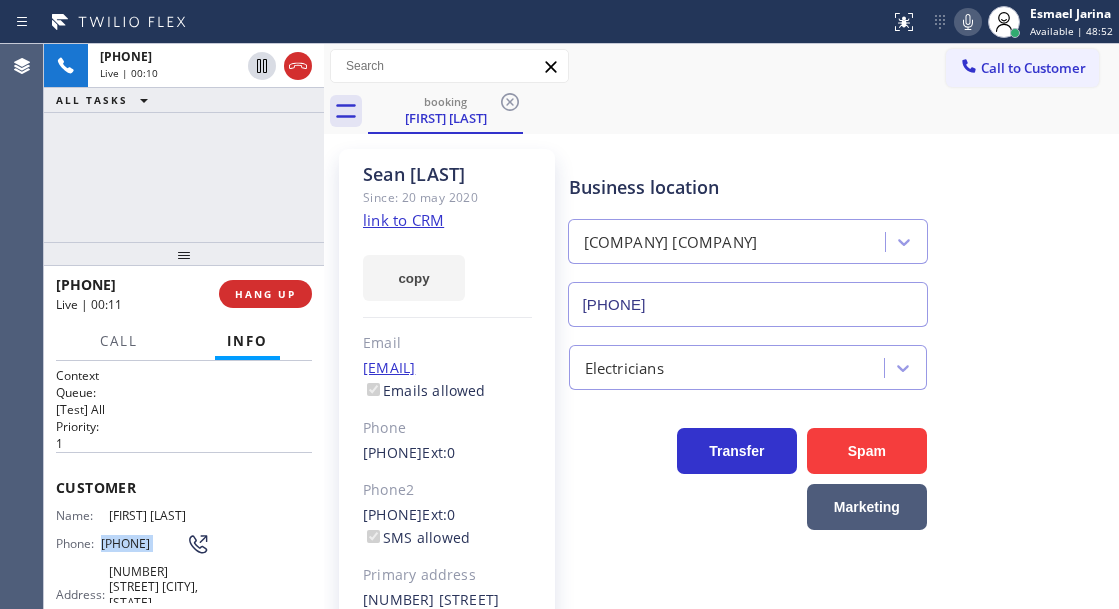 click on "[PHONE]" at bounding box center (143, 543) 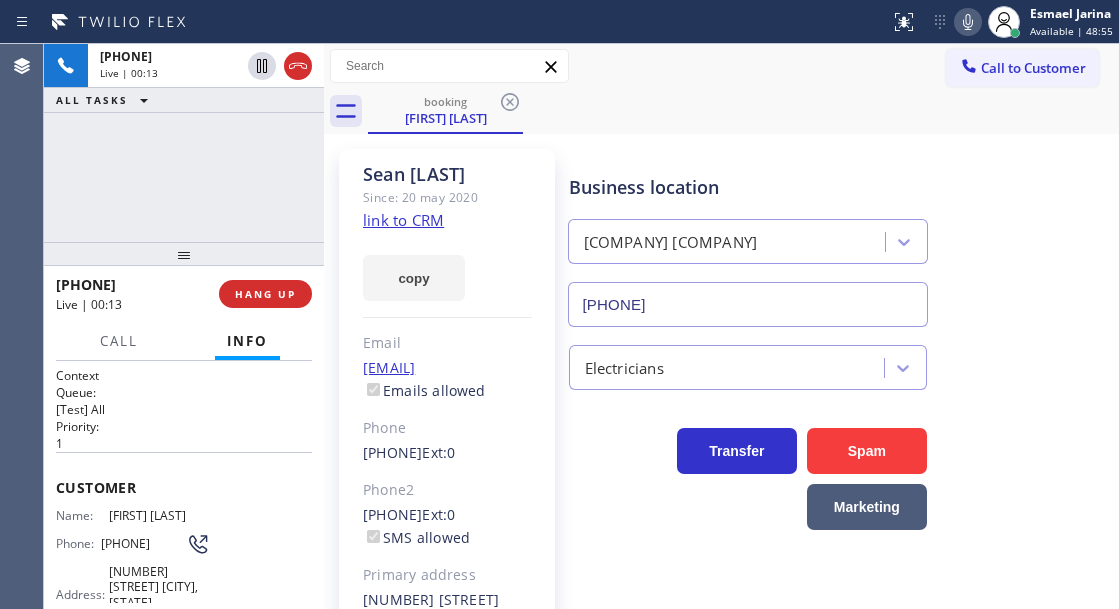 click on "Business location" at bounding box center (748, 187) 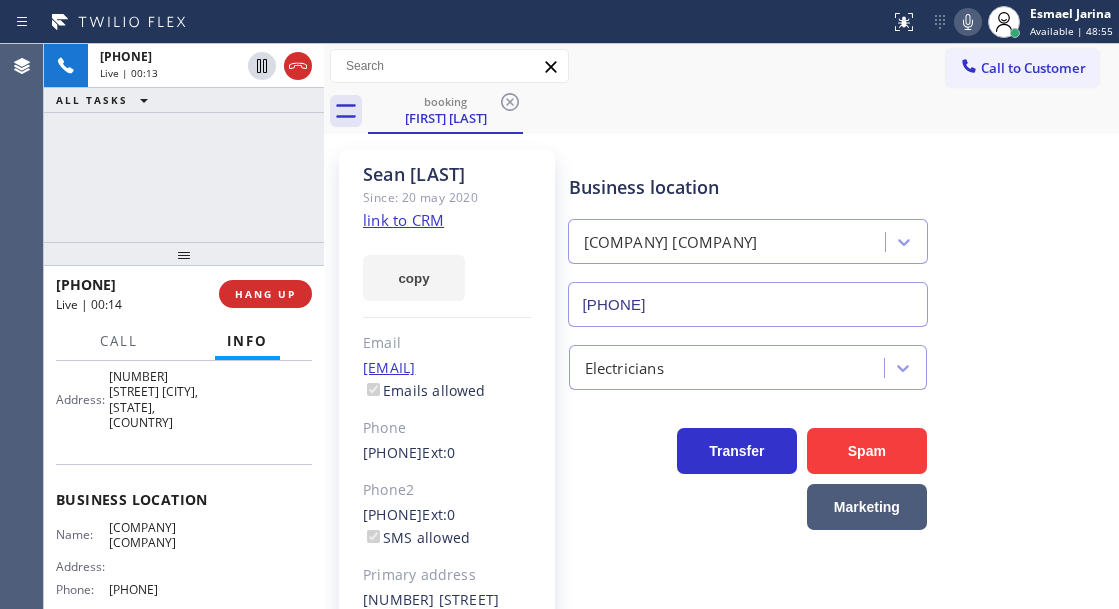 scroll, scrollTop: 200, scrollLeft: 0, axis: vertical 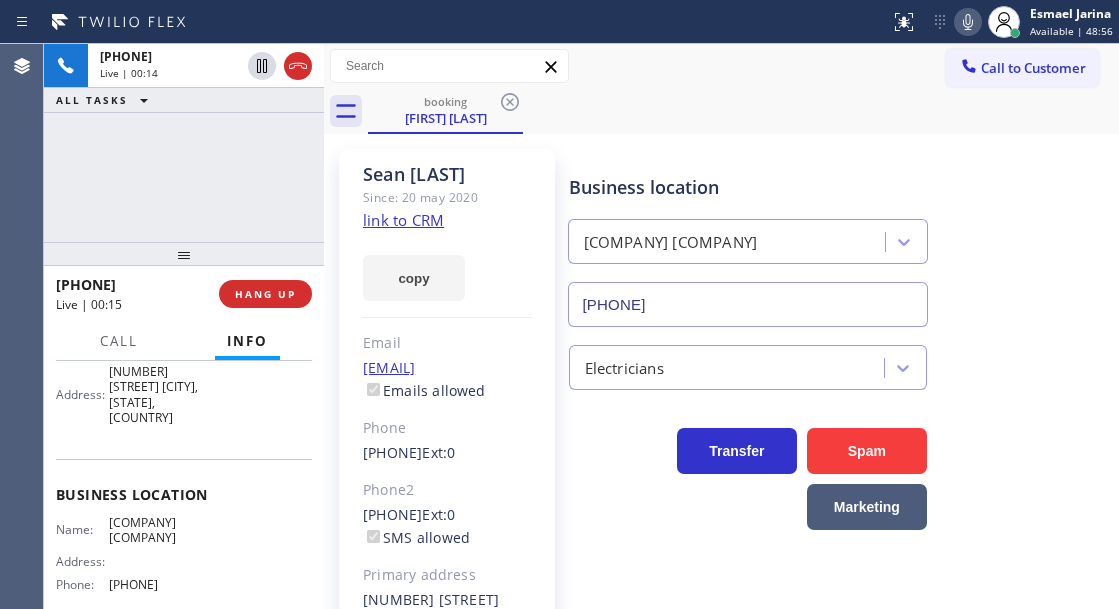 click on "[COMPANY] [COMPANY]" at bounding box center (159, 530) 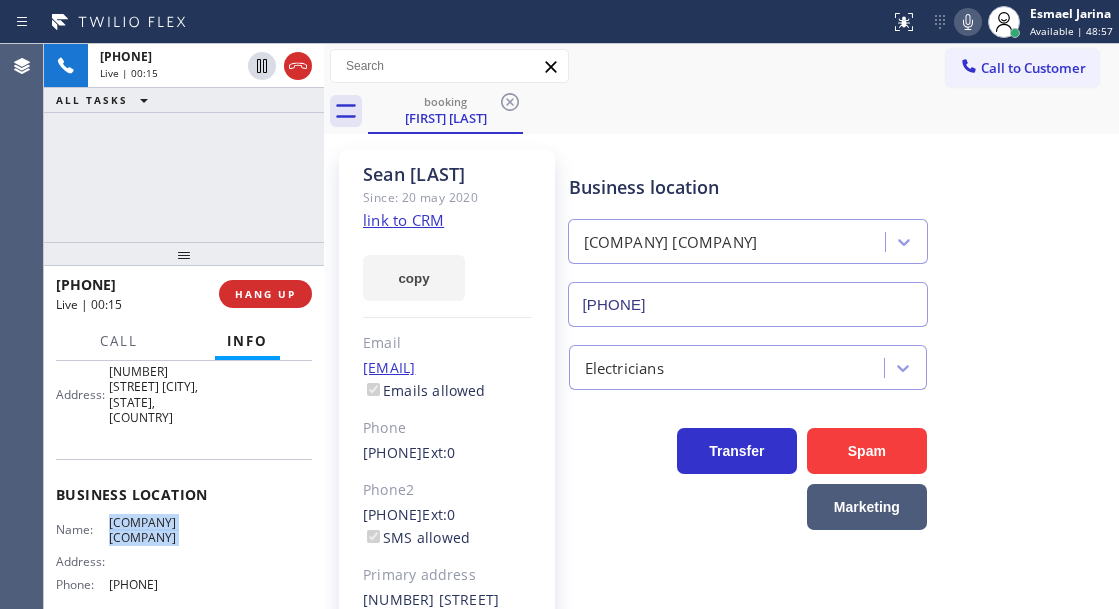 click on "[COMPANY] [COMPANY]" at bounding box center [159, 530] 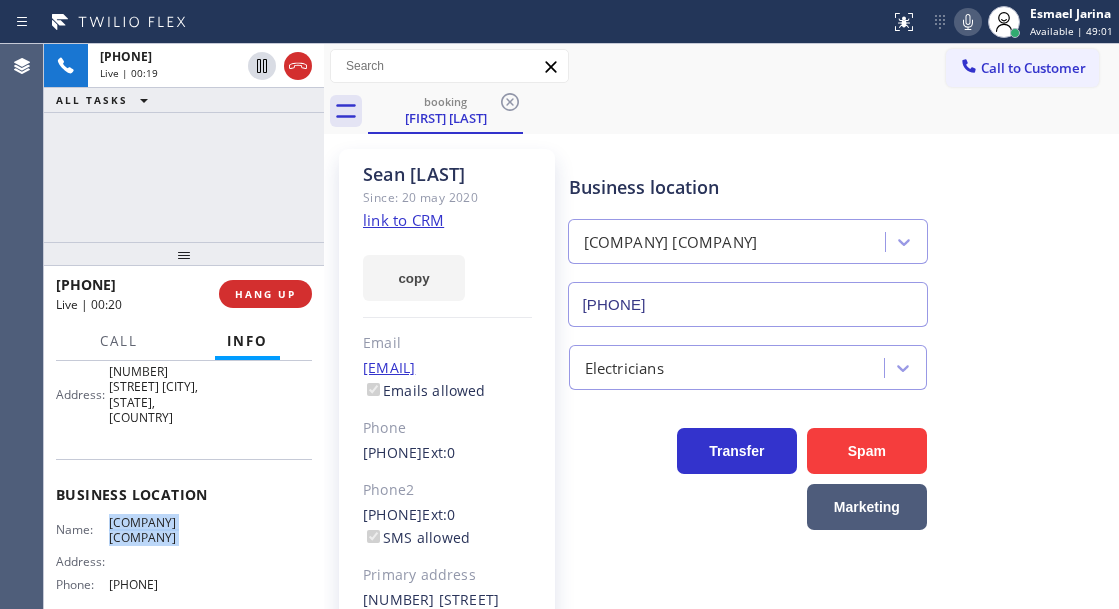 click on "[COMPANY] [COMPANY]" at bounding box center (159, 530) 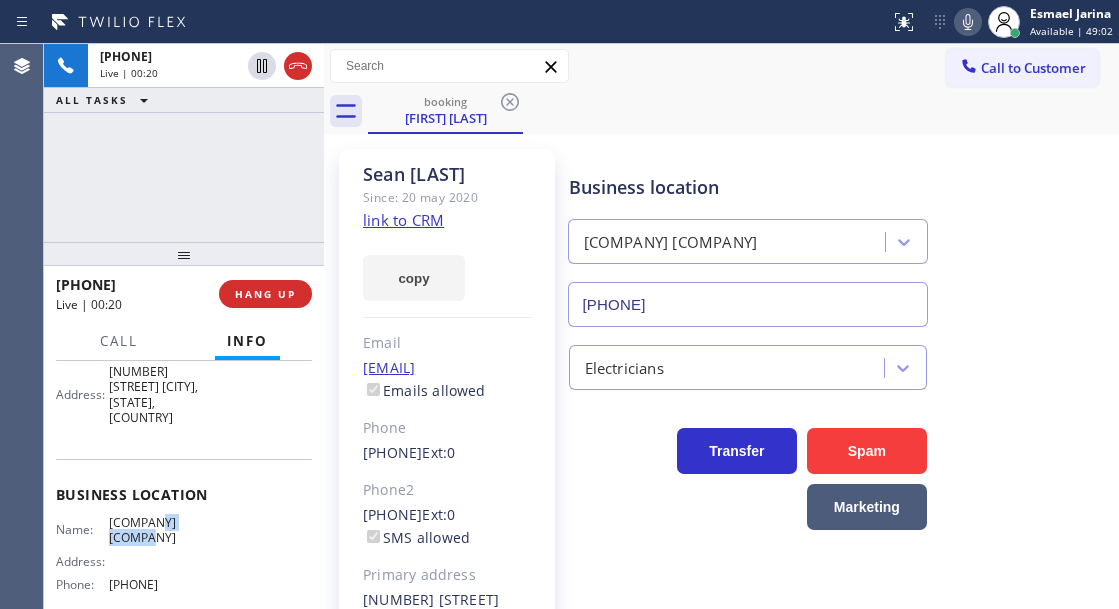 click on "[COMPANY] [COMPANY]" at bounding box center [159, 530] 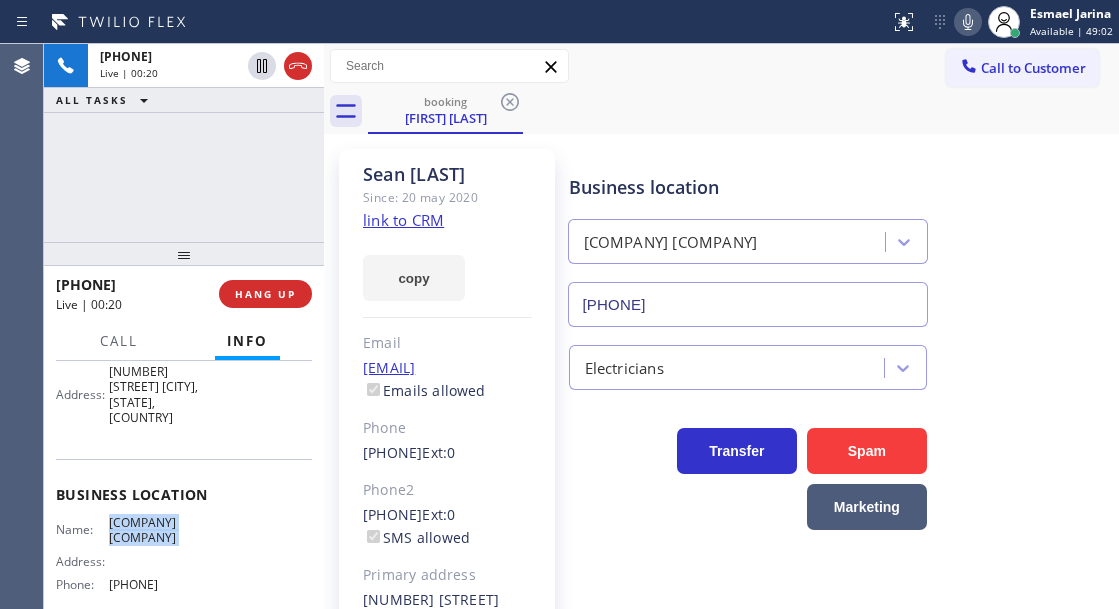 click on "[COMPANY] [COMPANY]" at bounding box center (159, 530) 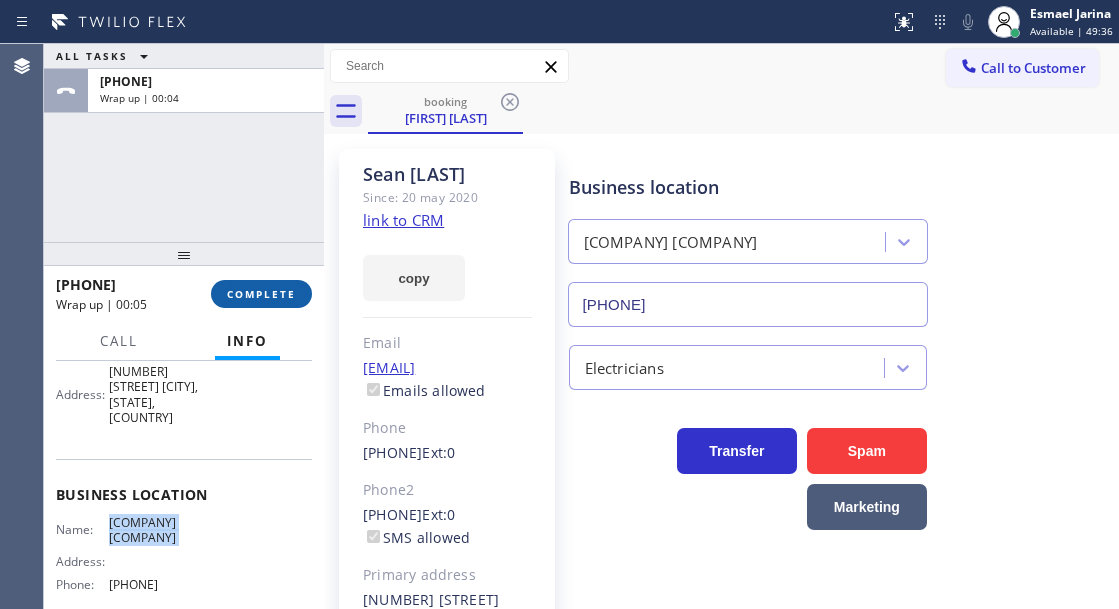 click on "COMPLETE" at bounding box center (261, 294) 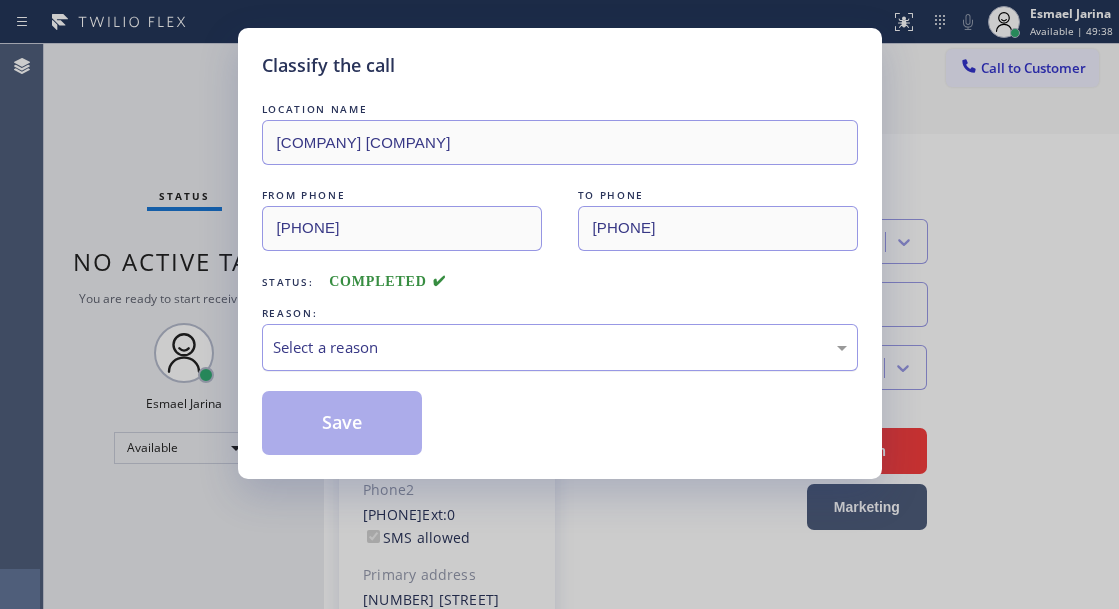 click on "Select a reason" at bounding box center [560, 347] 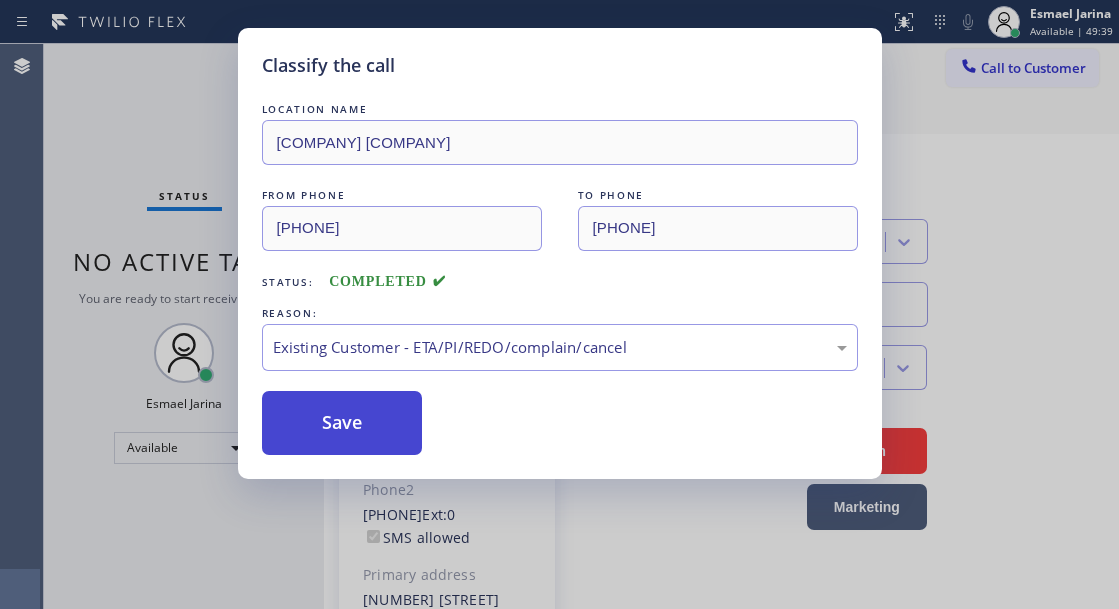 click on "Save" at bounding box center (342, 423) 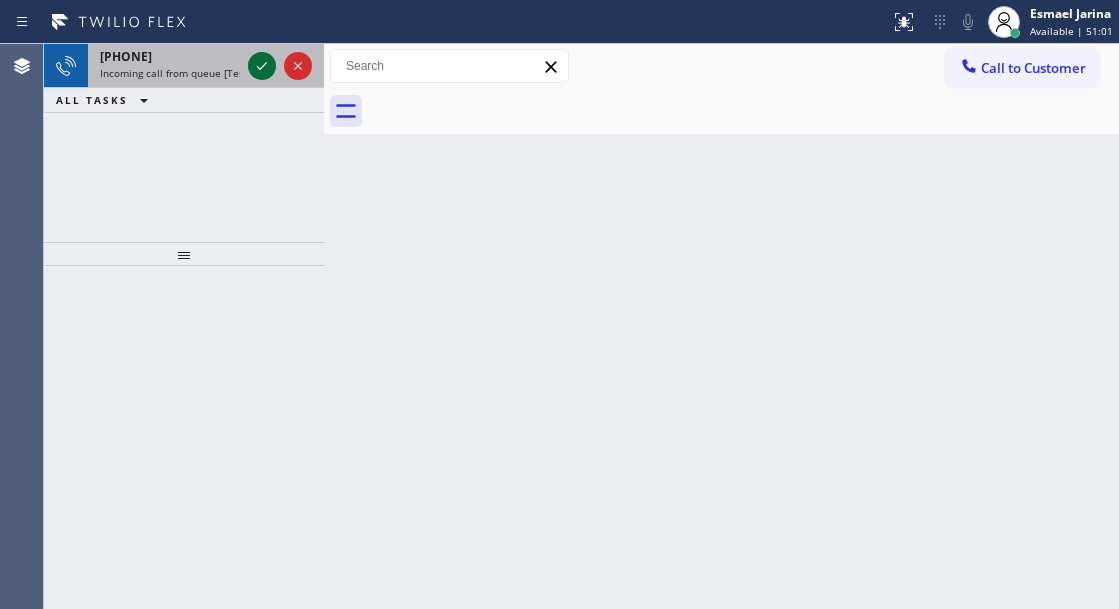 click 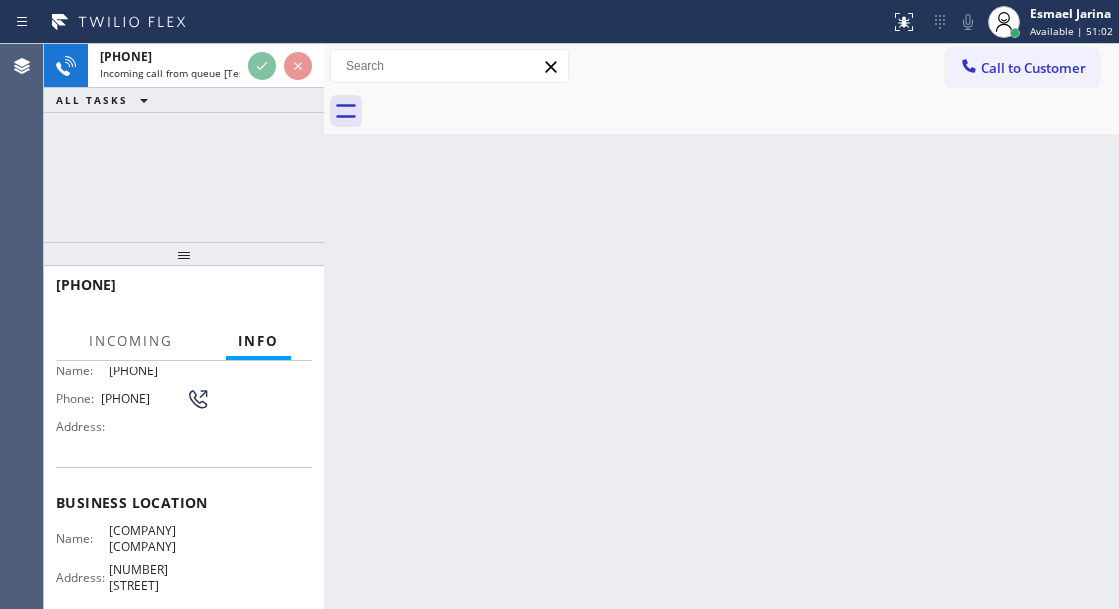 scroll, scrollTop: 200, scrollLeft: 0, axis: vertical 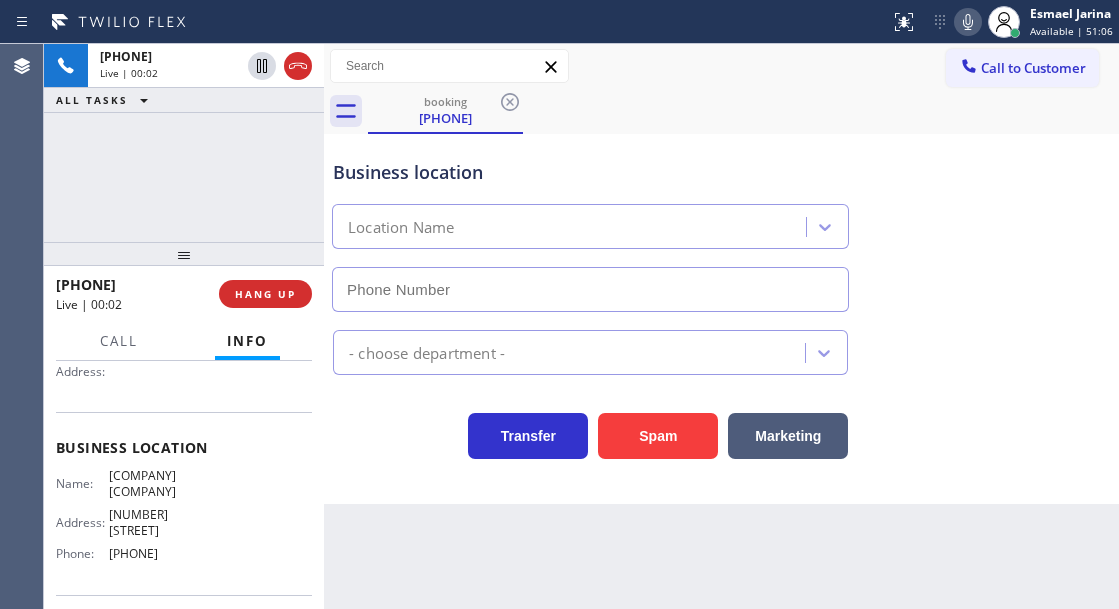 type on "[PHONE]" 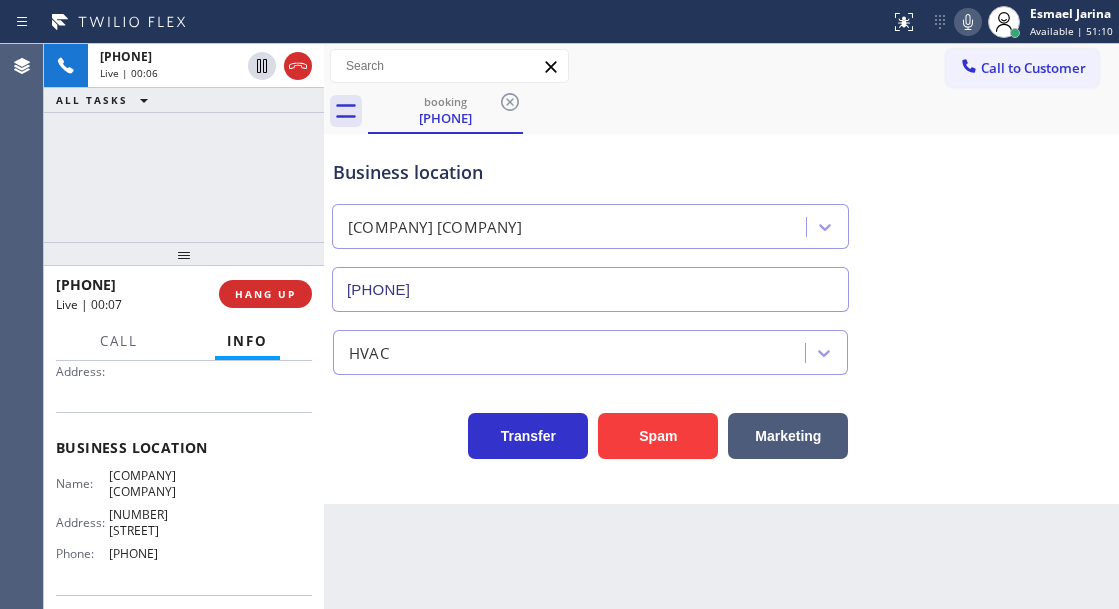 click on "HVAC" at bounding box center [721, 343] 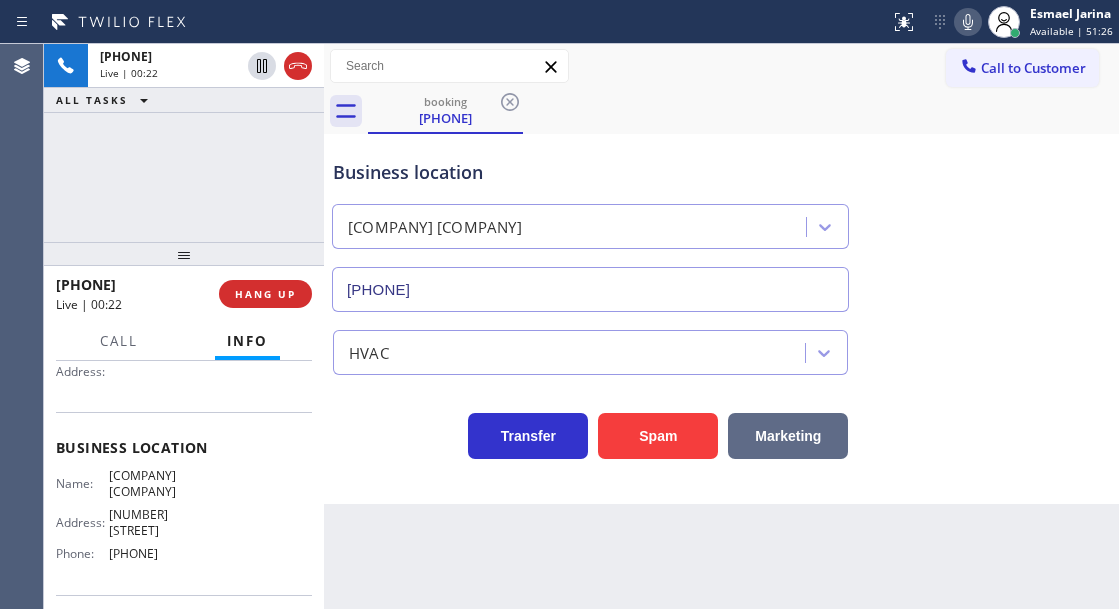 click on "Marketing" at bounding box center [788, 436] 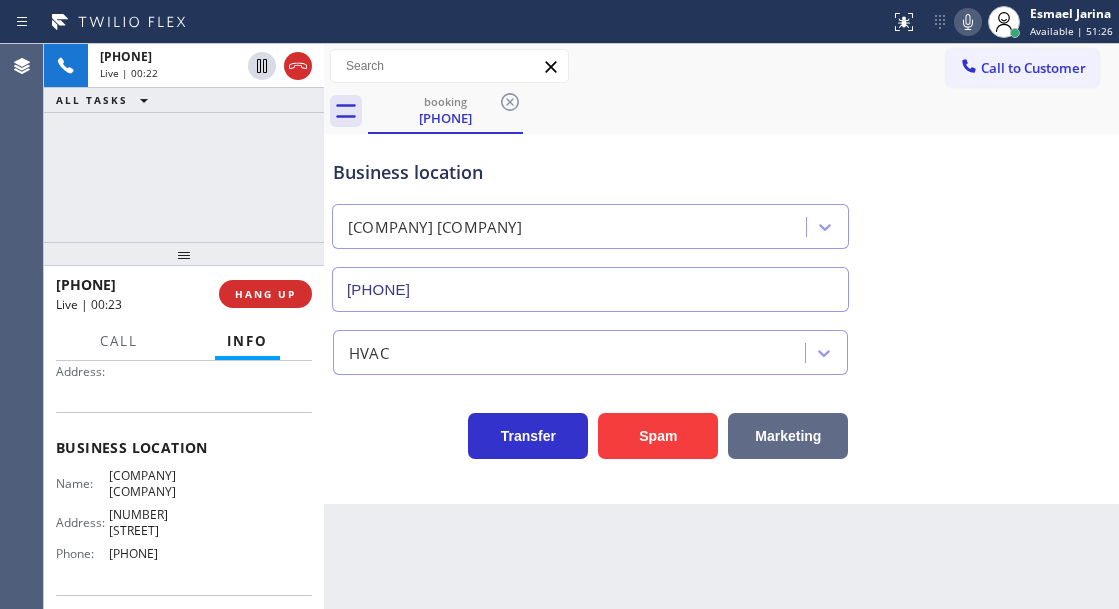 click on "Marketing" at bounding box center [788, 436] 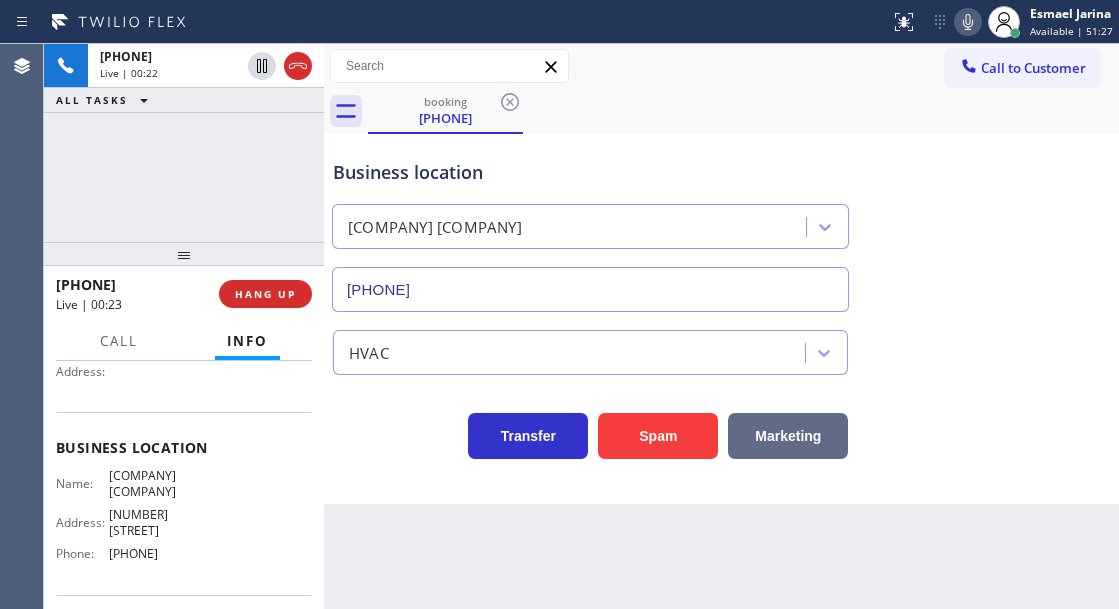click on "Marketing" at bounding box center [788, 436] 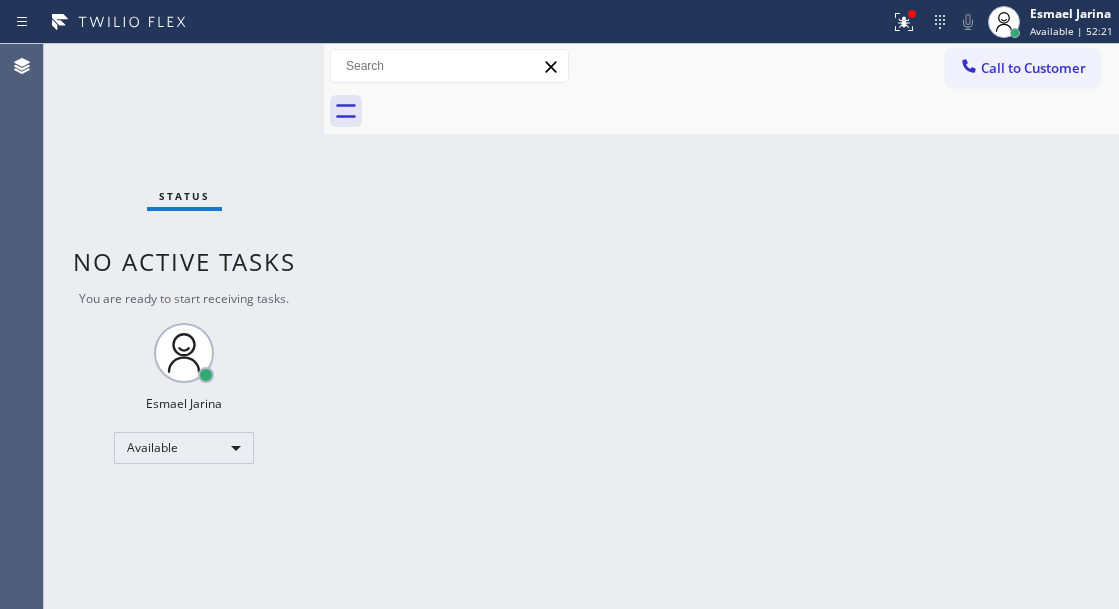 click on "Back to Dashboard Change Sender ID Customers Technicians Select a contact Outbound call Technician Search Technician Your caller id phone number Your caller id phone number Call Technician info Name   Phone none Address none Change Sender ID HVAC +1[PHONE] [COMPANY] +1[PHONE] [COMPANY] +1[PHONE] Plumbing +1[PHONE] Air Duct Cleaning +1[PHONE]  Electricians +1[PHONE]  Cancel Change Check personal SMS Reset Change No tabs Call to Customer Outbound call Location [COMPANY] [COMPANY] Your caller id phone number [PHONE] Customer number Call Outbound call Technician Search Technician Your caller id phone number Your caller id phone number Call" at bounding box center (721, 326) 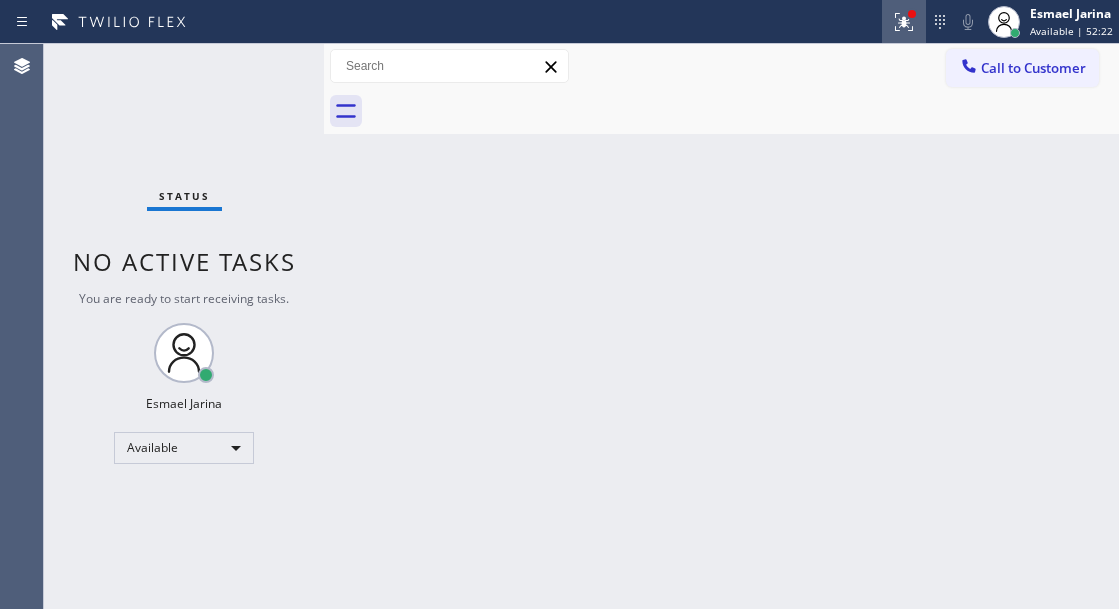 click 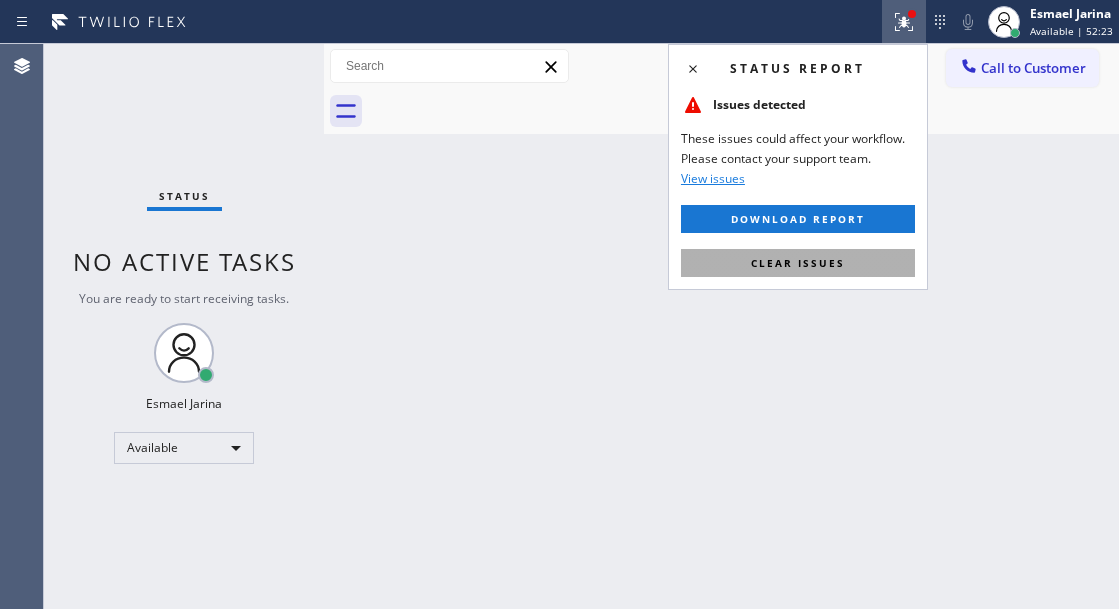 click on "Clear issues" at bounding box center (798, 263) 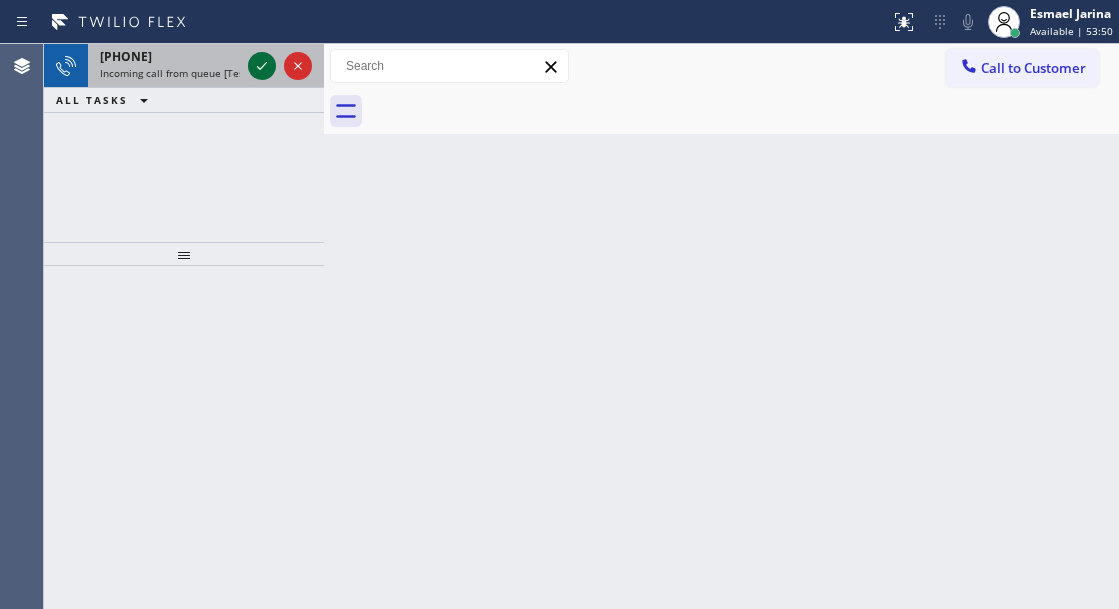 click 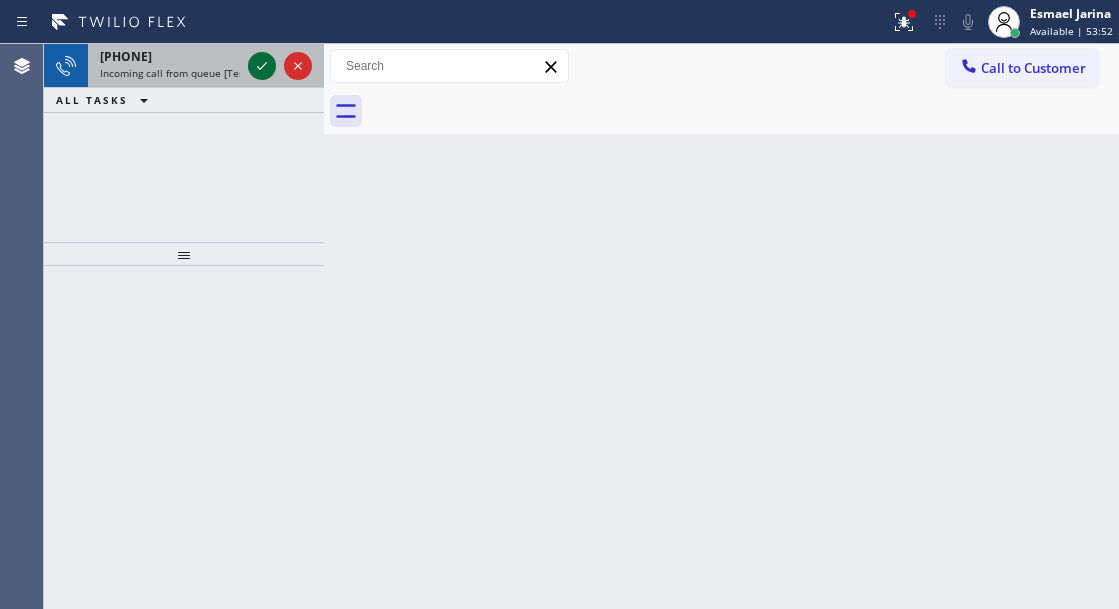 click 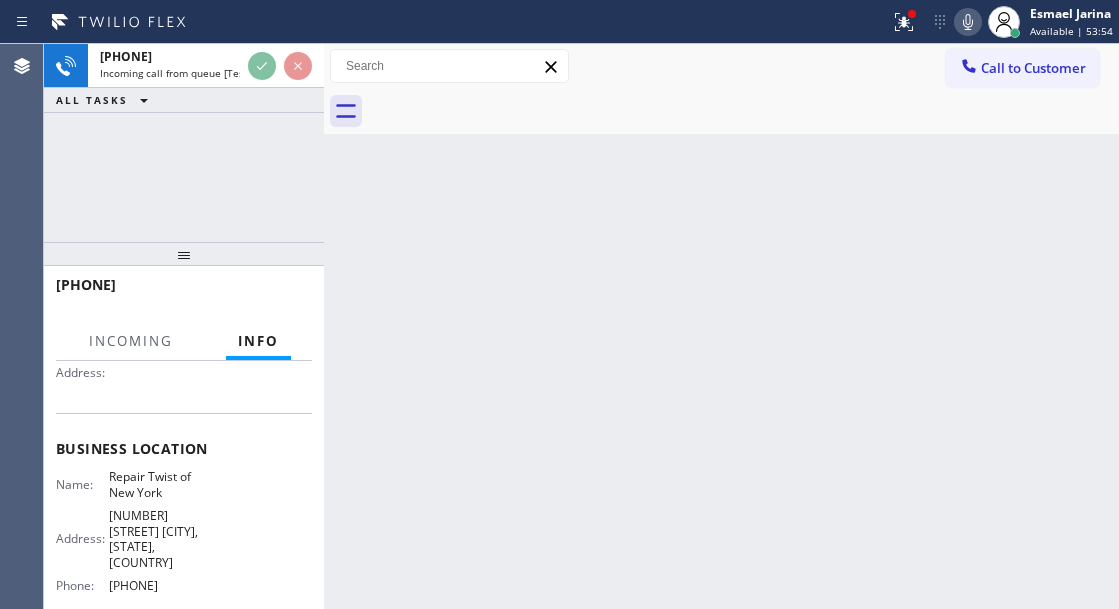 scroll, scrollTop: 200, scrollLeft: 0, axis: vertical 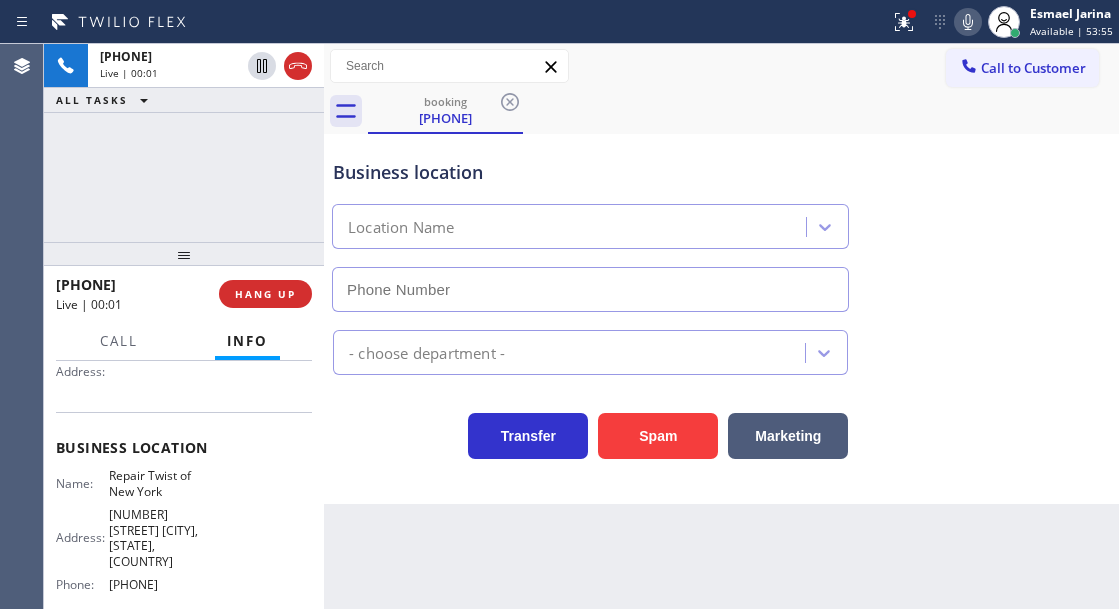 type on "[PHONE]" 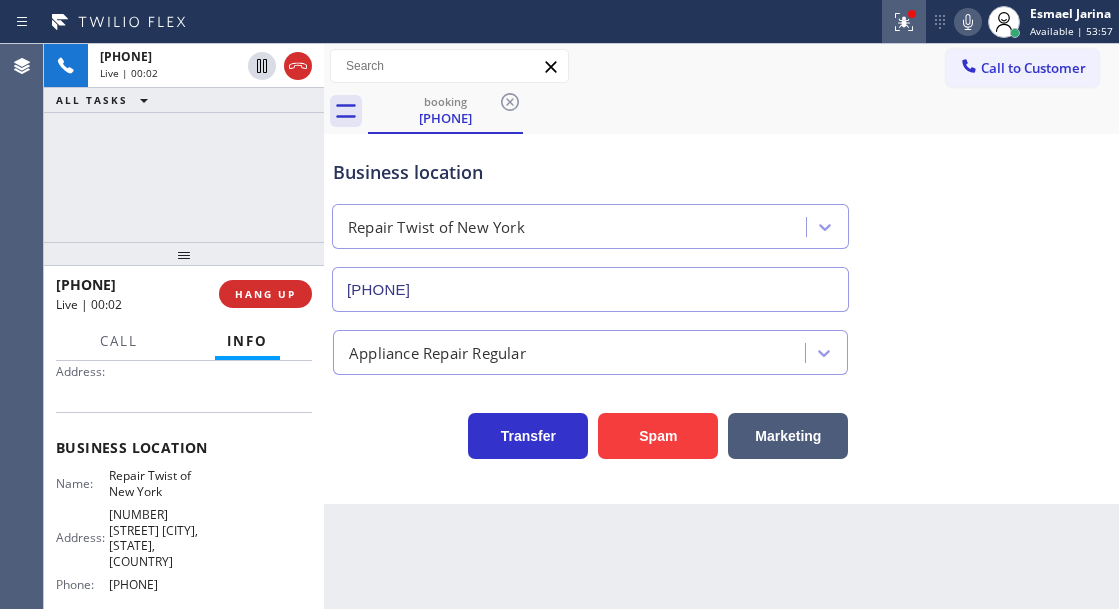 click 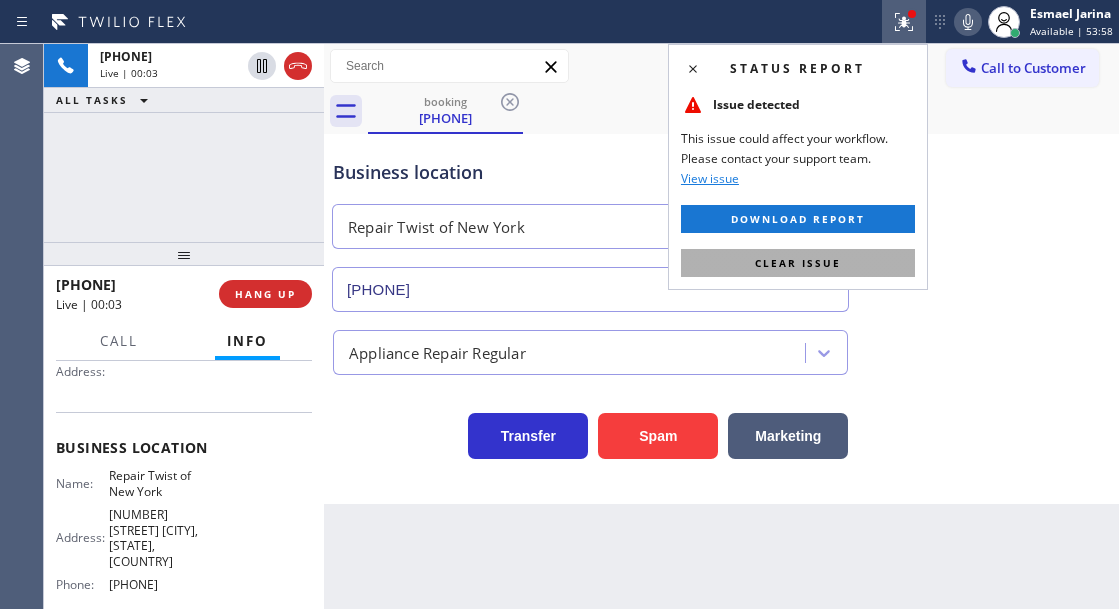 click on "Clear issue" at bounding box center [798, 263] 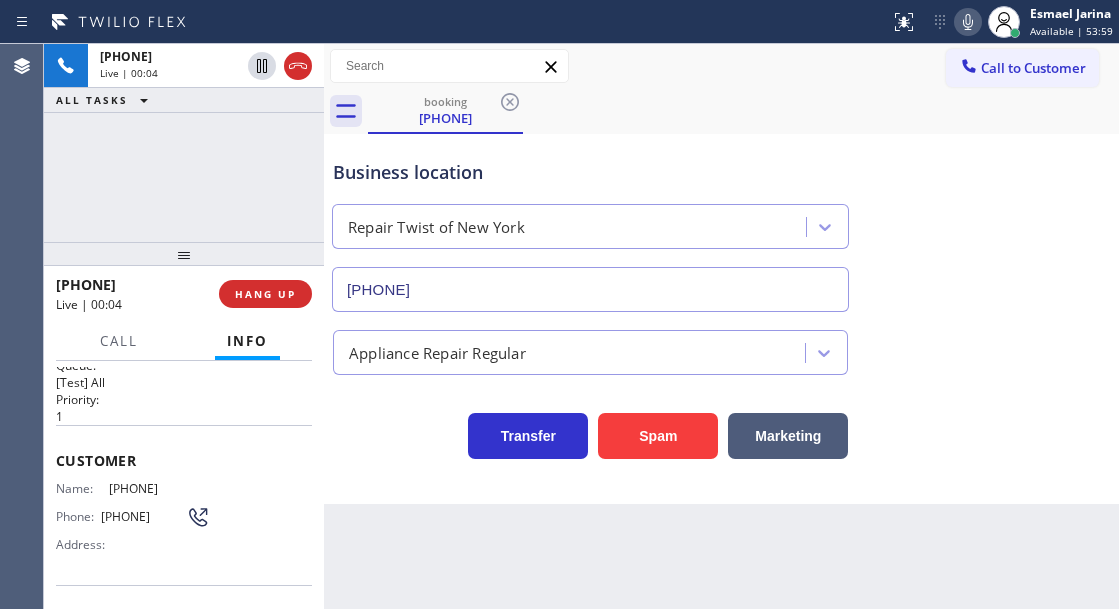 scroll, scrollTop: 0, scrollLeft: 0, axis: both 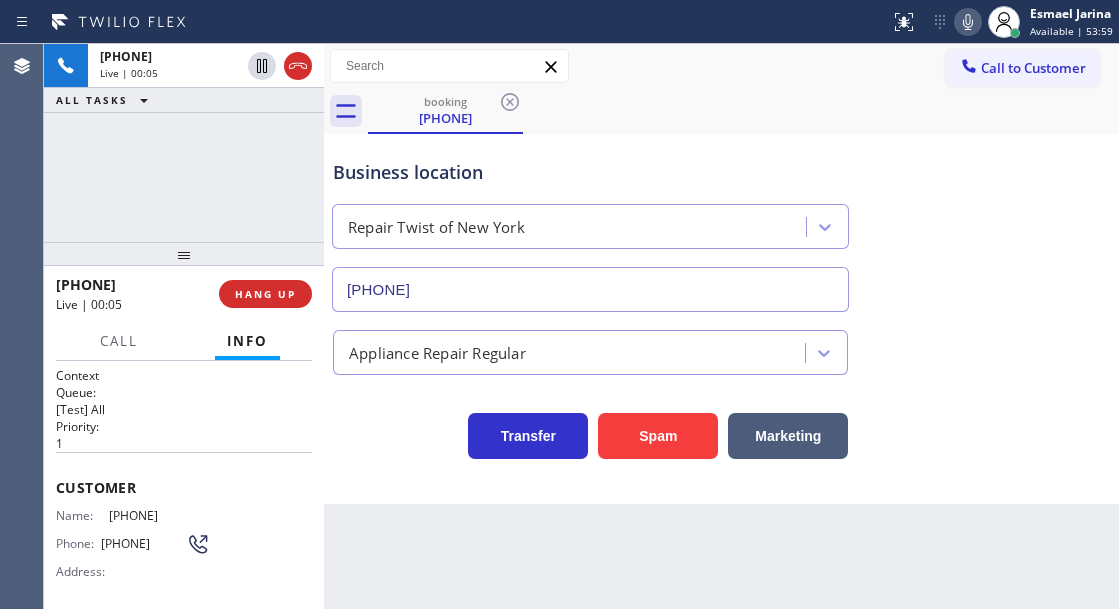 click on "[PHONE]" at bounding box center [159, 515] 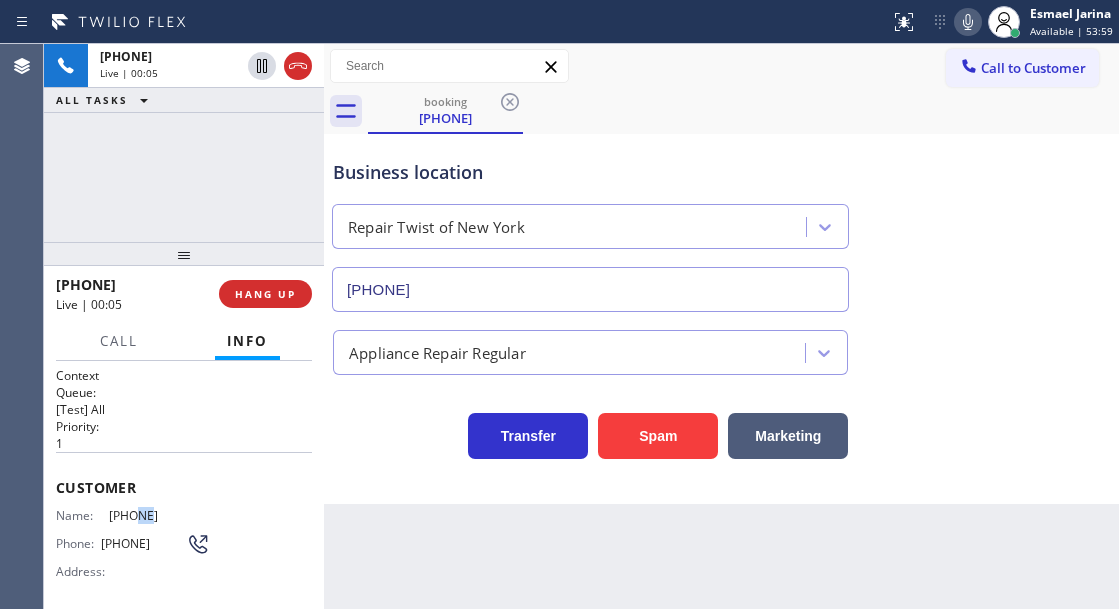 click on "[PHONE]" at bounding box center (159, 515) 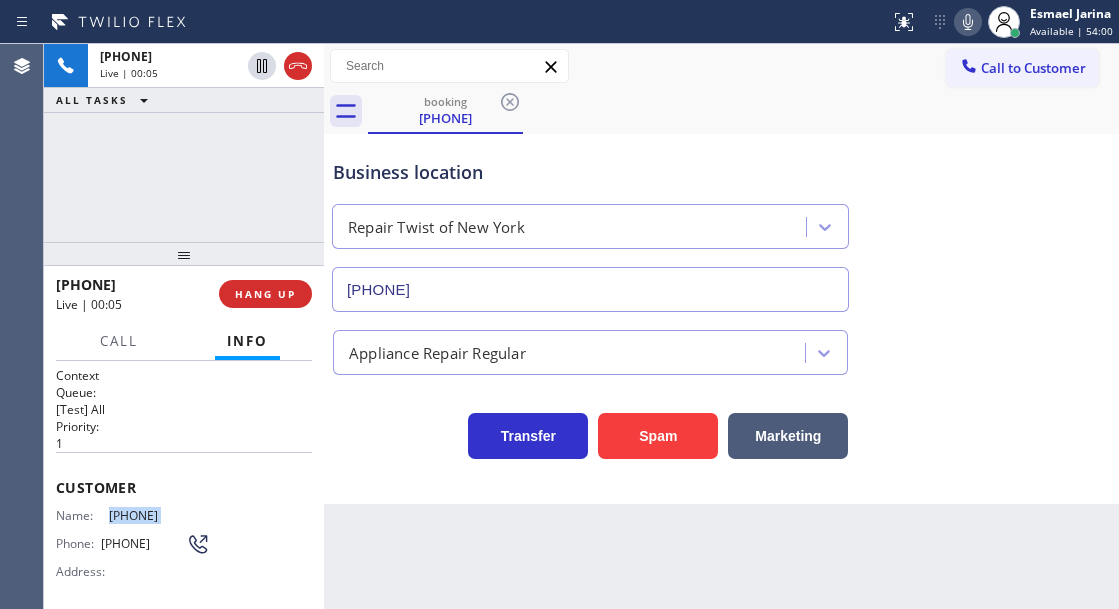 click on "[PHONE]" at bounding box center [159, 515] 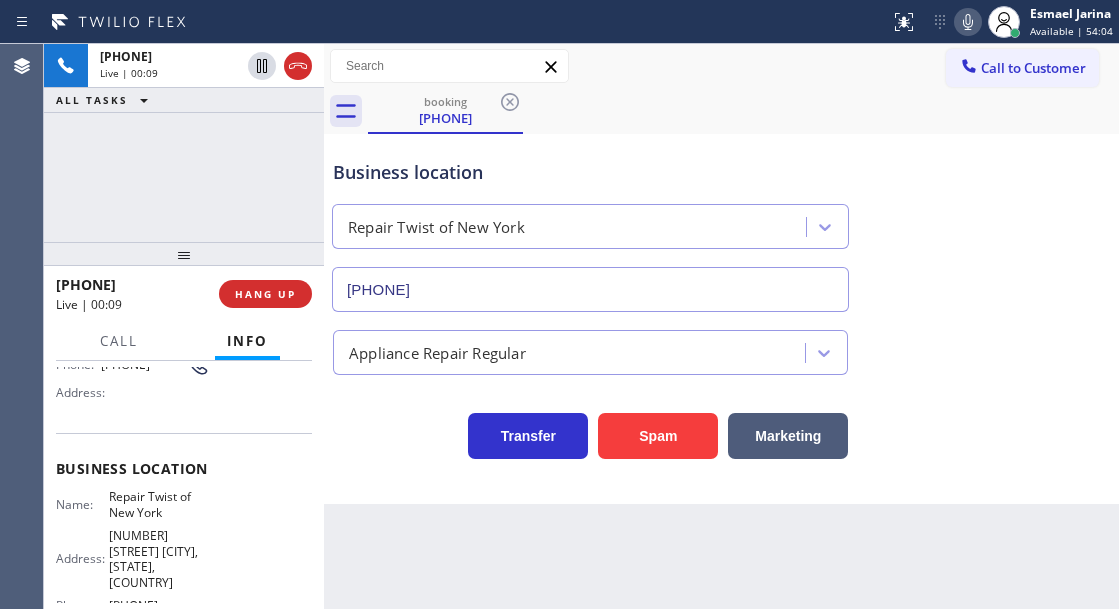 scroll, scrollTop: 200, scrollLeft: 0, axis: vertical 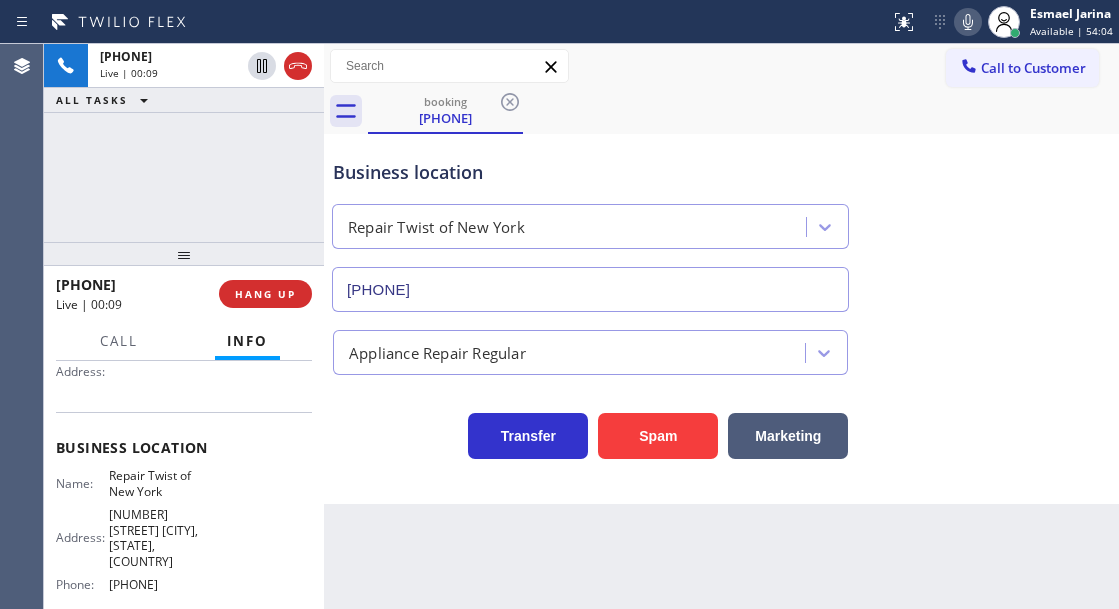 click on "Repair Twist of New York" at bounding box center [159, 483] 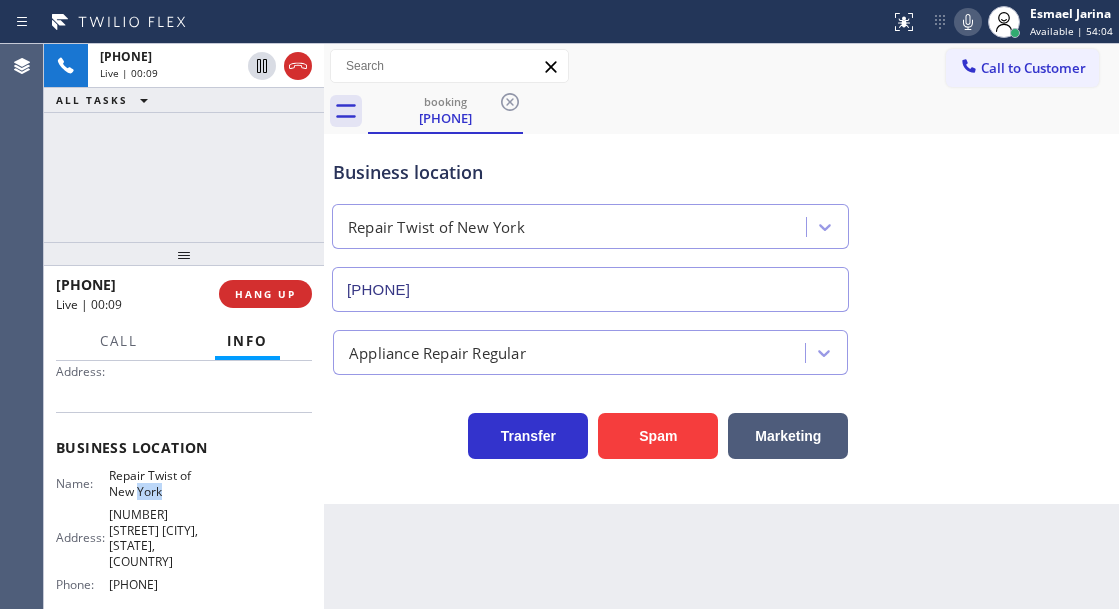 click on "Repair Twist of New York" at bounding box center [159, 483] 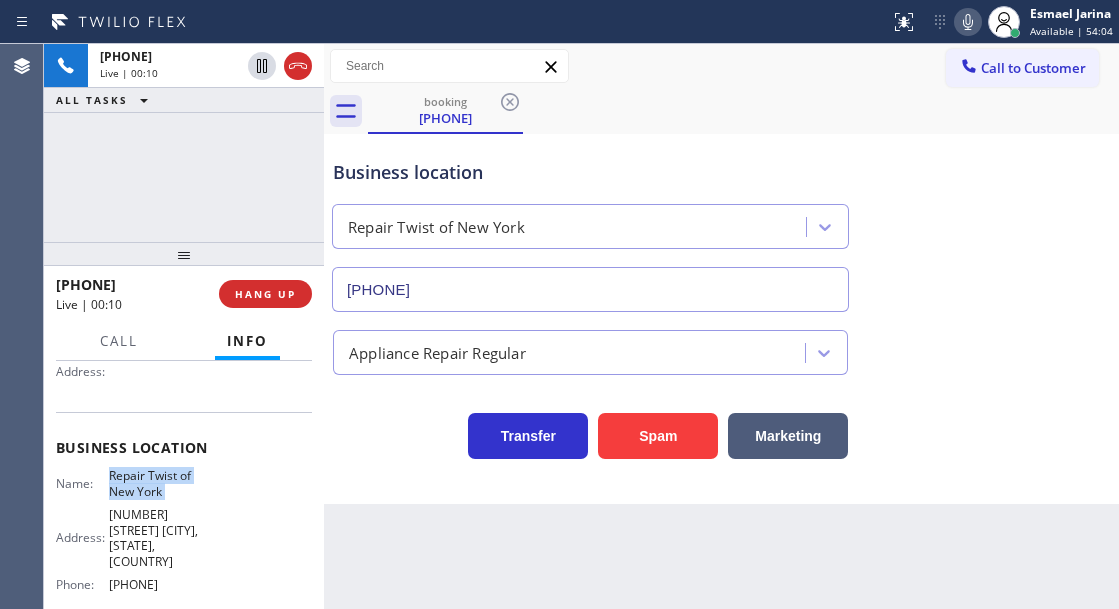 click on "Repair Twist of New York" at bounding box center (159, 483) 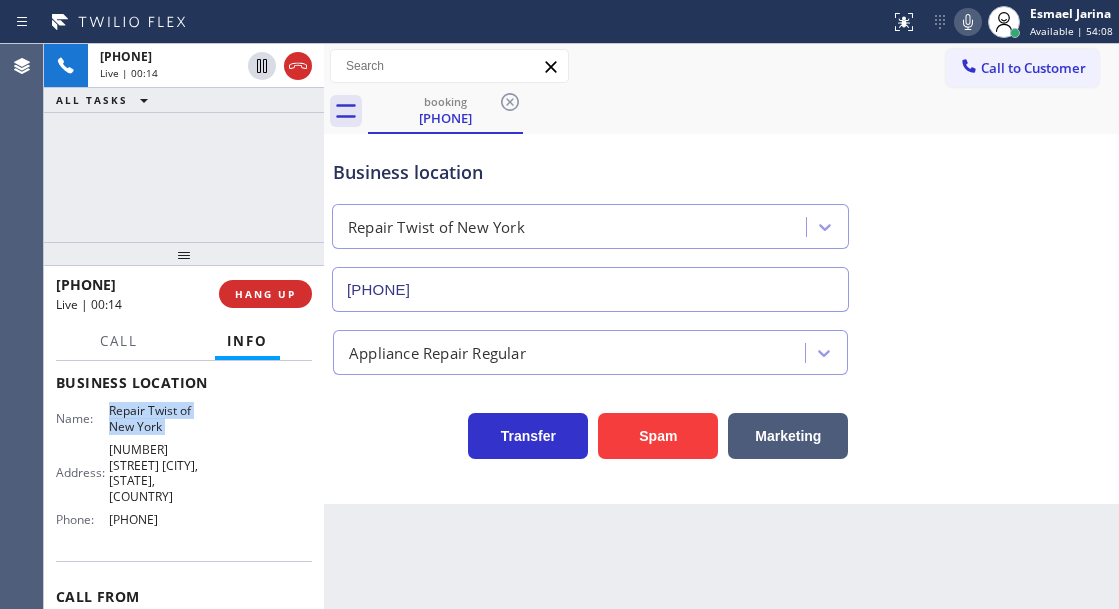 scroll, scrollTop: 300, scrollLeft: 0, axis: vertical 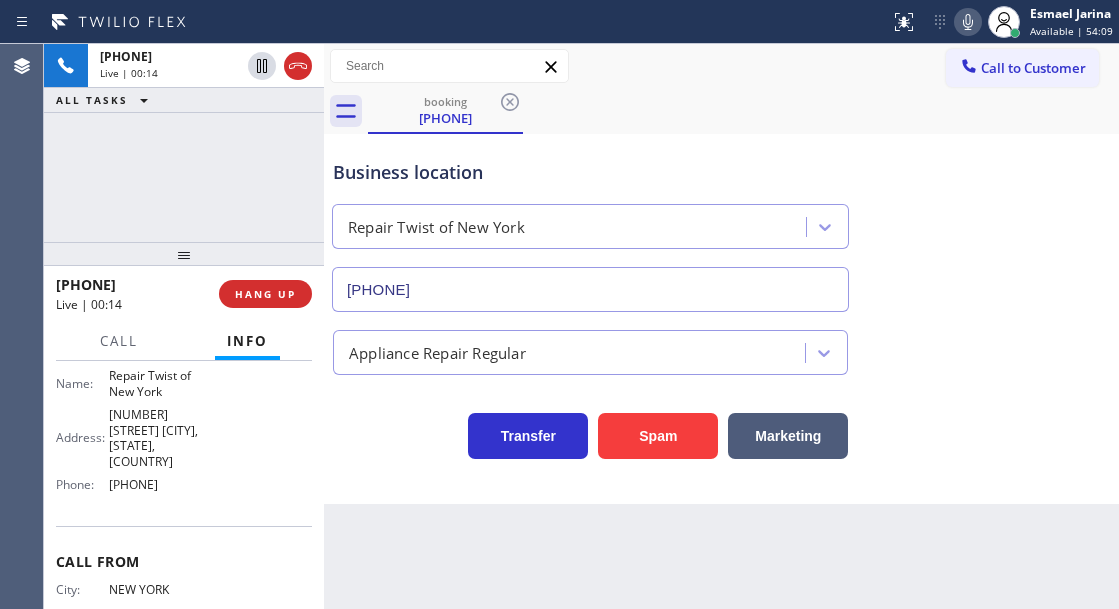 click on "[PHONE]" at bounding box center (159, 484) 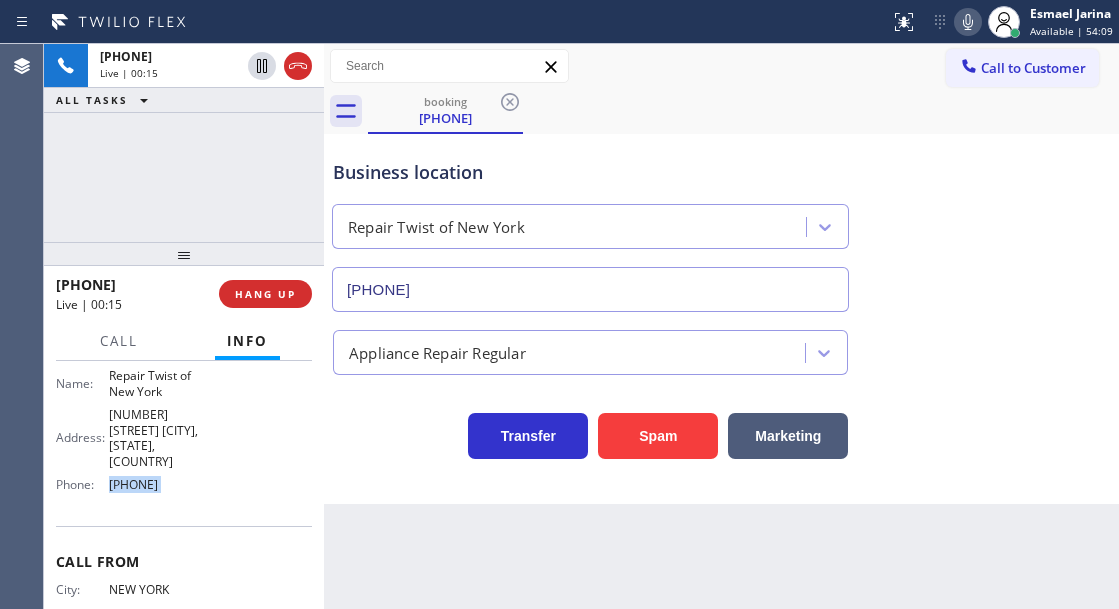 click on "[PHONE]" at bounding box center [159, 484] 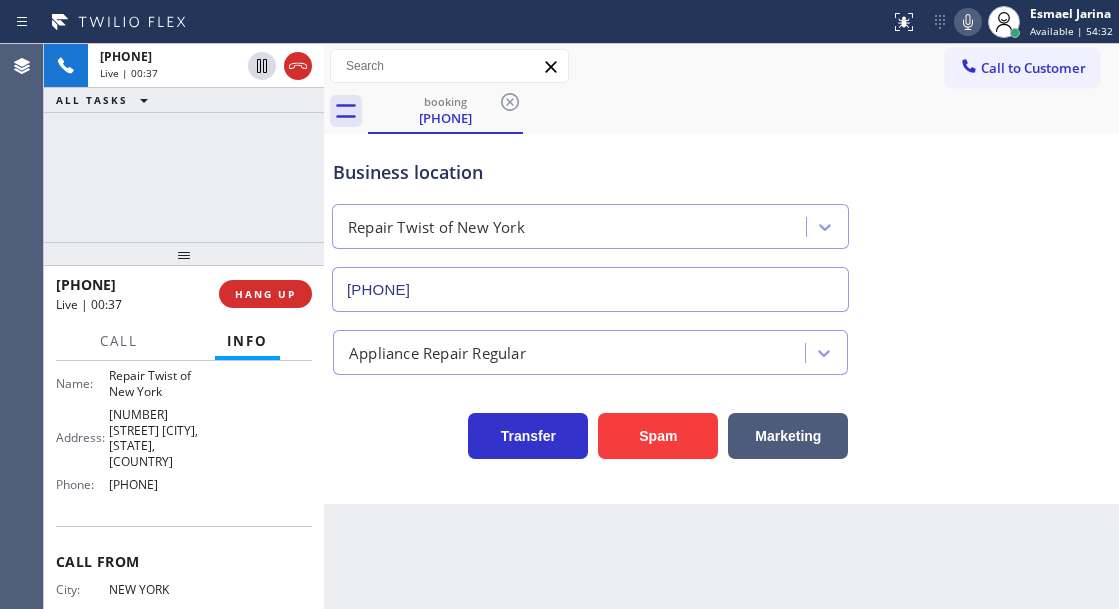 click on "Business location" at bounding box center [590, 172] 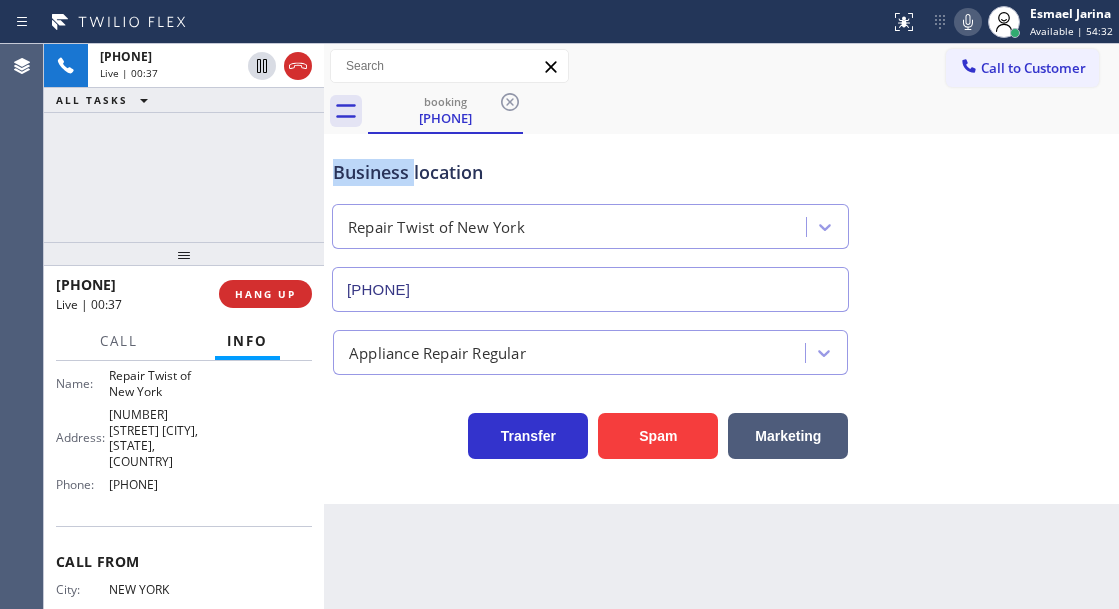 click on "Business location" at bounding box center (590, 172) 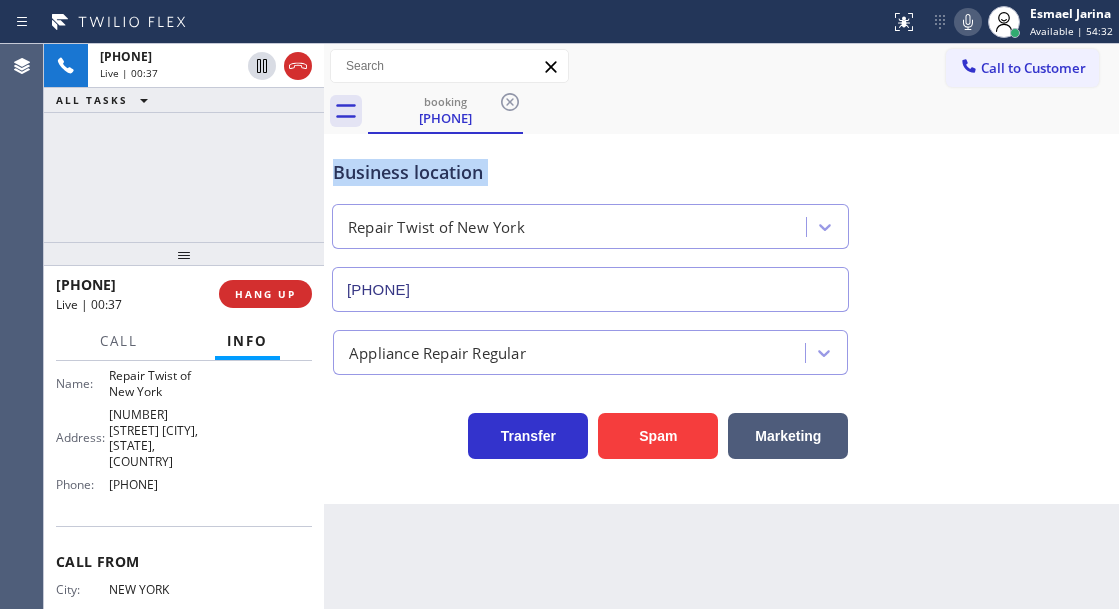 click on "Business location" at bounding box center [590, 172] 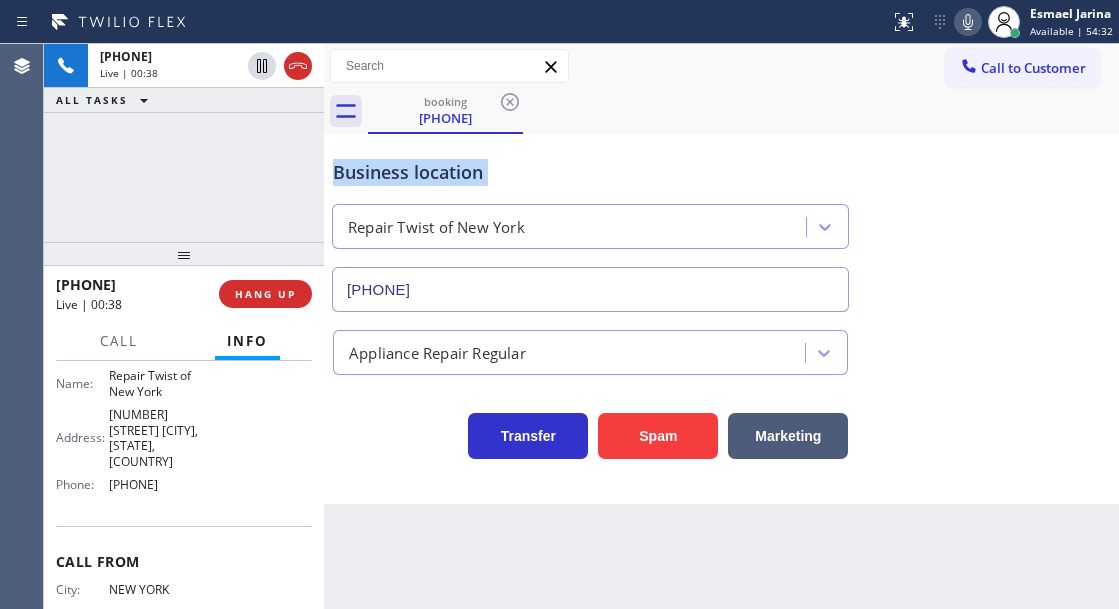 click on "Business location" at bounding box center (590, 172) 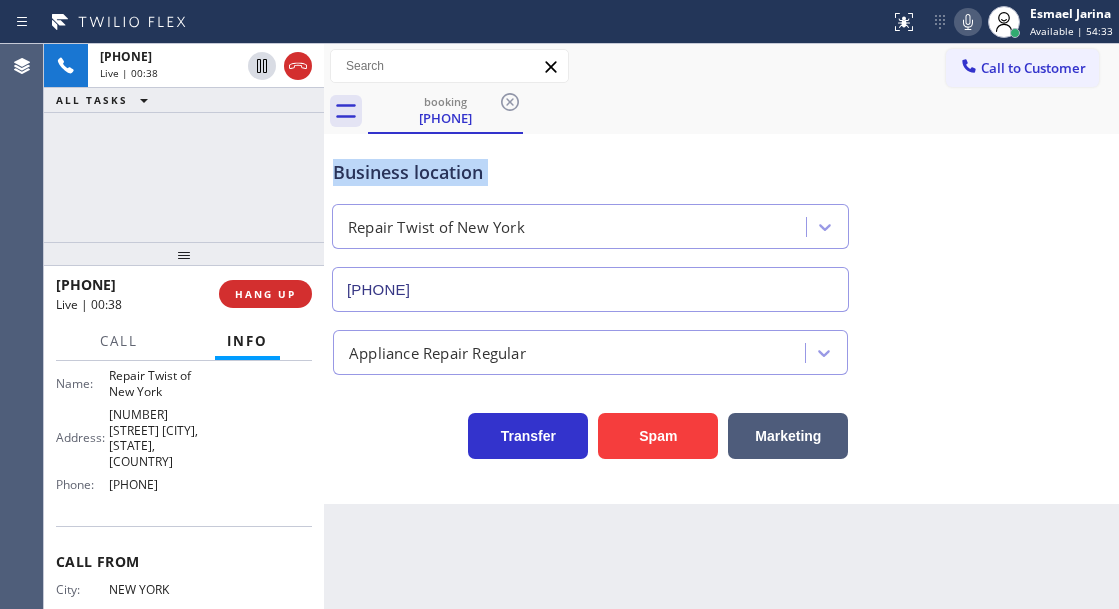 click on "Business location" at bounding box center [590, 172] 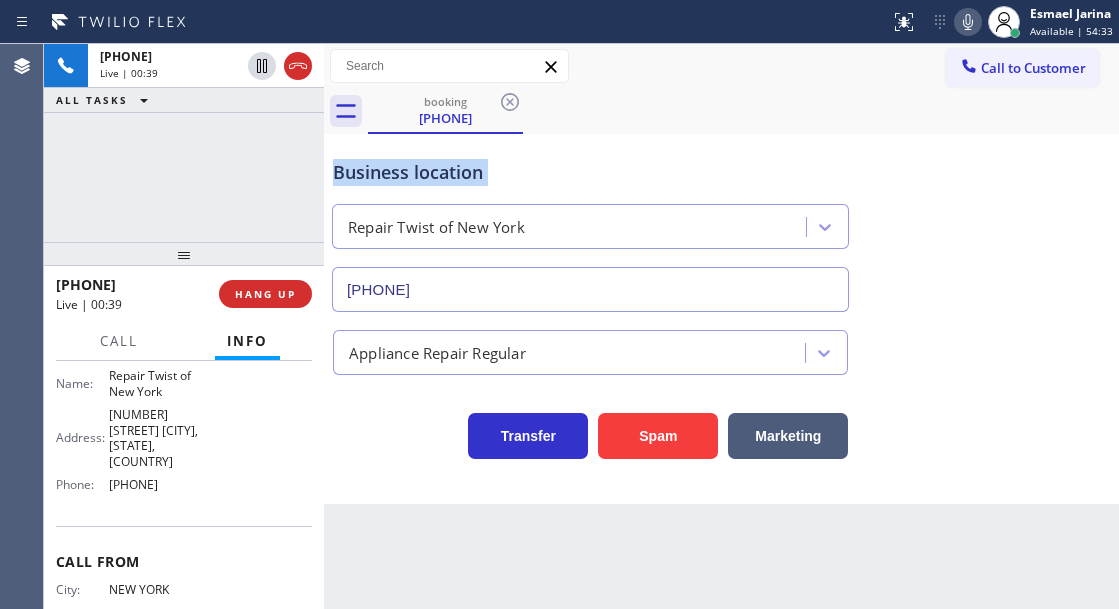 click on "Business location" at bounding box center [590, 172] 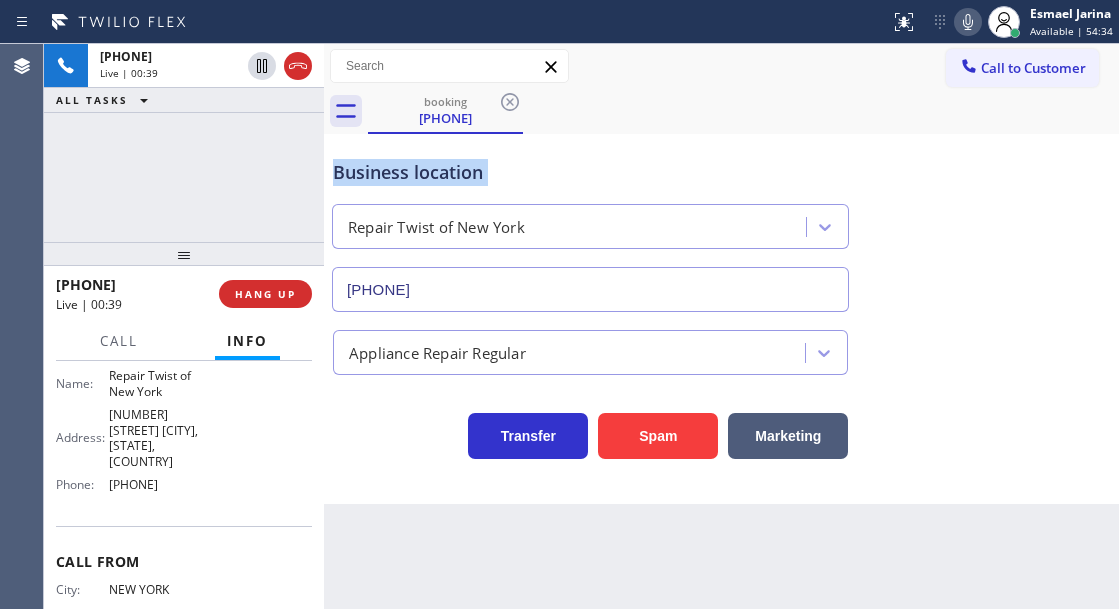 click on "Business location" at bounding box center [590, 172] 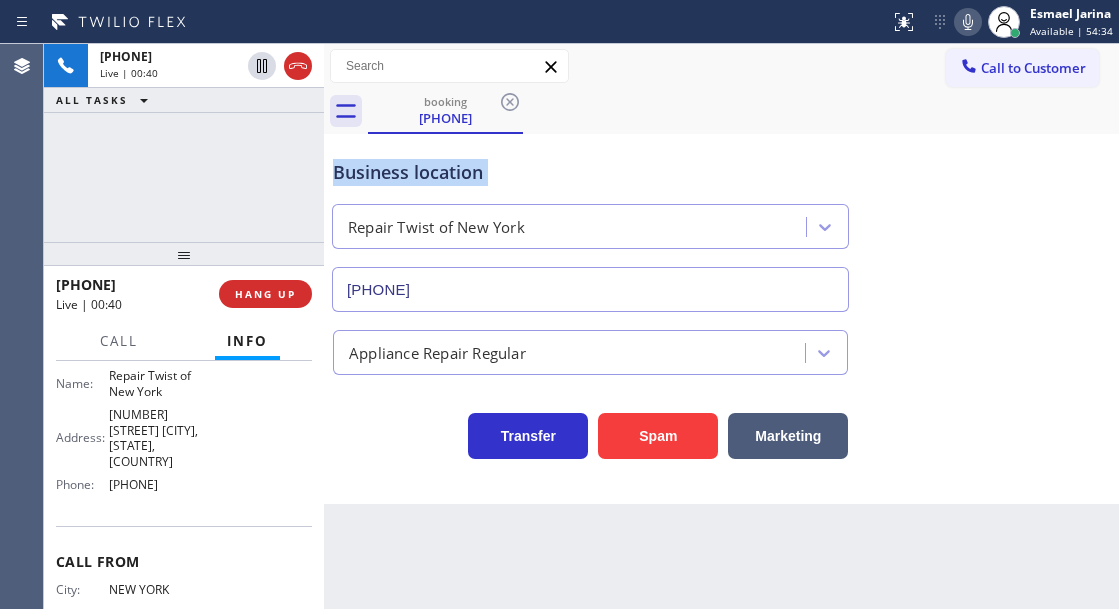 click on "Business location" at bounding box center (590, 172) 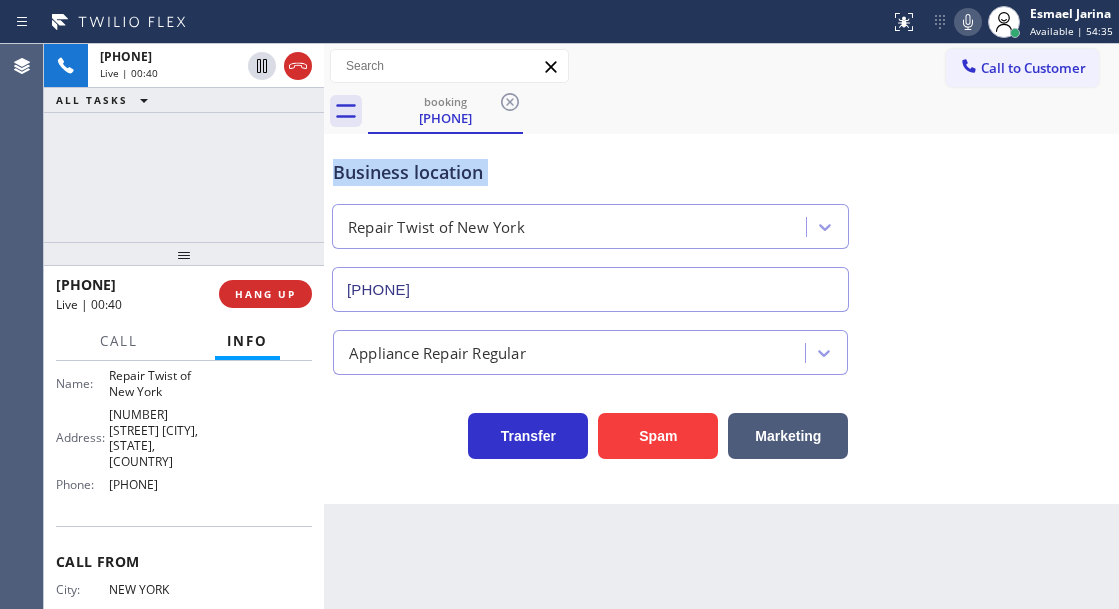 click on "Business location" at bounding box center (590, 172) 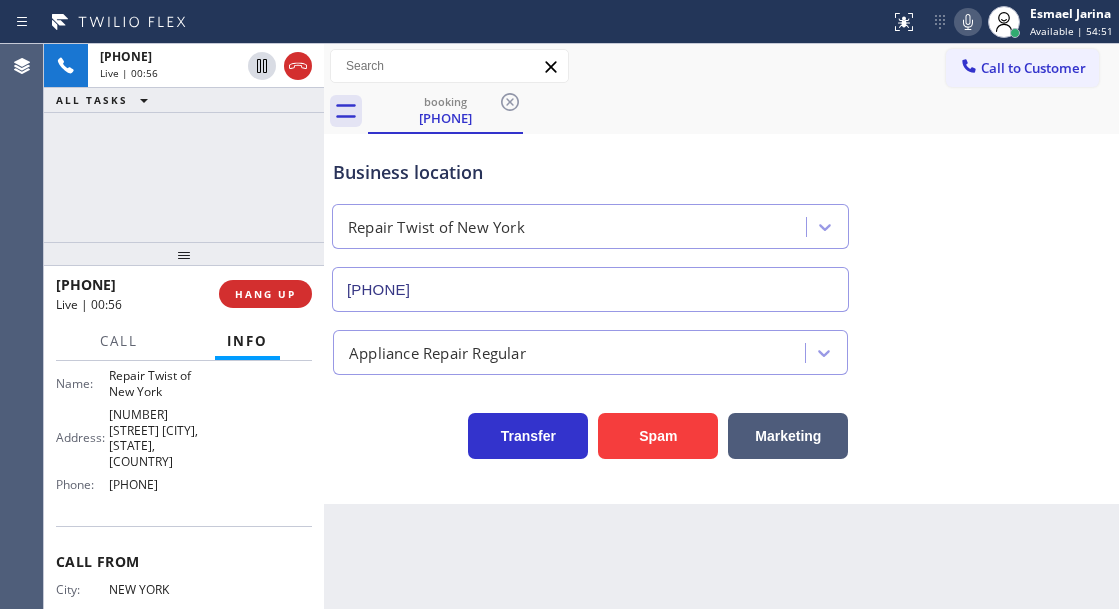 click on "[PHONE] Live | 00:56 ALL TASKS ALL TASKS ACTIVE TASKS TASKS IN WRAP UP" at bounding box center [184, 143] 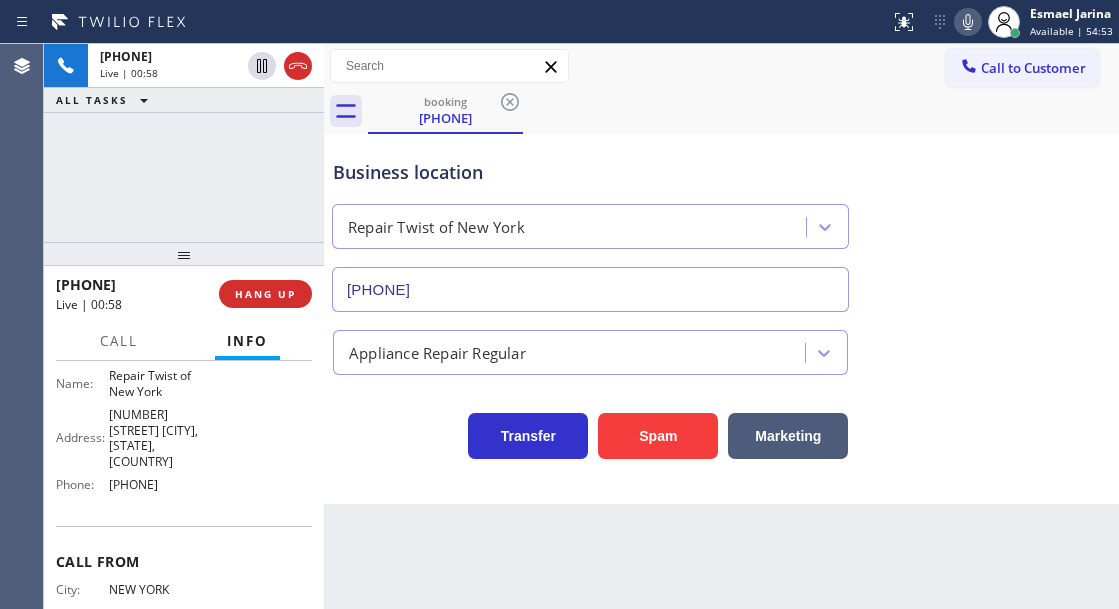 click on "Business location" at bounding box center (590, 172) 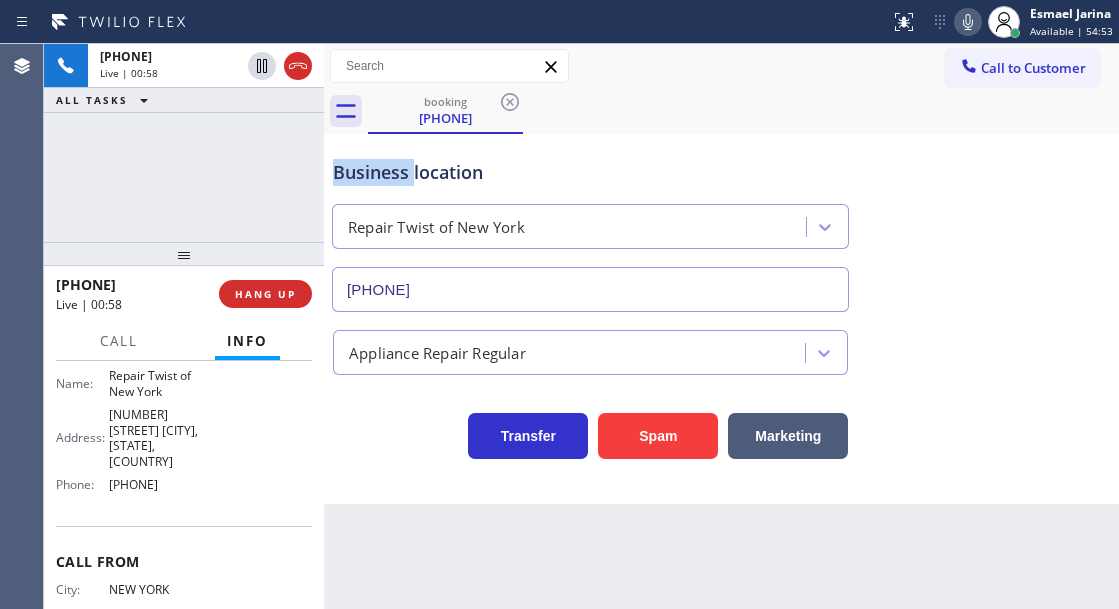 click on "Business location" at bounding box center (590, 172) 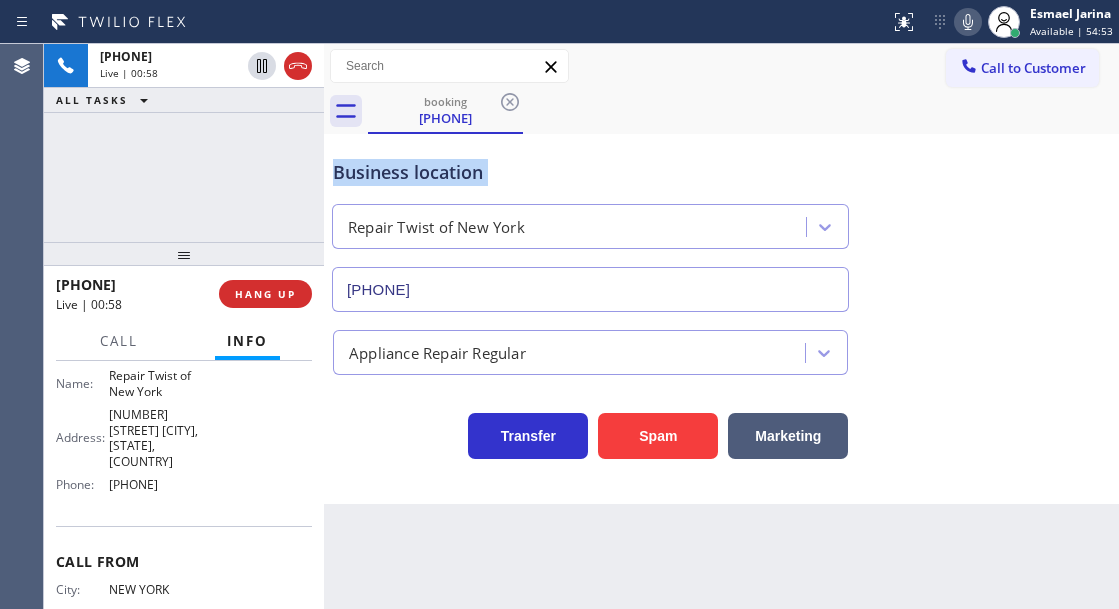 click on "Business location" at bounding box center (590, 172) 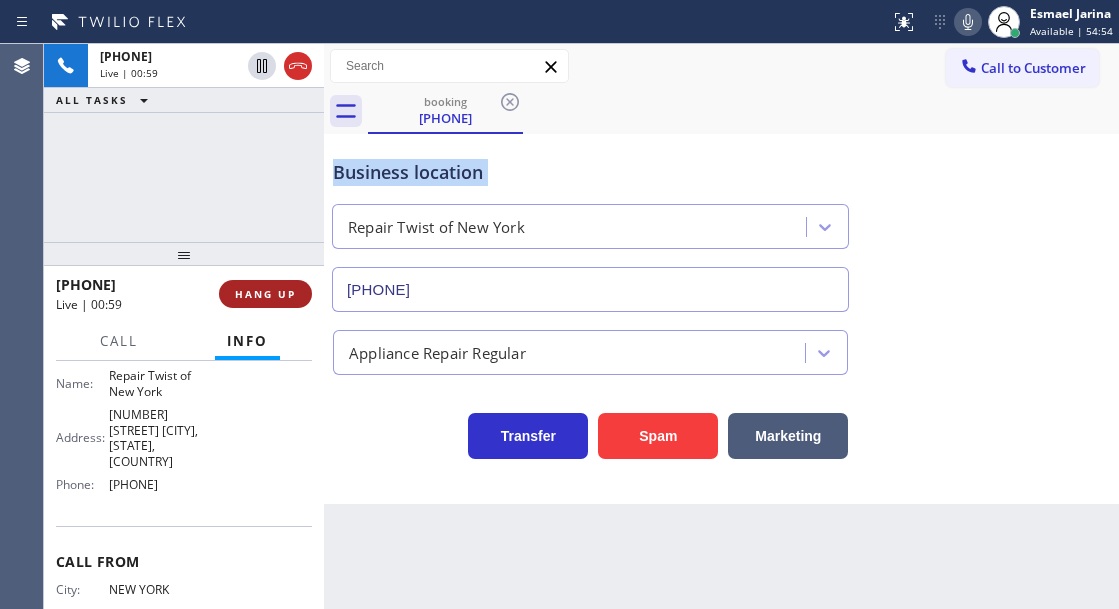 click on "HANG UP" at bounding box center [265, 294] 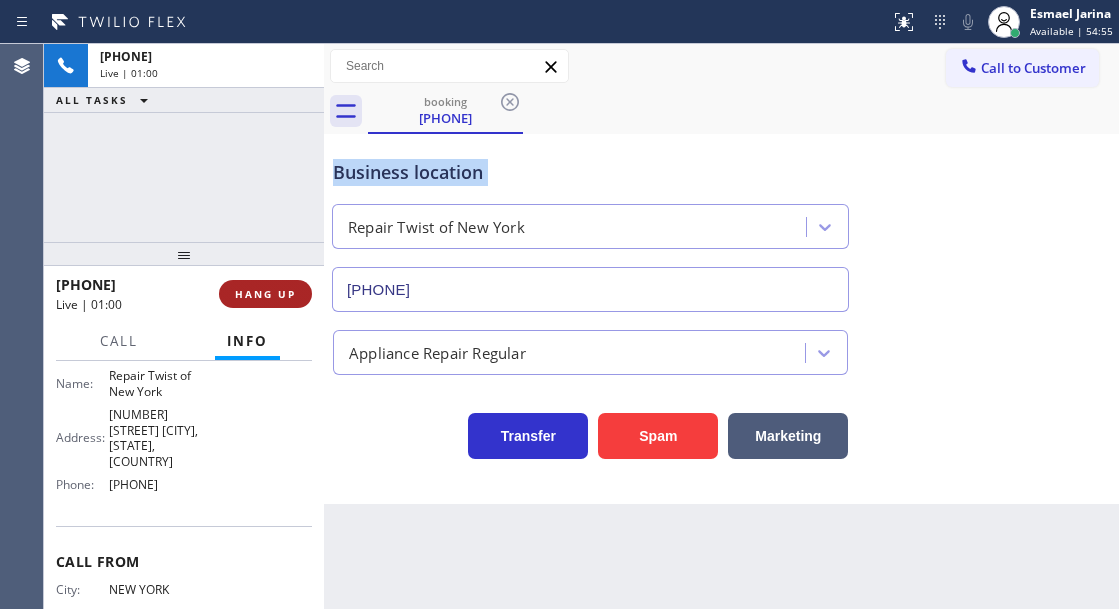 click on "HANG UP" at bounding box center (265, 294) 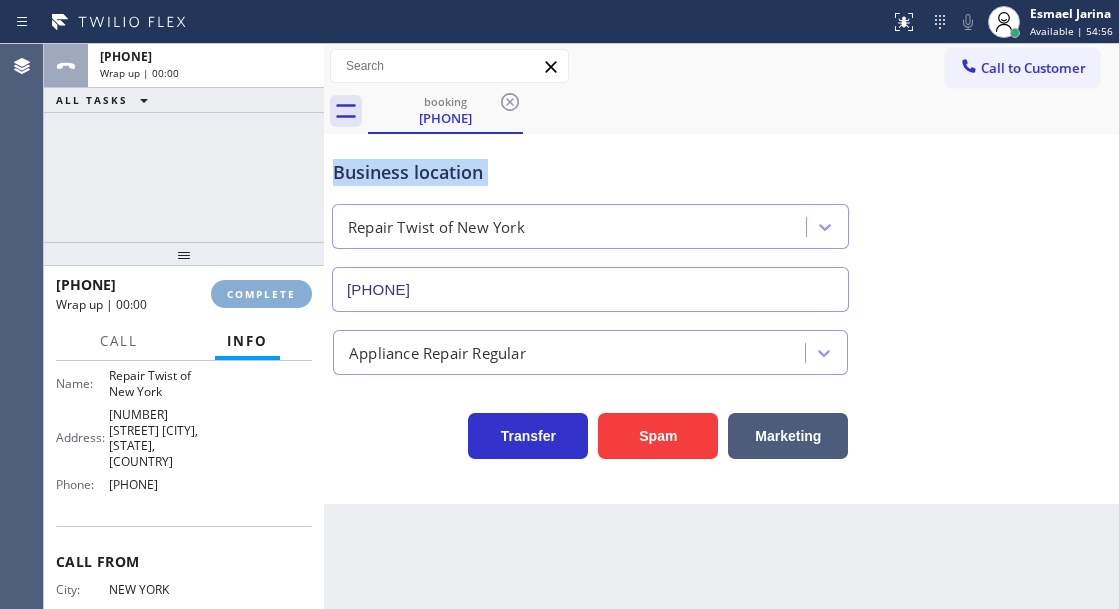 click on "COMPLETE" at bounding box center [261, 294] 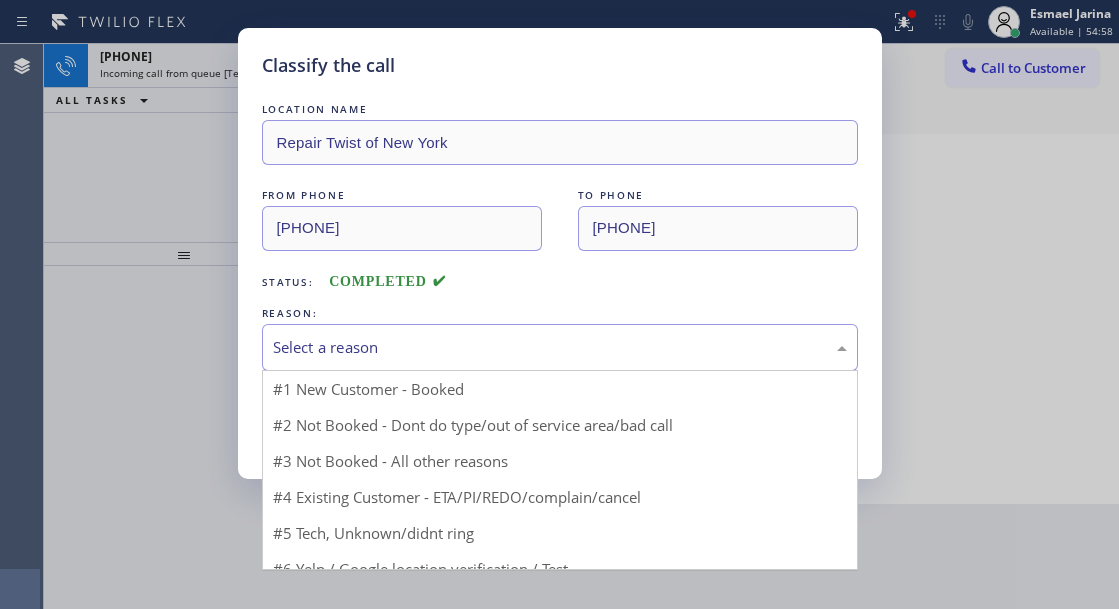 click on "Select a reason" at bounding box center (560, 347) 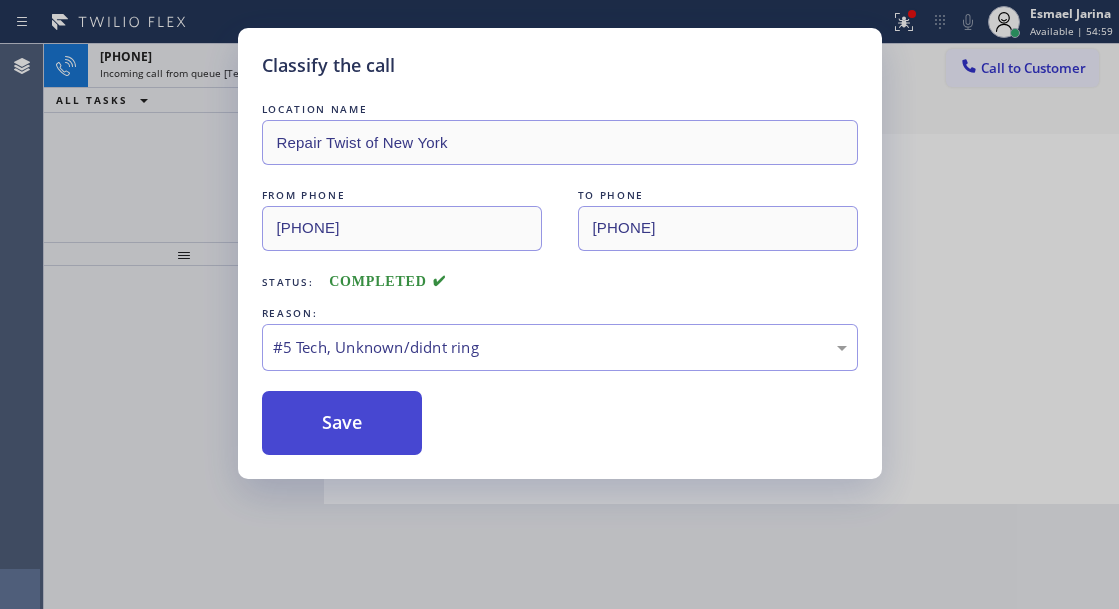 click on "Save" at bounding box center [342, 423] 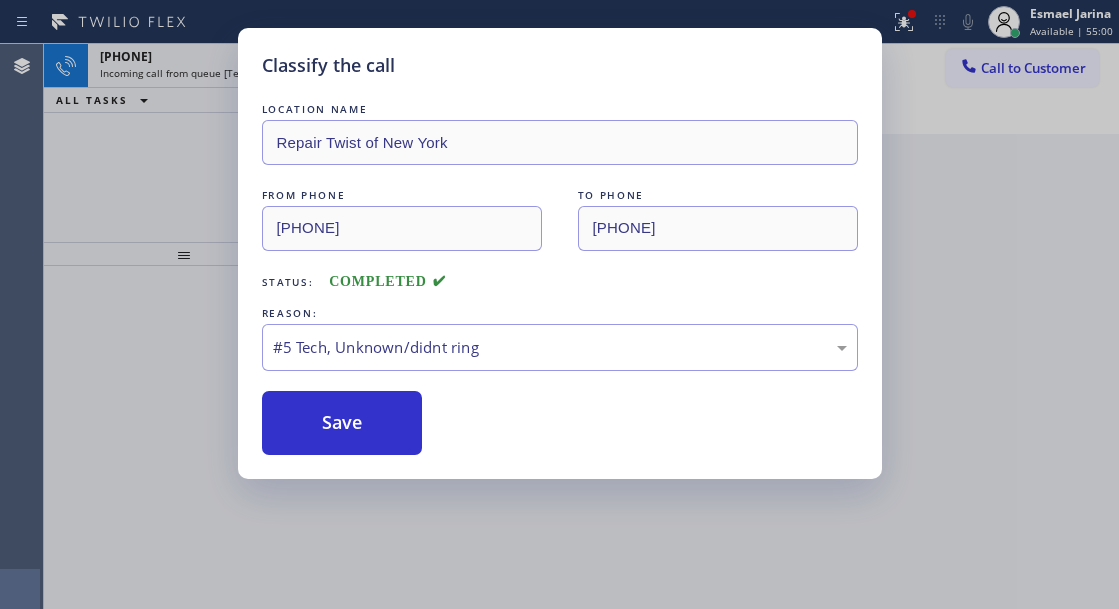 click on "Classify the call LOCATION NAME [COMPANY] FROM PHONE [PHONE] TO PHONE [PHONE] Status: COMPLETED REASON: #5 Tech, Unknown/didnt ring Save" at bounding box center (559, 304) 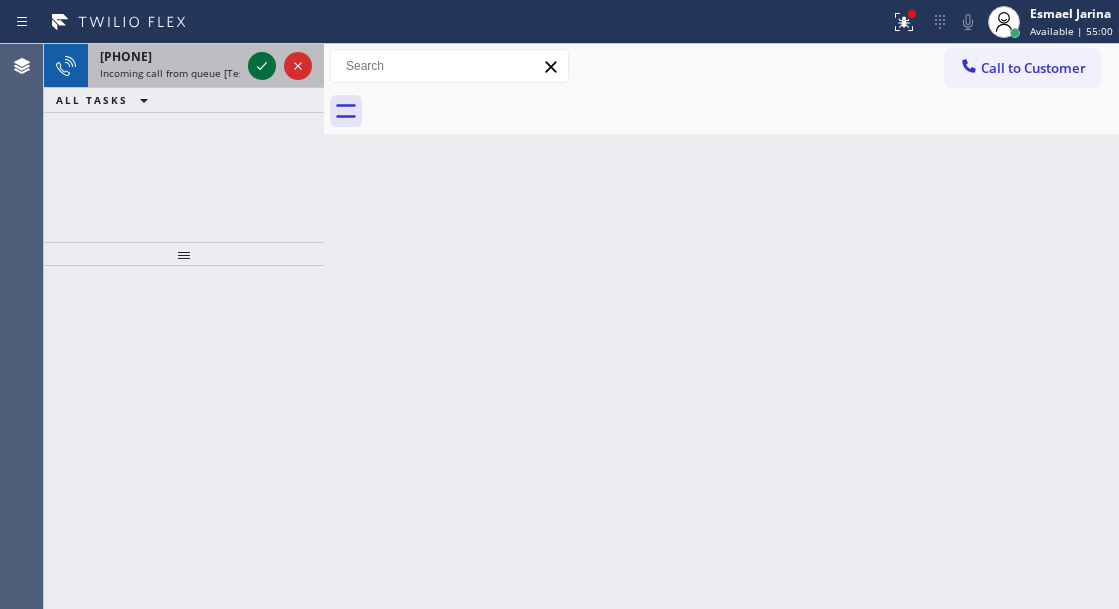 click 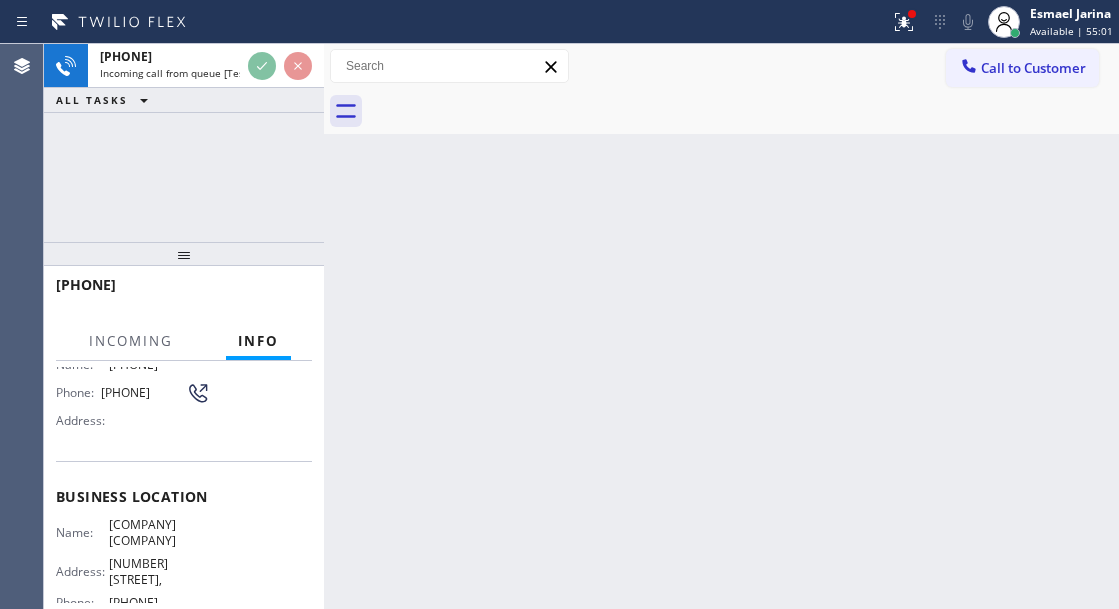 scroll, scrollTop: 200, scrollLeft: 0, axis: vertical 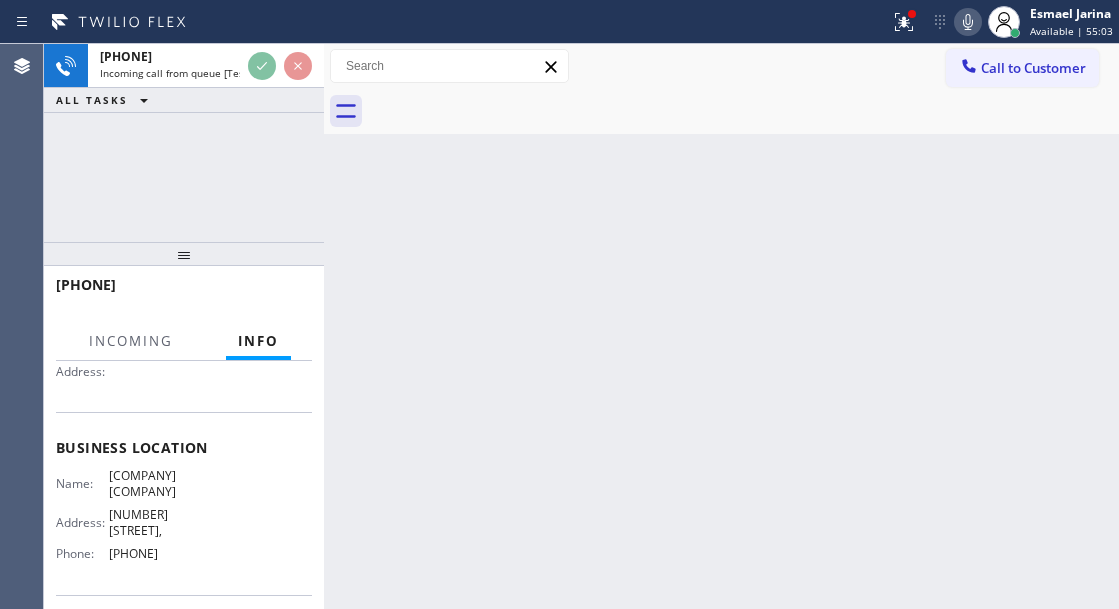 click on "[COMPANY] [COMPANY]" at bounding box center [159, 483] 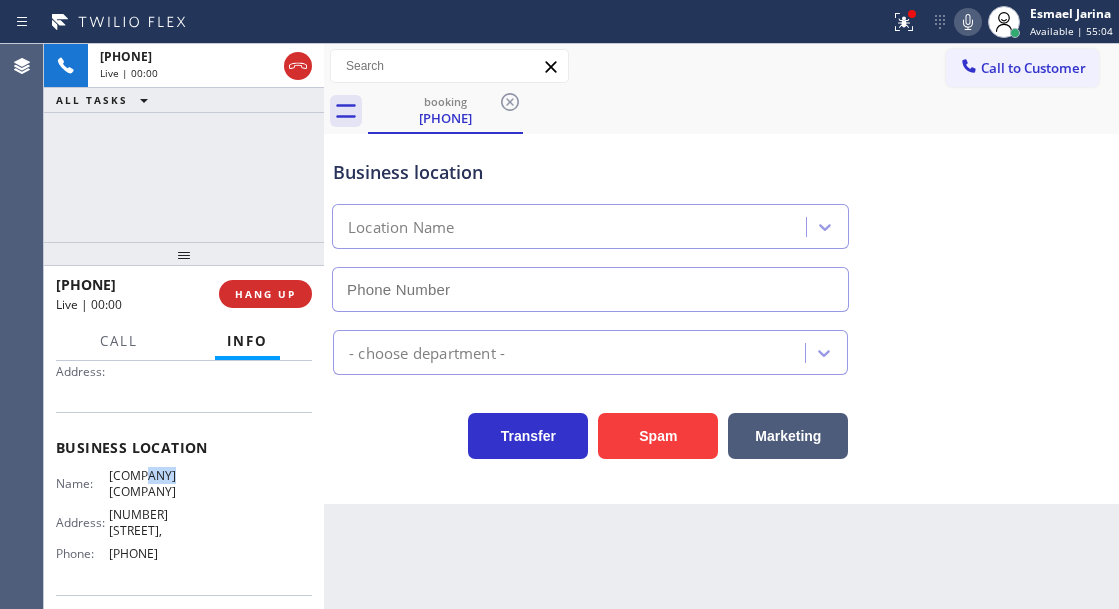 click on "[COMPANY] [COMPANY]" at bounding box center (159, 483) 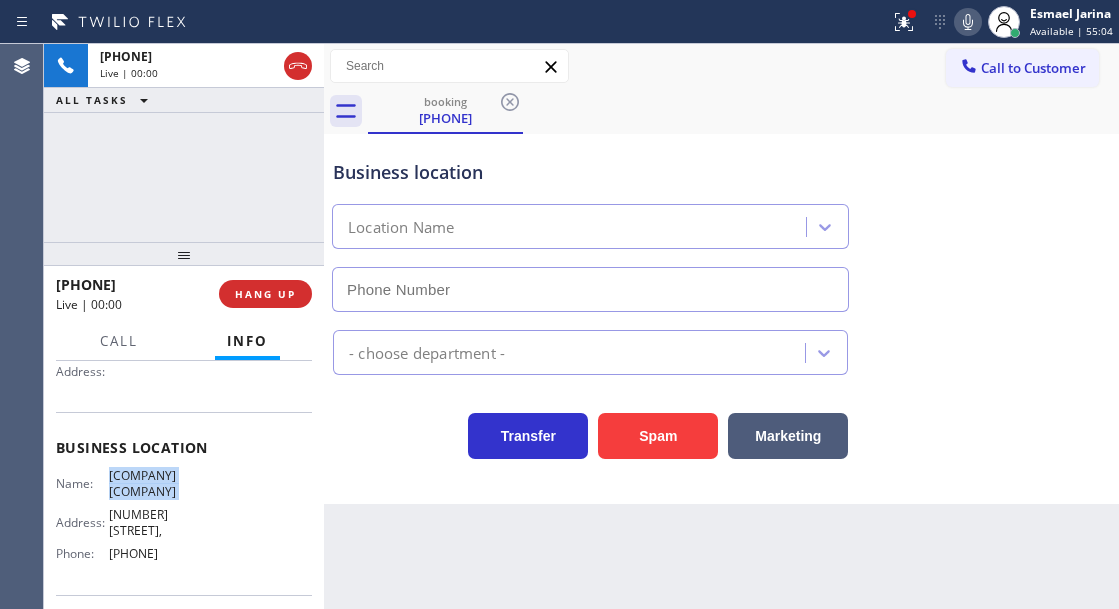 type on "[PHONE]" 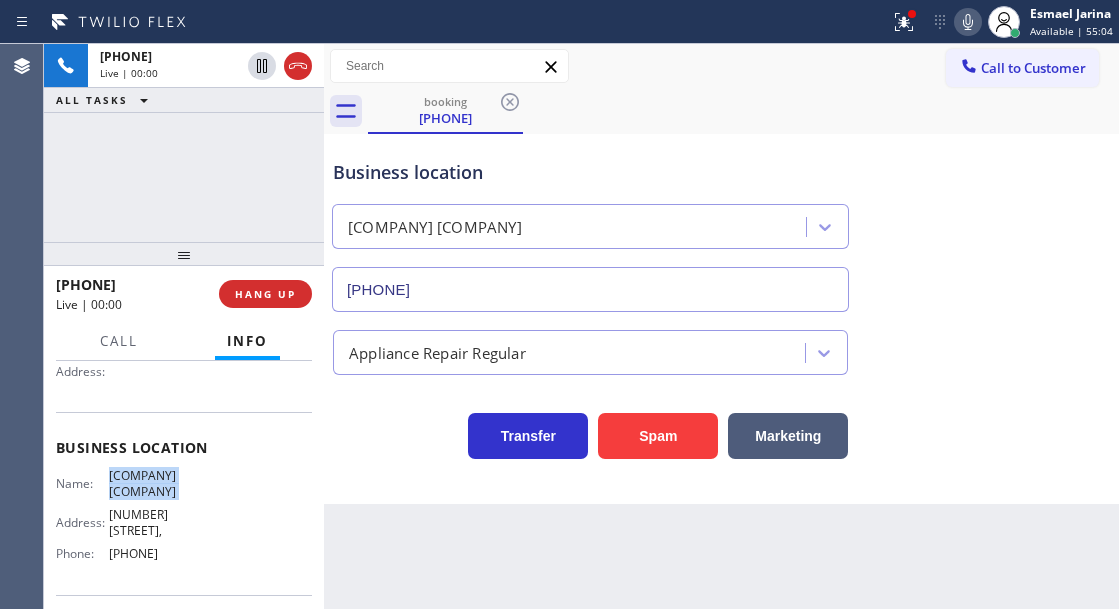 click on "[COMPANY] [COMPANY]" at bounding box center (159, 483) 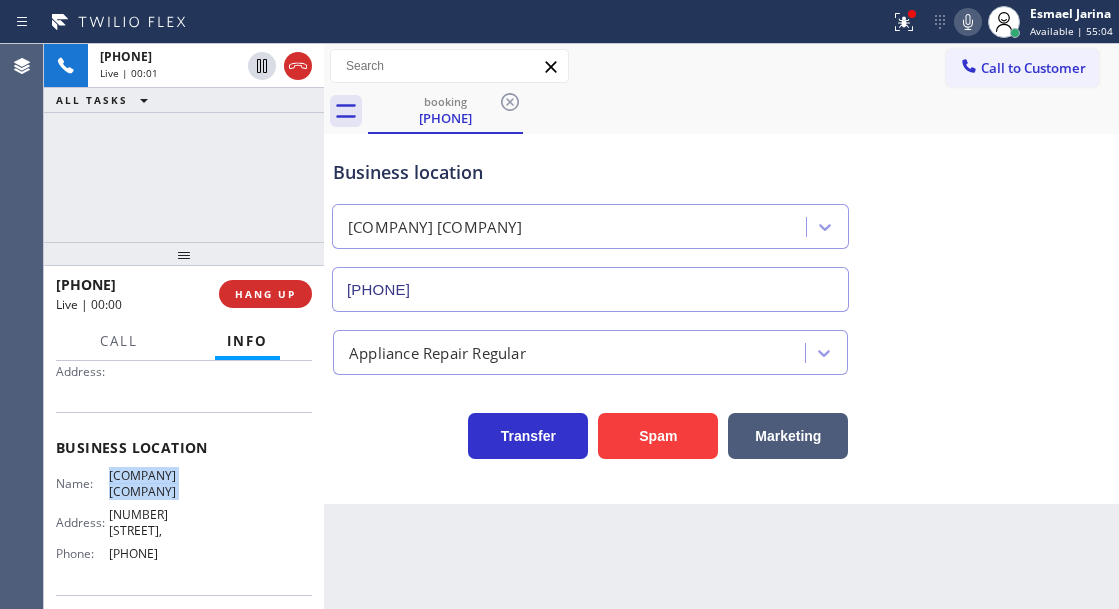 click on "[COMPANY] [COMPANY]" at bounding box center [159, 483] 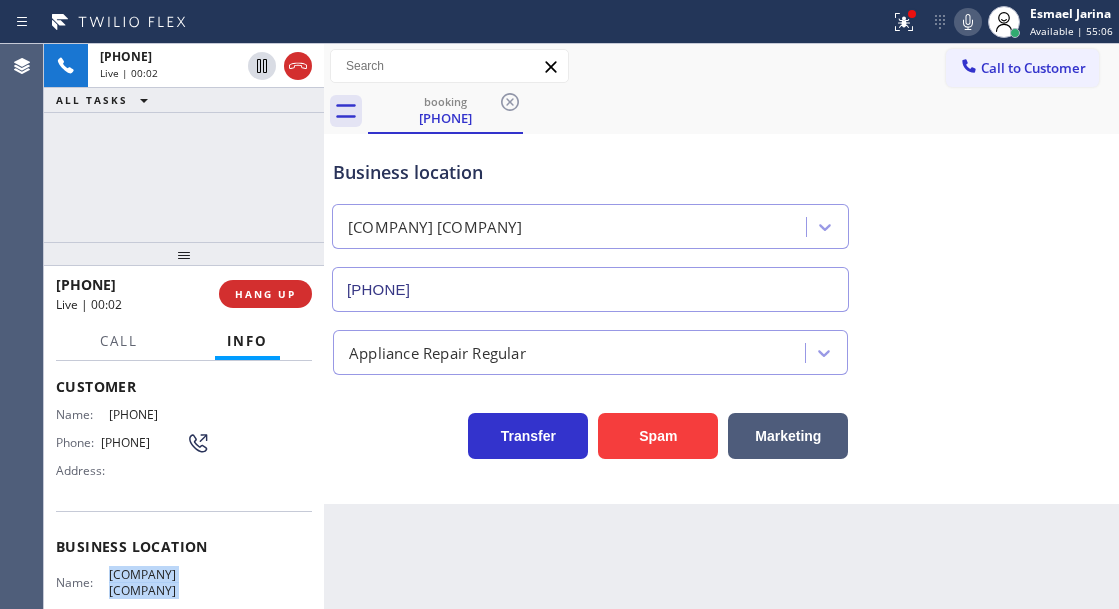 scroll, scrollTop: 100, scrollLeft: 0, axis: vertical 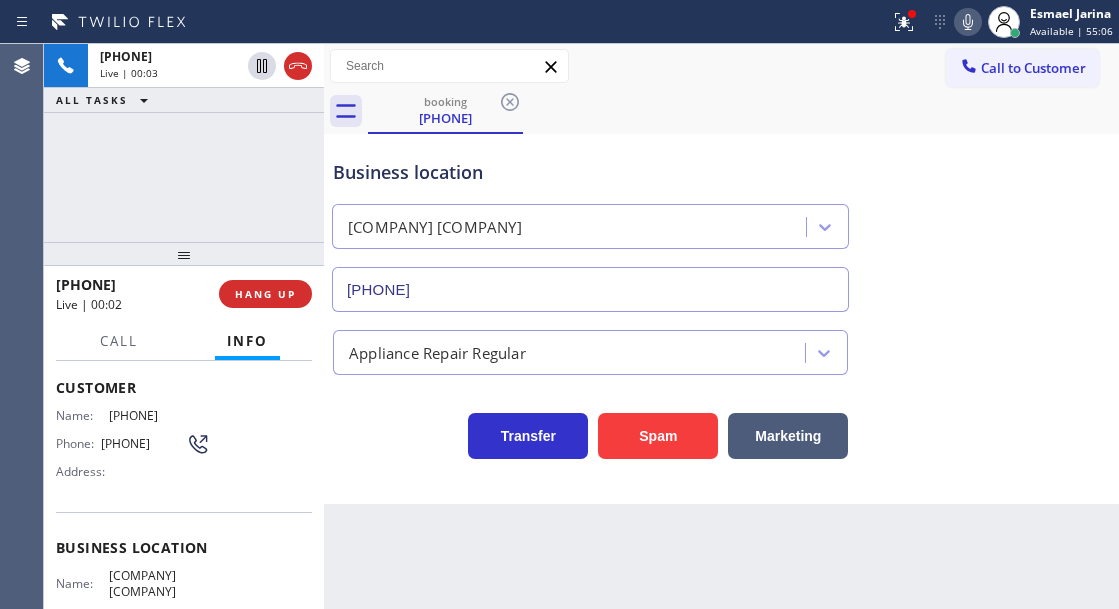 click on "[PHONE]" at bounding box center (159, 415) 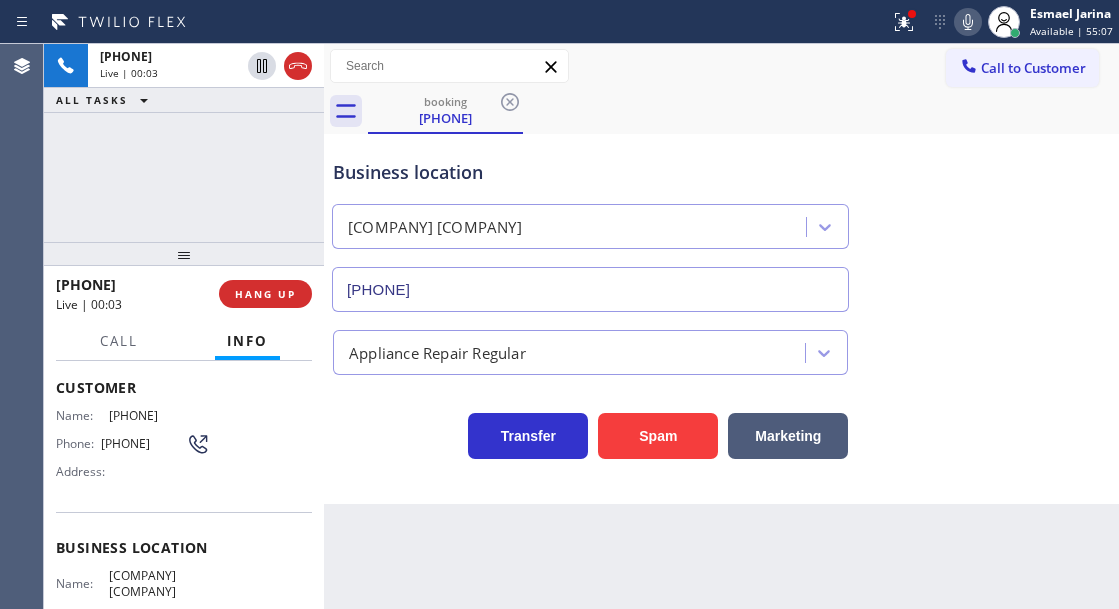 click on "[PHONE]" at bounding box center [159, 415] 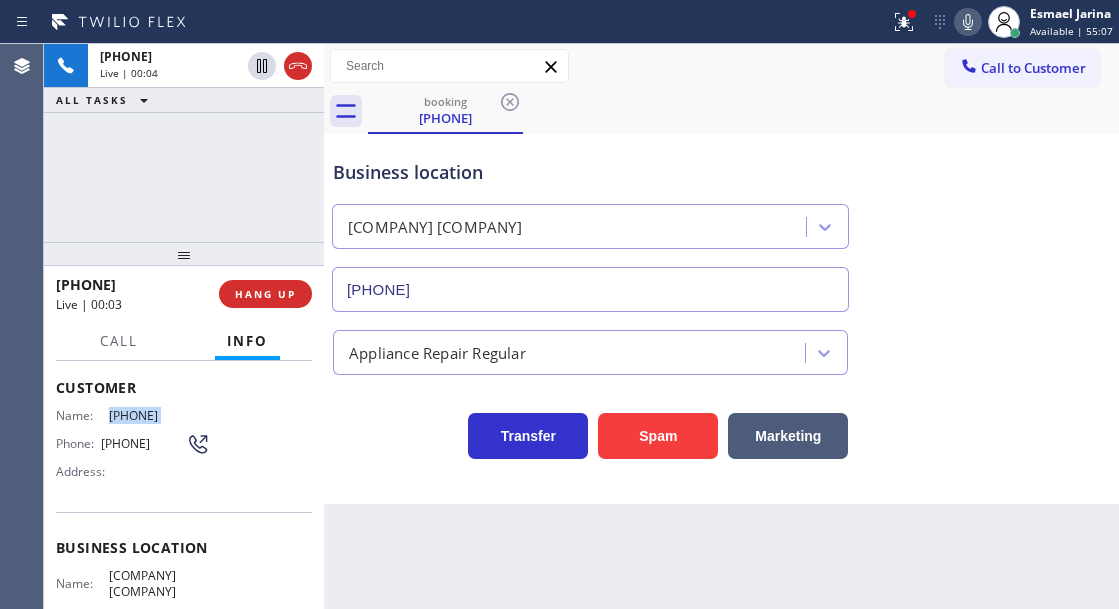 click on "[PHONE]" at bounding box center [159, 415] 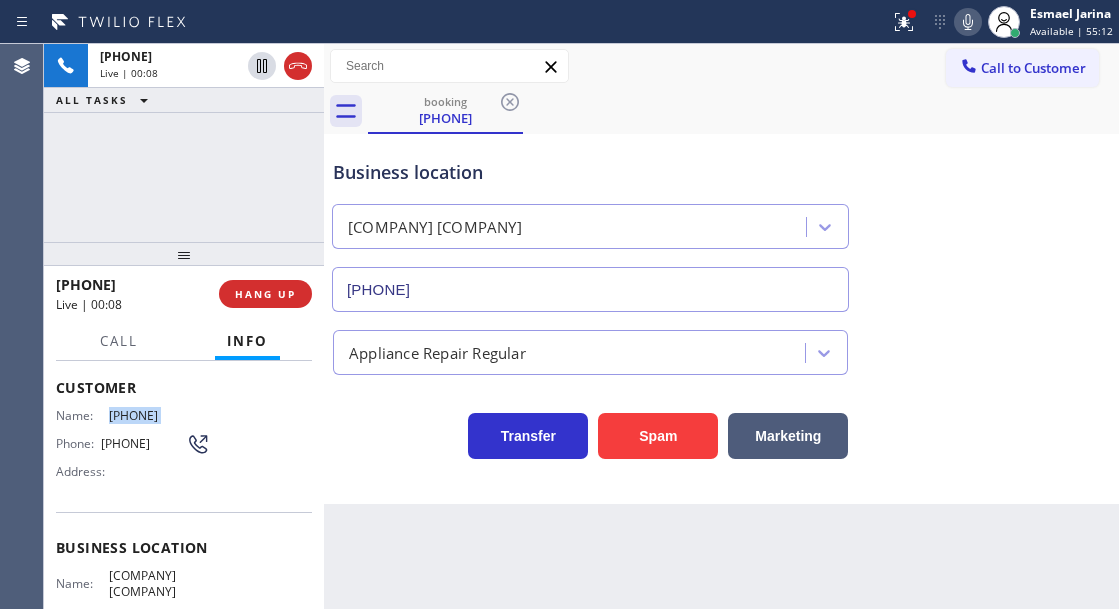 click at bounding box center (324, 326) 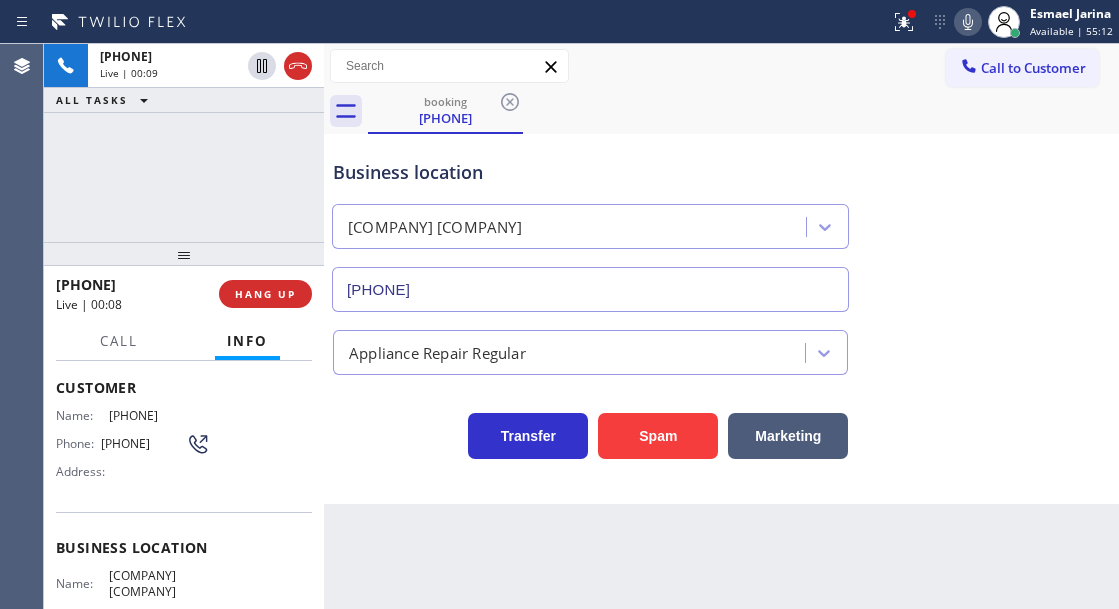 click on "Context Queue: [Test] All Priority: 1 Customer Name: [PHONE] Phone: [PHONE] Address: Business location Name: [COMPANY] [COMPANY] Address: [NUMBER] [STREET],  Phone: [PHONE] Call From City: [CITY] State: CA Zipcode: [ZIPCODE] Outbound call Location [COMPANY] [COMPANY] Your caller id phone number [PHONE] Customer number [PHONE] Call" at bounding box center [184, 485] 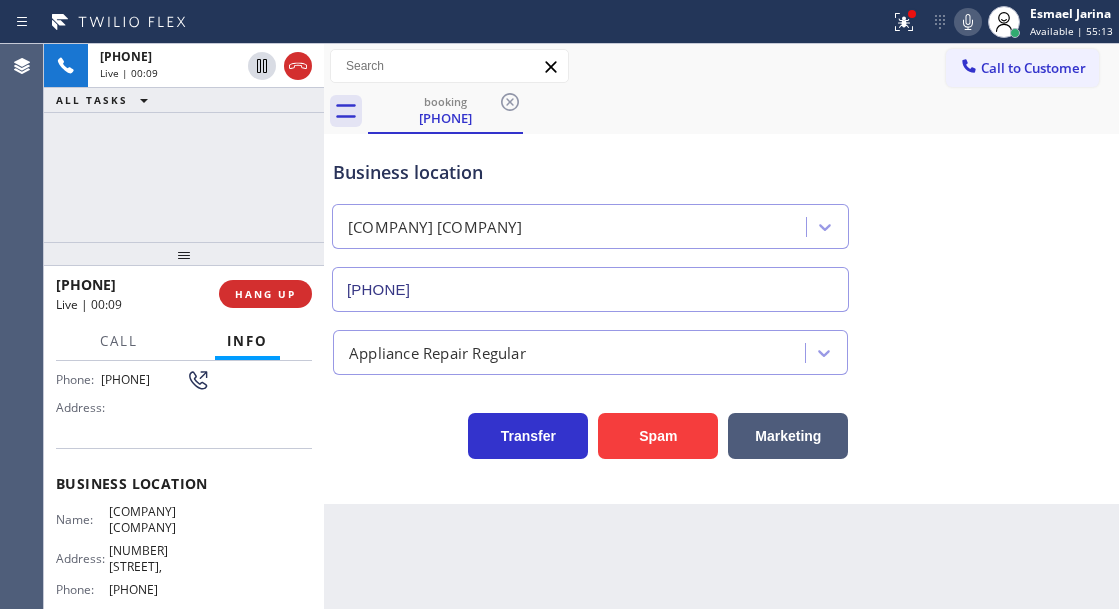 scroll, scrollTop: 200, scrollLeft: 0, axis: vertical 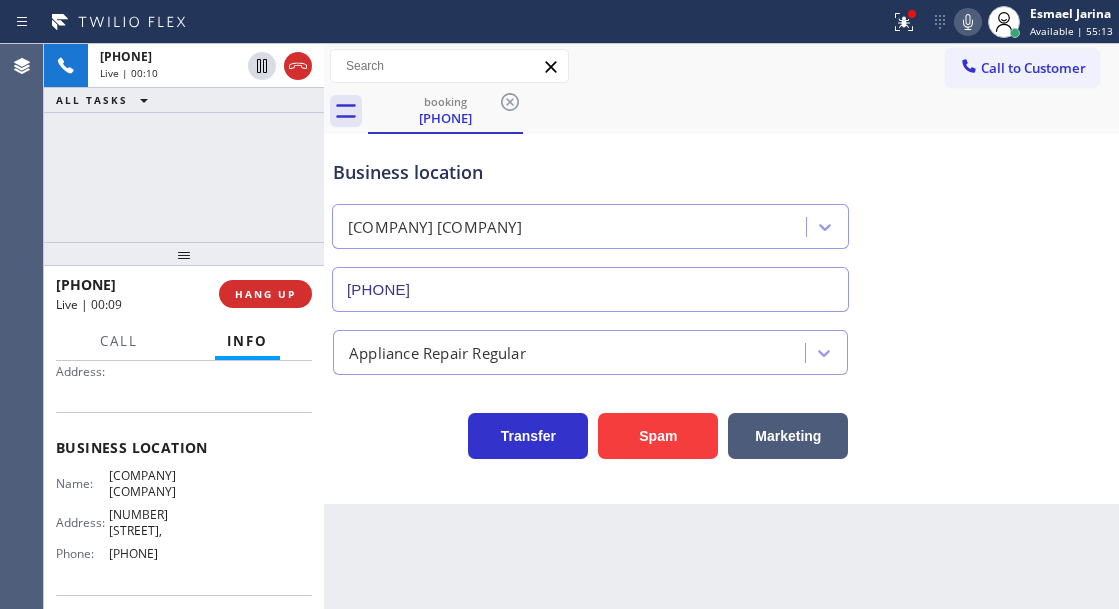 click on "[COMPANY] [COMPANY]" at bounding box center (159, 483) 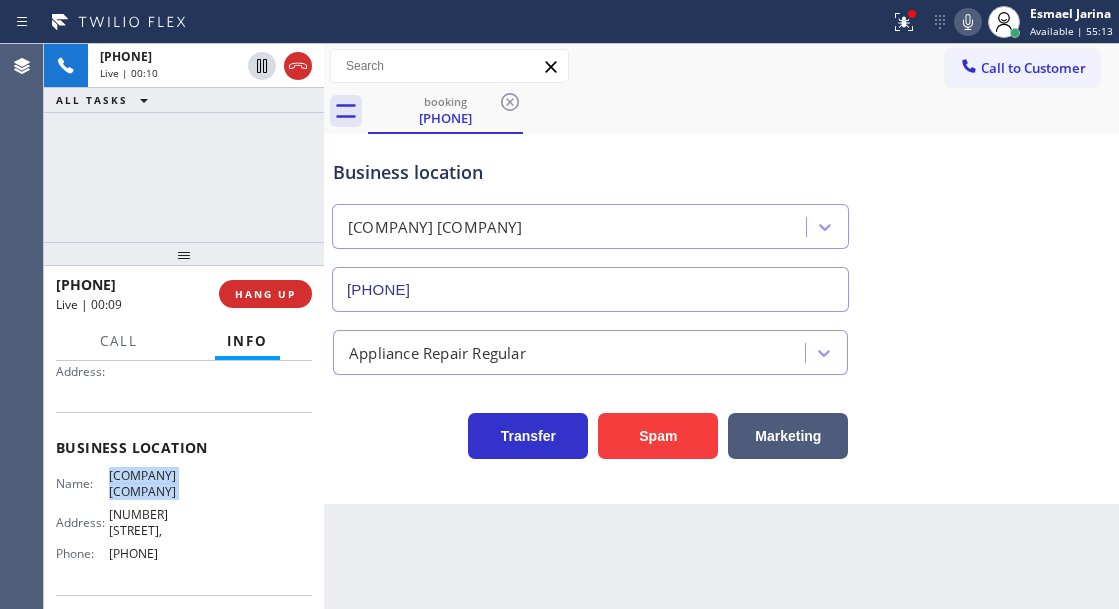 click on "[COMPANY] [COMPANY]" at bounding box center [159, 483] 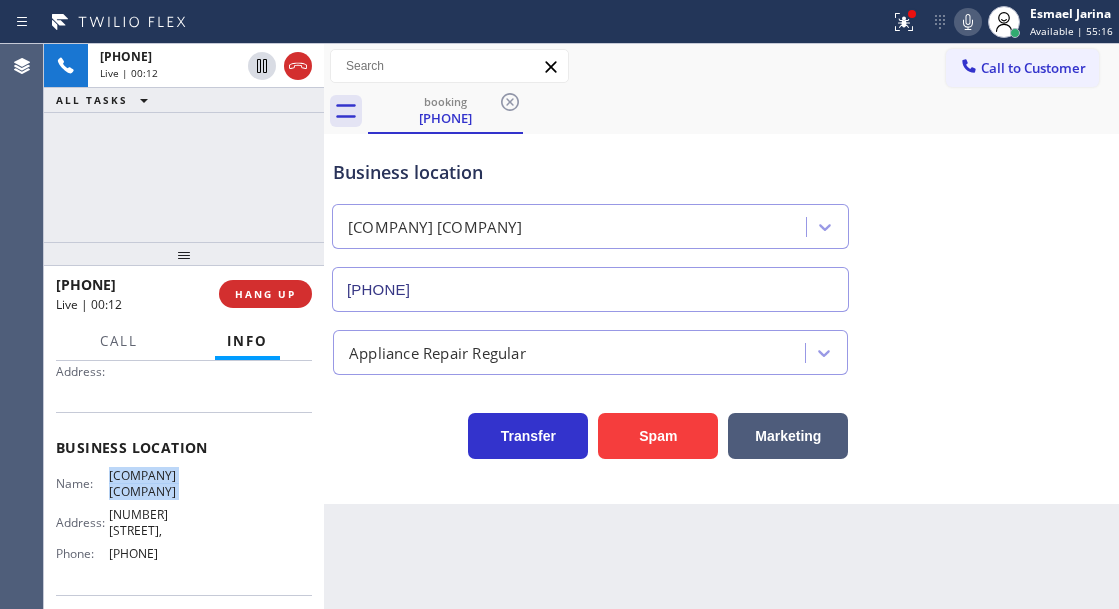 scroll, scrollTop: 300, scrollLeft: 0, axis: vertical 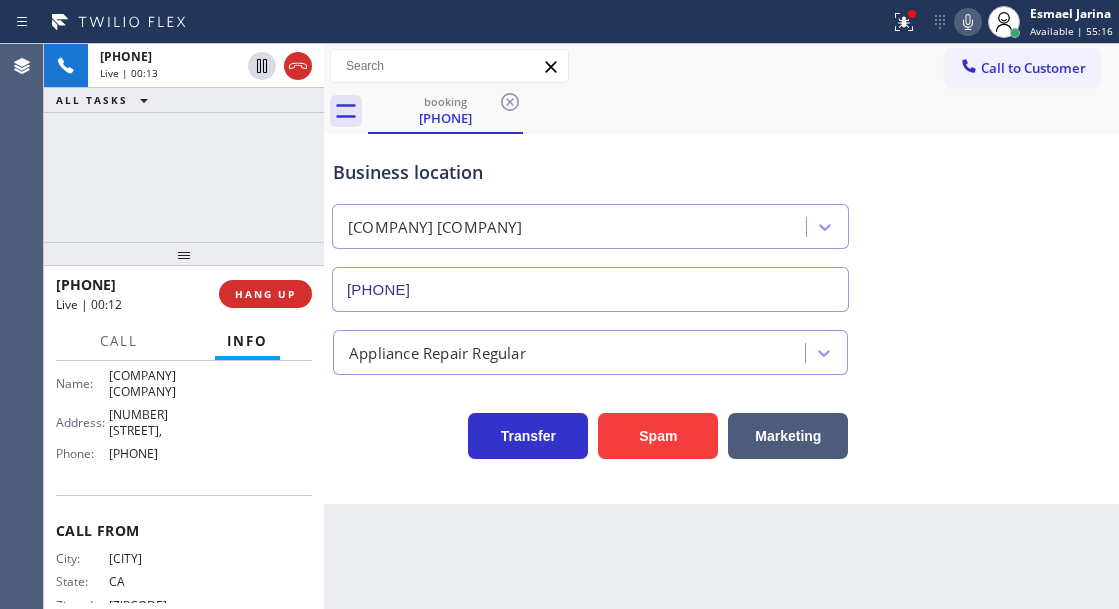 click on "Name: [COMPANY] [COMPANY] Address: [NUMBER] [STREET],  Phone: [PHONE]" at bounding box center (133, 418) 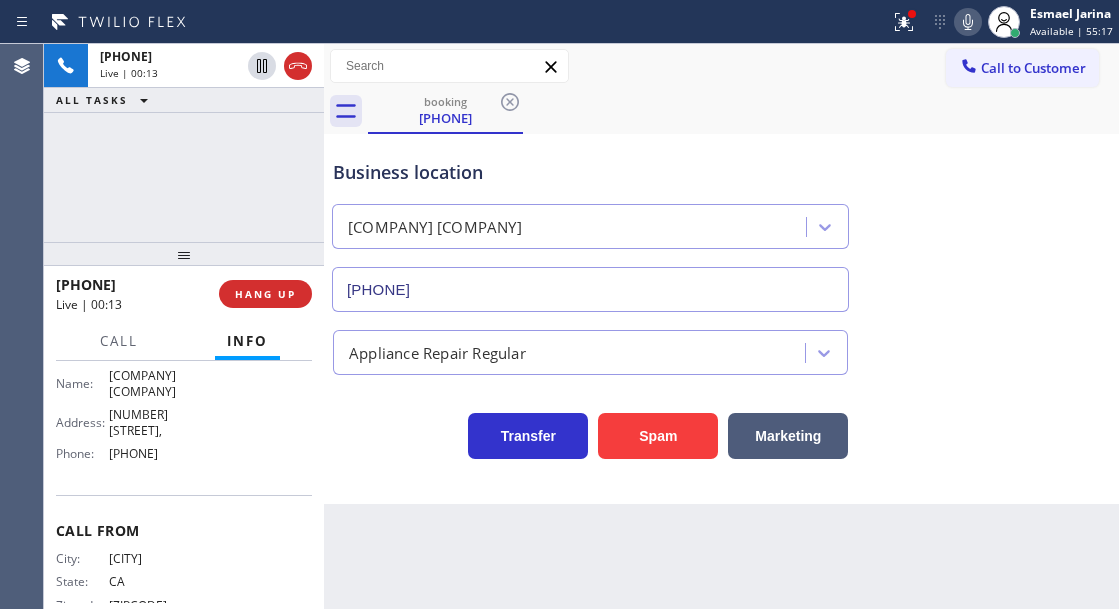 click on "Name: [COMPANY] [COMPANY] Address: [NUMBER] [STREET],  Phone: [PHONE]" at bounding box center (133, 418) 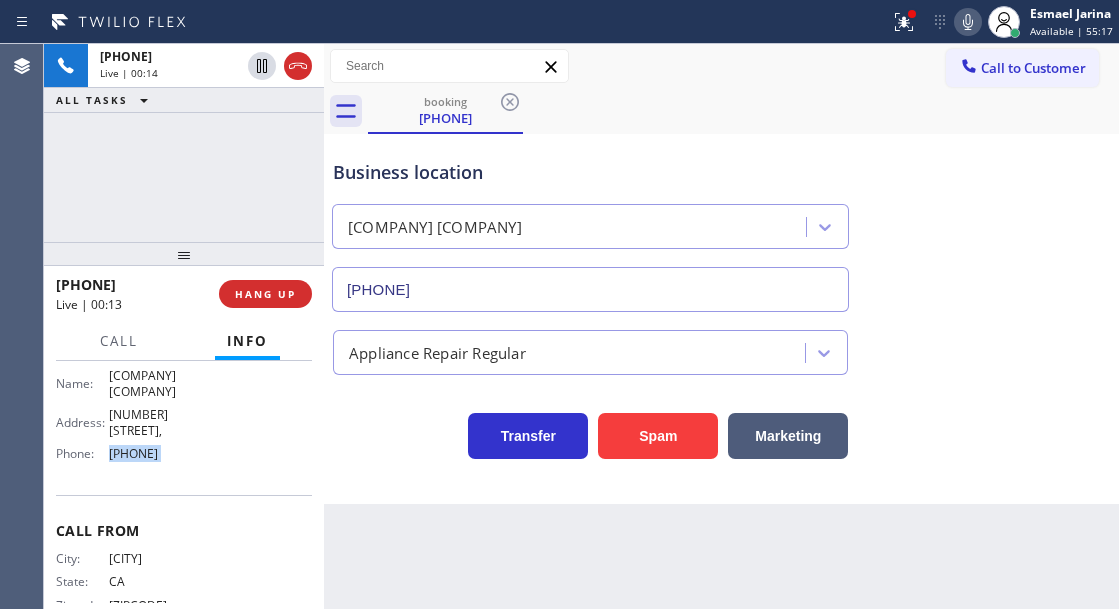 click on "Name: [COMPANY] [COMPANY] Address: [NUMBER] [STREET],  Phone: [PHONE]" at bounding box center (133, 418) 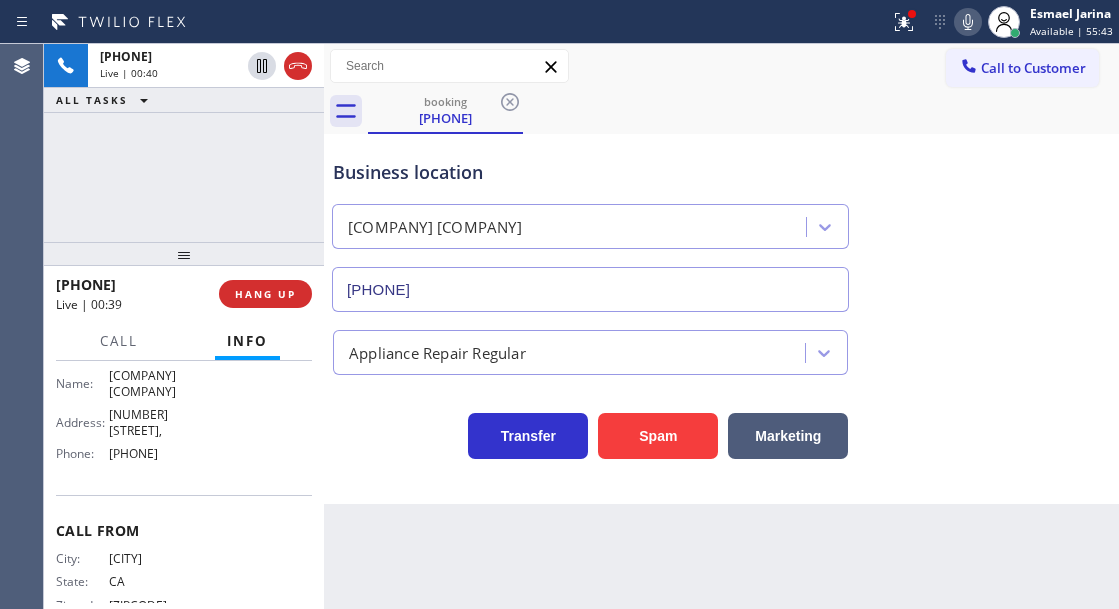 drag, startPoint x: 630, startPoint y: 164, endPoint x: 709, endPoint y: 136, distance: 83.81527 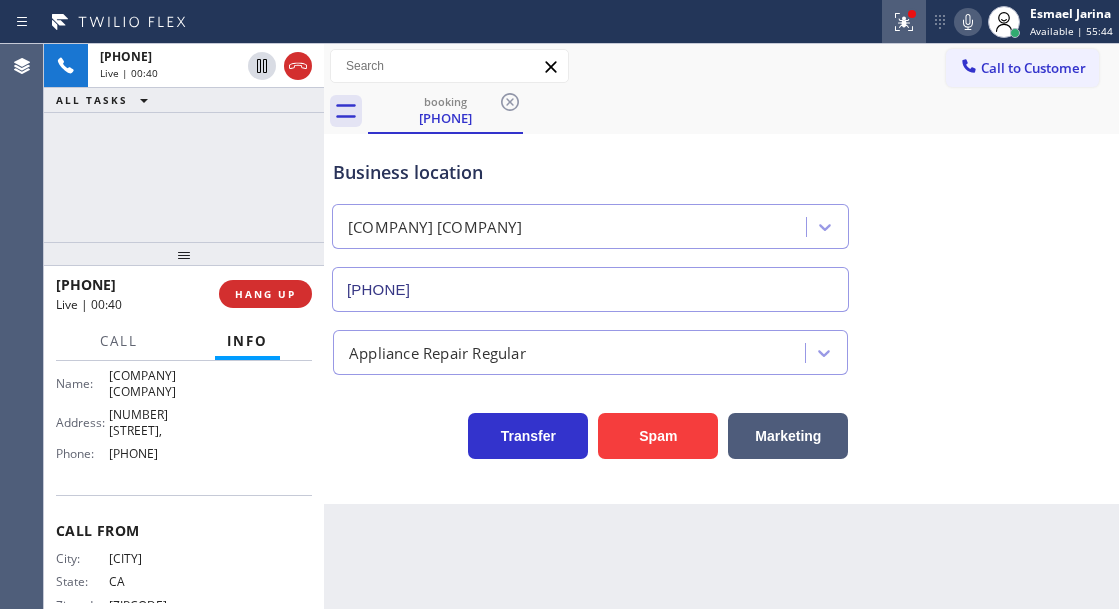 click 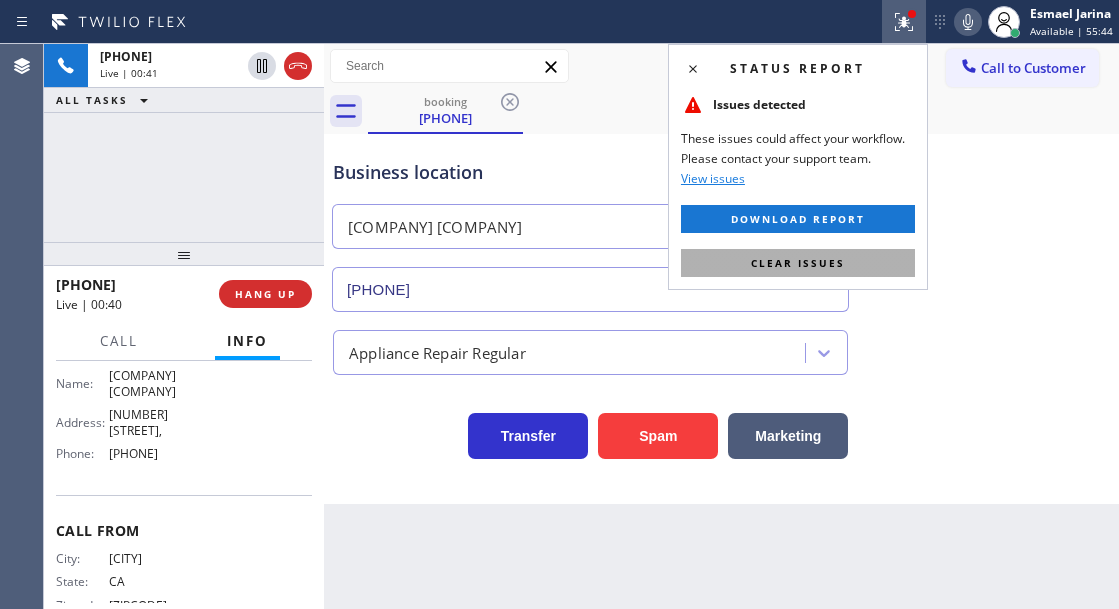 click on "Clear issues" at bounding box center (798, 263) 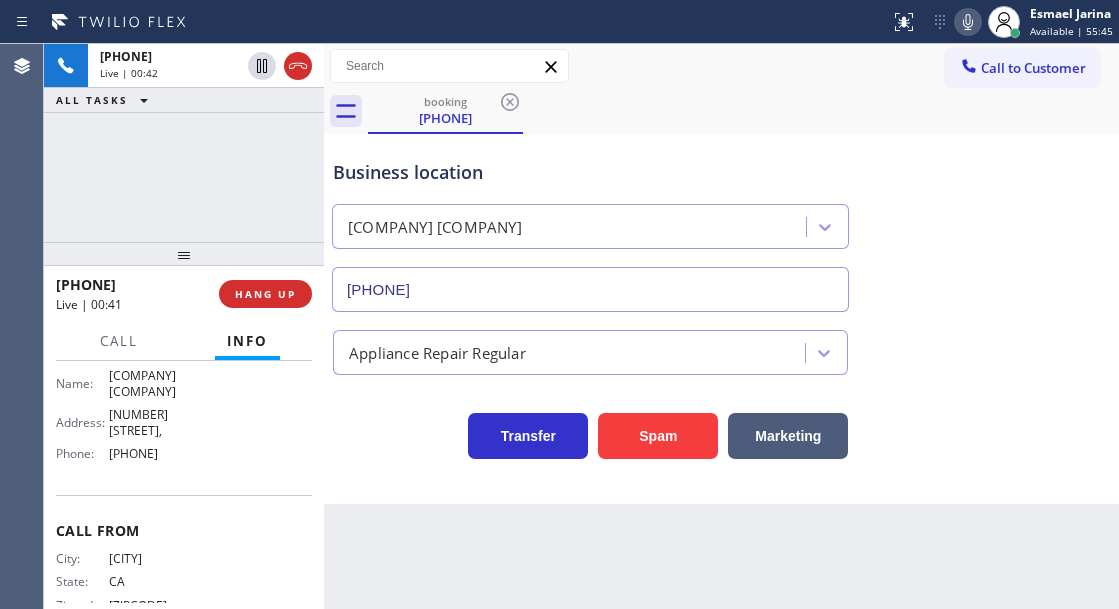click on "Business location" at bounding box center [590, 172] 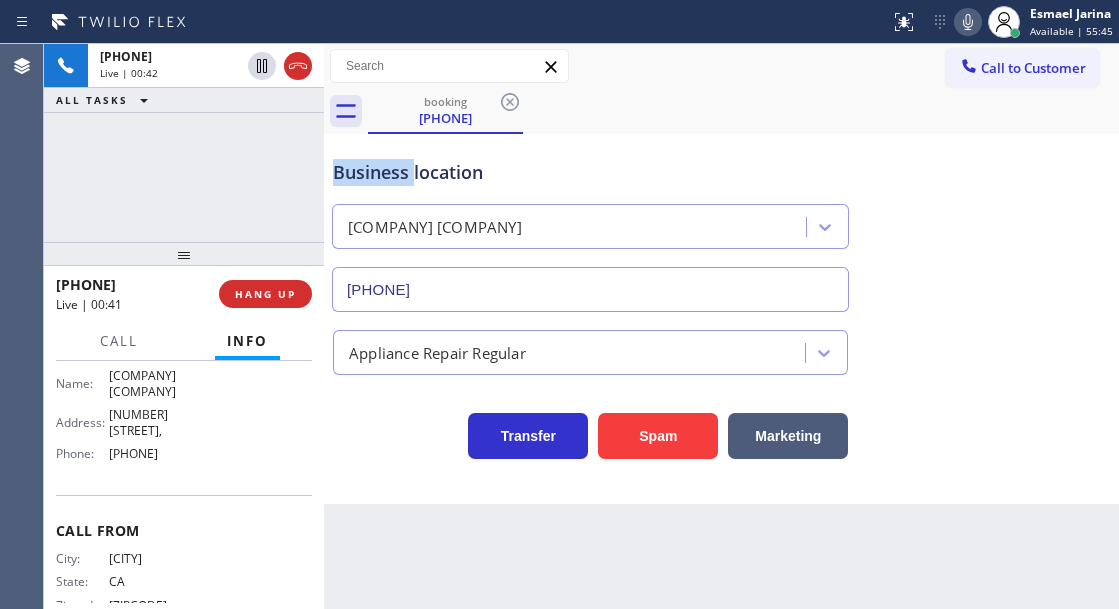 click on "Business location" at bounding box center [590, 172] 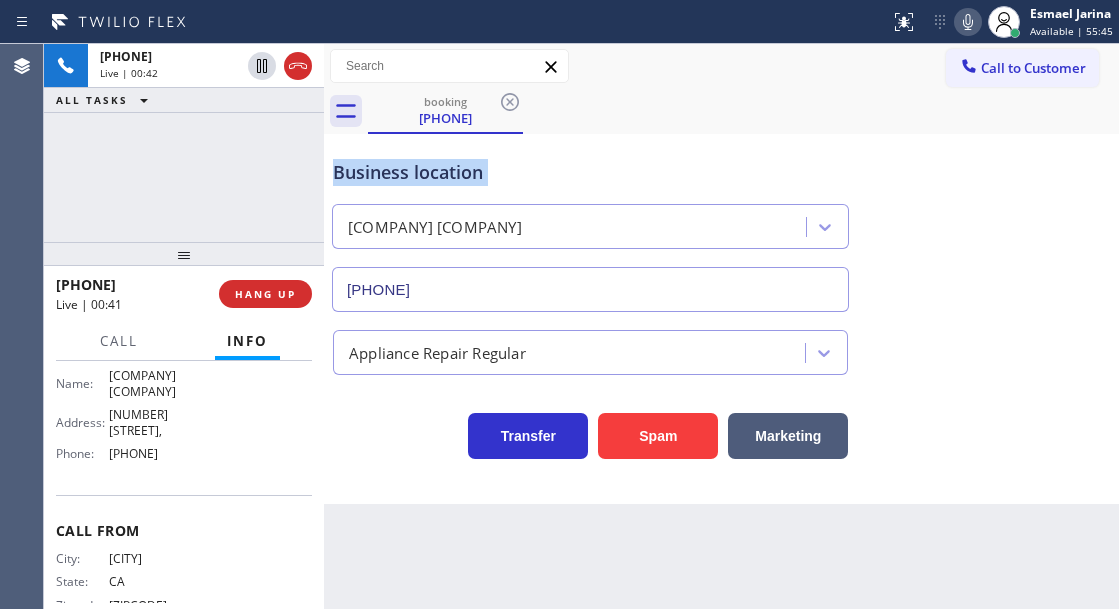 click on "Business location" at bounding box center (590, 172) 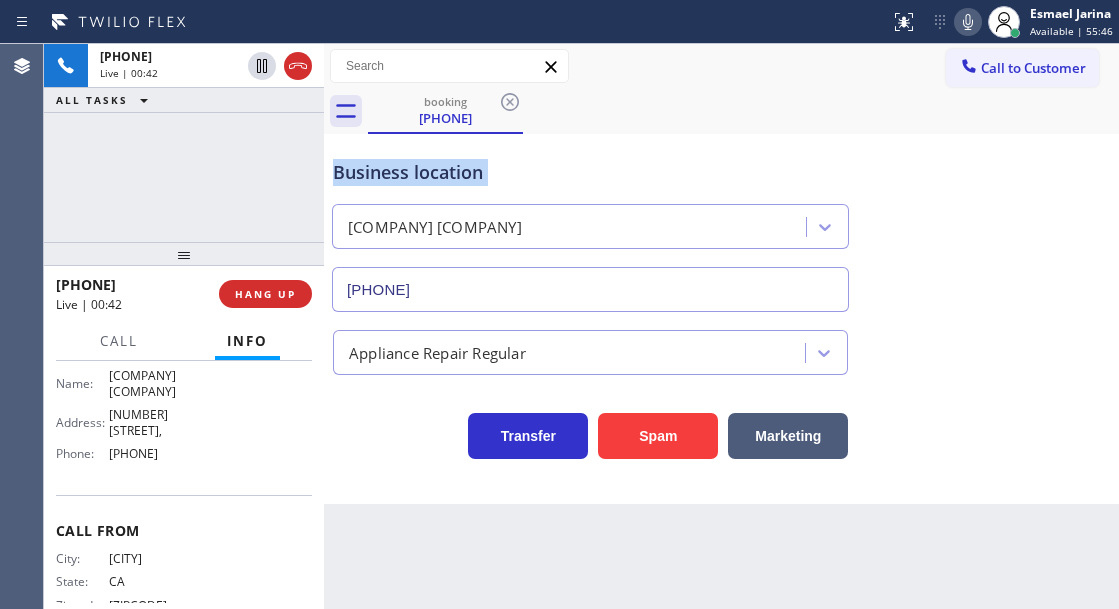 click on "Business location" at bounding box center [590, 172] 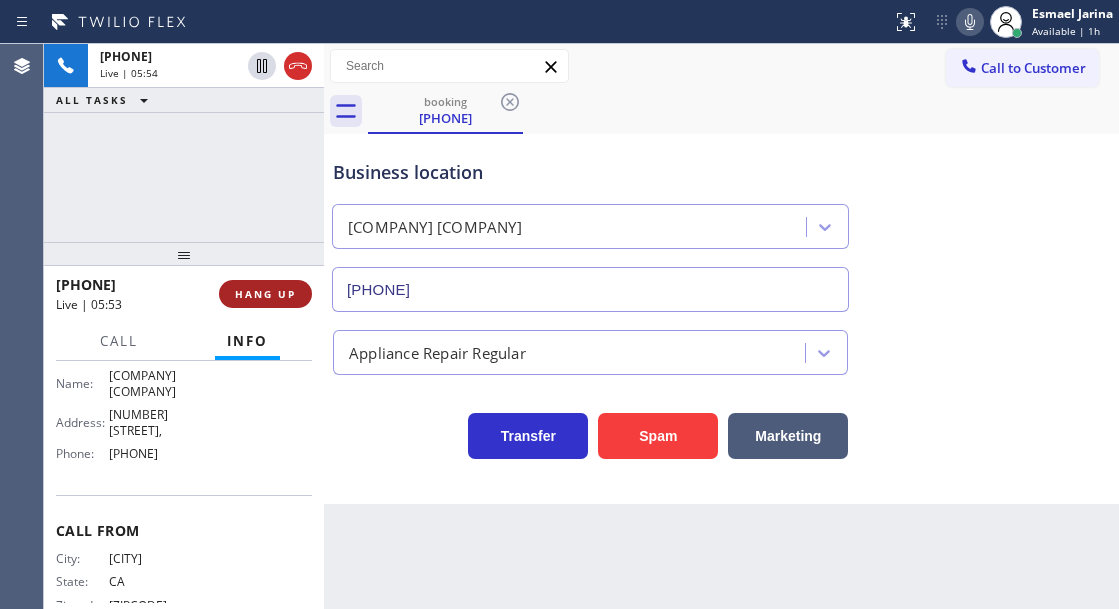 click on "HANG UP" at bounding box center [265, 294] 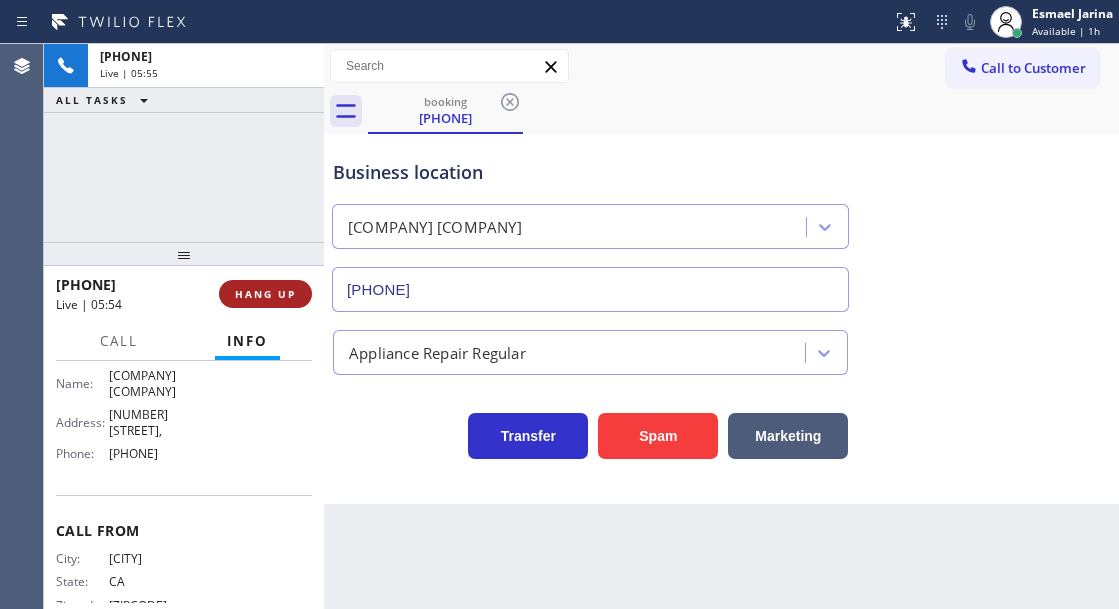 click on "HANG UP" at bounding box center (265, 294) 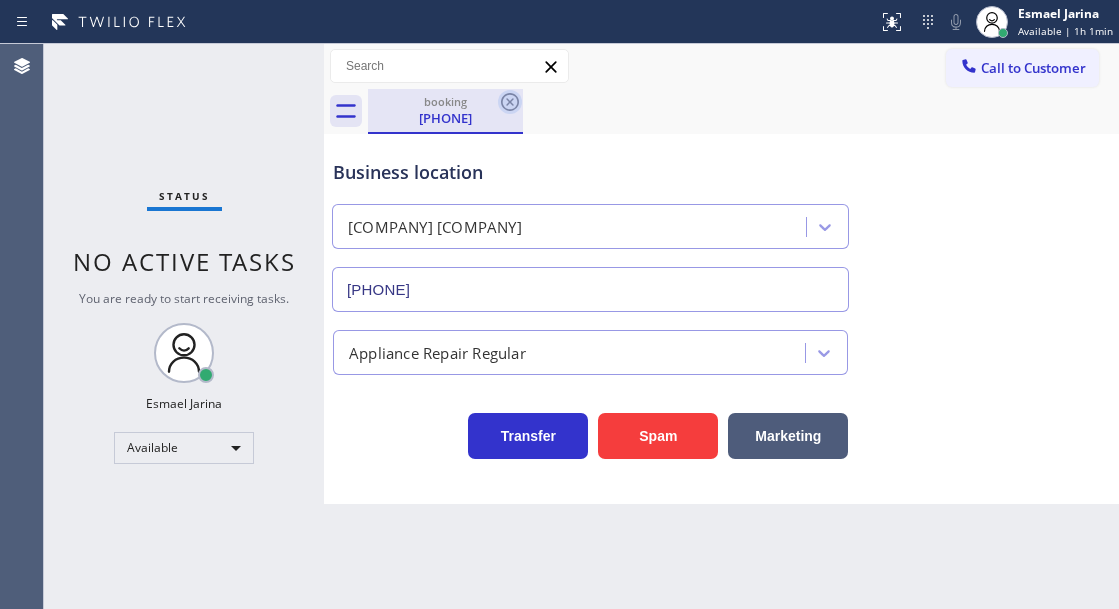 click 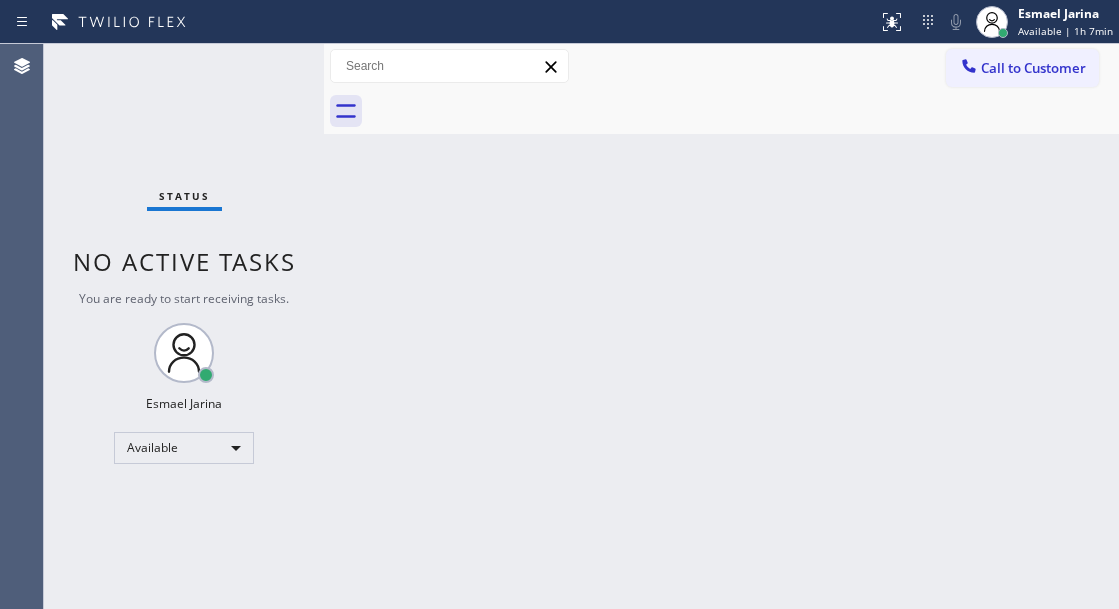 click on "Status   No active tasks     You are ready to start receiving tasks.   [FIRST] [LAST] Available" at bounding box center (184, 326) 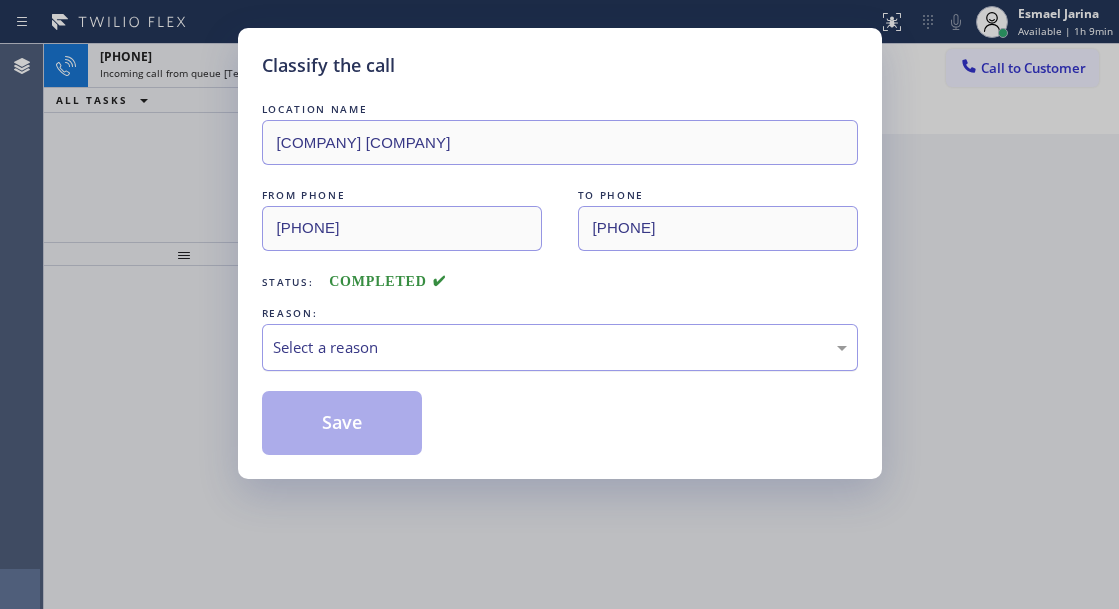 click on "Select a reason" at bounding box center [560, 347] 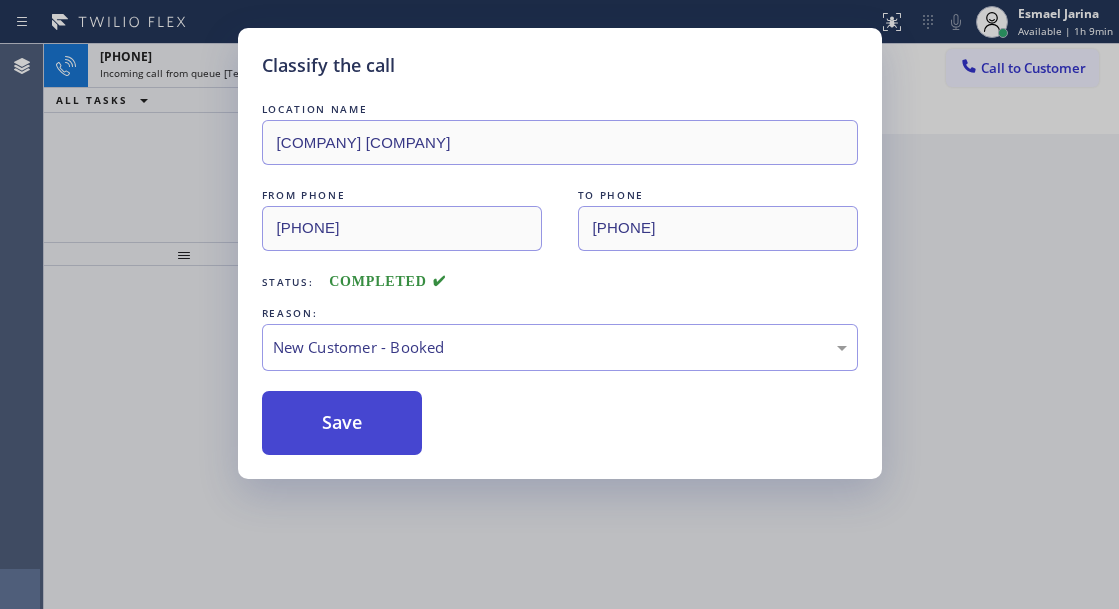 click on "Save" at bounding box center [342, 423] 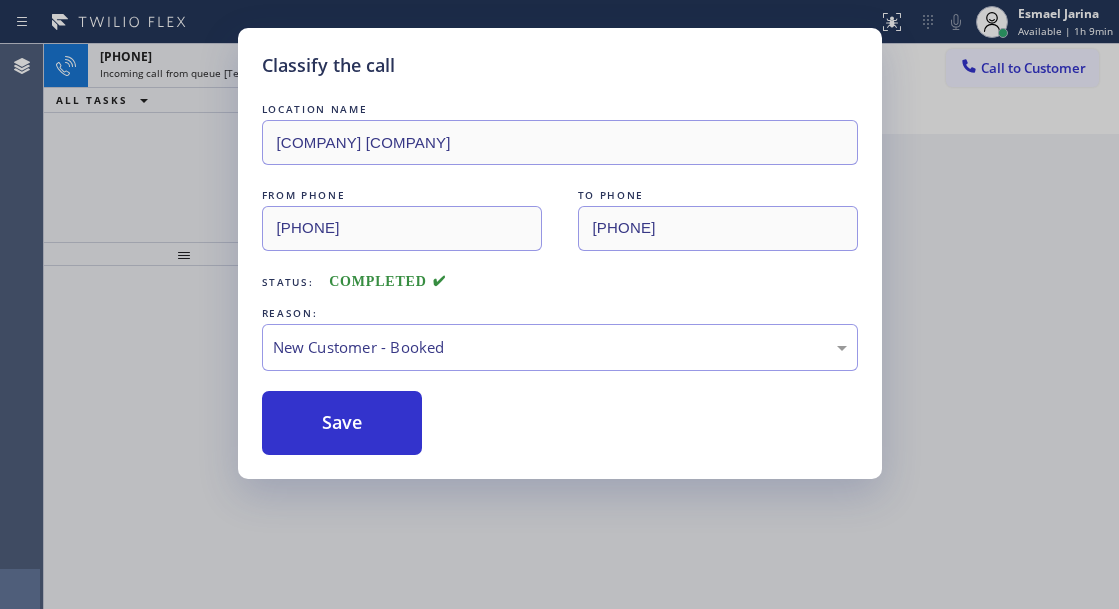 click on "Classify the call LOCATION NAME [COMPANY] [COMPANY] FROM PHONE [PHONE] TO PHONE [PHONE] Status: COMPLETED REASON: New Customer - Booked Save" at bounding box center (559, 304) 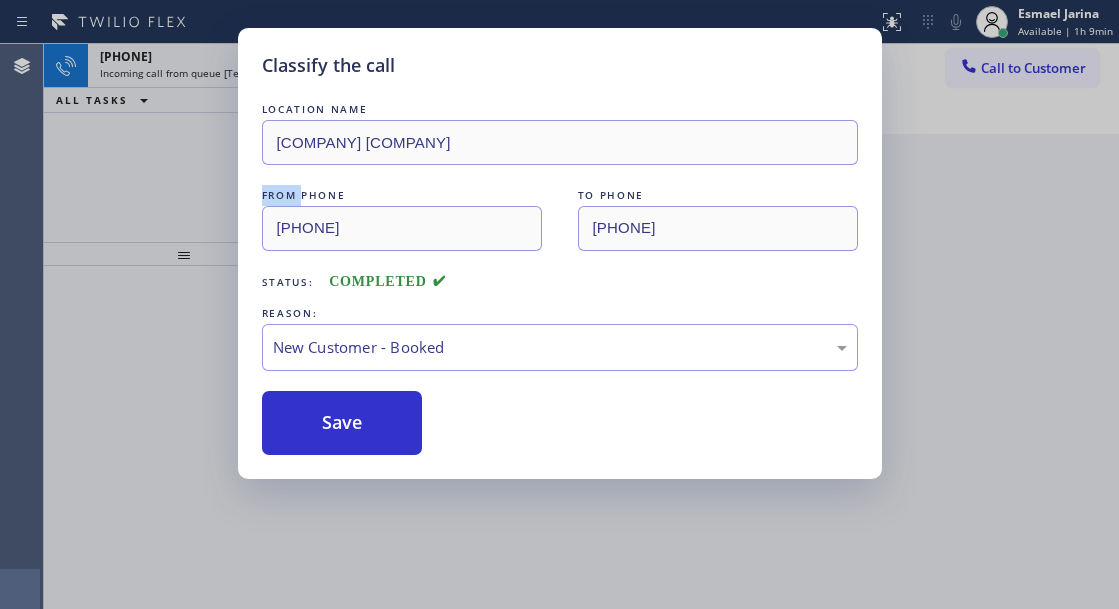 click on "Classify the call LOCATION NAME [COMPANY] [COMPANY] FROM PHONE [PHONE] TO PHONE [PHONE] Status: COMPLETED REASON: New Customer - Booked Save" at bounding box center [559, 304] 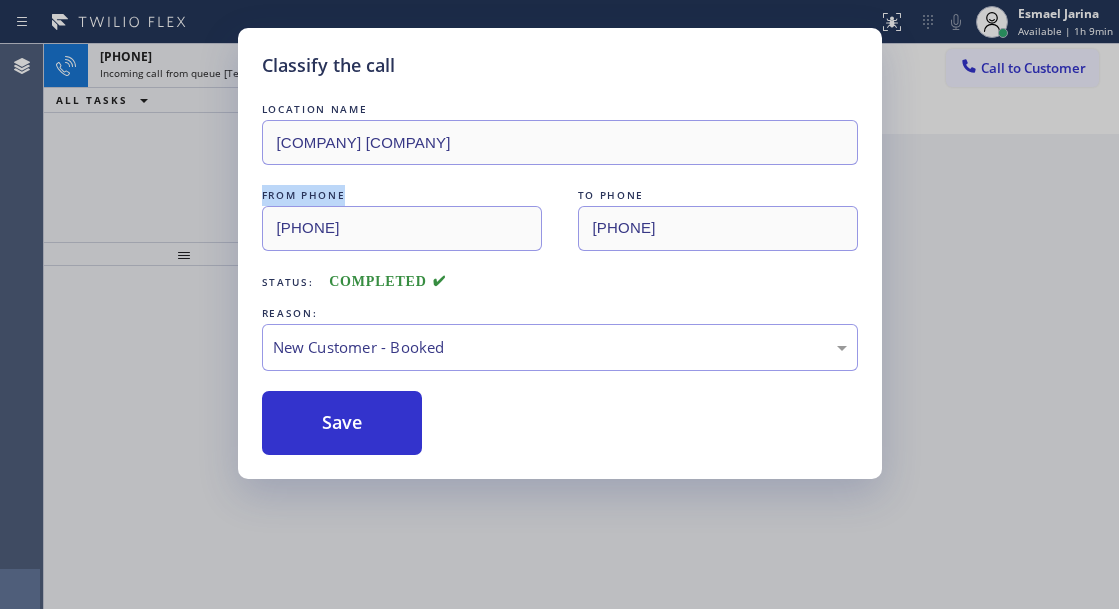 click on "Classify the call LOCATION NAME [COMPANY] [COMPANY] FROM PHONE [PHONE] TO PHONE [PHONE] Status: COMPLETED REASON: New Customer - Booked Save" at bounding box center [559, 304] 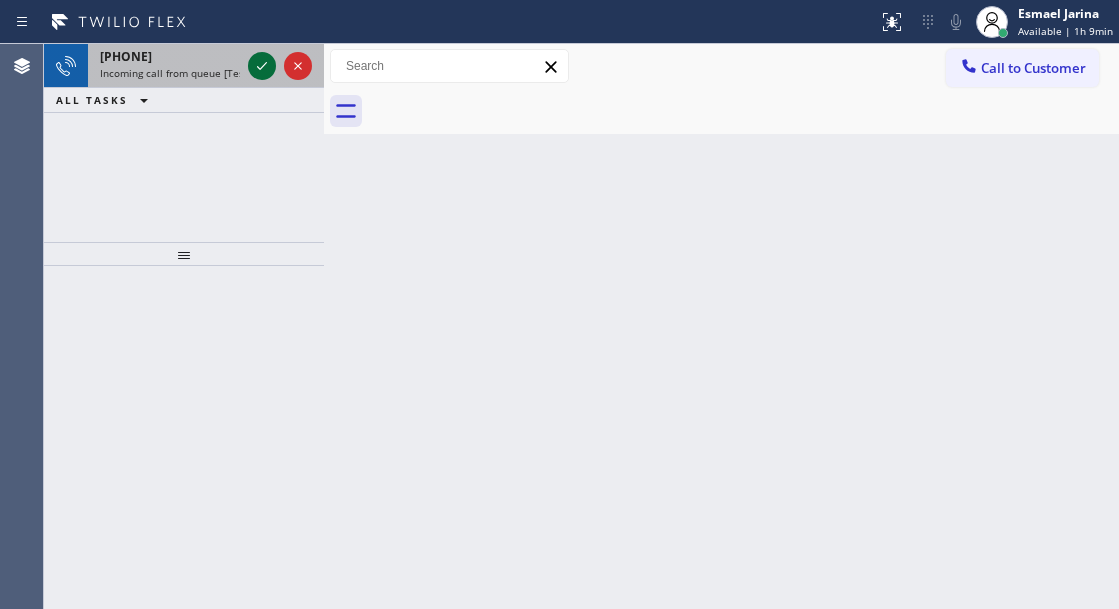 click 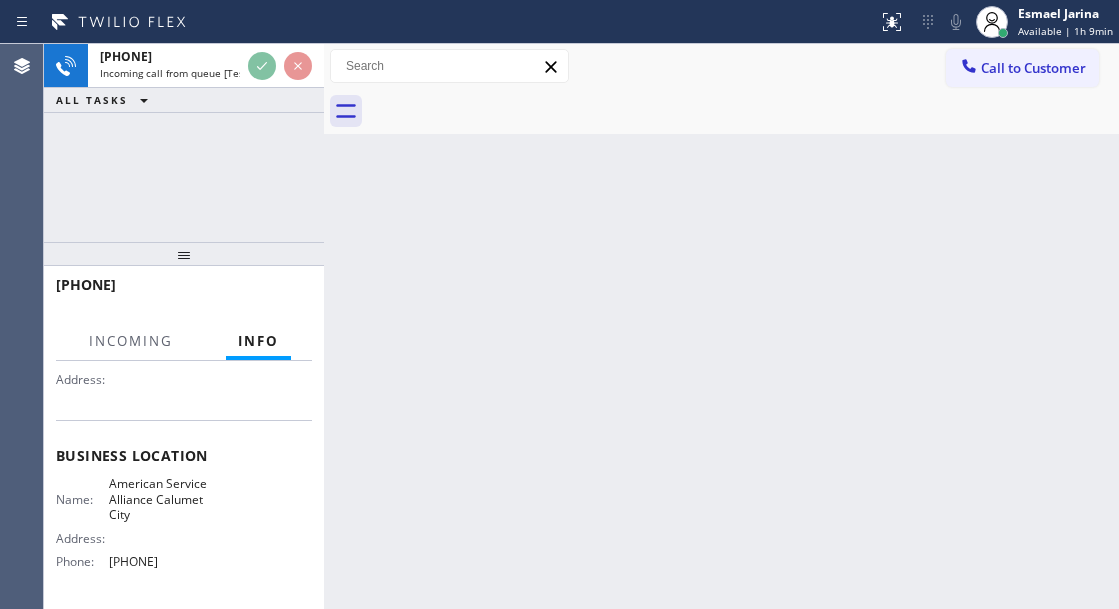 scroll, scrollTop: 200, scrollLeft: 0, axis: vertical 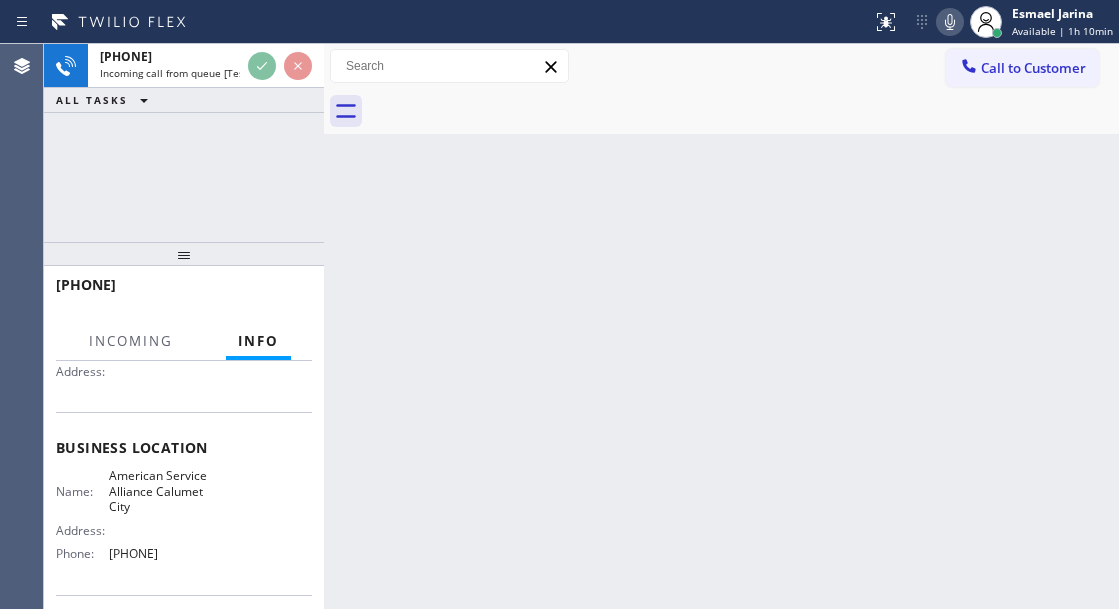 click on "American Service Alliance Calumet City" at bounding box center (159, 491) 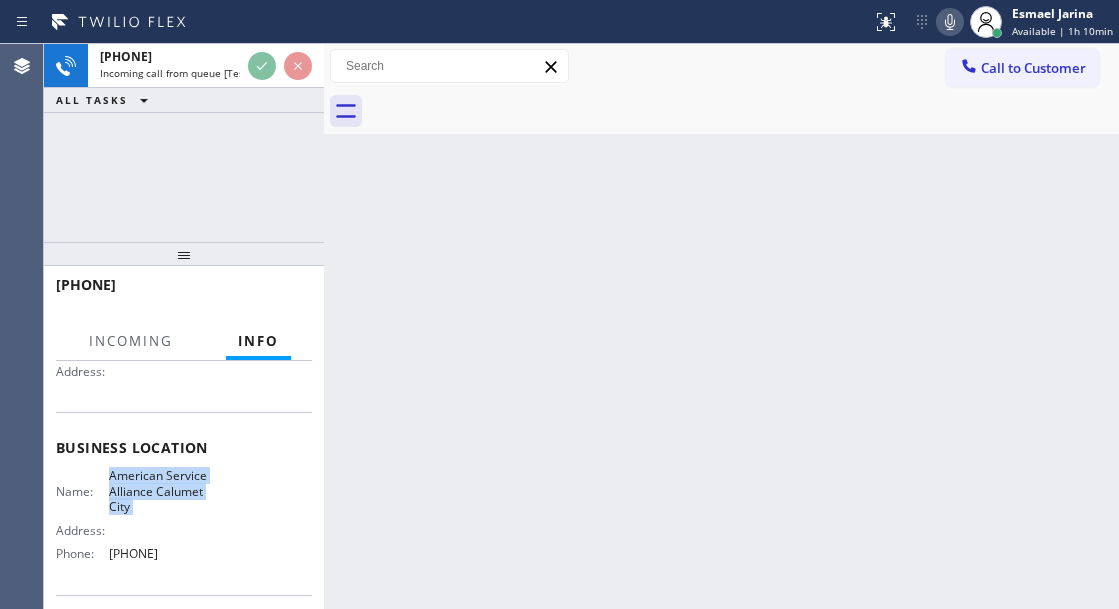 click on "American Service Alliance Calumet City" at bounding box center [159, 491] 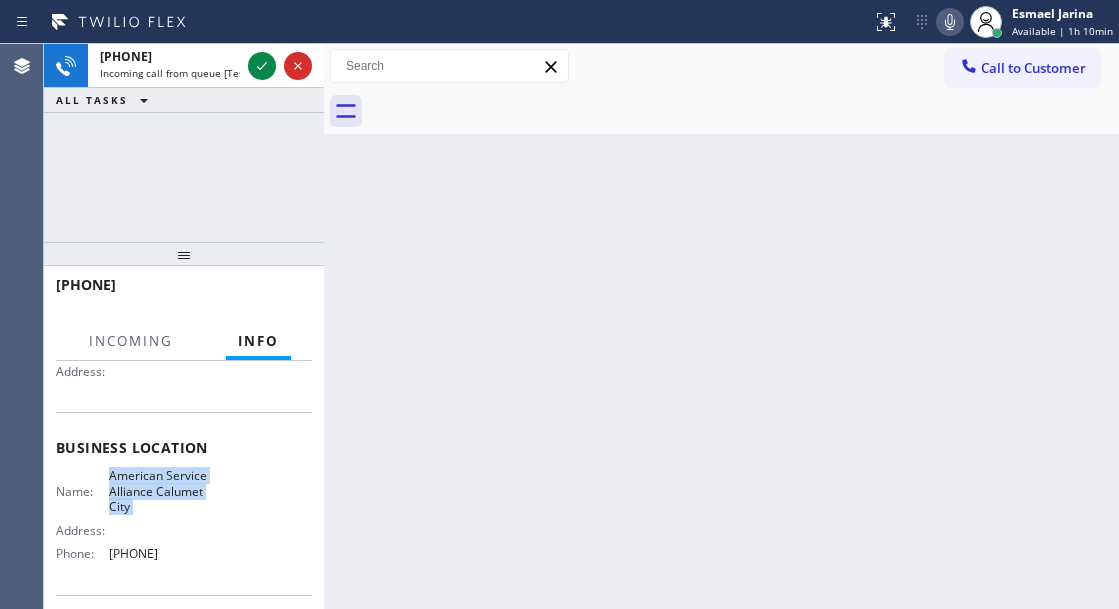 click on "American Service Alliance Calumet City" at bounding box center (159, 491) 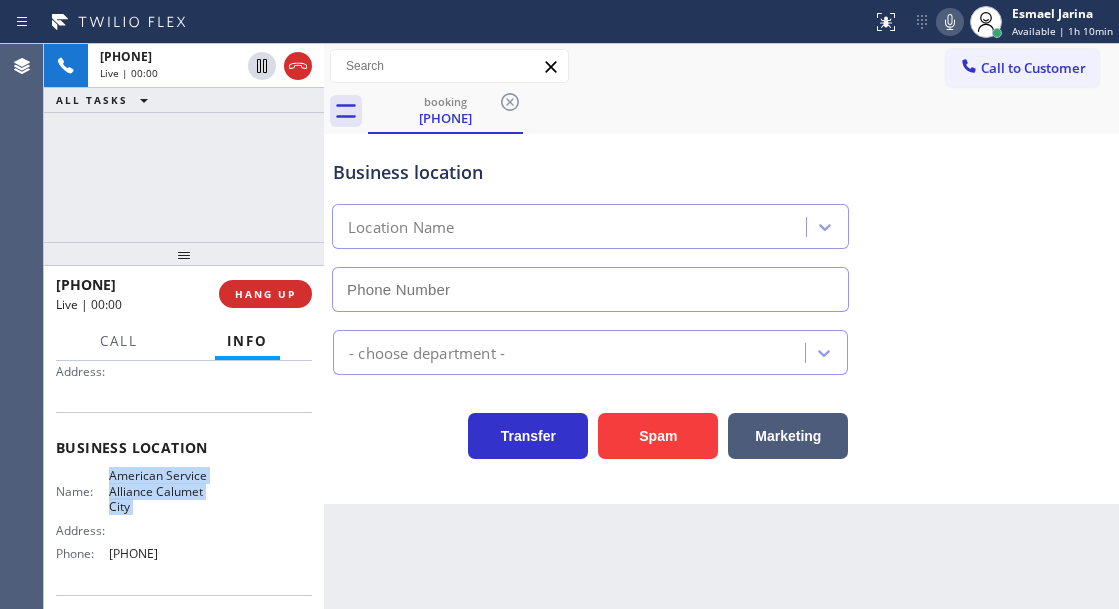 click on "American Service Alliance Calumet City" at bounding box center (159, 491) 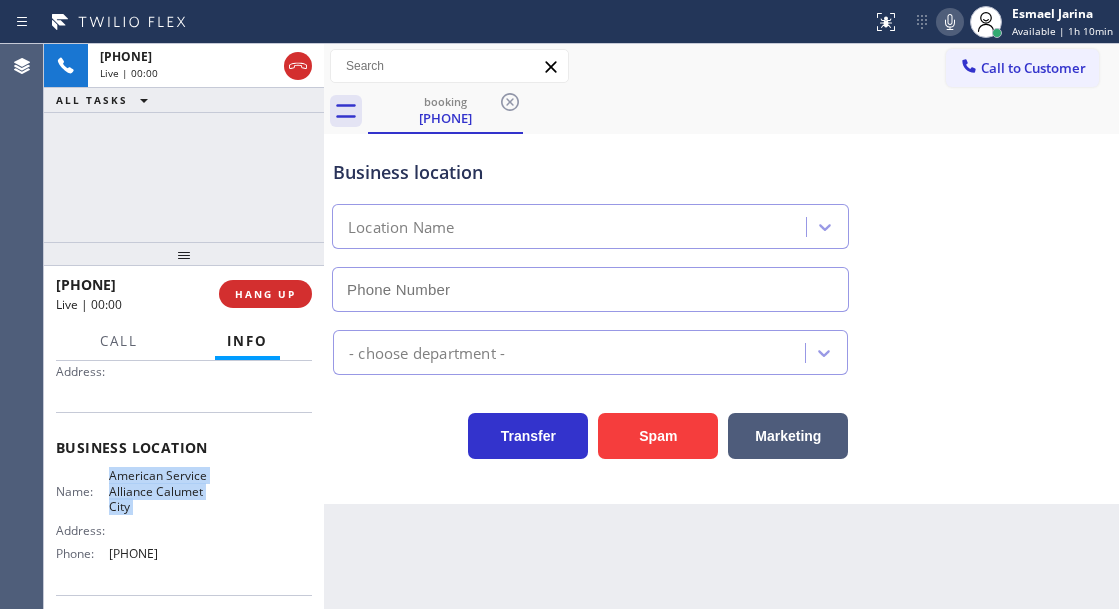 click on "American Service Alliance Calumet City" at bounding box center [159, 491] 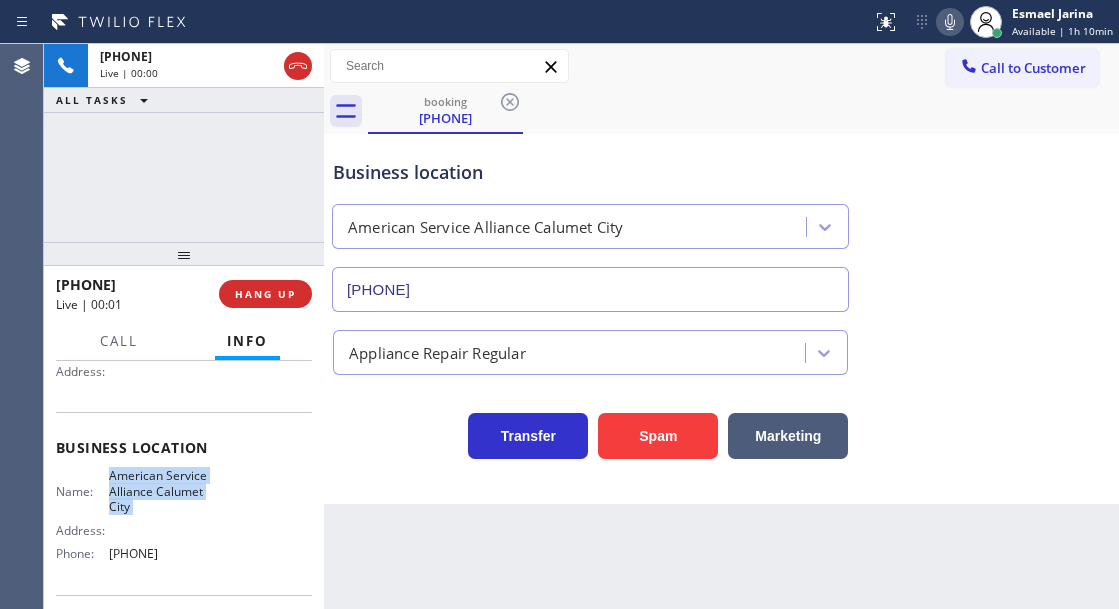 click on "American Service Alliance Calumet City" at bounding box center (159, 491) 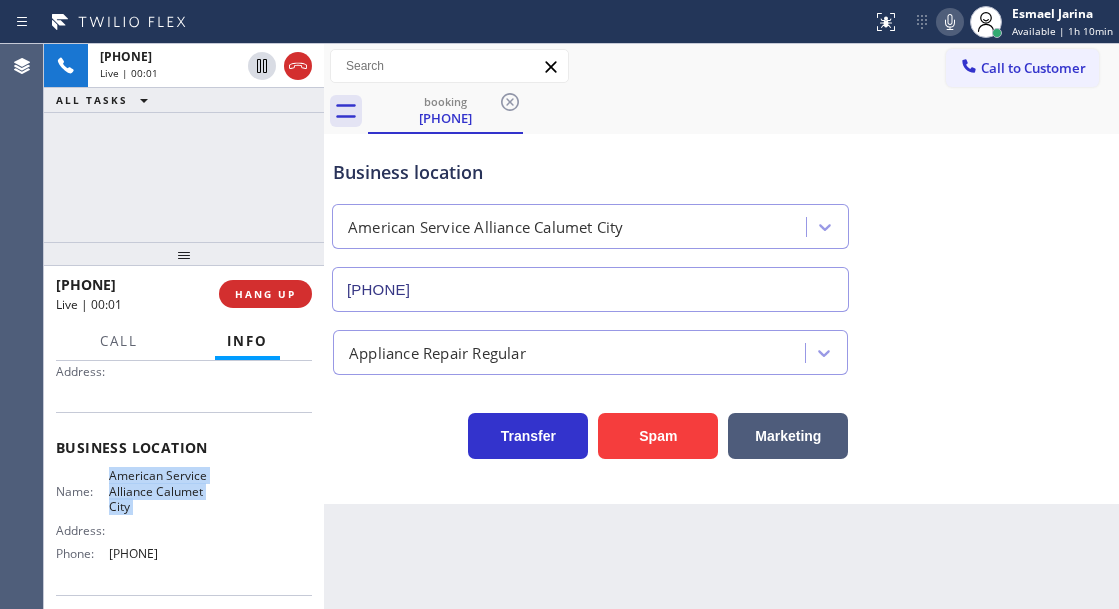 click on "American Service Alliance Calumet City" at bounding box center (159, 491) 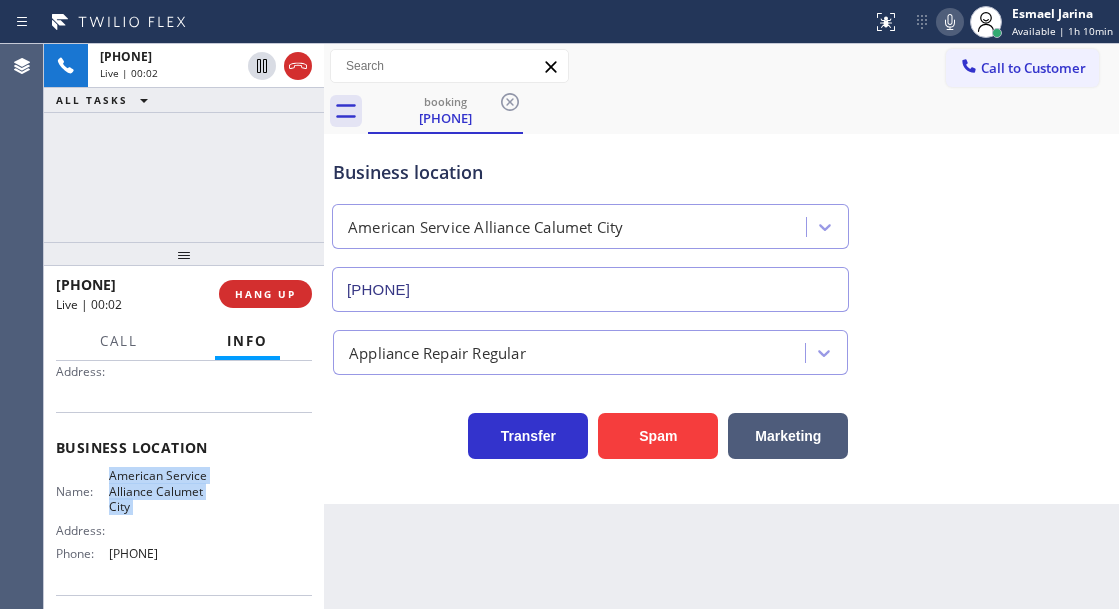 click on "American Service Alliance Calumet City" at bounding box center [159, 491] 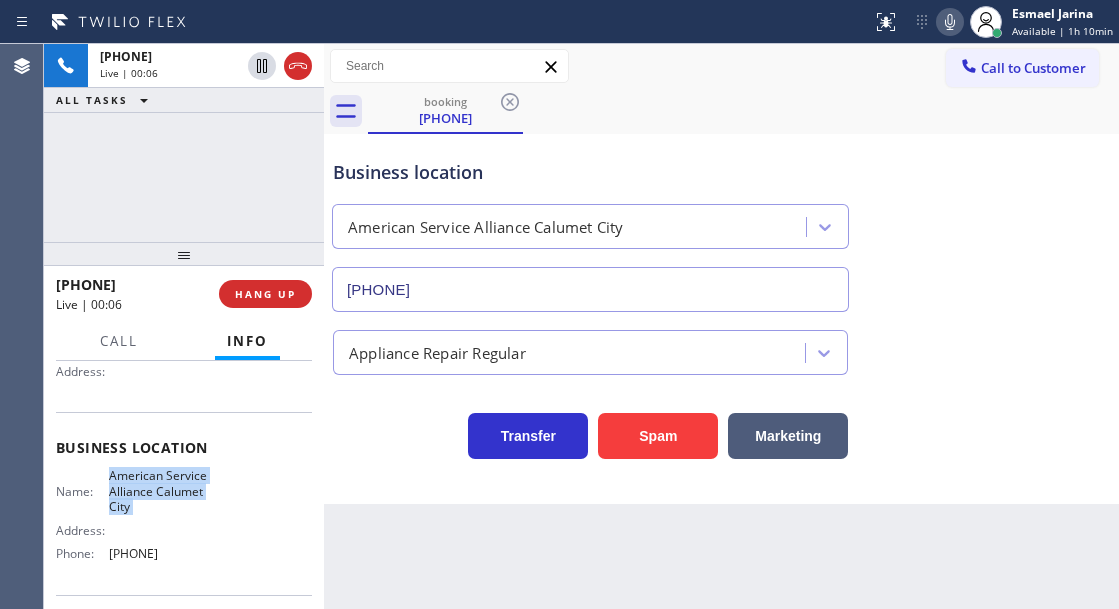 click 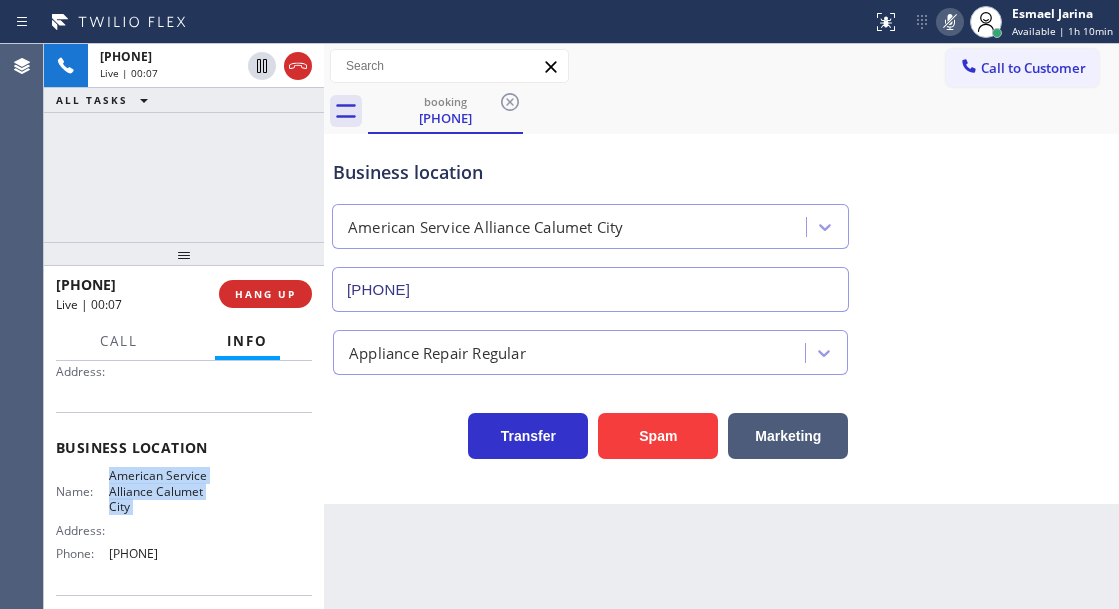 click 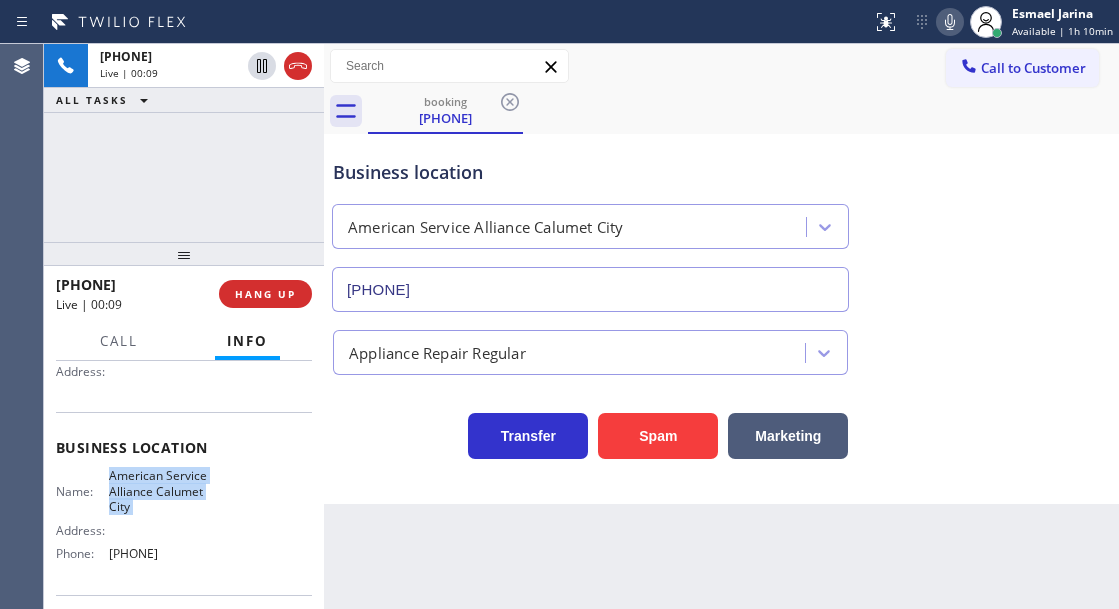 click 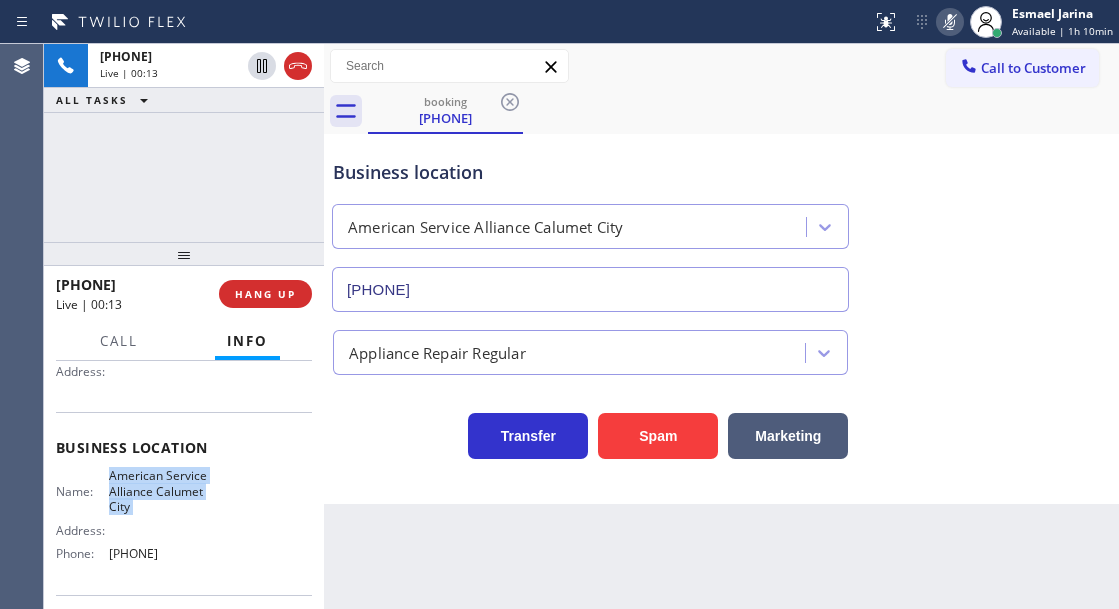 click 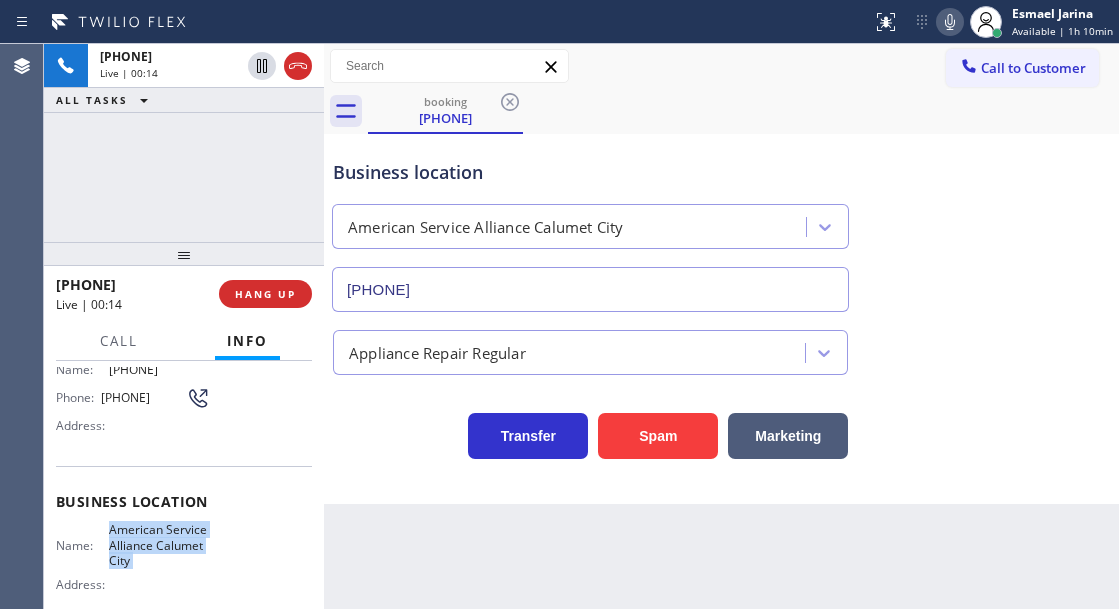 scroll, scrollTop: 100, scrollLeft: 0, axis: vertical 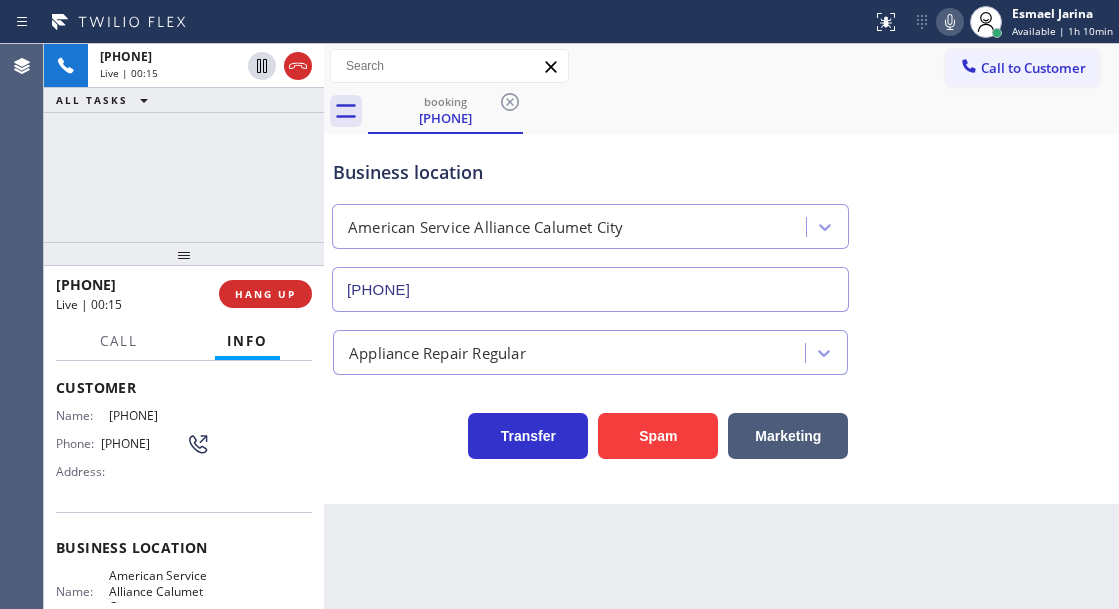 click on "[PHONE]" at bounding box center (143, 443) 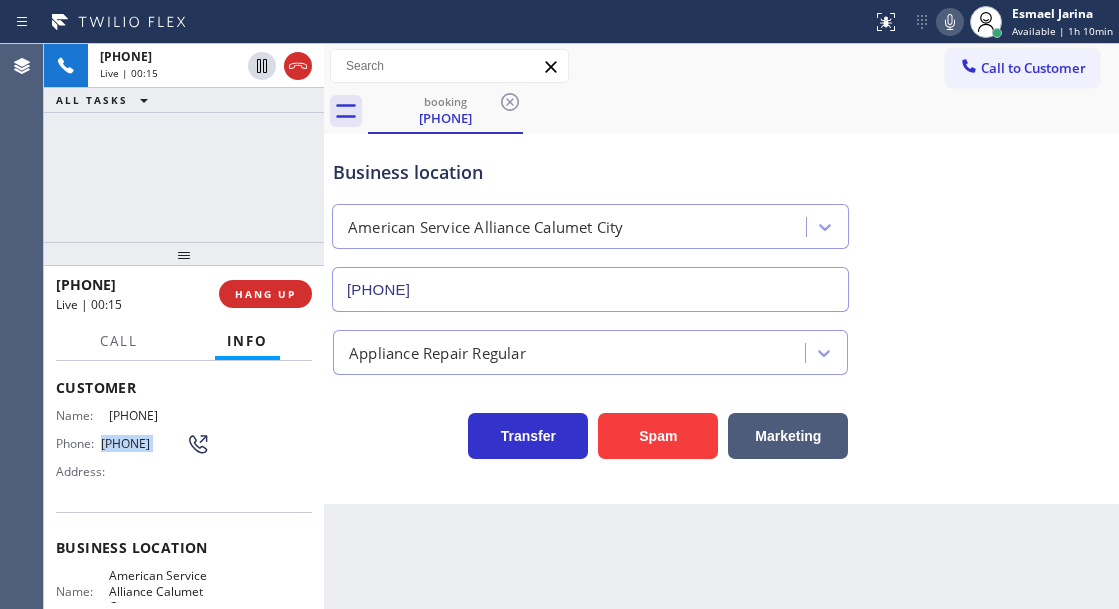 click on "[PHONE]" at bounding box center (143, 443) 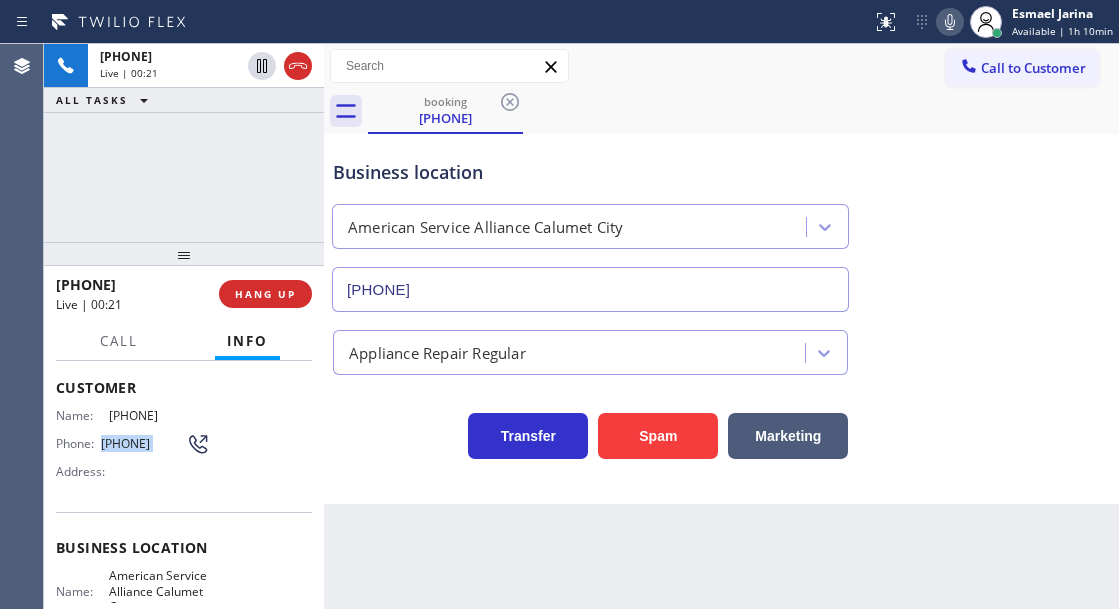 click on "Context Queue: [Test] All Priority: 2 Customer Name: [PHONE] Phone: [PHONE] Address: Business location Name: [COMPANY] [COMPANY] Address:   Phone: [PHONE] Call From City: [CITY] State: IL Zipcode: [ZIPCODE] Outbound call Location [COMPANY] [COMPANY] Your caller id phone number [PHONE] Customer number [PHONE] Call" at bounding box center [184, 485] 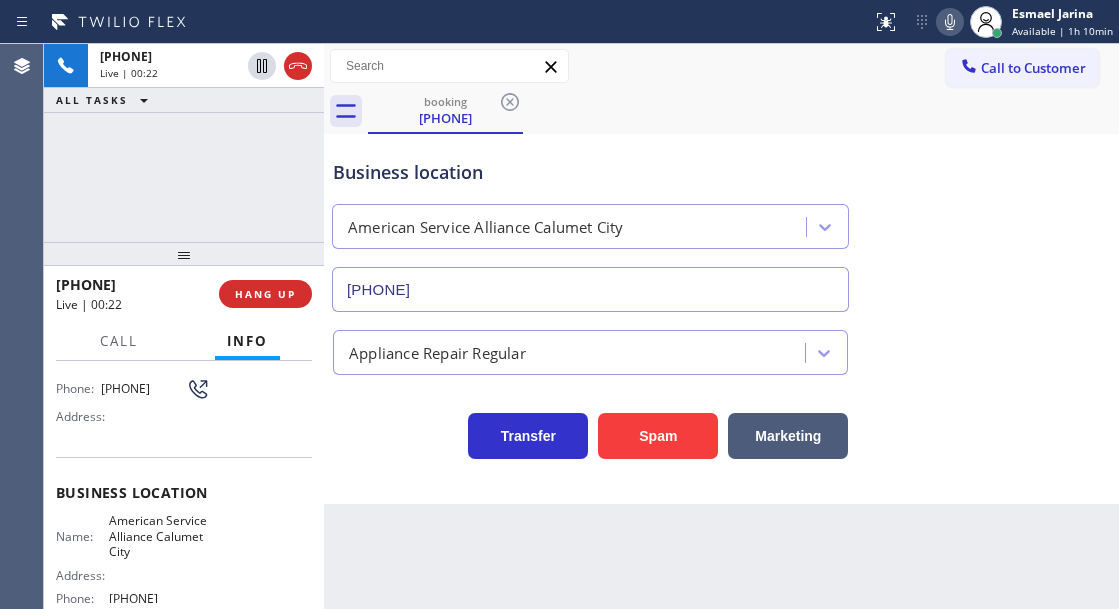 scroll, scrollTop: 200, scrollLeft: 0, axis: vertical 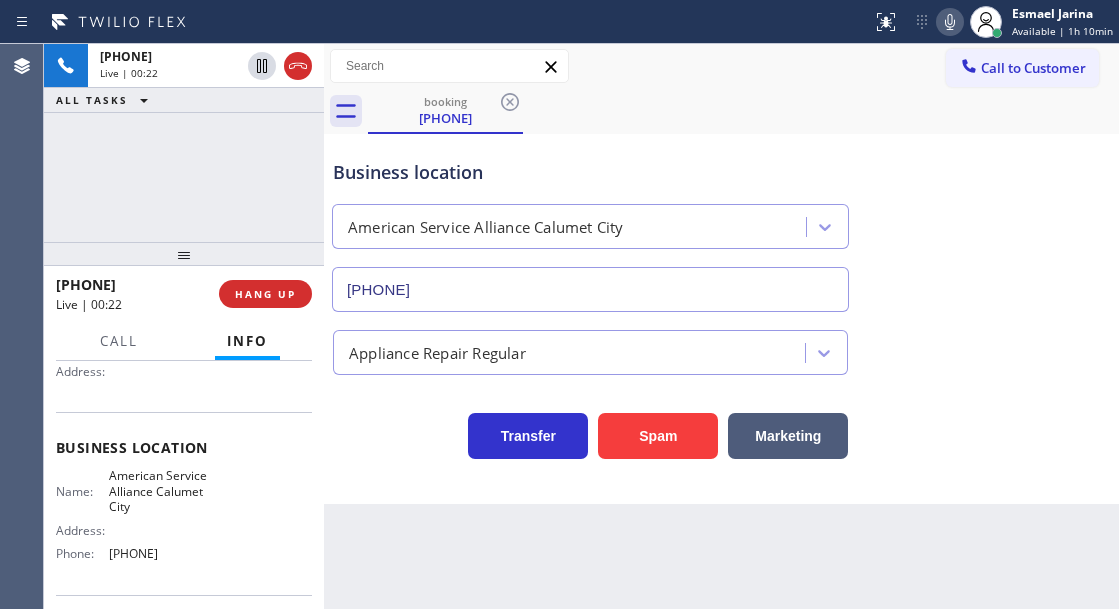 click on "American Service Alliance Calumet City" at bounding box center [159, 491] 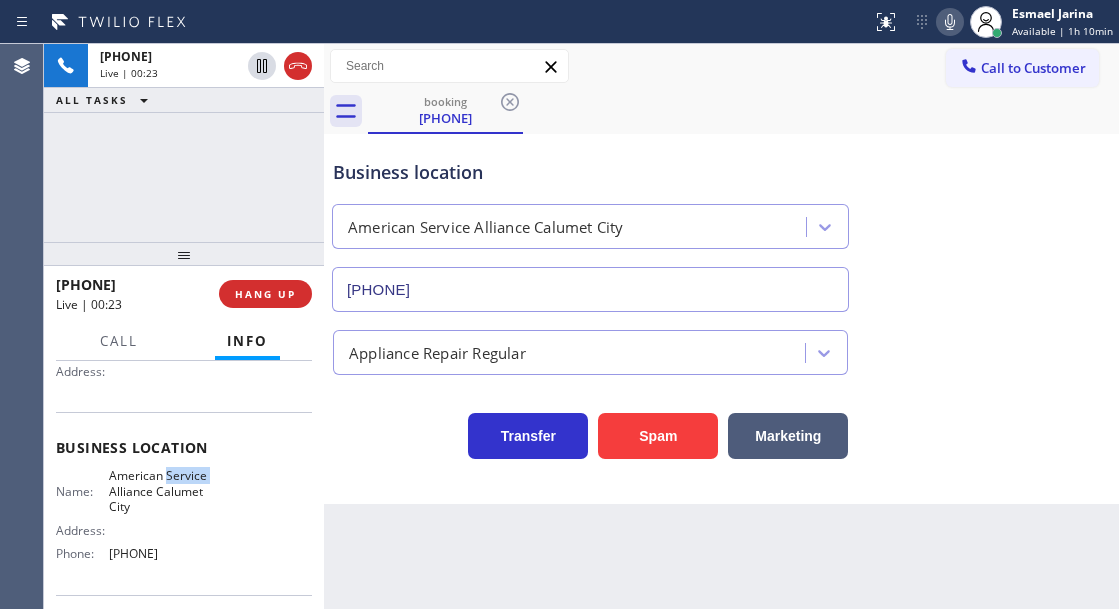 click on "American Service Alliance Calumet City" at bounding box center [159, 491] 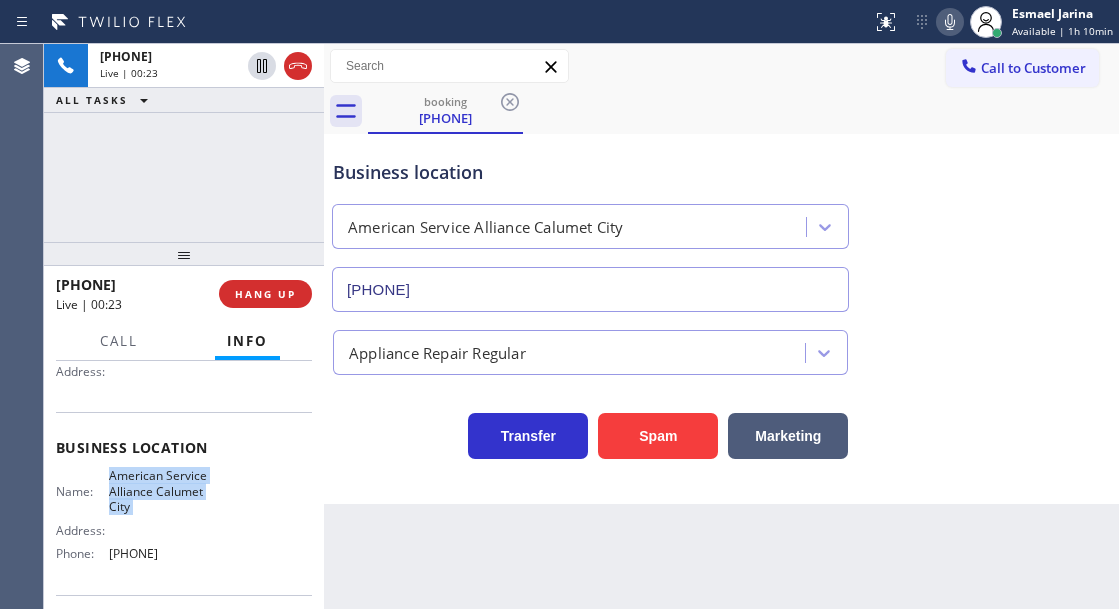 click on "American Service Alliance Calumet City" at bounding box center (159, 491) 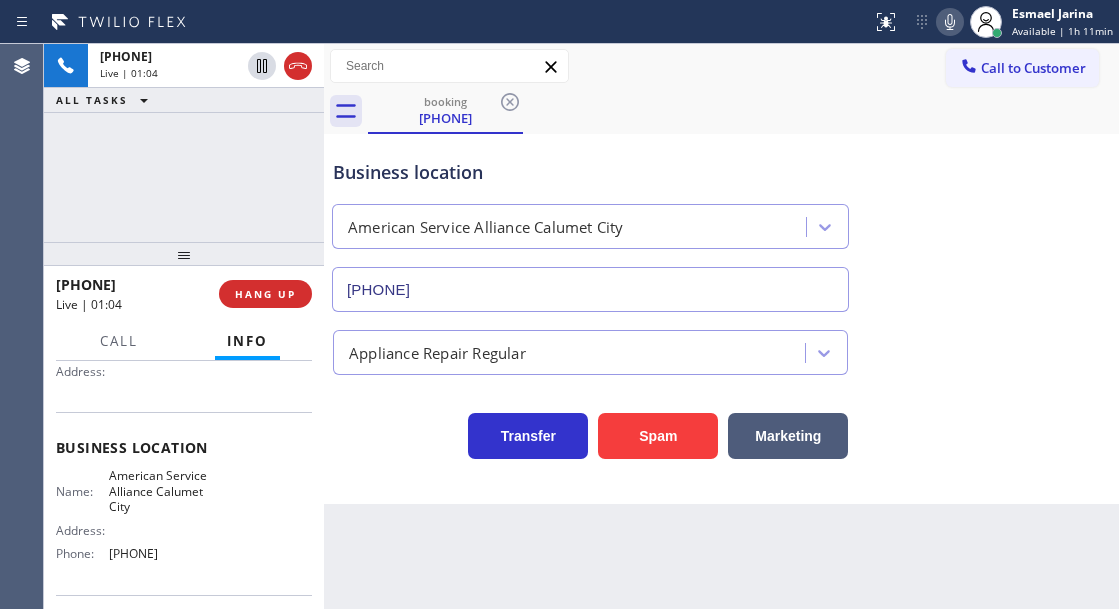 click on "[PHONE]" at bounding box center (159, 553) 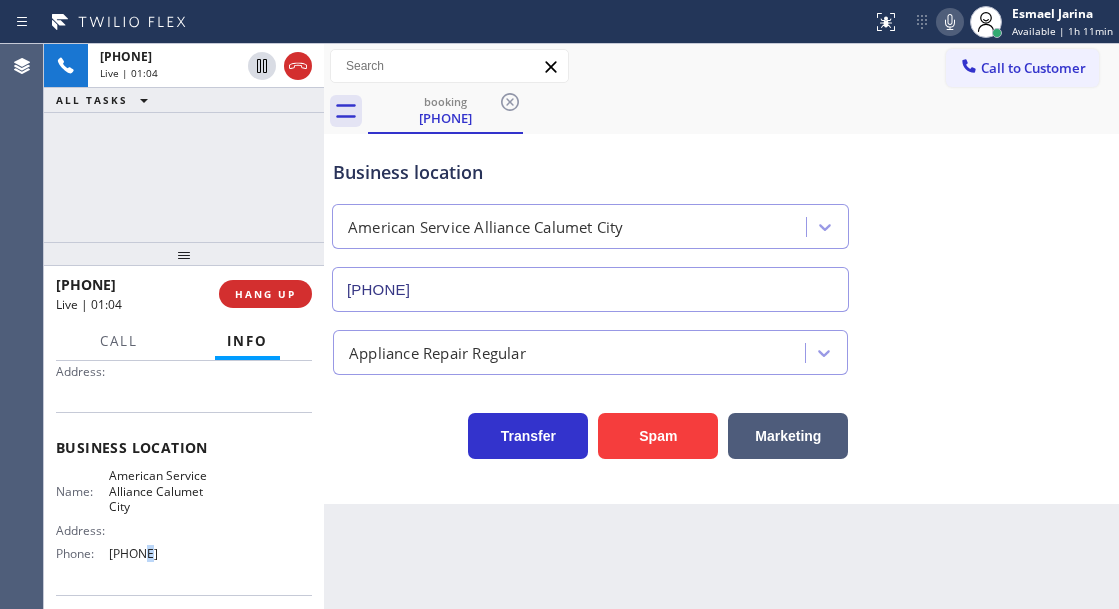 click on "[PHONE]" at bounding box center (159, 553) 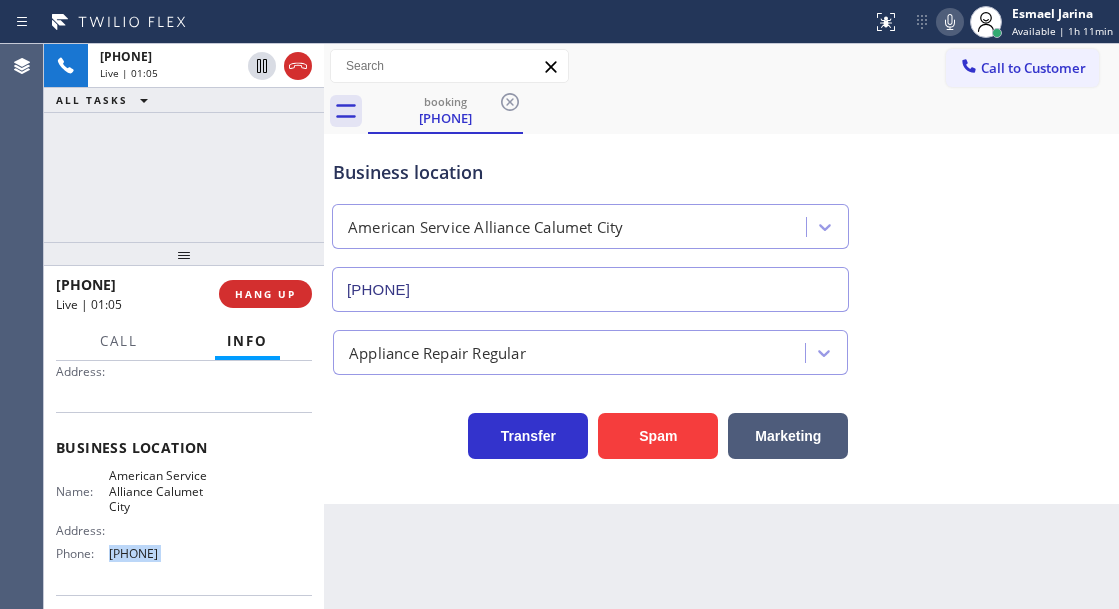 click on "[PHONE]" at bounding box center [159, 553] 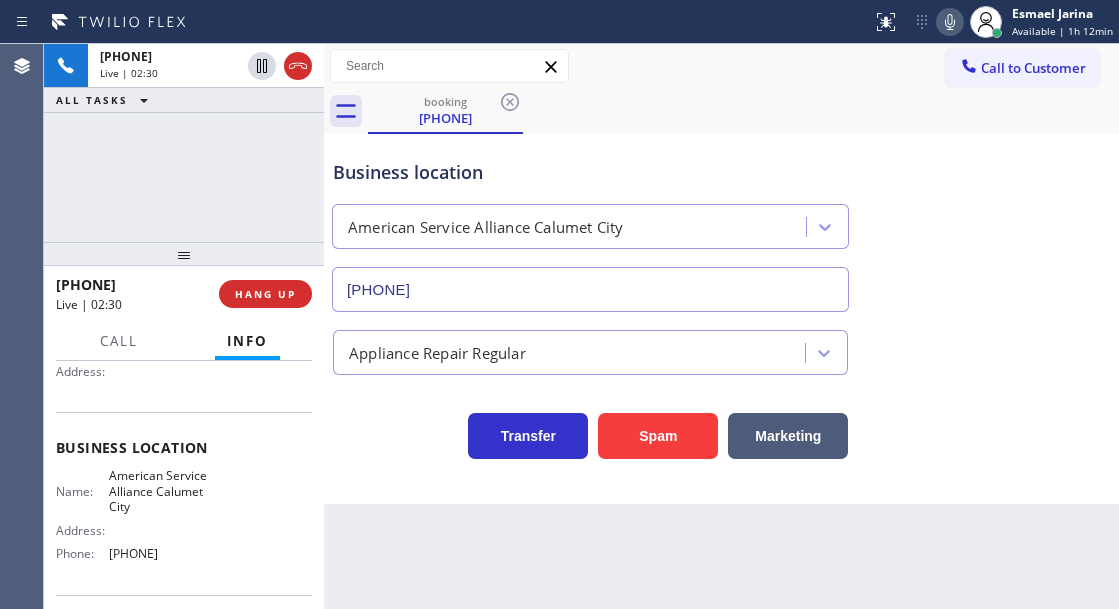 click on "Business location" at bounding box center [590, 172] 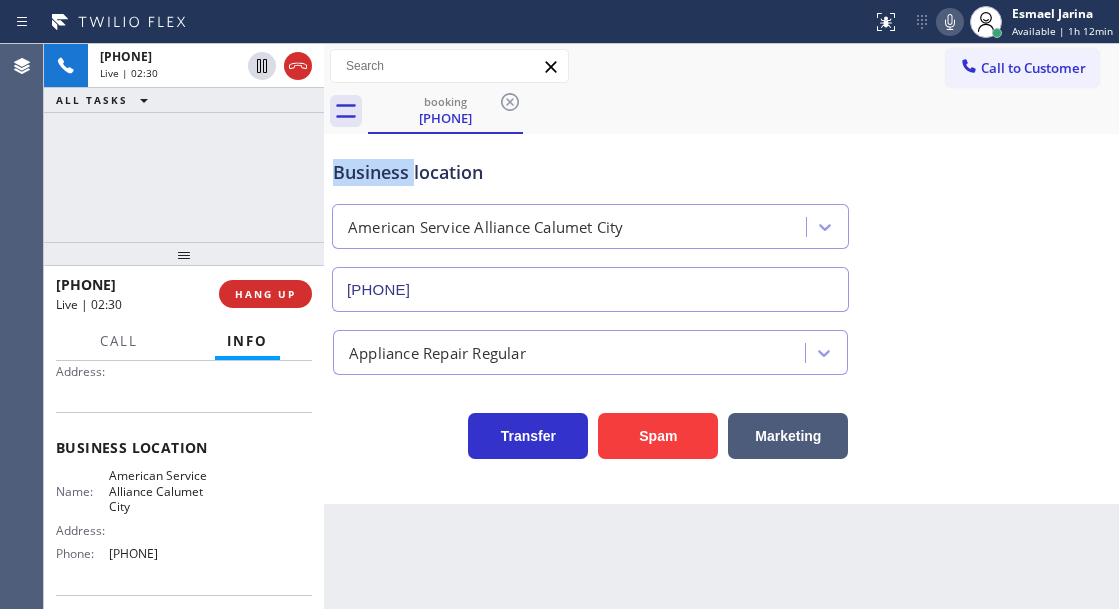 click on "Business location" at bounding box center [590, 172] 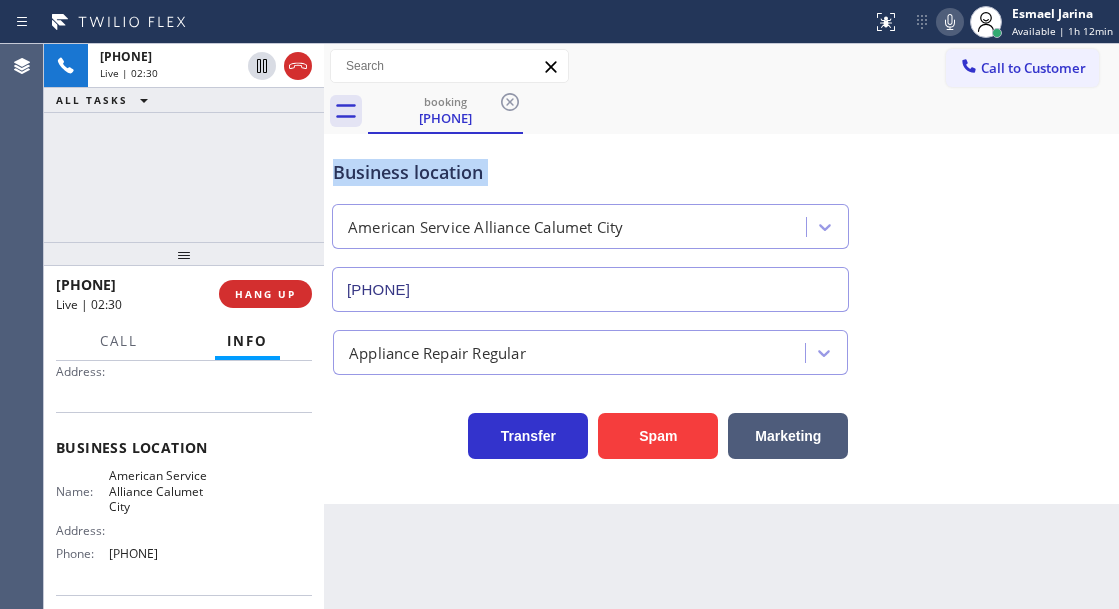 click on "Business location" at bounding box center [590, 172] 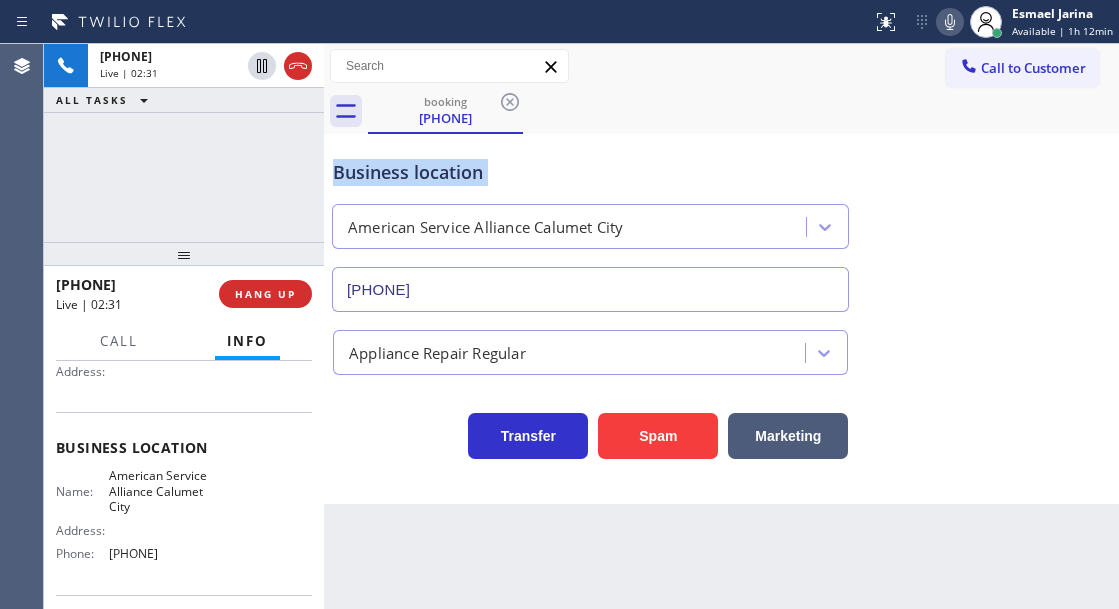 click on "Business location" at bounding box center [590, 172] 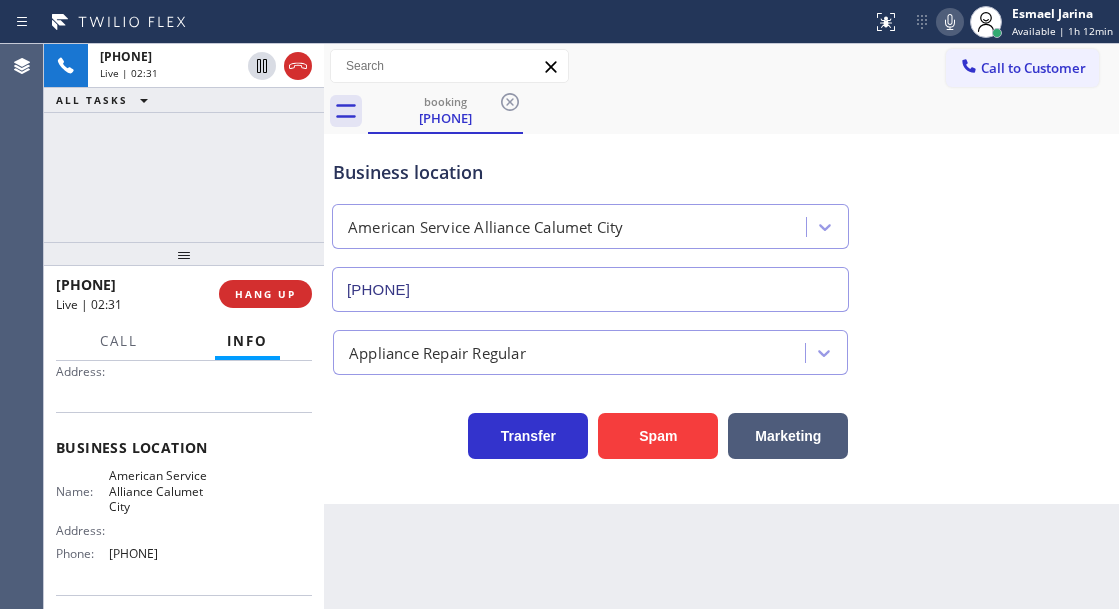 click on "[PHONE] Live | 02:31 ALL TASKS ALL TASKS ACTIVE TASKS TASKS IN WRAP UP" at bounding box center (184, 143) 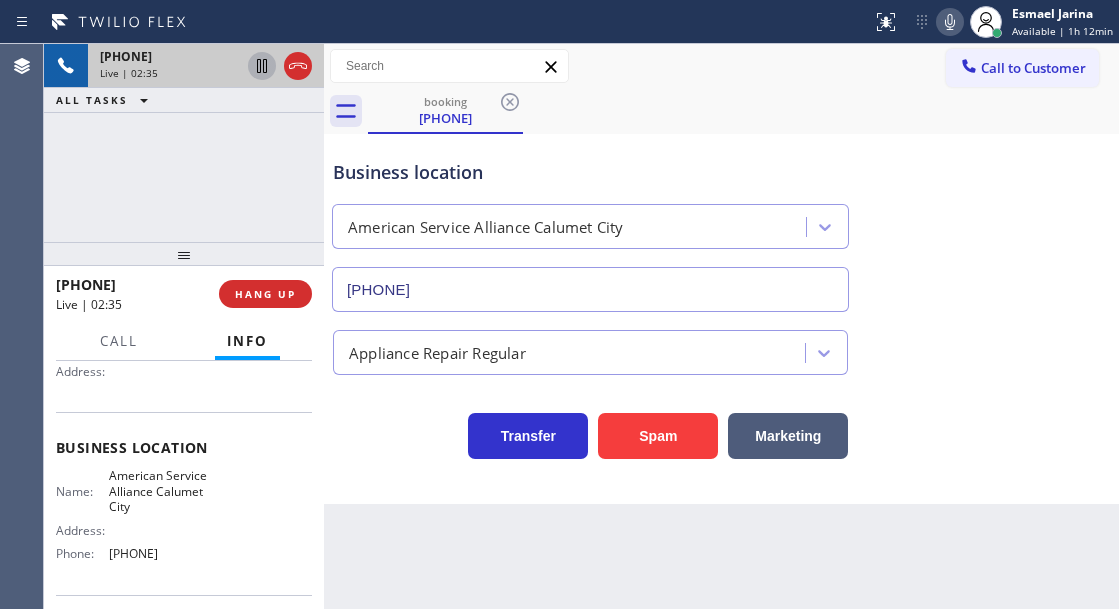 click 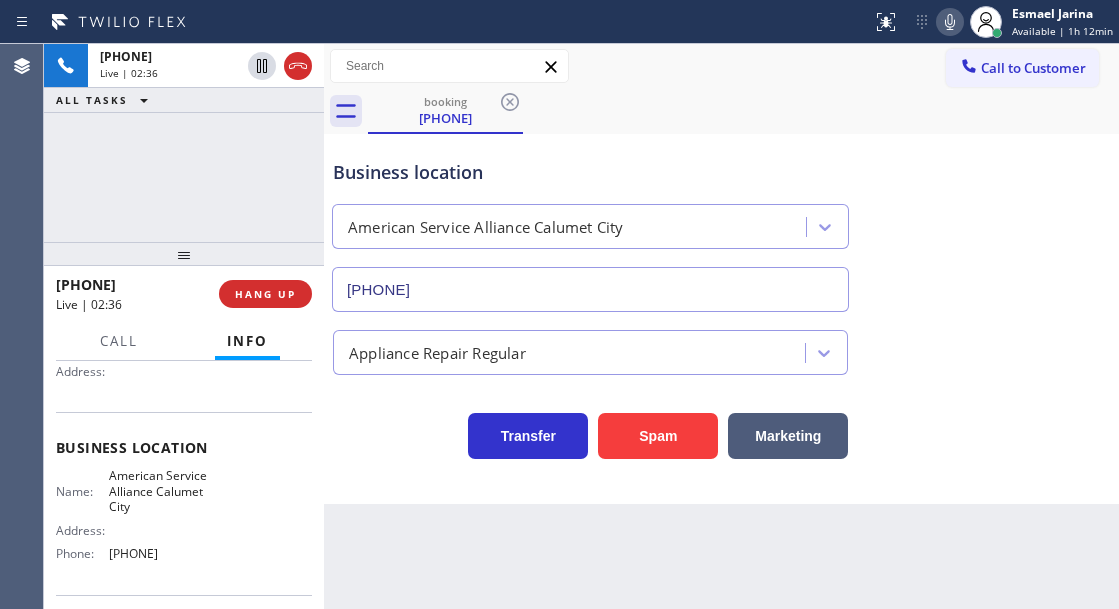 click 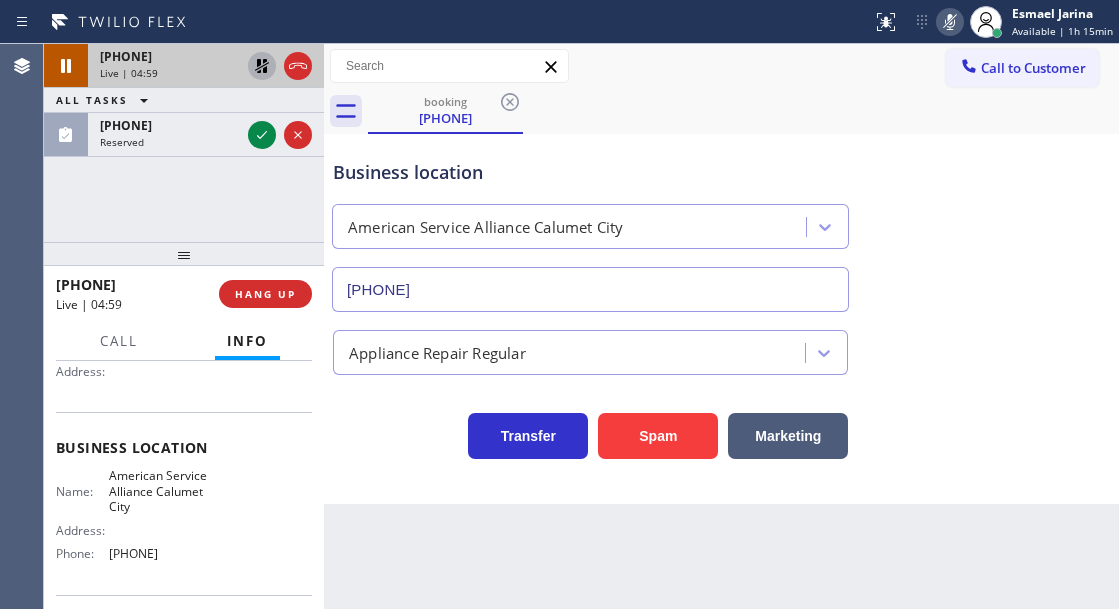 click 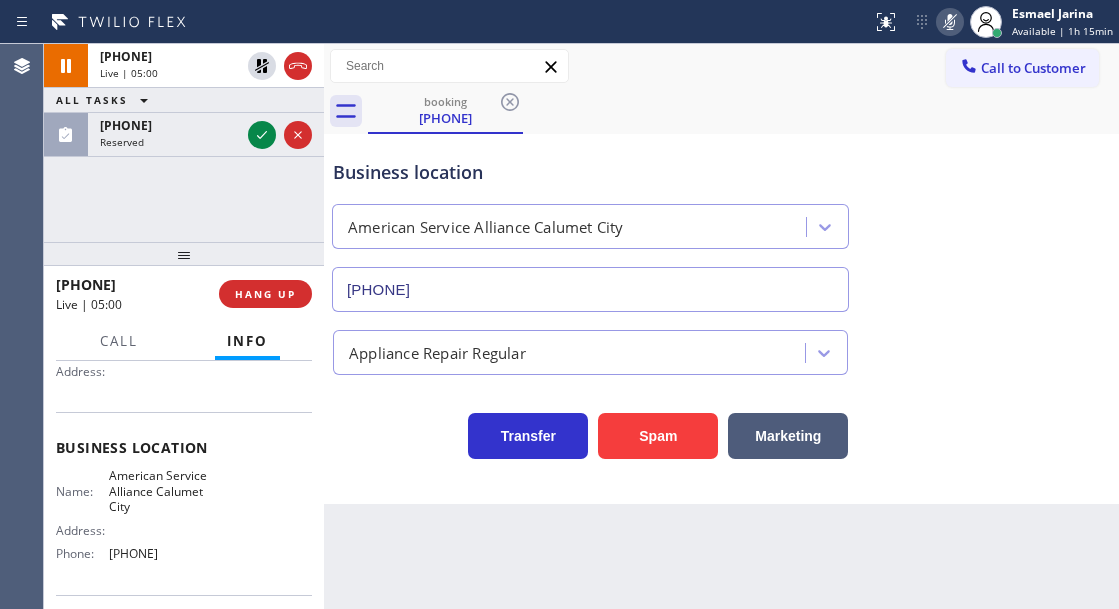 click 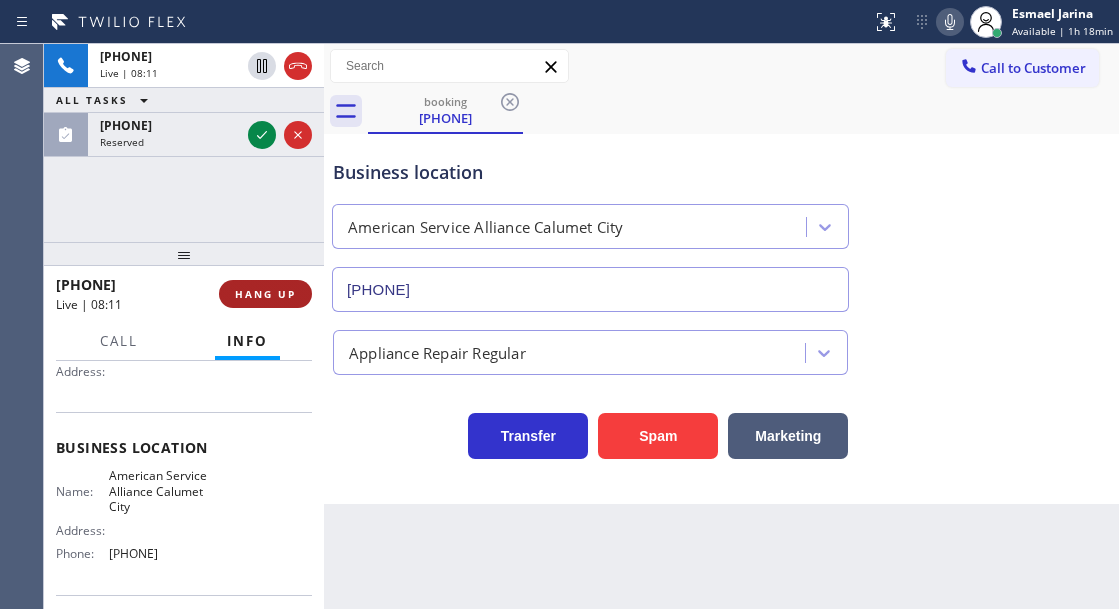 click on "HANG UP" at bounding box center [265, 294] 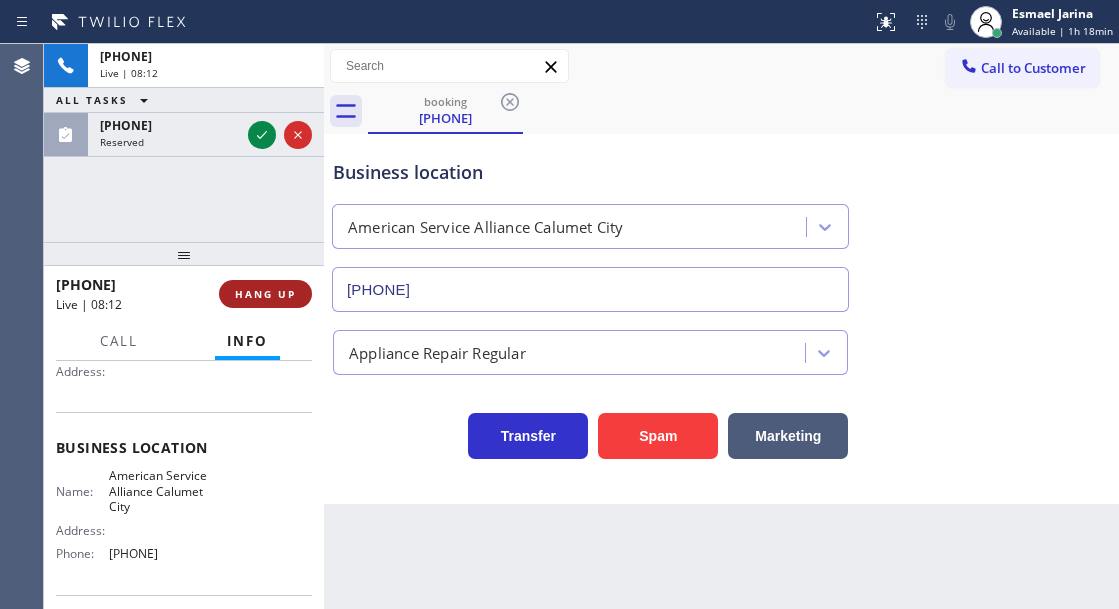 click on "HANG UP" at bounding box center (265, 294) 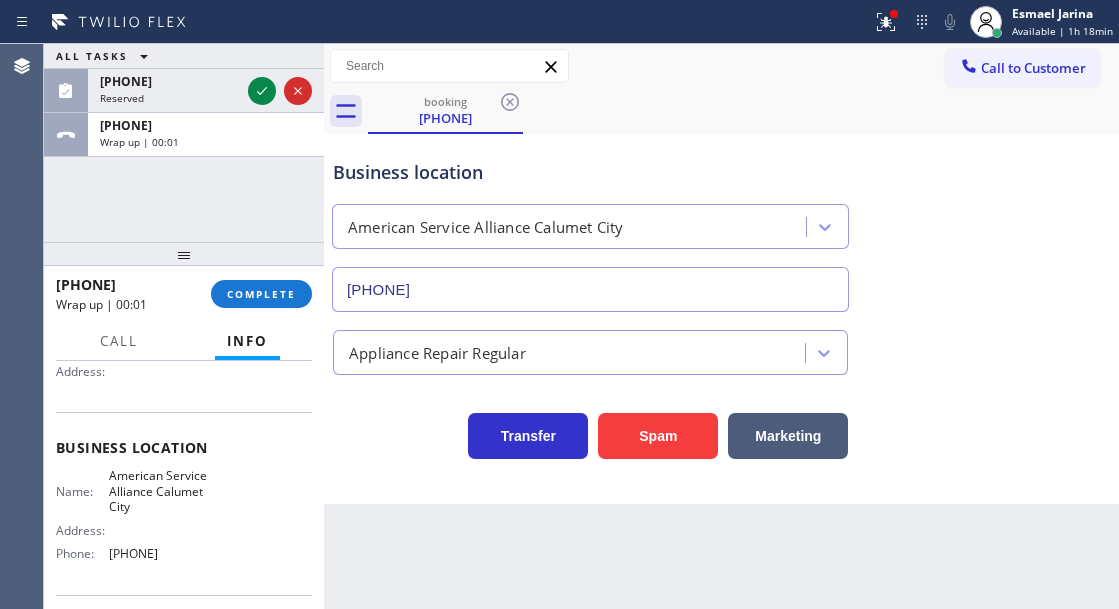 click on "[PHONE]" at bounding box center (590, 289) 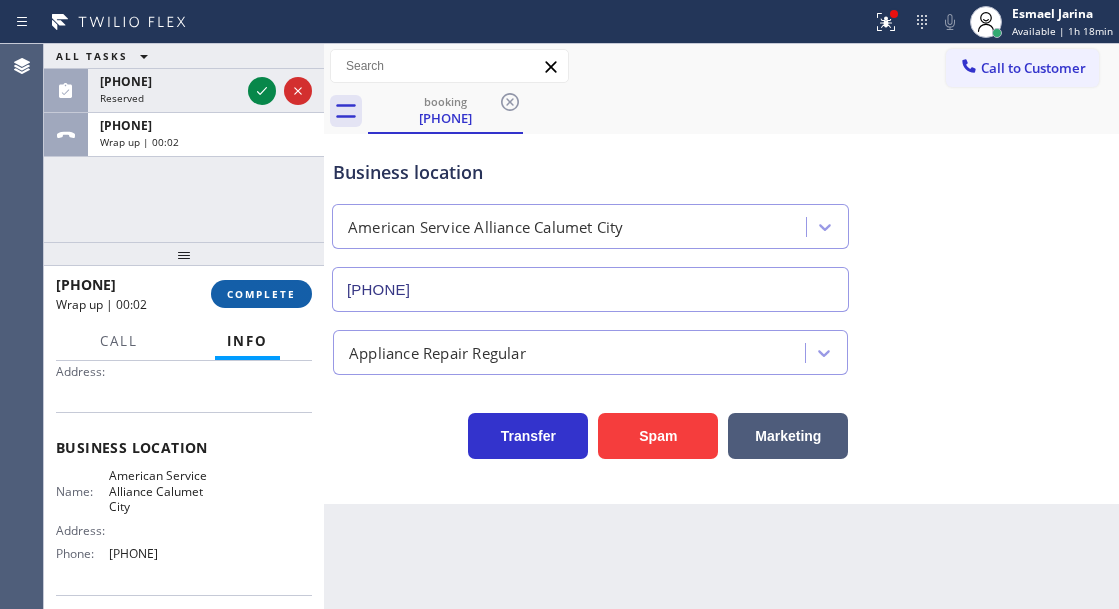 click on "COMPLETE" at bounding box center (261, 294) 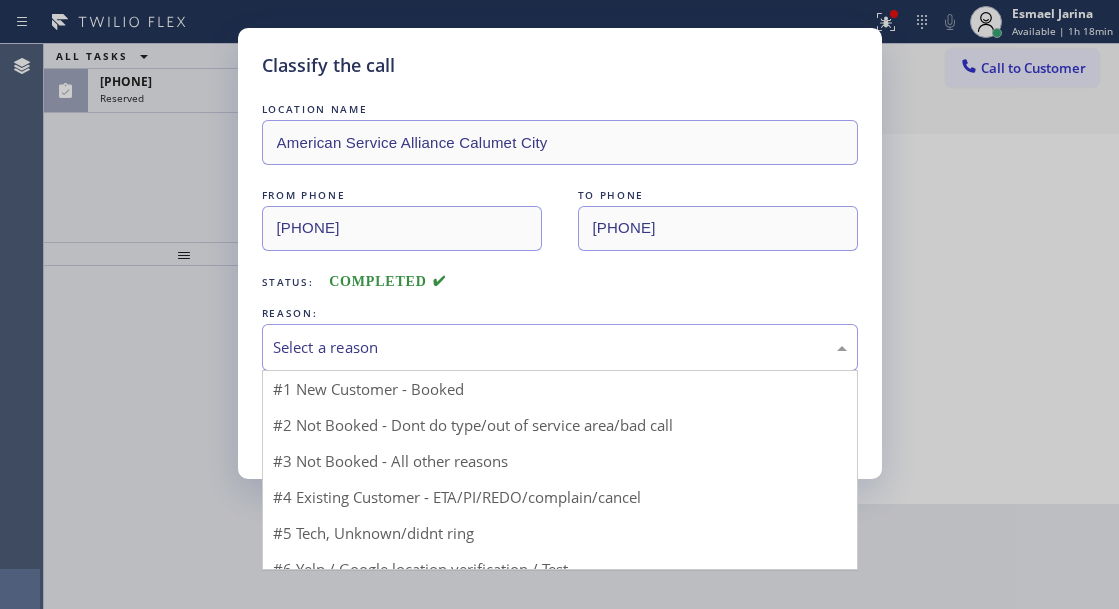 click on "Select a reason" at bounding box center [560, 347] 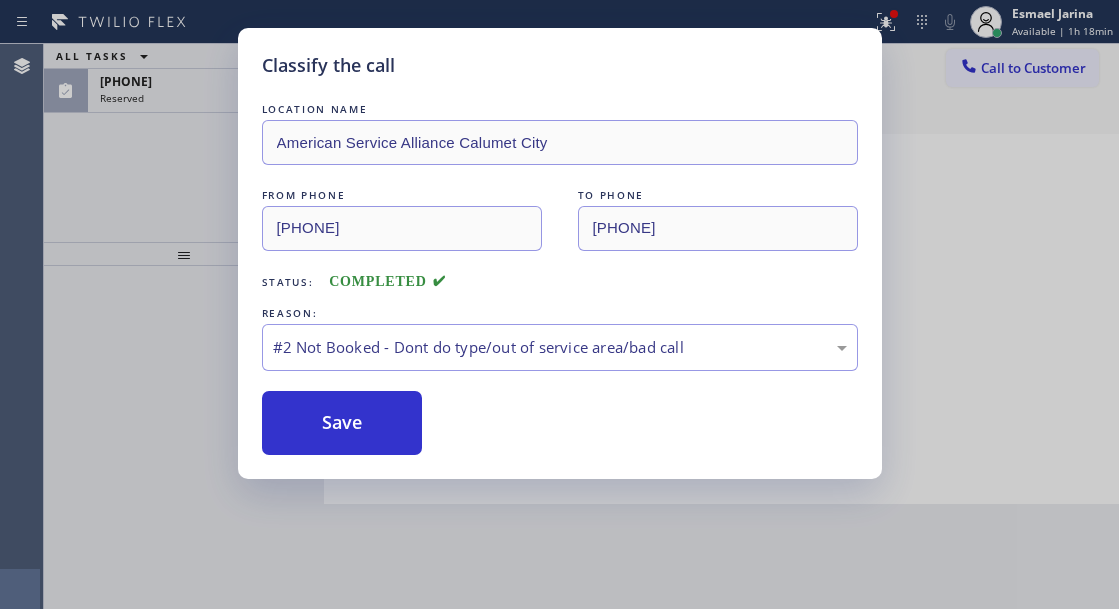 click on "Save" at bounding box center (342, 423) 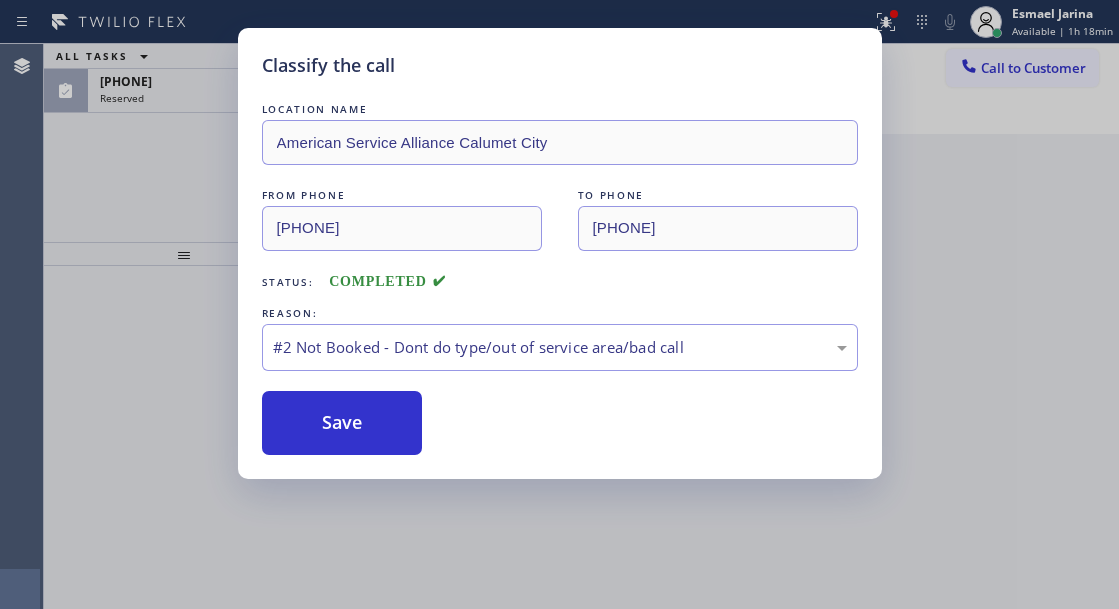 click on "Save" at bounding box center (342, 423) 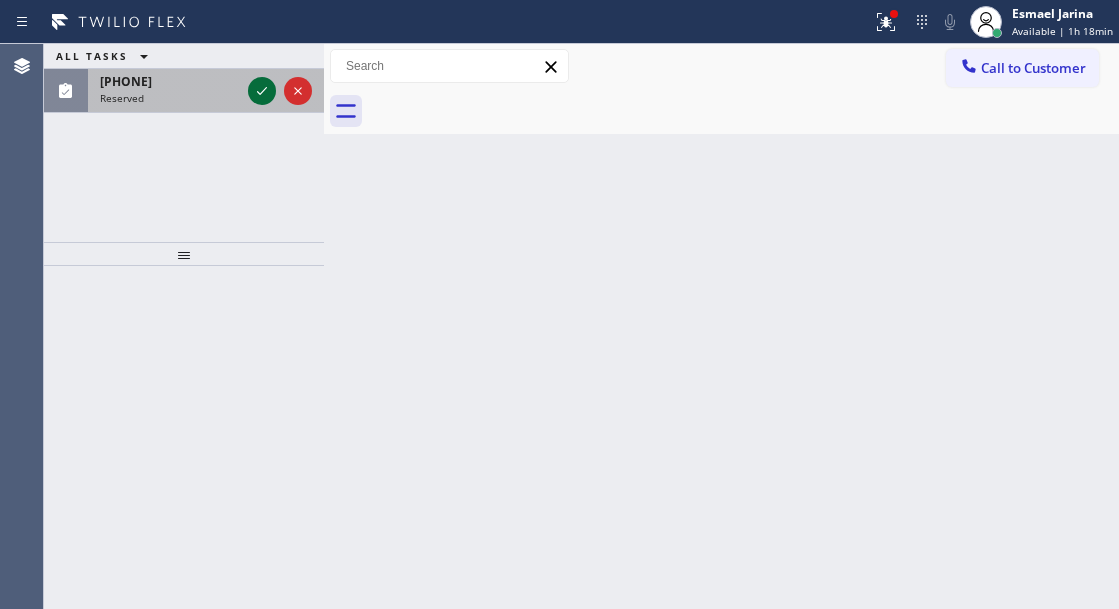 click 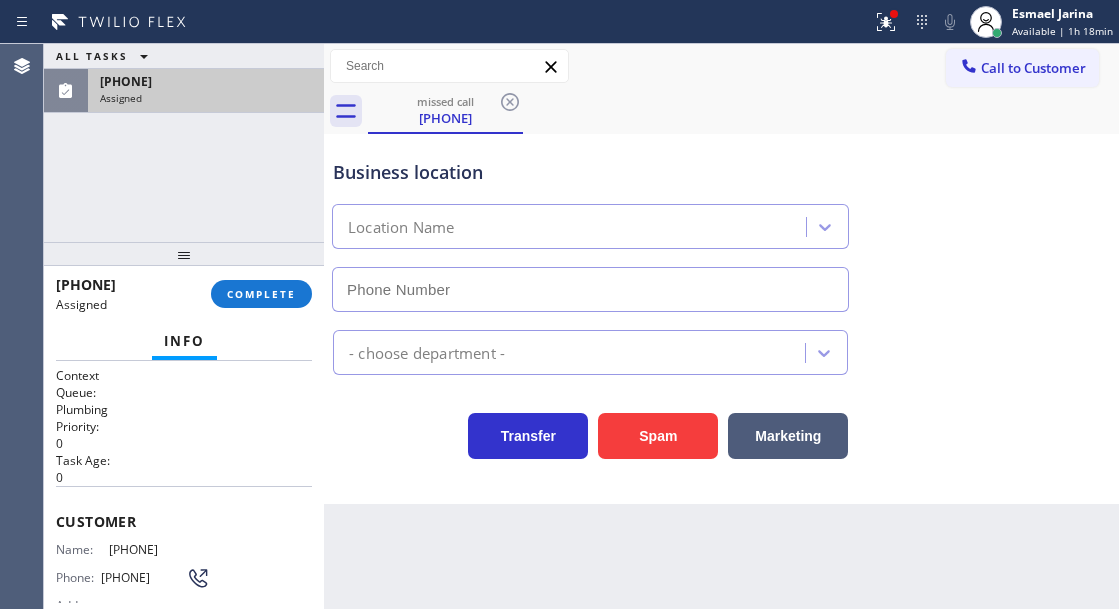 scroll, scrollTop: 100, scrollLeft: 0, axis: vertical 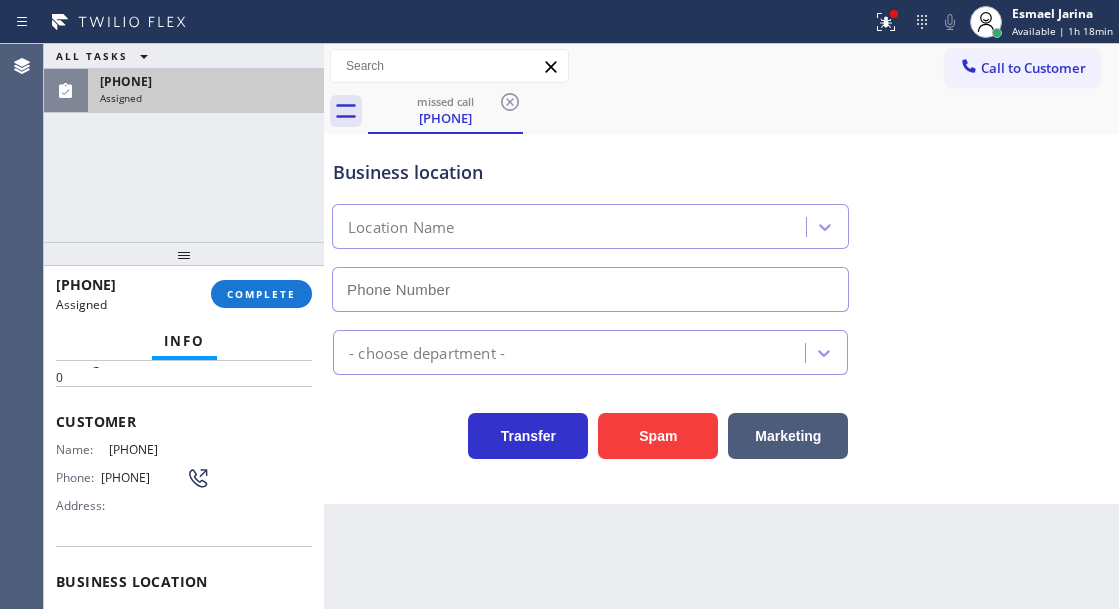 type on "[PHONE]" 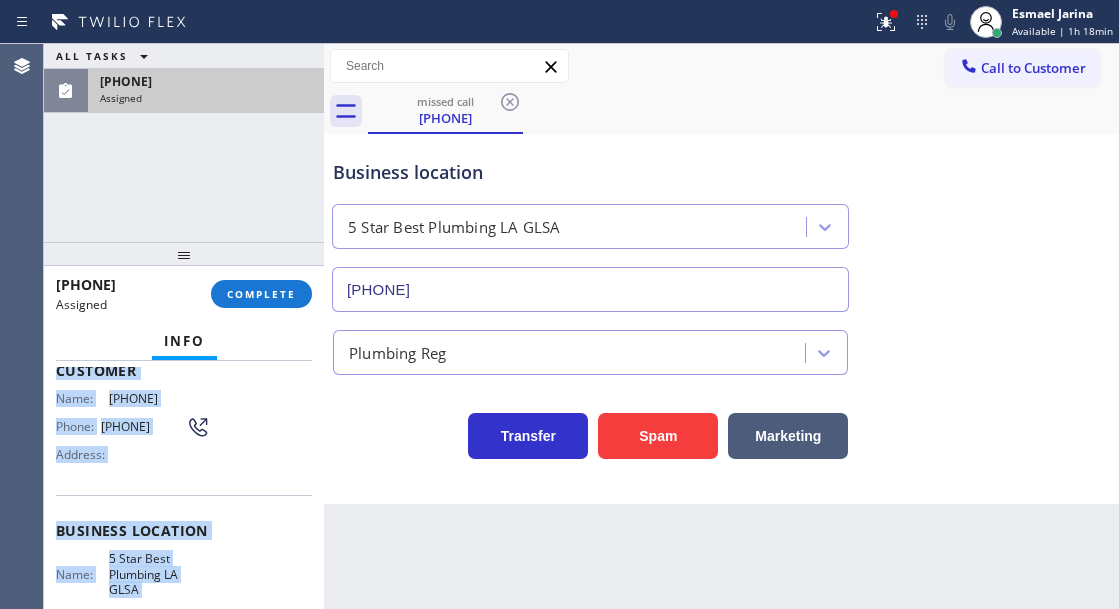scroll, scrollTop: 273, scrollLeft: 0, axis: vertical 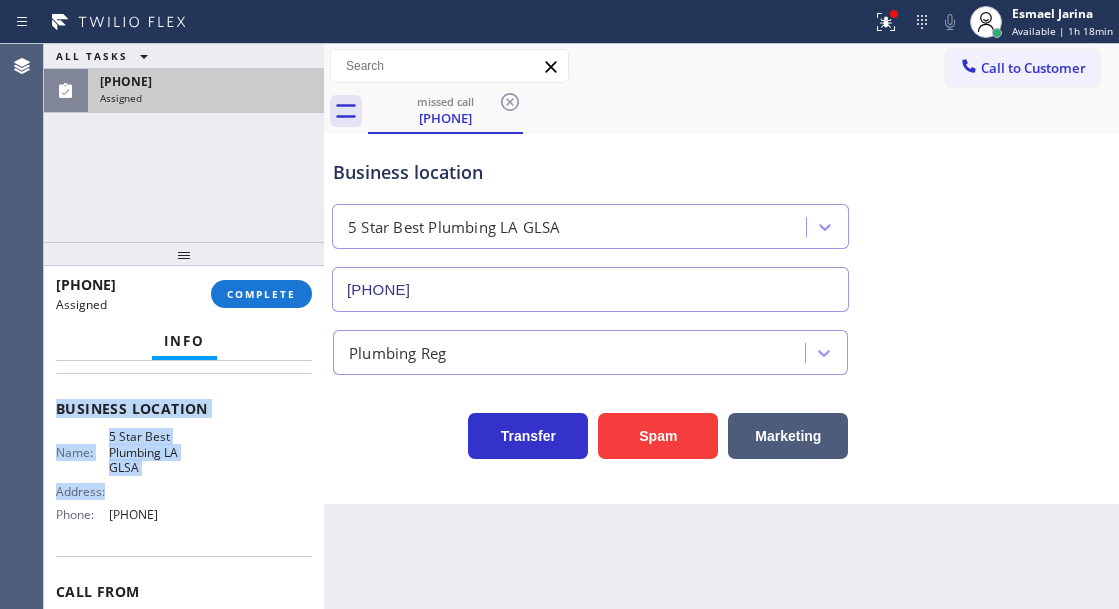 drag, startPoint x: 50, startPoint y: 422, endPoint x: 208, endPoint y: 541, distance: 197.8004 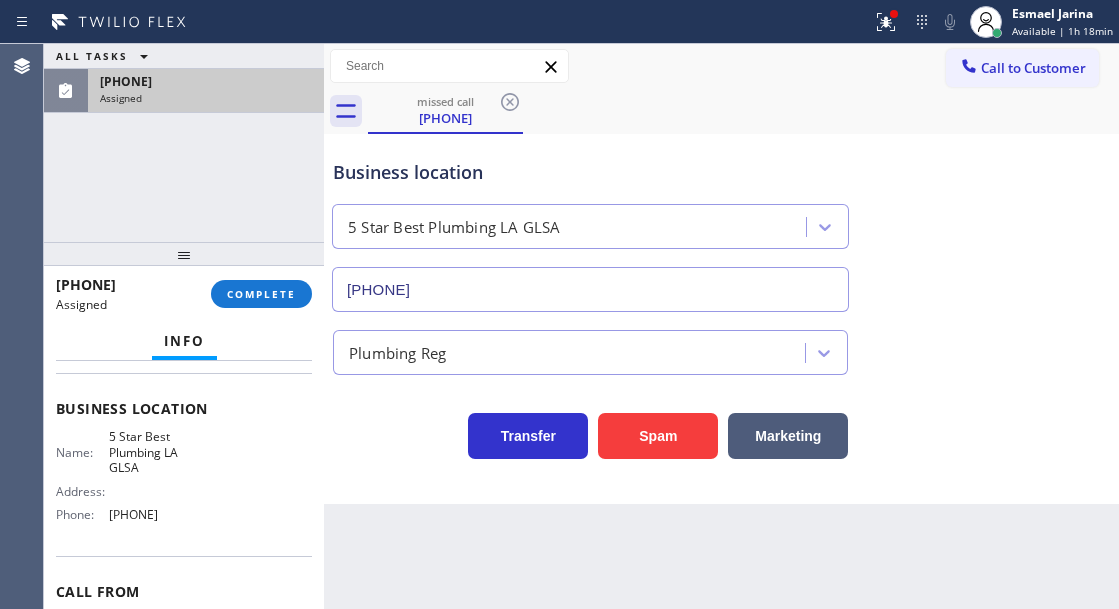 click on "[PHONE] Assigned COMPLETE" at bounding box center [184, 294] 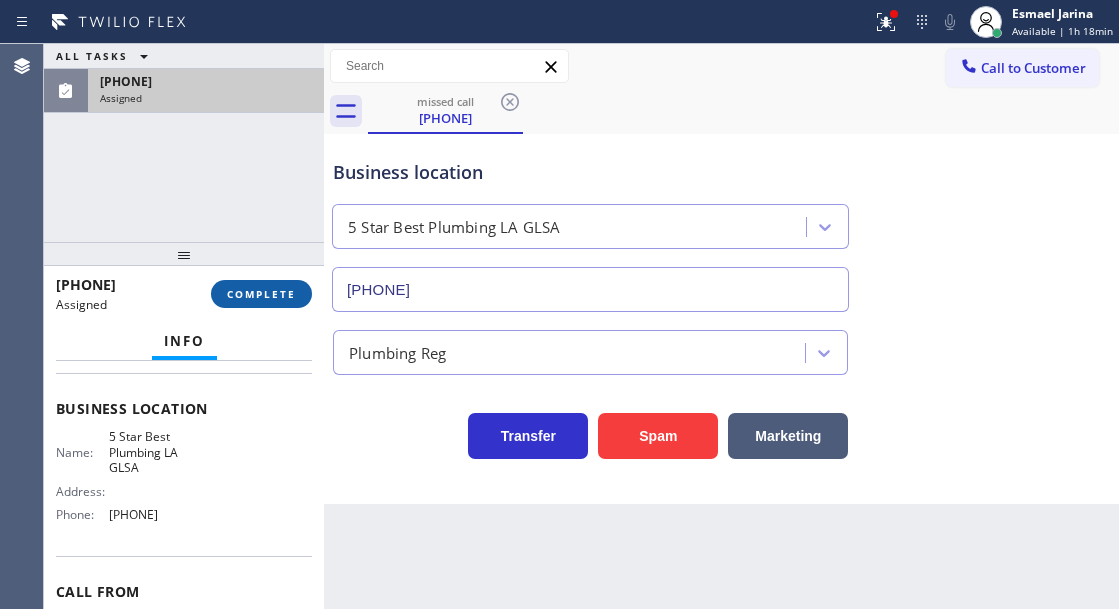 click on "COMPLETE" at bounding box center (261, 294) 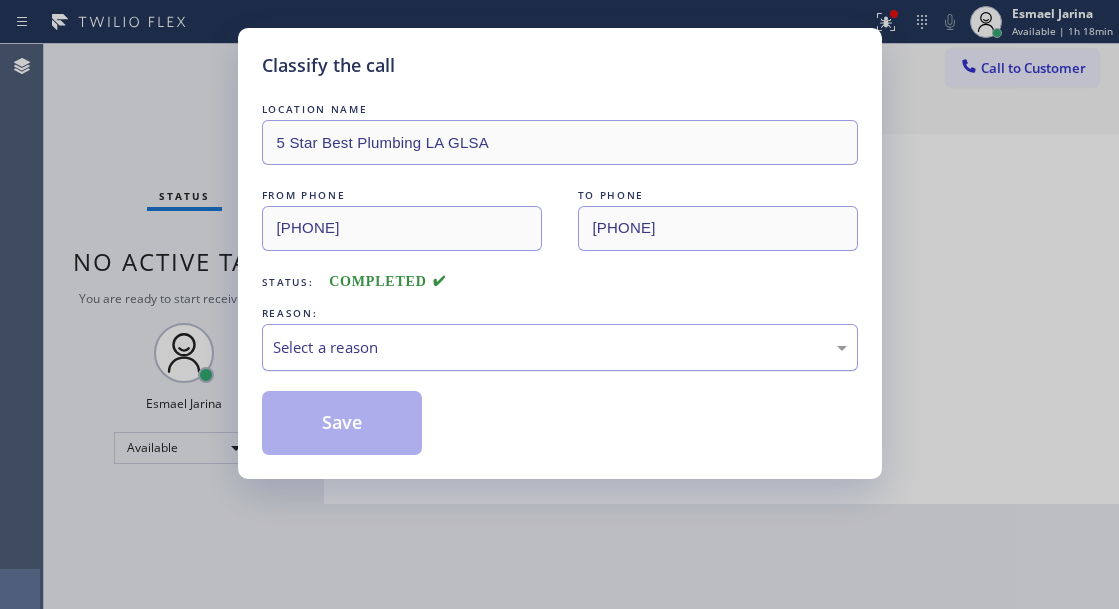 click on "Select a reason" at bounding box center (560, 347) 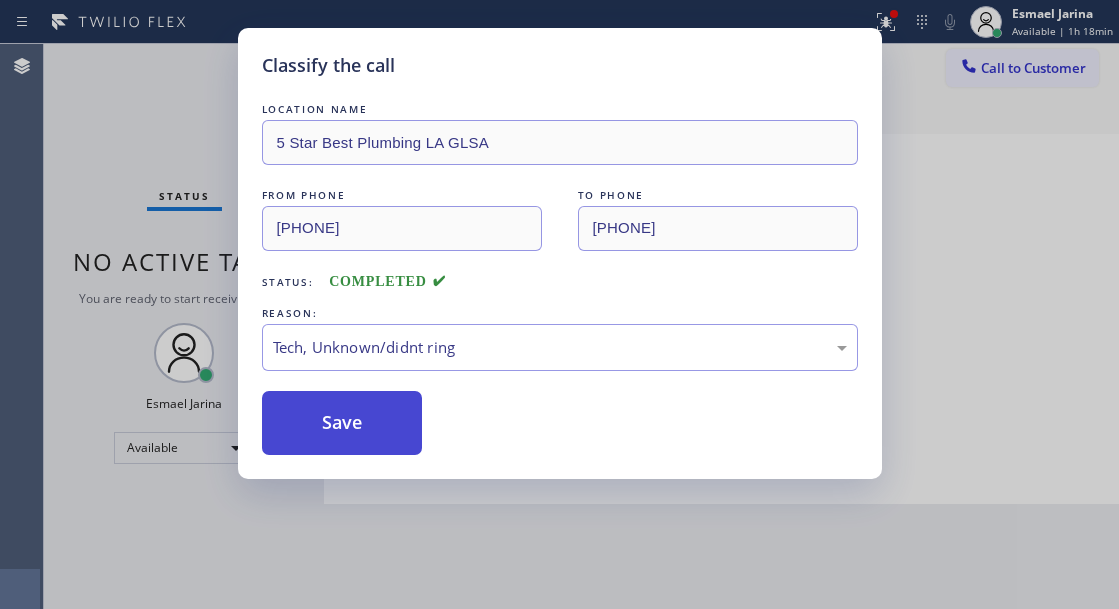 click on "Save" at bounding box center (342, 423) 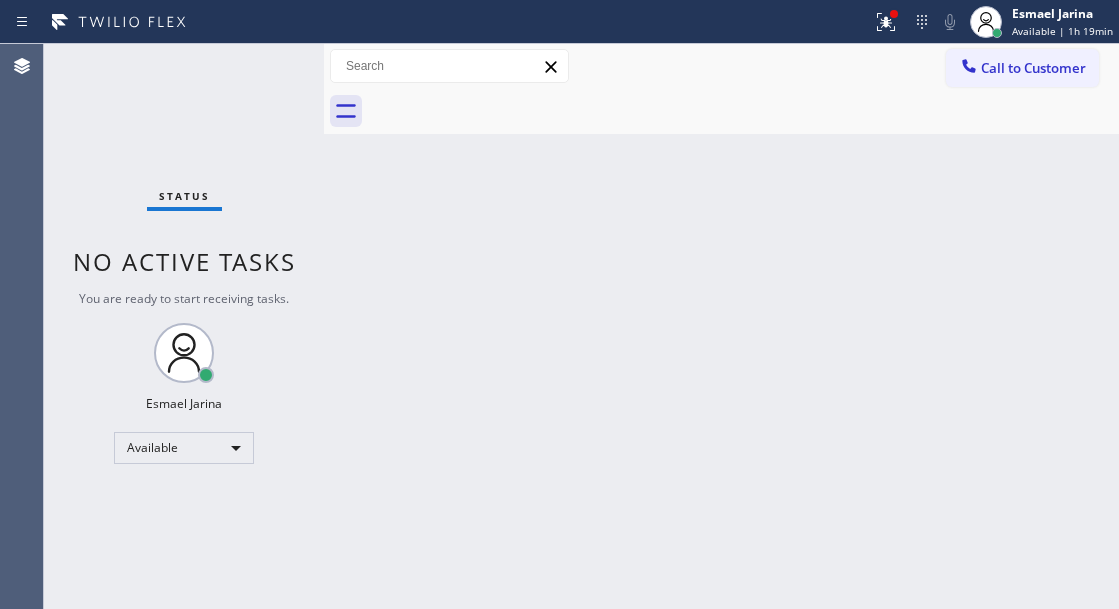 click on "Back to Dashboard Change Sender ID Customers Technicians Select a contact Outbound call Technician Search Technician Your caller id phone number Your caller id phone number Call Technician info Name   Phone none Address none Change Sender ID HVAC +1[PHONE] [COMPANY] +1[PHONE] [COMPANY] +1[PHONE] Plumbing +1[PHONE] Air Duct Cleaning +1[PHONE]  Electricians +1[PHONE]  Cancel Change Check personal SMS Reset Change No tabs Call to Customer Outbound call Location [COMPANY] [COMPANY] Your caller id phone number [PHONE] Customer number Call Outbound call Technician Search Technician Your caller id phone number Your caller id phone number Call" at bounding box center [721, 326] 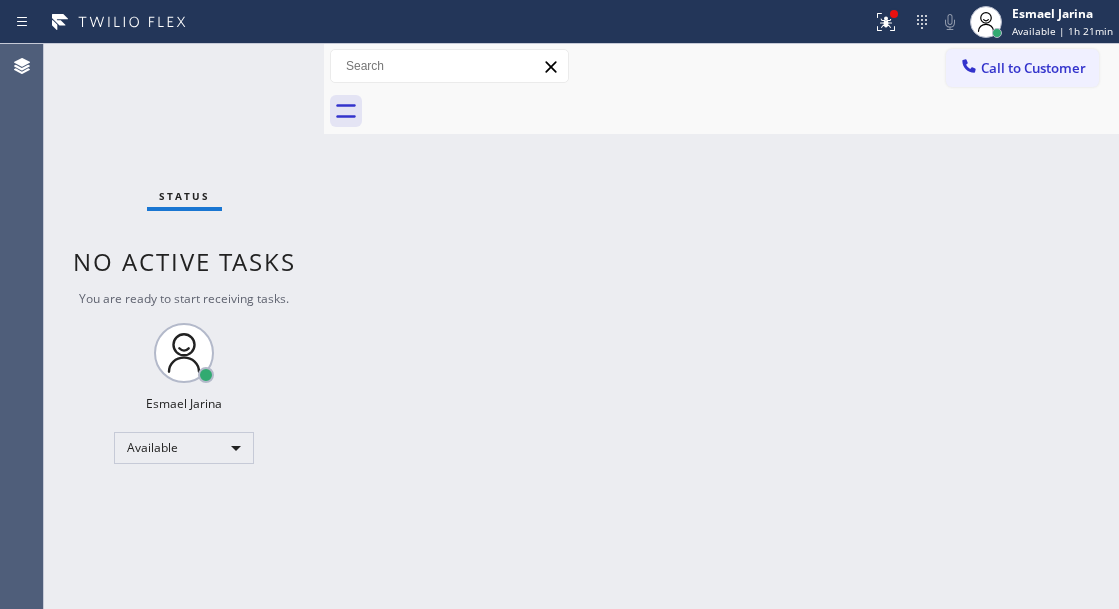 click on "Back to Dashboard Change Sender ID Customers Technicians Select a contact Outbound call Technician Search Technician Your caller id phone number Your caller id phone number Call Technician info Name   Phone none Address none Change Sender ID HVAC +1[PHONE] [COMPANY] +1[PHONE] [COMPANY] +1[PHONE] Plumbing +1[PHONE] Air Duct Cleaning +1[PHONE]  Electricians +1[PHONE]  Cancel Change Check personal SMS Reset Change No tabs Call to Customer Outbound call Location [COMPANY] [COMPANY] Your caller id phone number [PHONE] Customer number Call Outbound call Technician Search Technician Your caller id phone number Your caller id phone number Call" at bounding box center [721, 326] 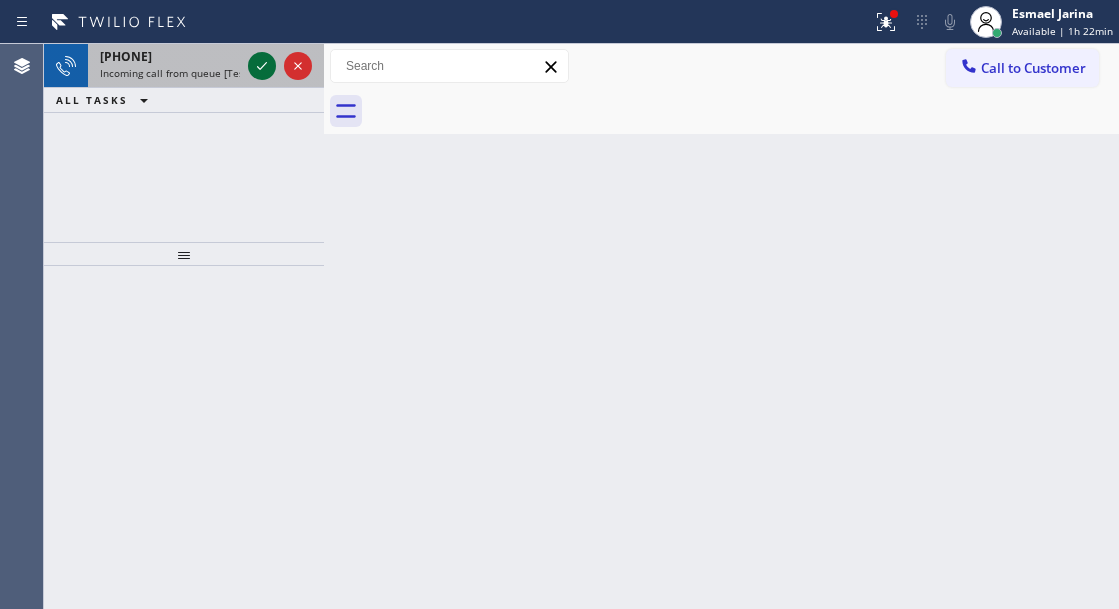 click 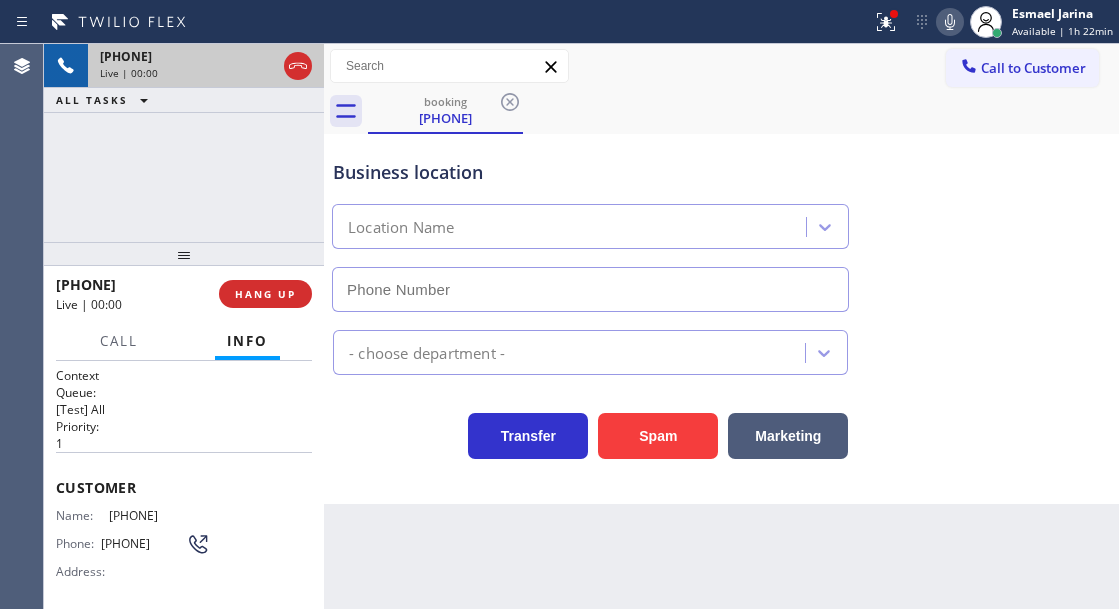 type on "[PHONE]" 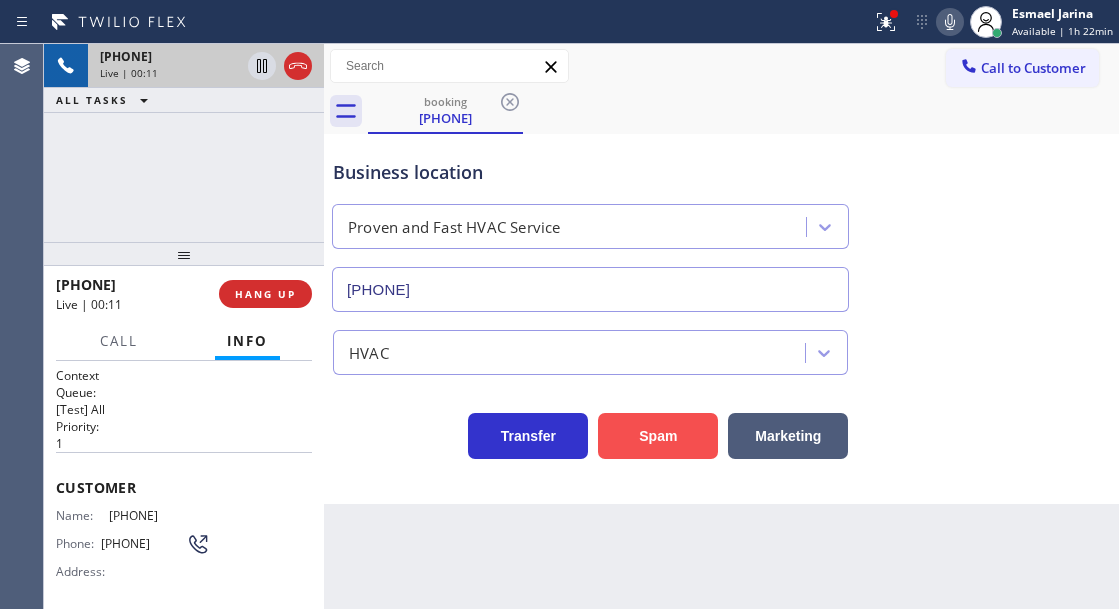 click on "Spam" at bounding box center (658, 436) 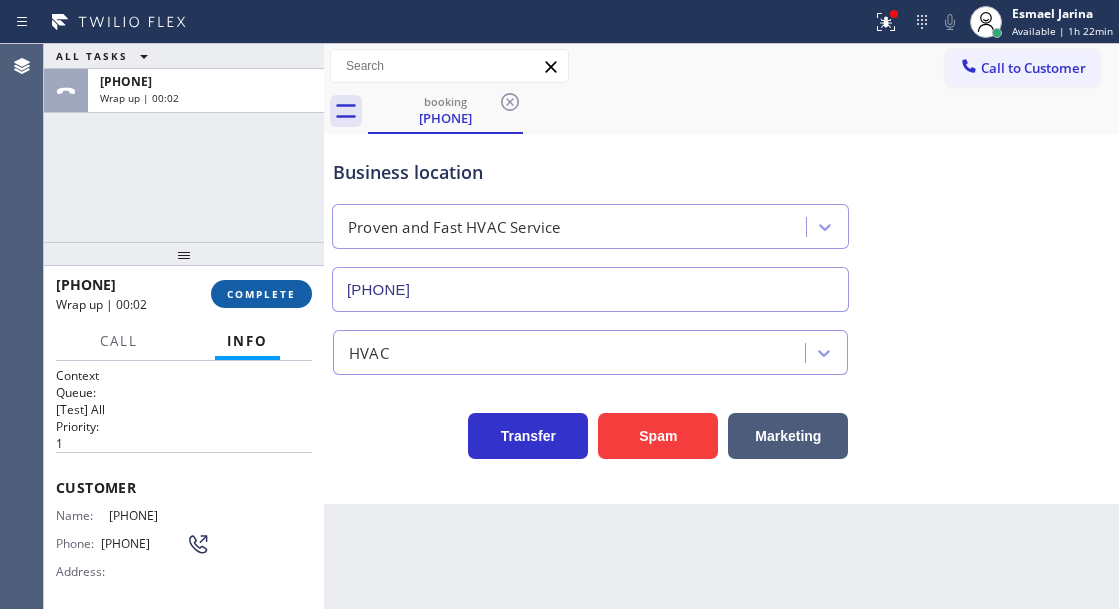 click on "COMPLETE" at bounding box center (261, 294) 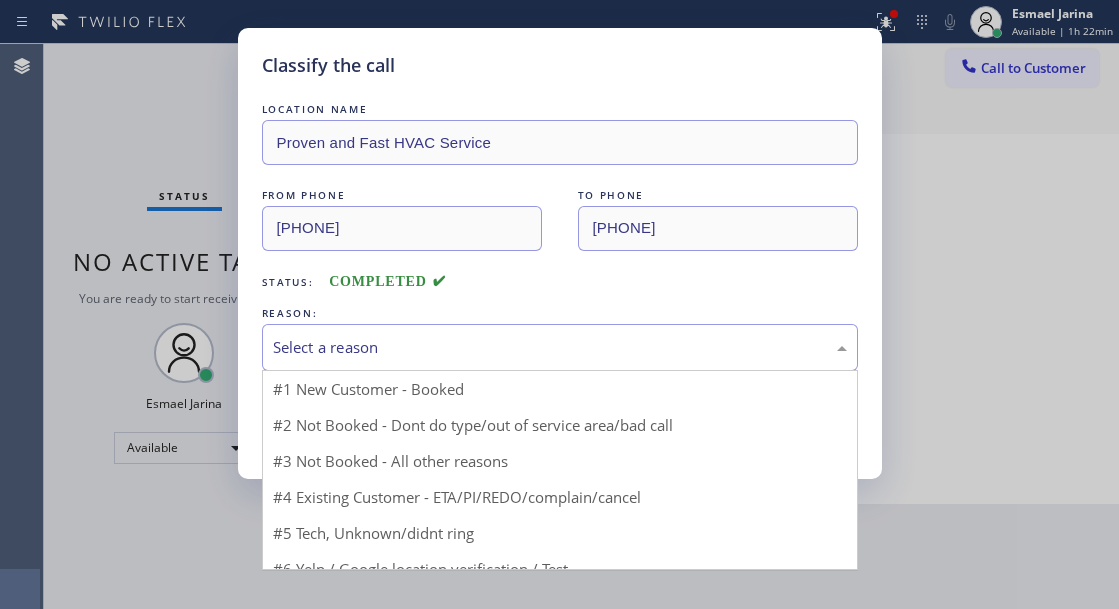 click on "Select a reason" at bounding box center [560, 347] 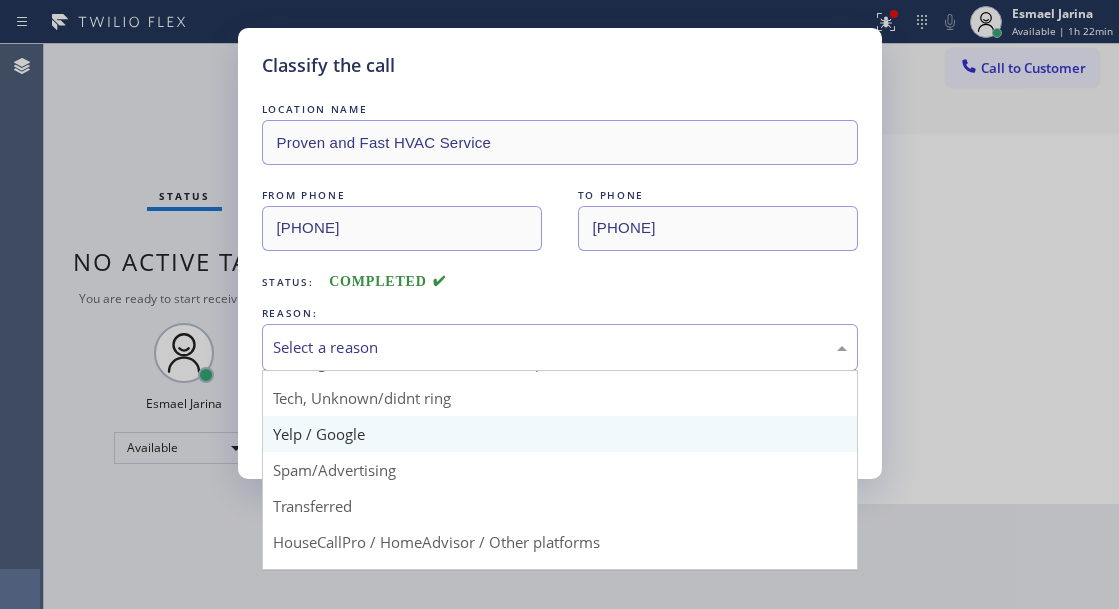 scroll, scrollTop: 100, scrollLeft: 0, axis: vertical 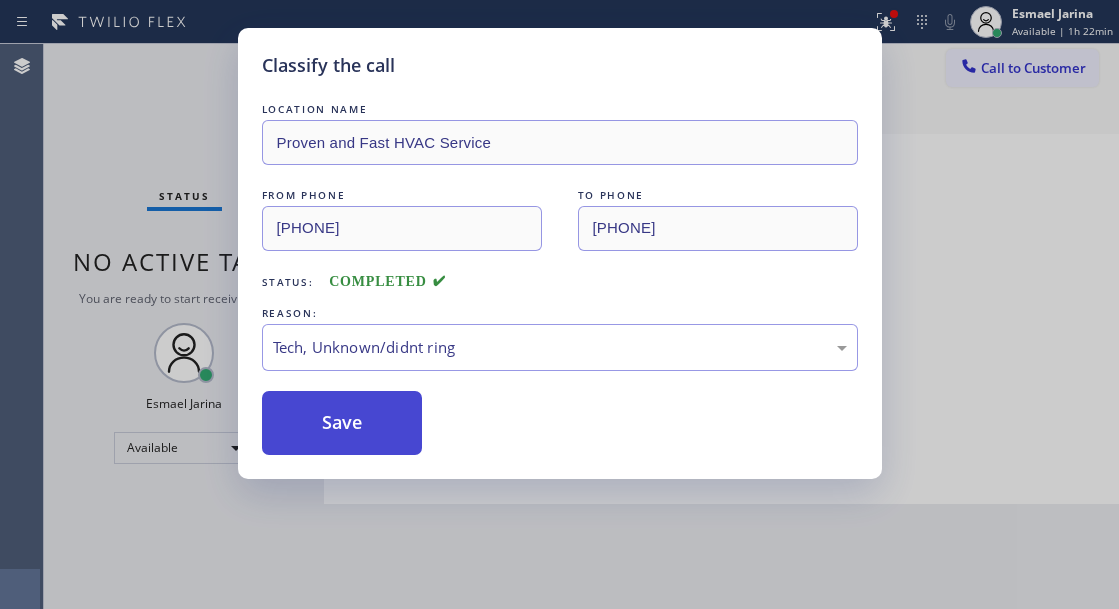 click on "Save" at bounding box center [342, 423] 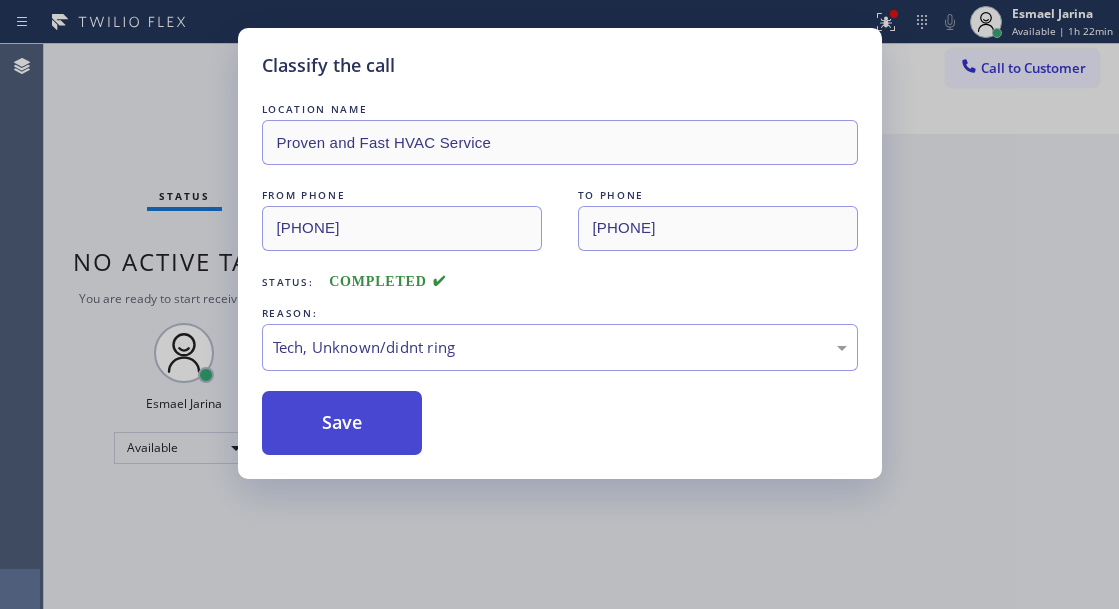 click on "Save" at bounding box center [342, 423] 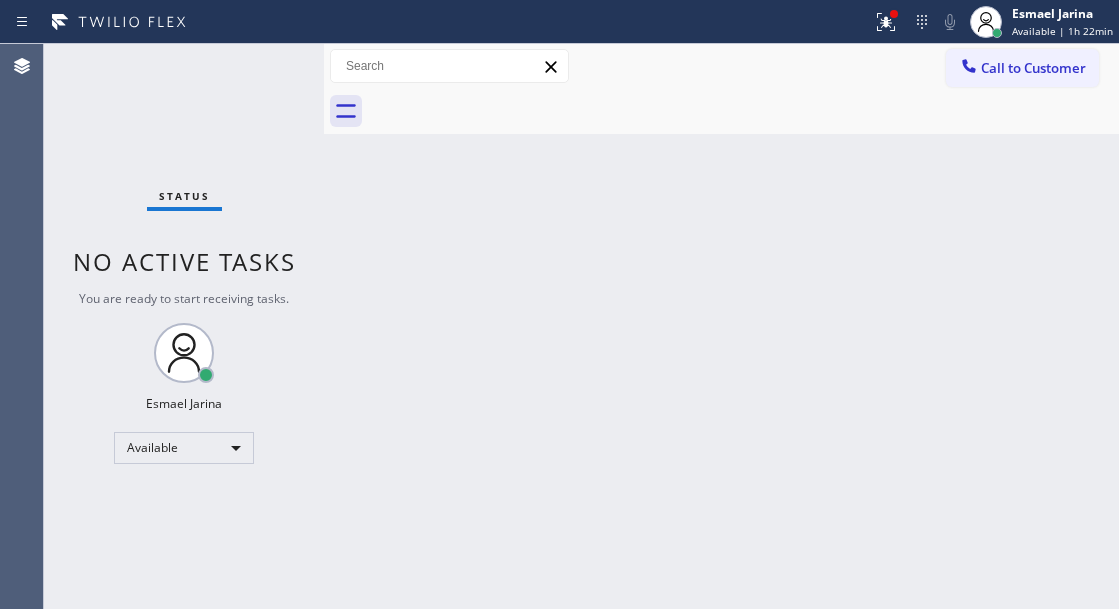 click on "Status   No active tasks     You are ready to start receiving tasks.   [FIRST] [LAST] Available" at bounding box center (184, 326) 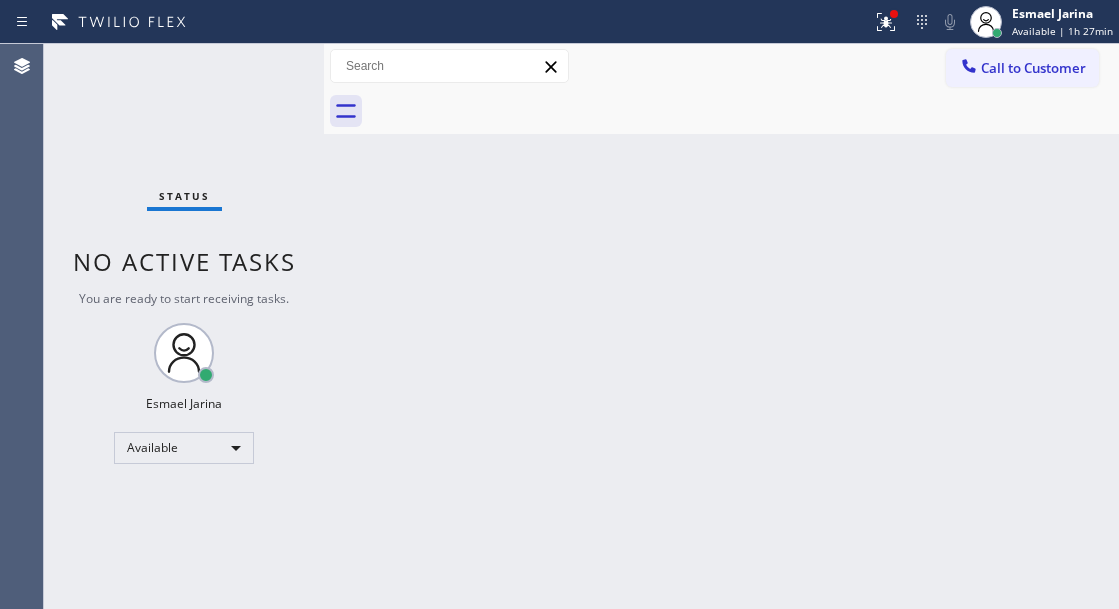 click on "Status   No active tasks     You are ready to start receiving tasks.   [FIRST] [LAST] Available" at bounding box center [184, 326] 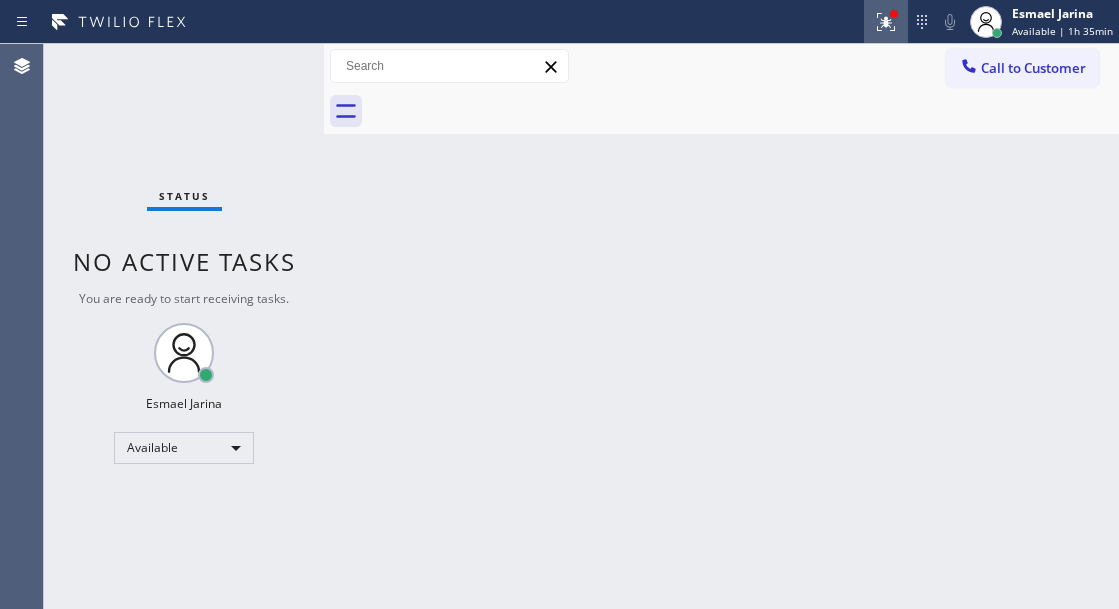 click 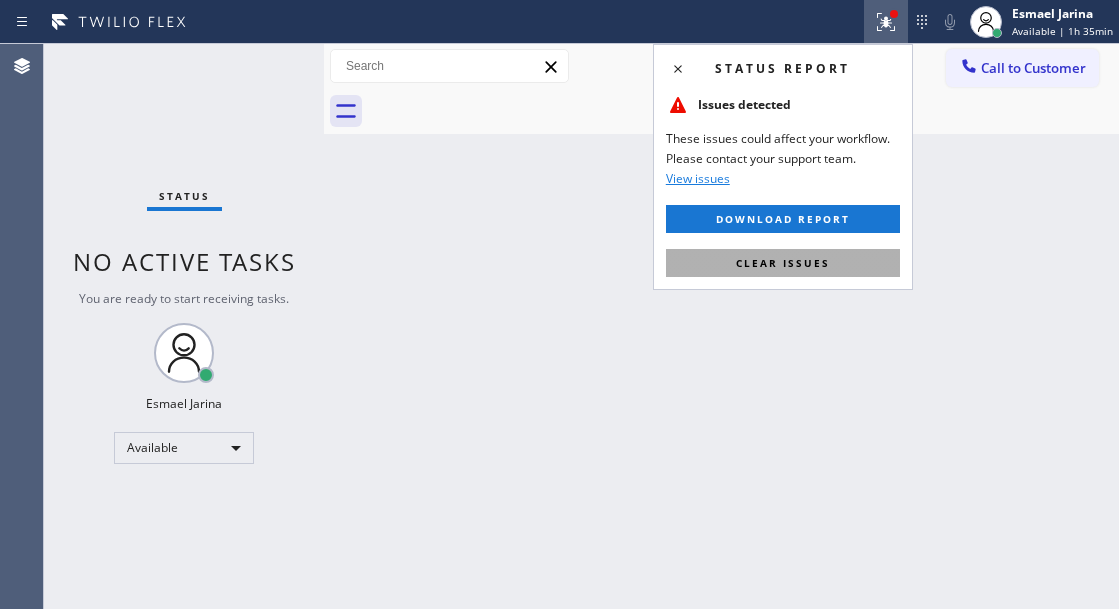 click on "Clear issues" at bounding box center (783, 263) 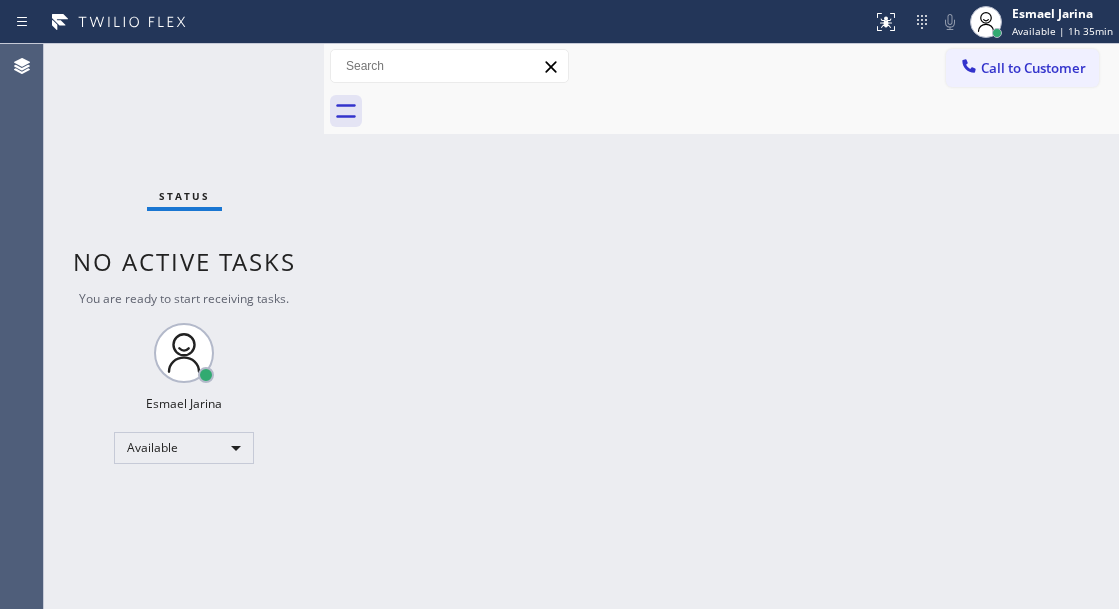 click on "Back to Dashboard Change Sender ID Customers Technicians Select a contact Outbound call Technician Search Technician Your caller id phone number Your caller id phone number Call Technician info Name   Phone none Address none Change Sender ID HVAC +1[PHONE] [COMPANY] +1[PHONE] [COMPANY] +1[PHONE] Plumbing +1[PHONE] Air Duct Cleaning +1[PHONE]  Electricians +1[PHONE]  Cancel Change Check personal SMS Reset Change No tabs Call to Customer Outbound call Location [COMPANY] [COMPANY] Your caller id phone number [PHONE] Customer number Call Outbound call Technician Search Technician Your caller id phone number Your caller id phone number Call" at bounding box center [721, 326] 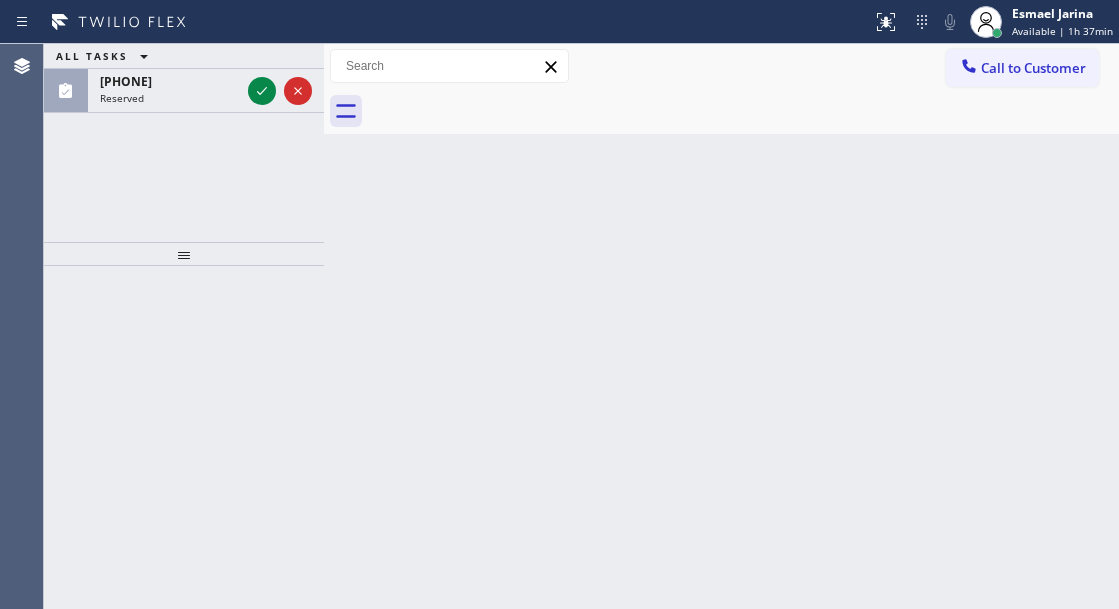 click on "Back to Dashboard Change Sender ID Customers Technicians Select a contact Outbound call Technician Search Technician Your caller id phone number Your caller id phone number Call Technician info Name   Phone none Address none Change Sender ID HVAC +1[PHONE] [COMPANY] +1[PHONE] [COMPANY] +1[PHONE] Plumbing +1[PHONE] Air Duct Cleaning +1[PHONE]  Electricians +1[PHONE]  Cancel Change Check personal SMS Reset Change No tabs Call to Customer Outbound call Location [COMPANY] [COMPANY] Your caller id phone number [PHONE] Customer number Call Outbound call Technician Search Technician Your caller id phone number Your caller id phone number Call" at bounding box center [721, 326] 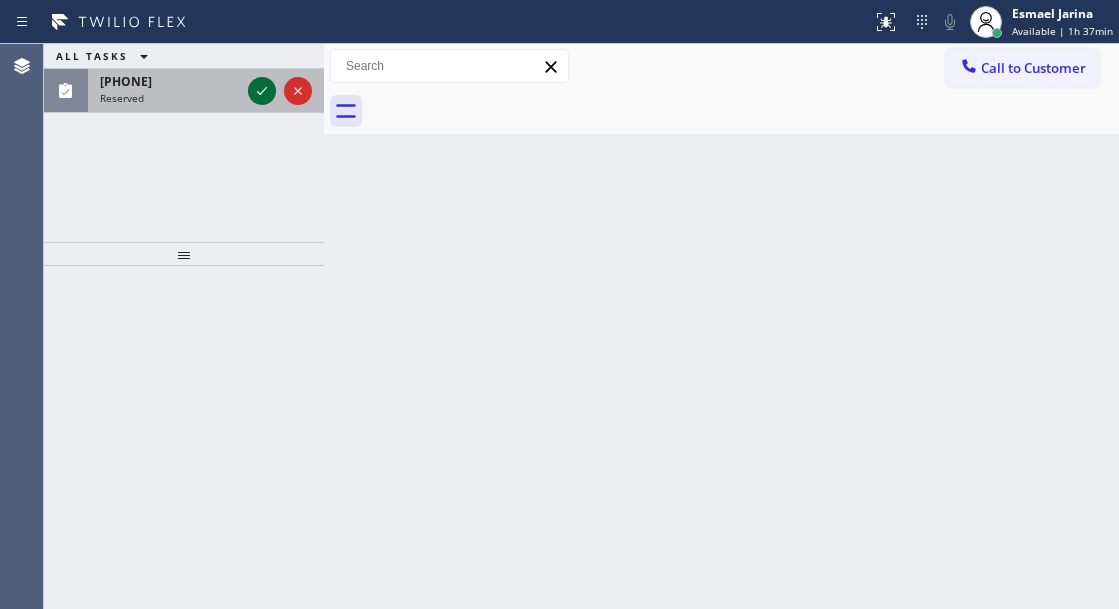 click 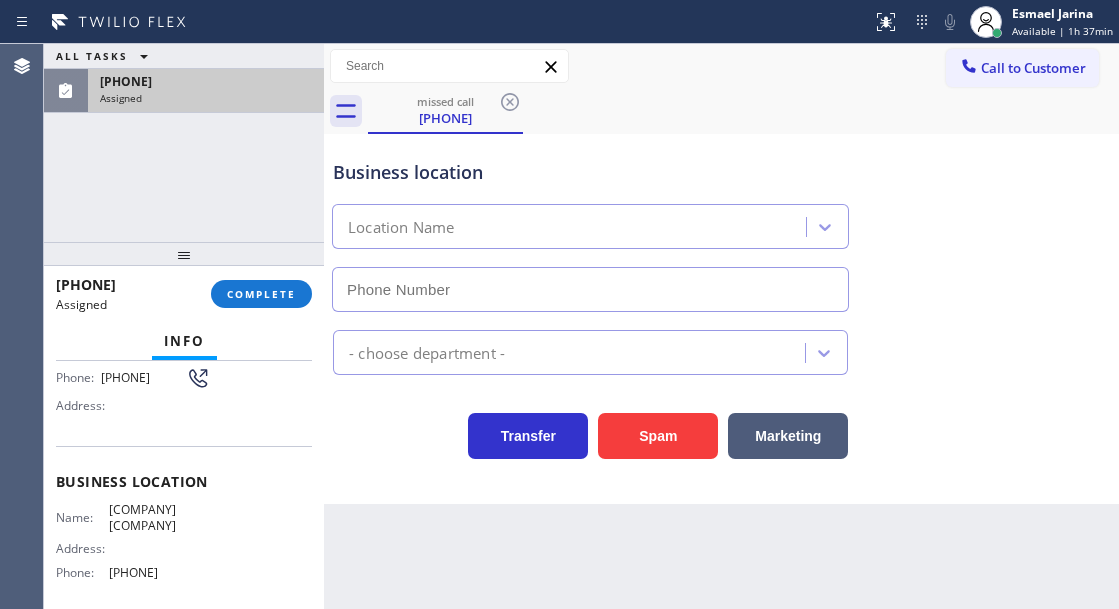 scroll, scrollTop: 16, scrollLeft: 0, axis: vertical 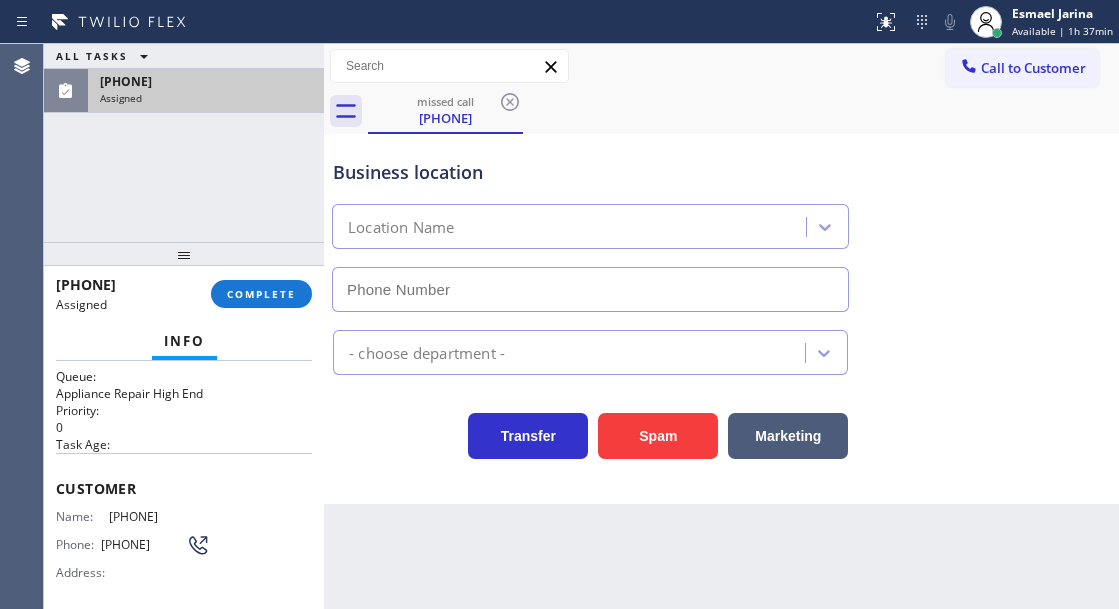 type on "[PHONE]" 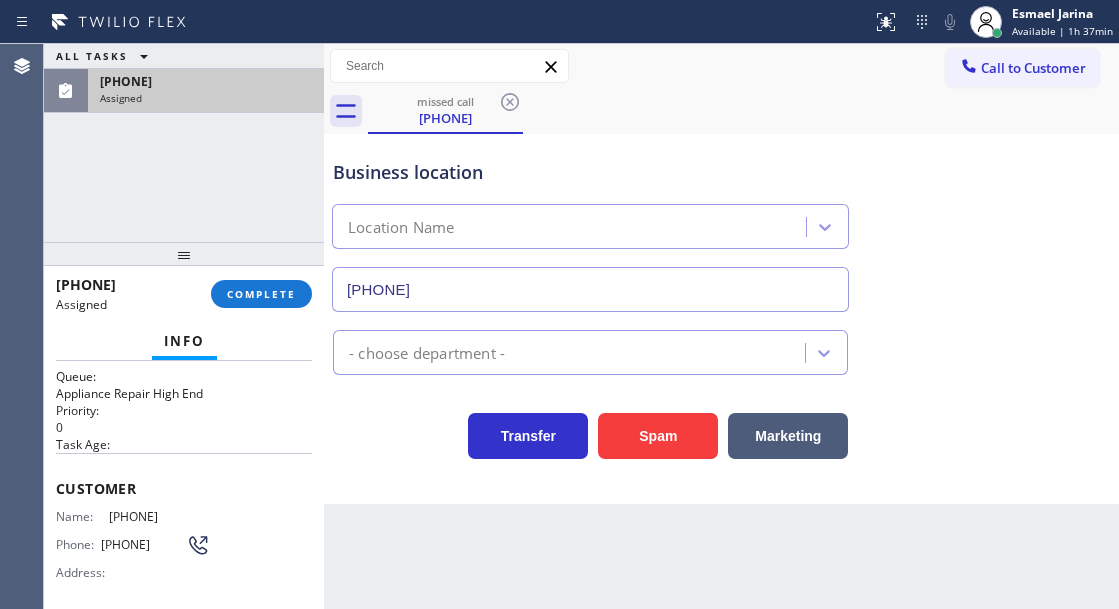 scroll, scrollTop: 0, scrollLeft: 0, axis: both 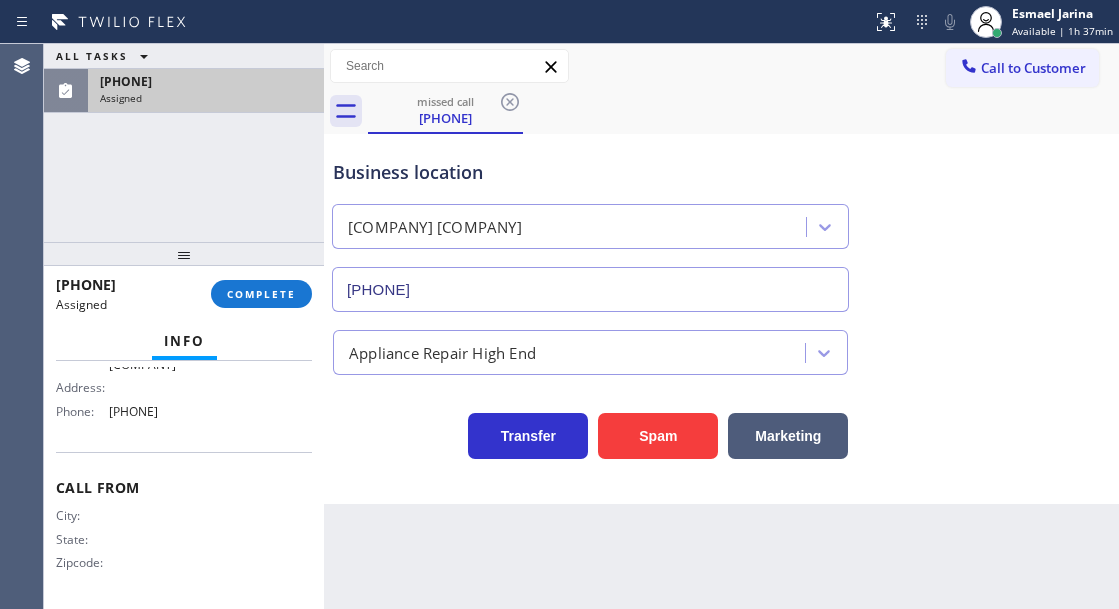 drag, startPoint x: 56, startPoint y: 498, endPoint x: 230, endPoint y: 435, distance: 185.05405 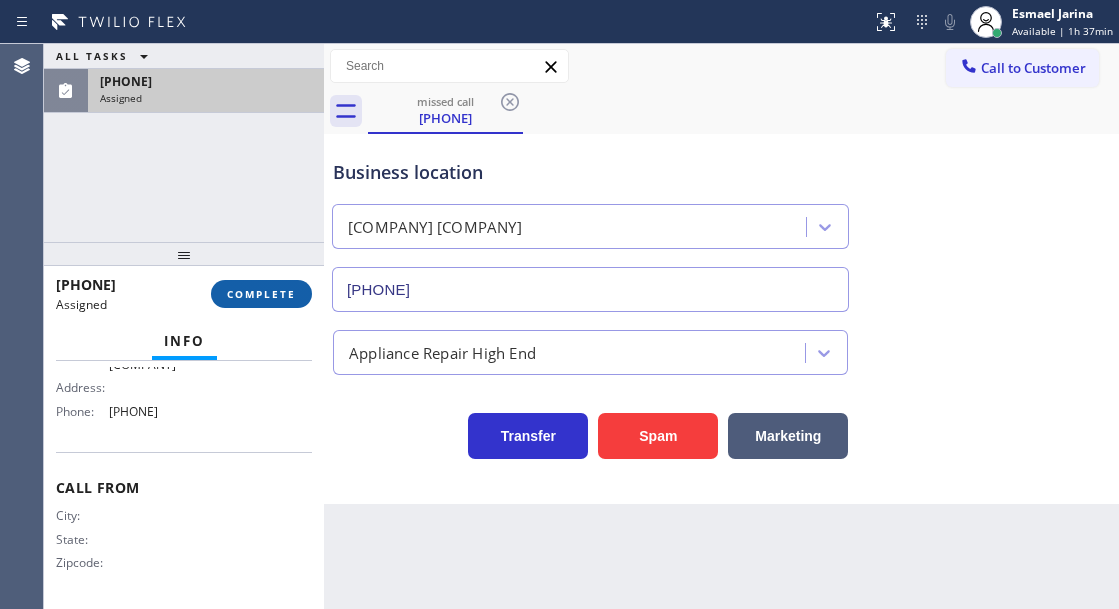 click on "COMPLETE" at bounding box center (261, 294) 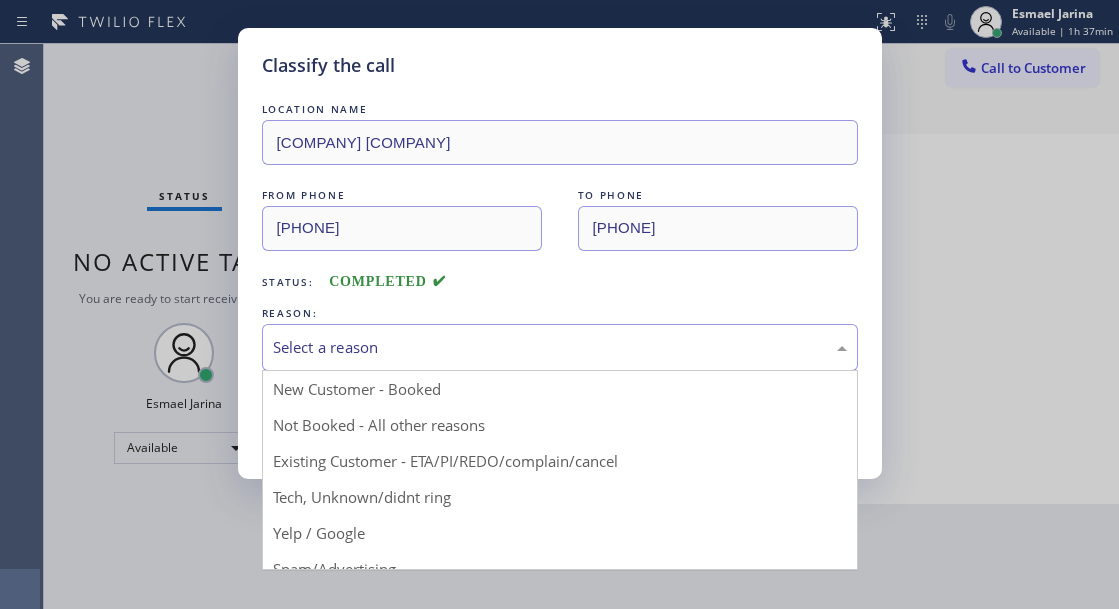 click on "Select a reason" at bounding box center (560, 347) 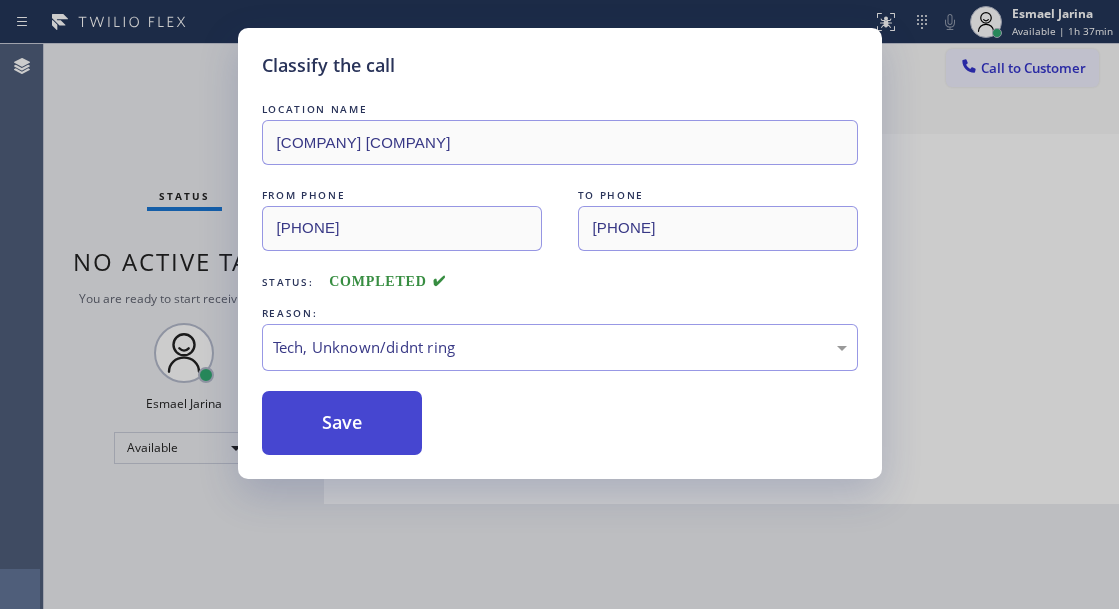 click on "Save" at bounding box center (342, 423) 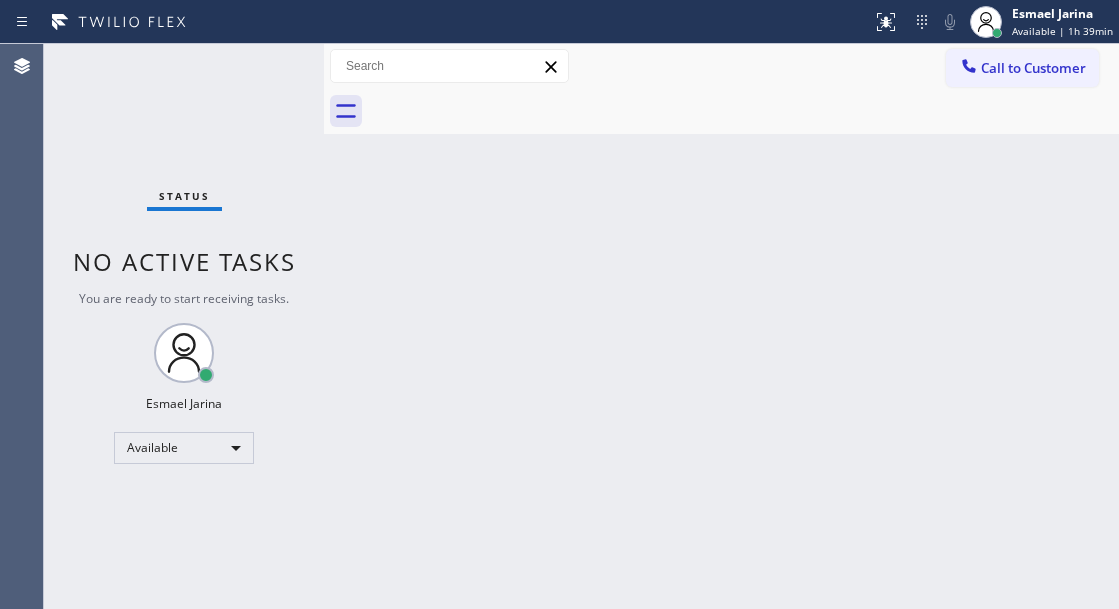 click on "Back to Dashboard Change Sender ID Customers Technicians Select a contact Outbound call Technician Search Technician Your caller id phone number Your caller id phone number Call Technician info Name   Phone none Address none Change Sender ID HVAC +1[PHONE] [COMPANY] +1[PHONE] [COMPANY] +1[PHONE] Plumbing +1[PHONE] Air Duct Cleaning +1[PHONE]  Electricians +1[PHONE]  Cancel Change Check personal SMS Reset Change No tabs Call to Customer Outbound call Location [COMPANY] [COMPANY] Your caller id phone number [PHONE] Customer number Call Outbound call Technician Search Technician Your caller id phone number Your caller id phone number Call" at bounding box center (721, 326) 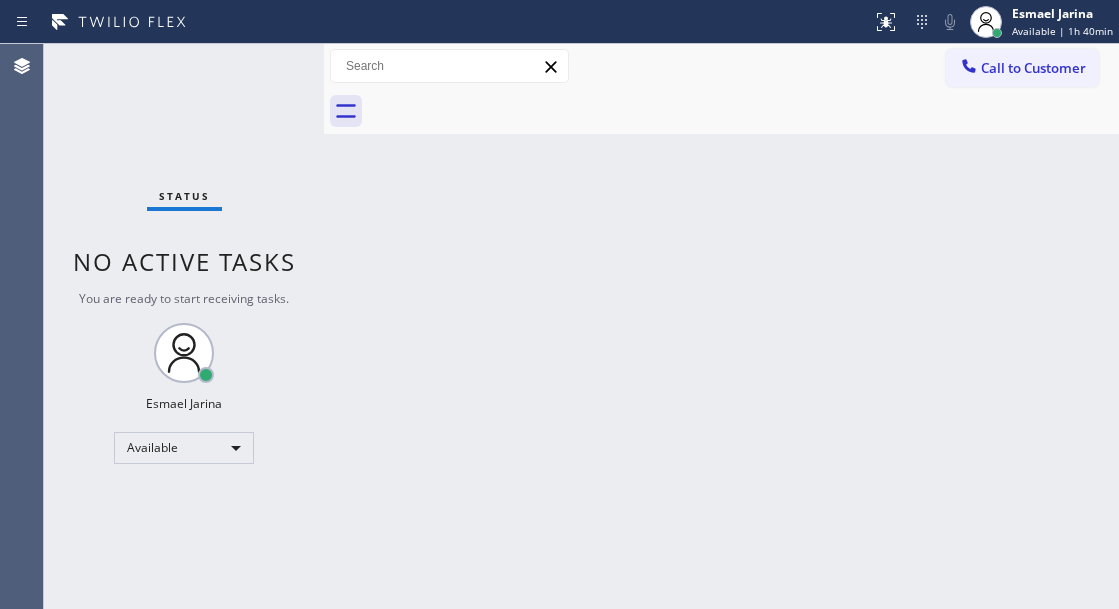 drag, startPoint x: 1082, startPoint y: 319, endPoint x: 840, endPoint y: 290, distance: 243.73141 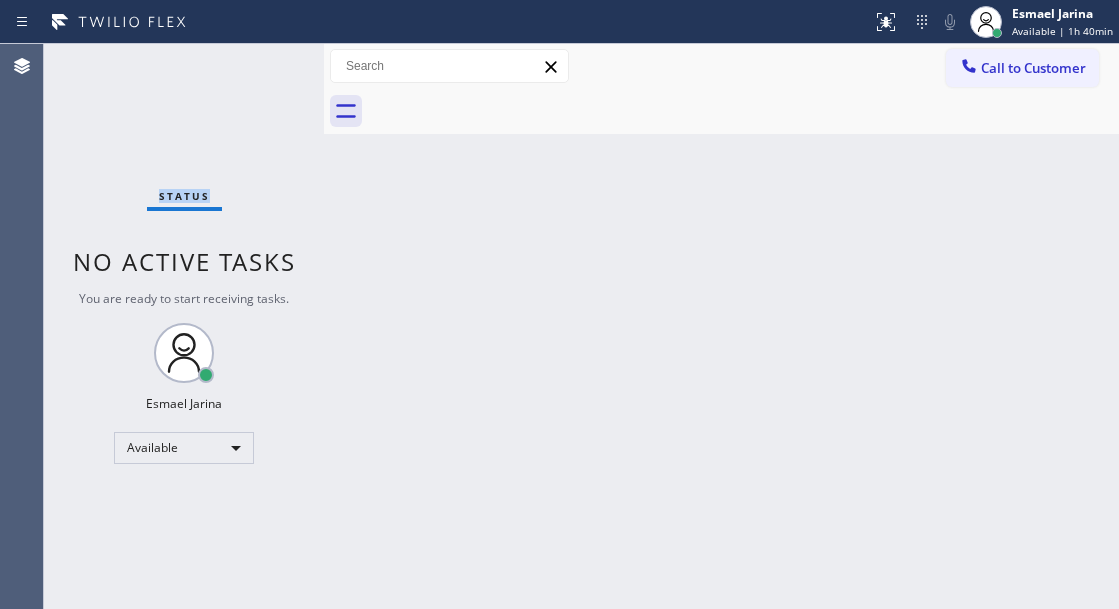 click on "Status   No active tasks     You are ready to start receiving tasks.   [FIRST] [LAST] Available" at bounding box center [184, 326] 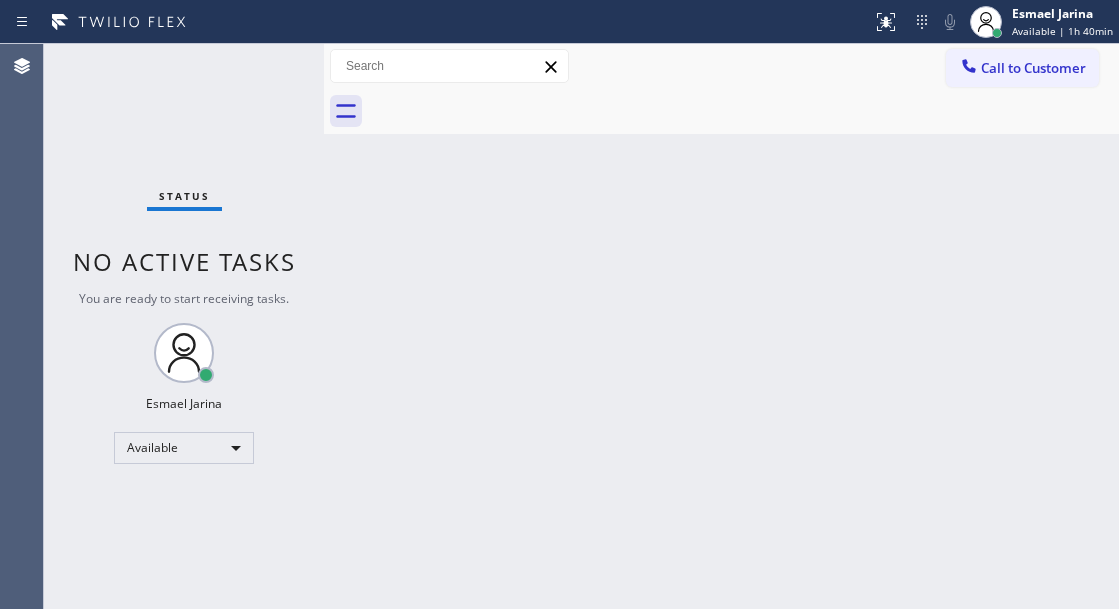 click on "Back to Dashboard Change Sender ID Customers Technicians Select a contact Outbound call Technician Search Technician Your caller id phone number Your caller id phone number Call Technician info Name   Phone none Address none Change Sender ID HVAC +1[PHONE] [COMPANY] +1[PHONE] [COMPANY] +1[PHONE] Plumbing +1[PHONE] Air Duct Cleaning +1[PHONE]  Electricians +1[PHONE]  Cancel Change Check personal SMS Reset Change No tabs Call to Customer Outbound call Location [COMPANY] [COMPANY] Your caller id phone number [PHONE] Customer number Call Outbound call Technician Search Technician Your caller id phone number Your caller id phone number Call" at bounding box center [721, 326] 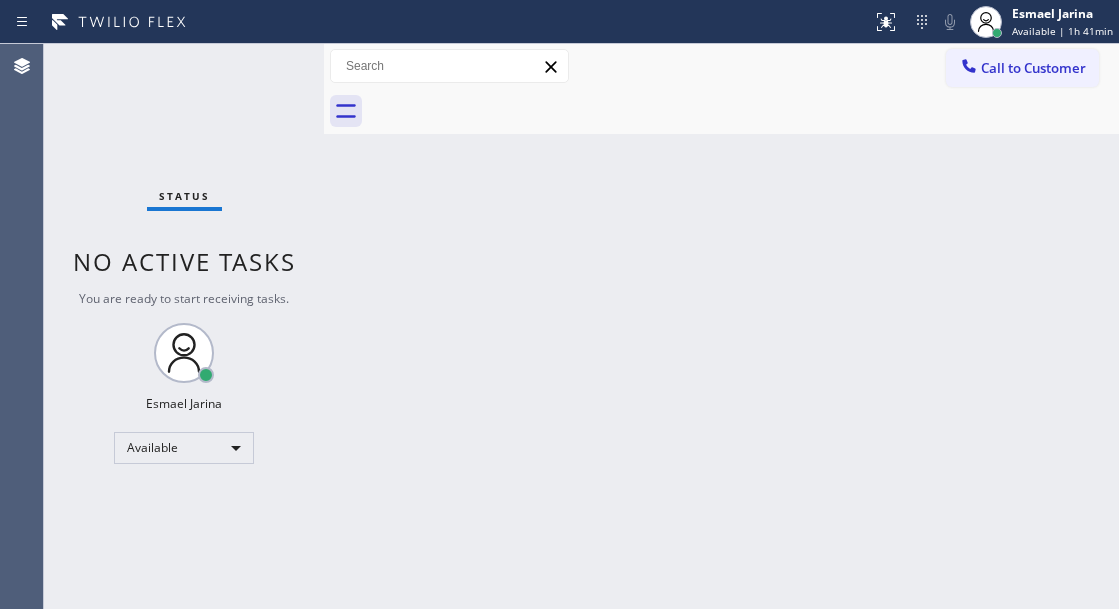 click on "Status   No active tasks     You are ready to start receiving tasks.   [FIRST] [LAST] Available" at bounding box center (184, 326) 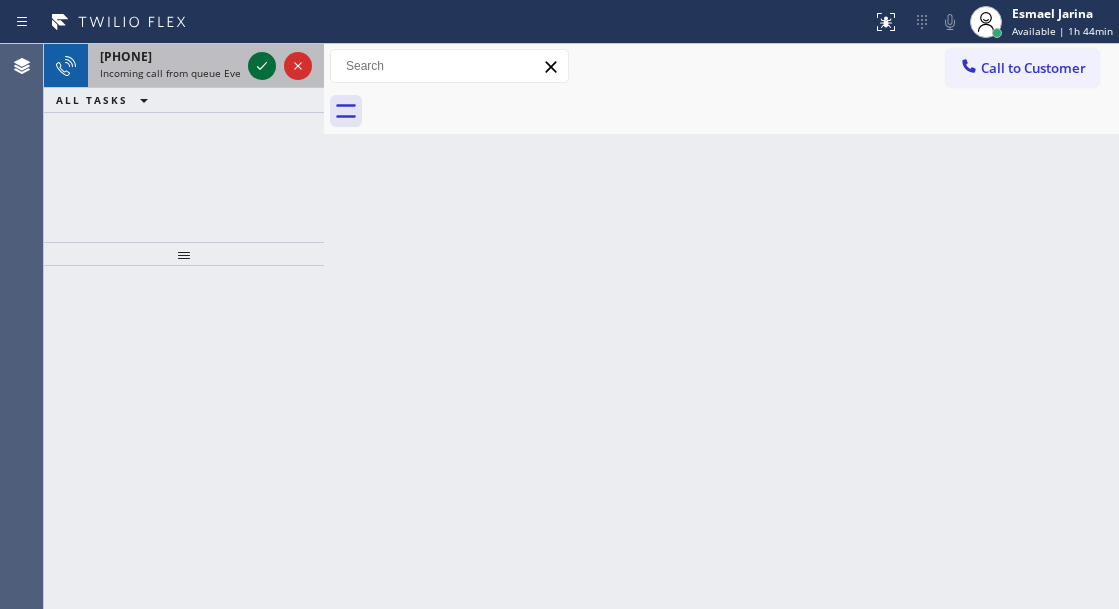 click 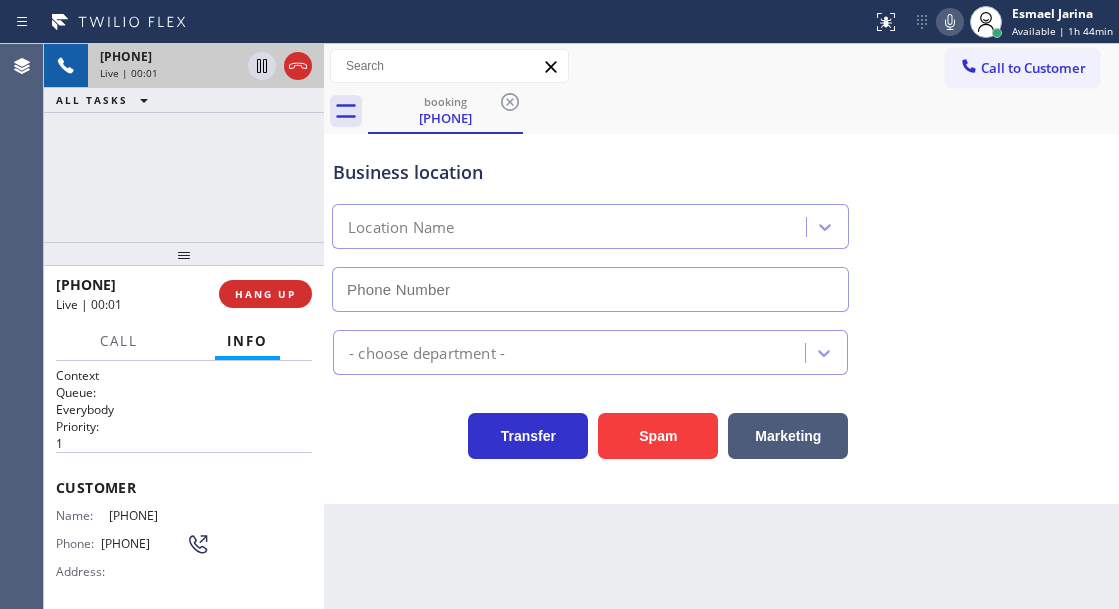 type on "[PHONE]" 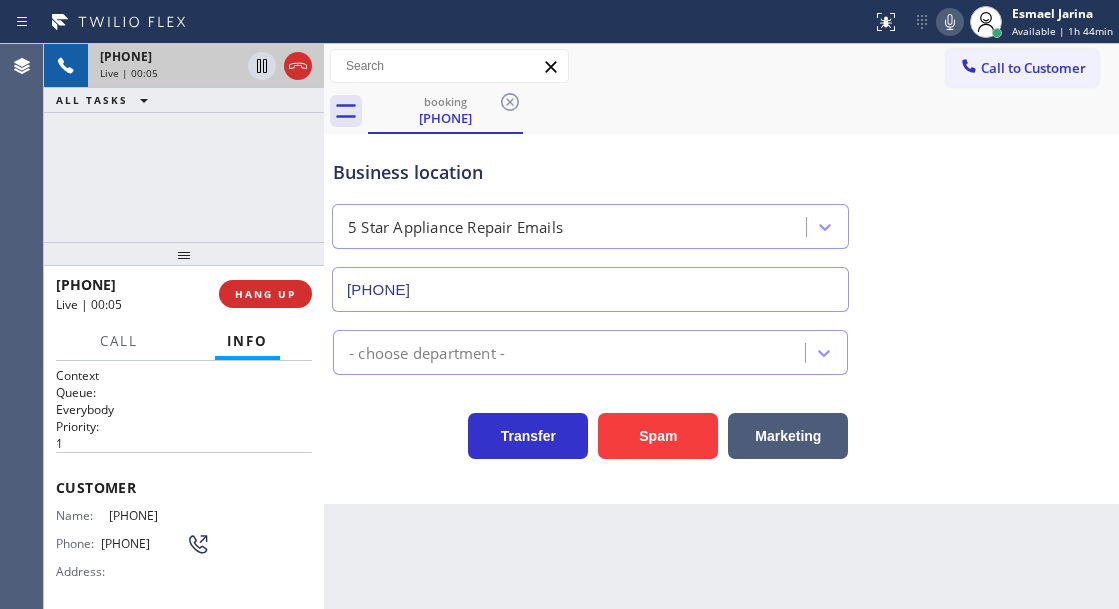 click on "[PHONE]" at bounding box center [159, 515] 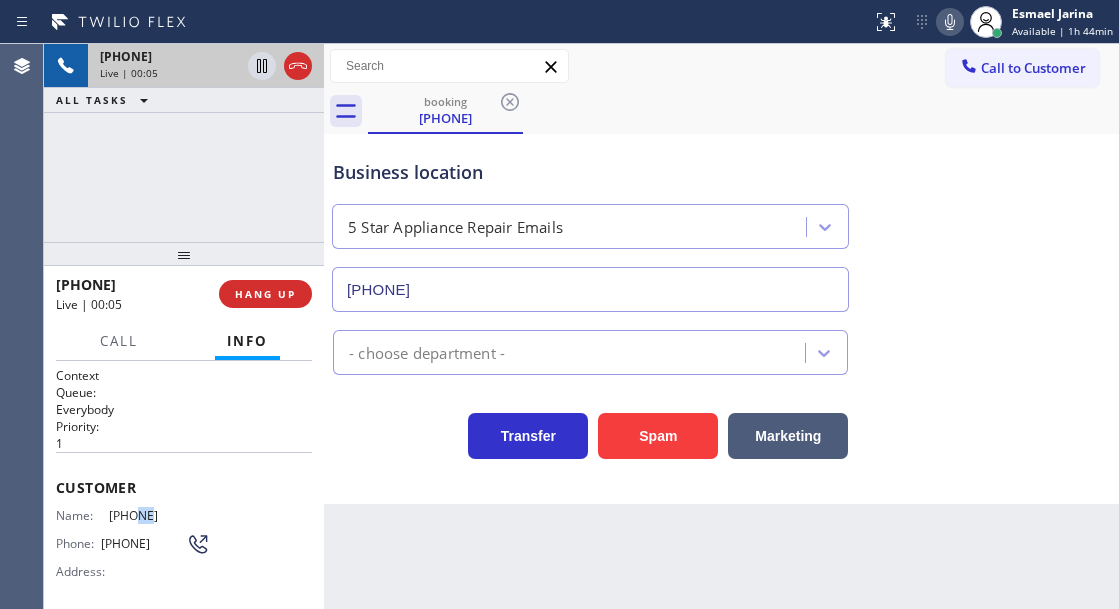 click on "[PHONE]" at bounding box center (159, 515) 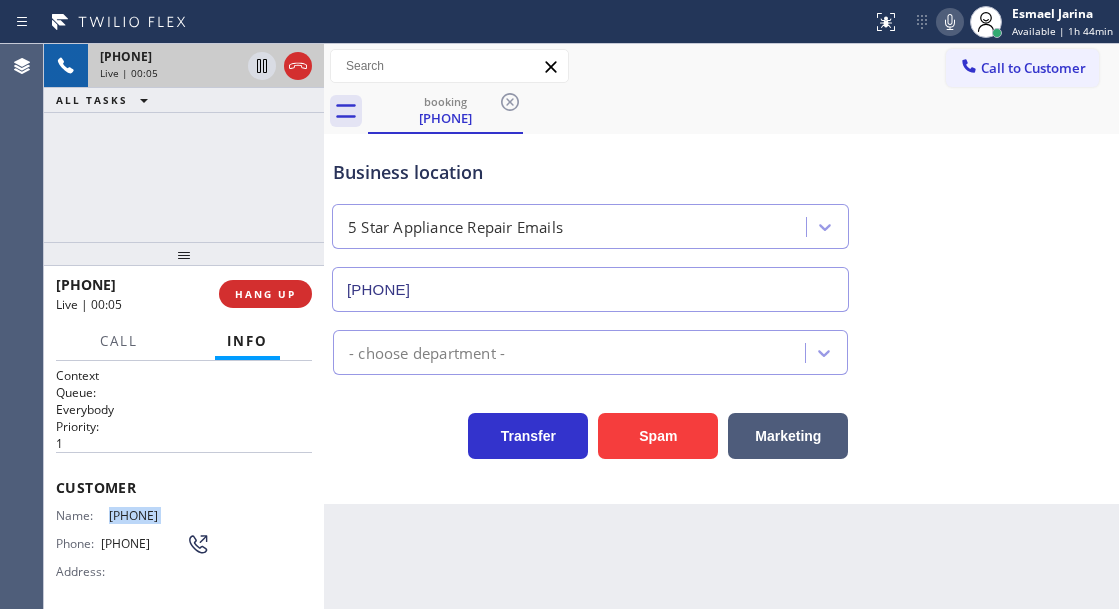 click on "[PHONE]" at bounding box center (159, 515) 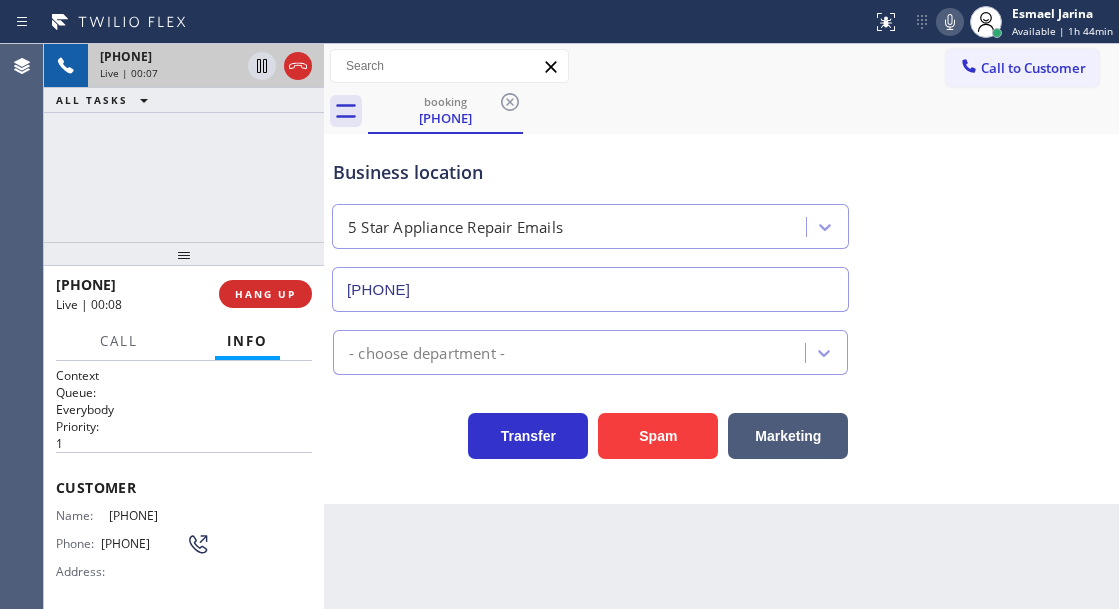 click on "Back to Dashboard Change Sender ID Customers Technicians Select a contact Outbound call Technician Search Technician Your caller id phone number Your caller id phone number Call Technician info Name   Phone none Address none Change Sender ID HVAC +1[PHONE] [COMPANY] +1[PHONE] [COMPANY] +1[PHONE] Plumbing +1[PHONE] Air Duct Cleaning +1[PHONE]  Electricians +1[PHONE]  Cancel Change Check personal SMS Reset Change booking [PHONE] Call to Customer Outbound call Location [COMPANY] [COMPANY] Your caller id phone number [PHONE] Customer number Call Outbound call Technician Search Technician Your caller id phone number Your caller id phone number Call booking [PHONE] Business location [COMPANY] [COMPANY] [PHONE] - choose department - Transfer Spam Marketing" at bounding box center (721, 326) 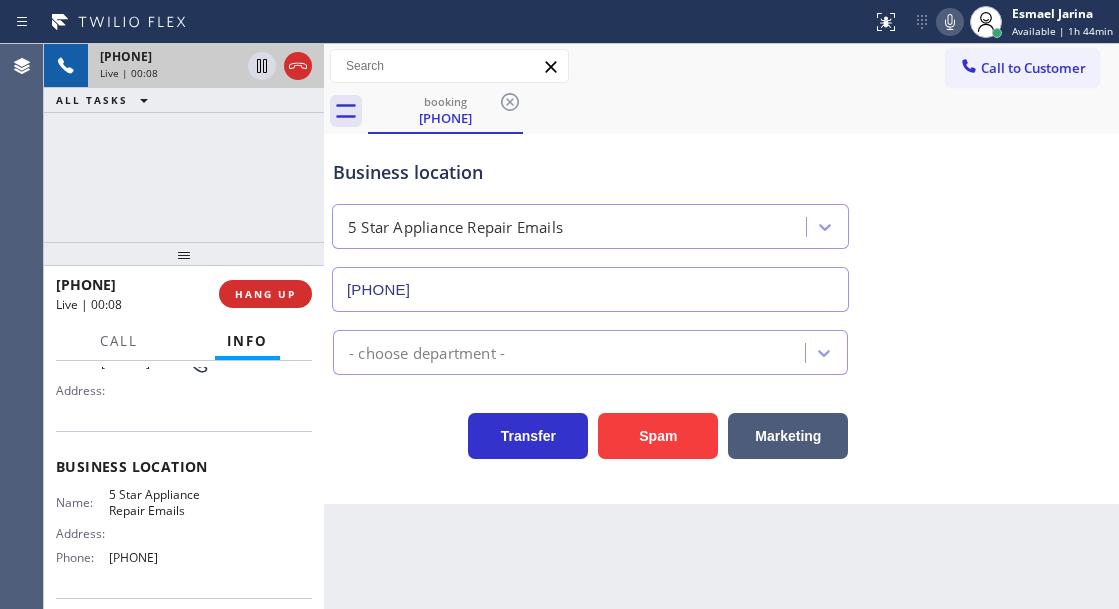 scroll, scrollTop: 200, scrollLeft: 0, axis: vertical 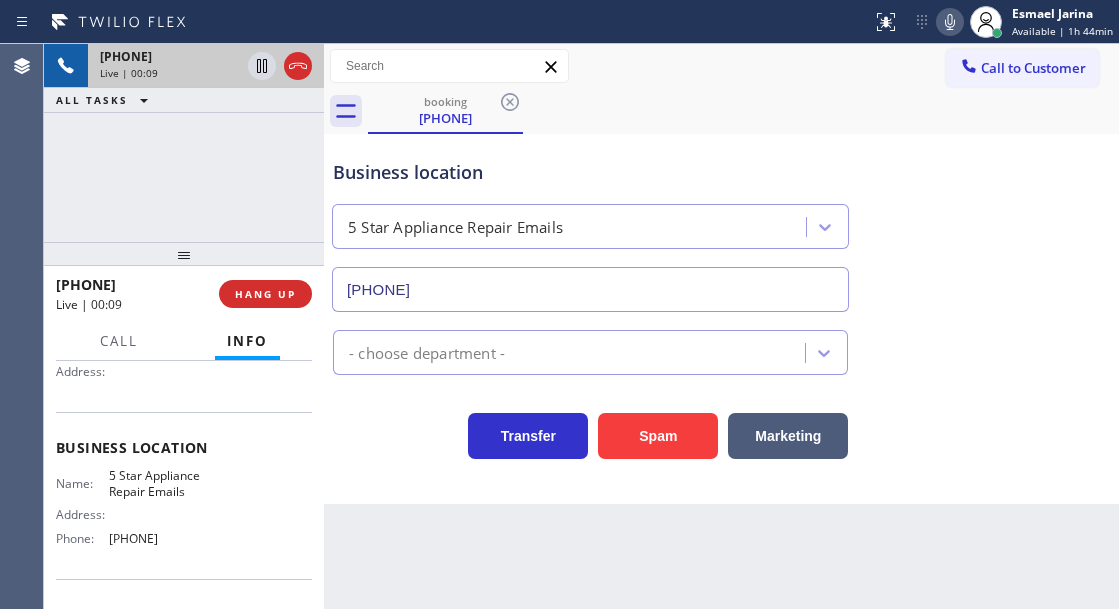 click on "5 Star Appliance Repair Emails" at bounding box center (159, 483) 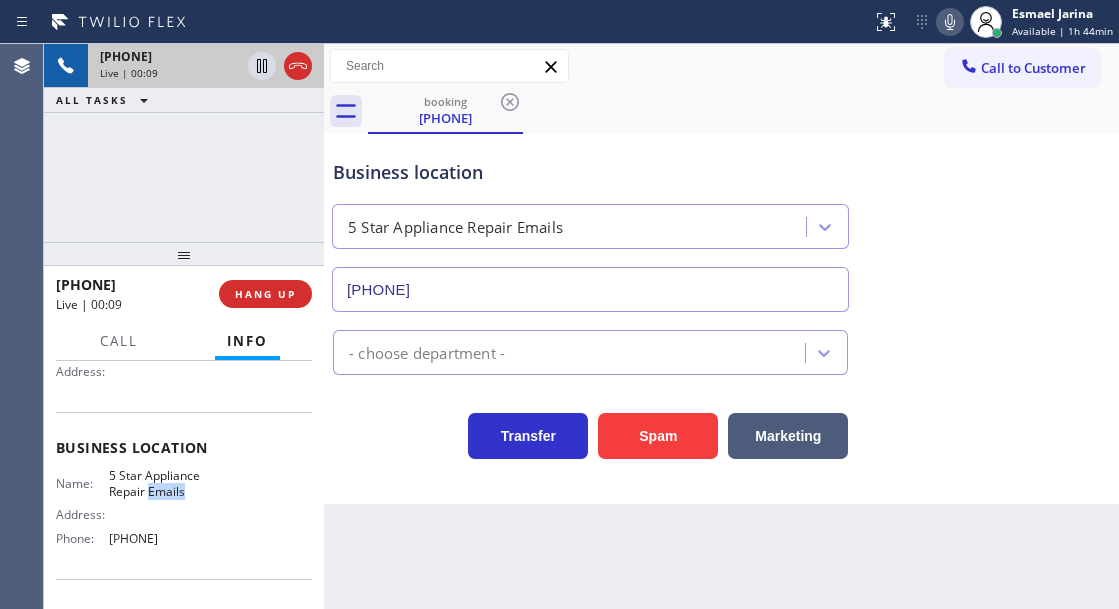 click on "5 Star Appliance Repair Emails" at bounding box center (159, 483) 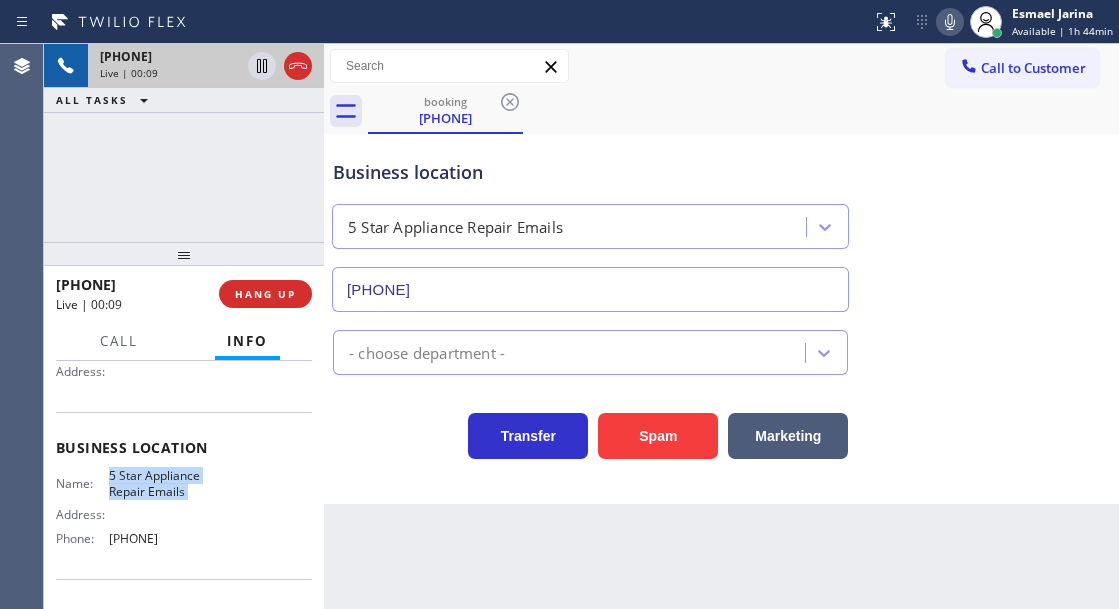 click on "5 Star Appliance Repair Emails" at bounding box center [159, 483] 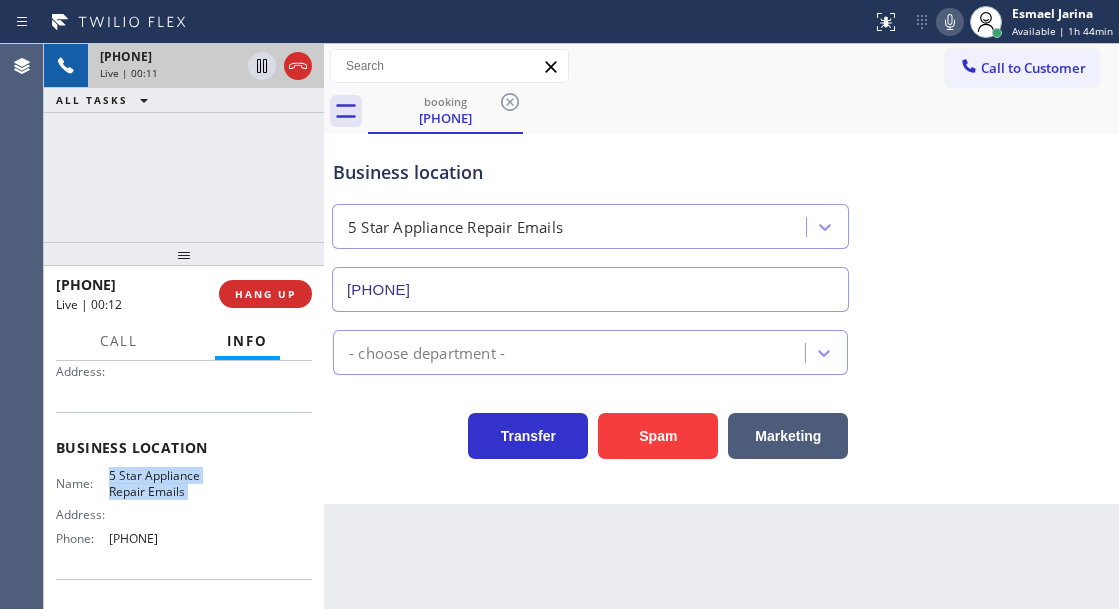 scroll, scrollTop: 300, scrollLeft: 0, axis: vertical 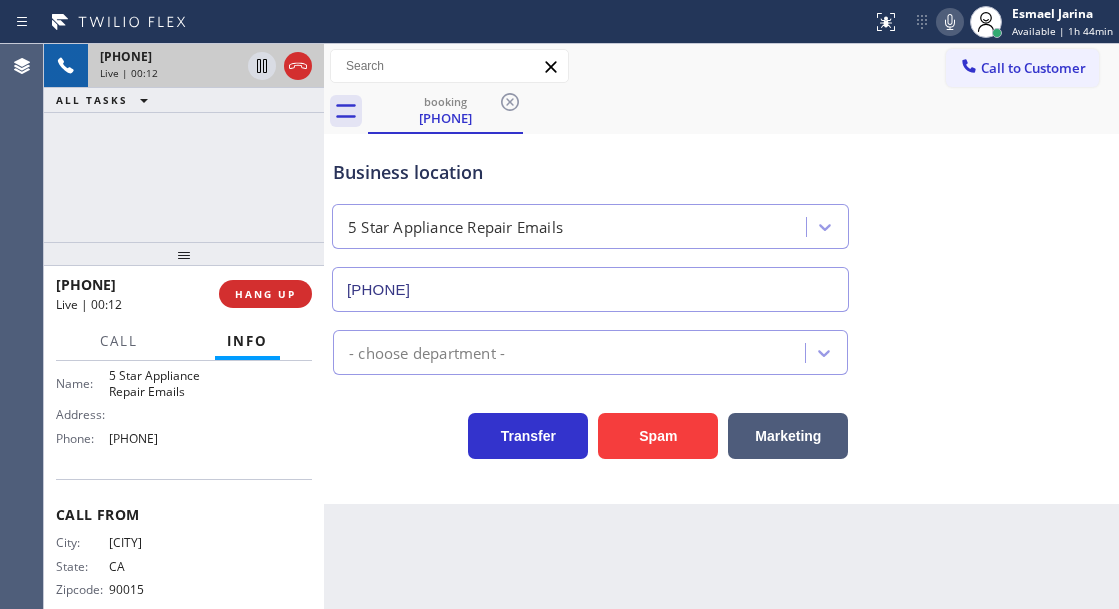 click on "Name: [COMPANY] [COMPANY] Emails Address:   Phone: [PHONE]" at bounding box center [133, 411] 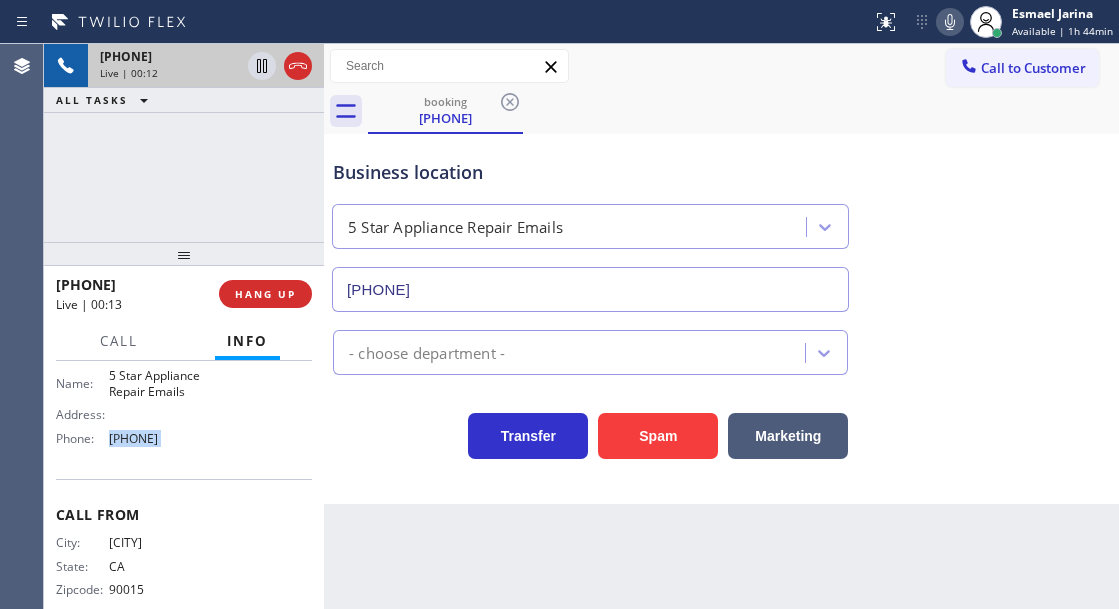 click on "Name: [COMPANY] [COMPANY] Emails Address:   Phone: [PHONE]" at bounding box center (133, 411) 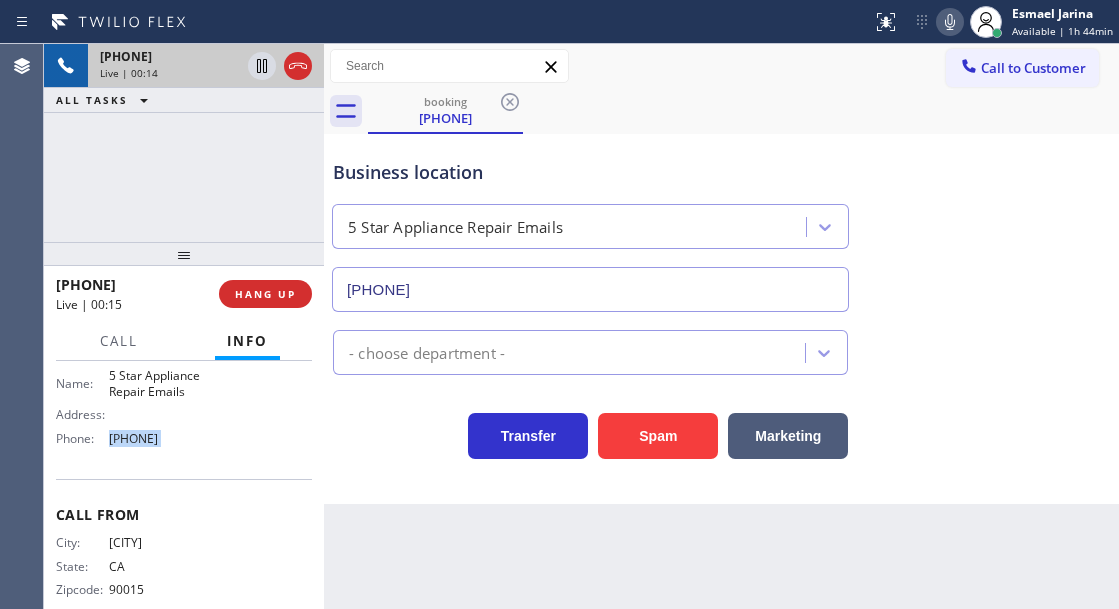 click on "Business location" at bounding box center (590, 172) 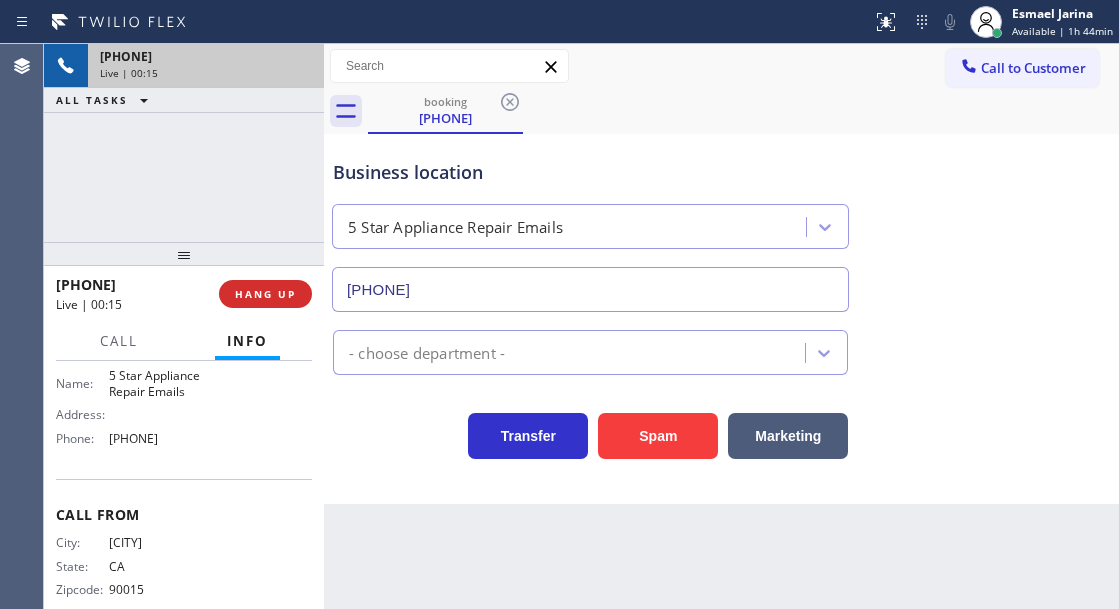 click on "Business location" at bounding box center [590, 172] 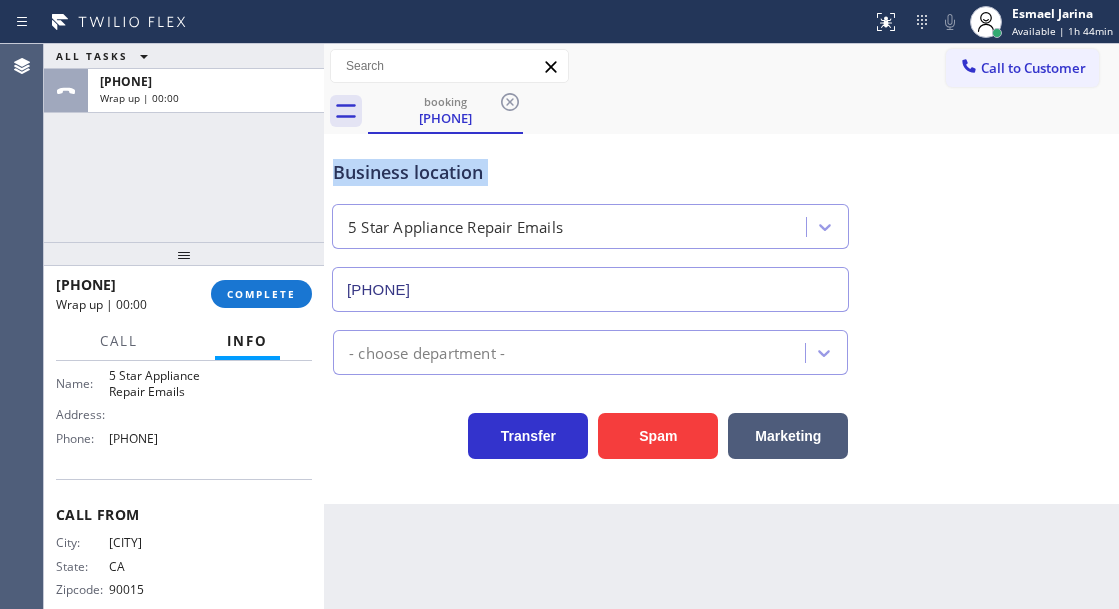 click on "Business location" at bounding box center (590, 172) 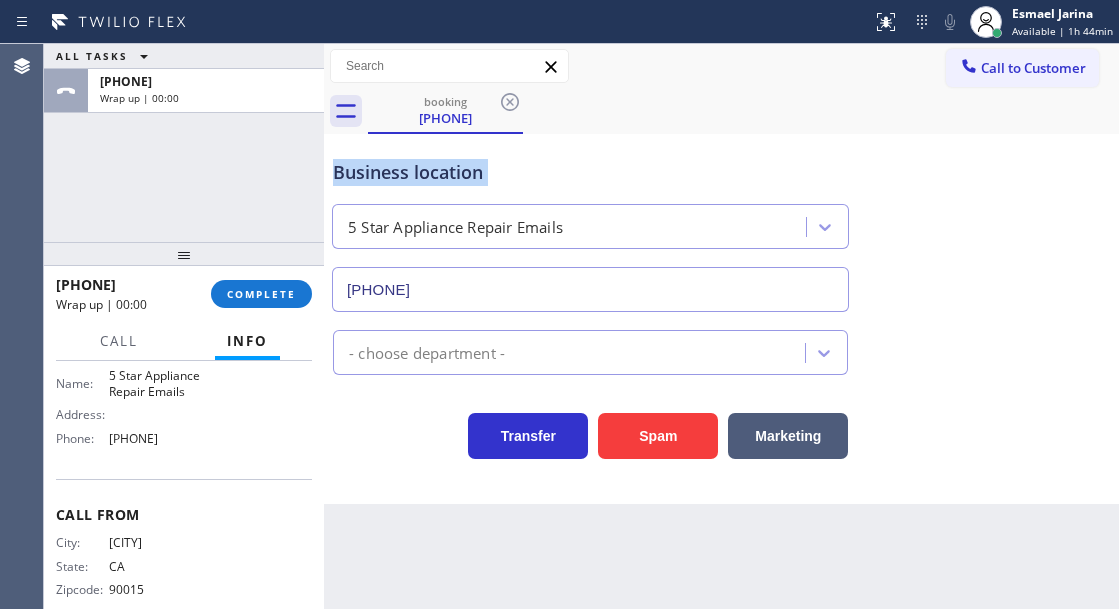 click on "Business location" at bounding box center (590, 172) 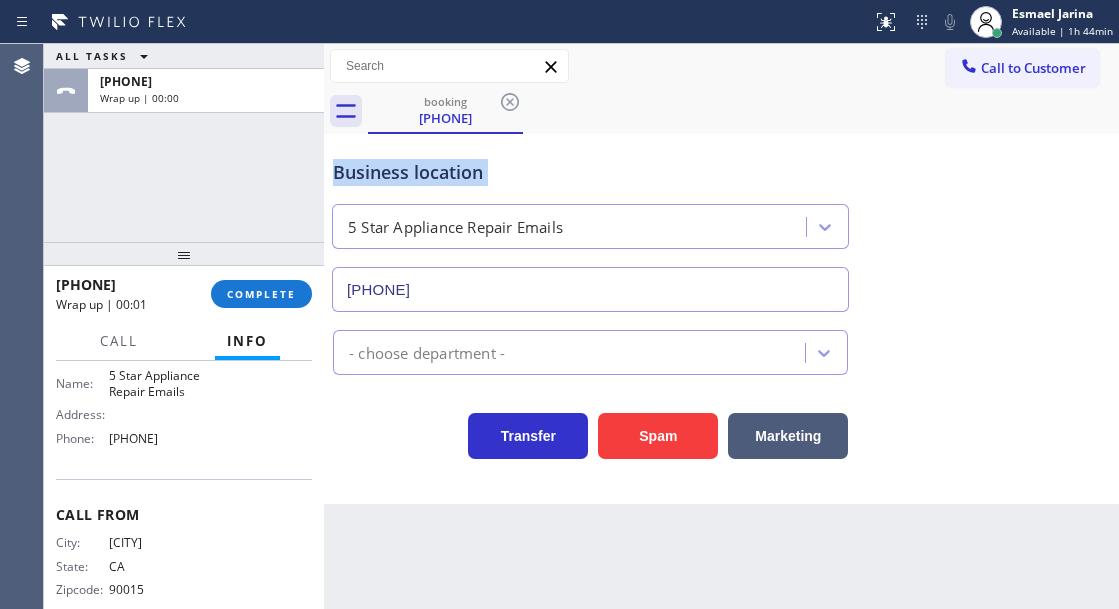click on "Business location" at bounding box center [590, 172] 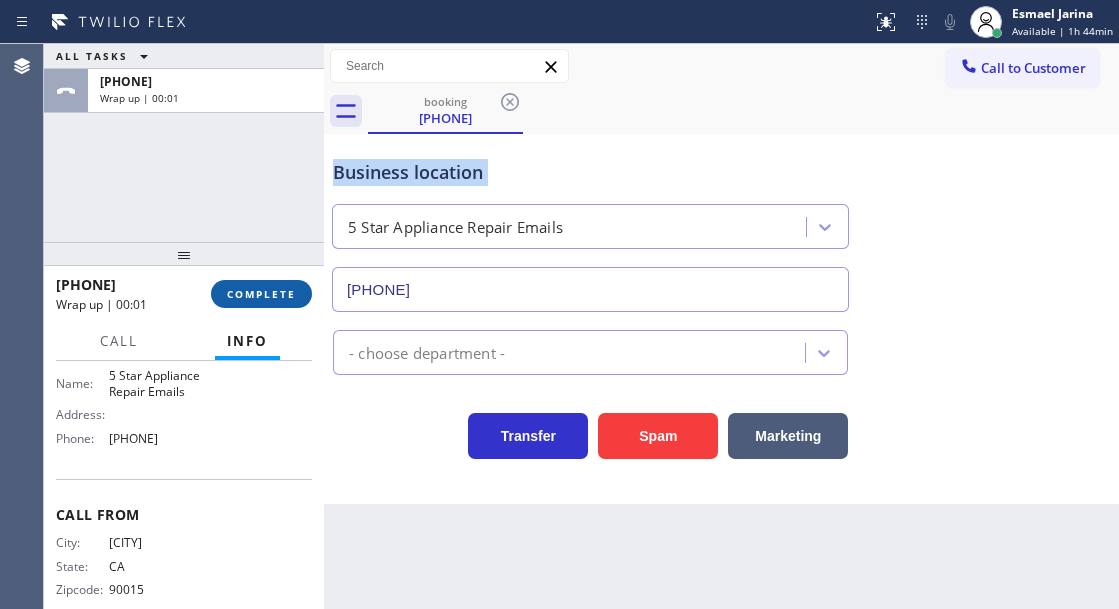 click on "COMPLETE" at bounding box center [261, 294] 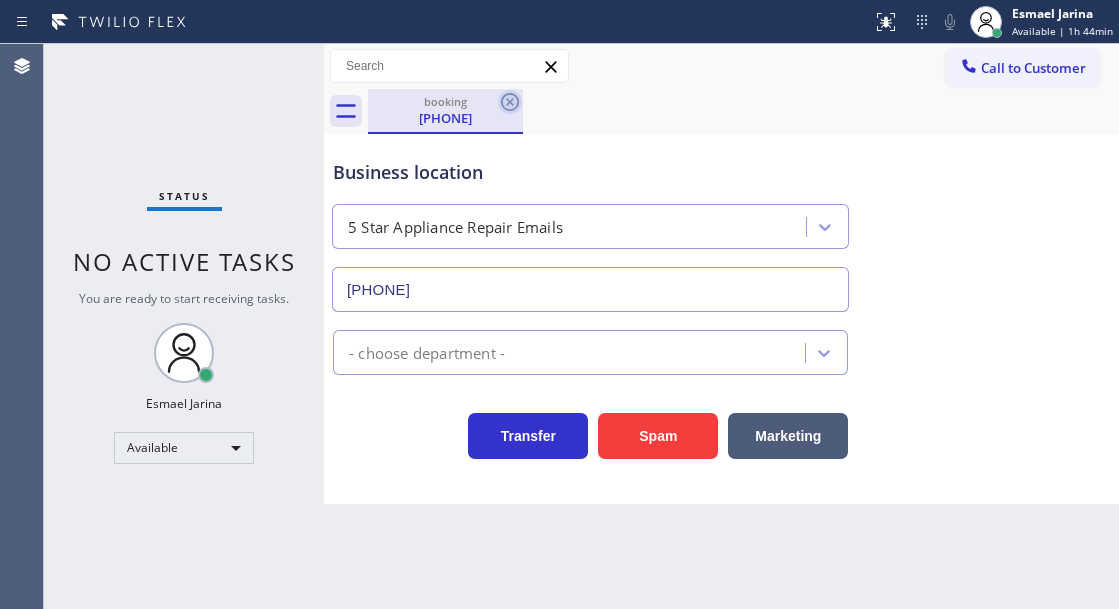 click 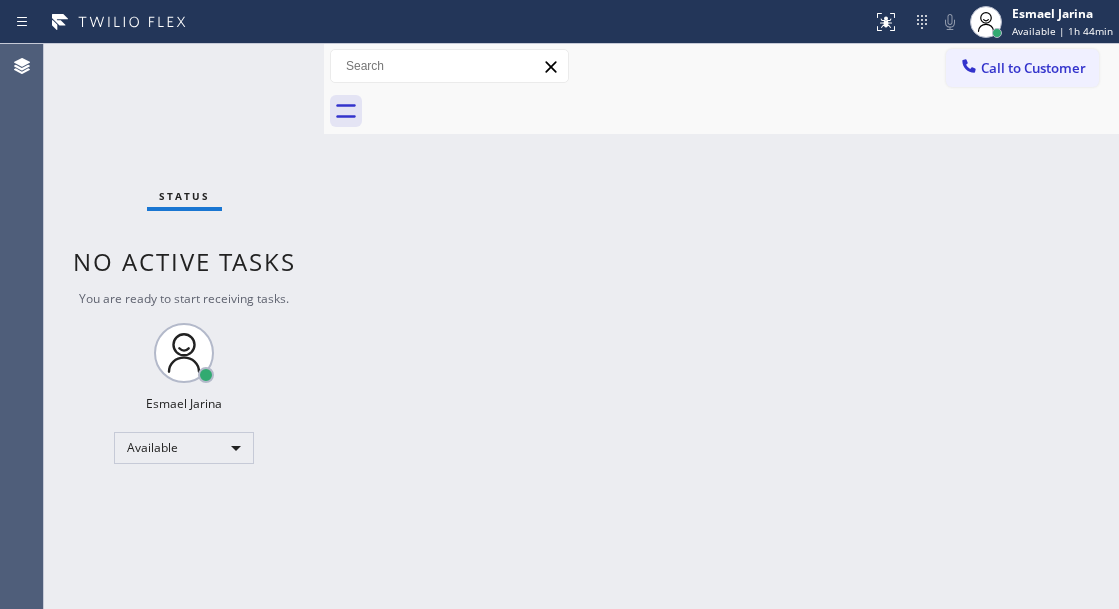drag, startPoint x: 1027, startPoint y: 221, endPoint x: 884, endPoint y: 219, distance: 143.01399 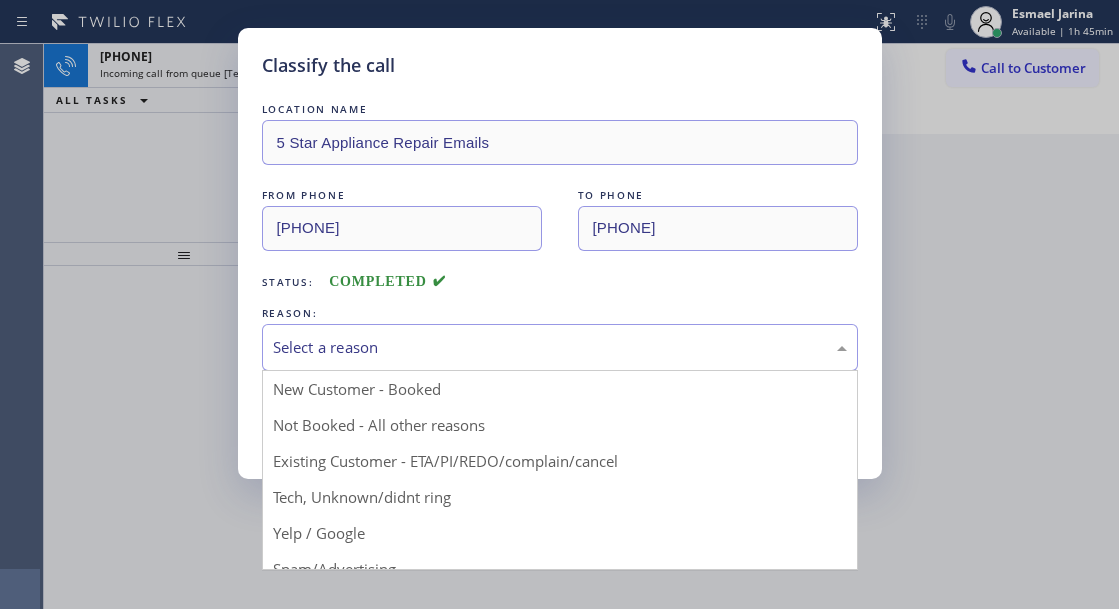 click on "Select a reason" at bounding box center (560, 347) 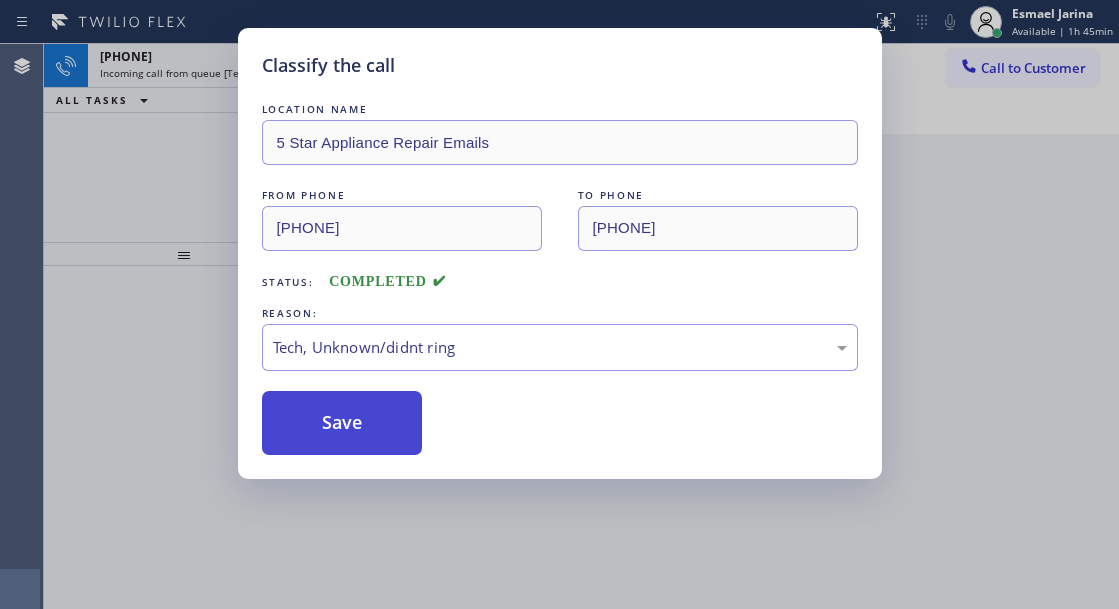 click on "Save" at bounding box center (342, 423) 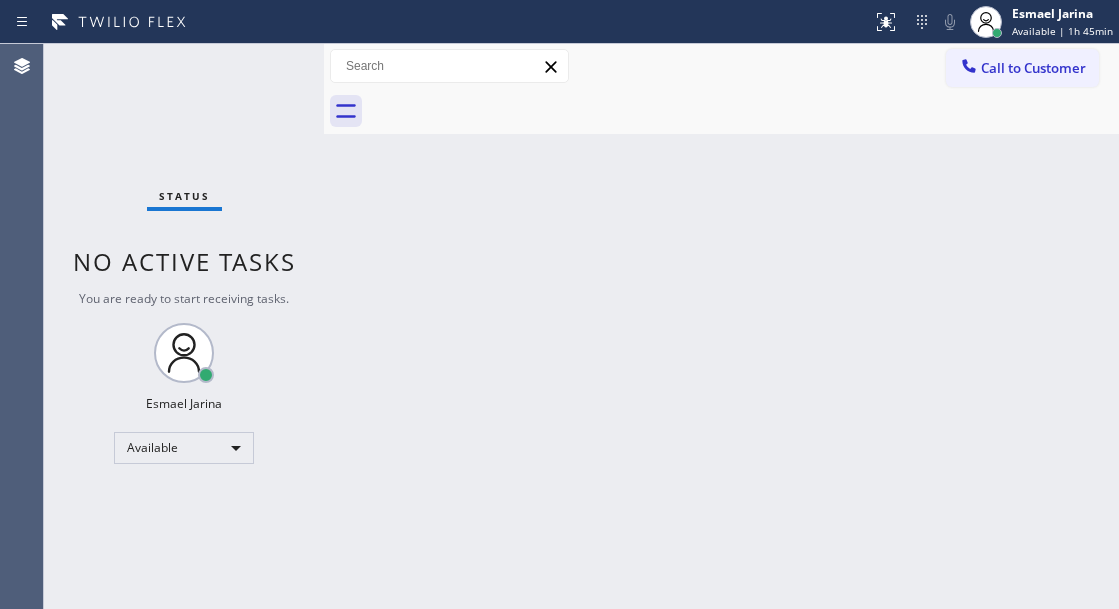 click on "Status   No active tasks     You are ready to start receiving tasks.   [FIRST] [LAST] Available" at bounding box center [184, 326] 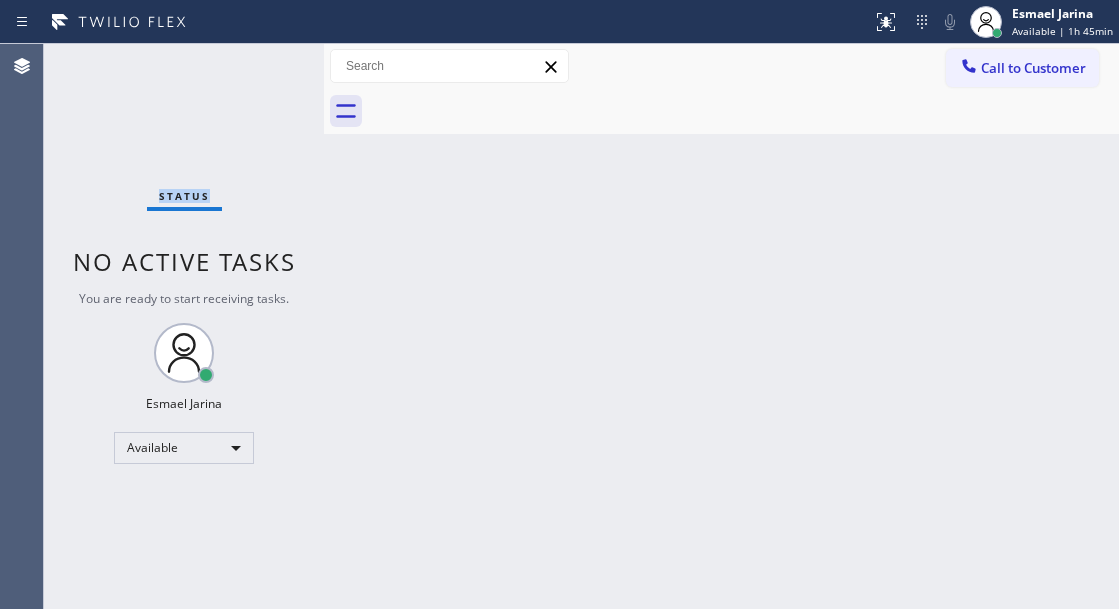 click on "Status   No active tasks     You are ready to start receiving tasks.   [FIRST] [LAST] Available" at bounding box center (184, 326) 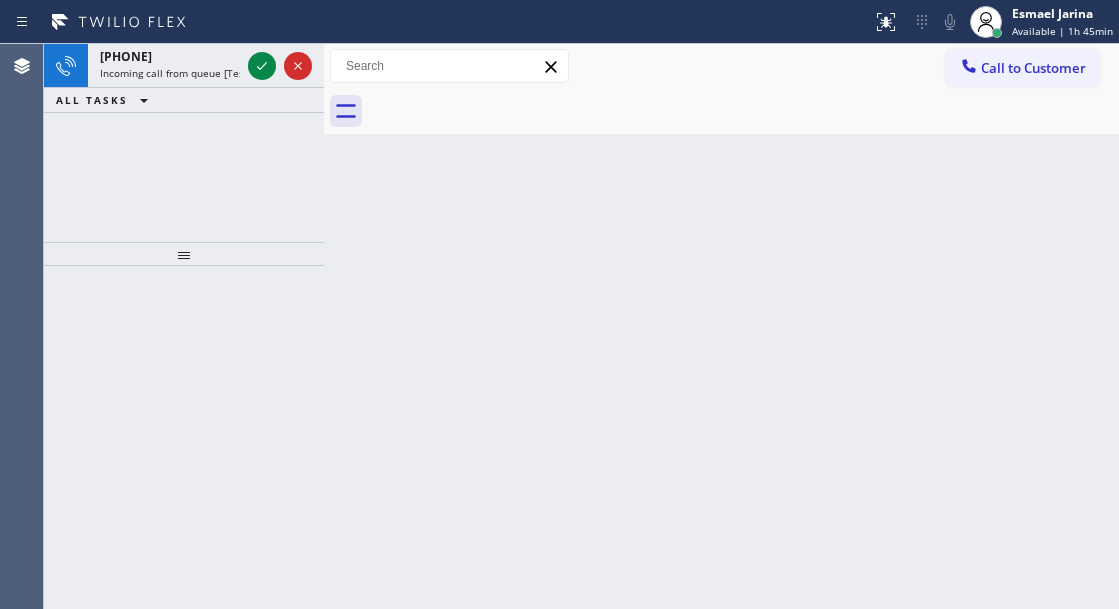 drag, startPoint x: 1111, startPoint y: 282, endPoint x: 611, endPoint y: 154, distance: 516.124 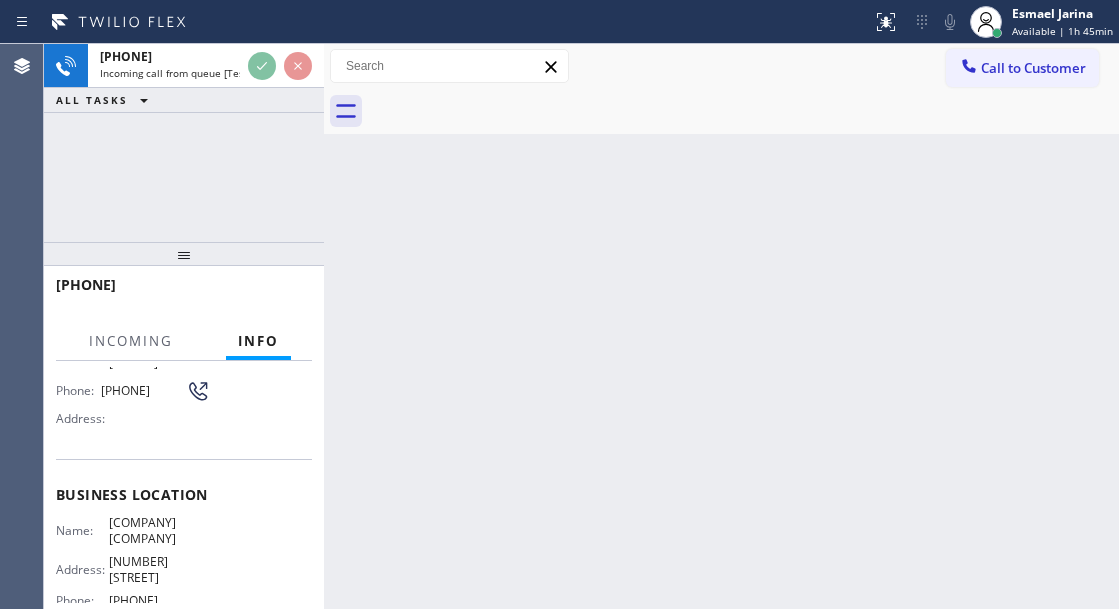 scroll, scrollTop: 200, scrollLeft: 0, axis: vertical 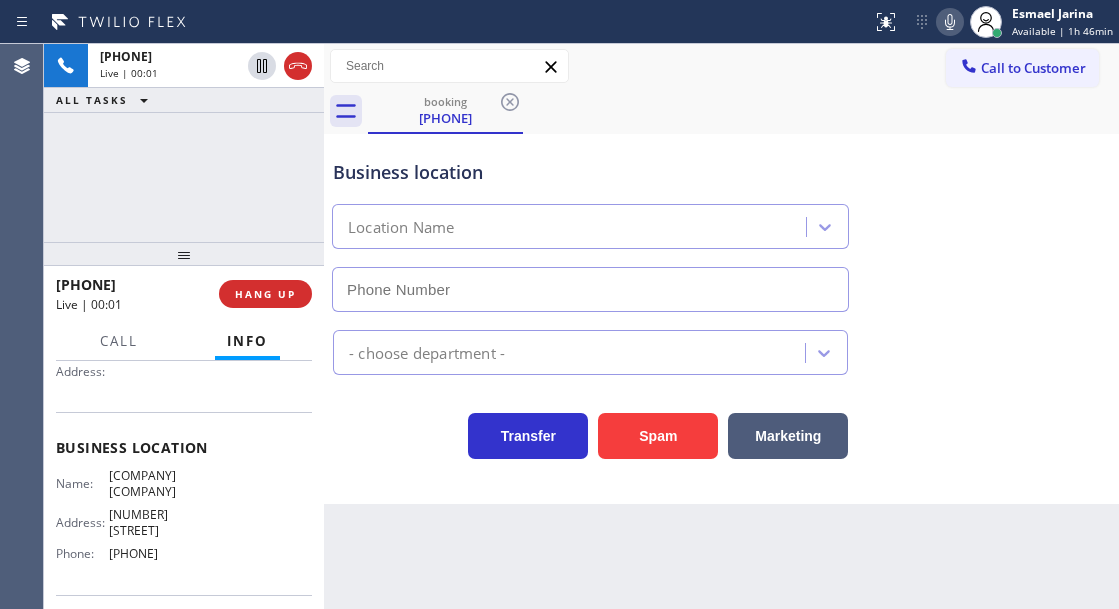type on "[PHONE]" 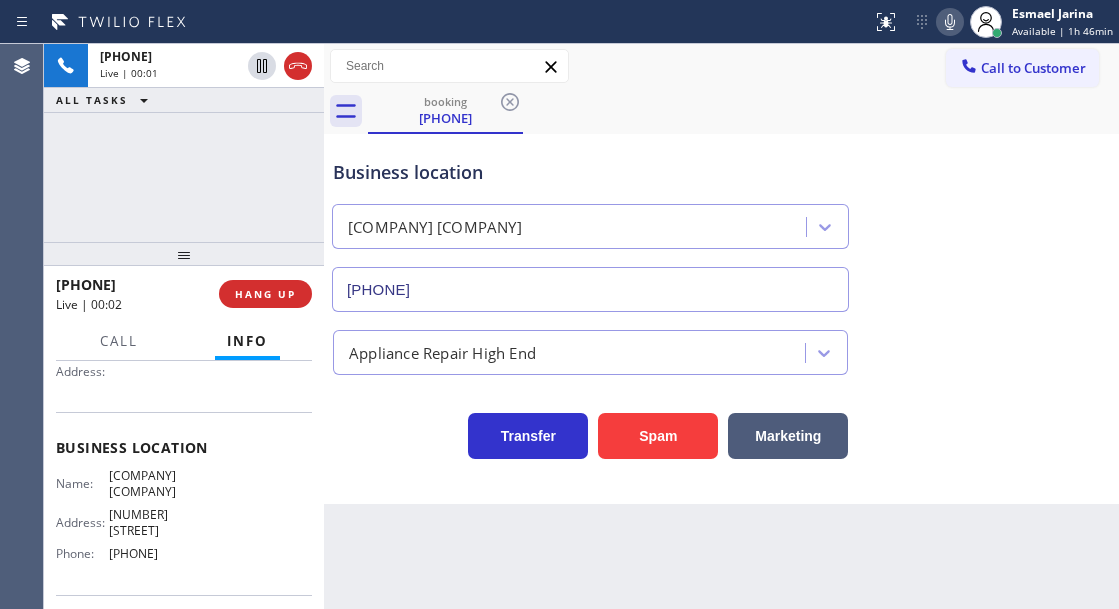 click on "Name: [COMPANY] [COMPANY] Address: [NUMBER] [STREET]  Phone: [PHONE]" at bounding box center (133, 518) 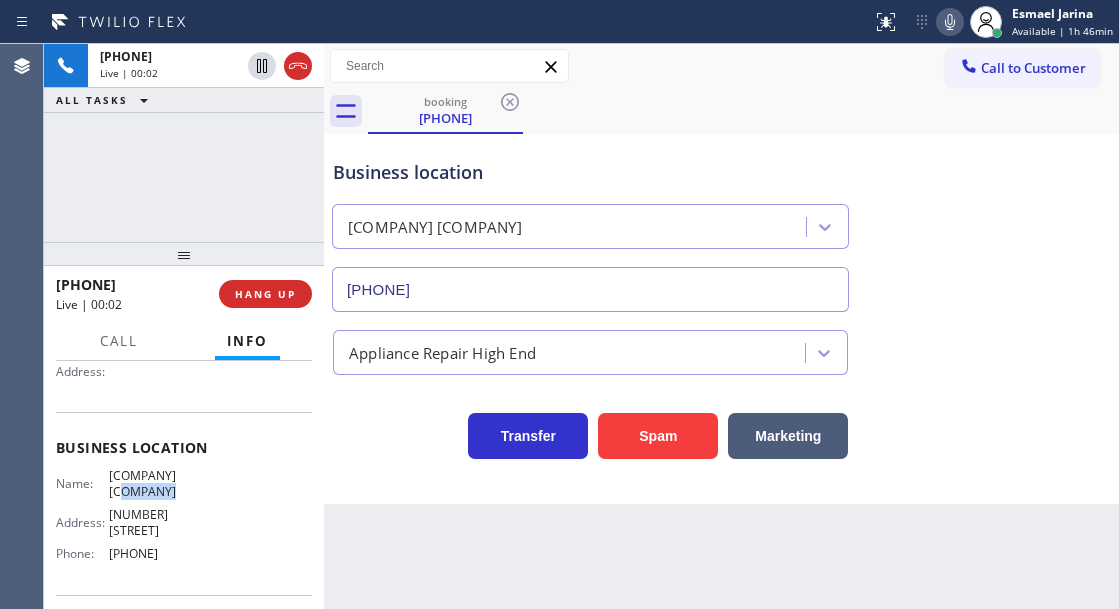 click on "Name: [COMPANY] [COMPANY] Address: [NUMBER] [STREET]  Phone: [PHONE]" at bounding box center (133, 518) 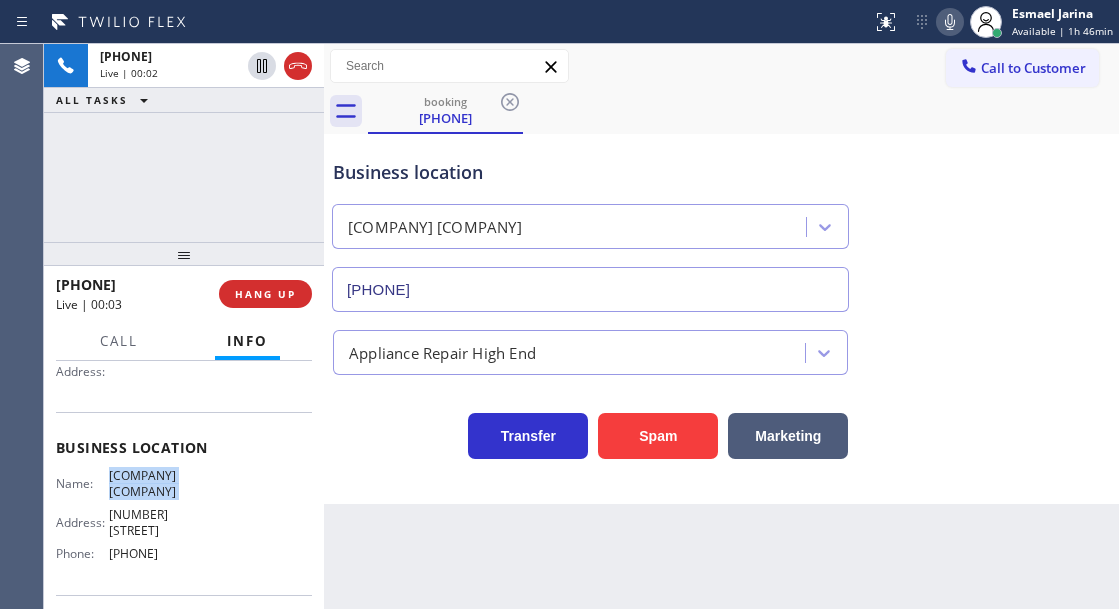 click on "Name: [COMPANY] [COMPANY] Address: [NUMBER] [STREET]  Phone: [PHONE]" at bounding box center [133, 518] 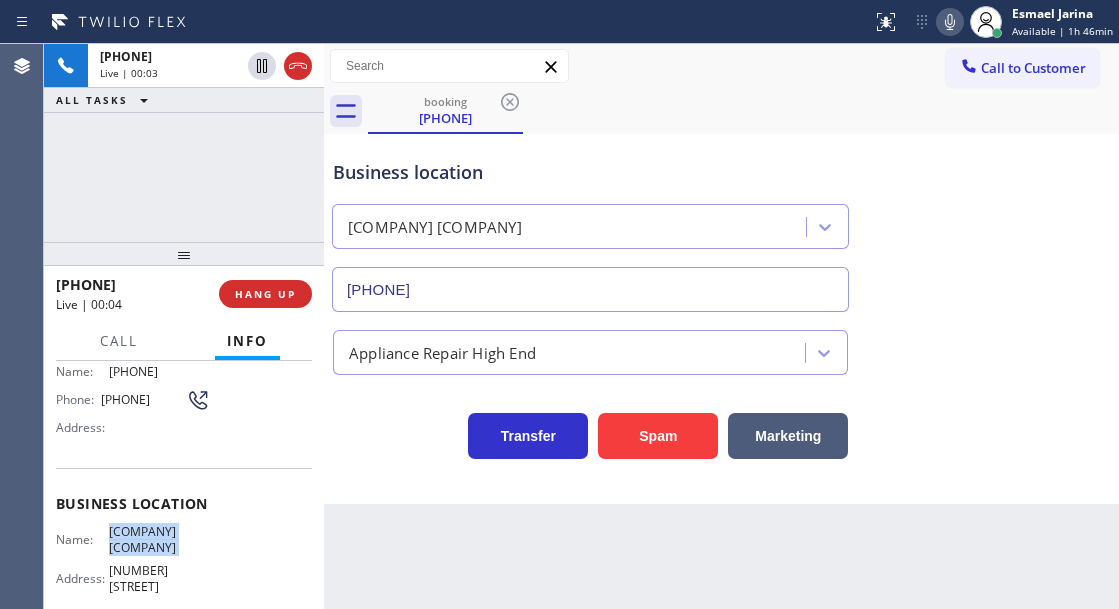 scroll, scrollTop: 100, scrollLeft: 0, axis: vertical 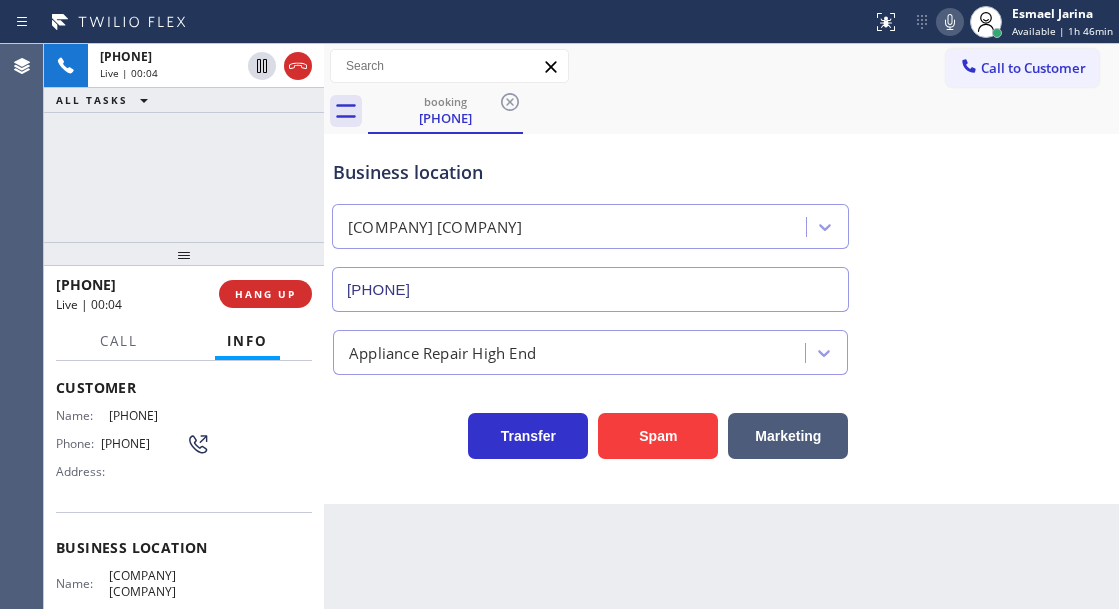 click on "[PHONE]" at bounding box center [159, 415] 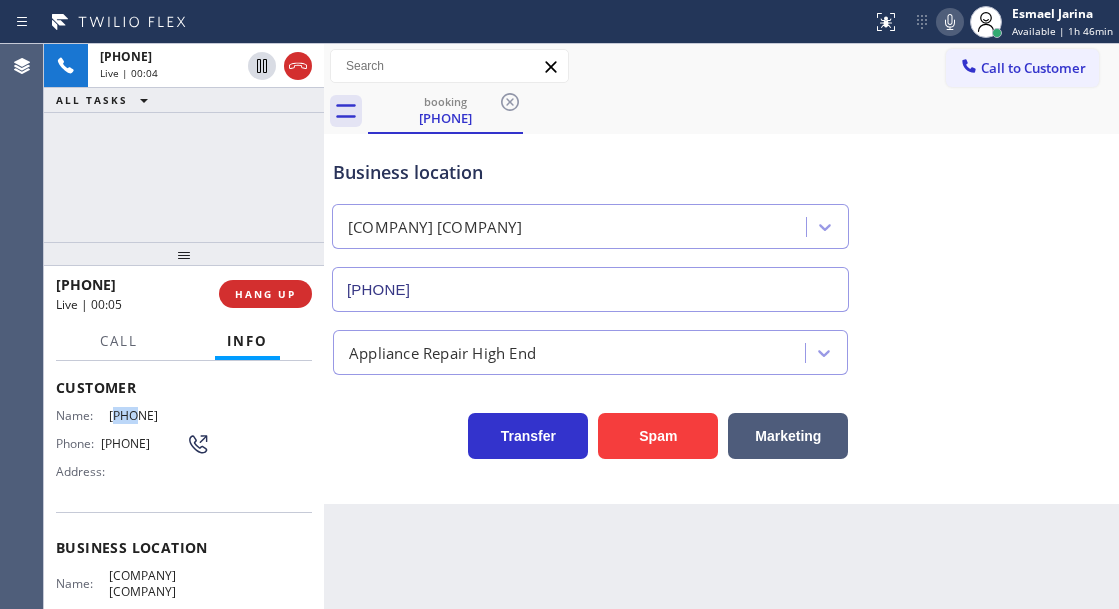 click on "[PHONE]" at bounding box center (159, 415) 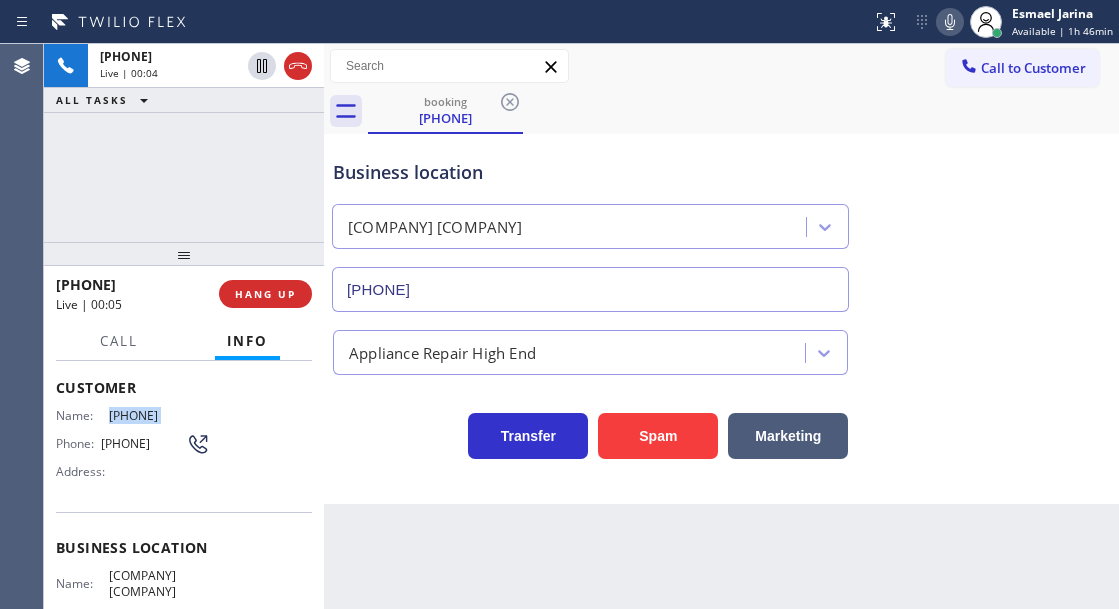 click on "[PHONE]" at bounding box center (159, 415) 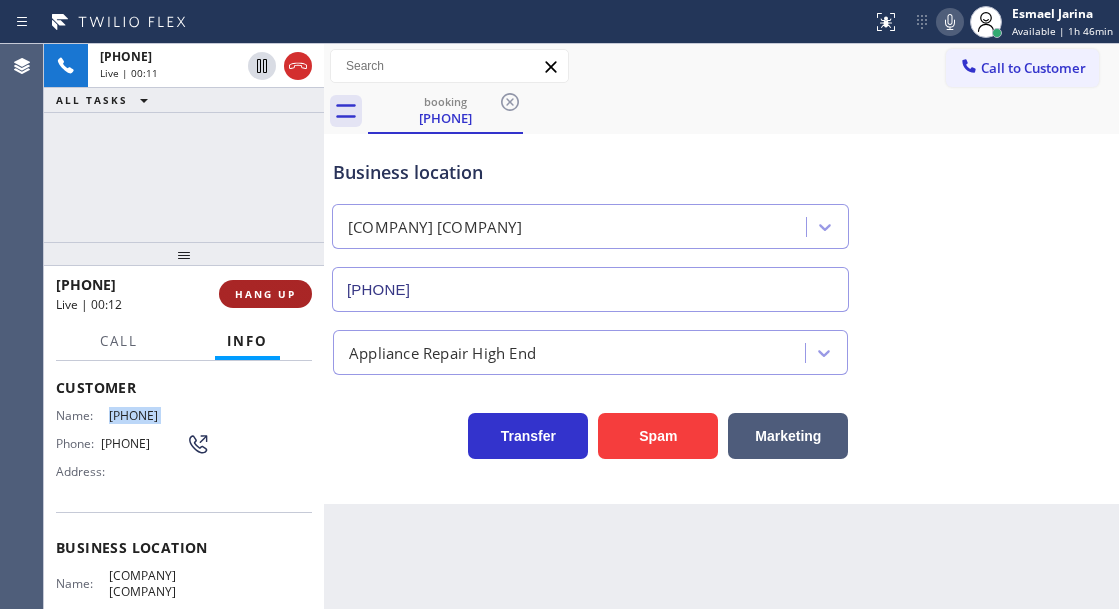click on "HANG UP" at bounding box center (265, 294) 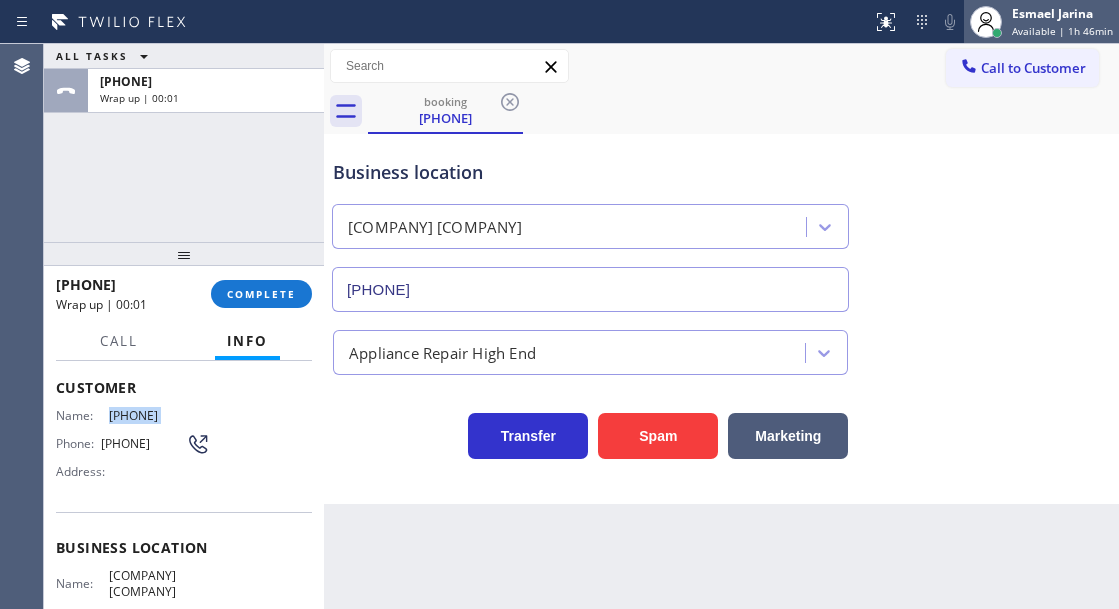 click at bounding box center [997, 33] 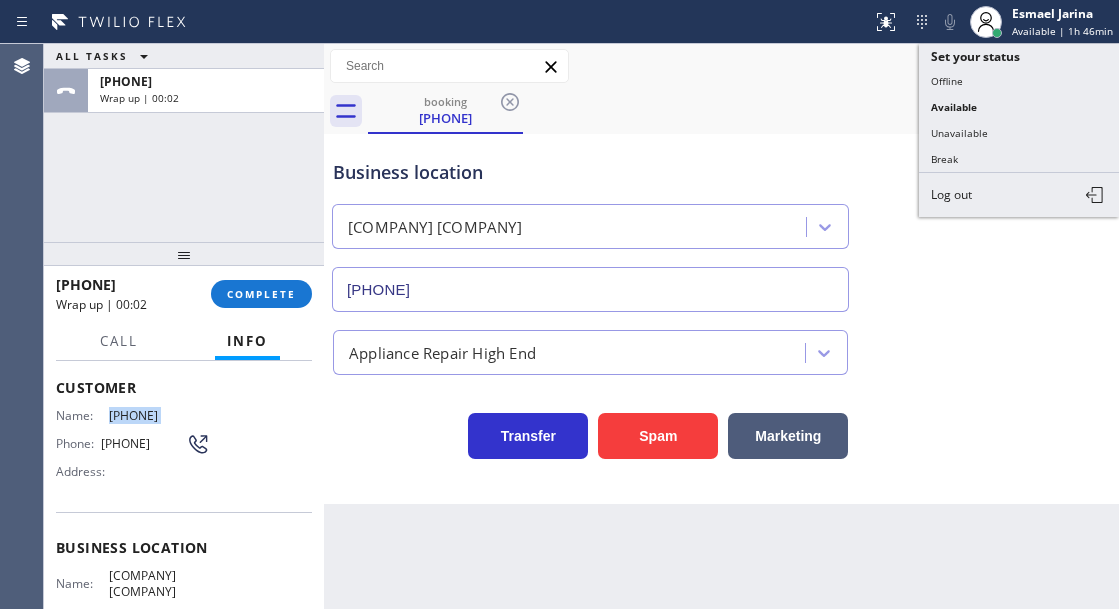 drag, startPoint x: 988, startPoint y: 167, endPoint x: 942, endPoint y: 167, distance: 46 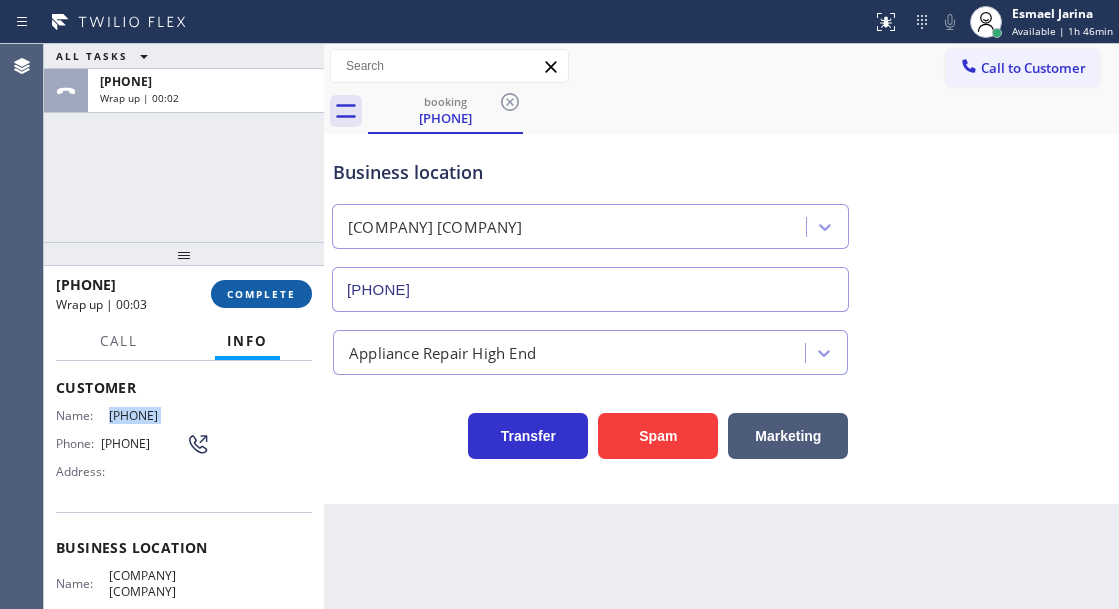 click on "COMPLETE" at bounding box center [261, 294] 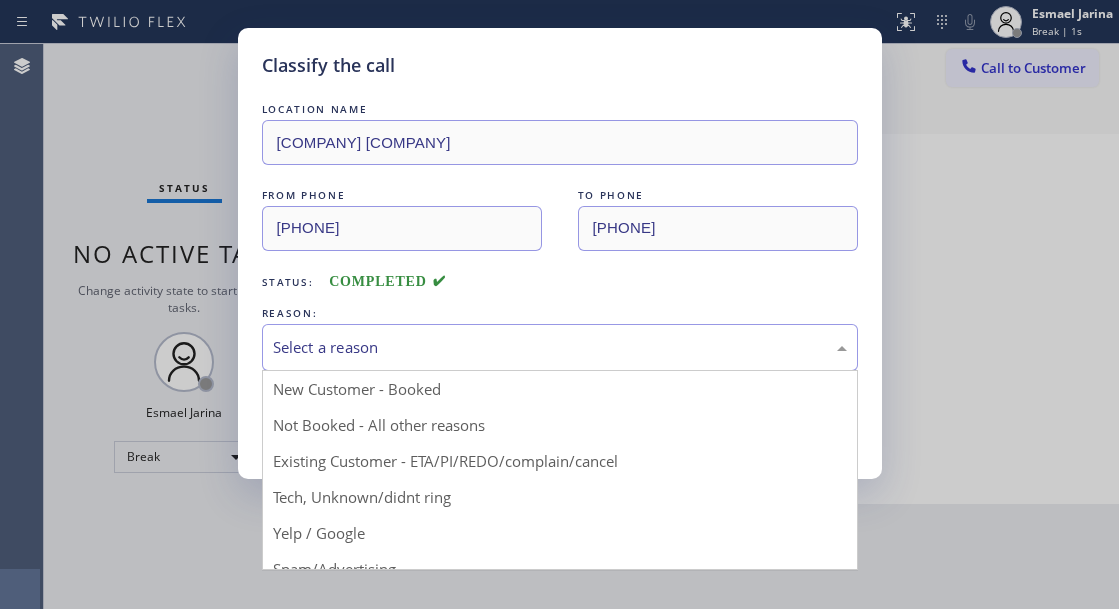 click on "Select a reason" at bounding box center (560, 347) 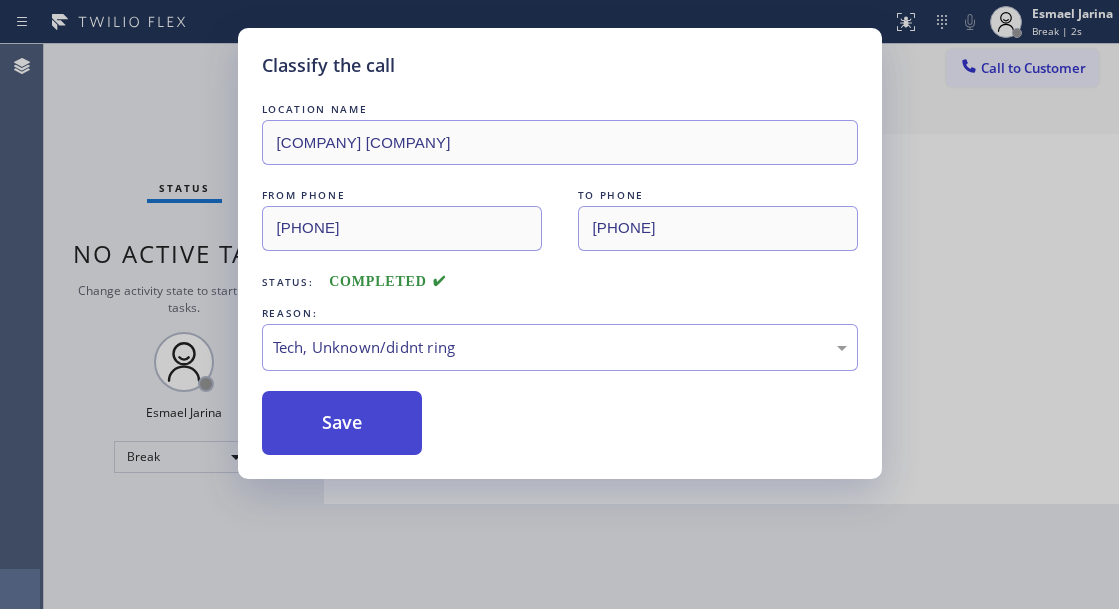 click on "Save" at bounding box center (342, 423) 